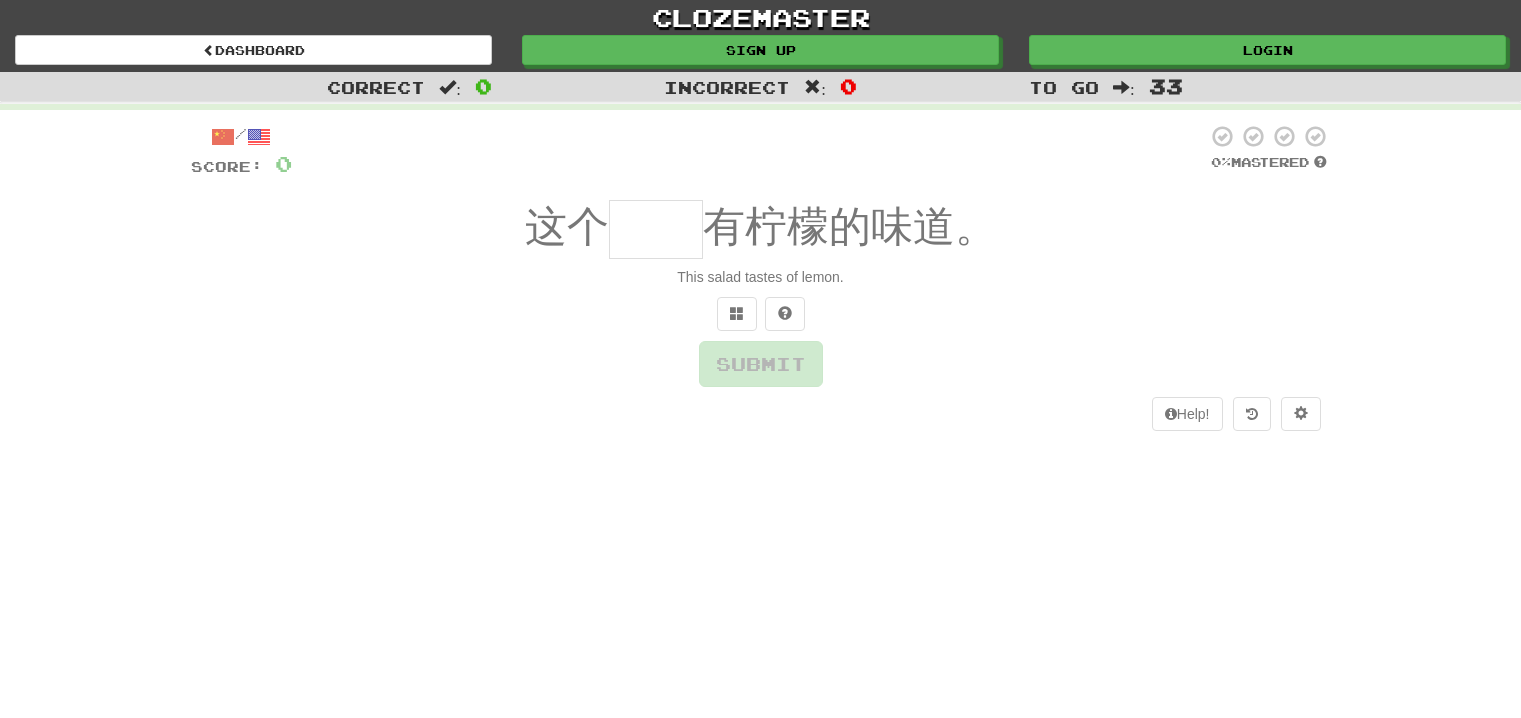 scroll, scrollTop: 0, scrollLeft: 0, axis: both 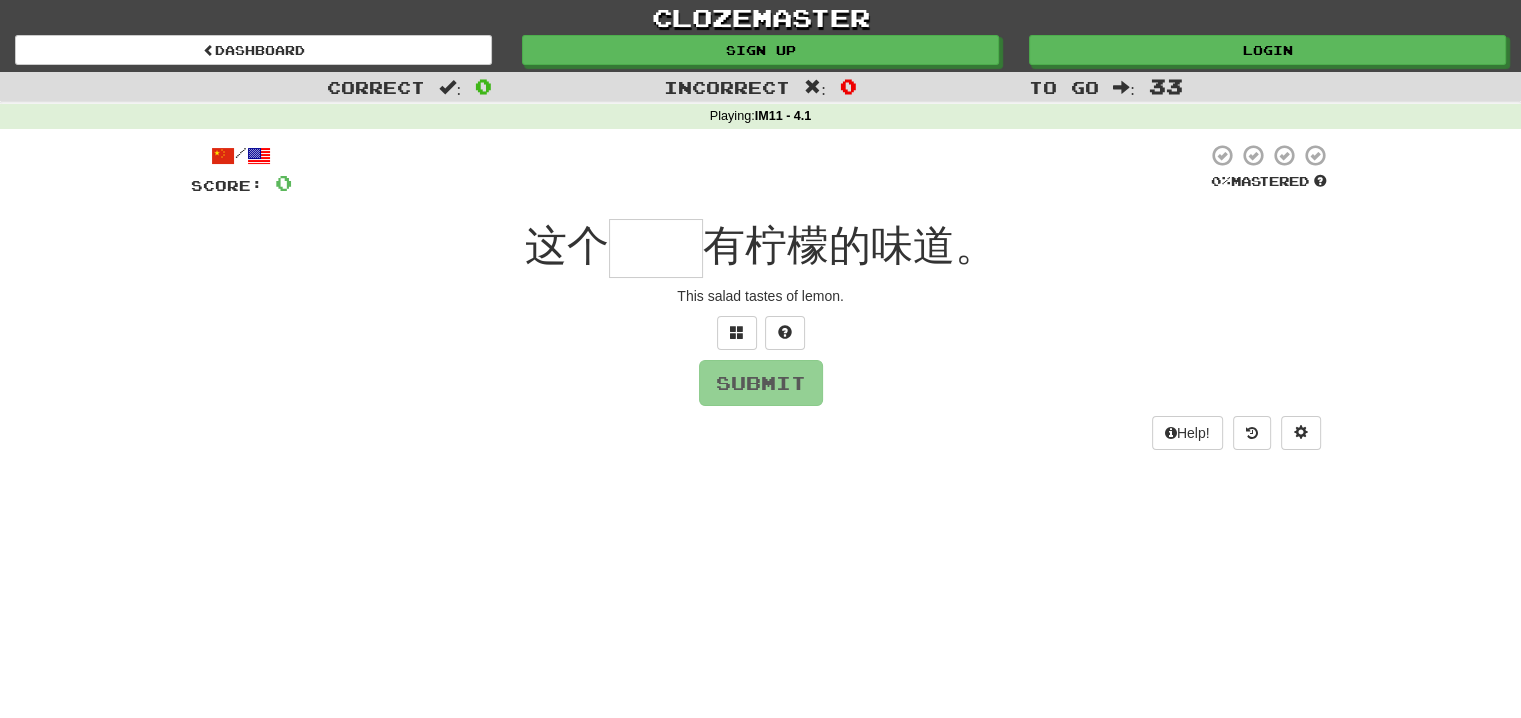 click on "Correct   :   0 Incorrect   :   0 To go   :   33 Playing :  IM11 - 4.1  /  Score:   0 0 %  Mastered 这个 [SALAD] 有柠檬的味道。 This salad tastes of lemon. Submit  Help!" at bounding box center [760, 359] 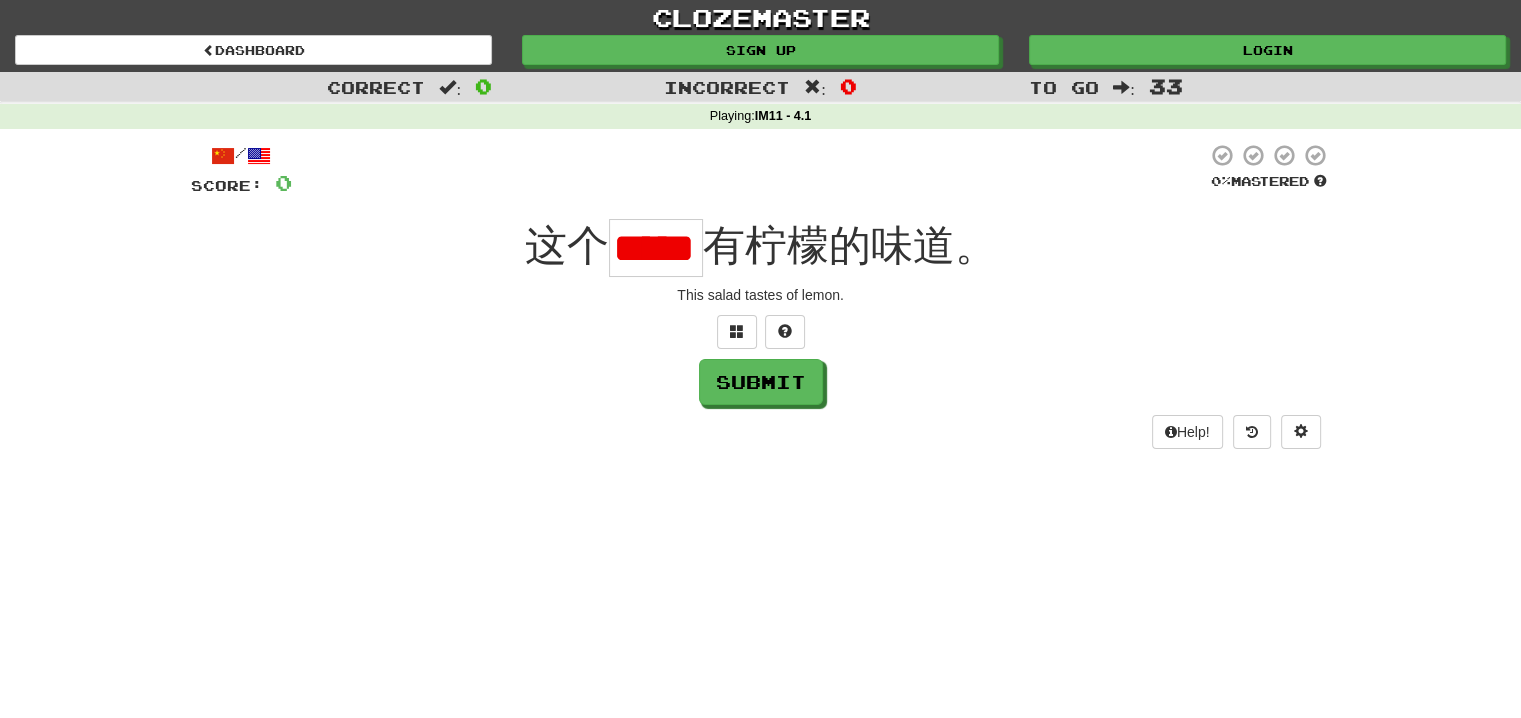 scroll, scrollTop: 0, scrollLeft: 0, axis: both 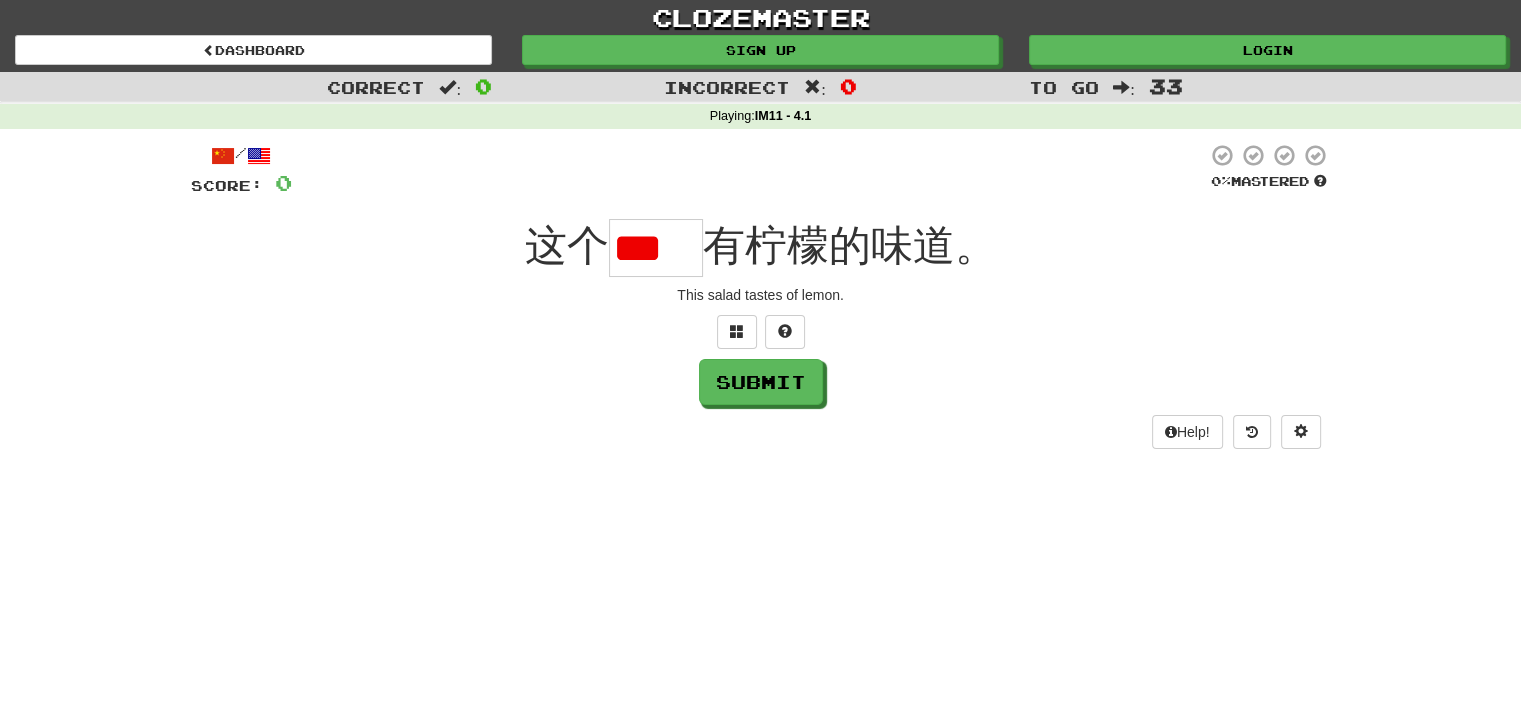 type on "*" 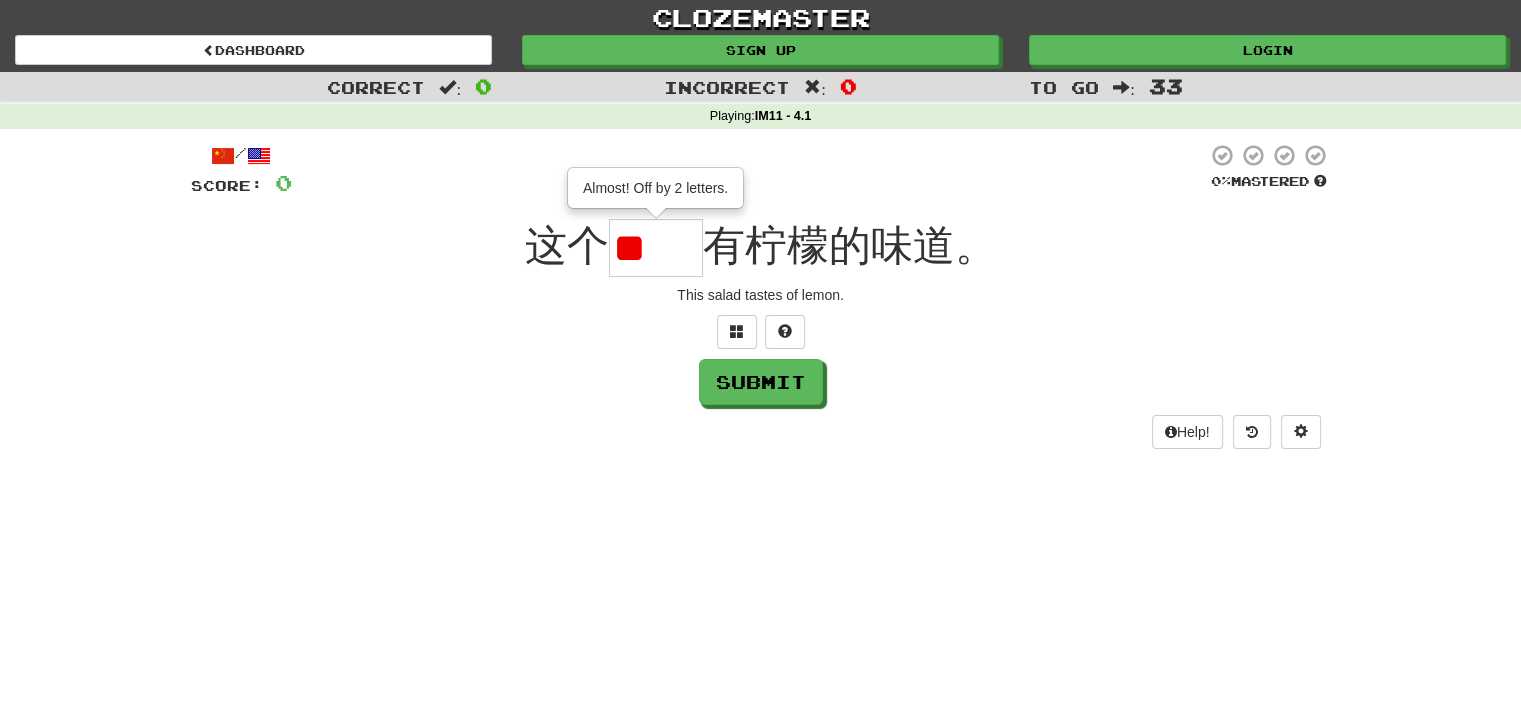 type on "**" 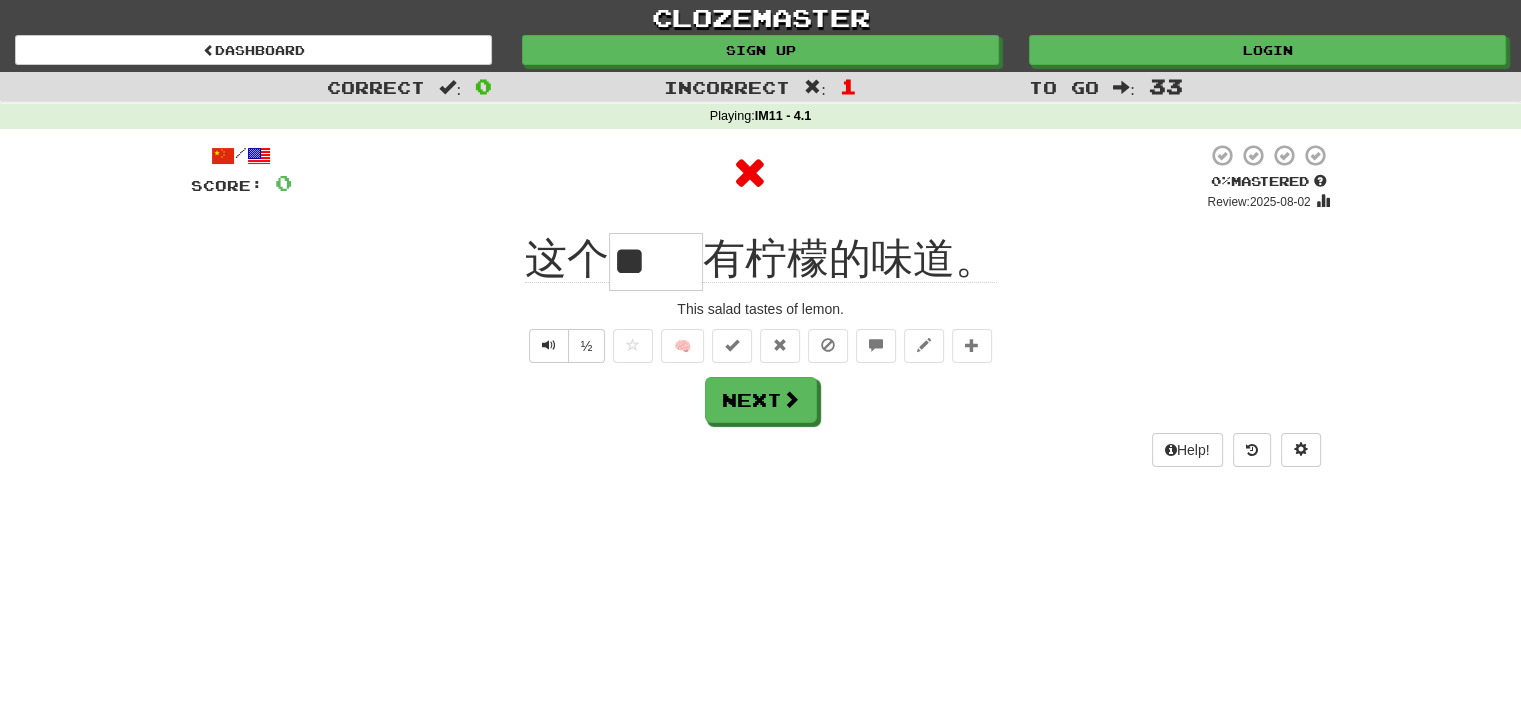 drag, startPoint x: 616, startPoint y: 267, endPoint x: 710, endPoint y: 266, distance: 94.00532 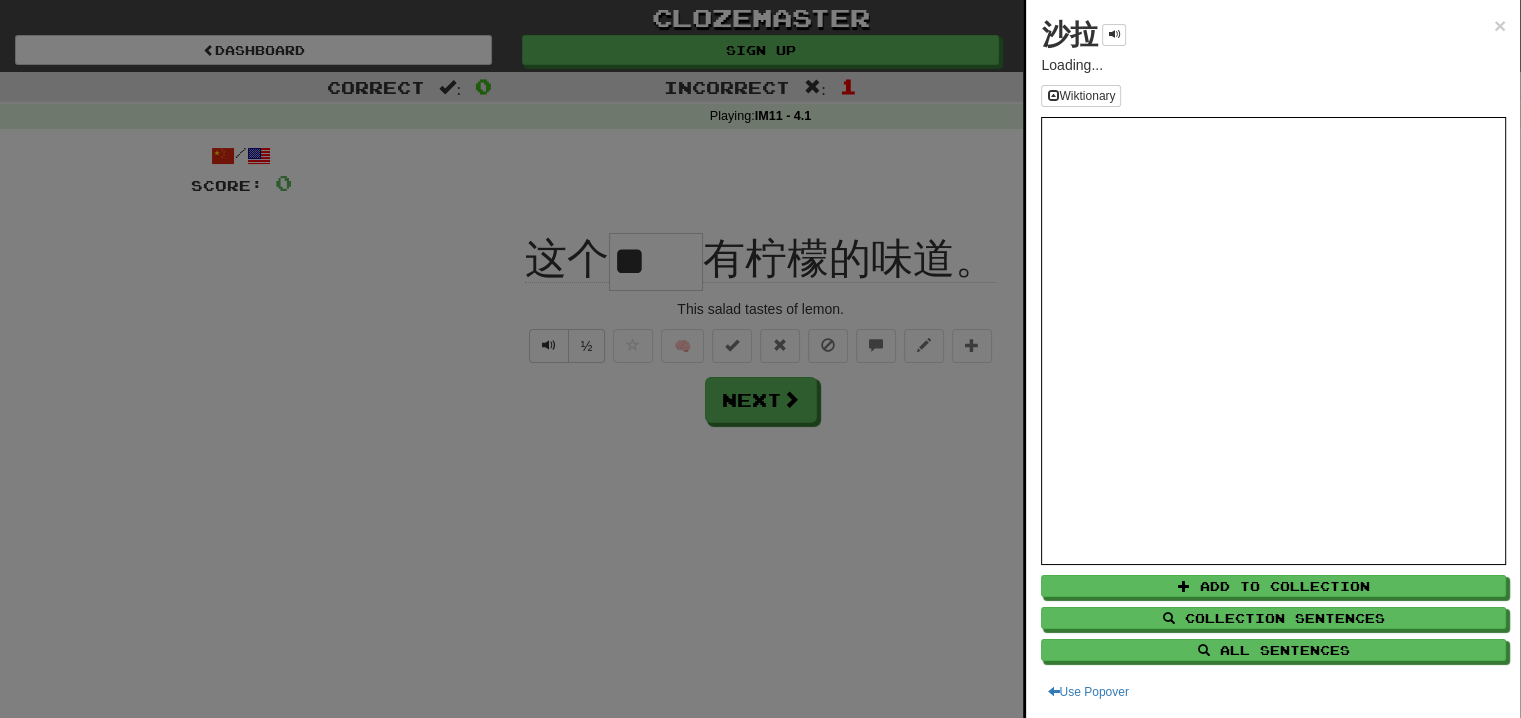 click on "沙拉" at bounding box center (1069, 34) 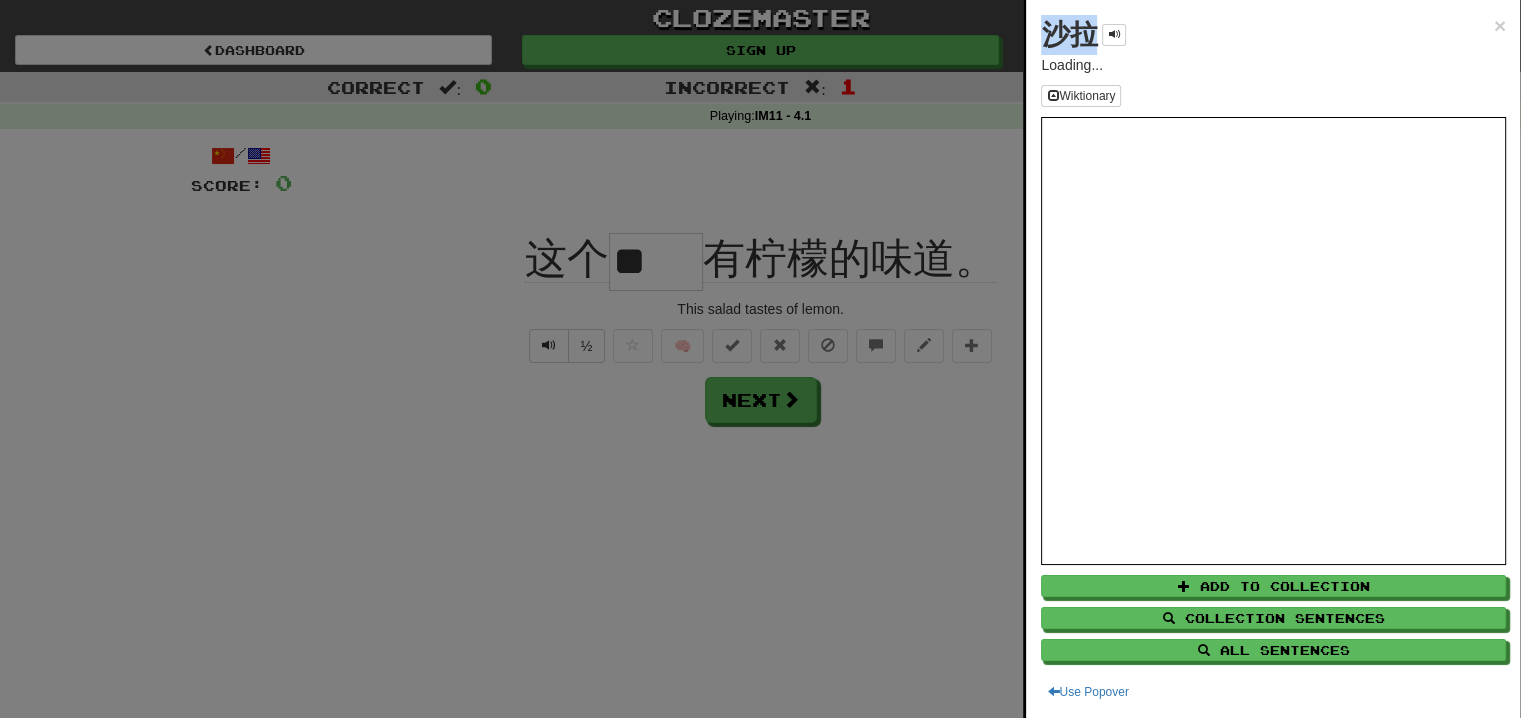 click on "沙拉" at bounding box center [1069, 34] 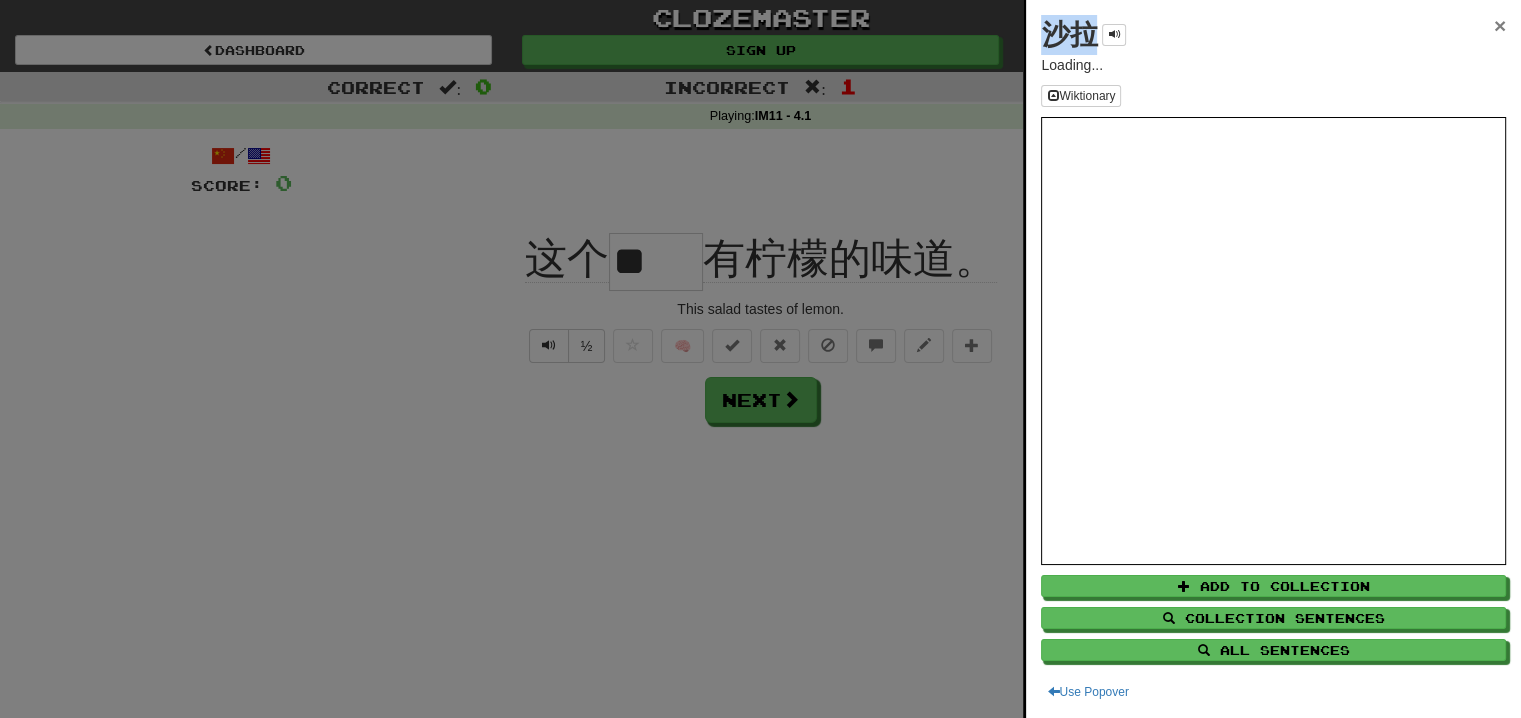 drag, startPoint x: 1484, startPoint y: 27, endPoint x: 1433, endPoint y: 7, distance: 54.781384 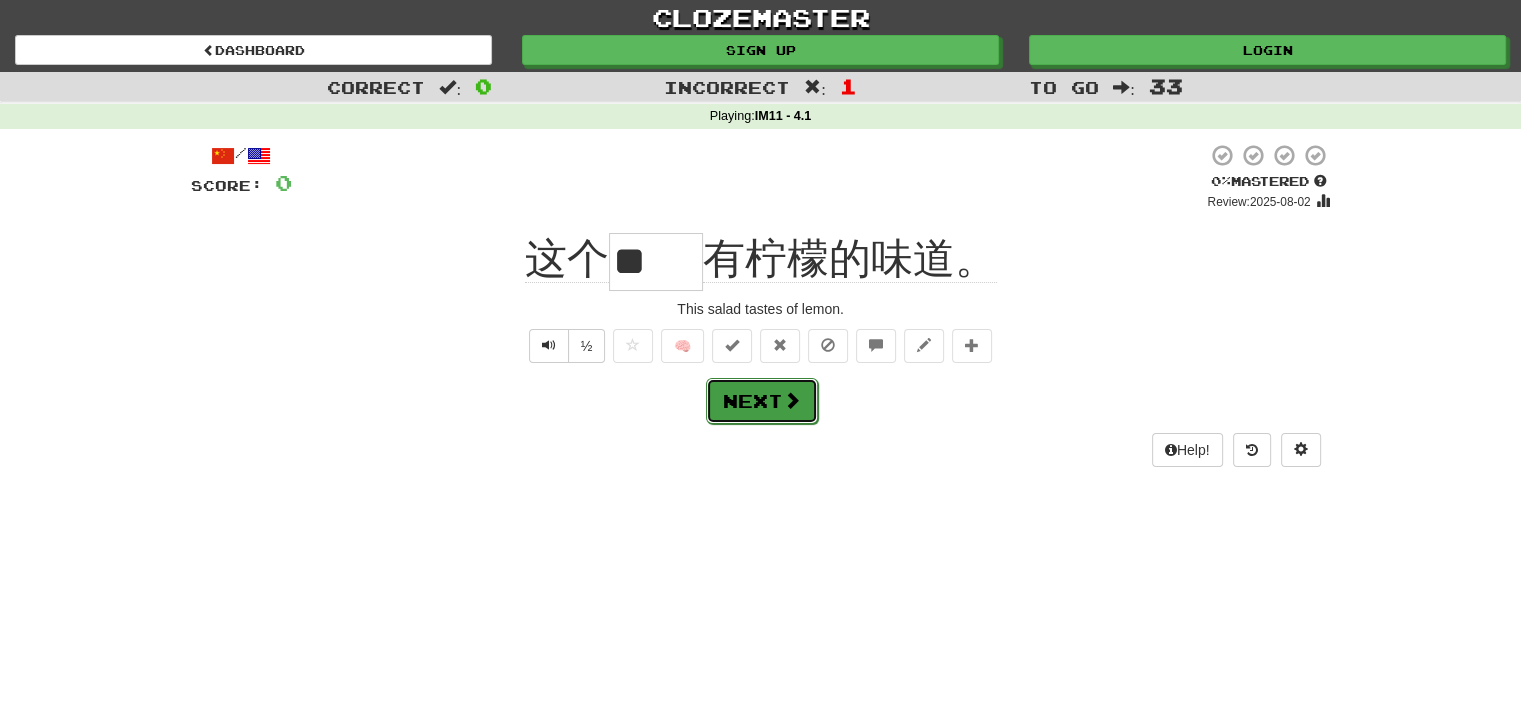 click on "Next" at bounding box center [762, 401] 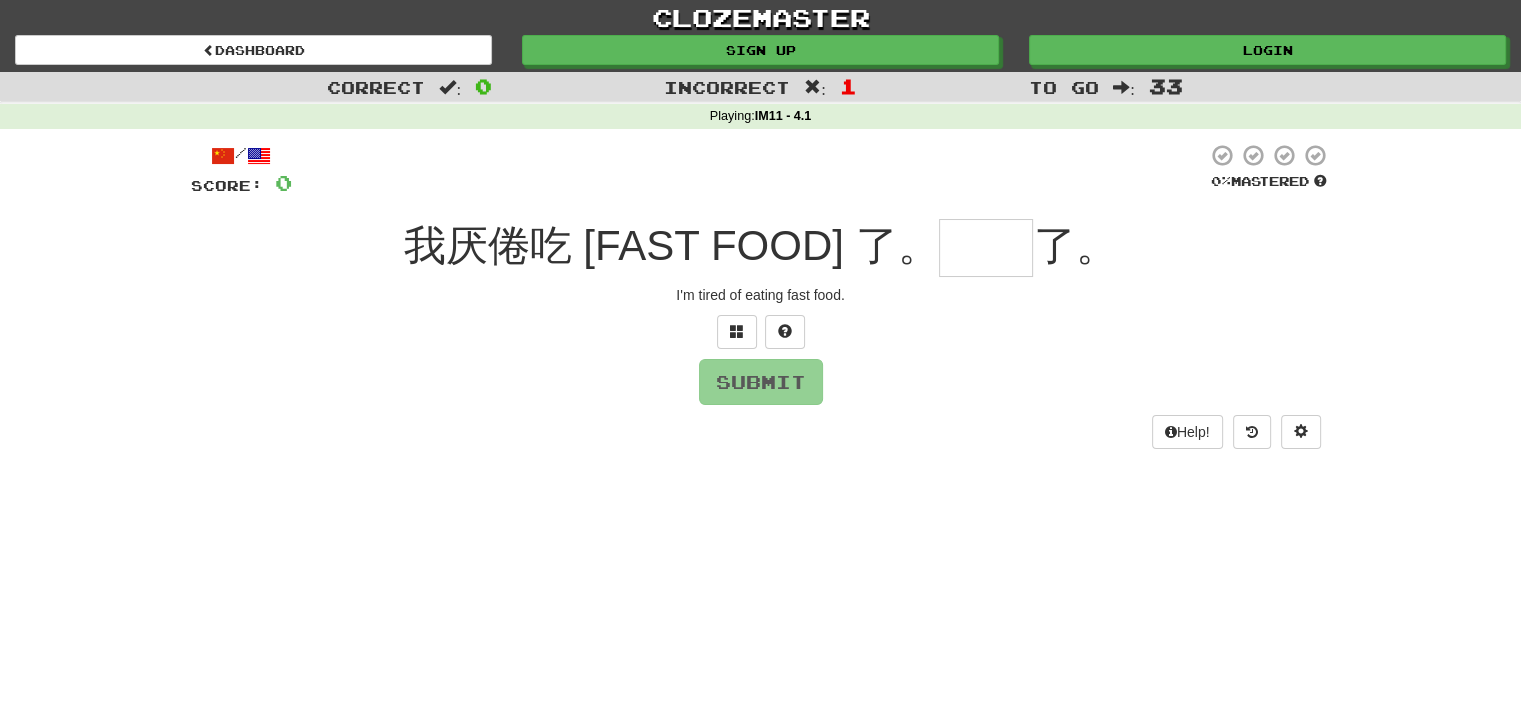 click at bounding box center [986, 248] 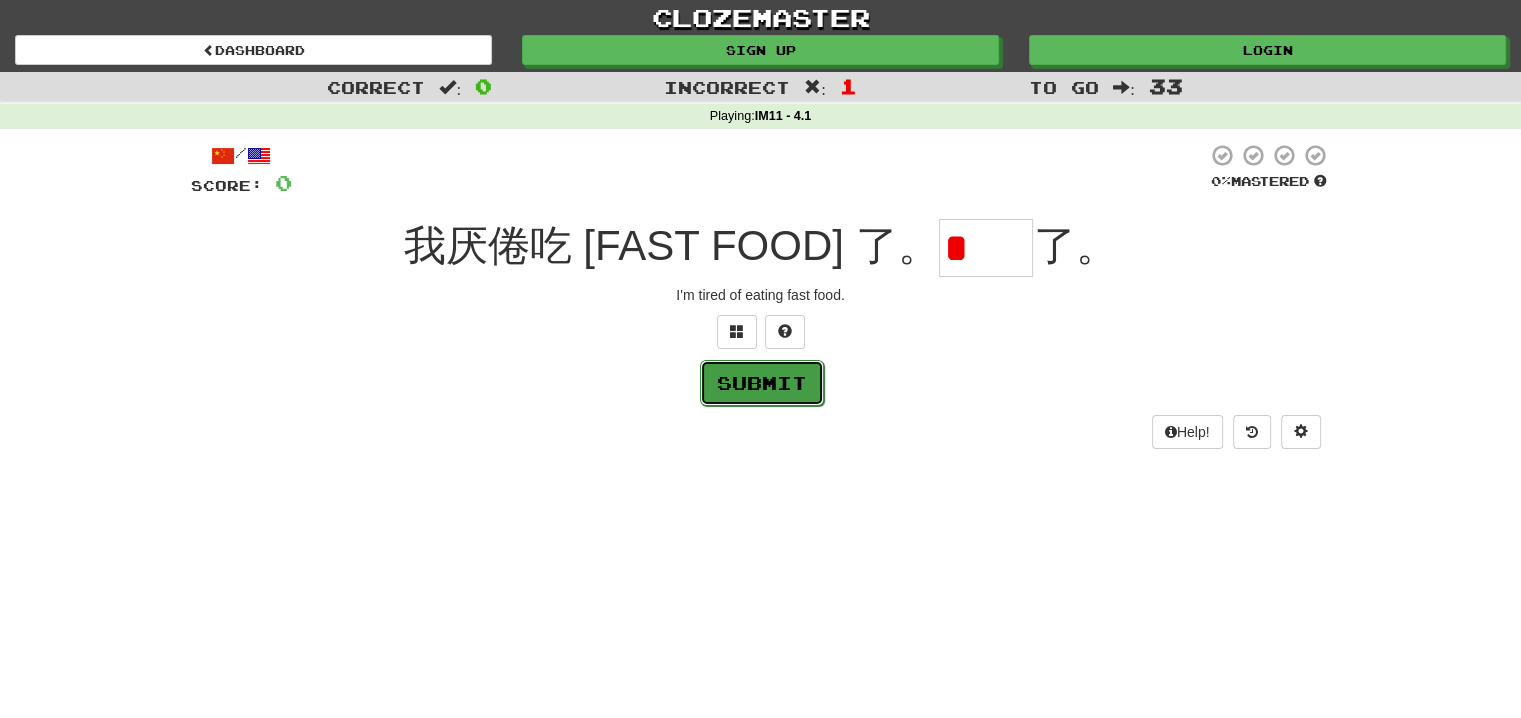 click on "Submit" at bounding box center [762, 383] 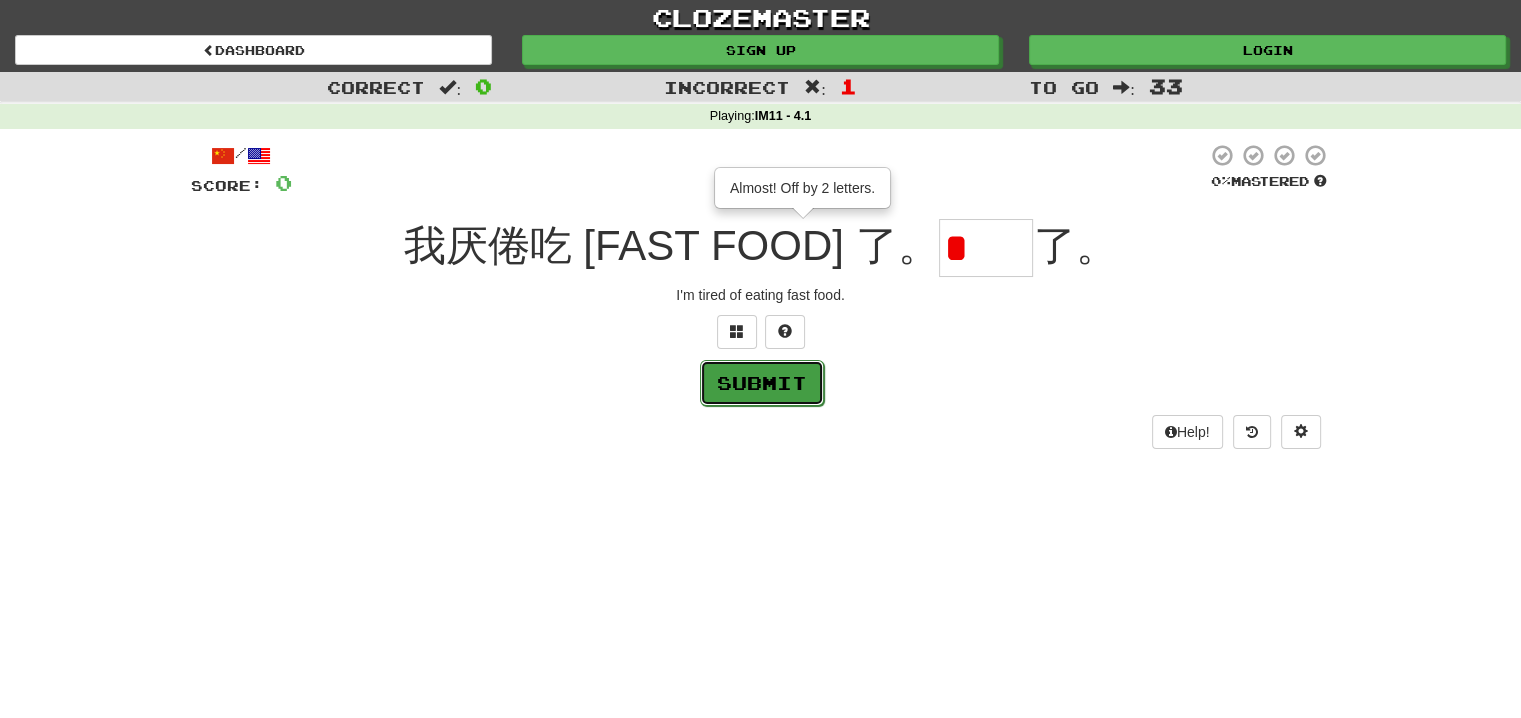 click on "Submit" at bounding box center (762, 383) 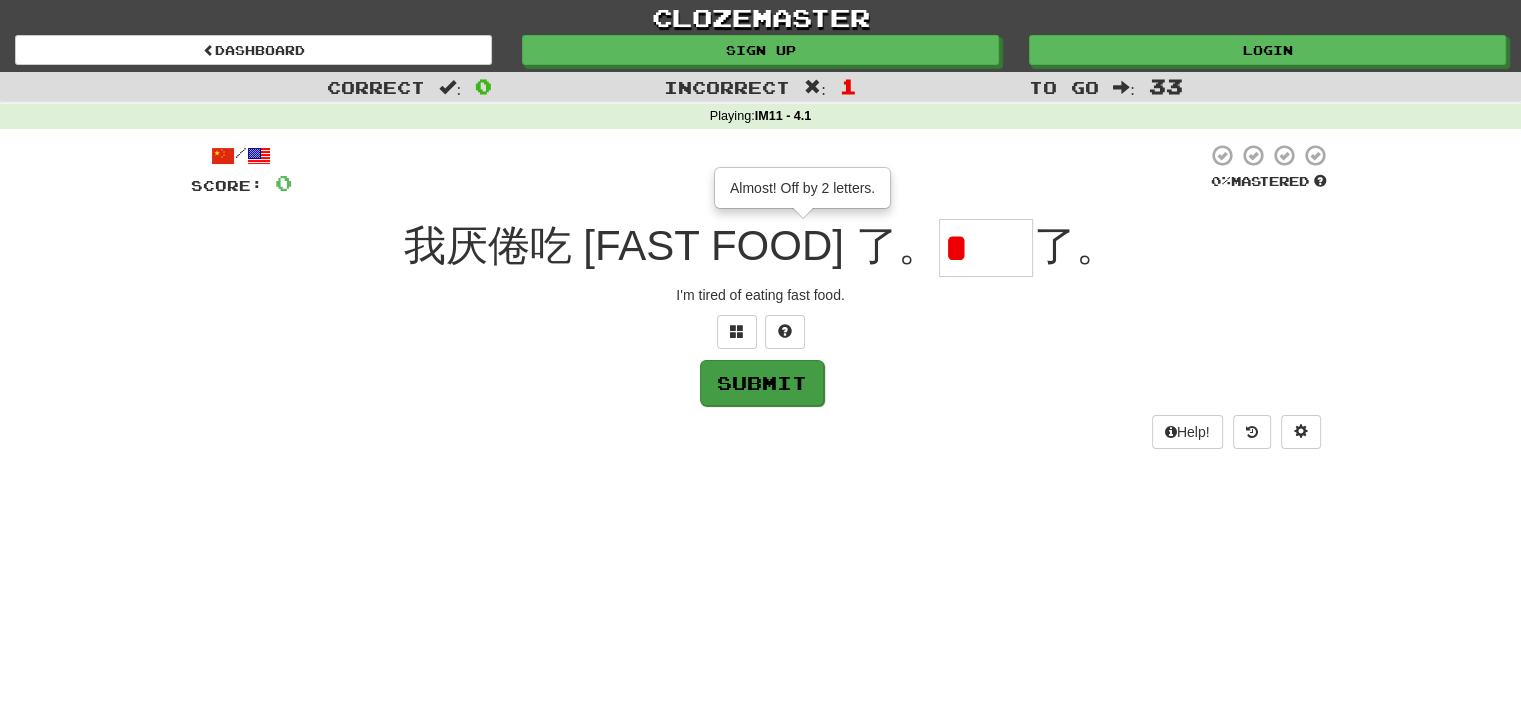 type on "**" 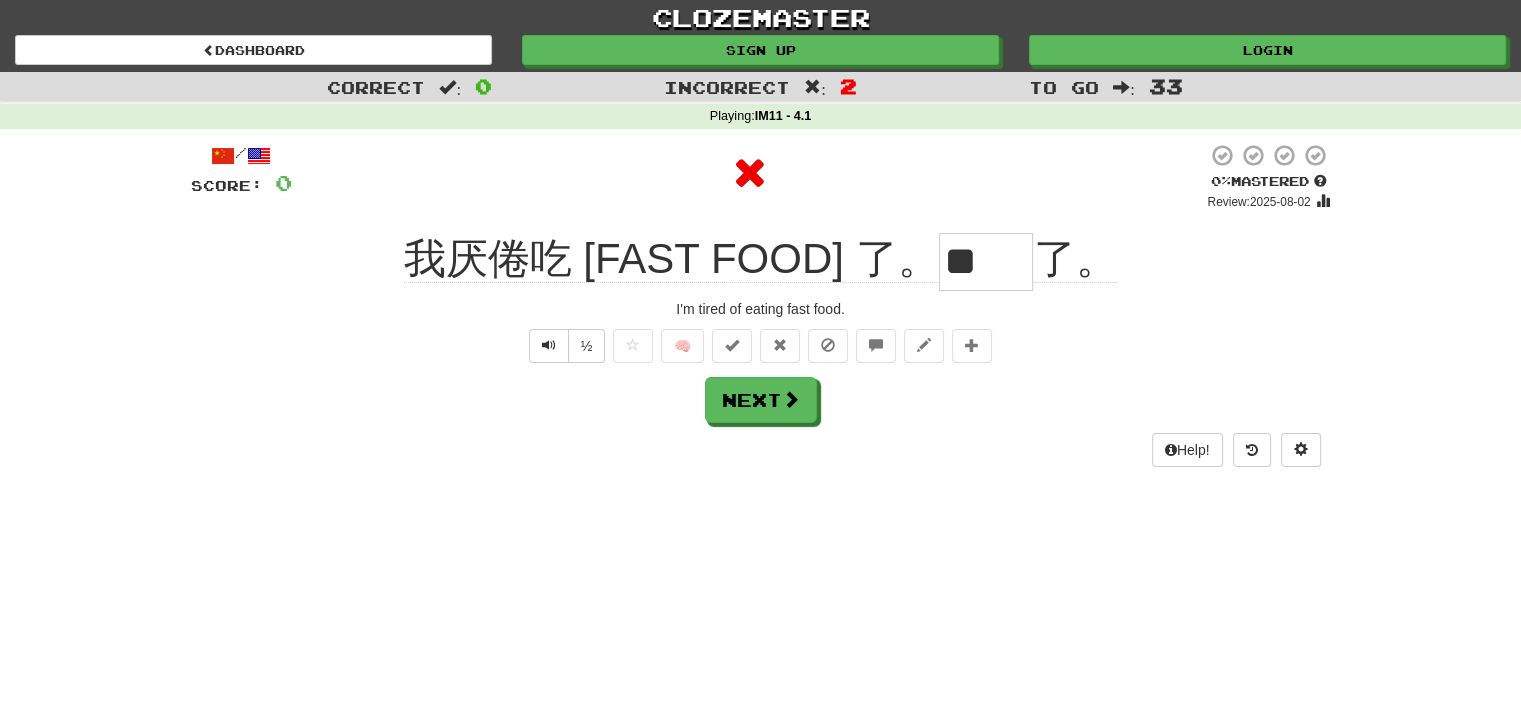 click on "**" at bounding box center [986, 262] 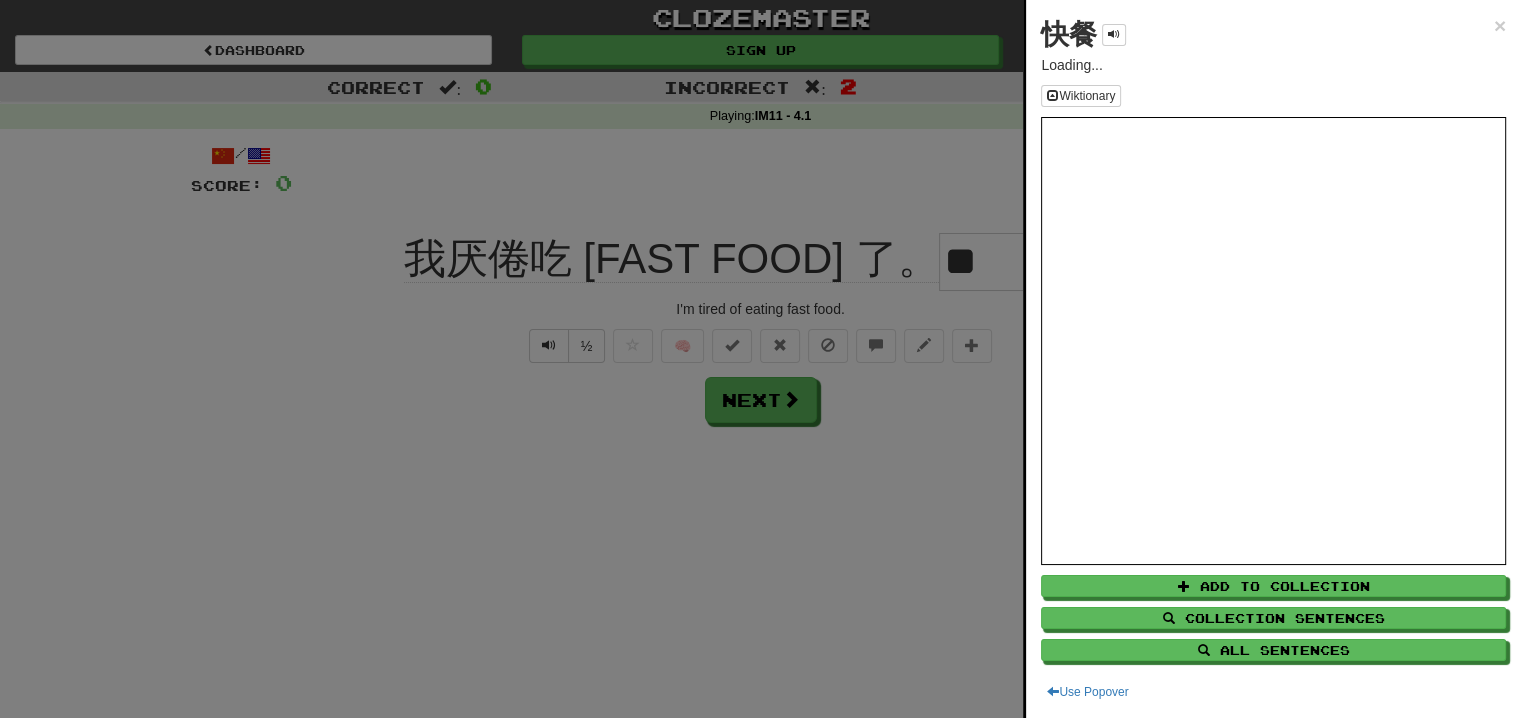 click on "快餐" at bounding box center (1069, 34) 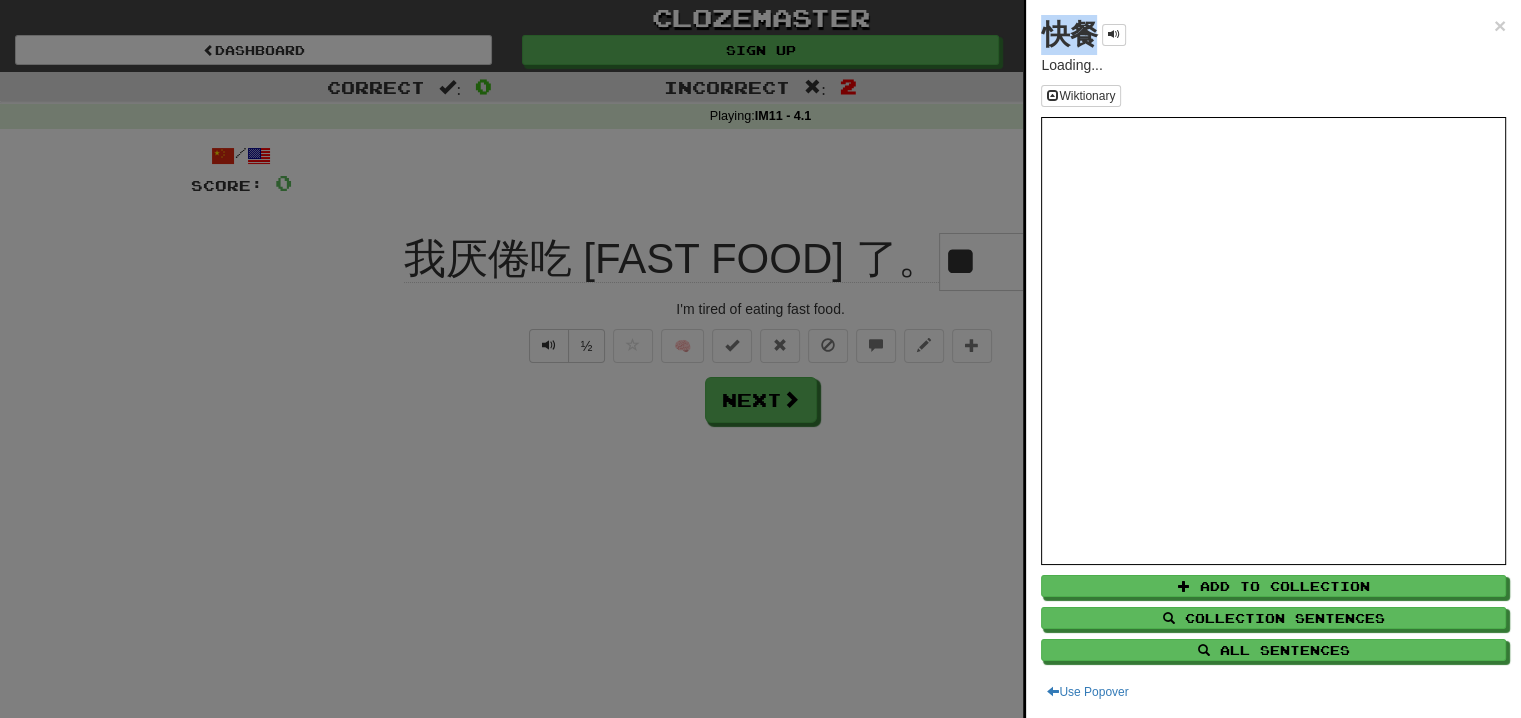 click on "快餐" at bounding box center (1069, 34) 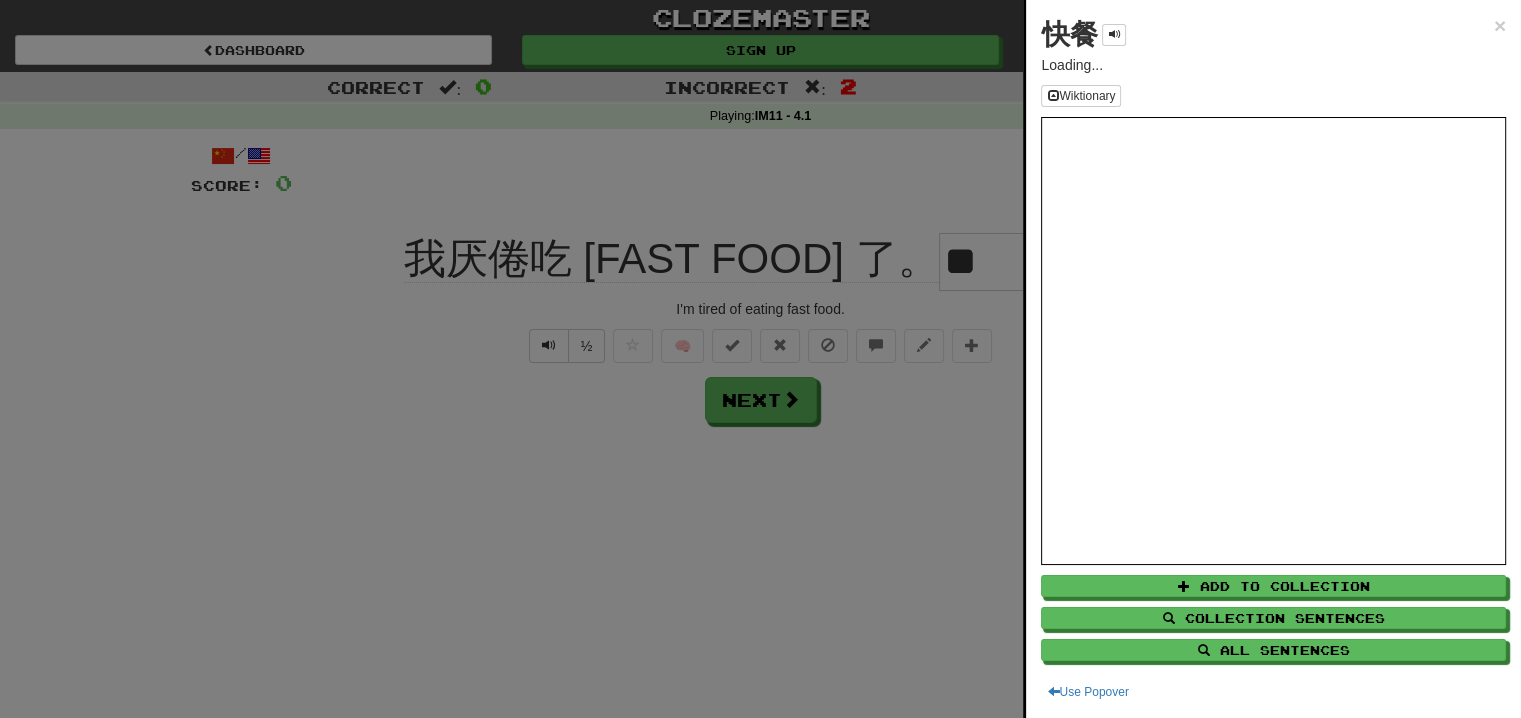 click at bounding box center [760, 359] 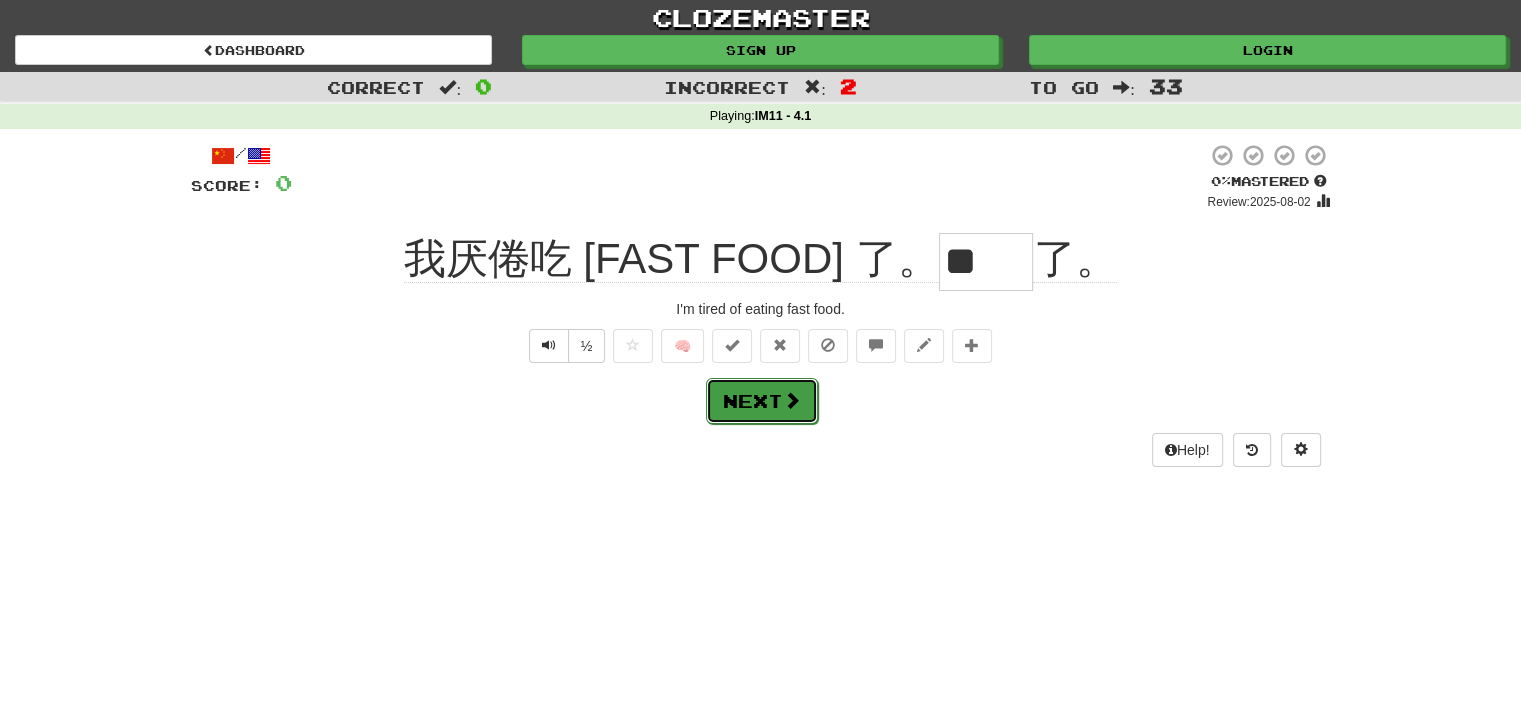 click on "Next" at bounding box center (762, 401) 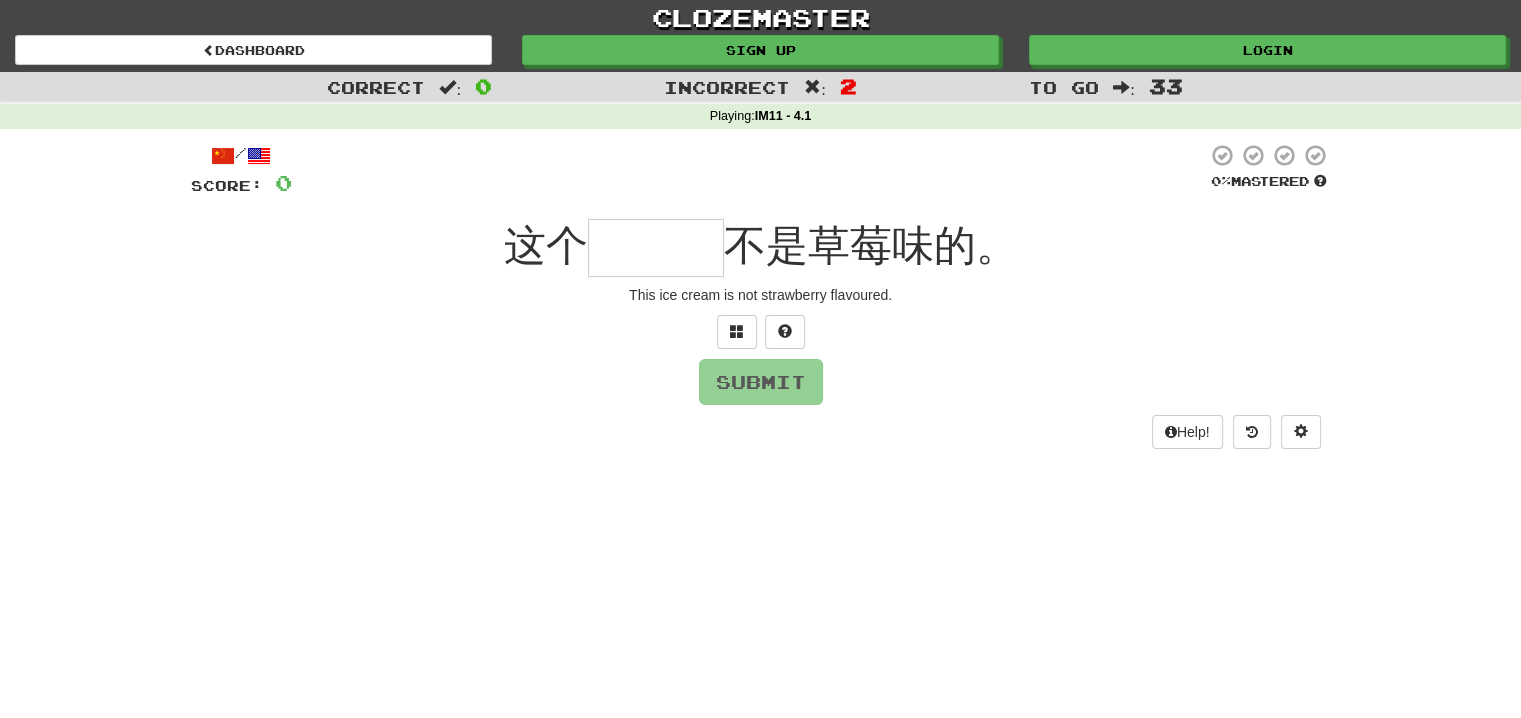 click at bounding box center (656, 248) 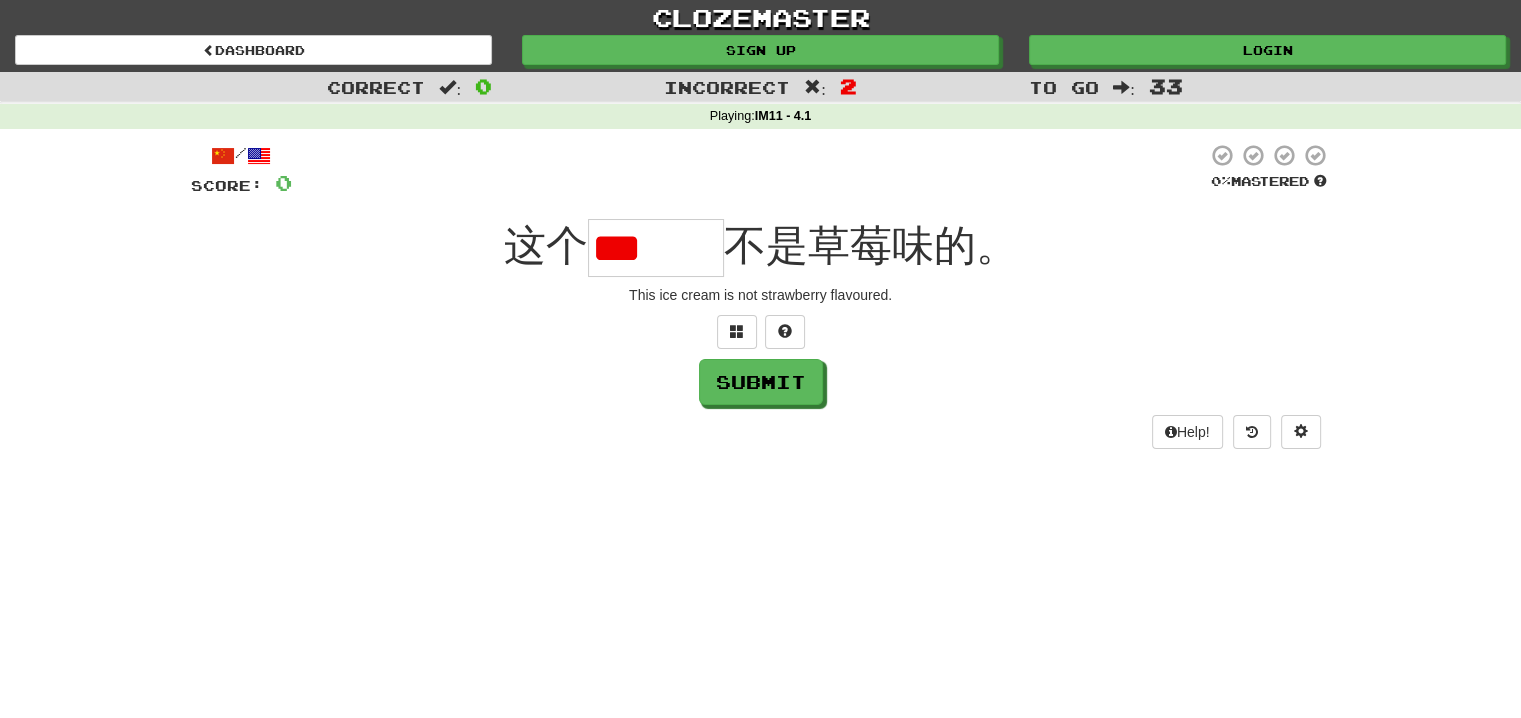 scroll, scrollTop: 0, scrollLeft: 0, axis: both 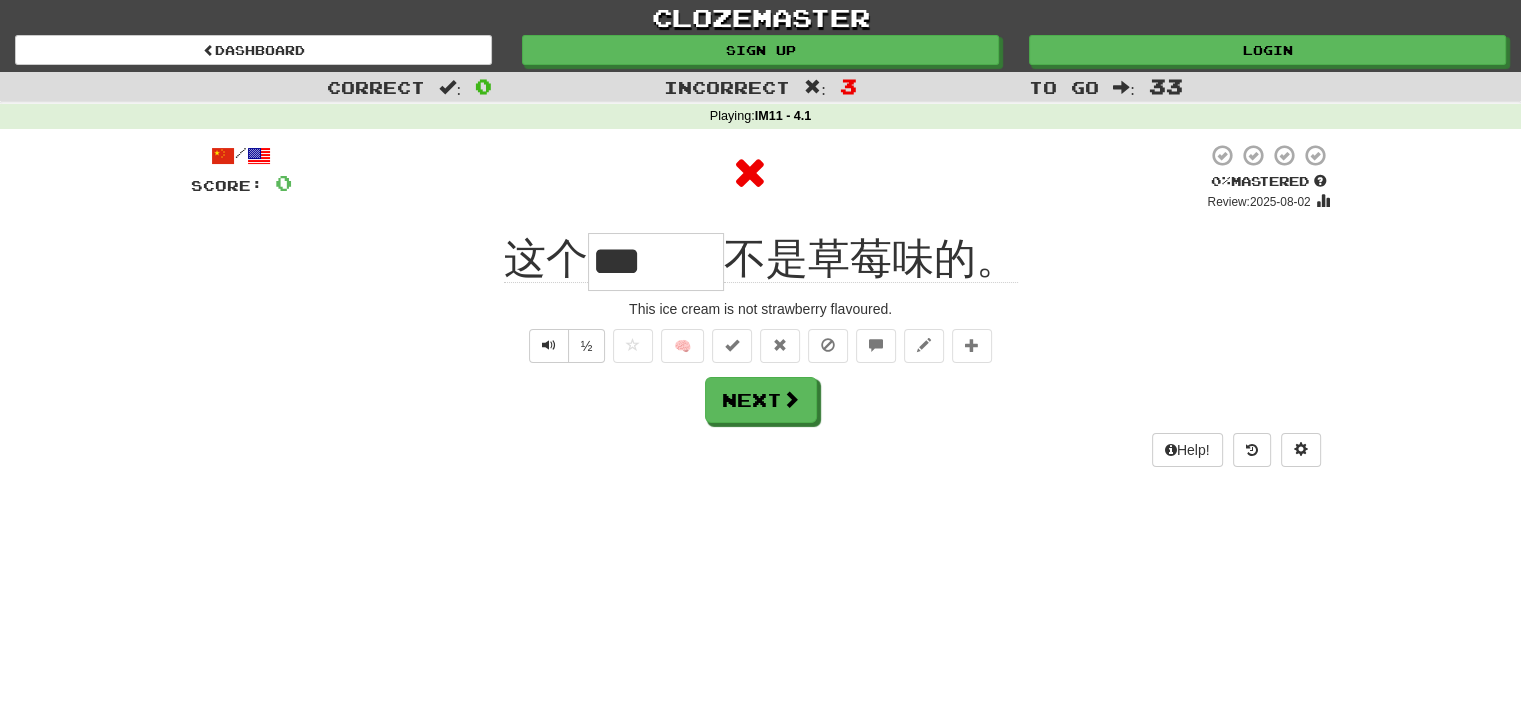 click on "这个 [ICE CREAM] 不是草莓味的。" at bounding box center (761, 261) 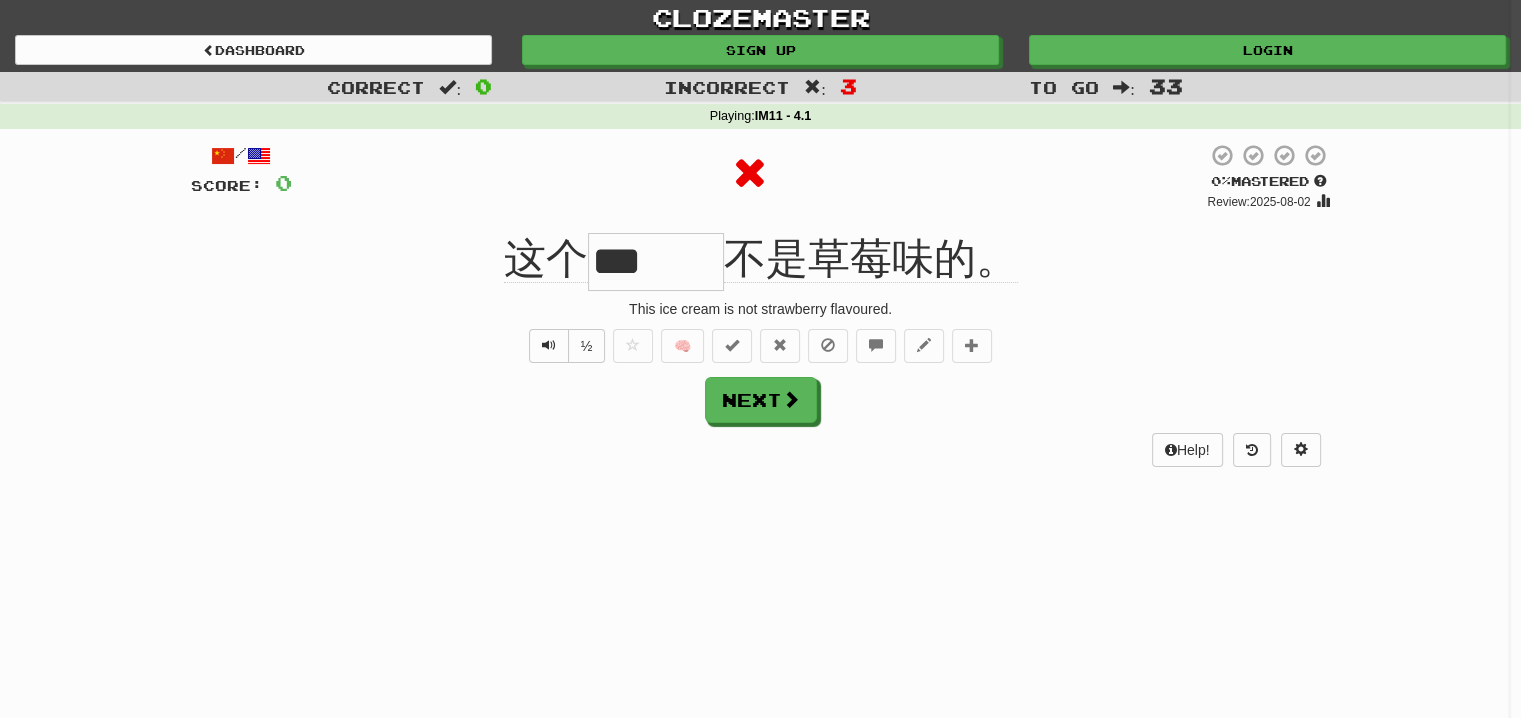 click at bounding box center (760, 359) 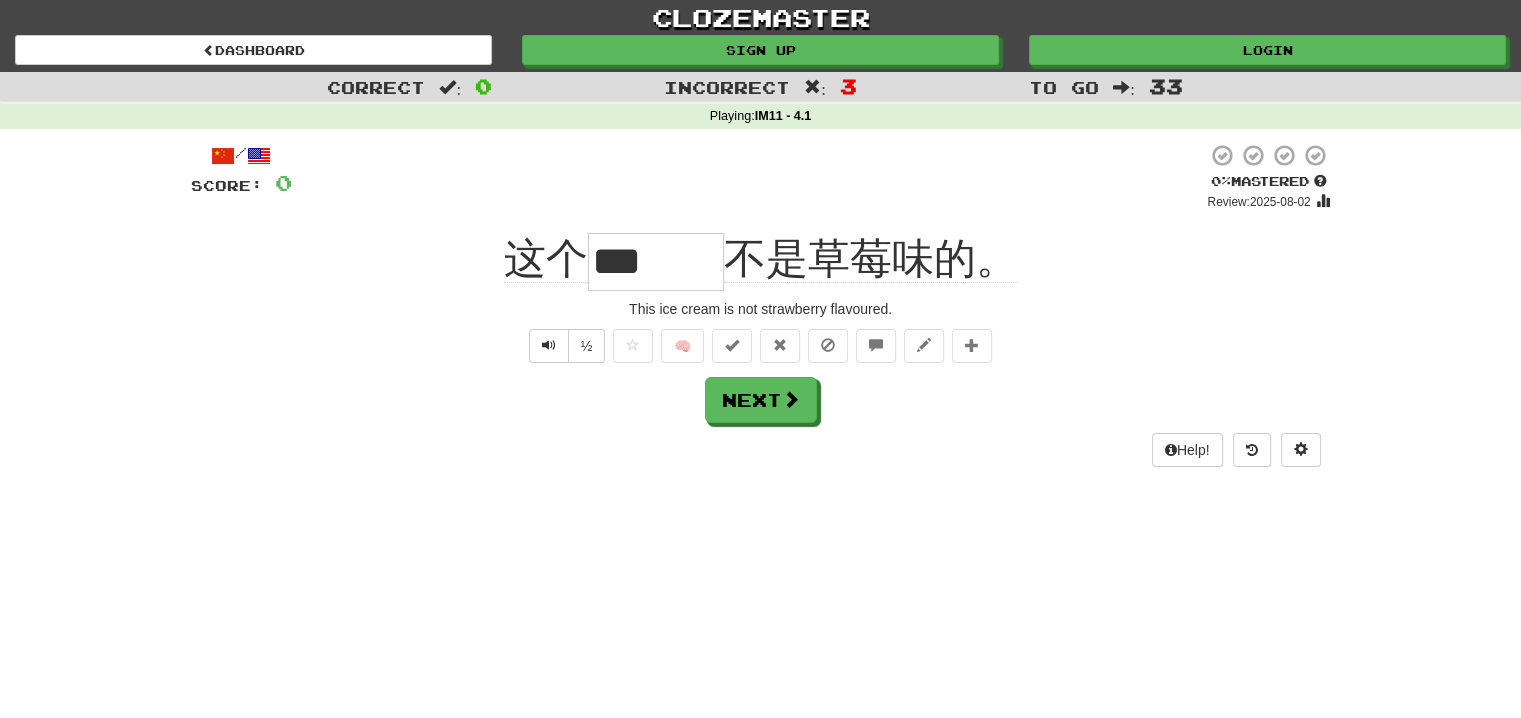click on "***" at bounding box center (656, 262) 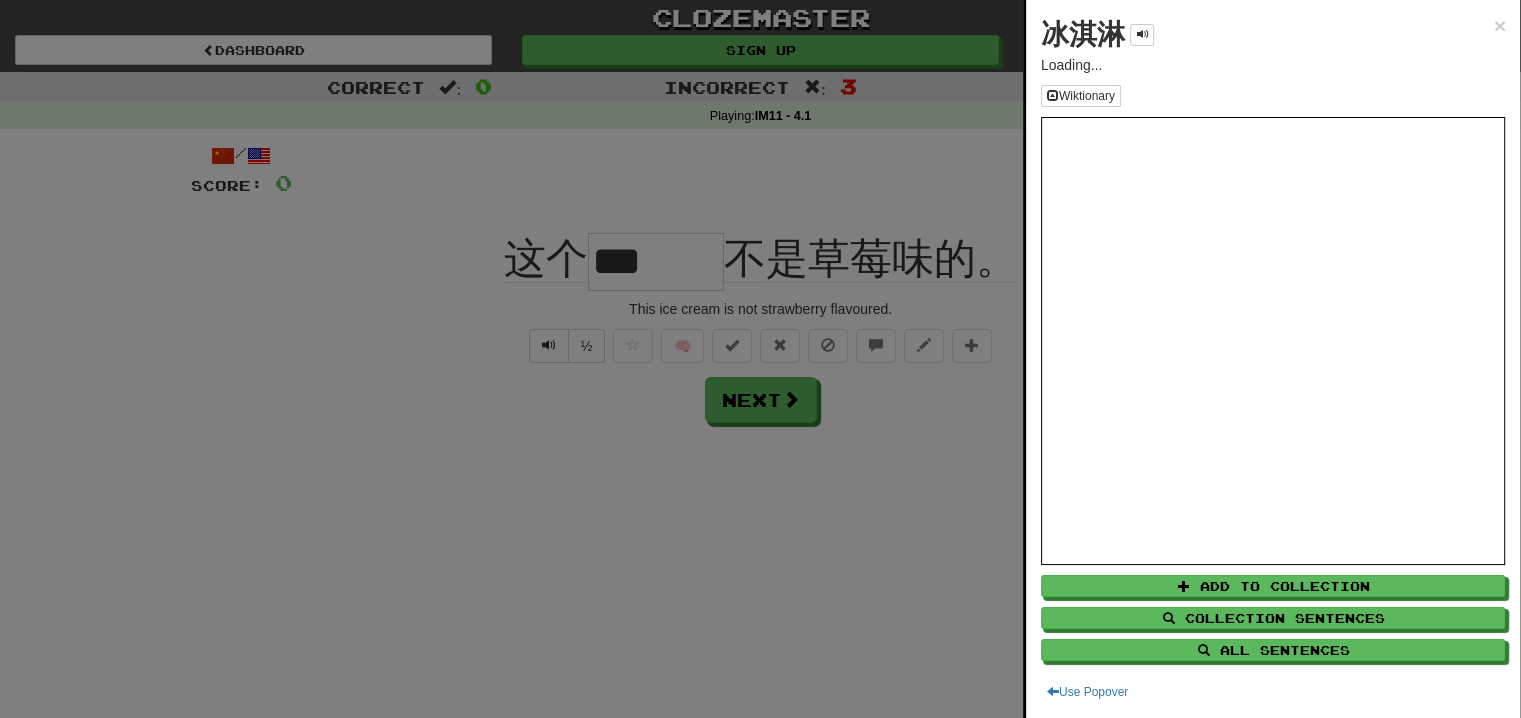 click on "冰淇淋" at bounding box center (1083, 34) 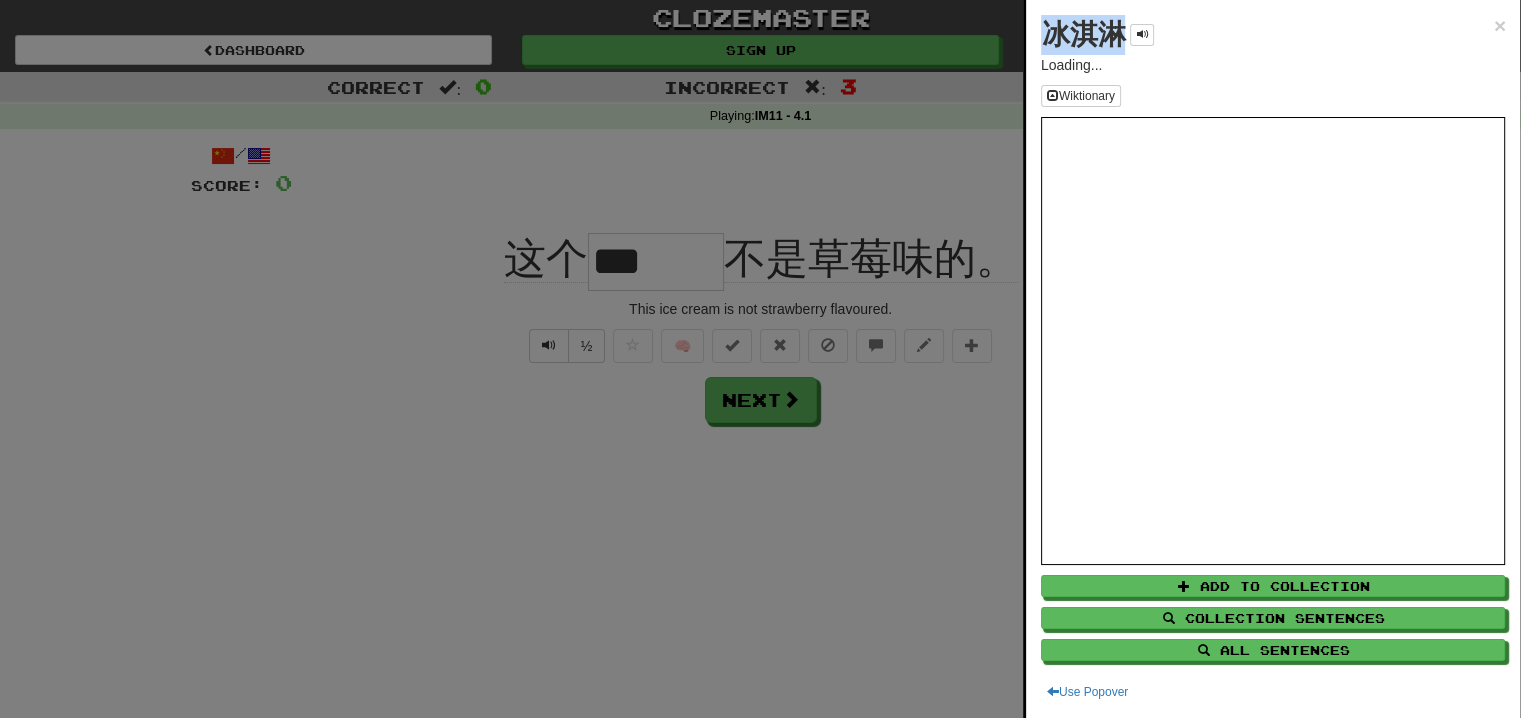 click on "冰淇淋" at bounding box center [1083, 34] 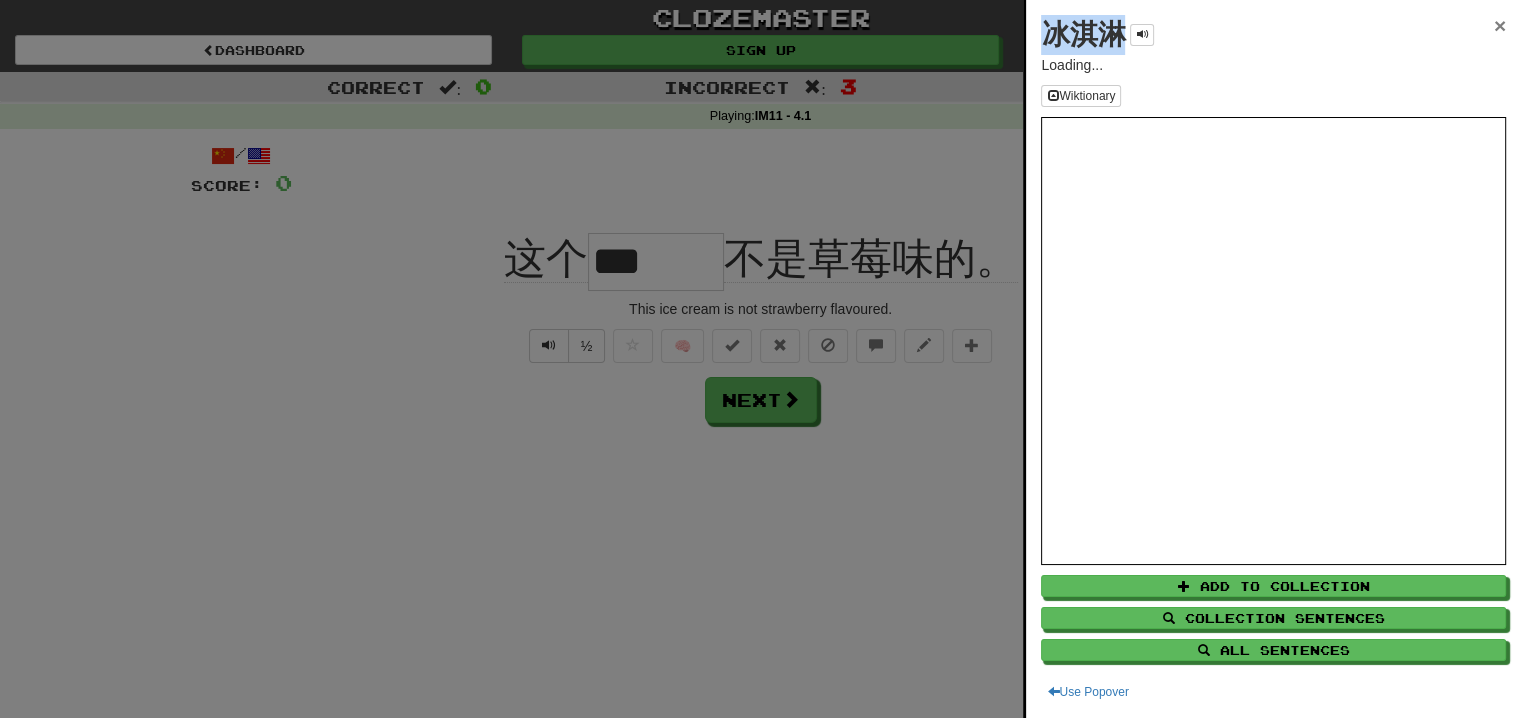 click on "×" at bounding box center [1500, 25] 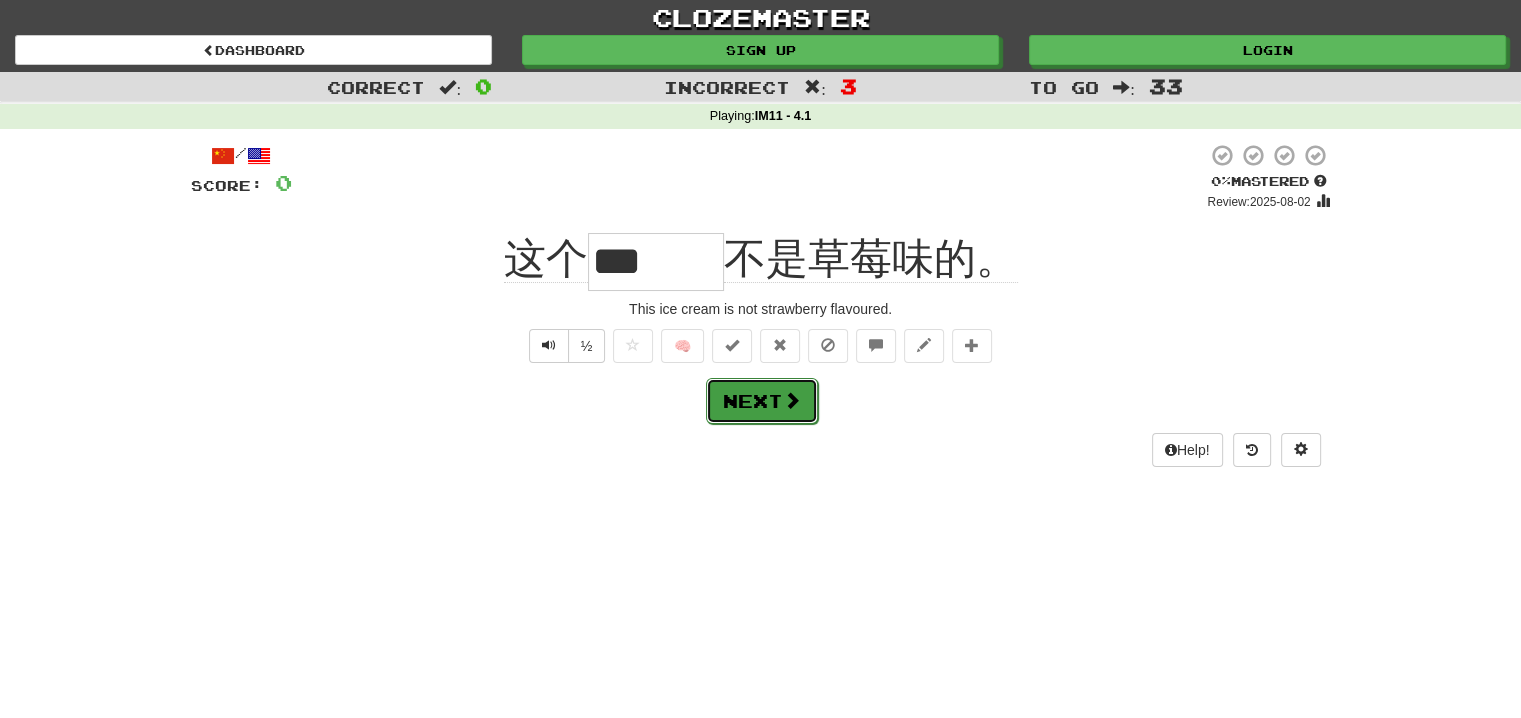 click on "Next" at bounding box center (762, 401) 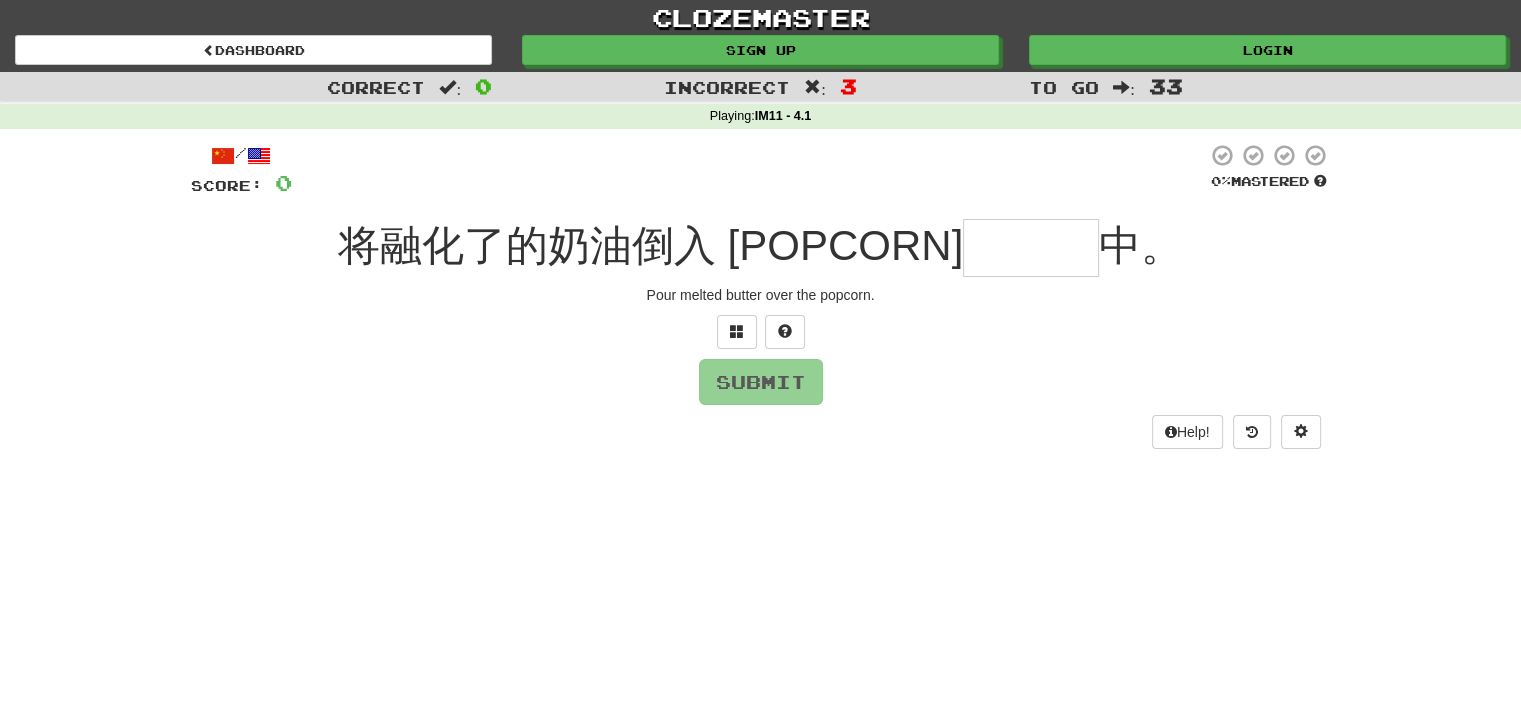 click at bounding box center [1031, 248] 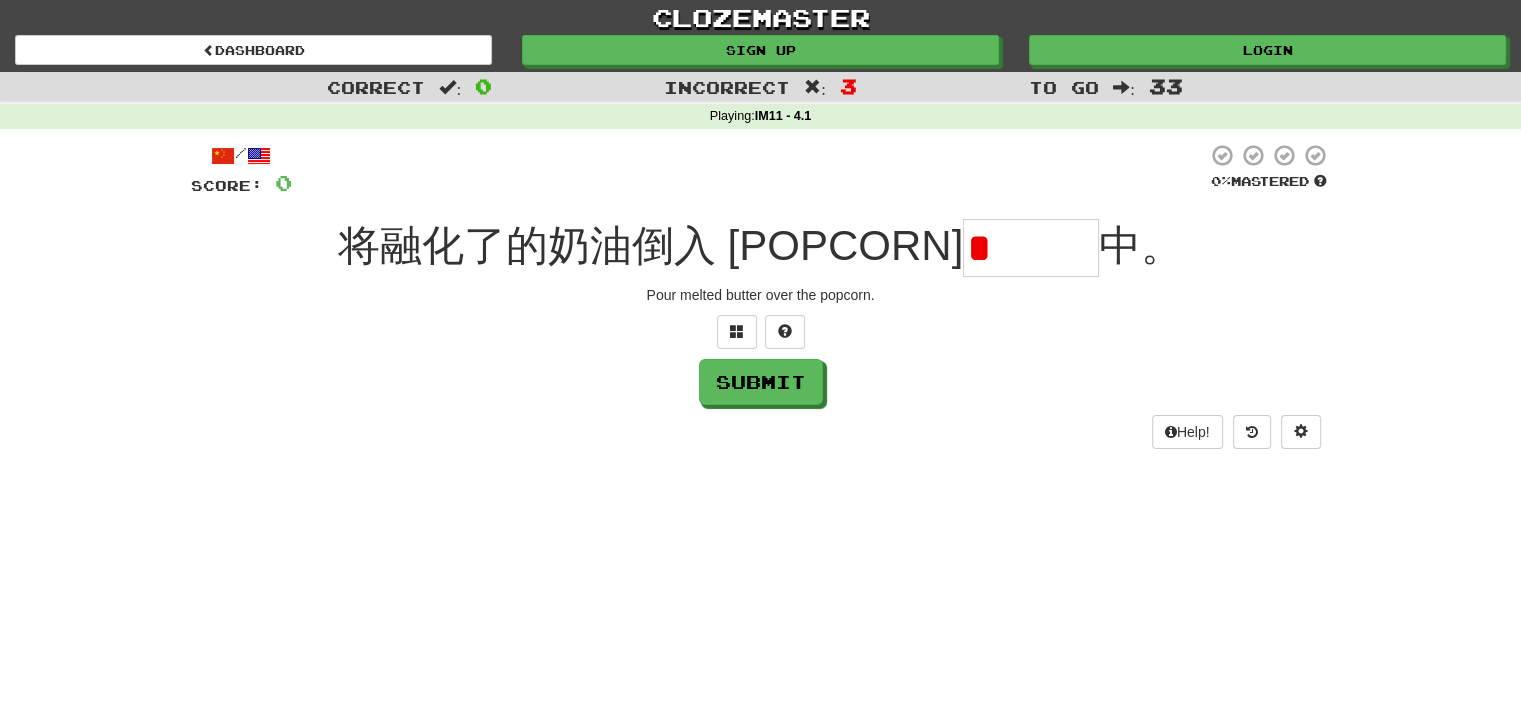 type on "***" 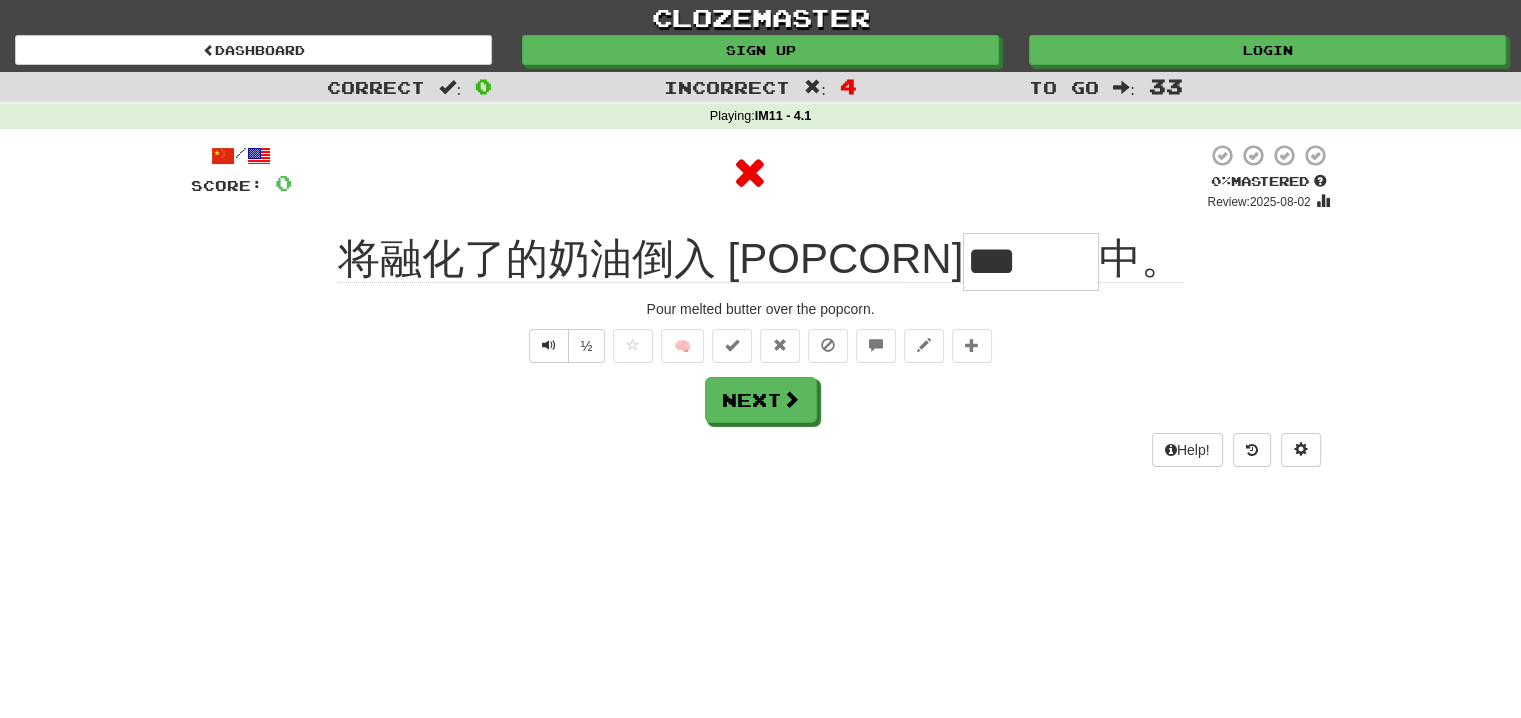 click on "***" at bounding box center (1031, 262) 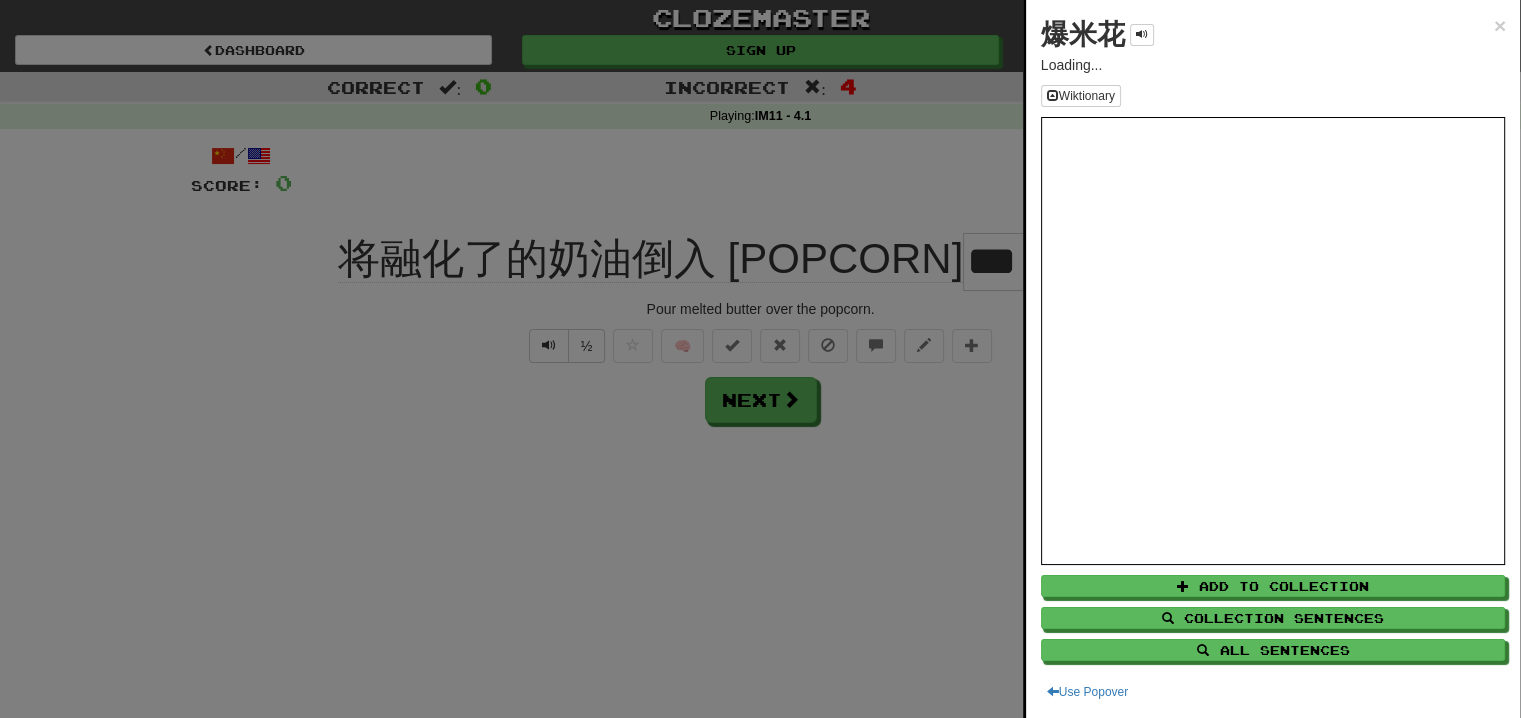 click on "爆米花" at bounding box center [1083, 34] 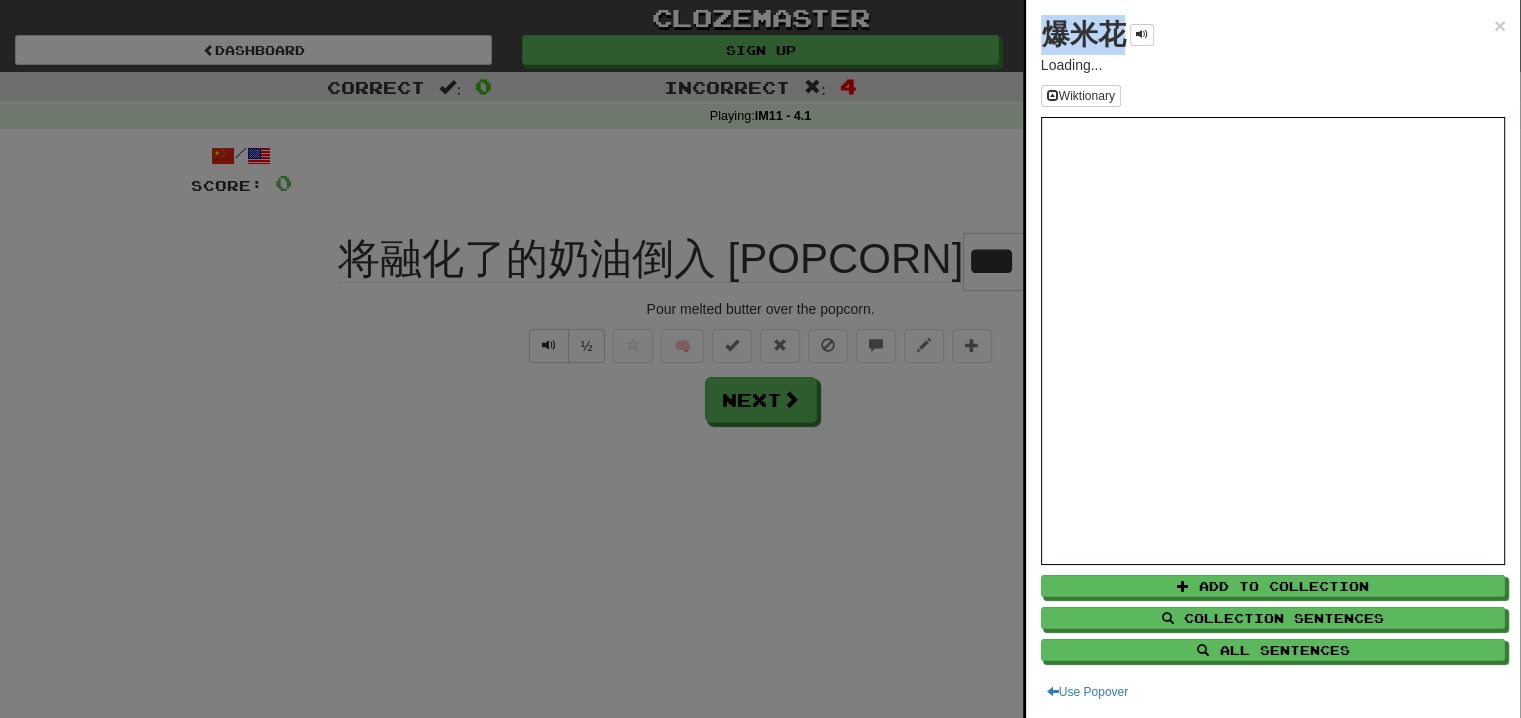 click on "爆米花" at bounding box center [1083, 34] 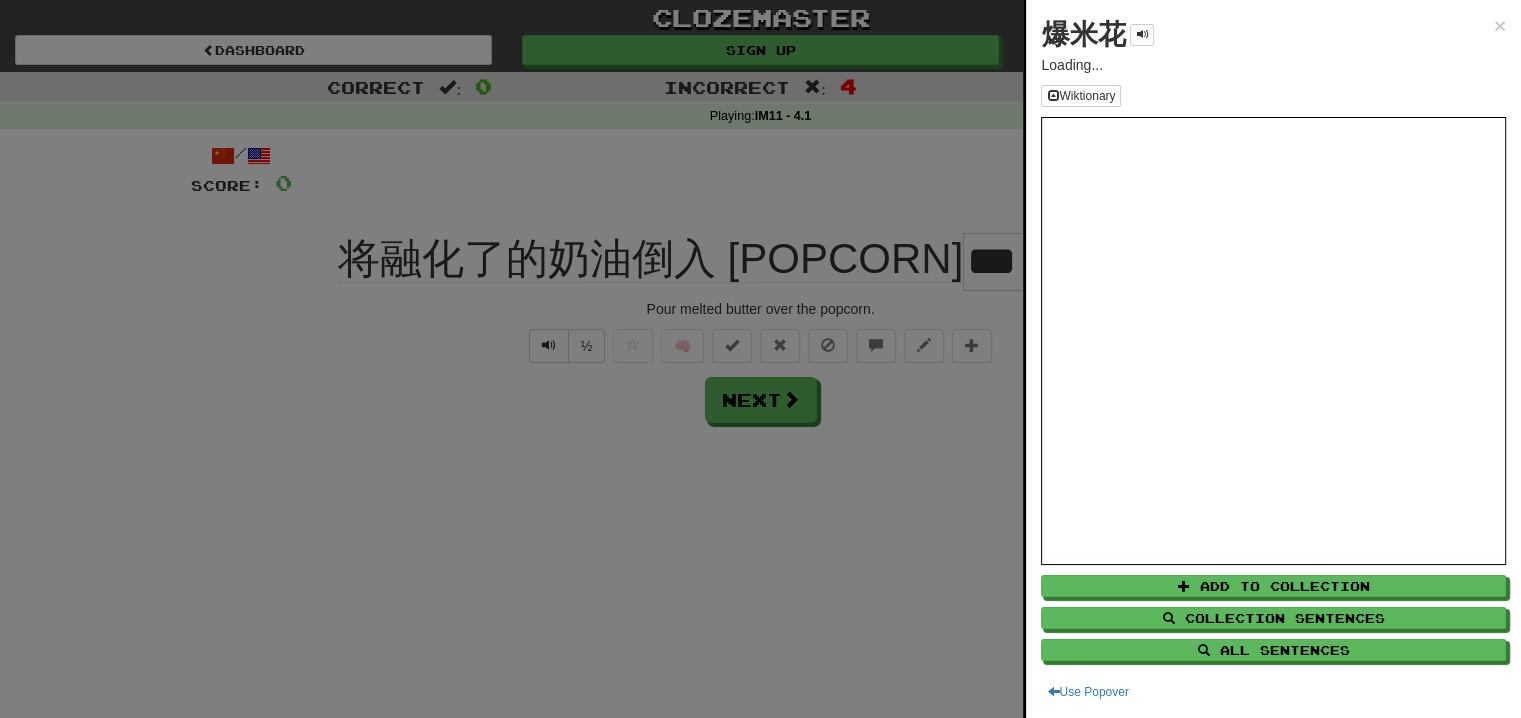click on "爆米花 × Loading...  Wiktionary   Add to Collection   Collection Sentences   All Sentences  Use Popover" at bounding box center (1273, 359) 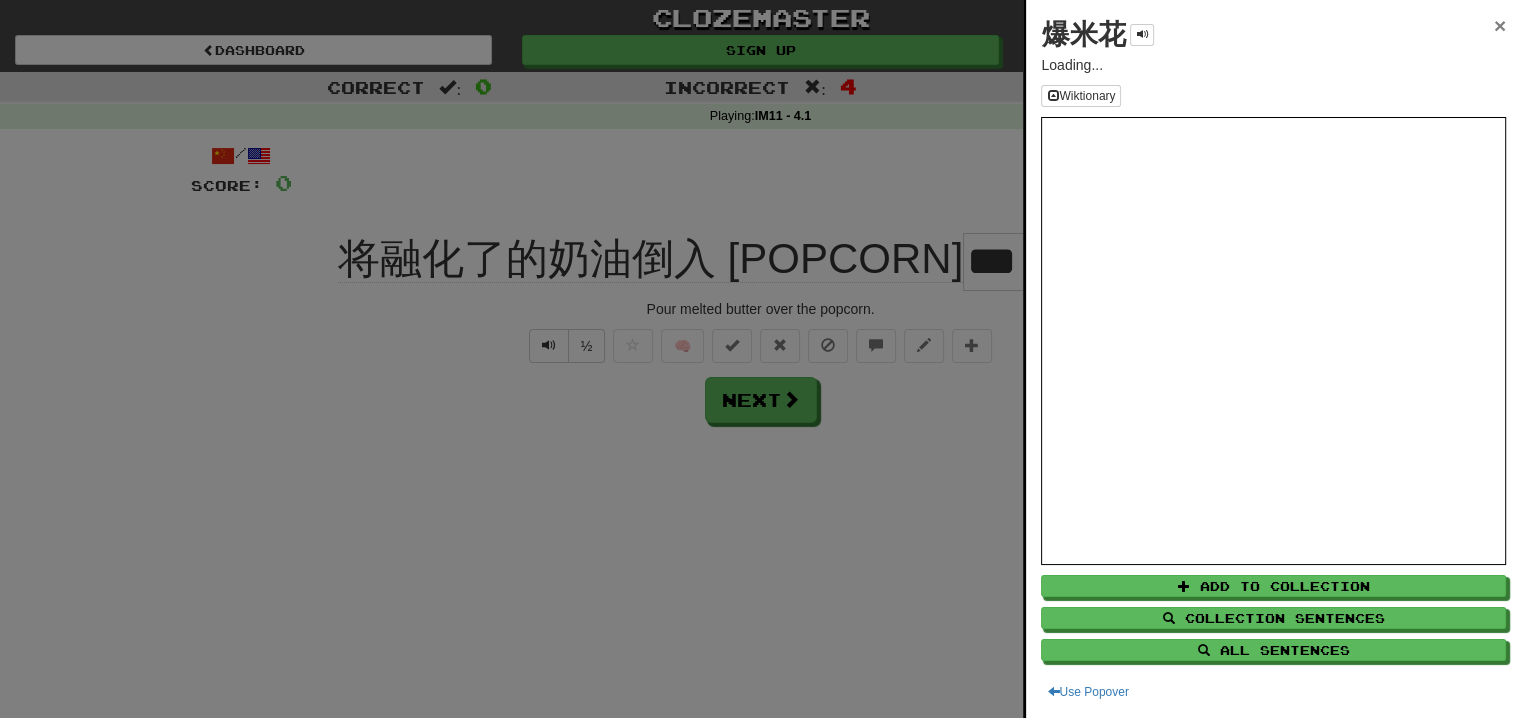click on "×" at bounding box center [1500, 25] 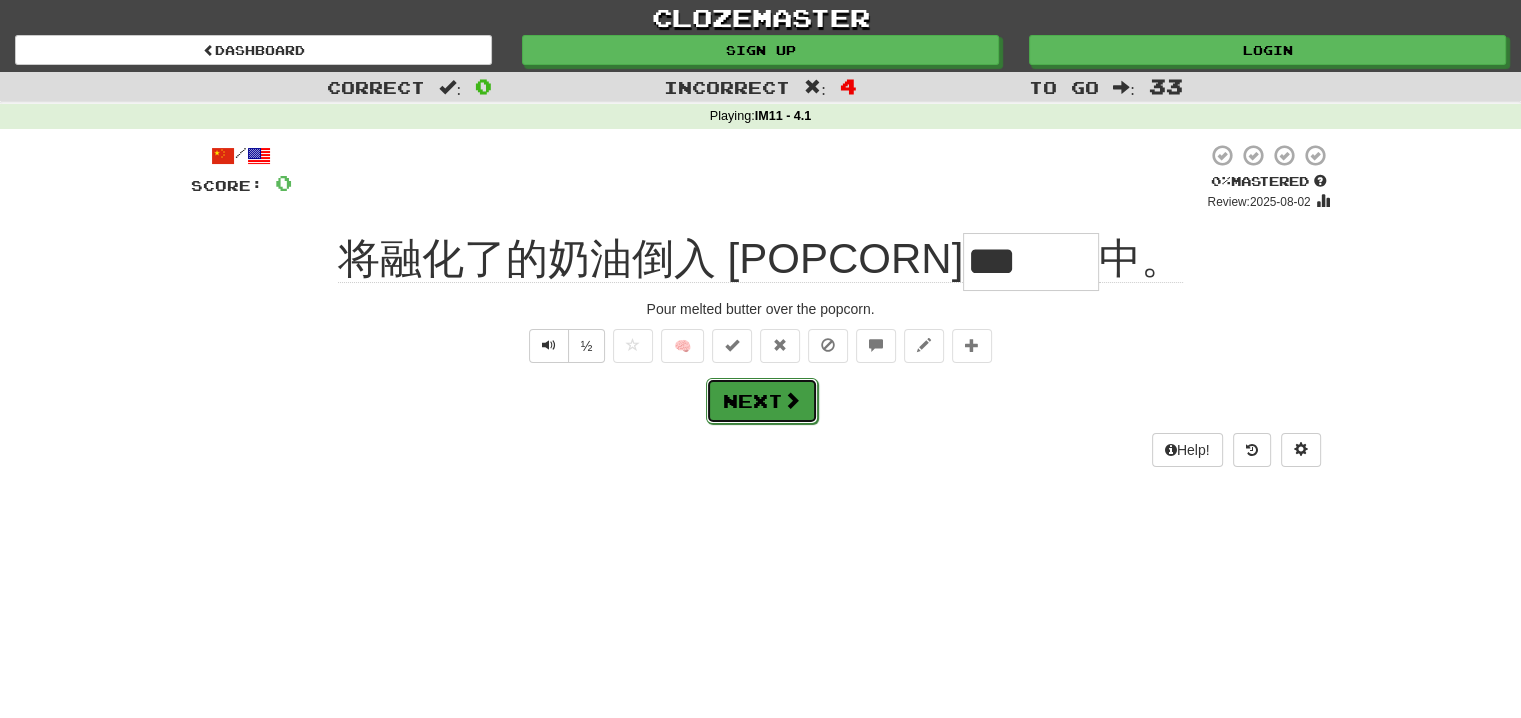 click on "Next" at bounding box center (762, 401) 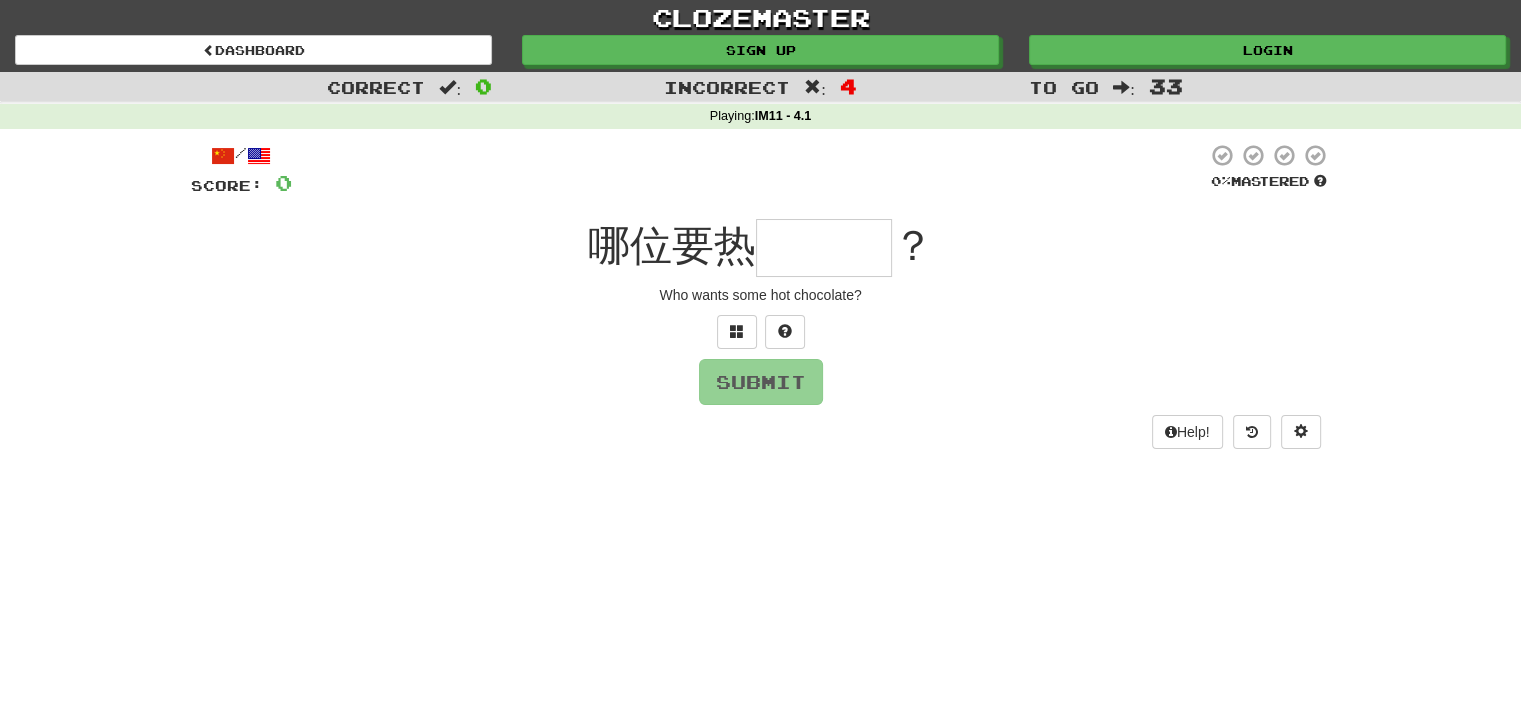 click at bounding box center (824, 248) 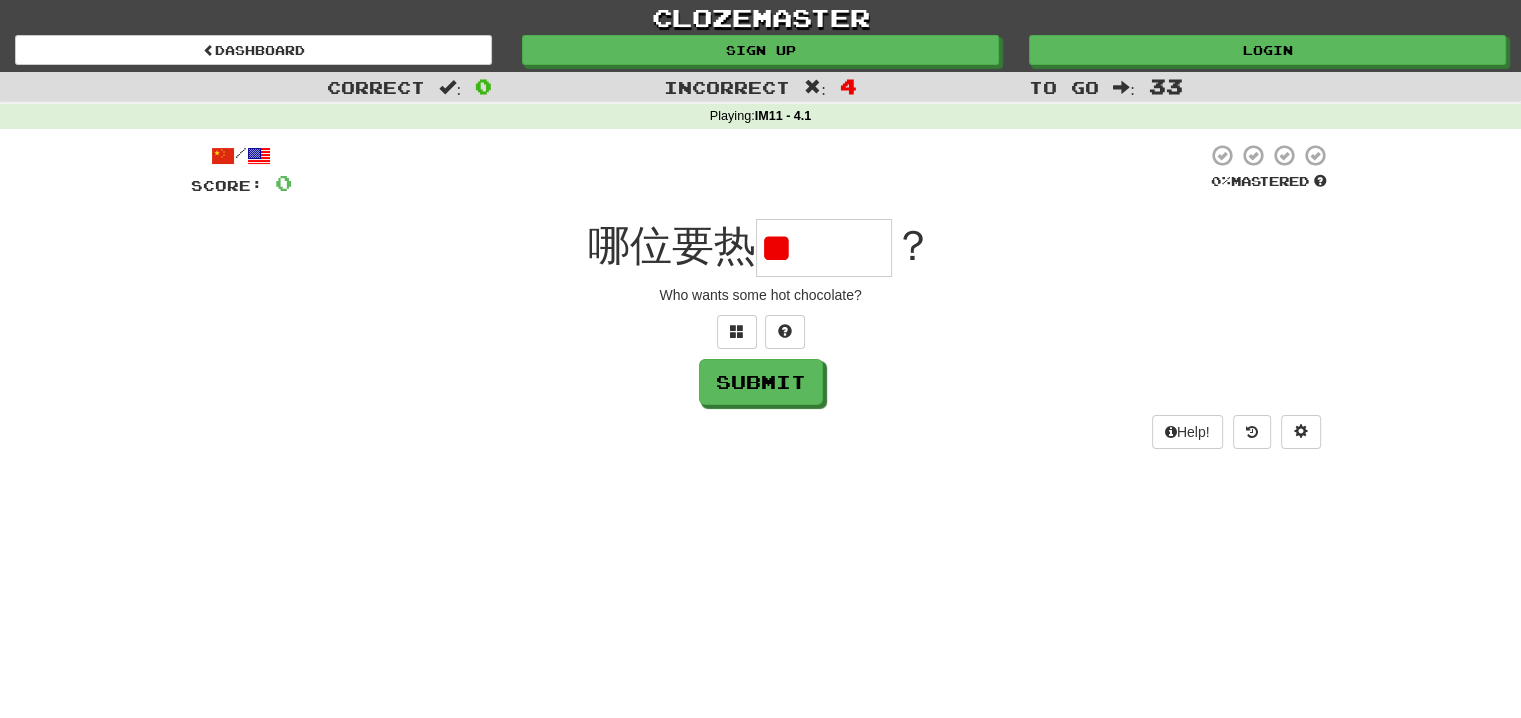 type on "*" 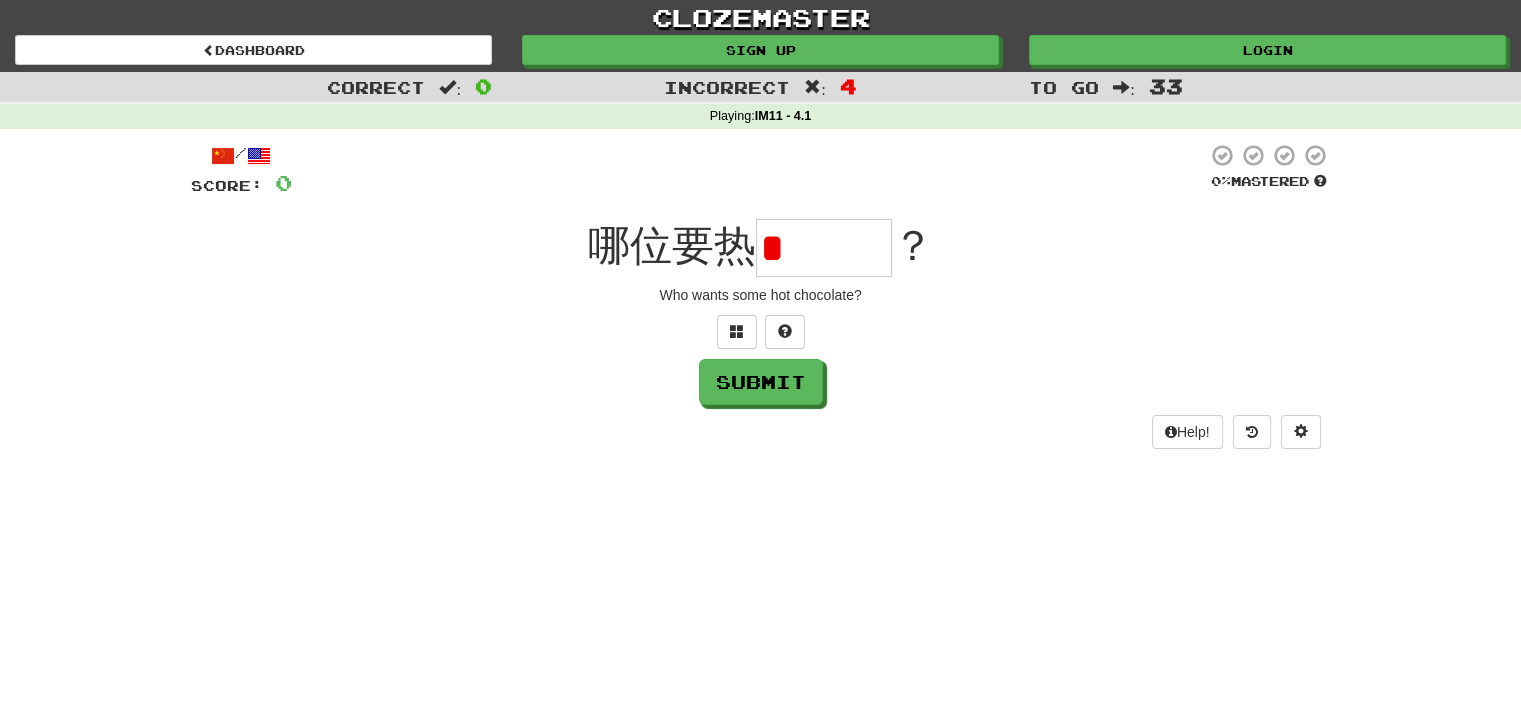 type on "***" 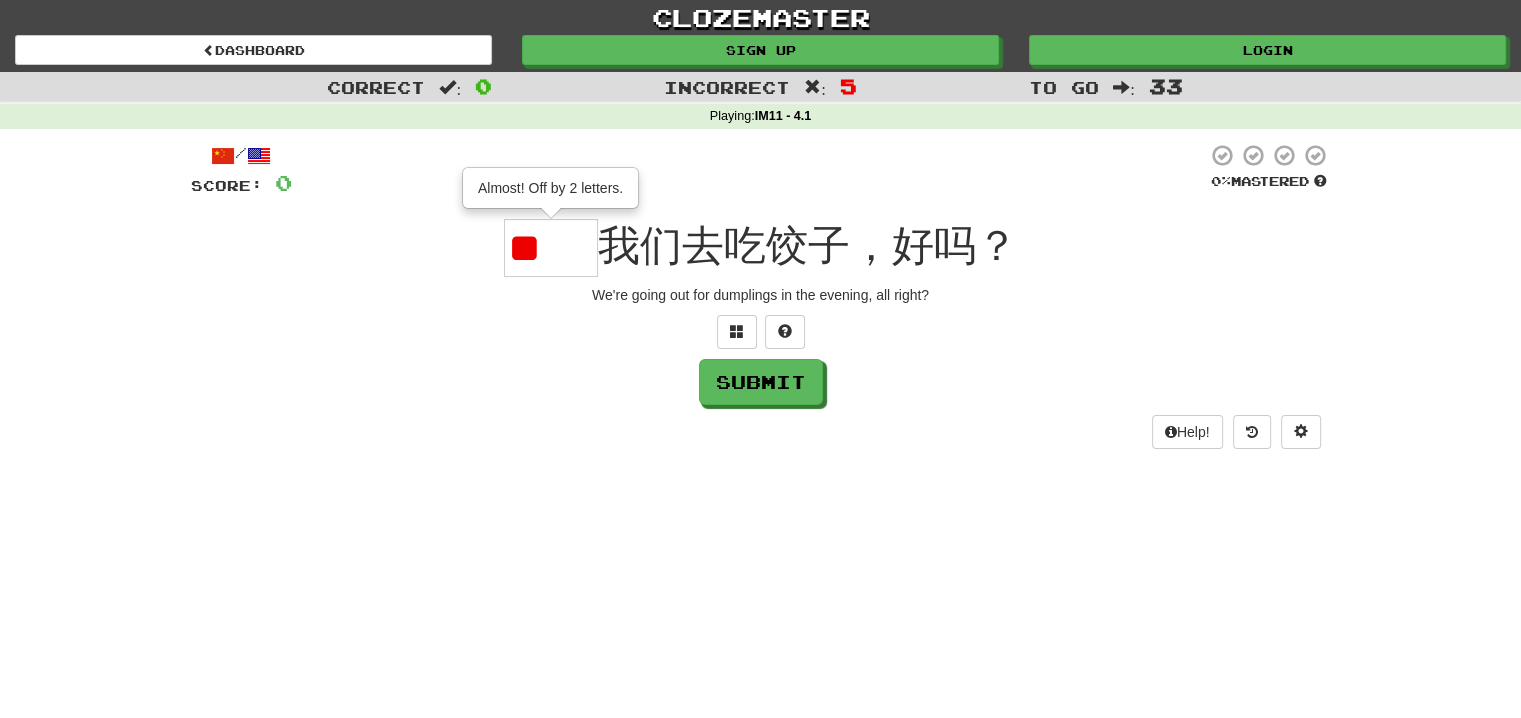 type on "**" 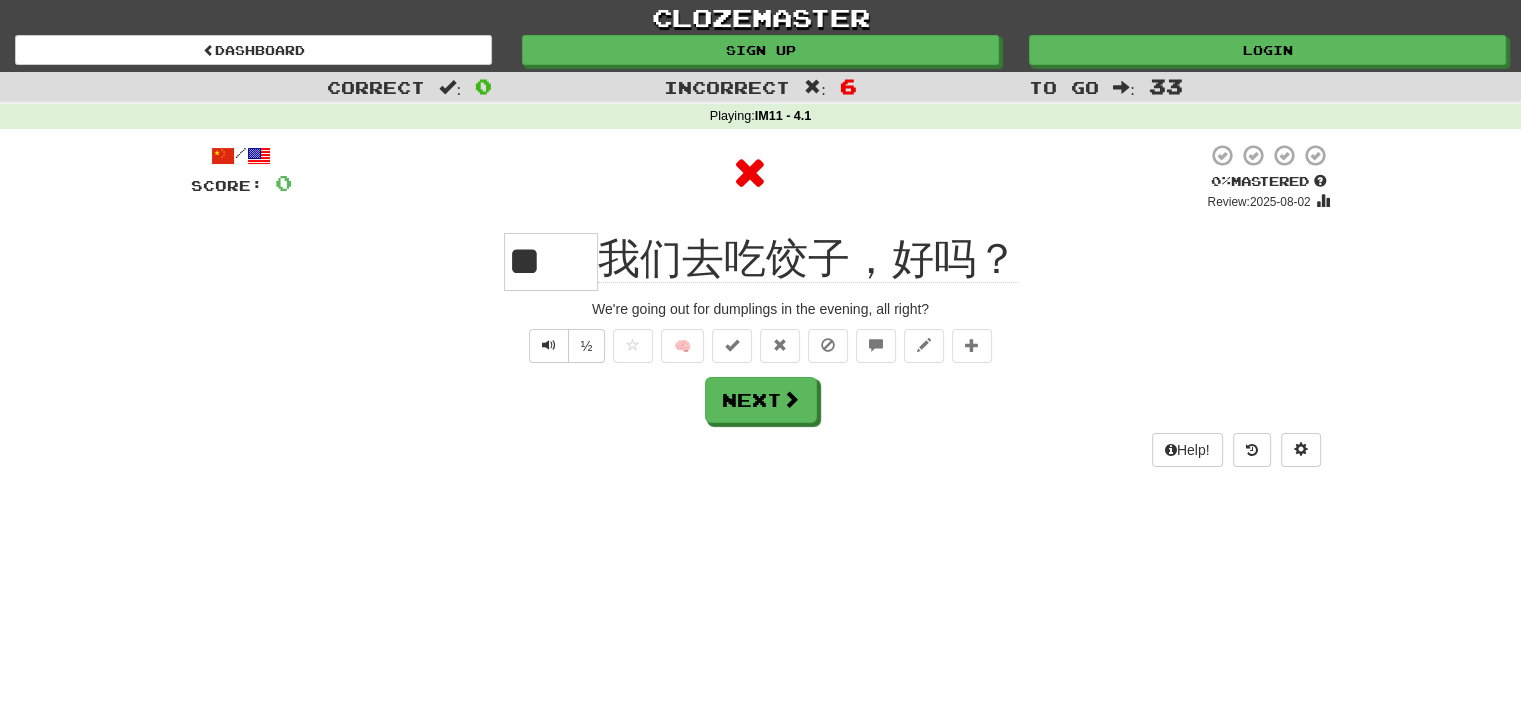 click on "**" at bounding box center [551, 262] 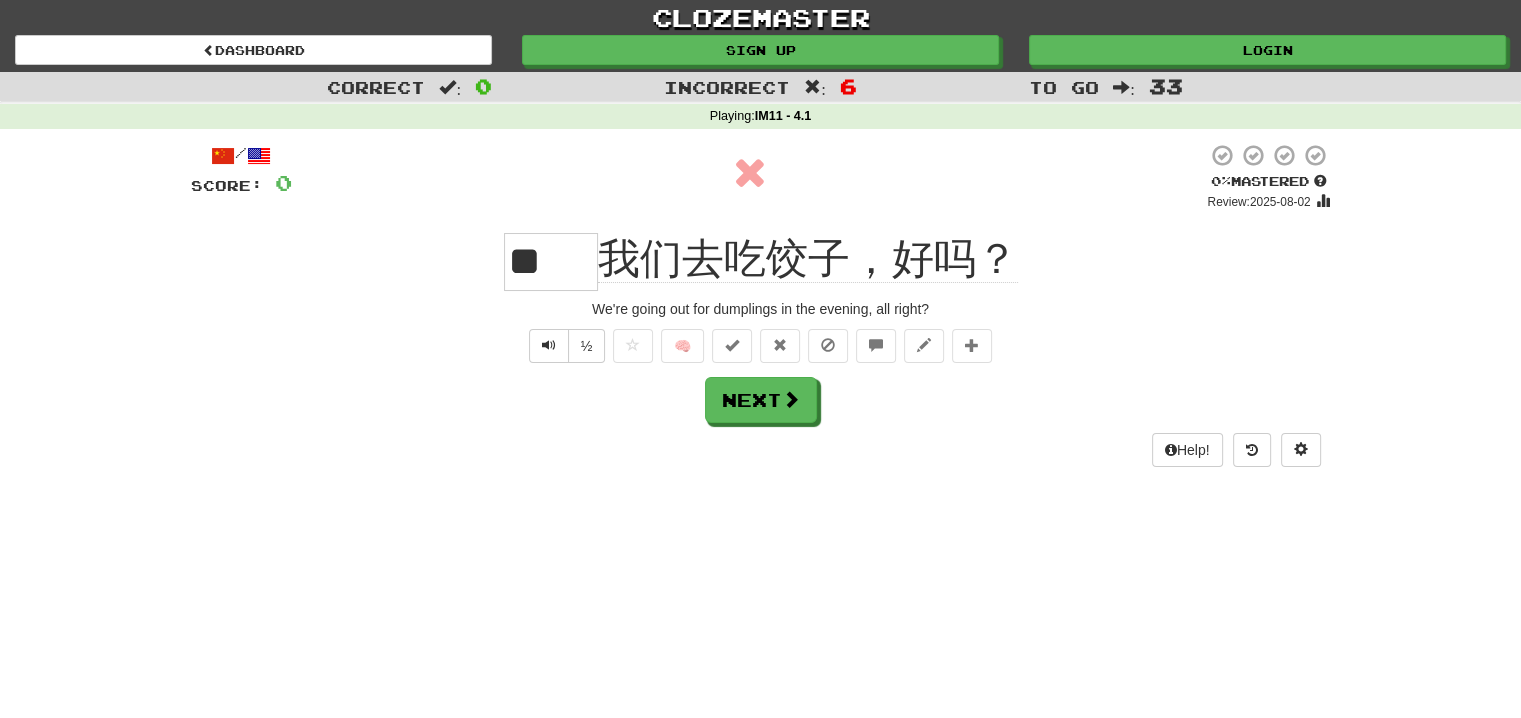 click on "**" at bounding box center (551, 262) 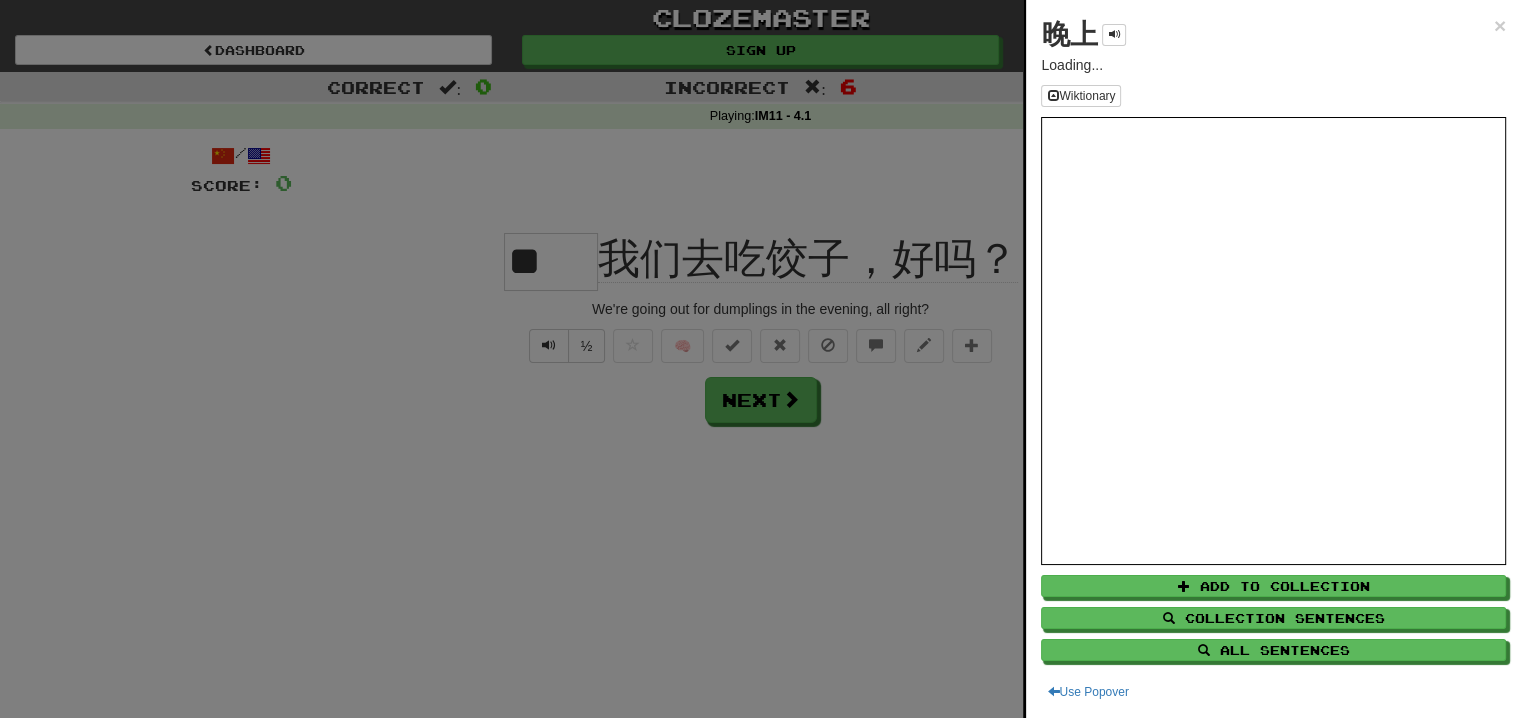 click on "晚上" at bounding box center (1069, 34) 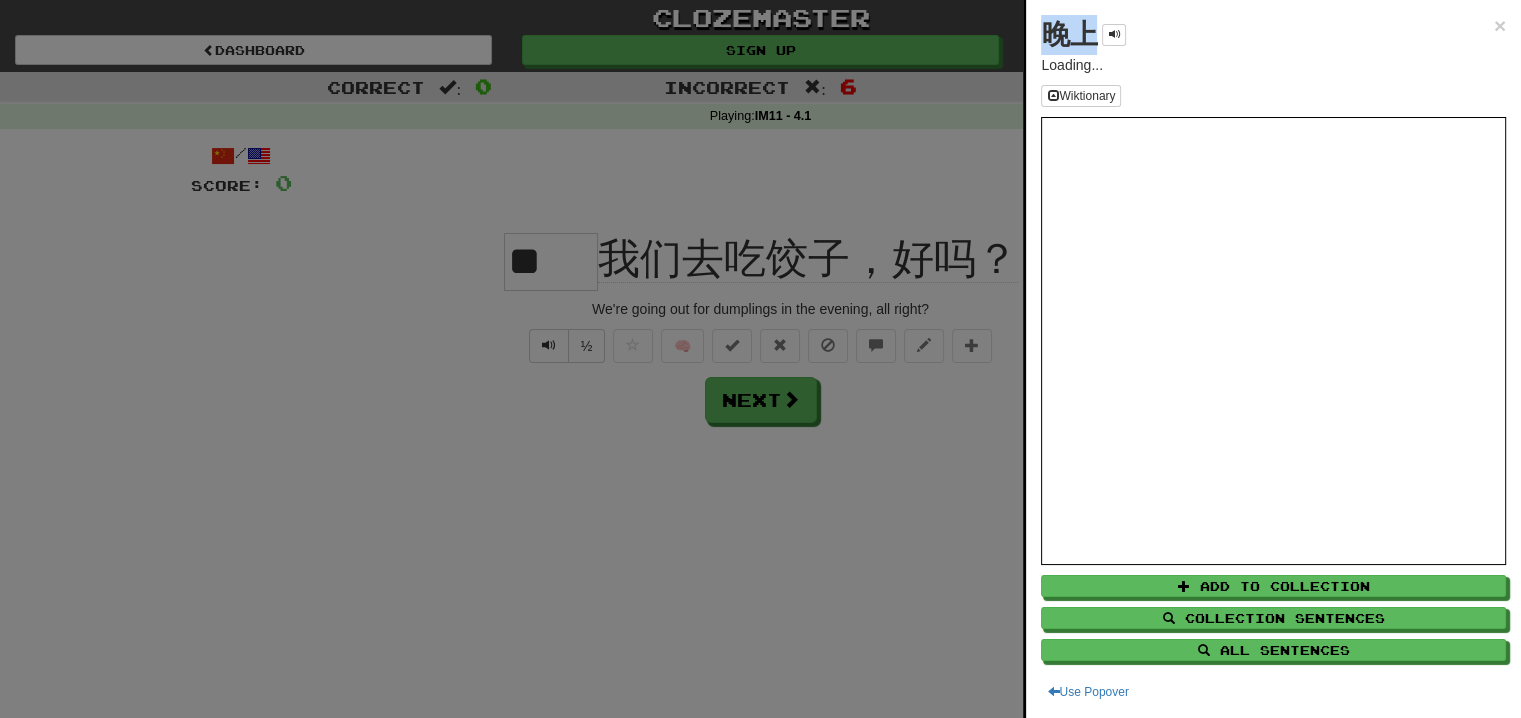 click on "晚上" at bounding box center [1069, 34] 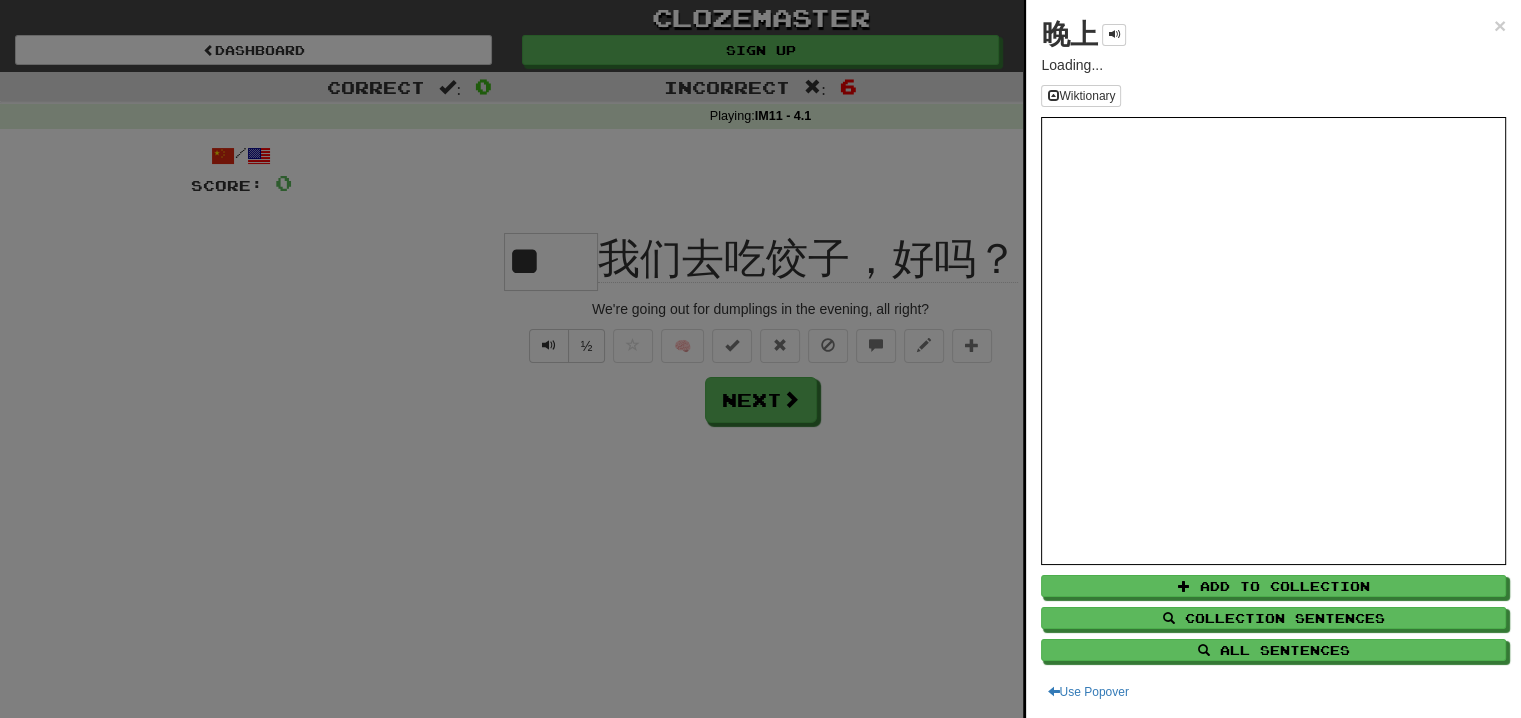 click at bounding box center (760, 359) 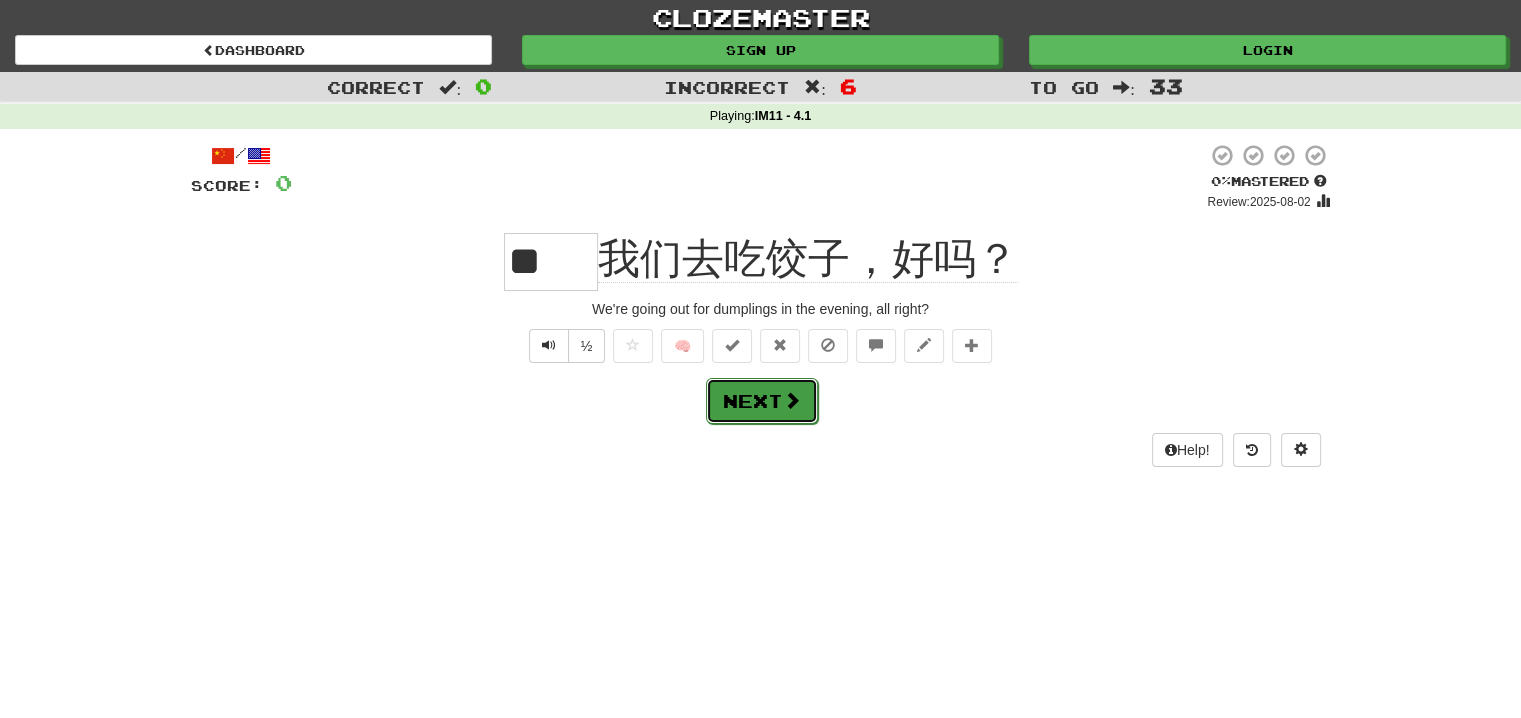 click on "Next" at bounding box center [762, 401] 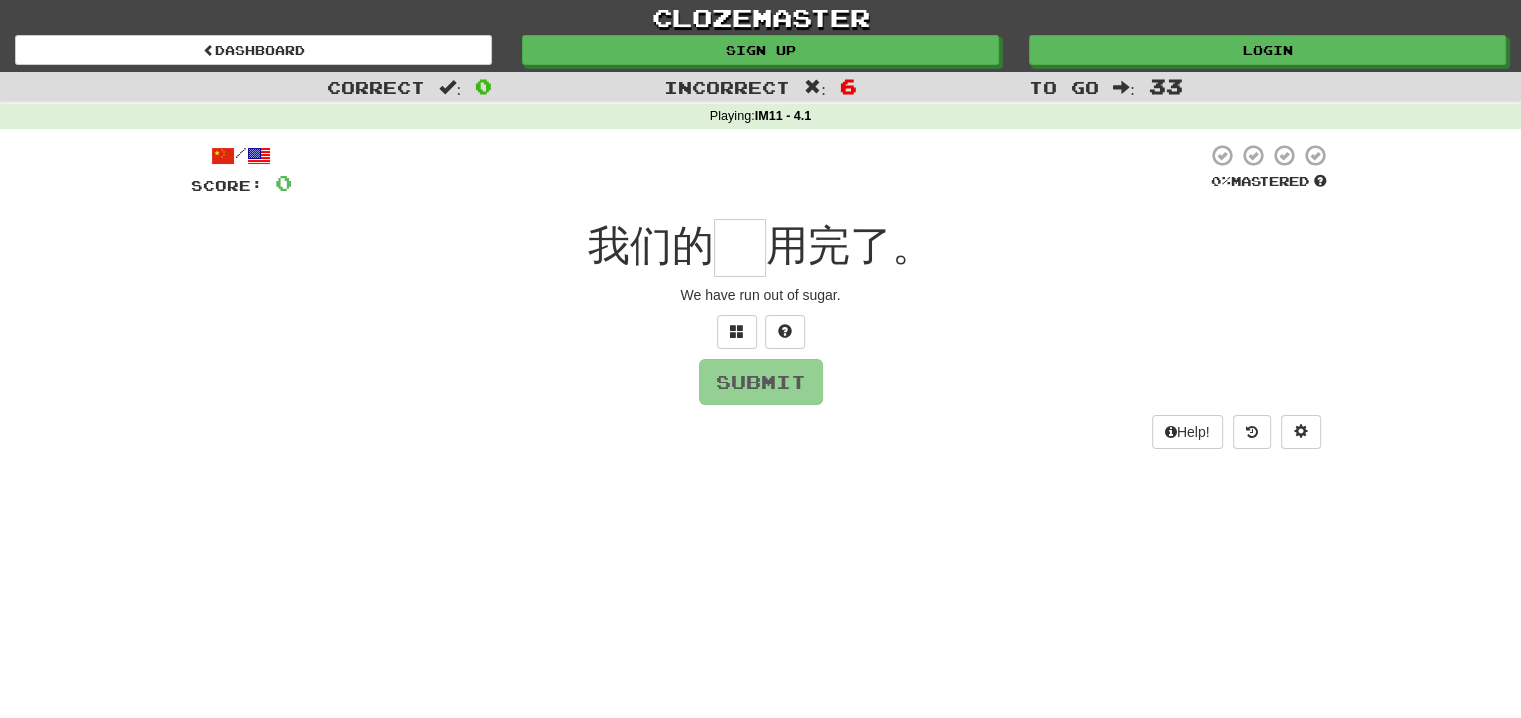 click at bounding box center (740, 248) 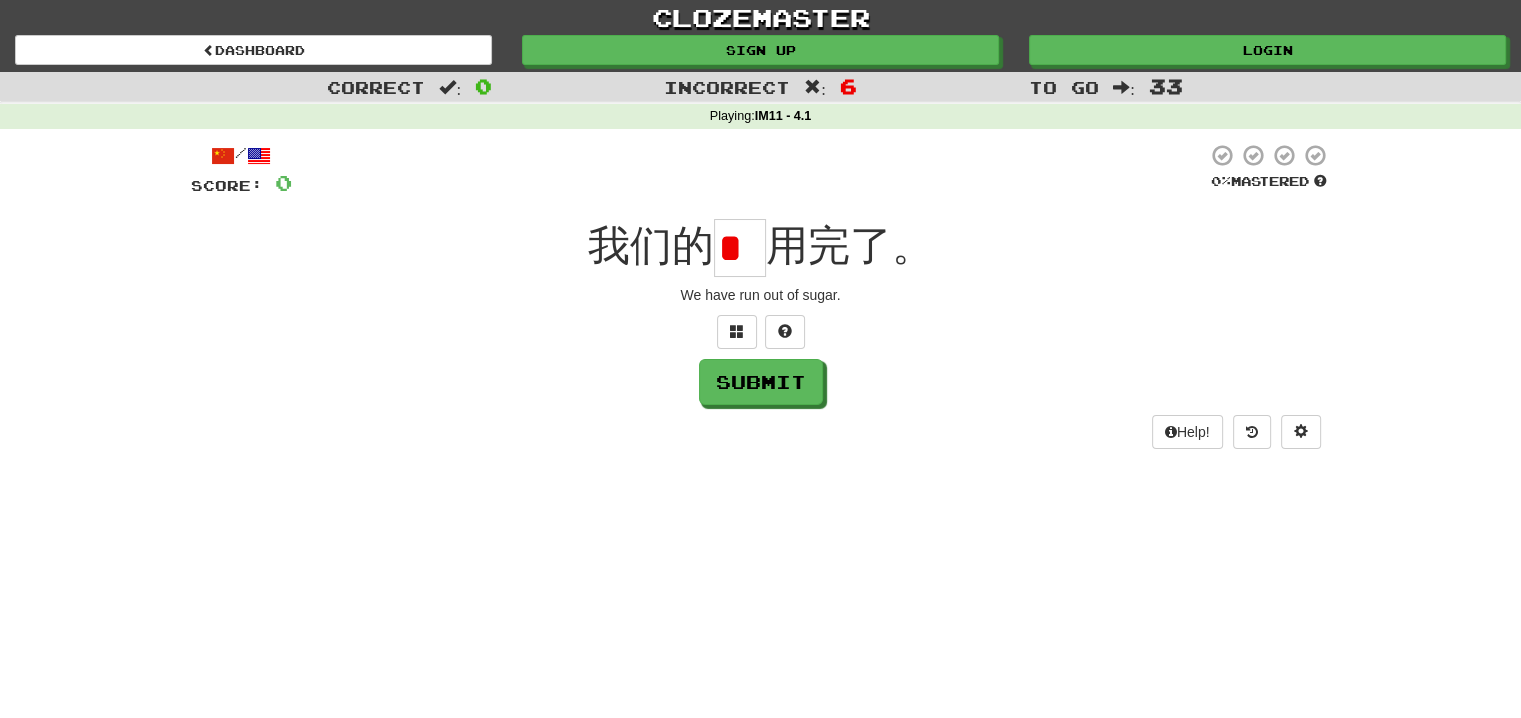 scroll, scrollTop: 0, scrollLeft: 0, axis: both 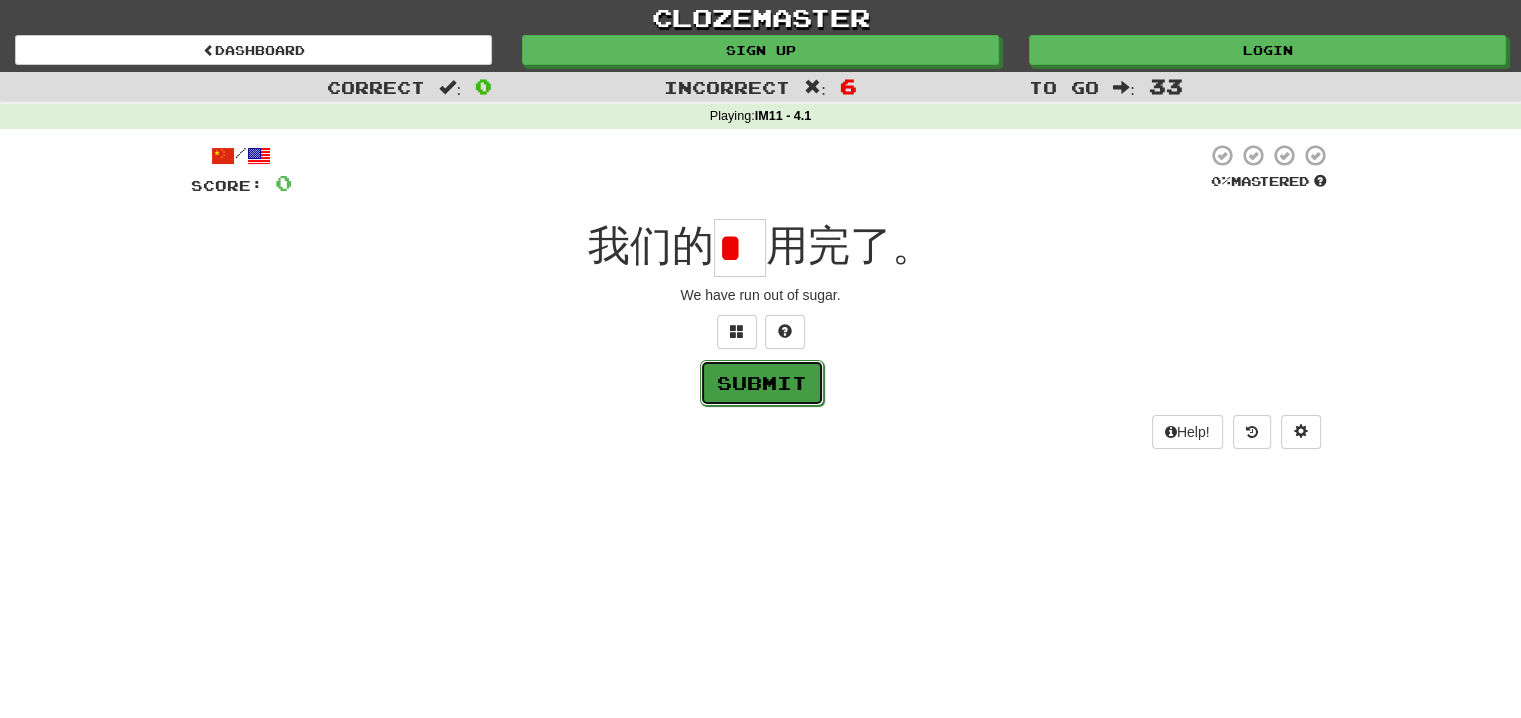 click on "Submit" at bounding box center (762, 383) 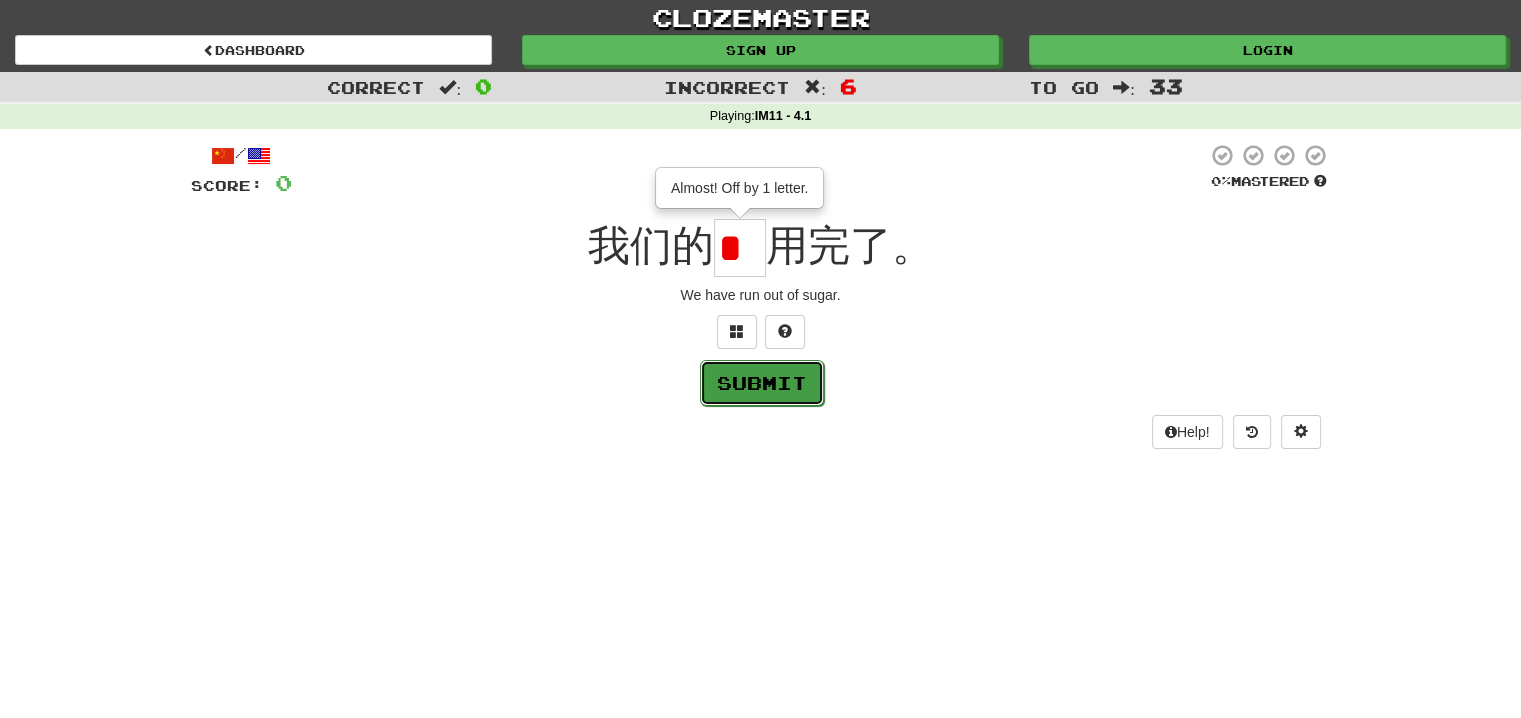 click on "Submit" at bounding box center (762, 383) 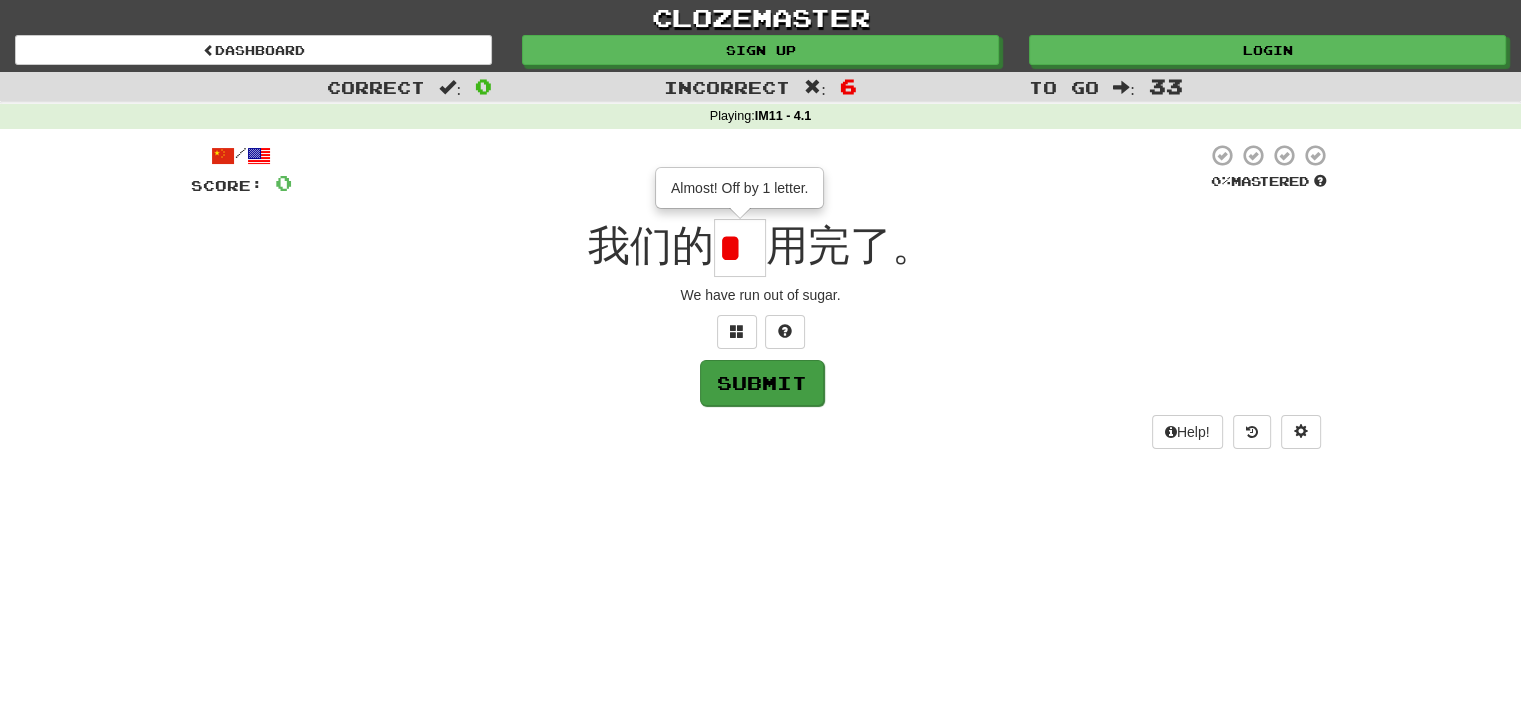 type on "*" 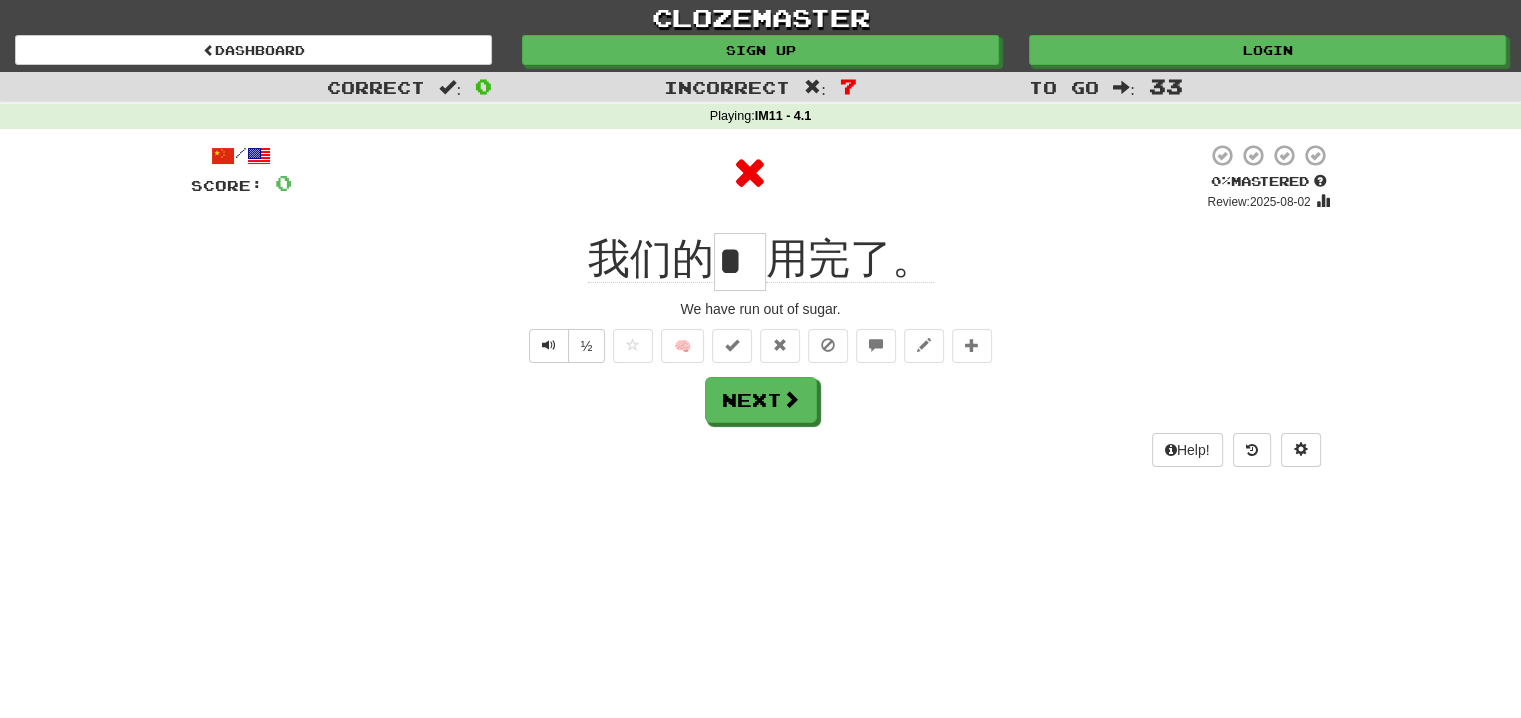 click on "*" at bounding box center (740, 262) 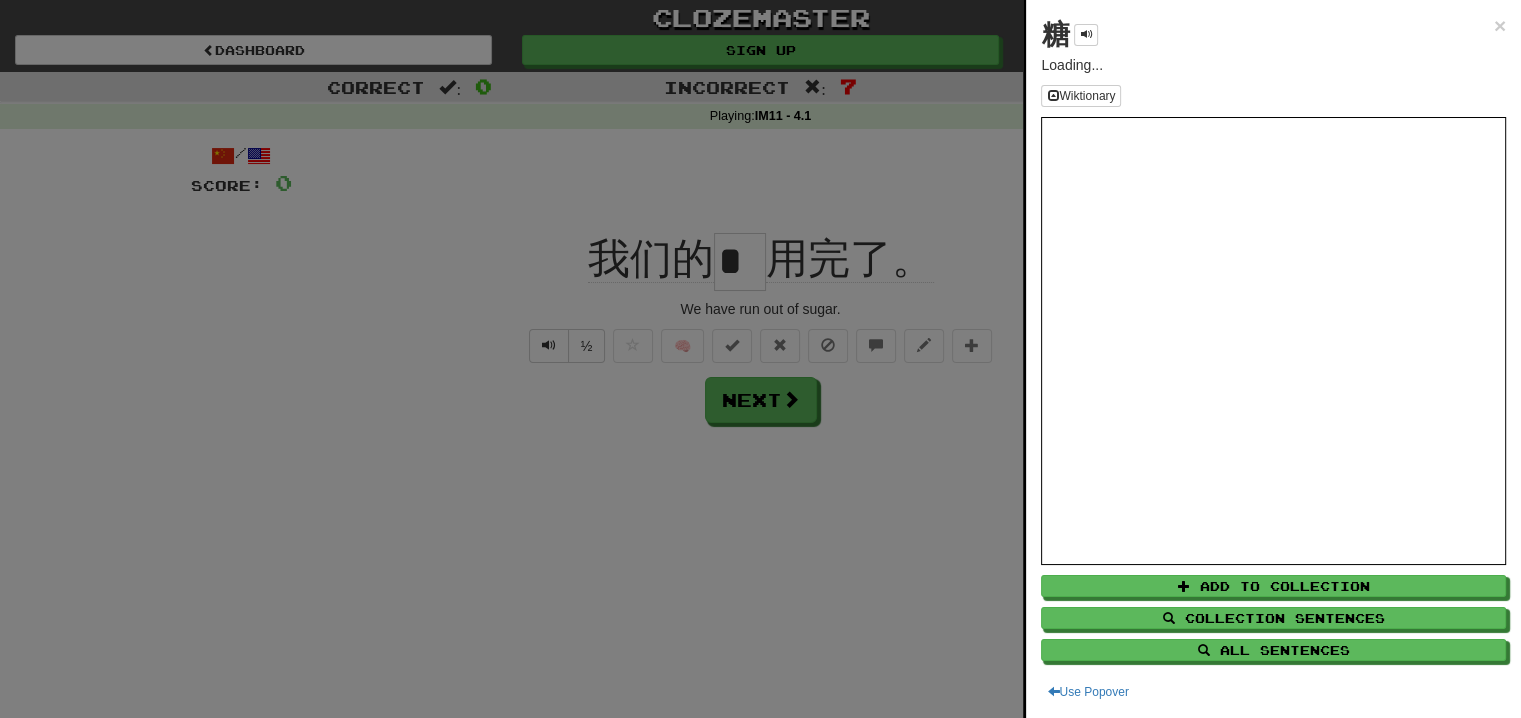 click on "糖" at bounding box center (1055, 34) 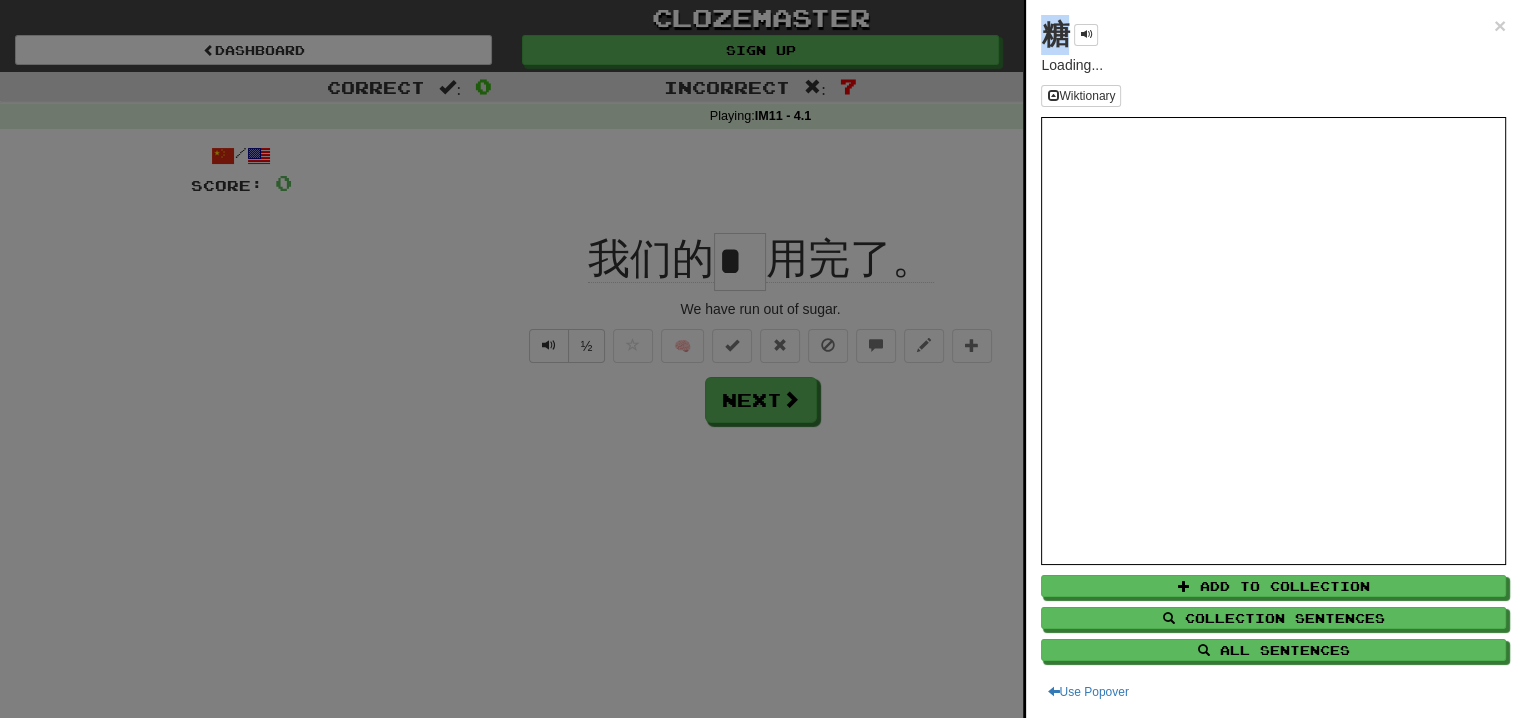 click on "糖" at bounding box center (1055, 34) 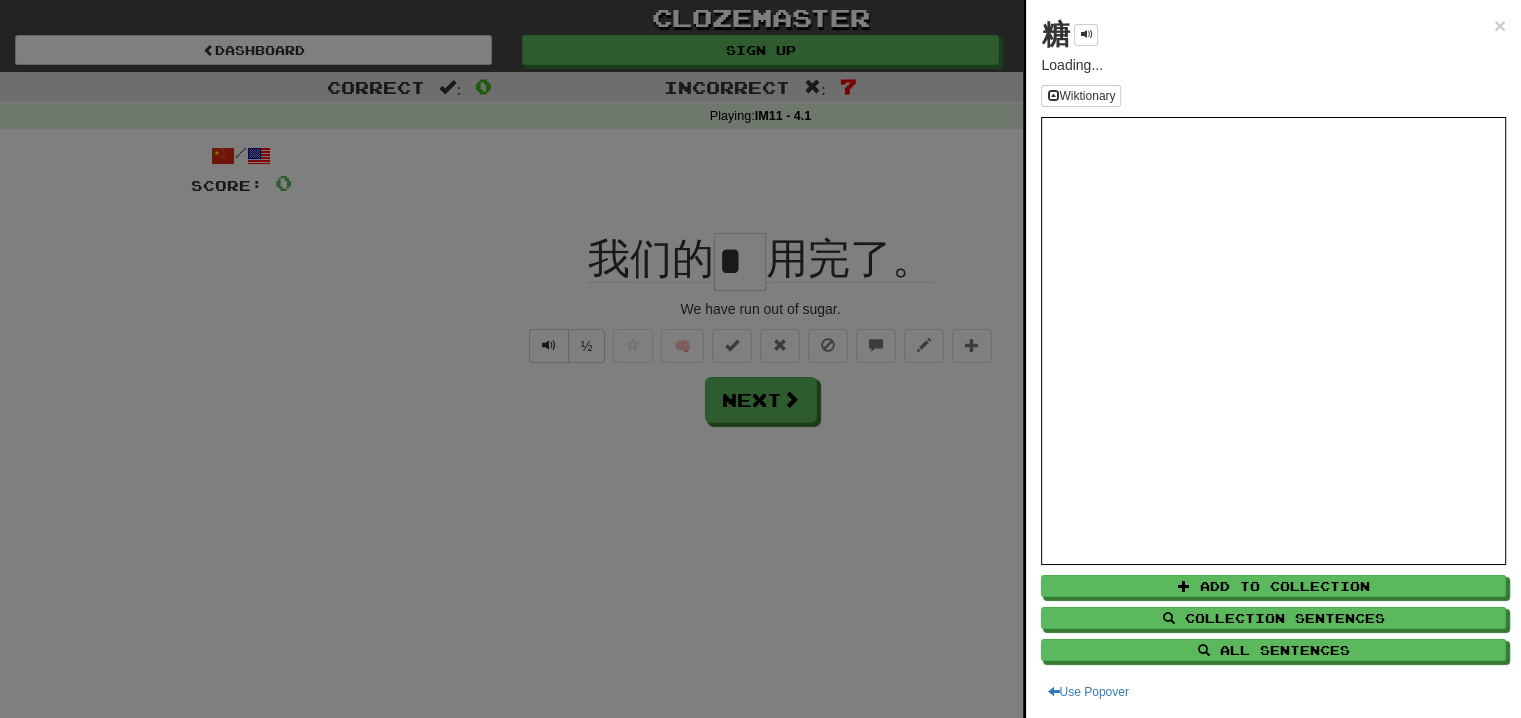 click at bounding box center (760, 359) 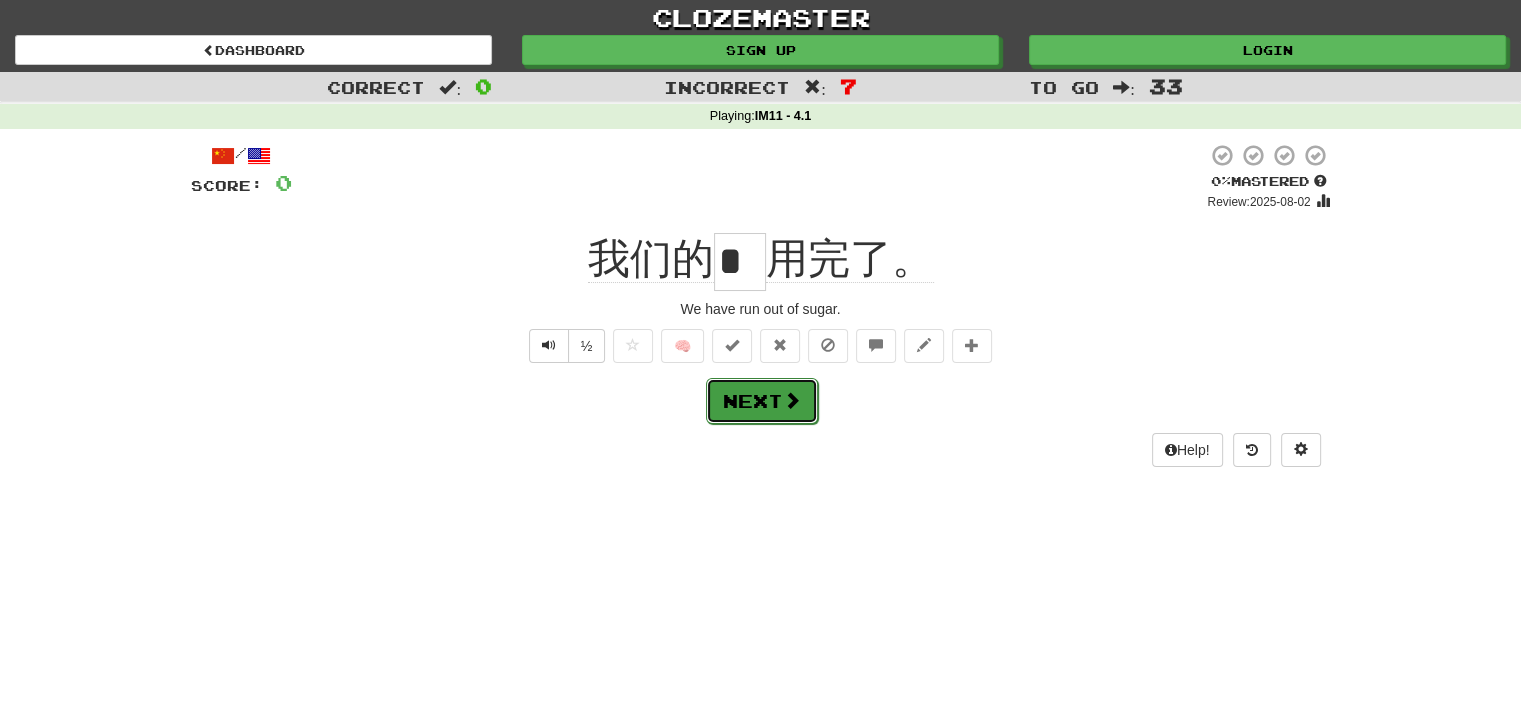 click on "Next" at bounding box center [762, 401] 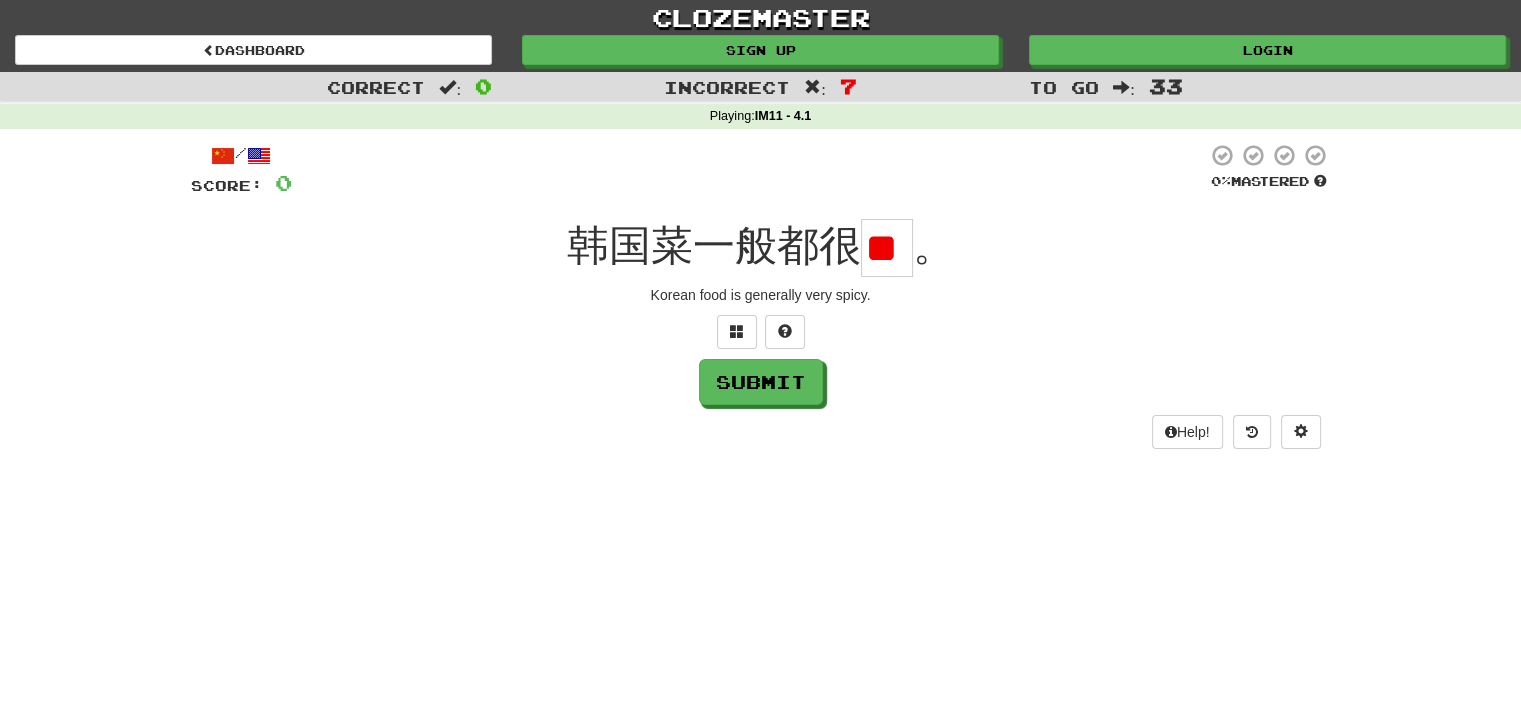 type on "*" 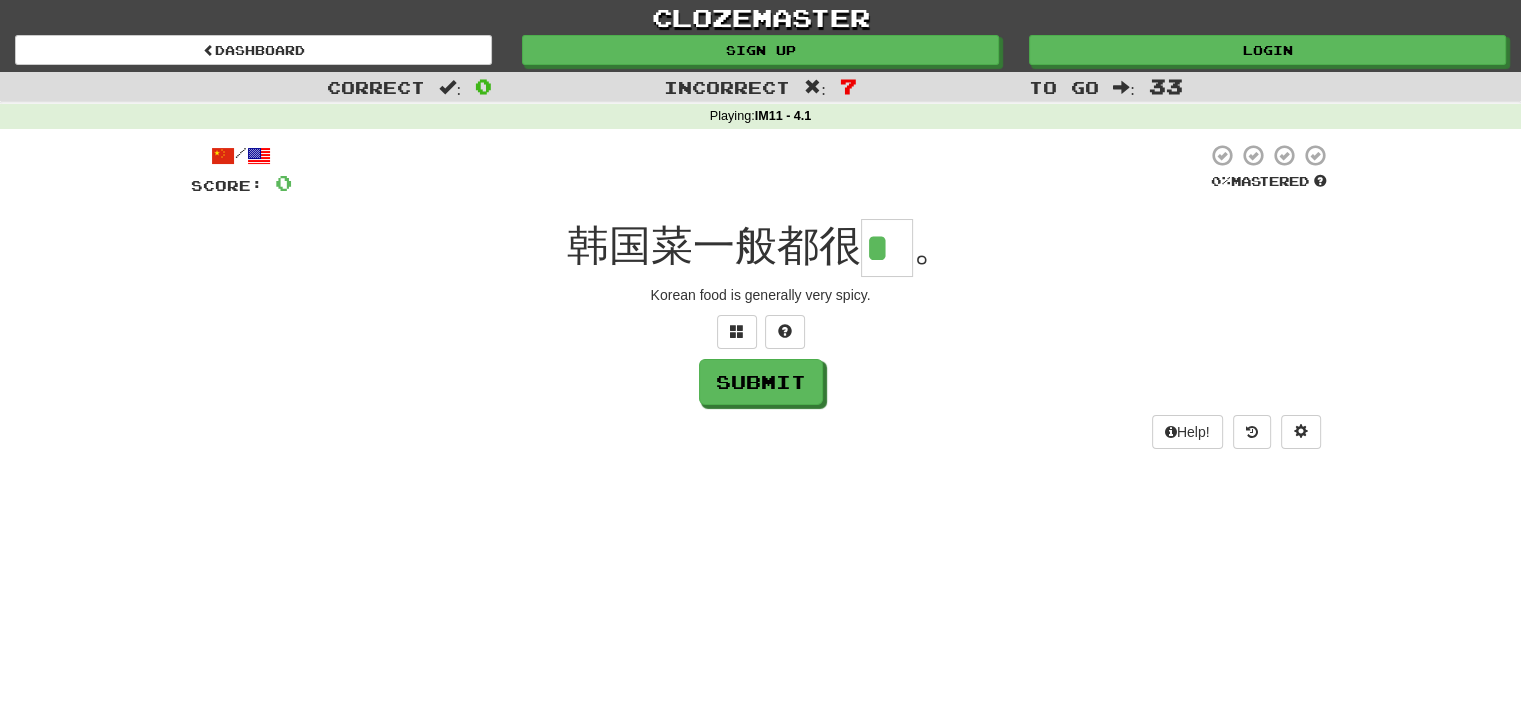 type on "*" 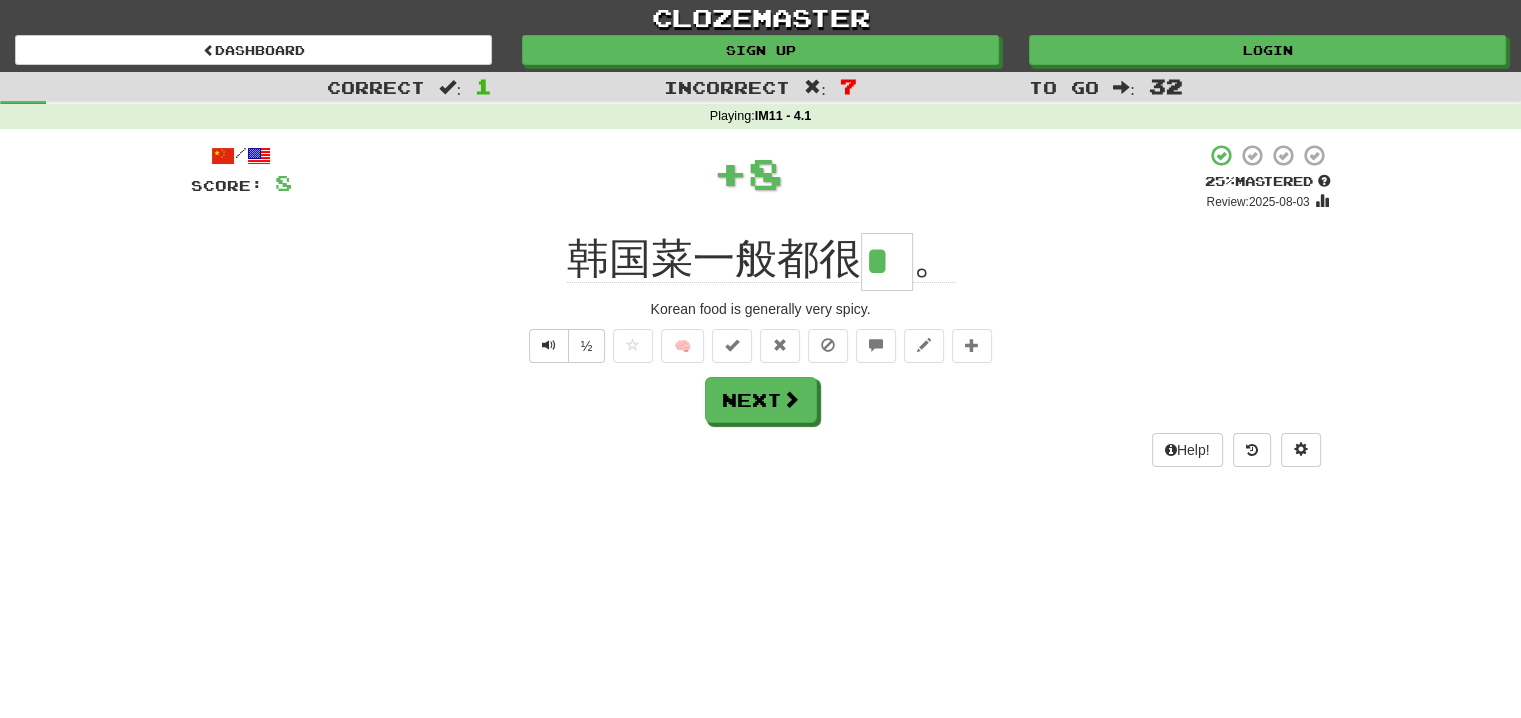 click on "*" at bounding box center [887, 262] 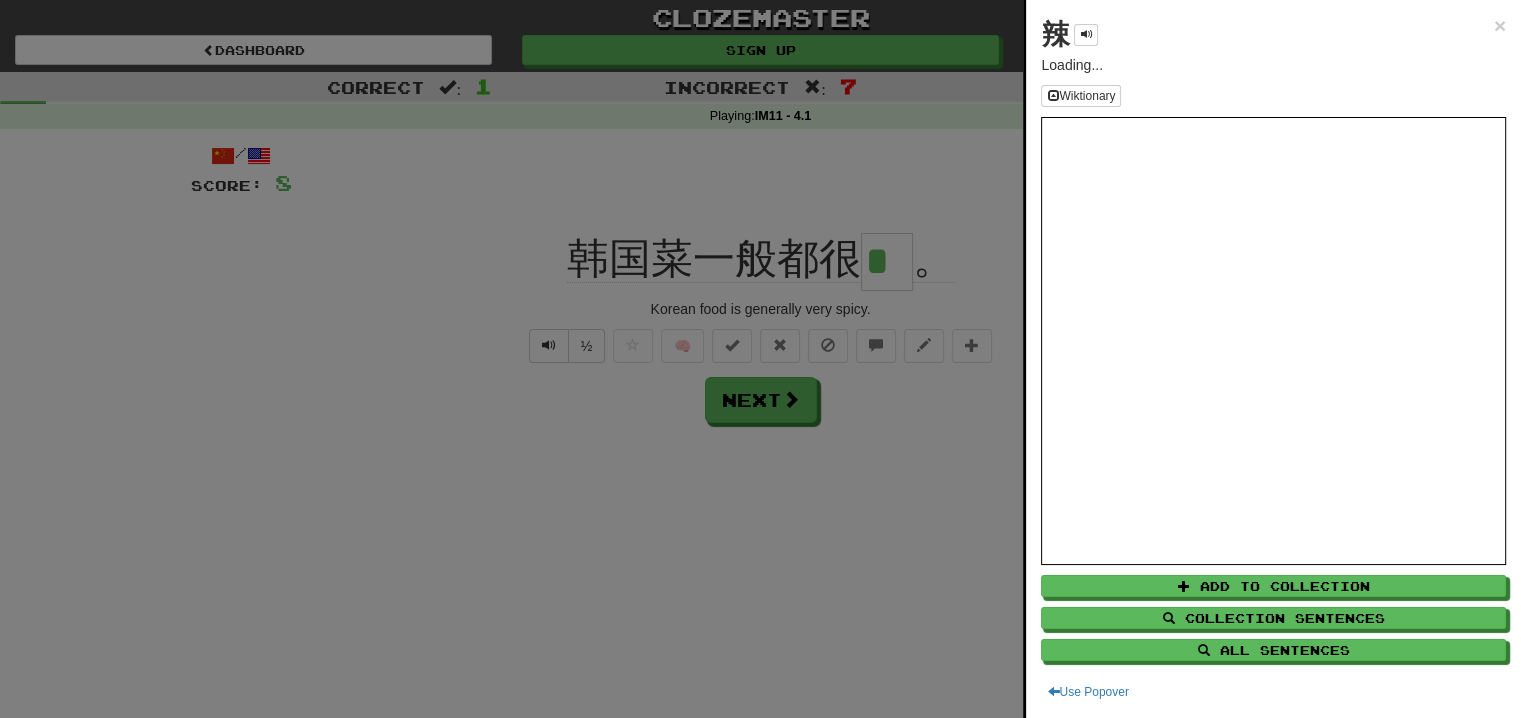 click at bounding box center (760, 359) 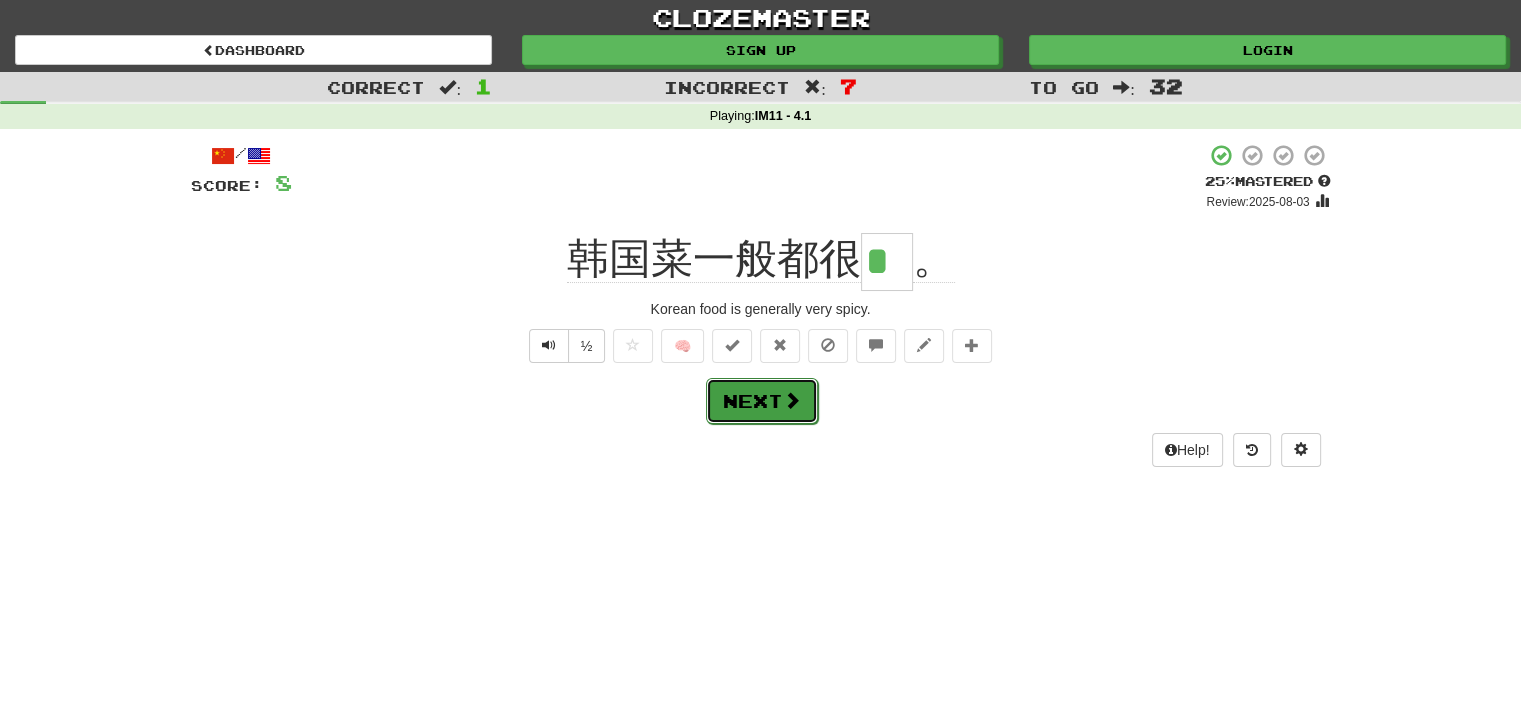click on "Next" at bounding box center [762, 401] 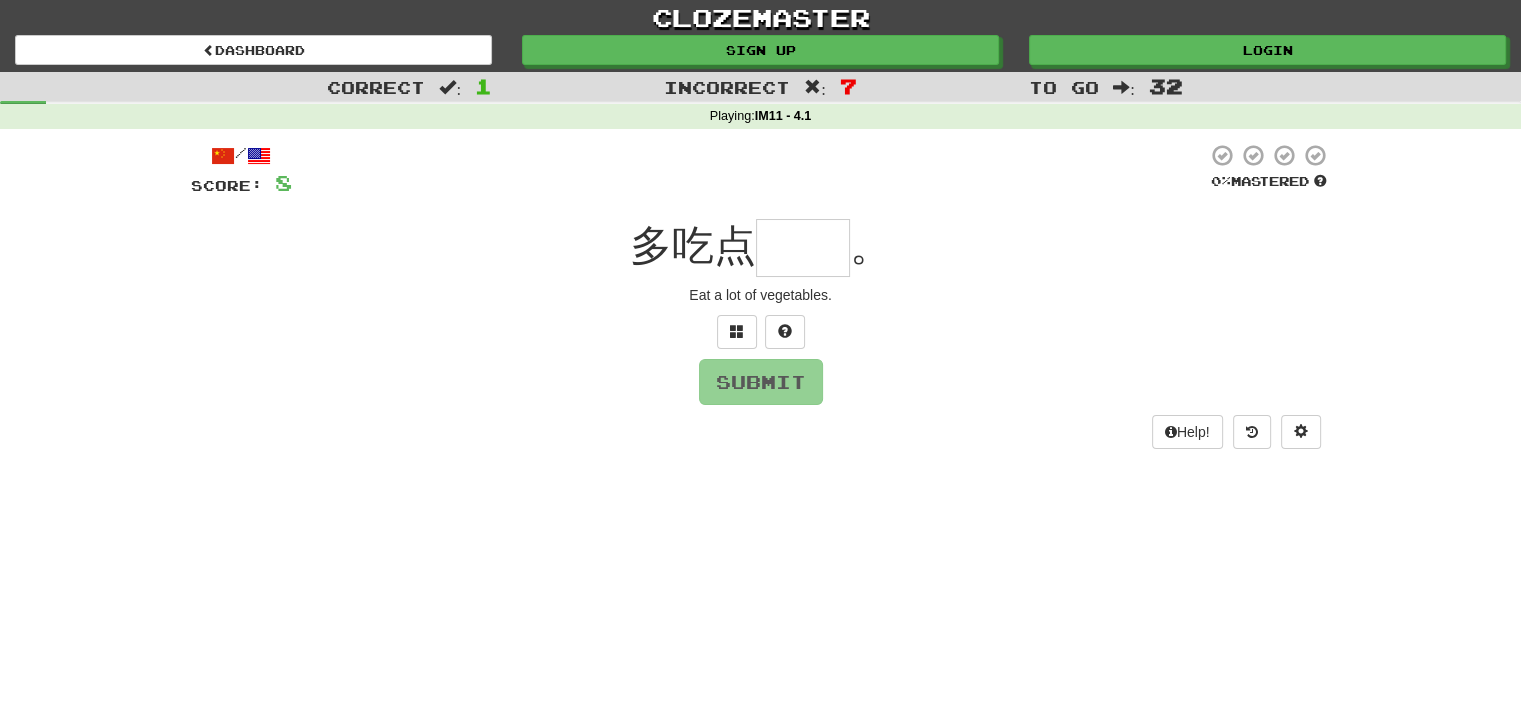 click at bounding box center (803, 248) 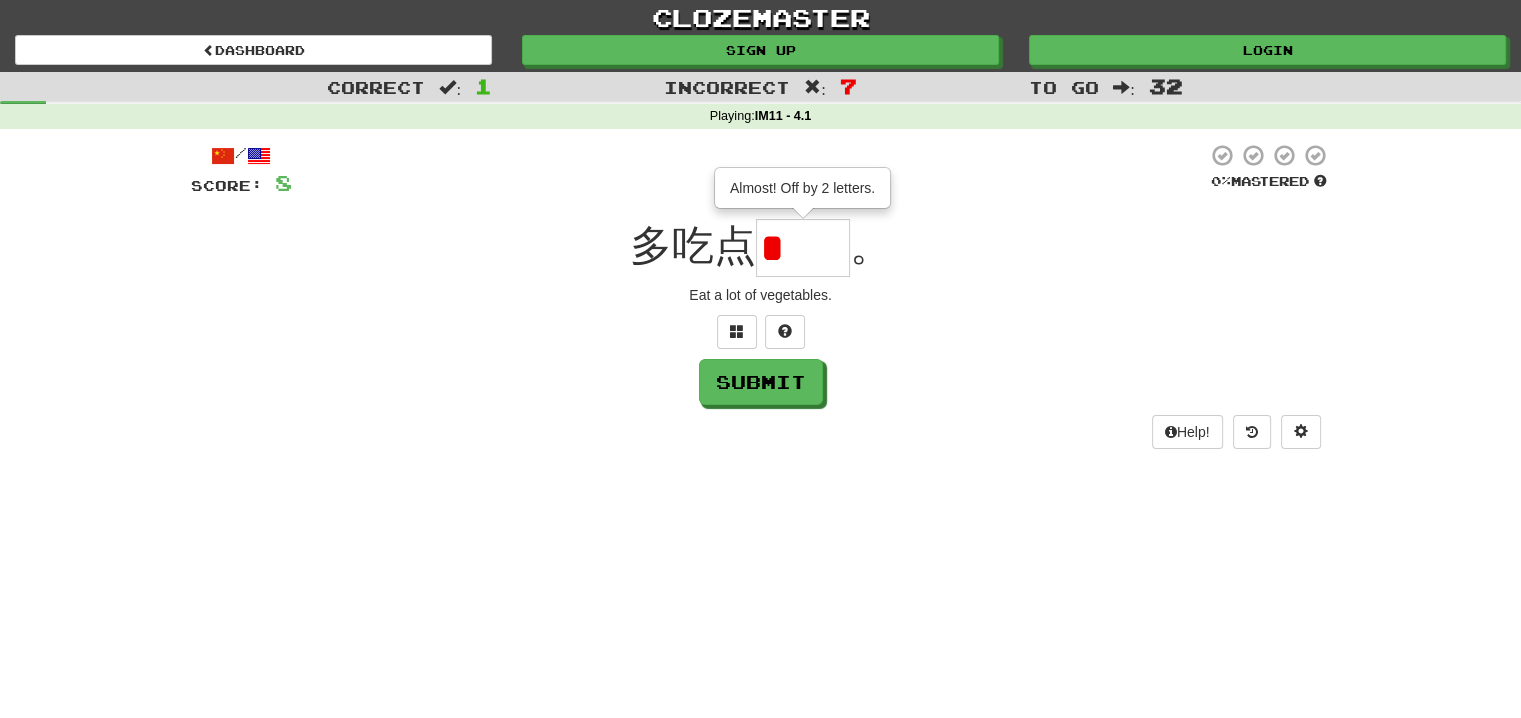 type on "**" 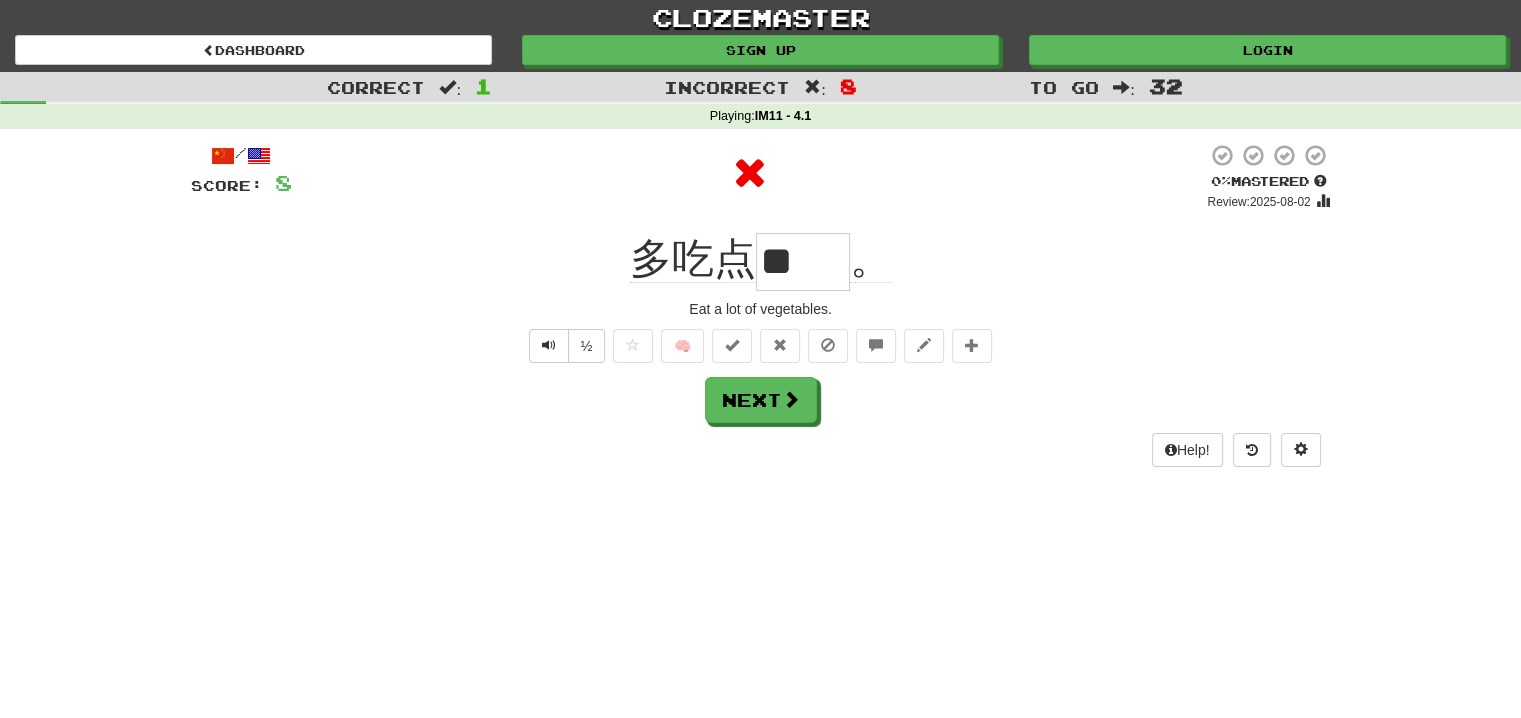 click on "**" at bounding box center [803, 262] 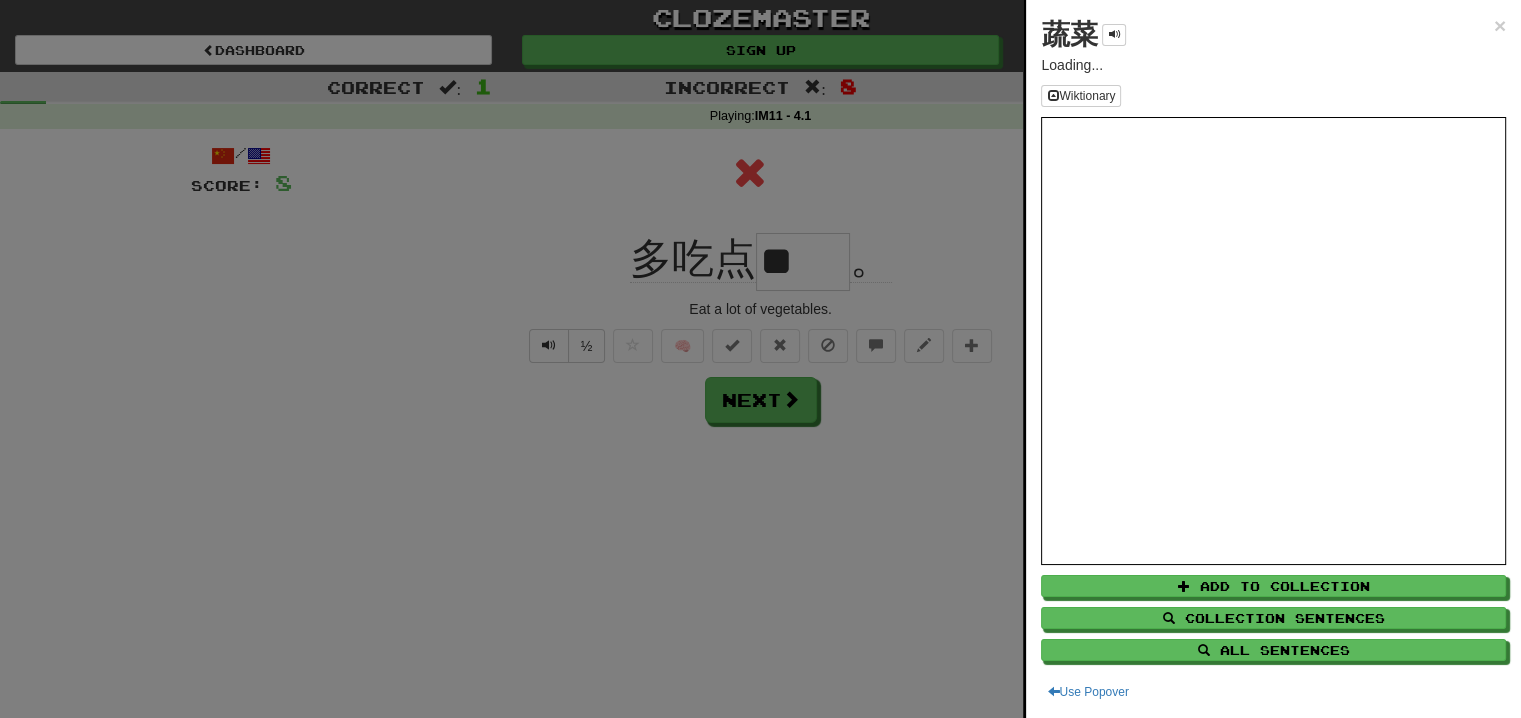 click on "蔬菜" at bounding box center (1069, 34) 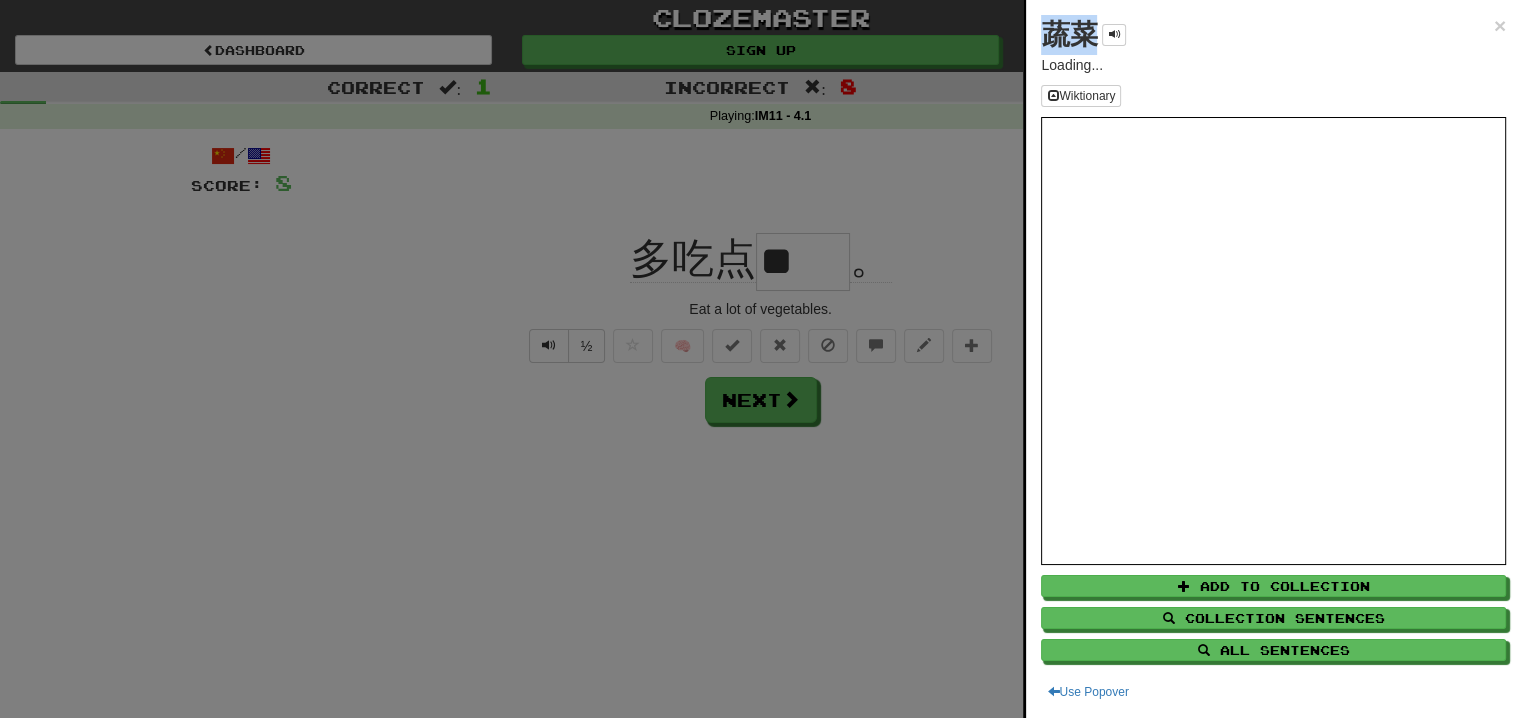 click on "蔬菜" at bounding box center [1069, 34] 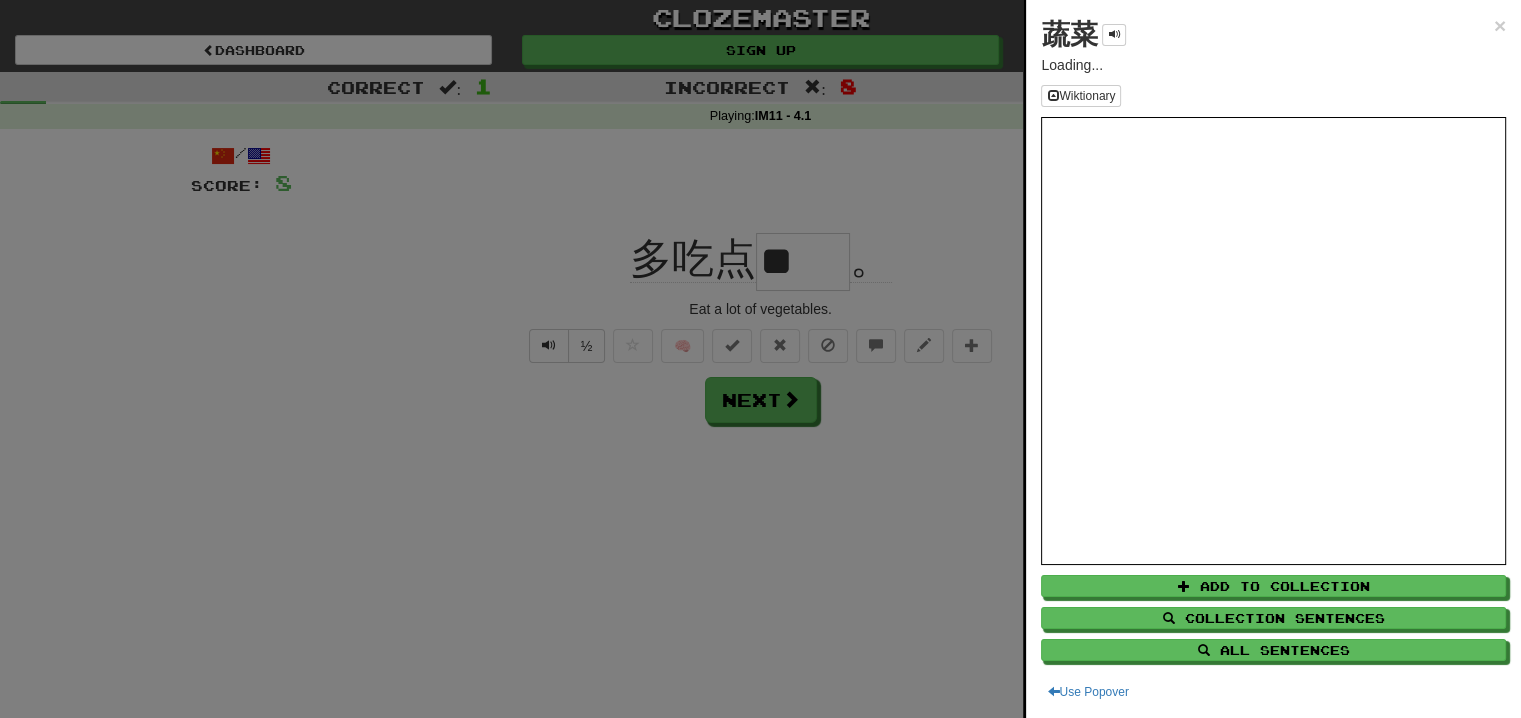 click at bounding box center [760, 359] 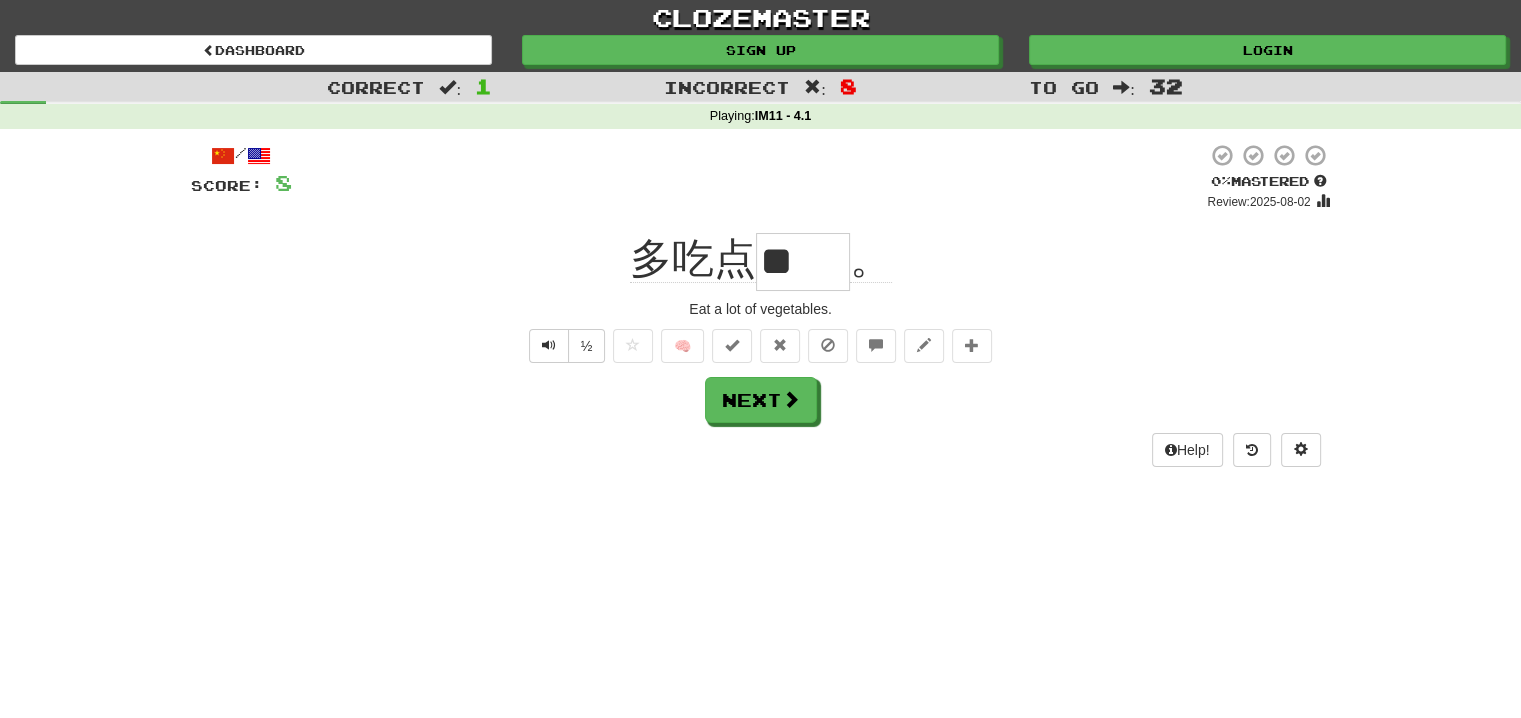 click on "/  Score:   8 0 %  Mastered Review:  2025-08-02 多吃点 [VEGETABLES] 。 Eat a lot of vegetables. ½ 🧠 Next  Help!" at bounding box center [761, 304] 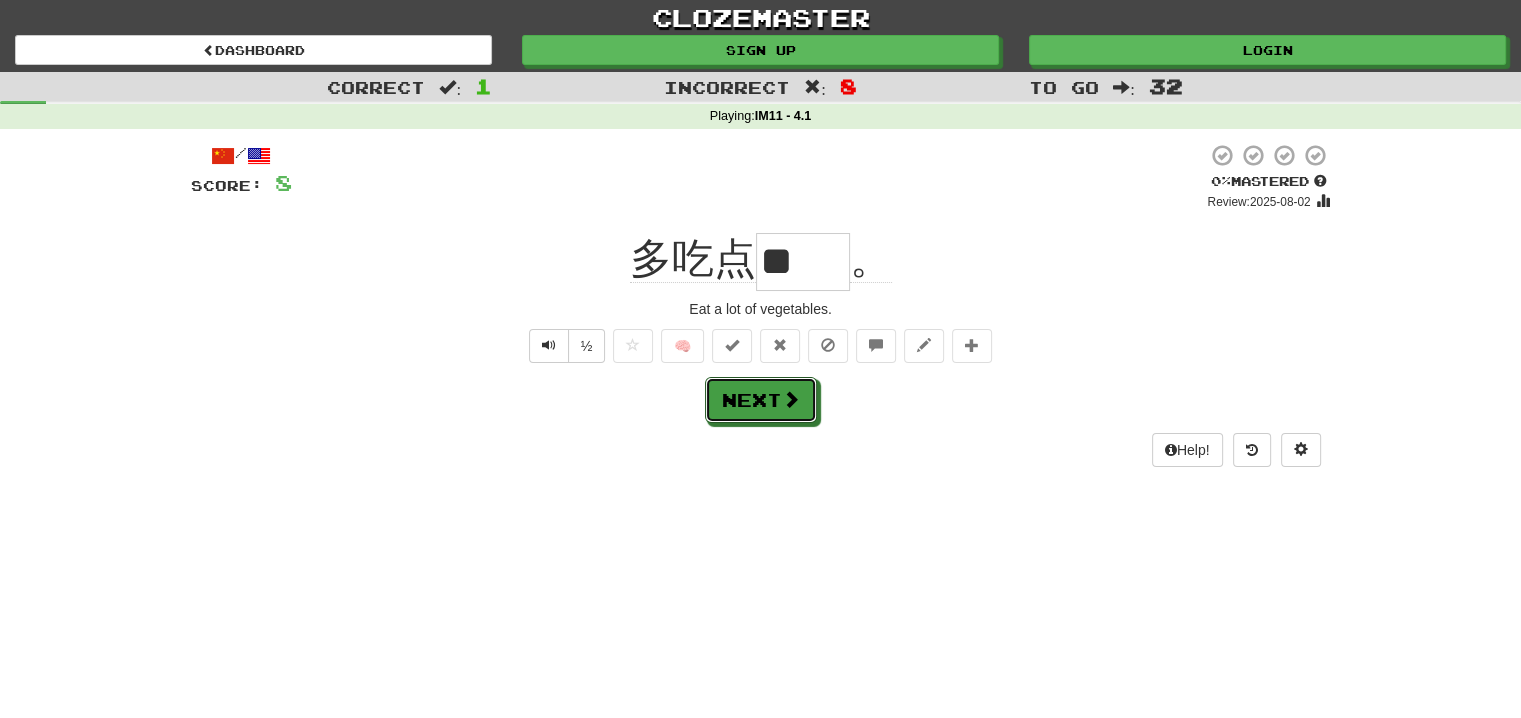 click on "Next" at bounding box center (761, 400) 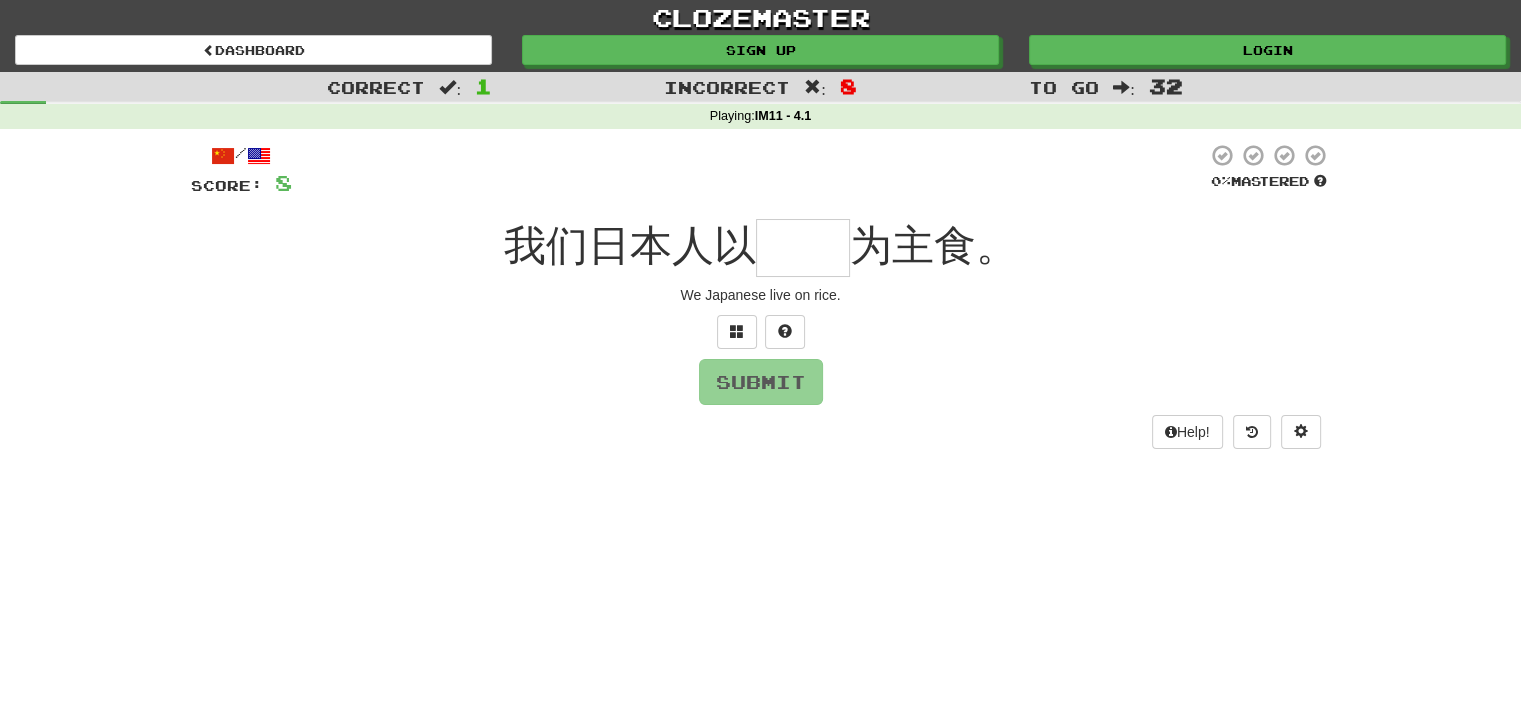 click at bounding box center [803, 248] 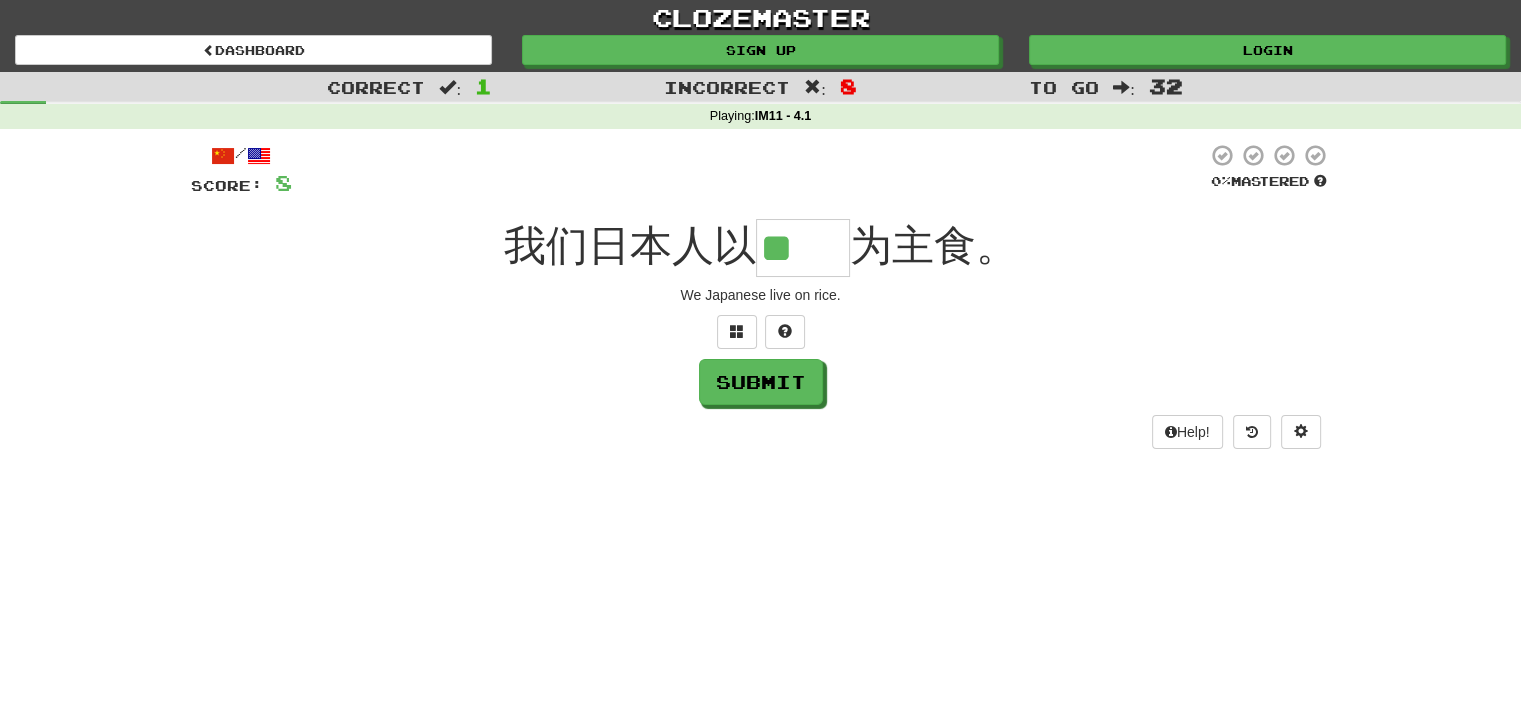 scroll, scrollTop: 0, scrollLeft: 0, axis: both 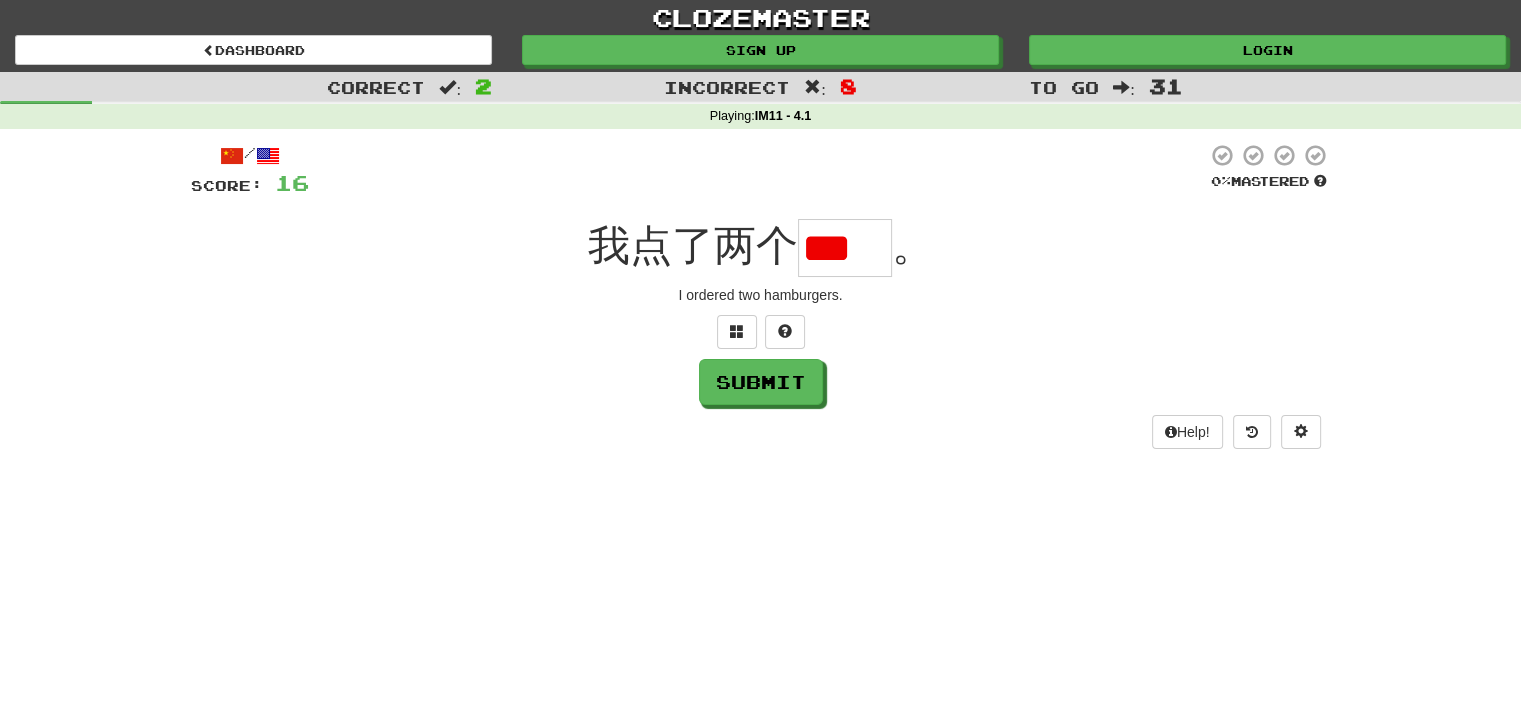 type on "*" 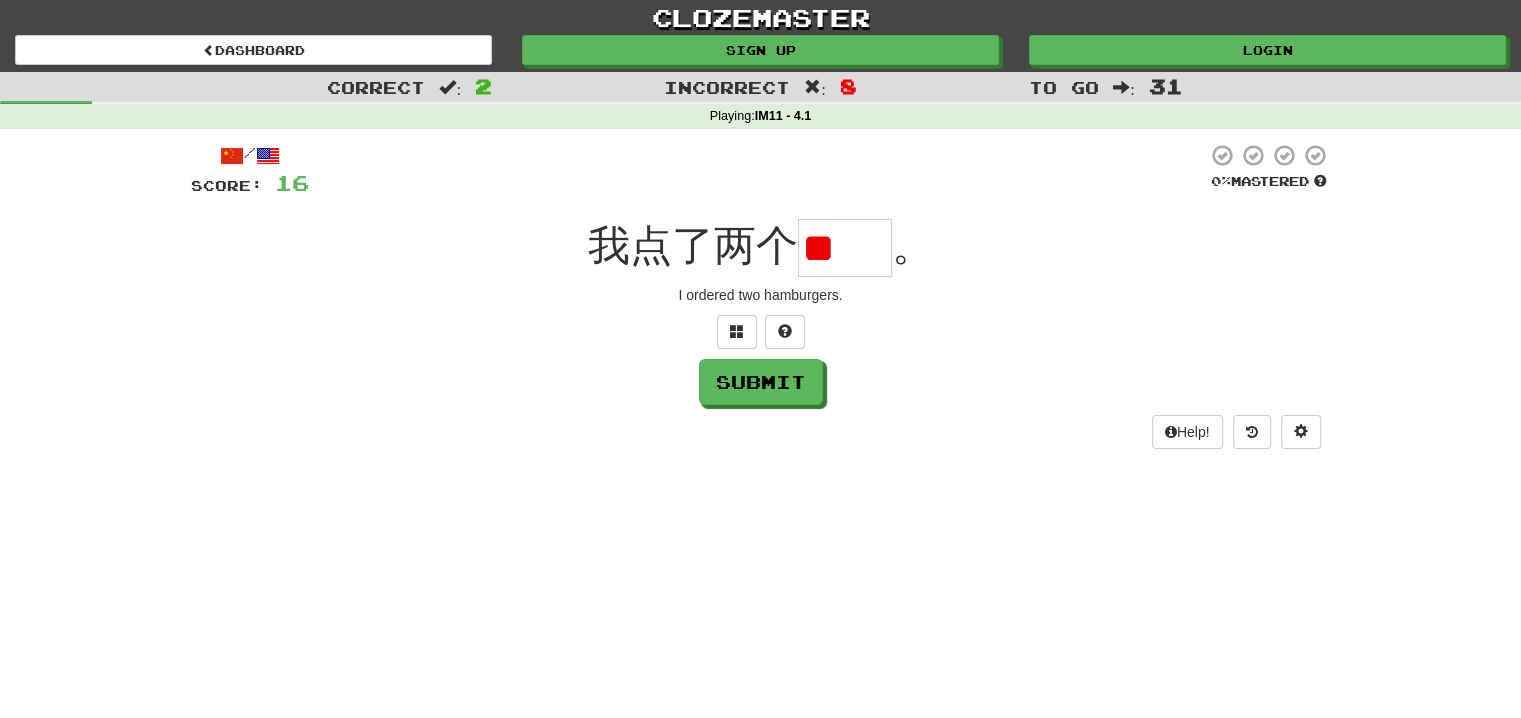 scroll, scrollTop: 0, scrollLeft: 0, axis: both 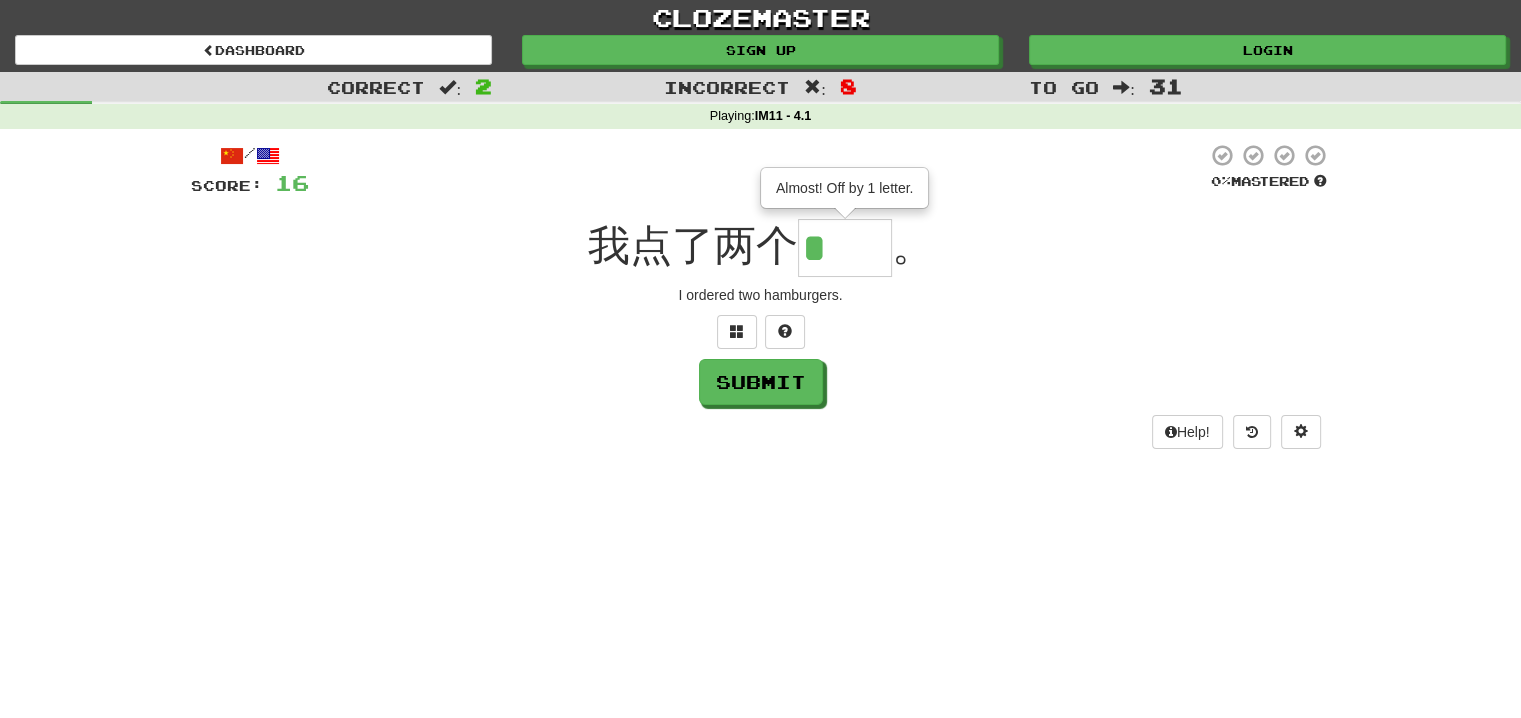 type on "**" 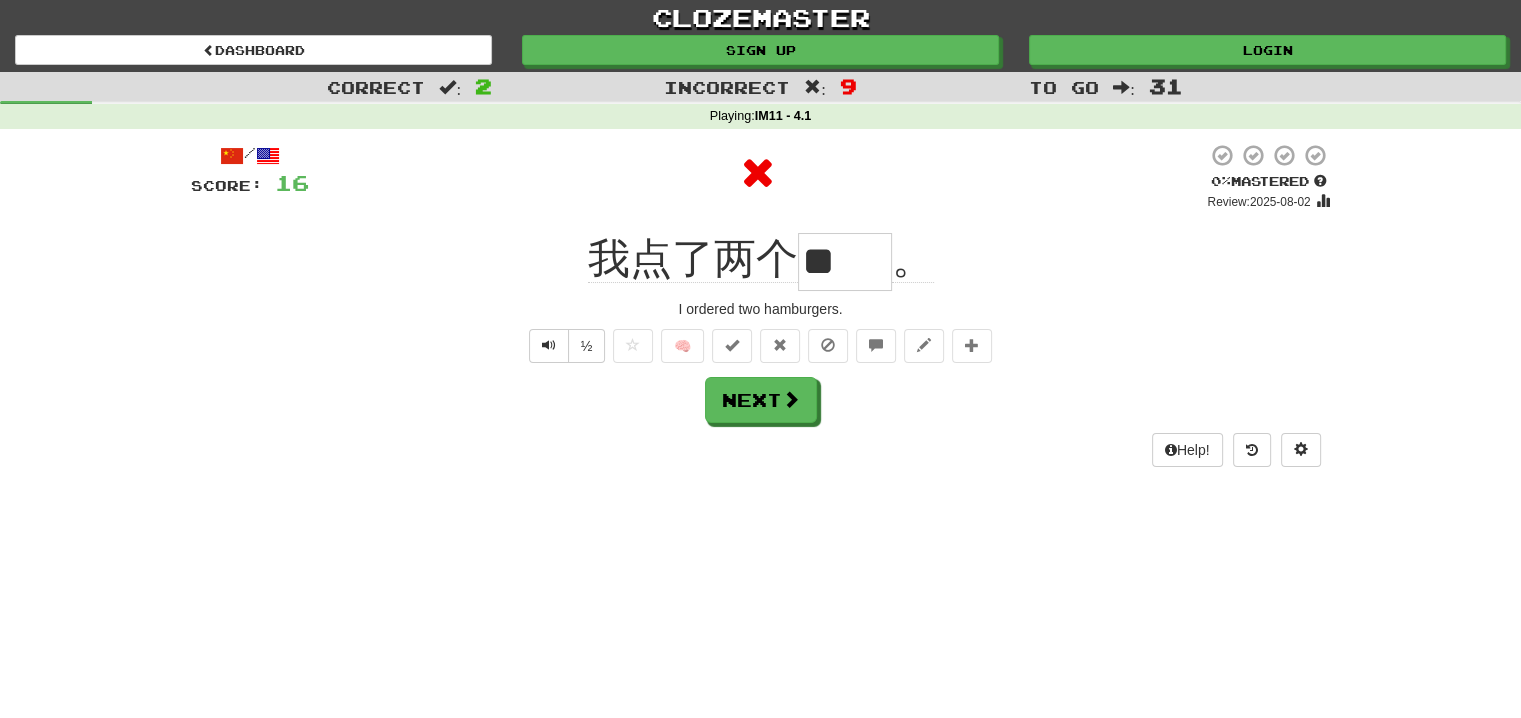 click on "**" at bounding box center [845, 262] 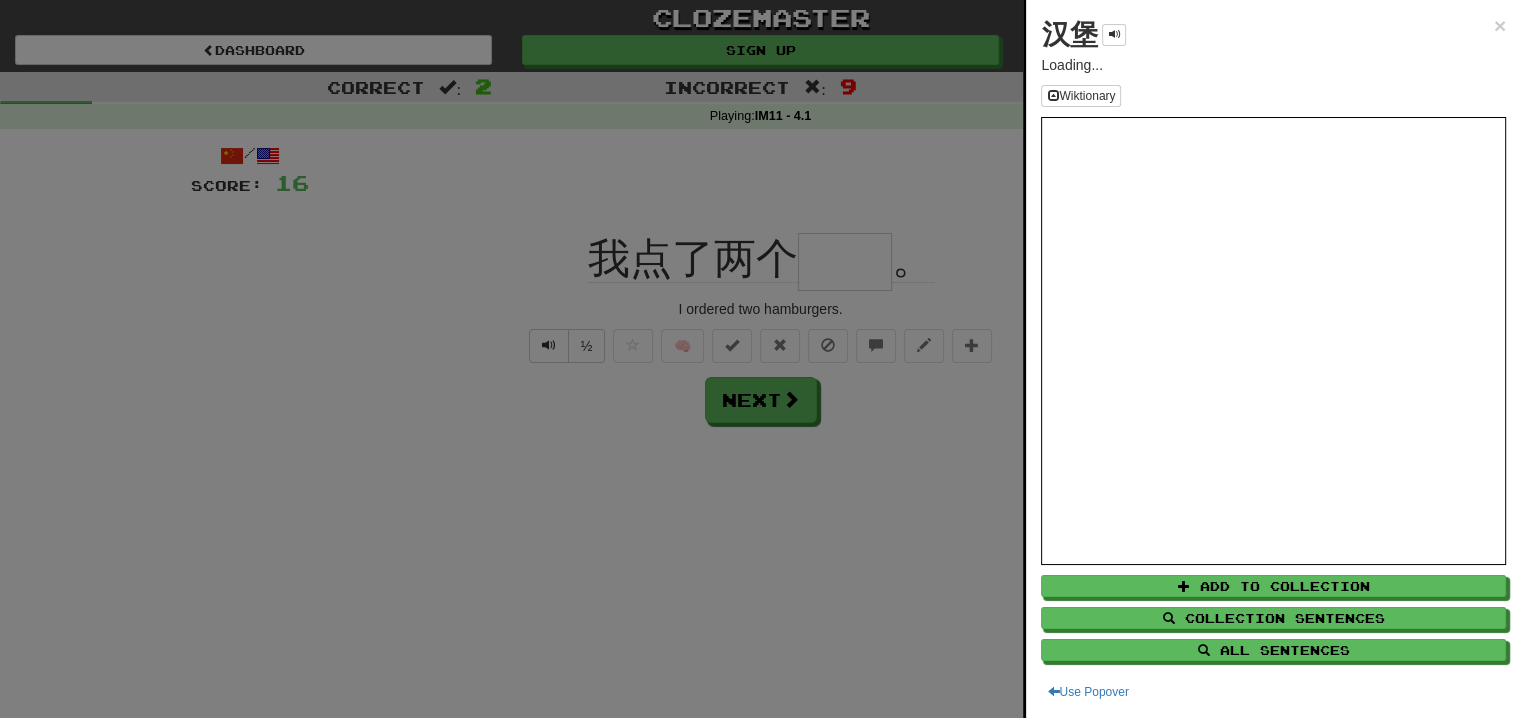 click on "汉堡" at bounding box center [1069, 34] 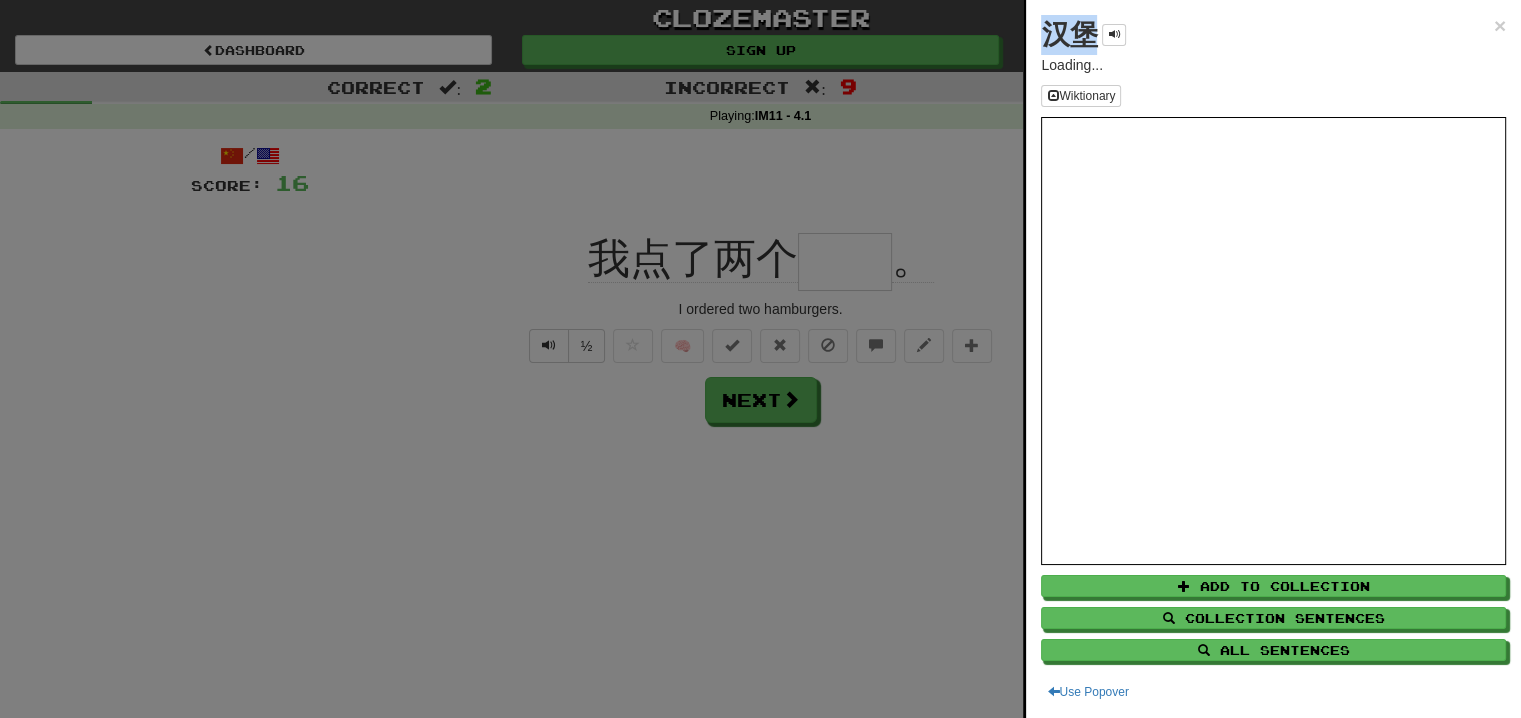 click on "汉堡" at bounding box center (1069, 34) 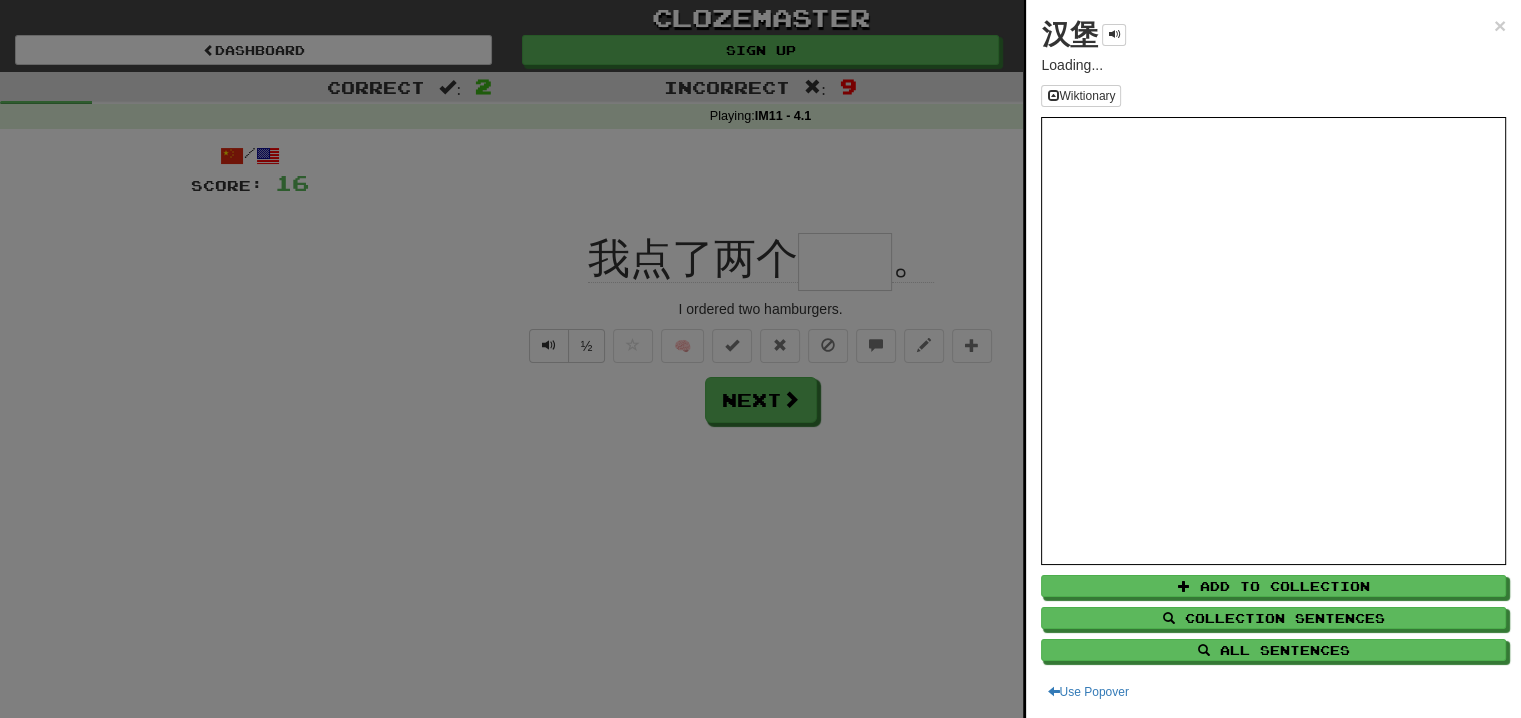 click at bounding box center (760, 359) 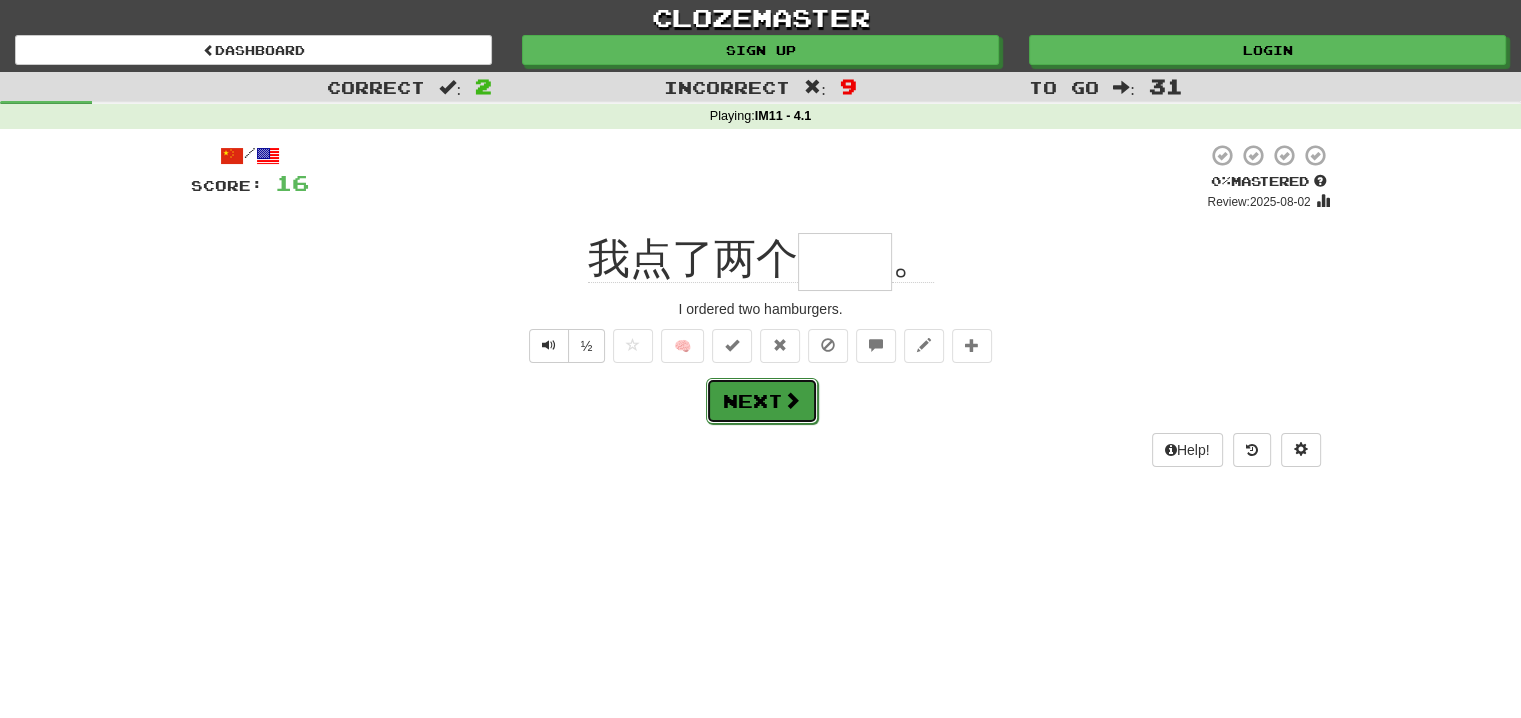 click on "Next" at bounding box center [762, 401] 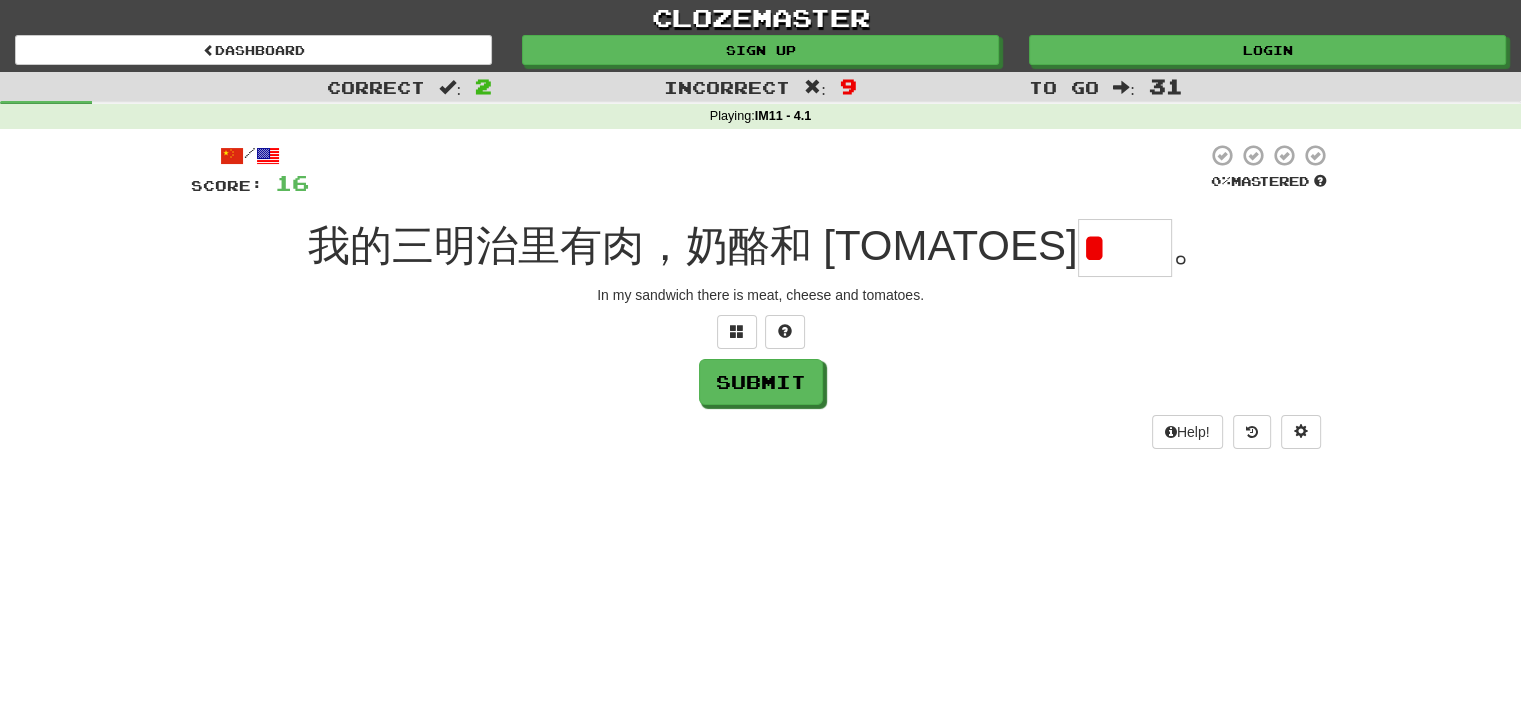 type on "*" 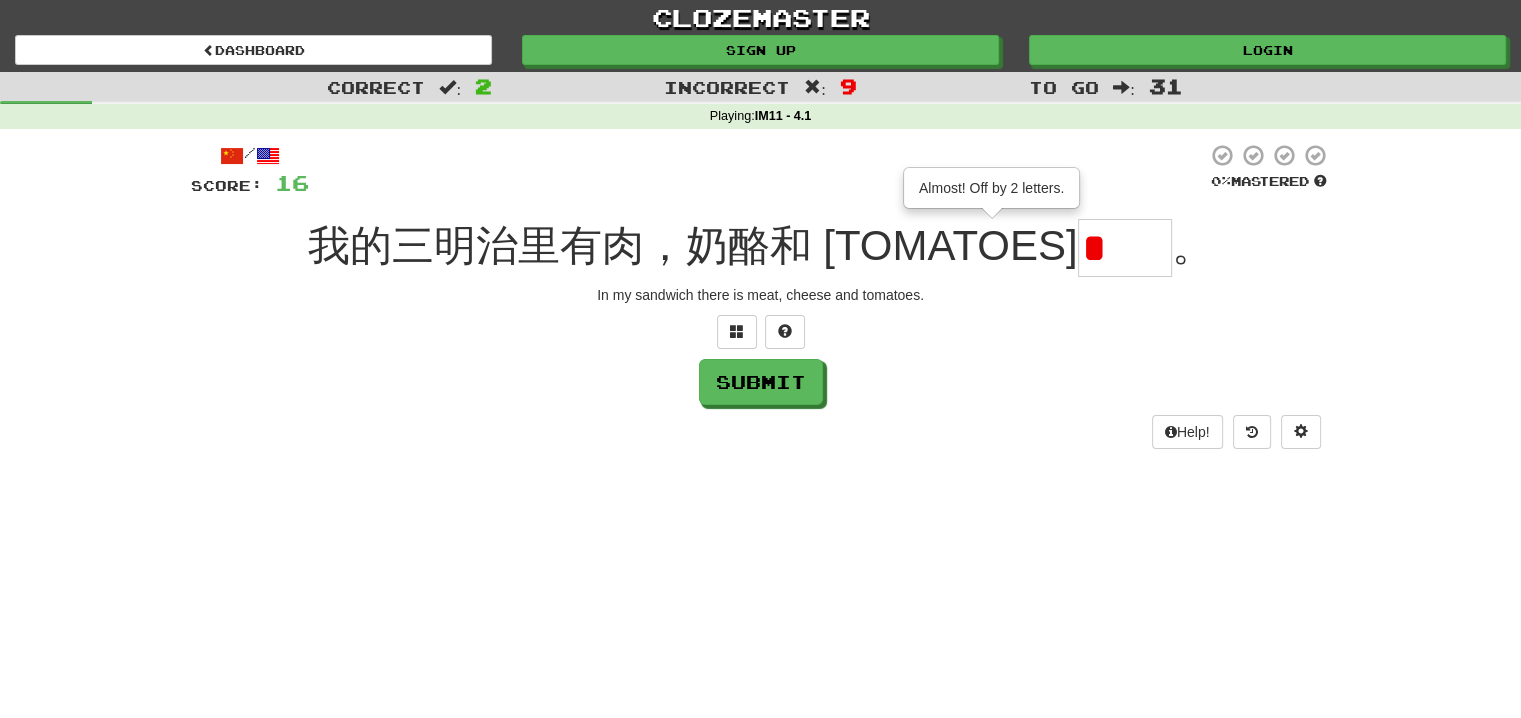 type on "**" 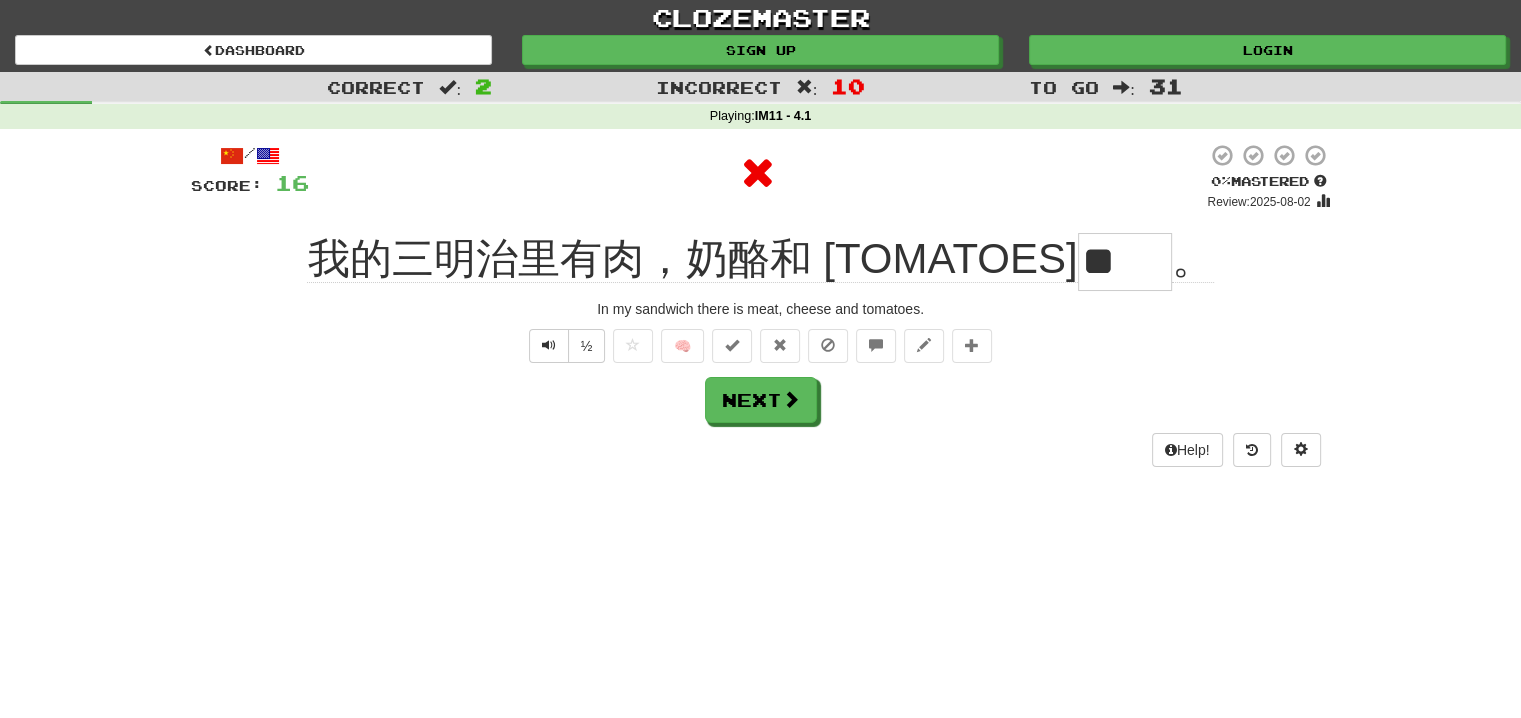 click on "**" at bounding box center [1125, 262] 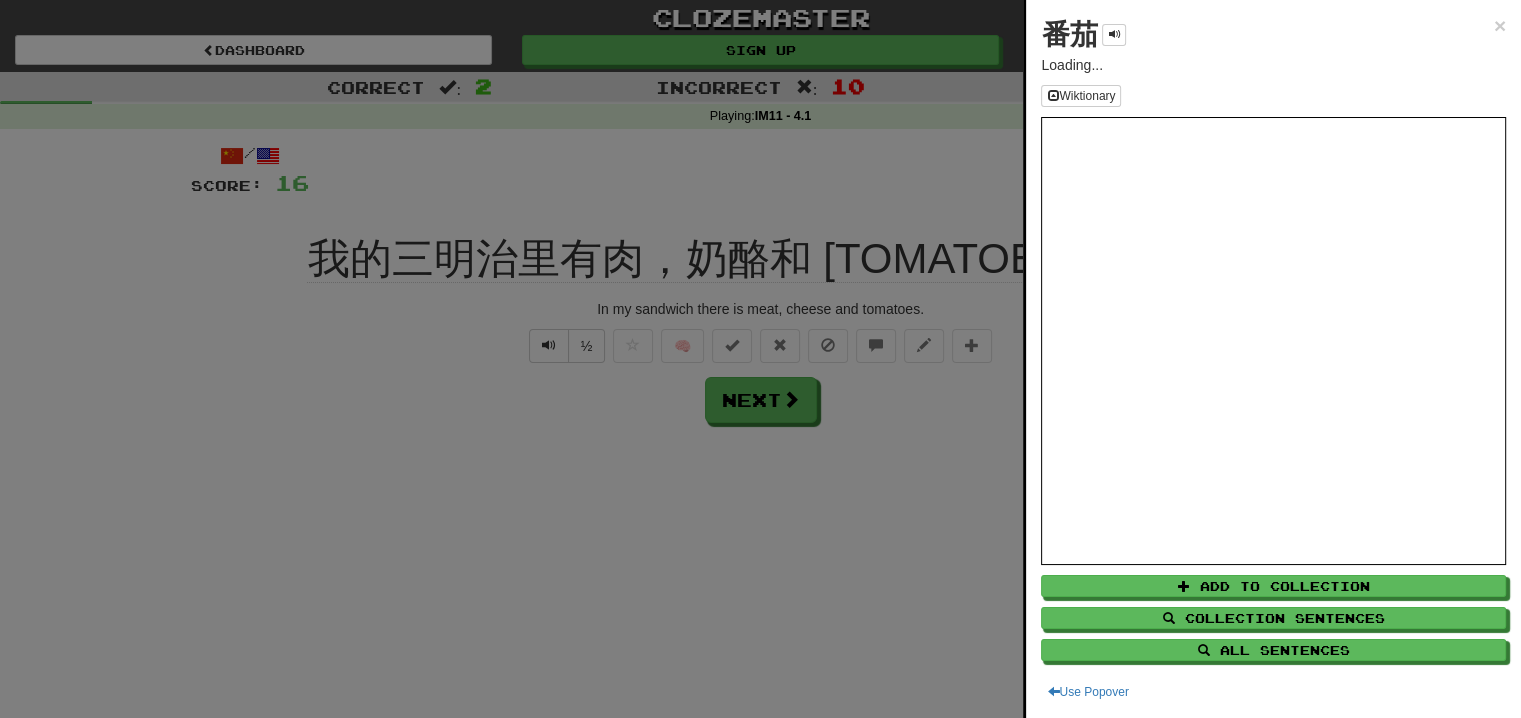 click on "番茄" at bounding box center (1069, 34) 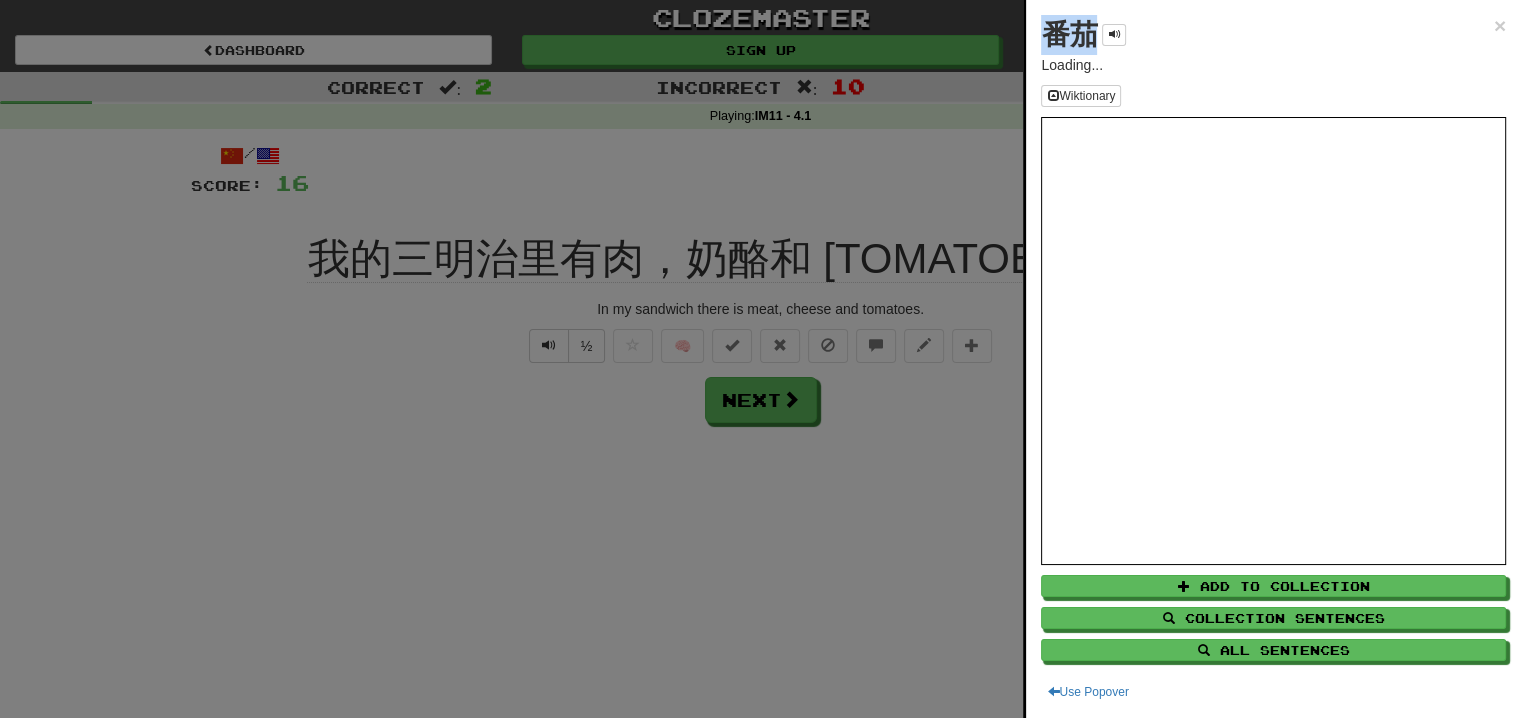 click on "番茄" at bounding box center (1069, 34) 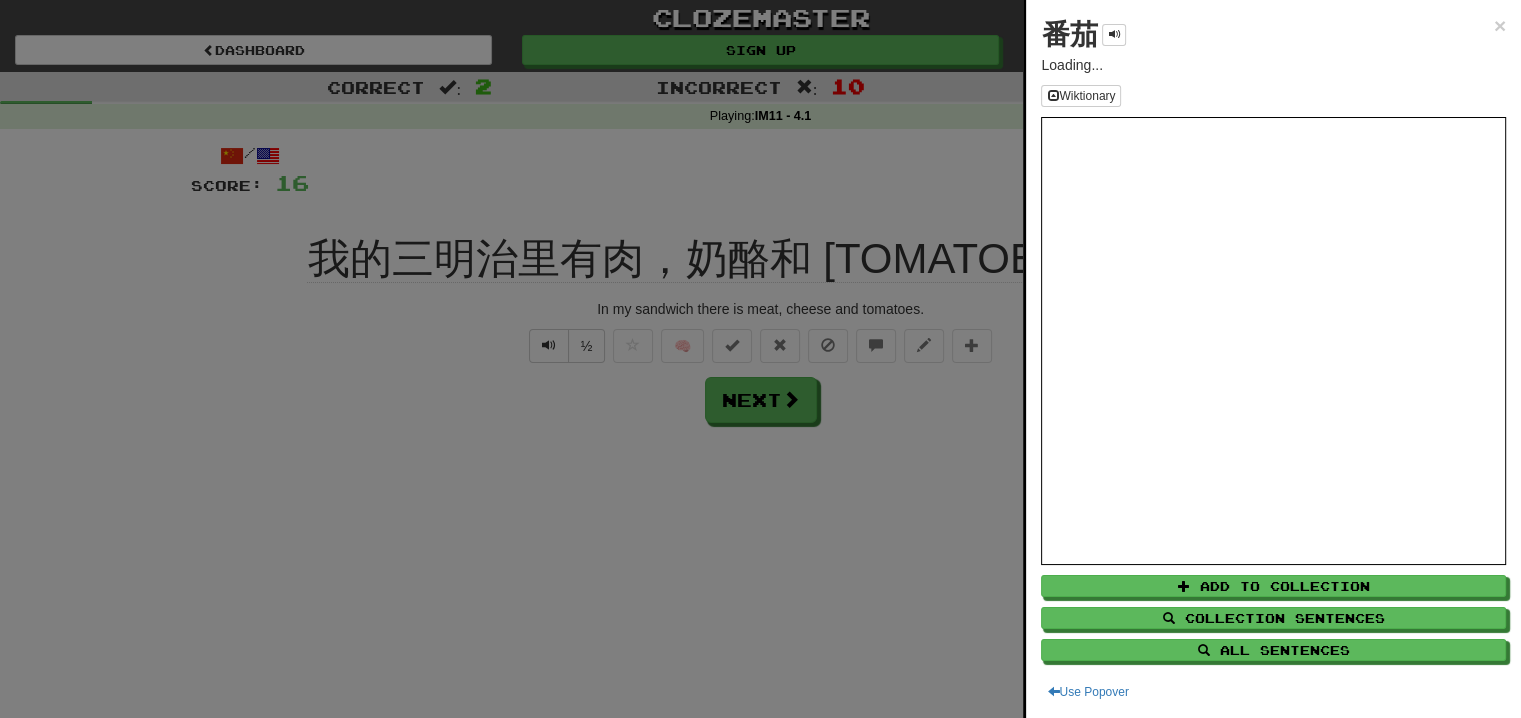 click at bounding box center [760, 359] 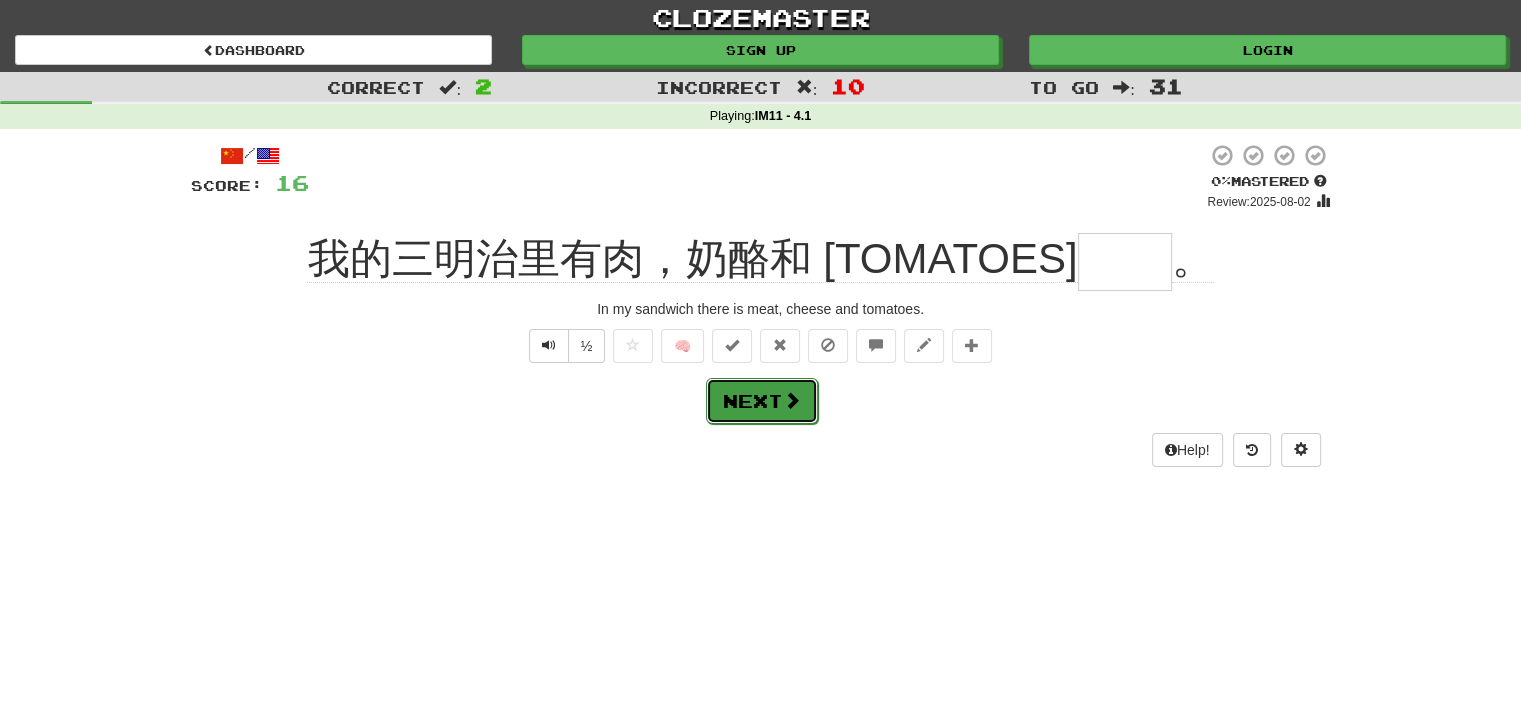 click on "Next" at bounding box center [762, 401] 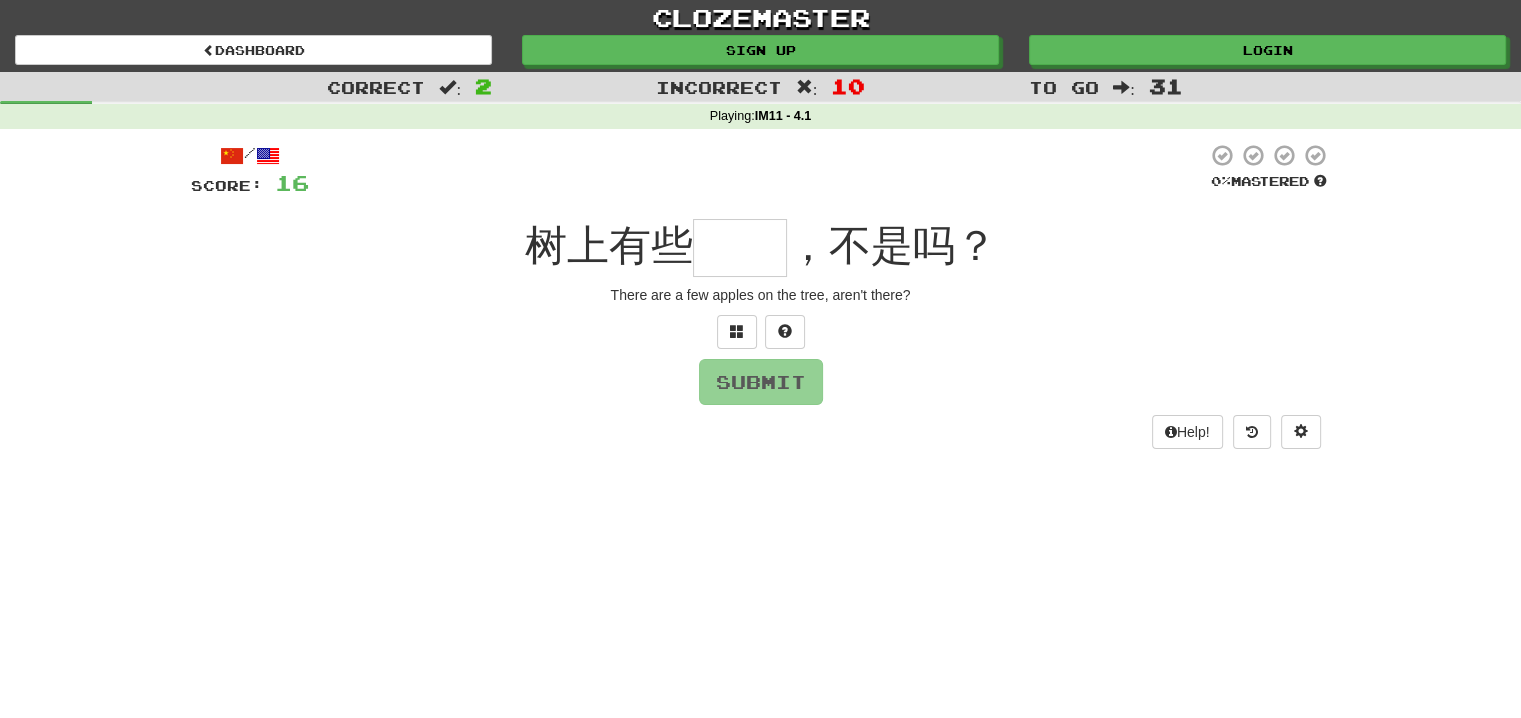 click at bounding box center [740, 248] 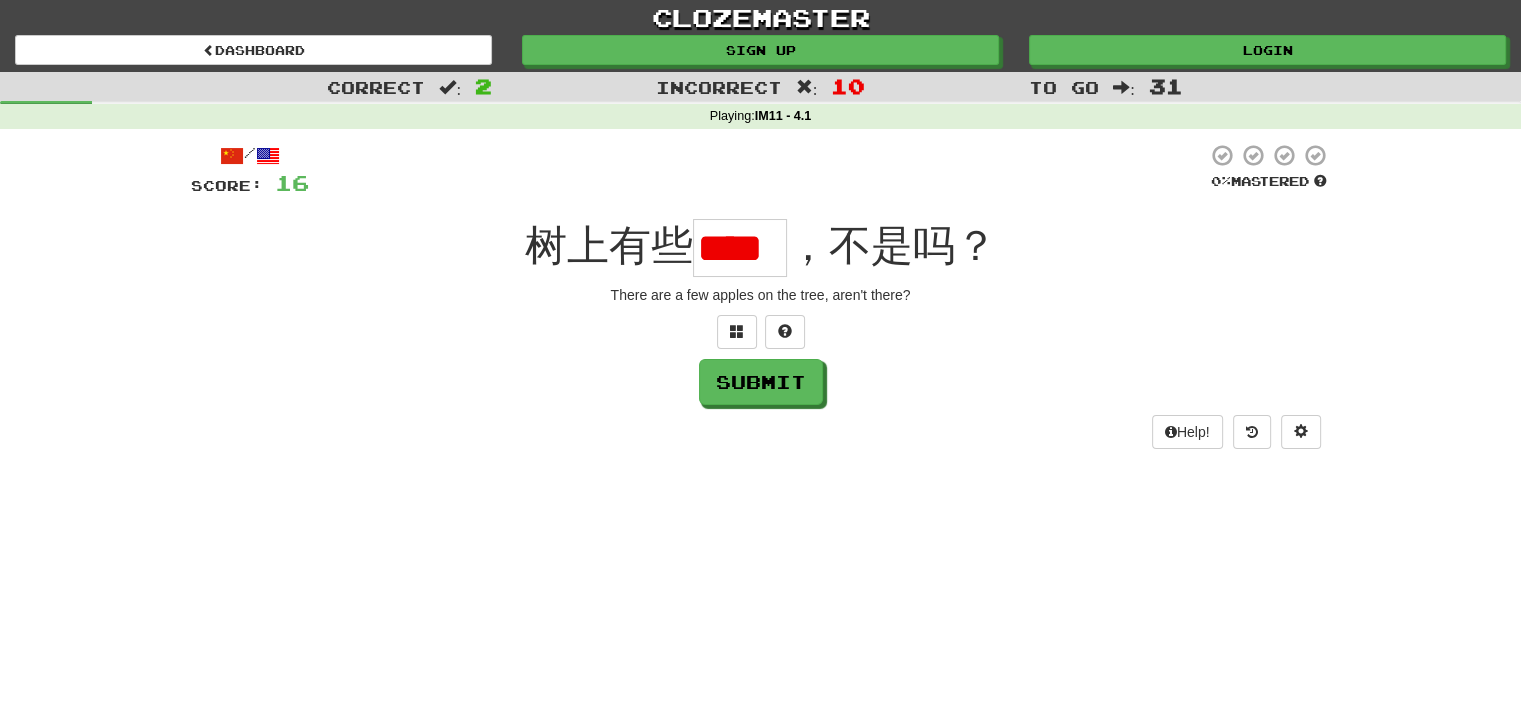 type on "*" 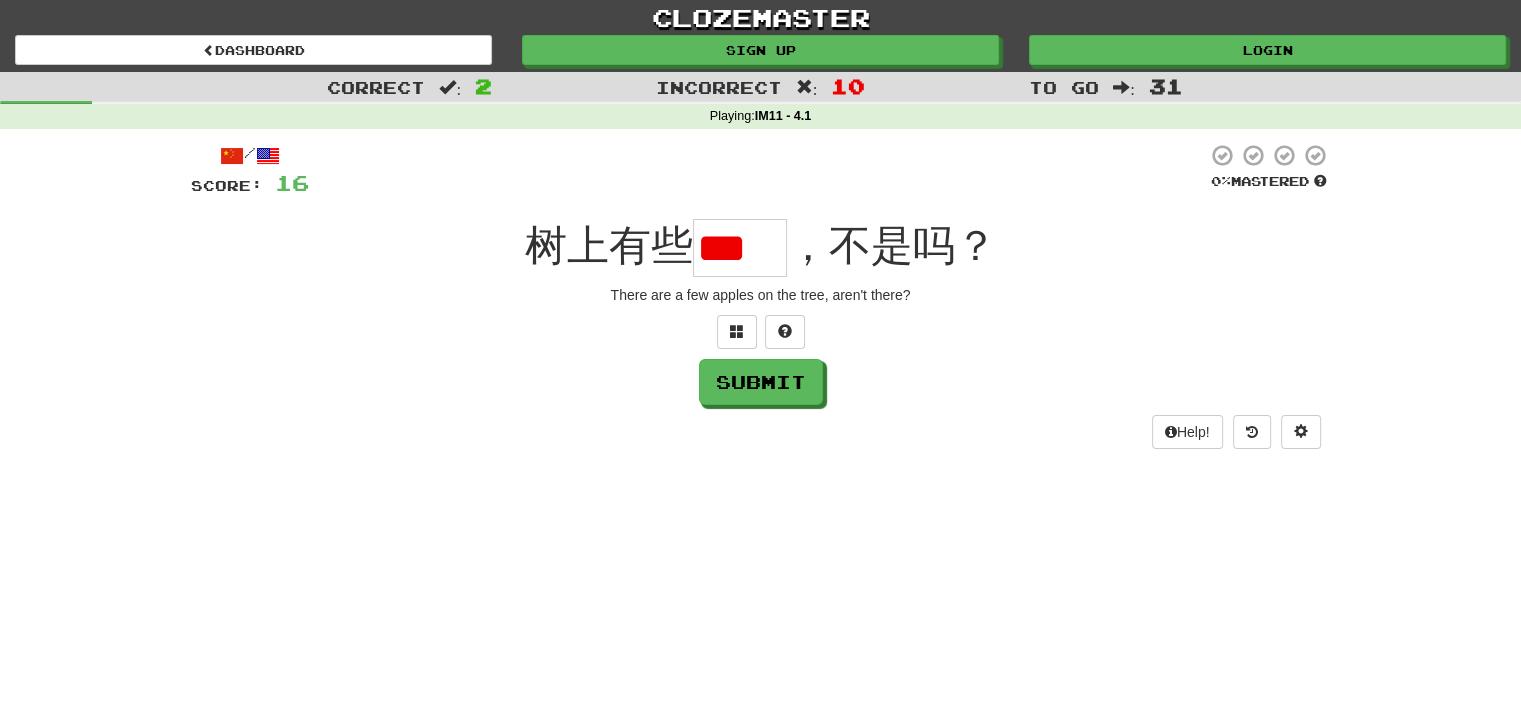 type on "*" 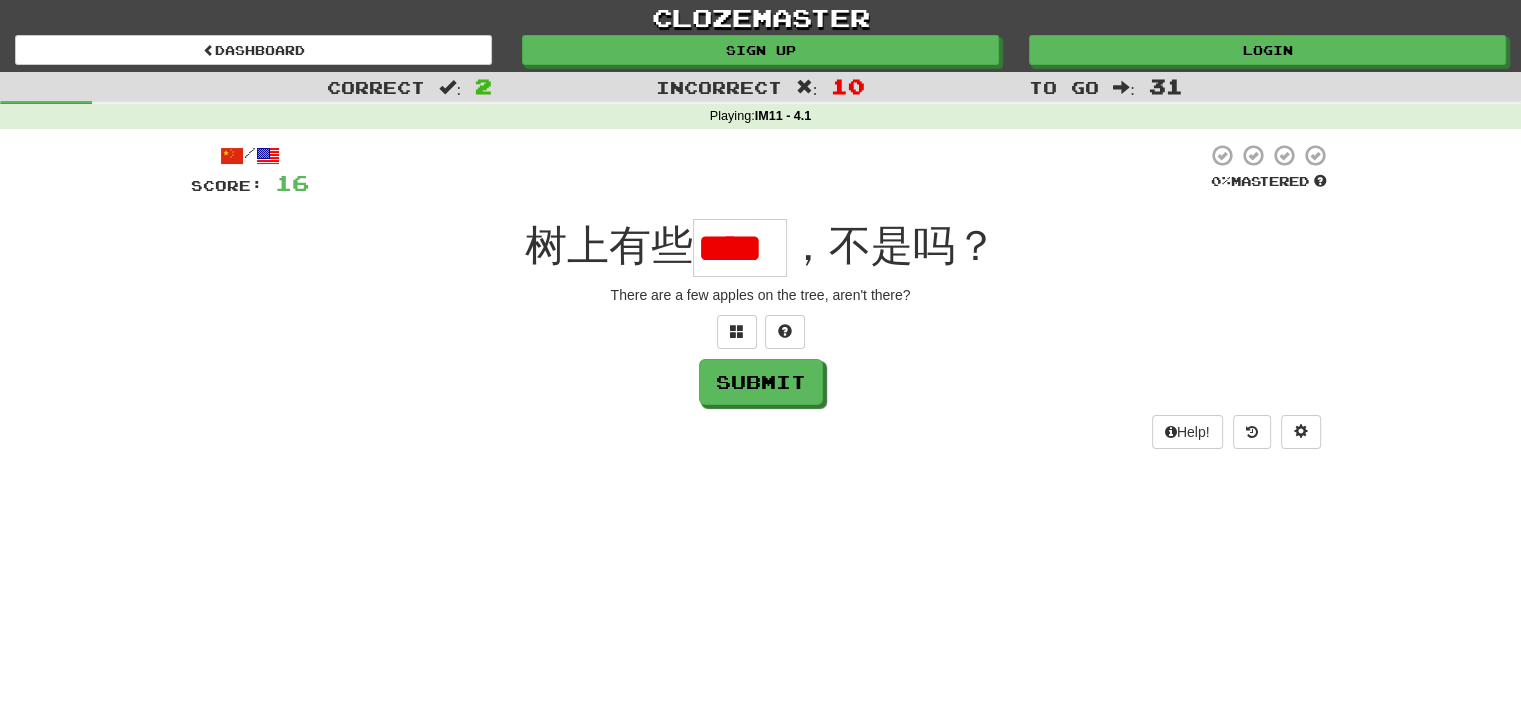 type on "*" 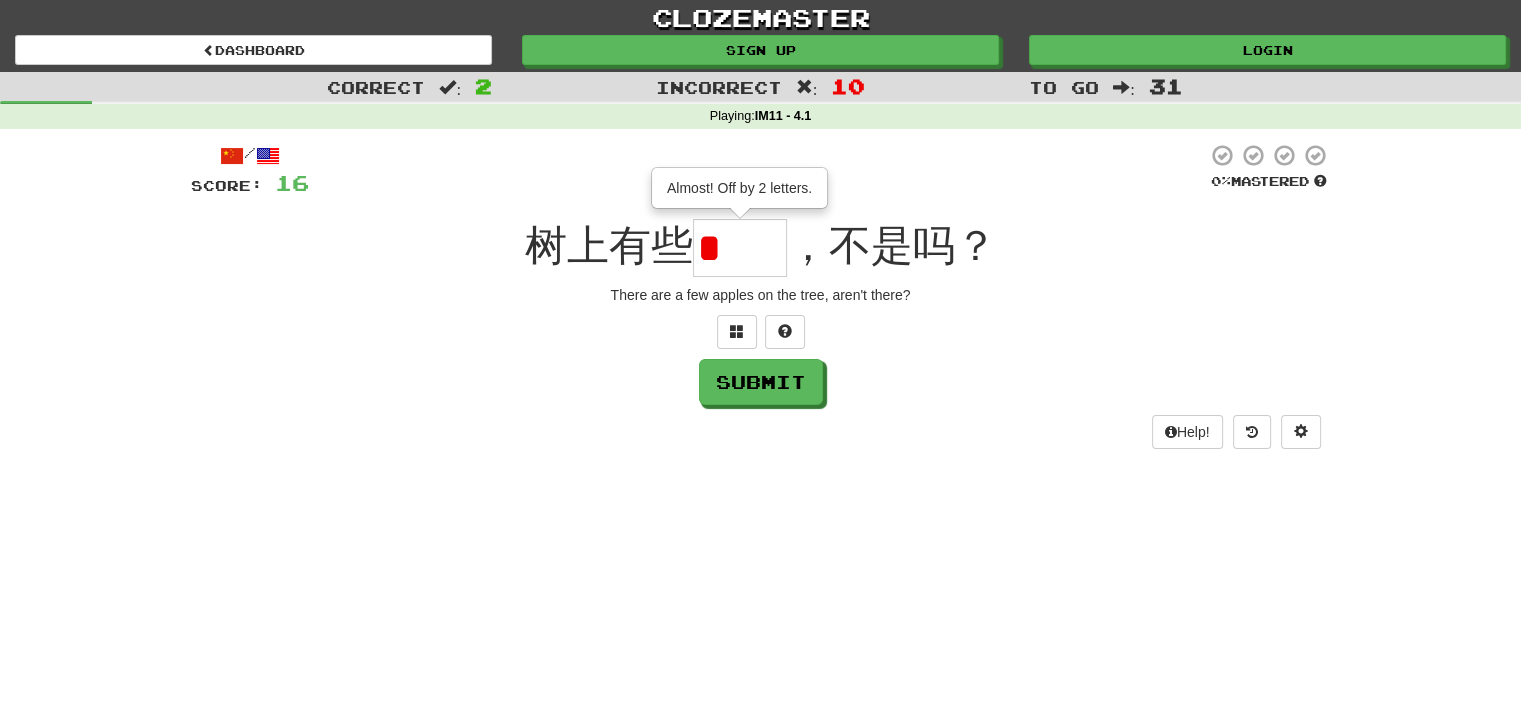 type on "**" 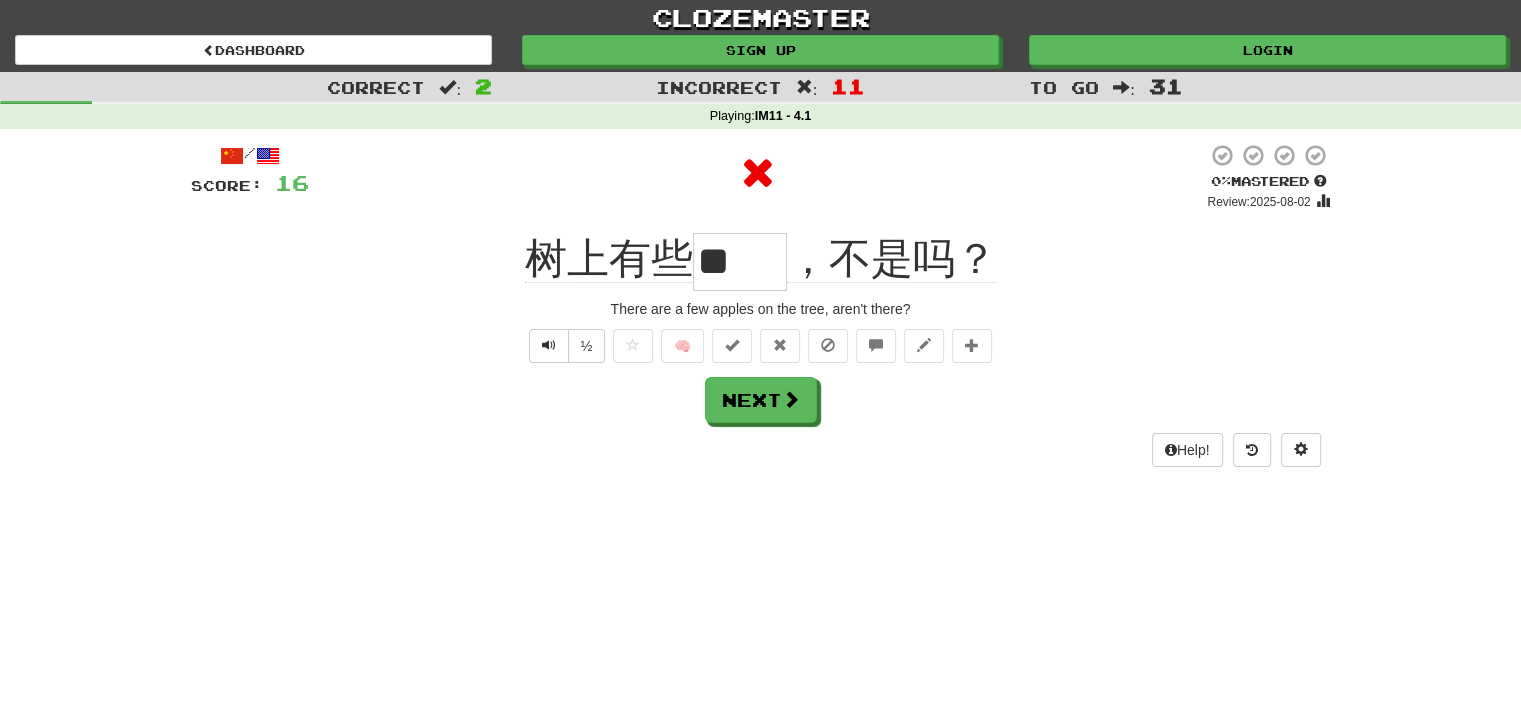 click on "**" at bounding box center [740, 262] 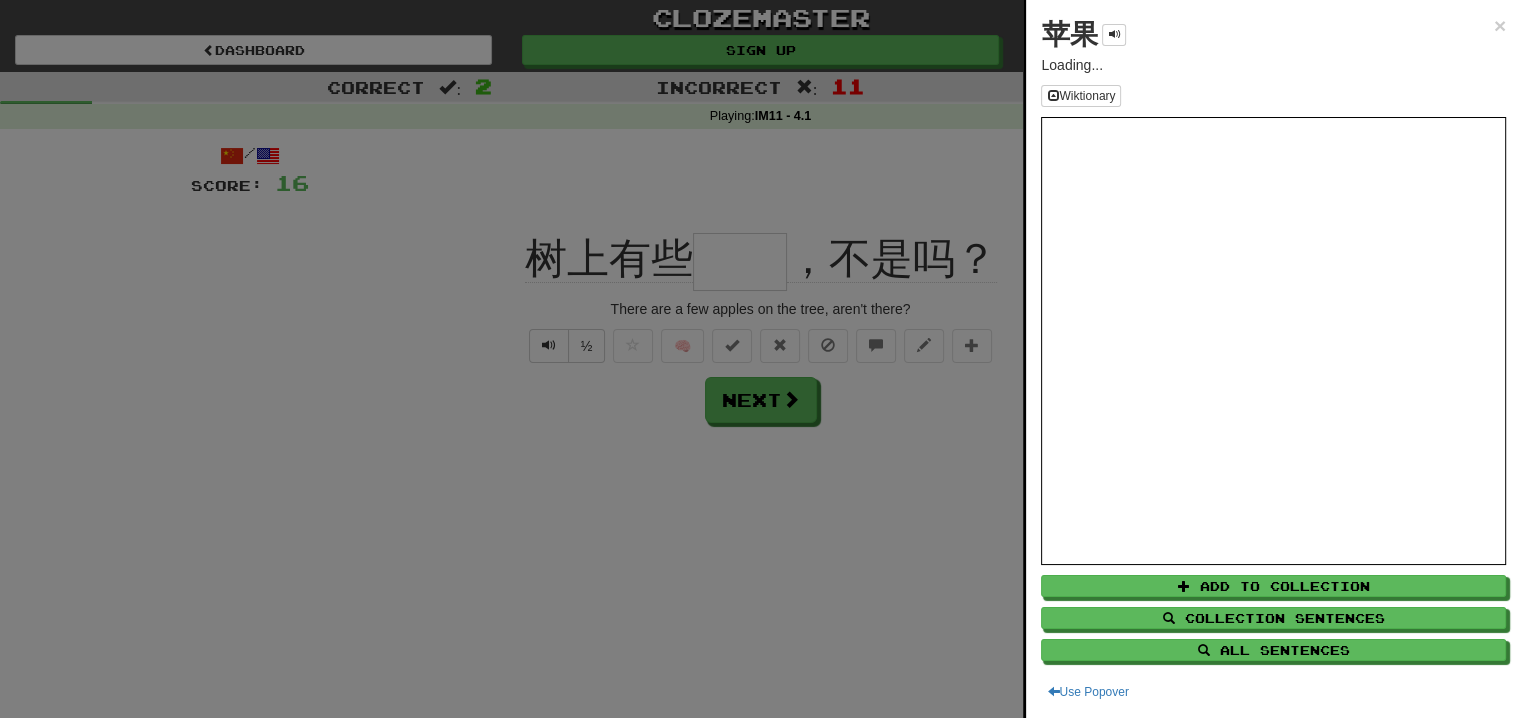click on "苹果" at bounding box center (1069, 34) 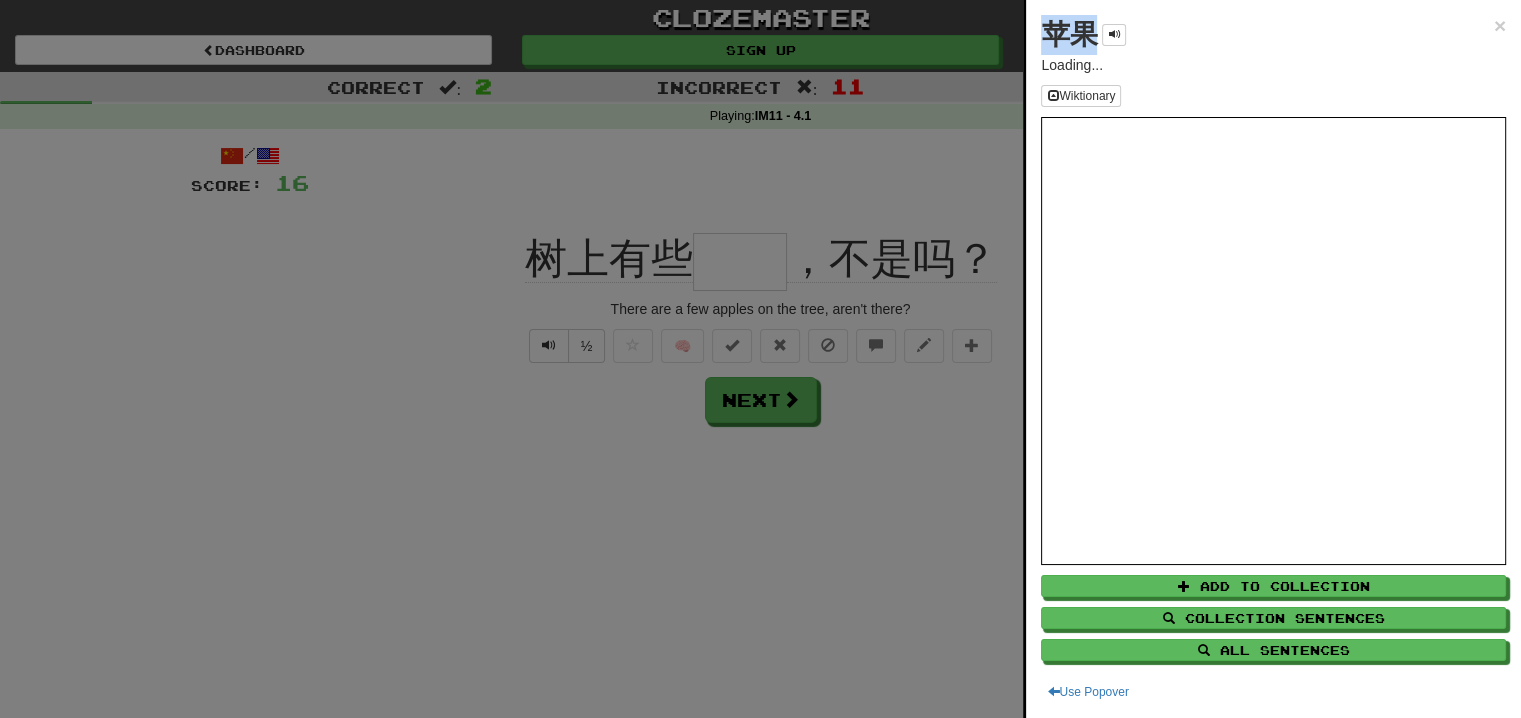 click on "苹果" at bounding box center [1069, 34] 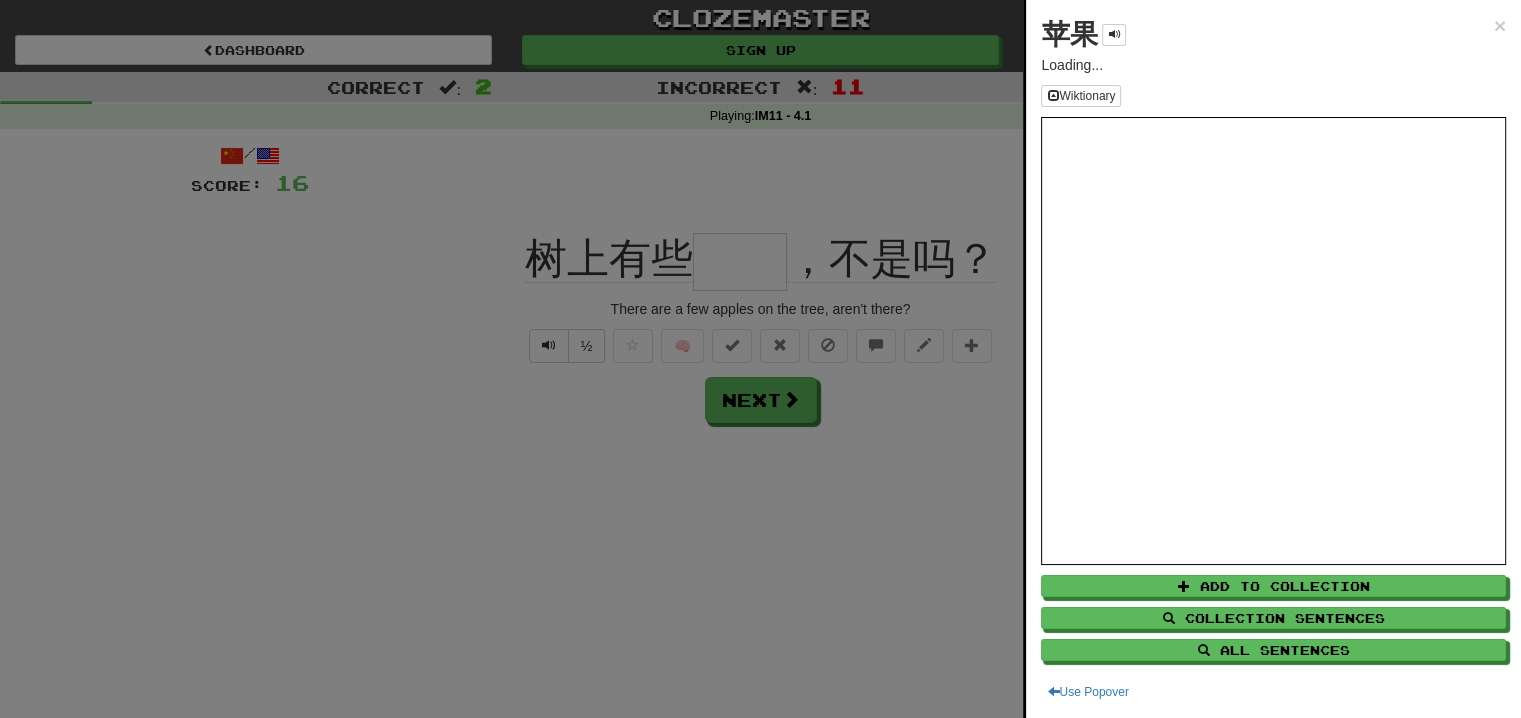 click at bounding box center [760, 359] 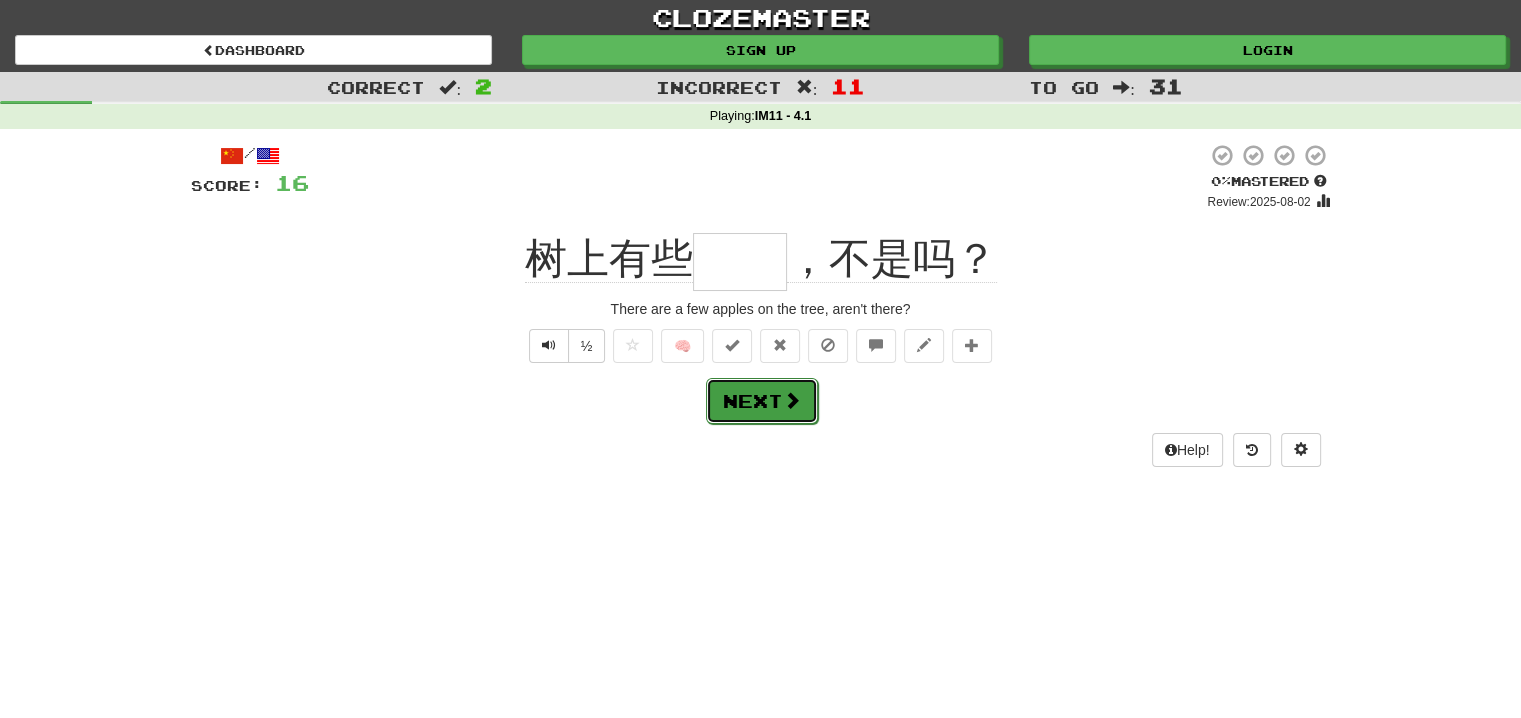 click on "Next" at bounding box center [762, 401] 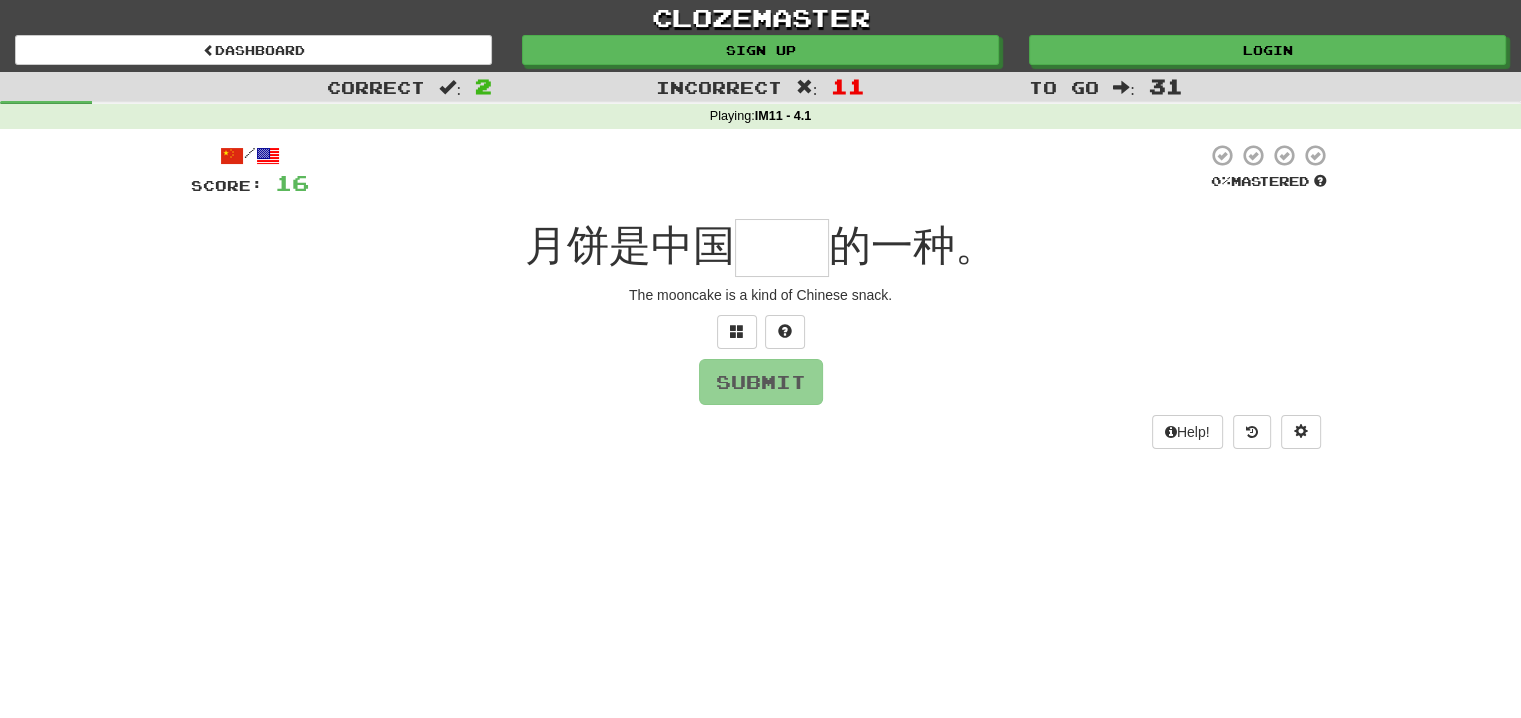 click at bounding box center (782, 248) 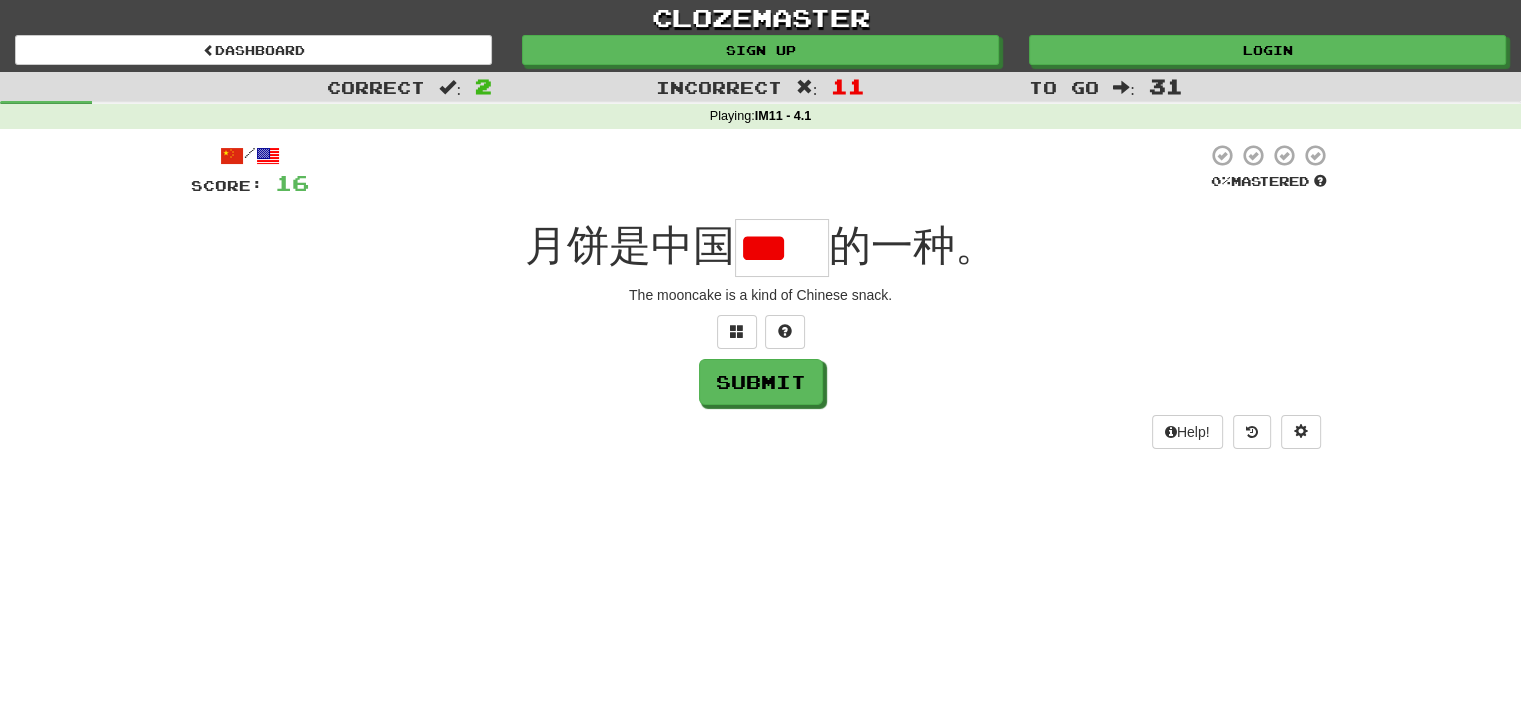 type on "*" 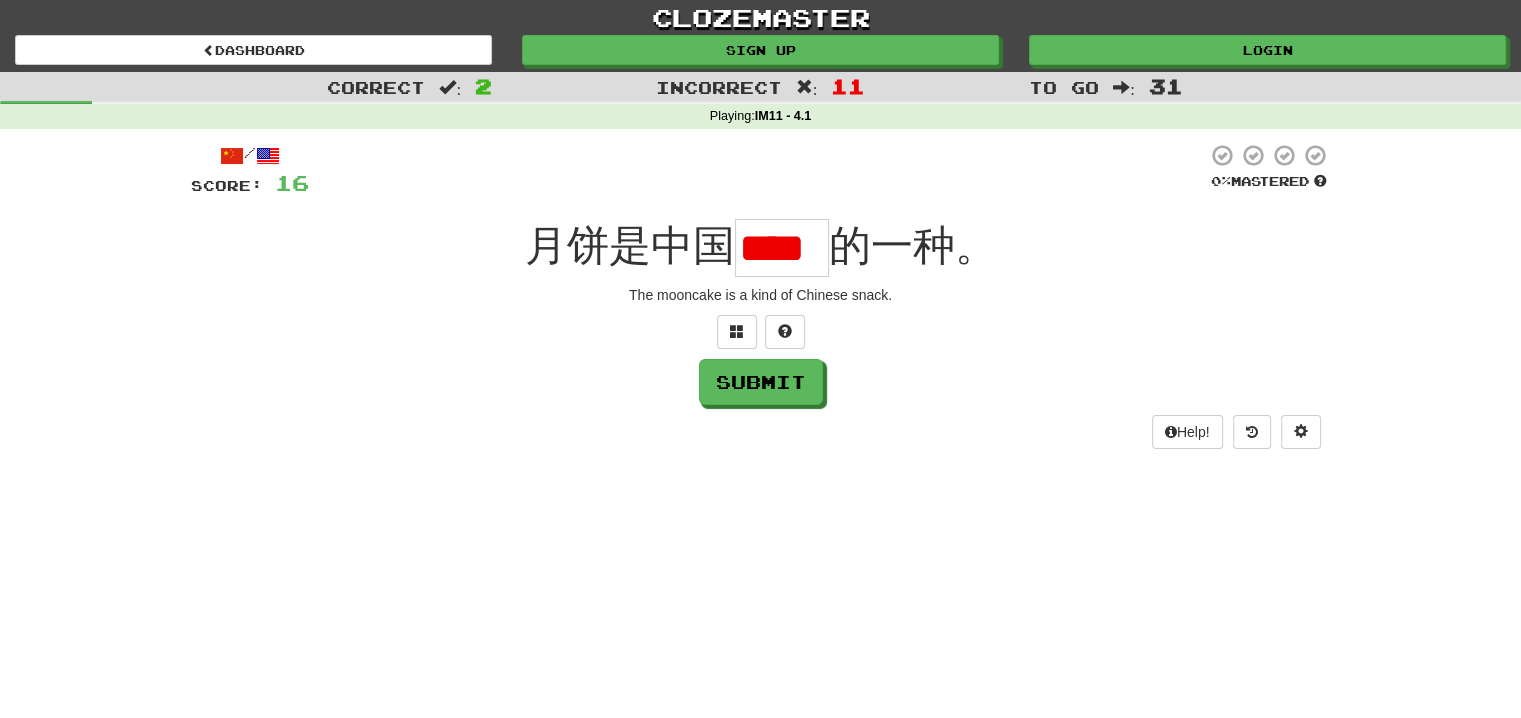 scroll, scrollTop: 0, scrollLeft: 0, axis: both 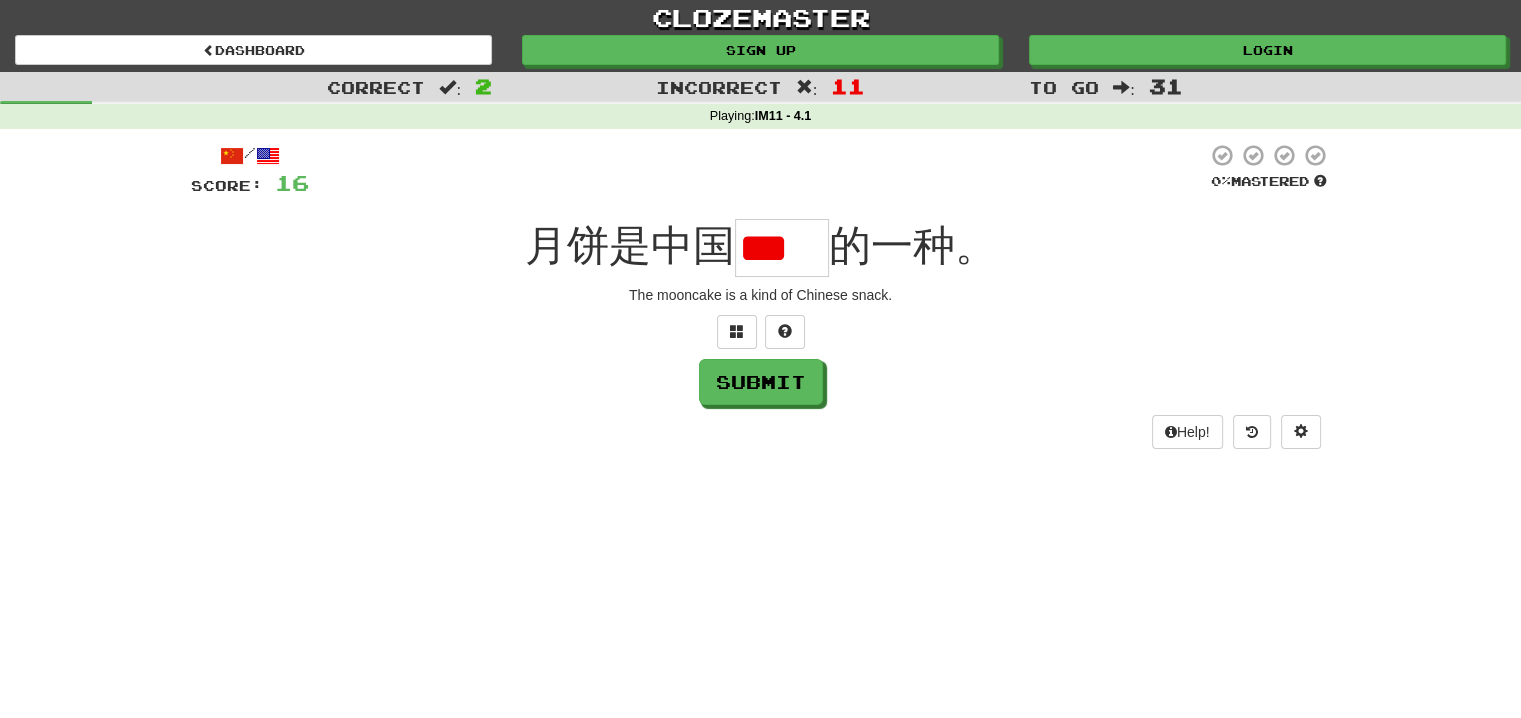 type on "*" 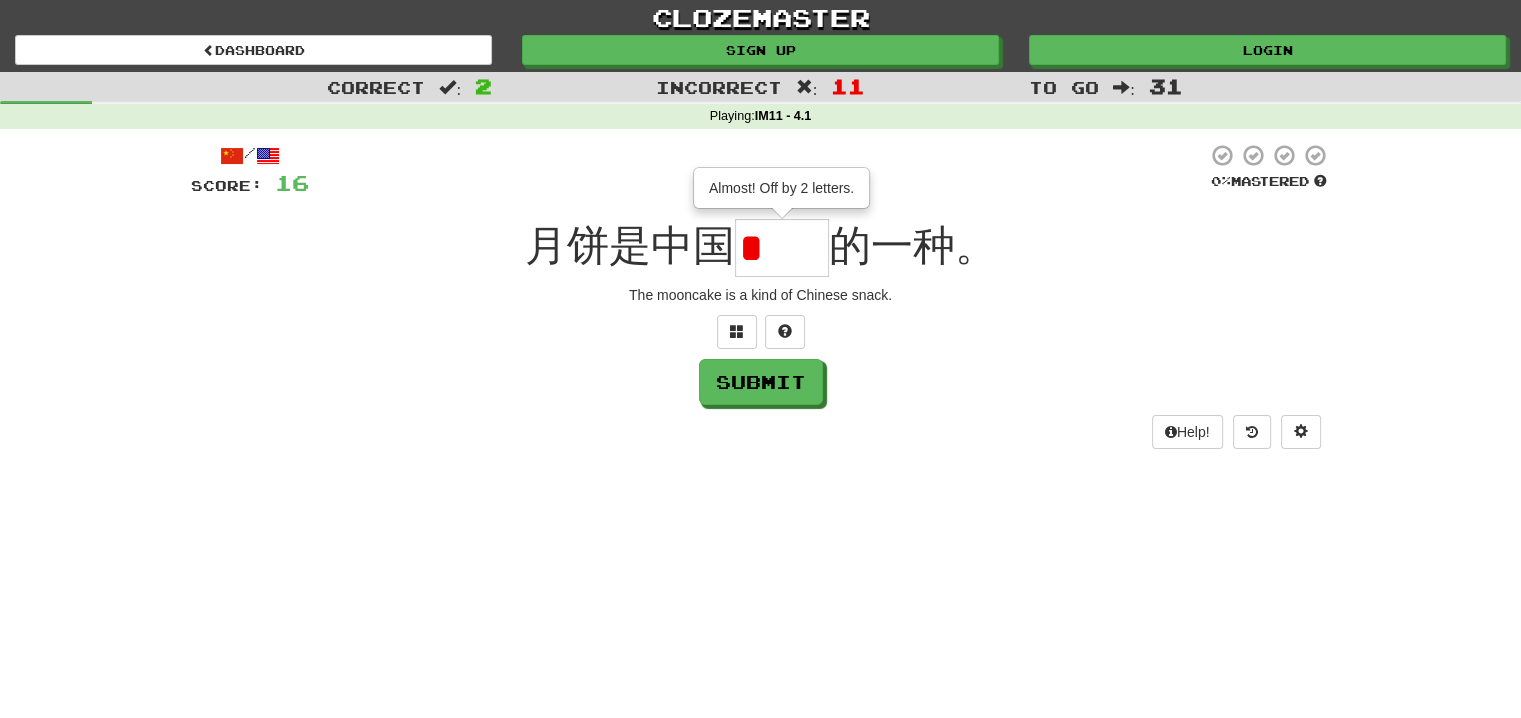 type on "**" 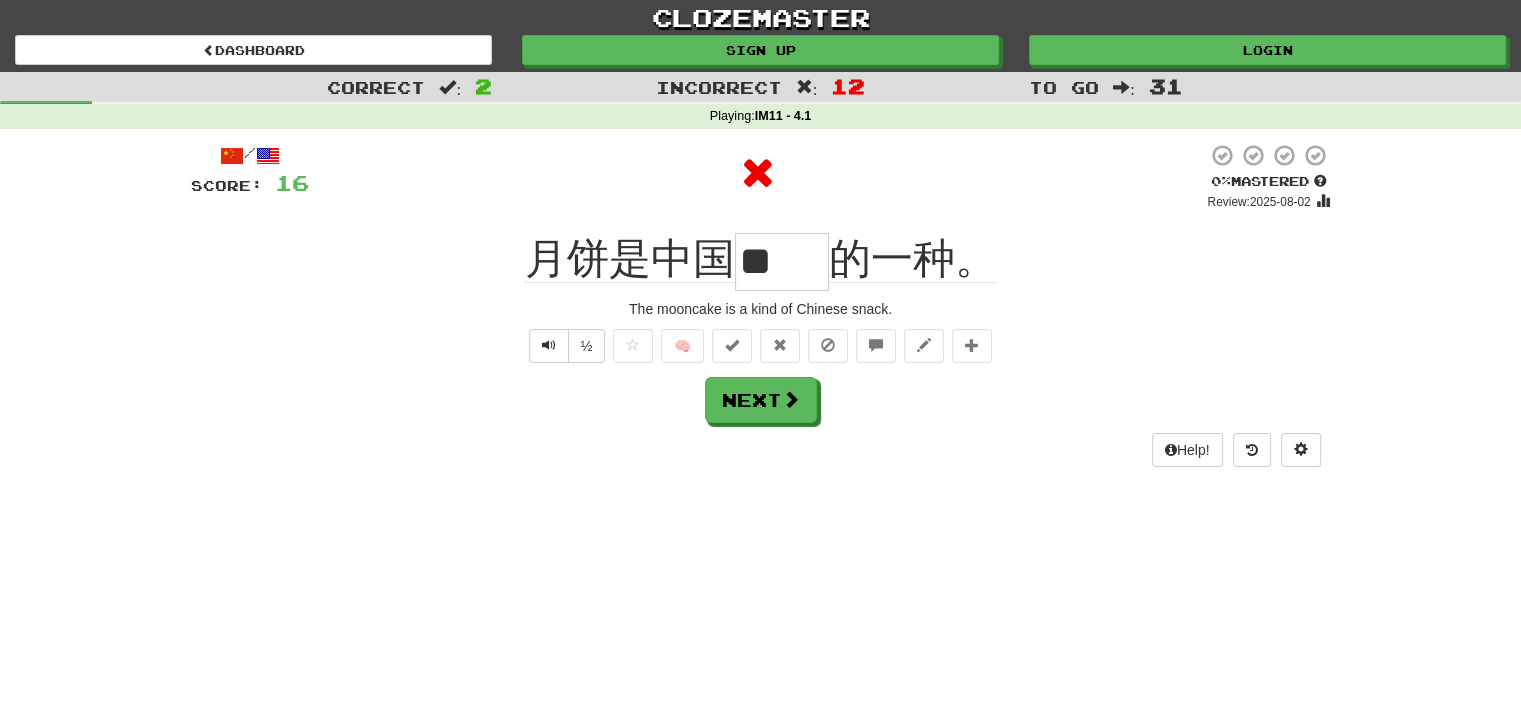 click on "**" at bounding box center (782, 262) 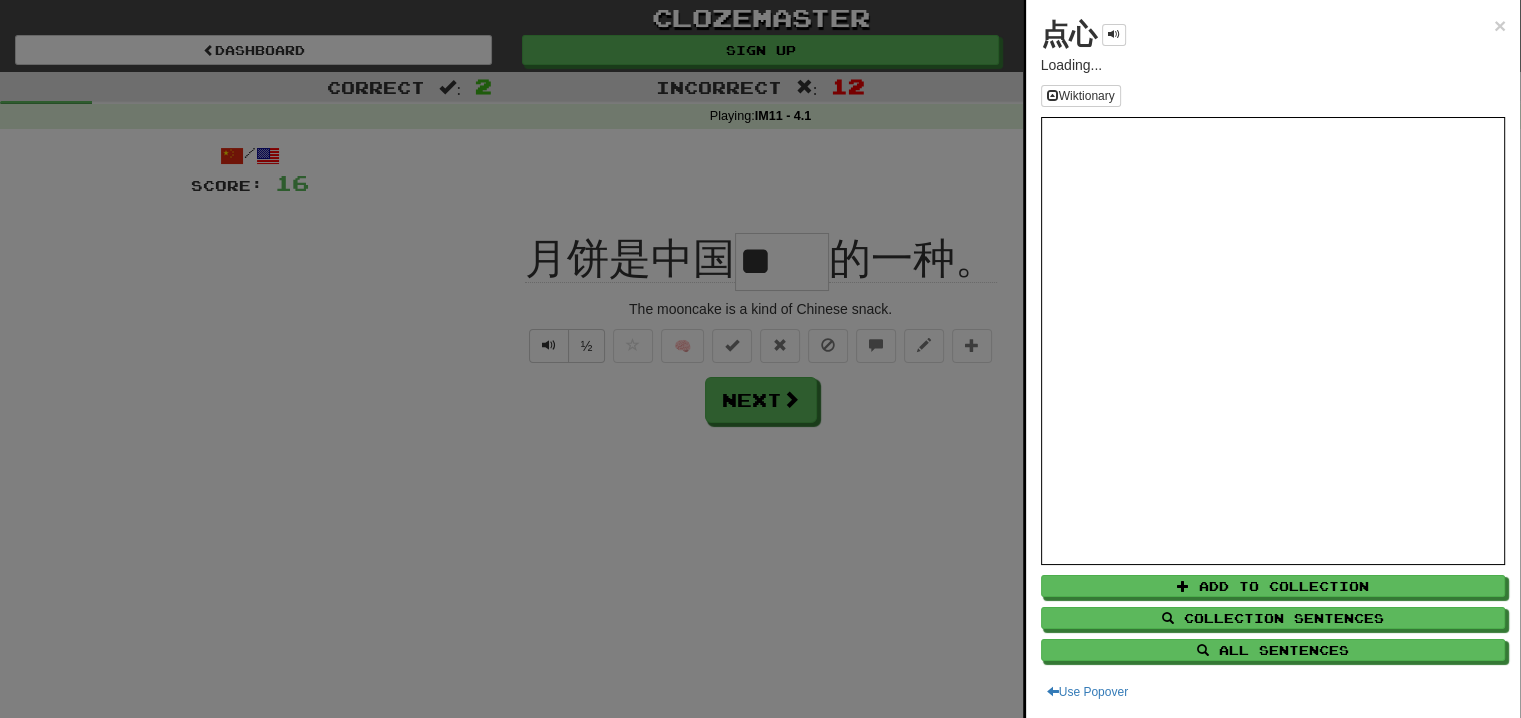 click on "点心" at bounding box center [1069, 34] 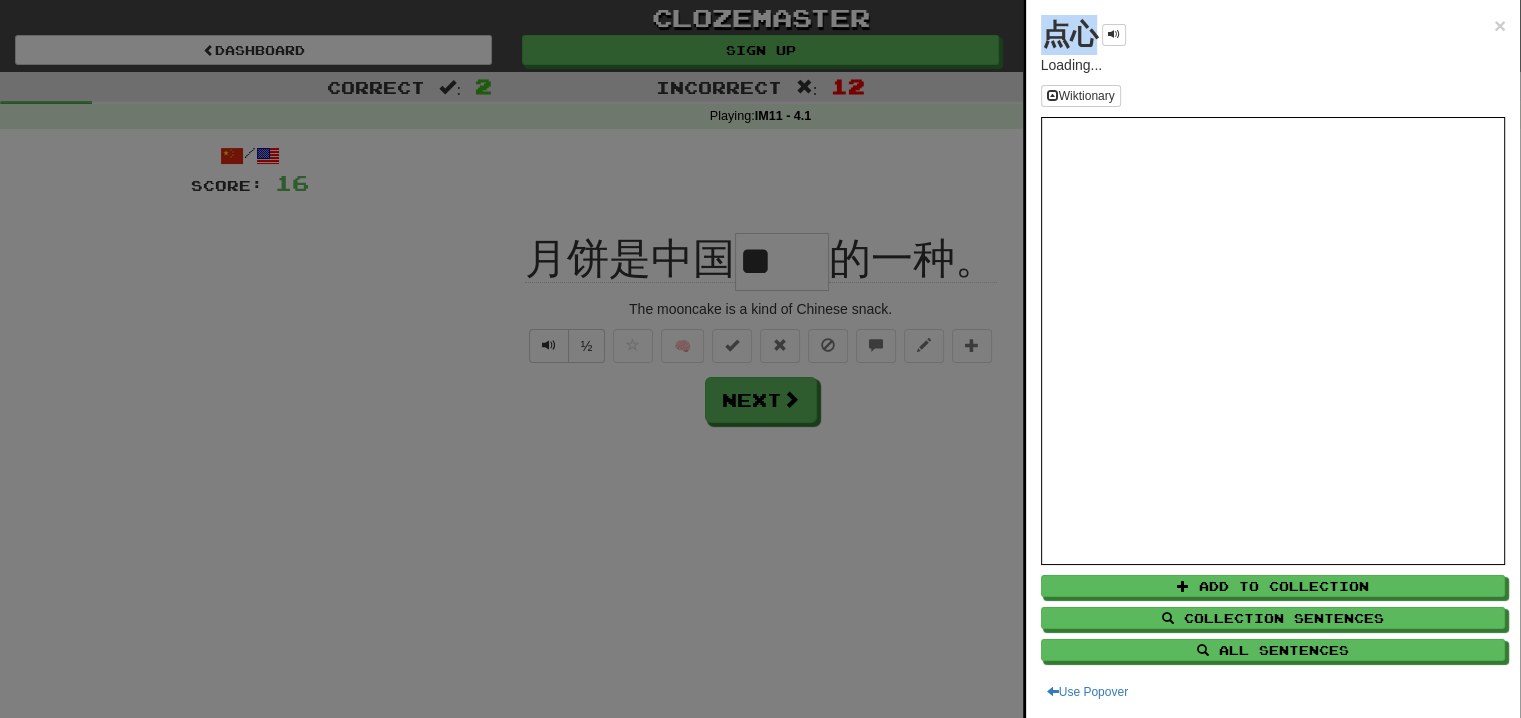 click on "点心" at bounding box center (1069, 34) 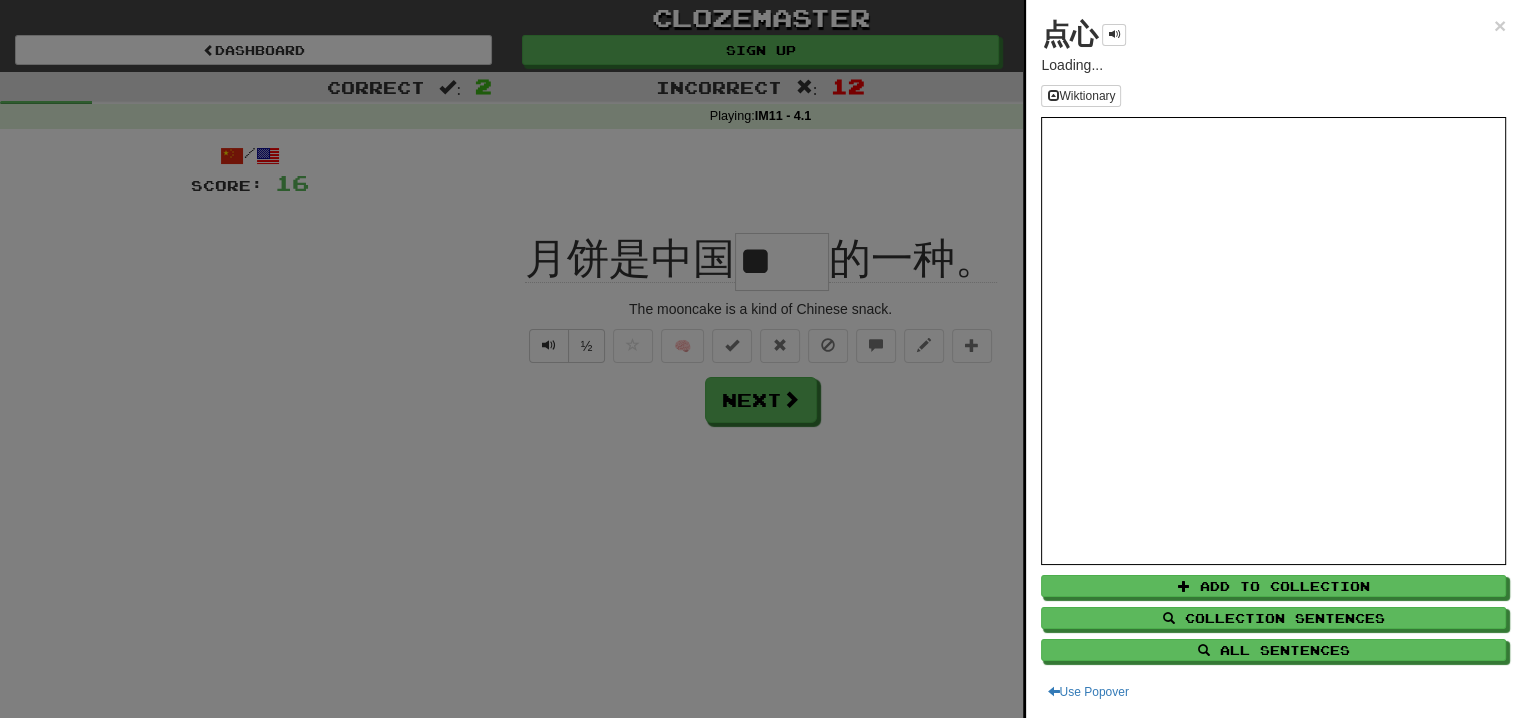 click at bounding box center (760, 359) 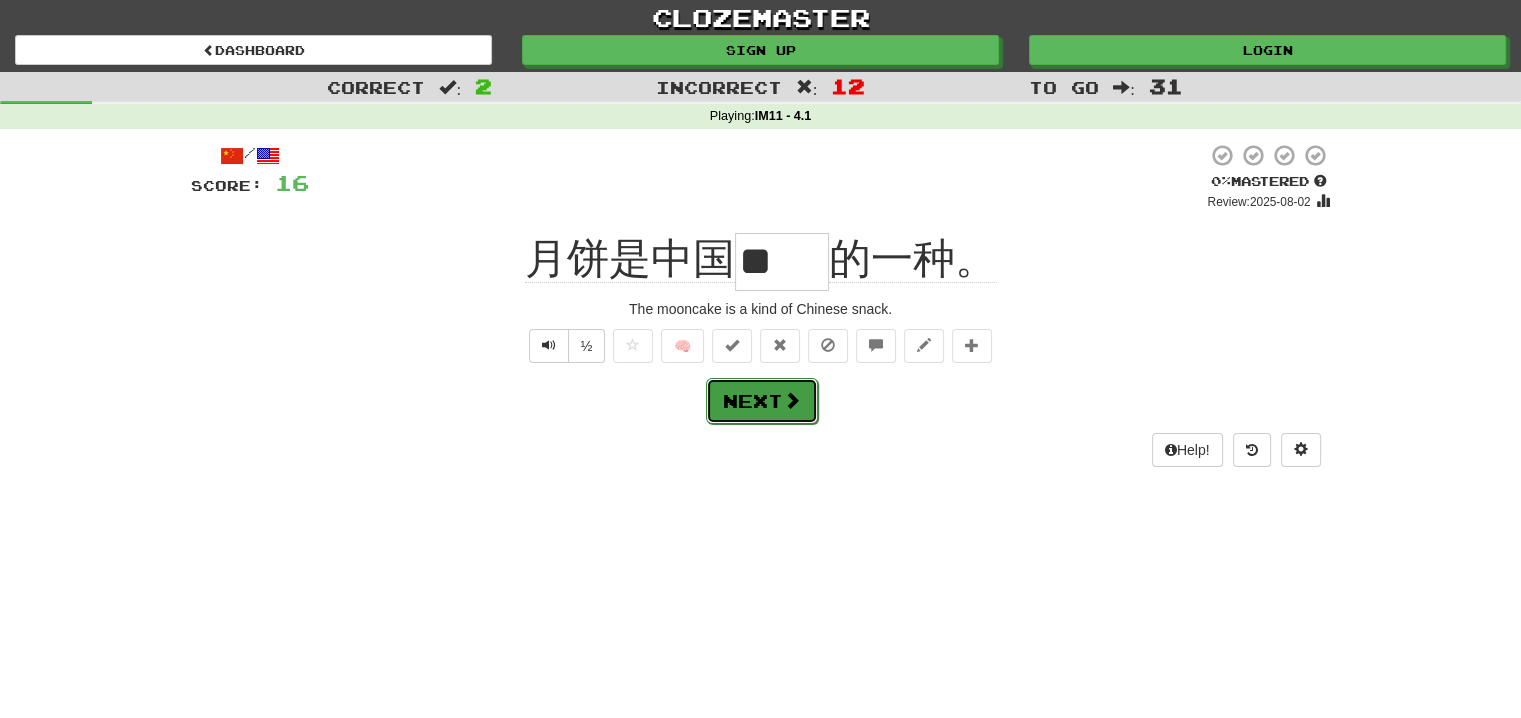 click on "Next" at bounding box center [762, 401] 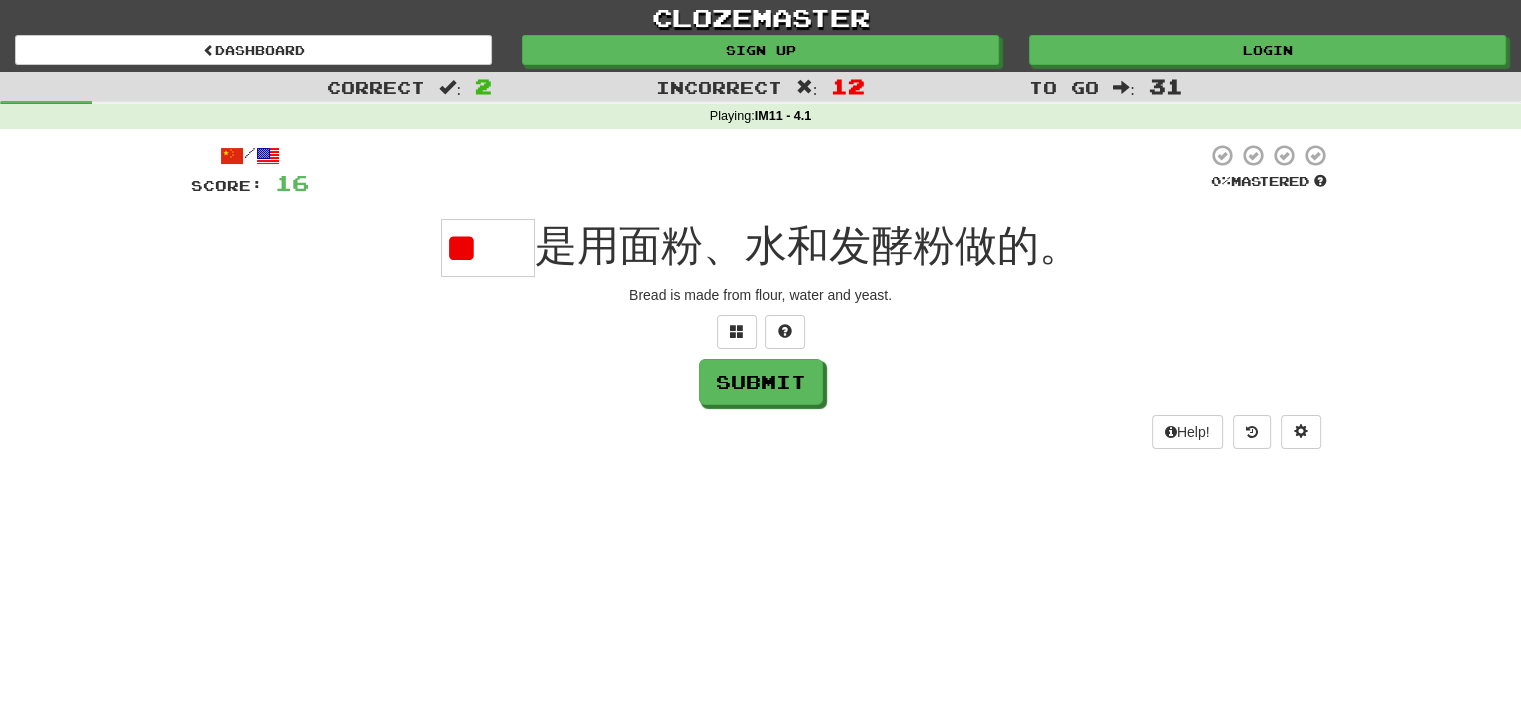 scroll, scrollTop: 0, scrollLeft: 0, axis: both 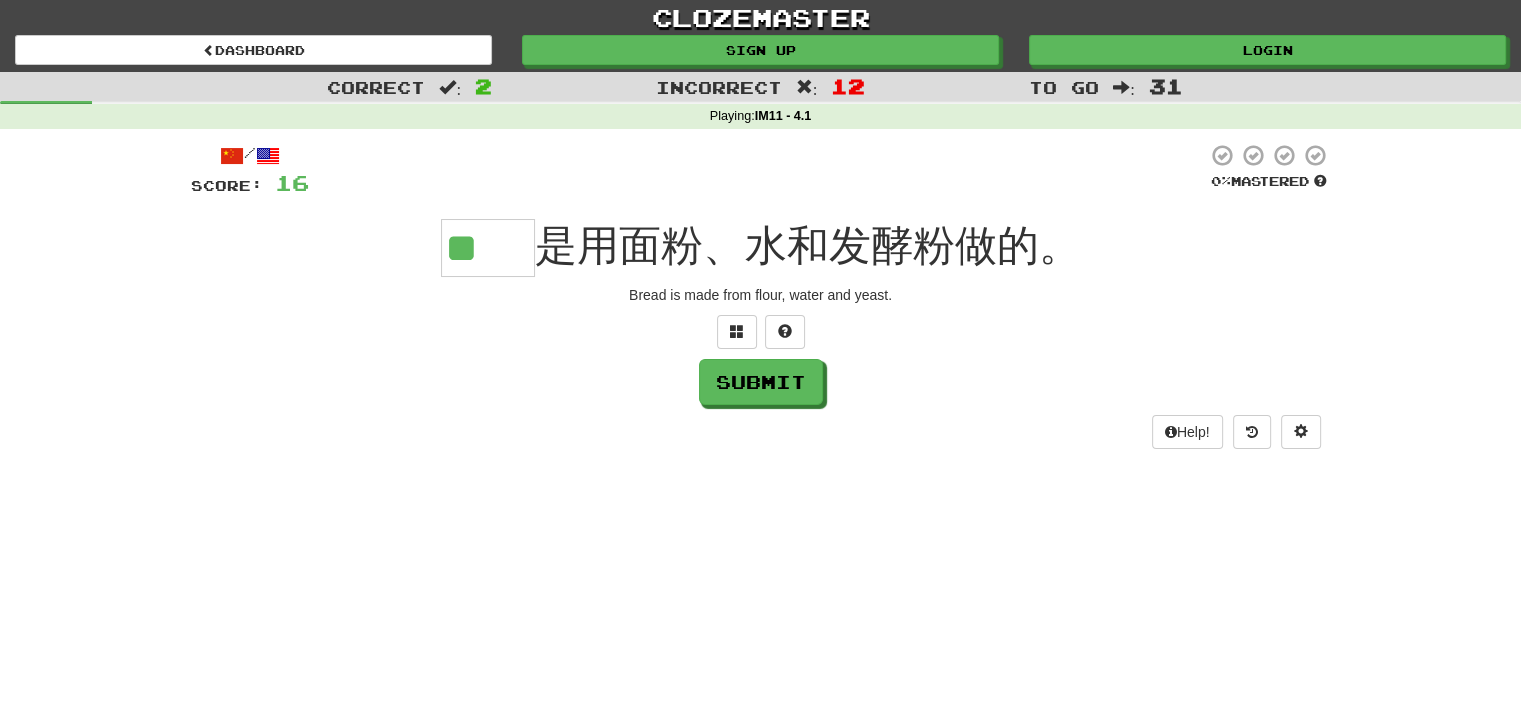 type on "**" 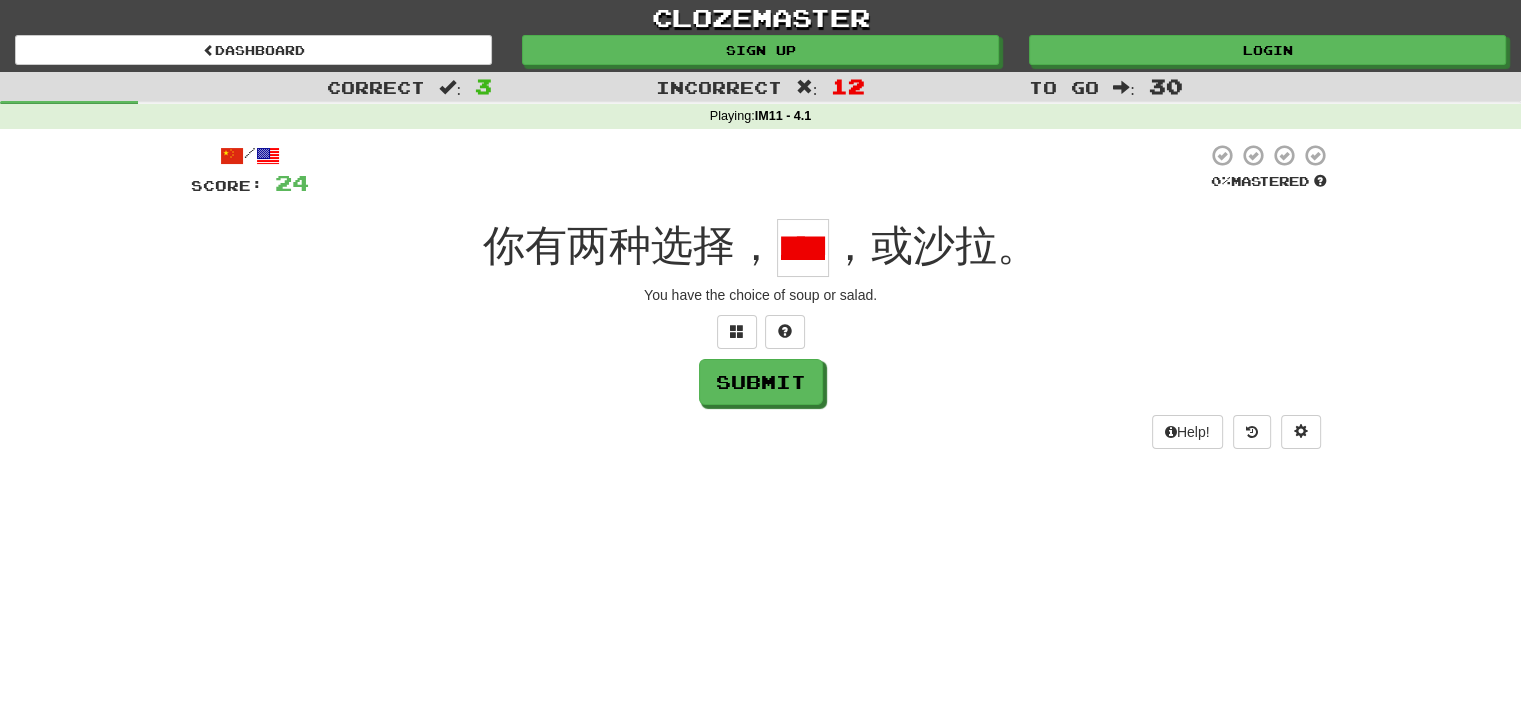 scroll, scrollTop: 0, scrollLeft: 36, axis: horizontal 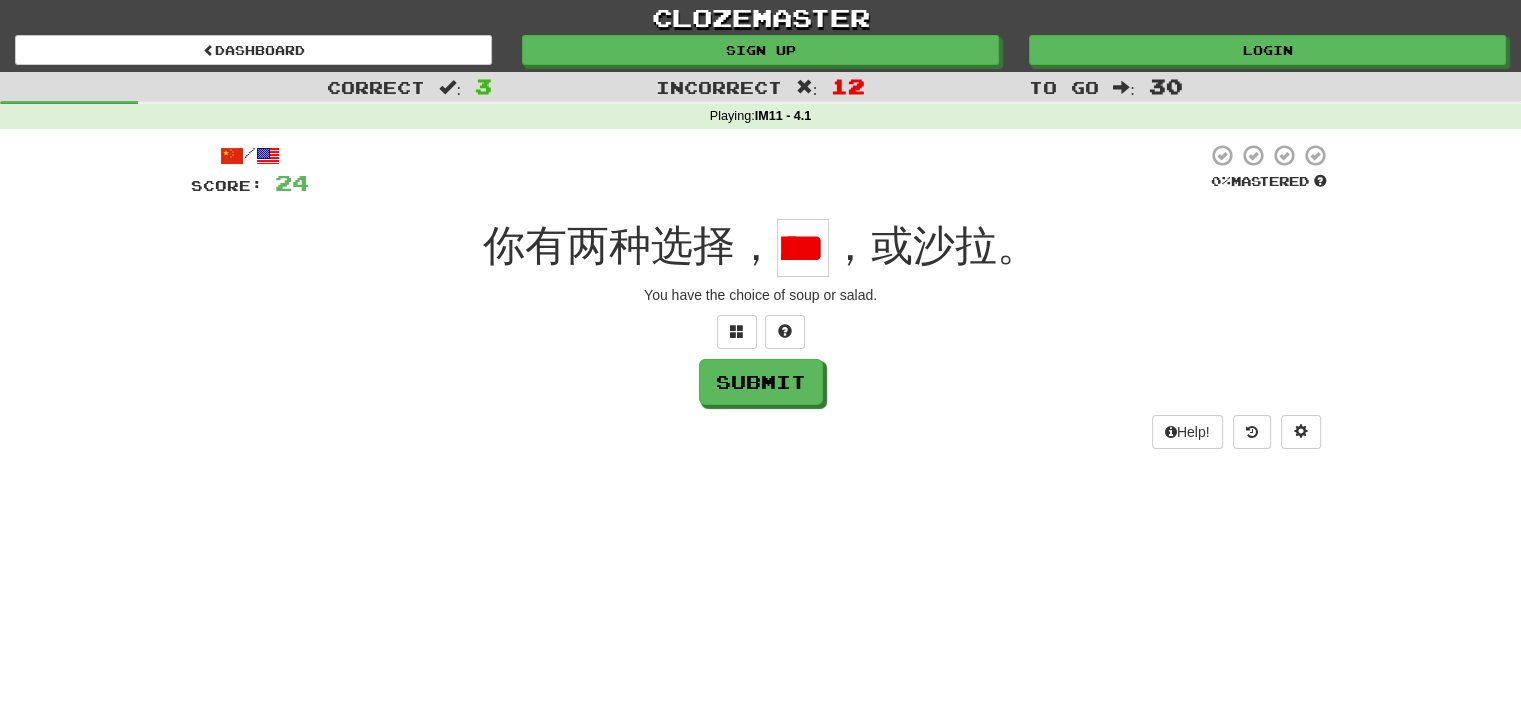type on "*" 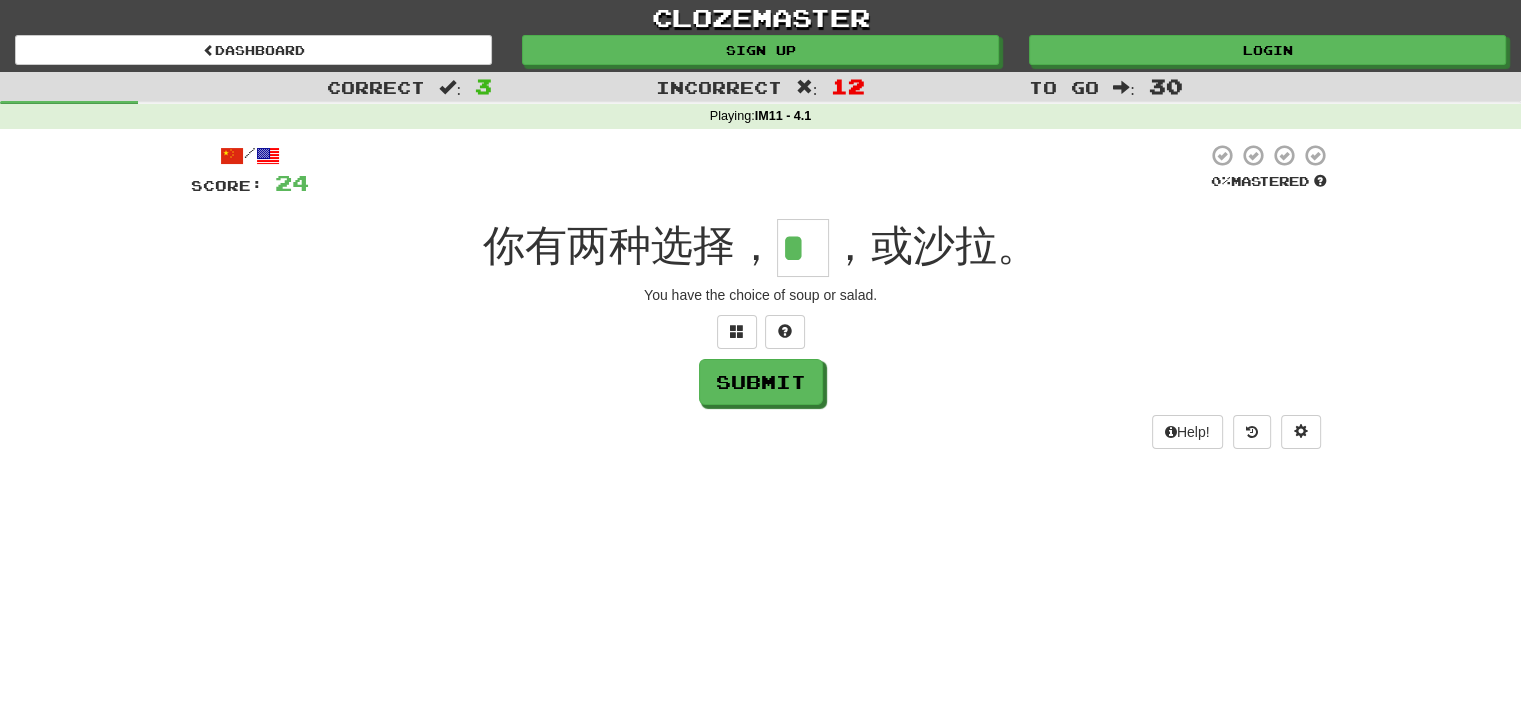 scroll, scrollTop: 0, scrollLeft: 0, axis: both 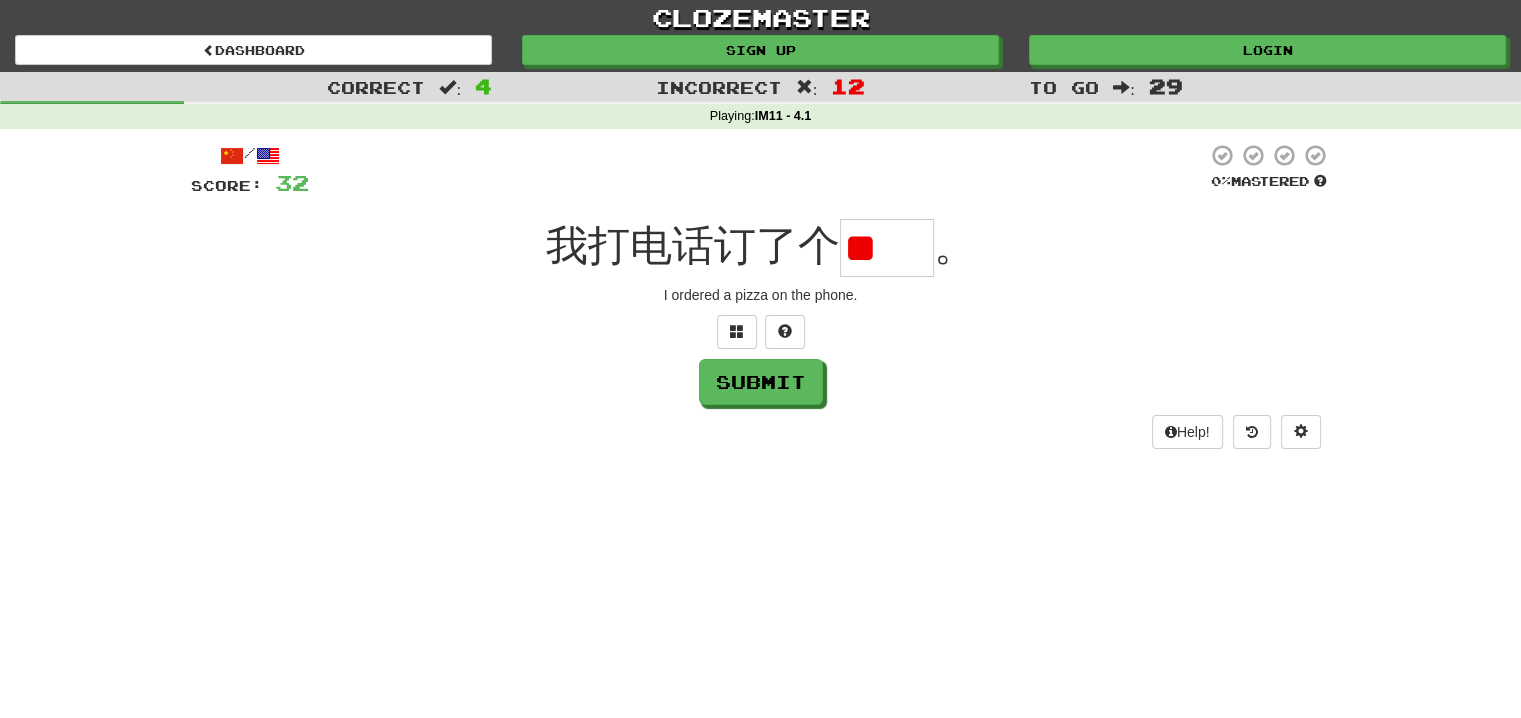 type on "*" 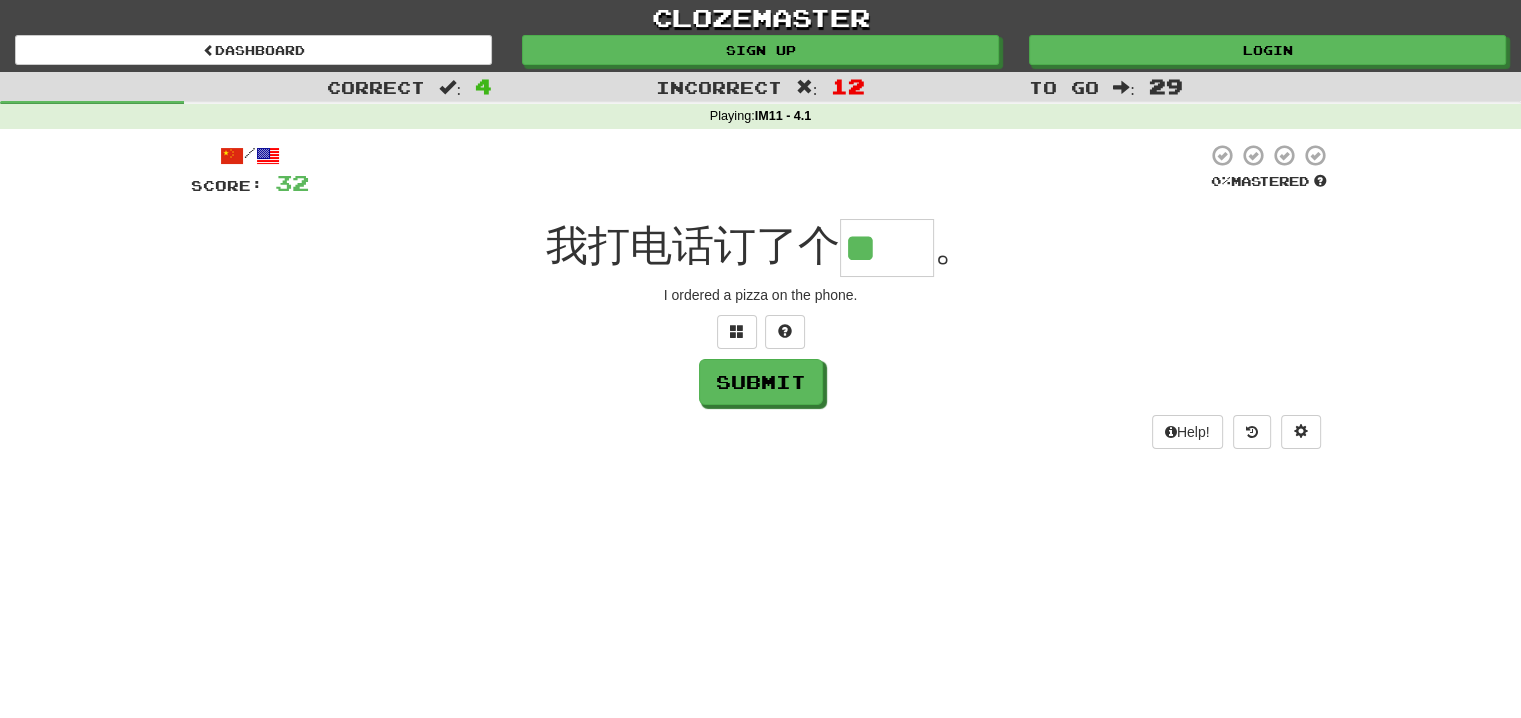 type on "**" 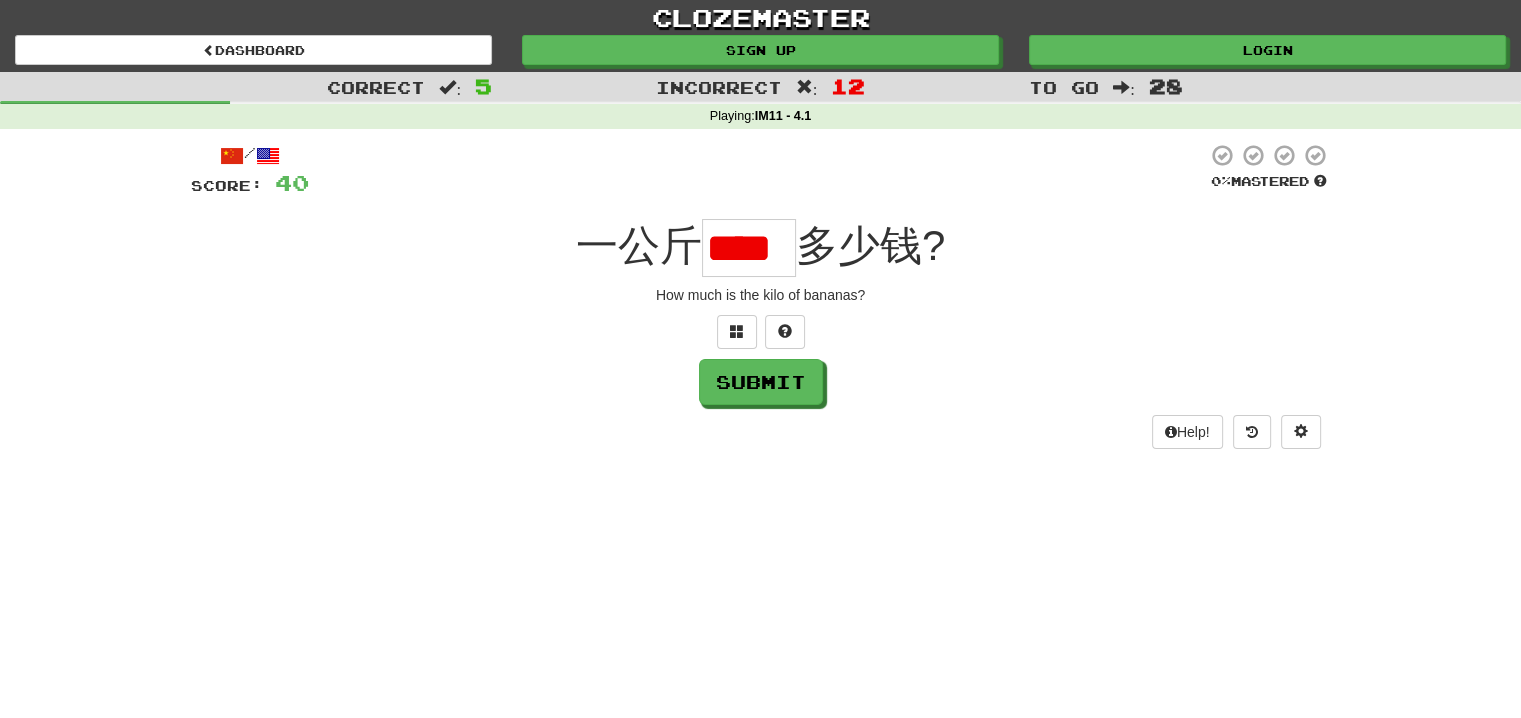 type on "*" 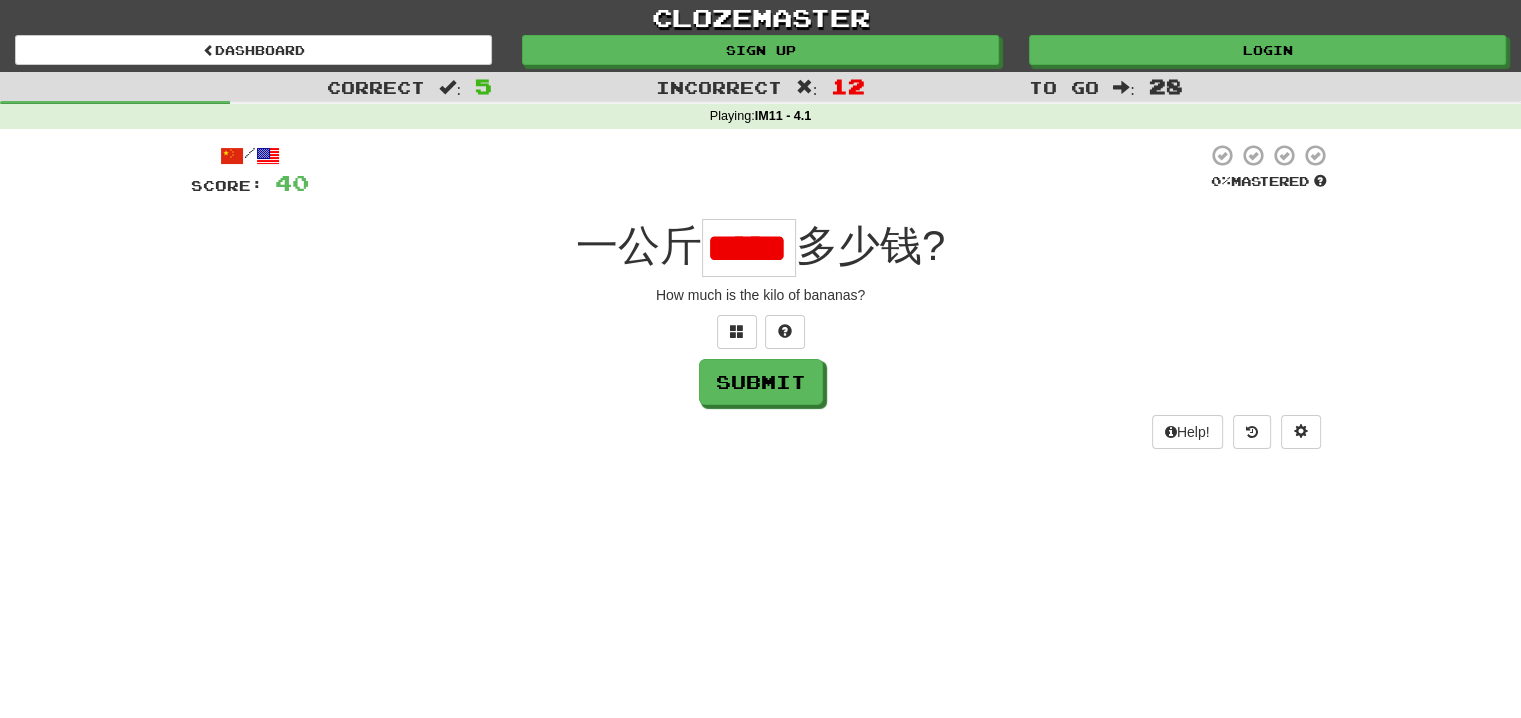 scroll, scrollTop: 0, scrollLeft: 14, axis: horizontal 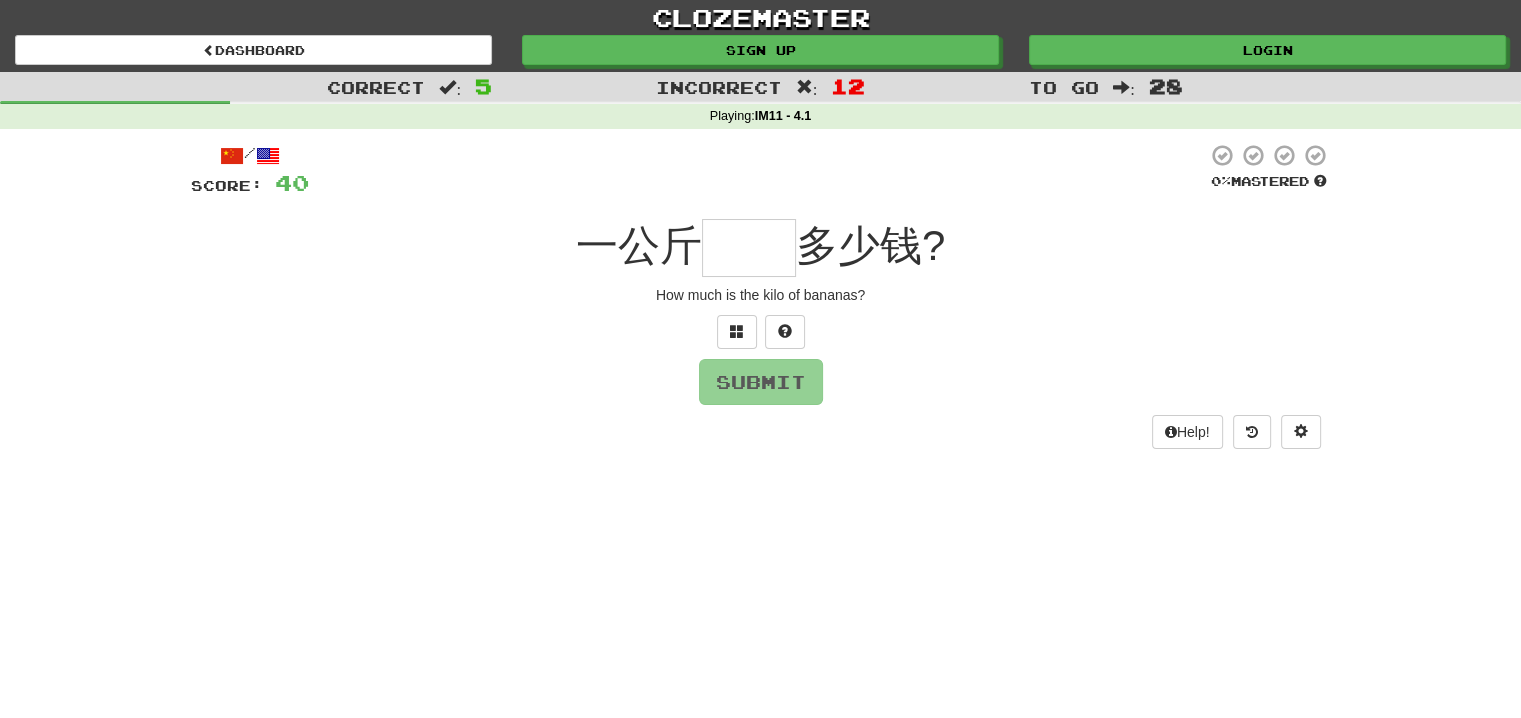 type on "*" 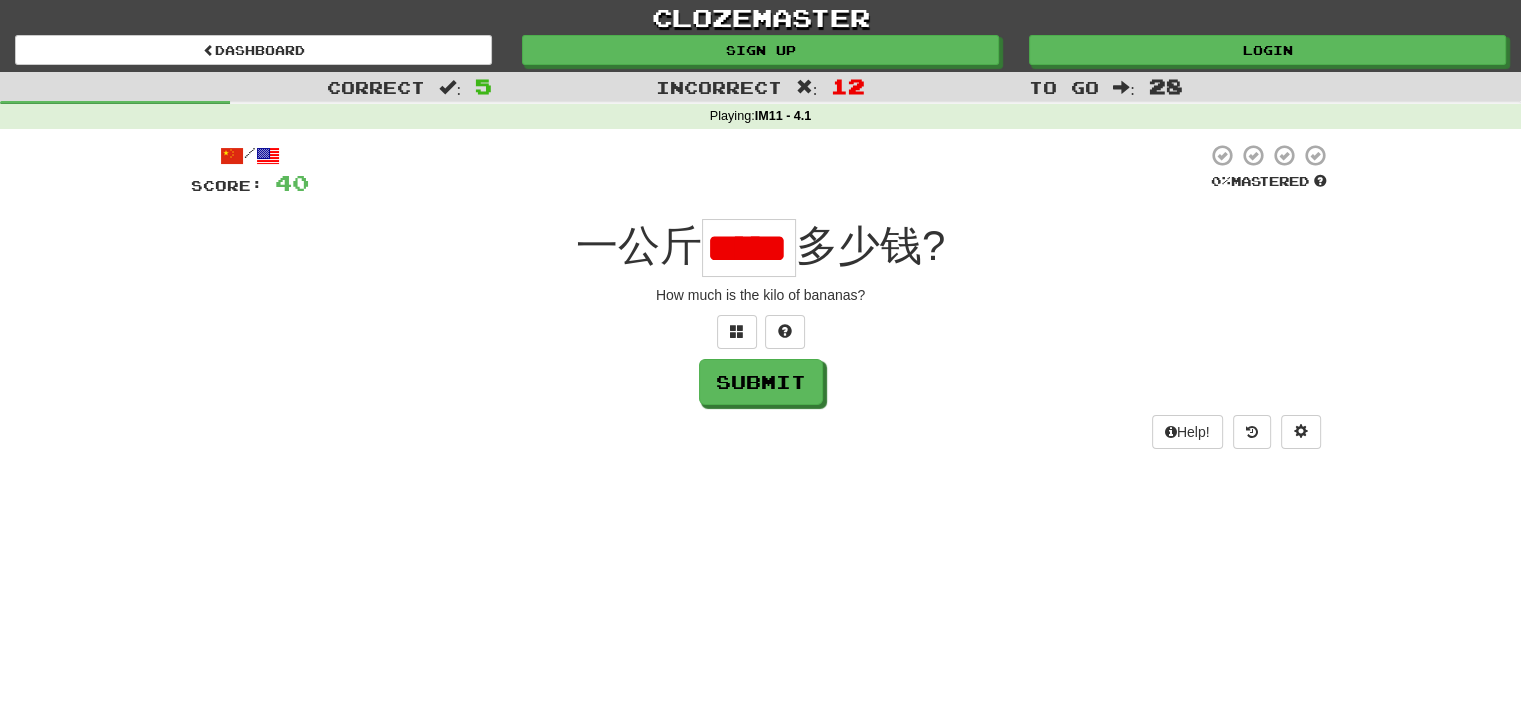 scroll, scrollTop: 0, scrollLeft: 14, axis: horizontal 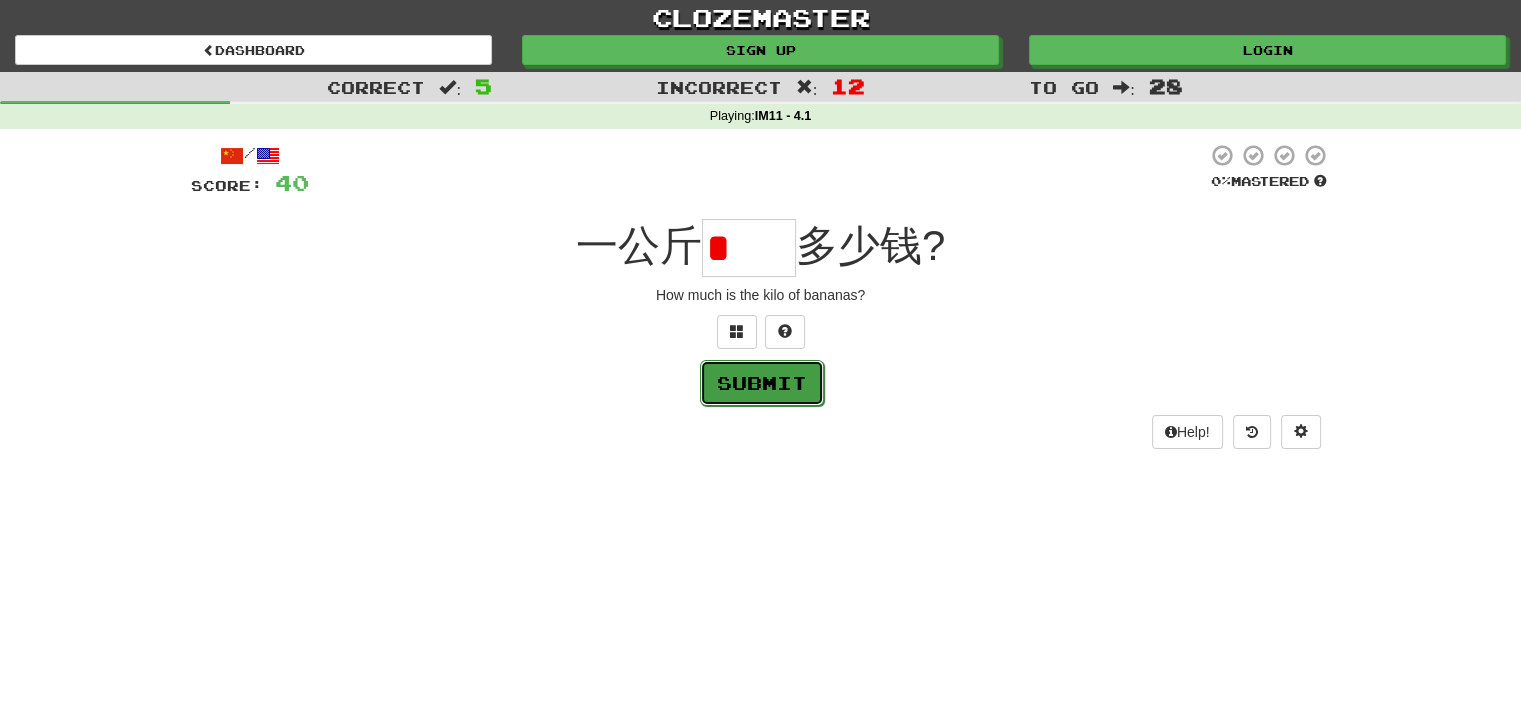 click on "Submit" at bounding box center (762, 383) 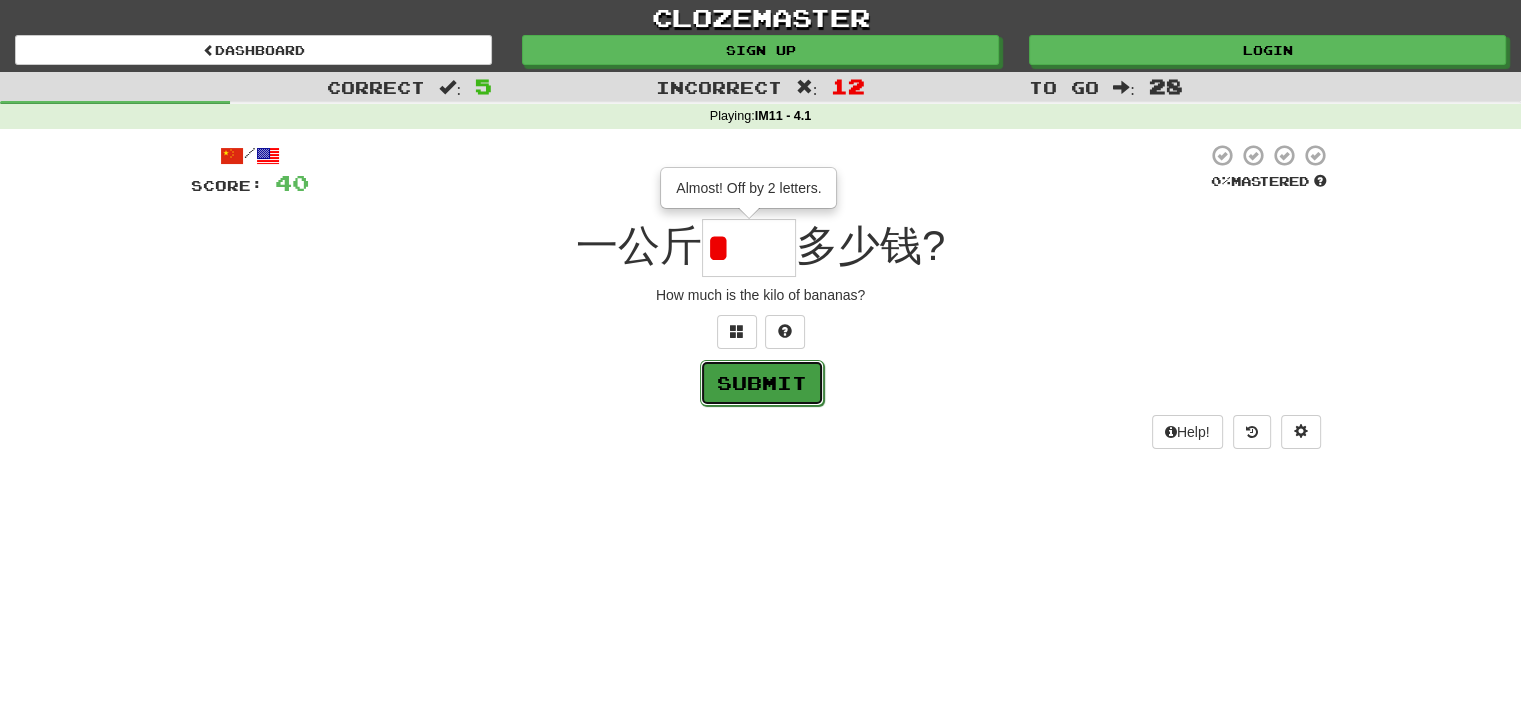 click on "Submit" at bounding box center [762, 383] 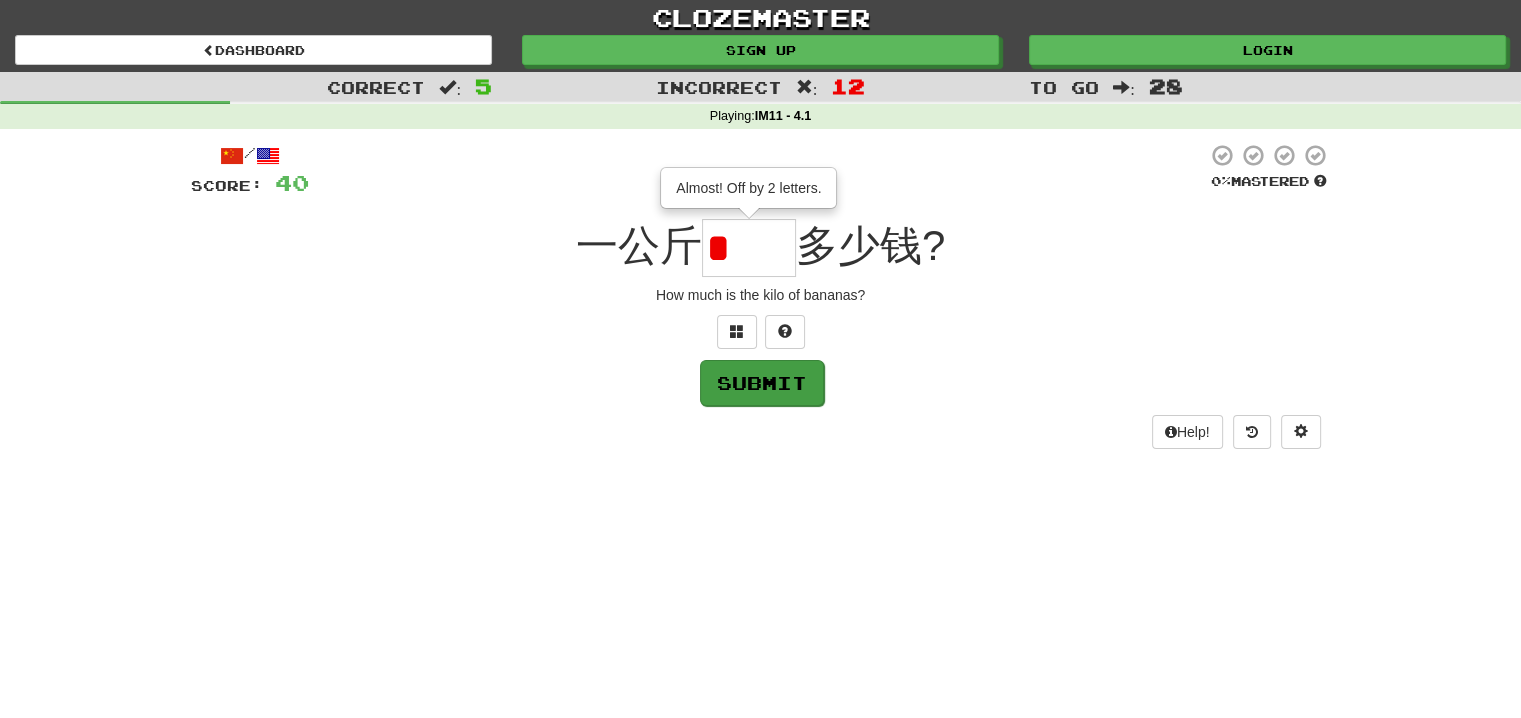 type on "**" 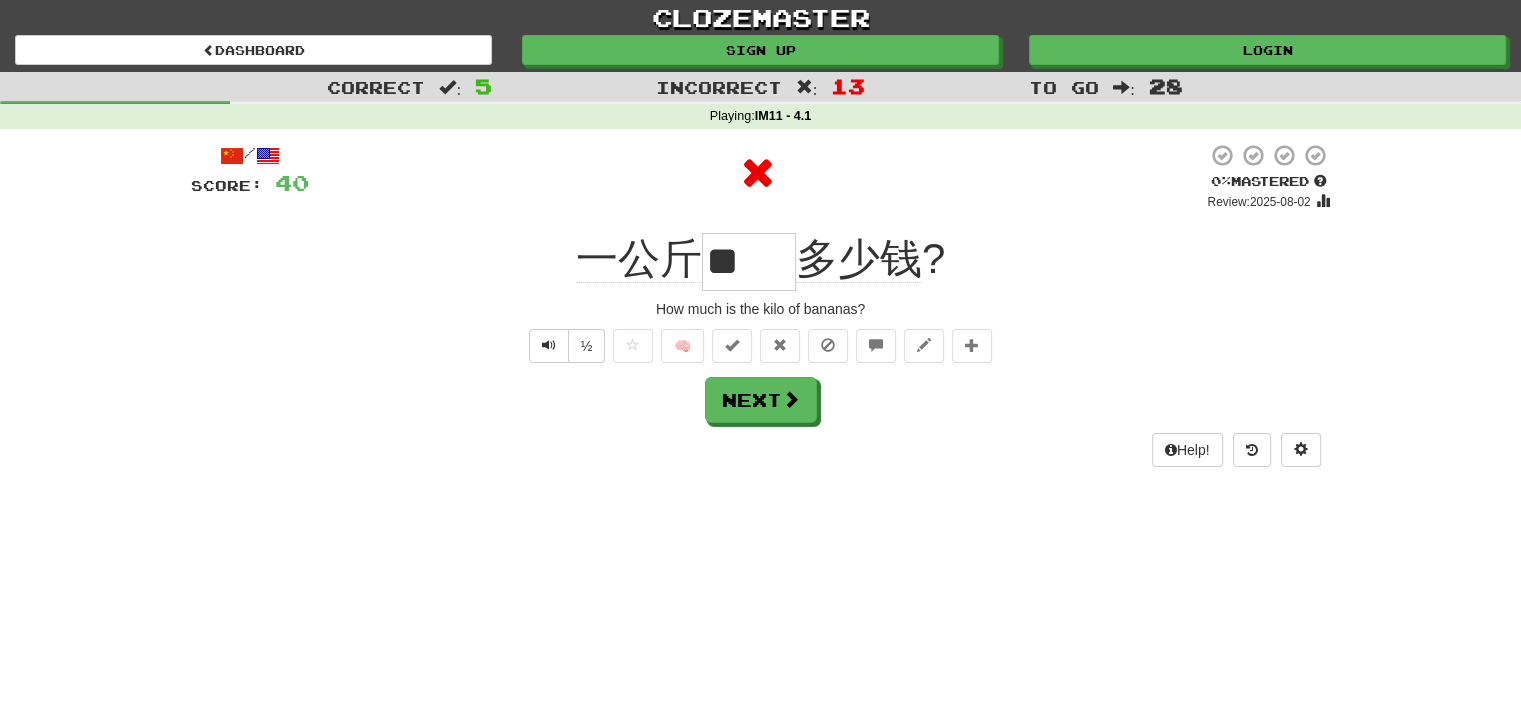 click on "**" at bounding box center [749, 262] 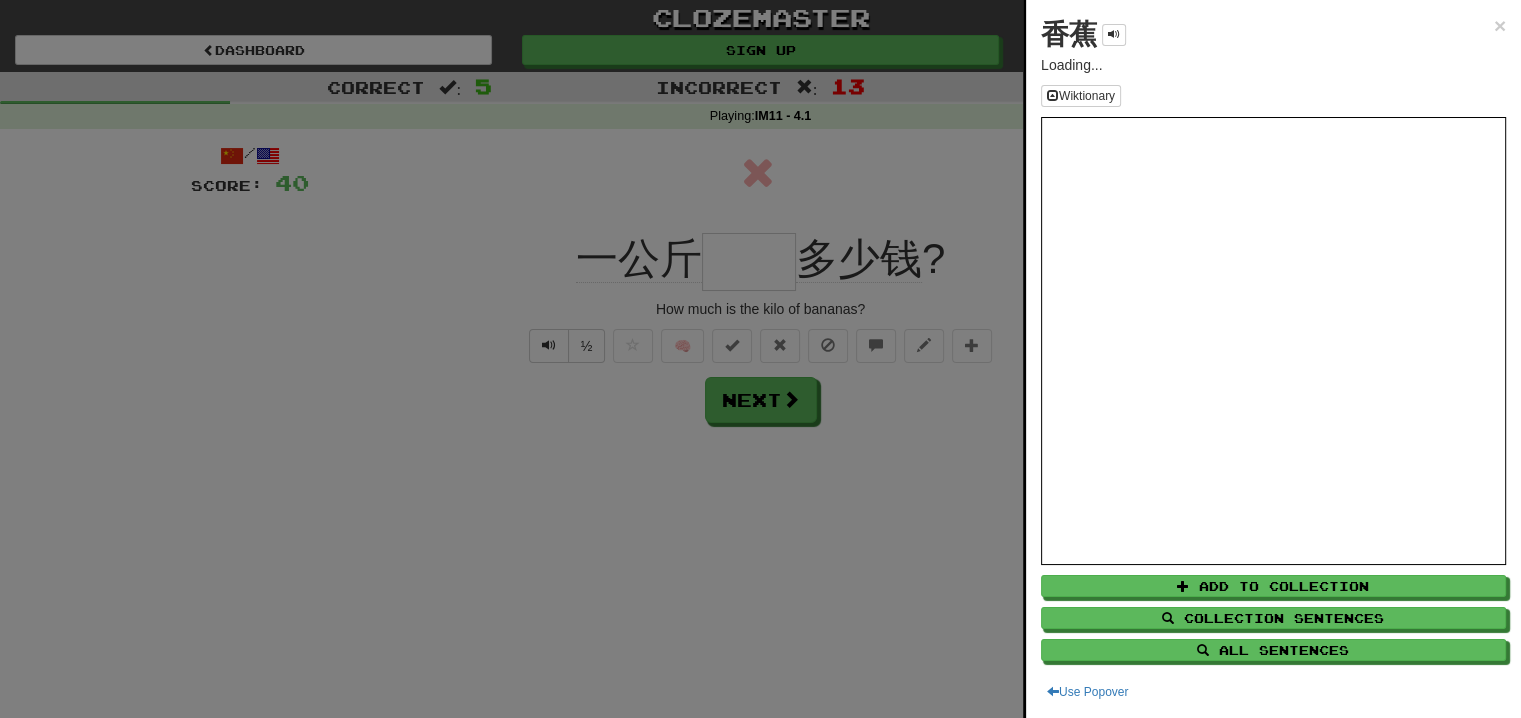 click on "香蕉" at bounding box center (1069, 34) 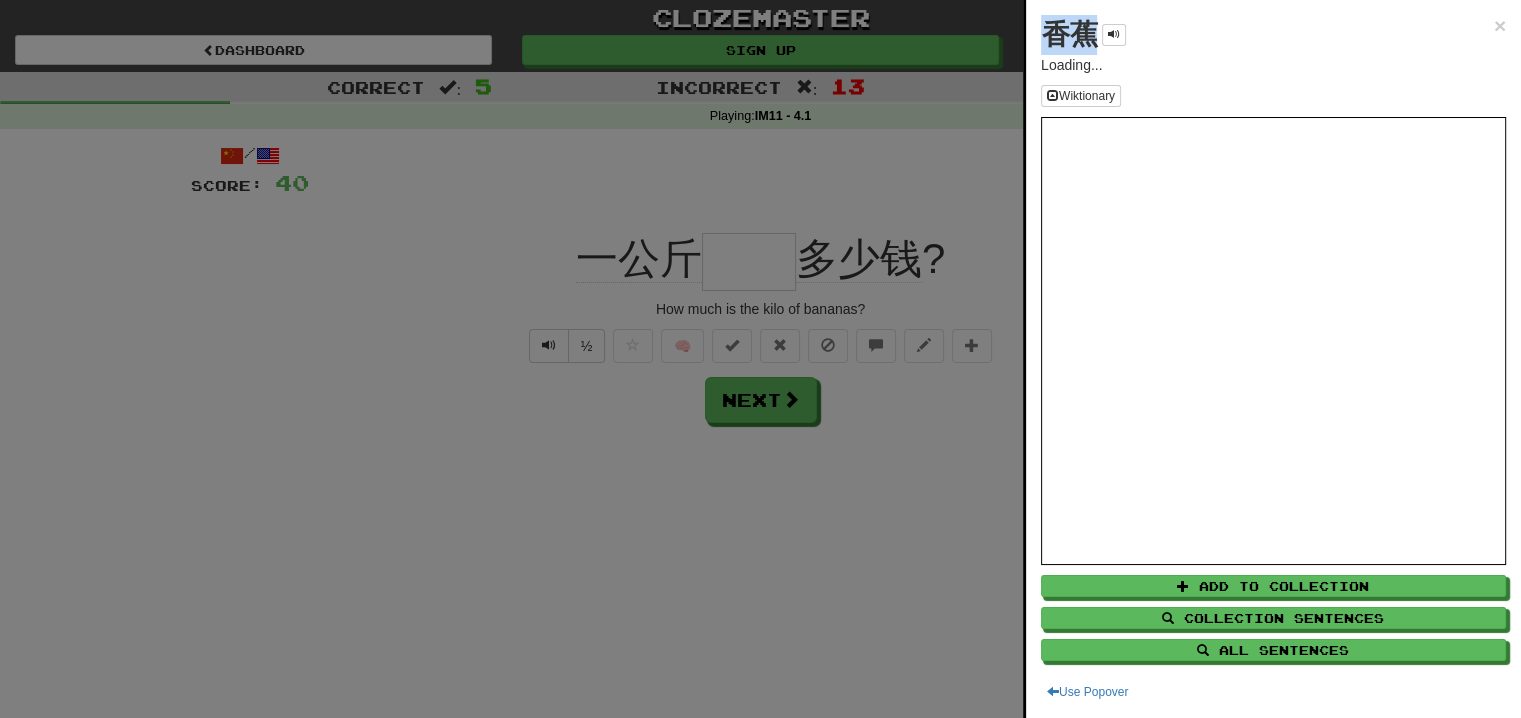 click on "香蕉" at bounding box center [1069, 34] 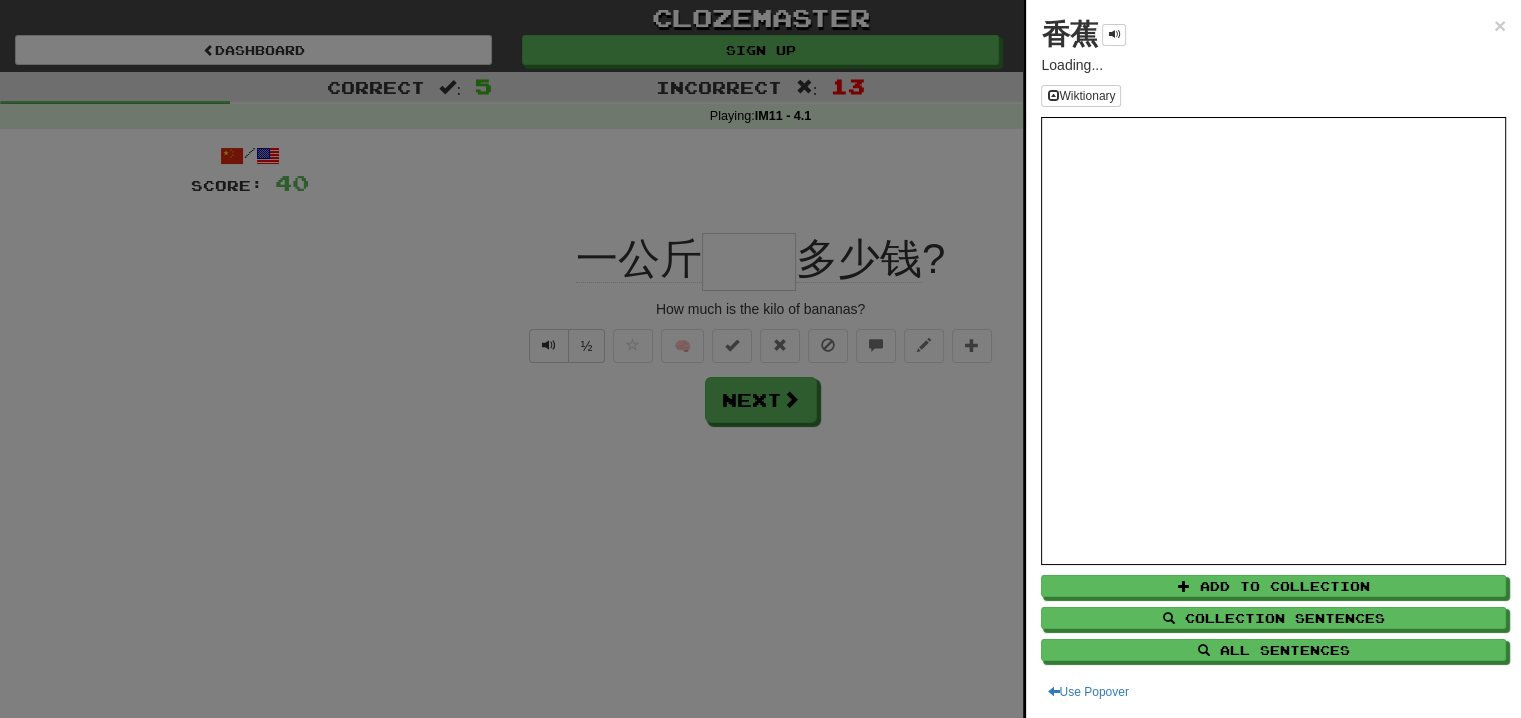 click at bounding box center (760, 359) 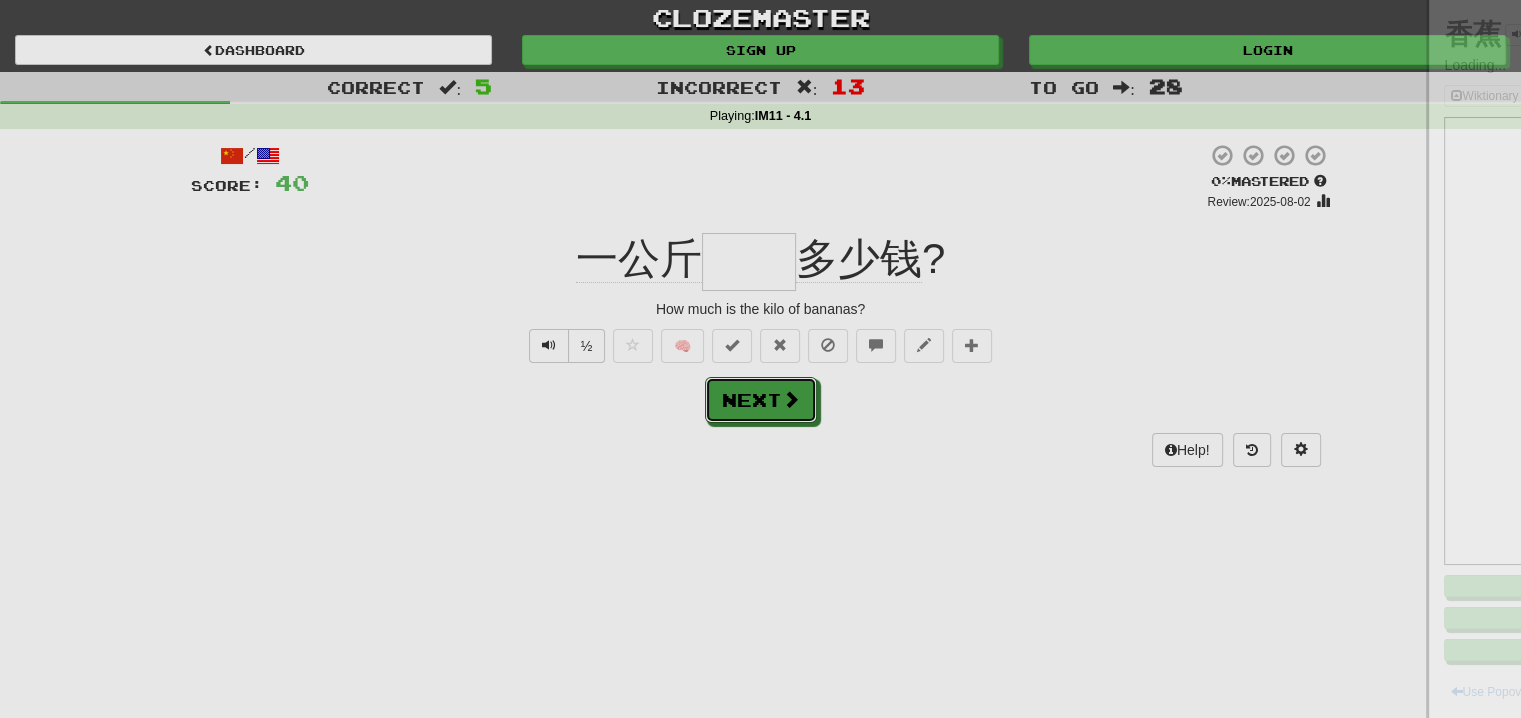 click on "Next" at bounding box center (761, 400) 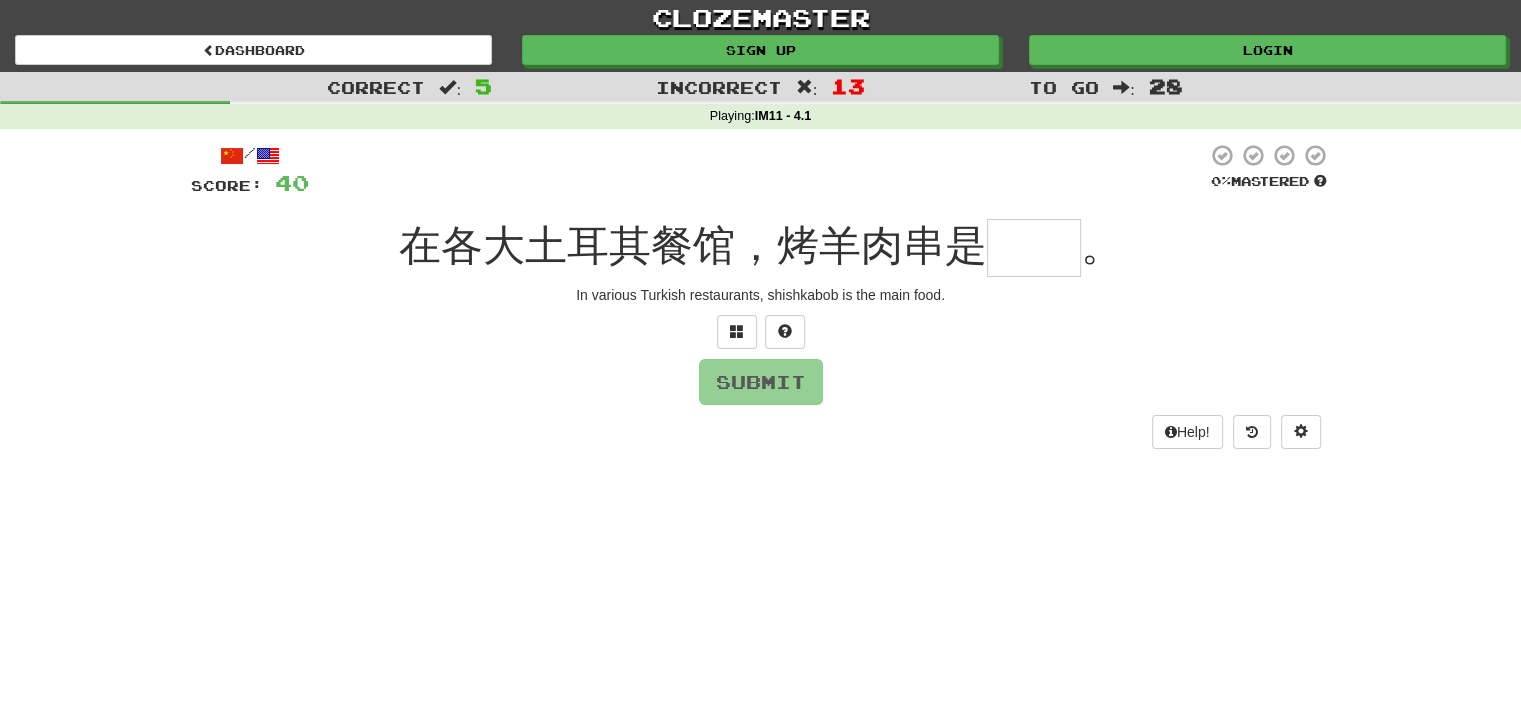 click at bounding box center [1034, 248] 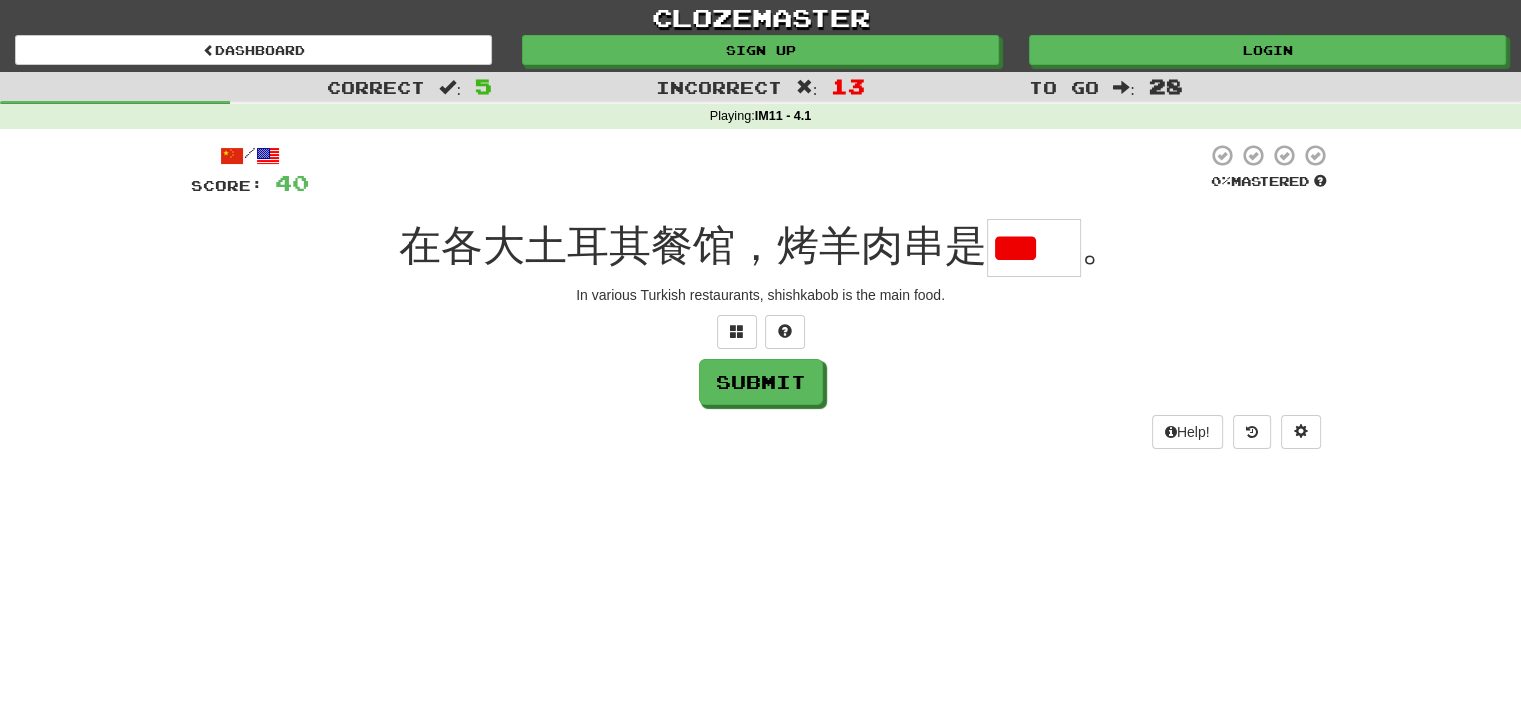 type on "*" 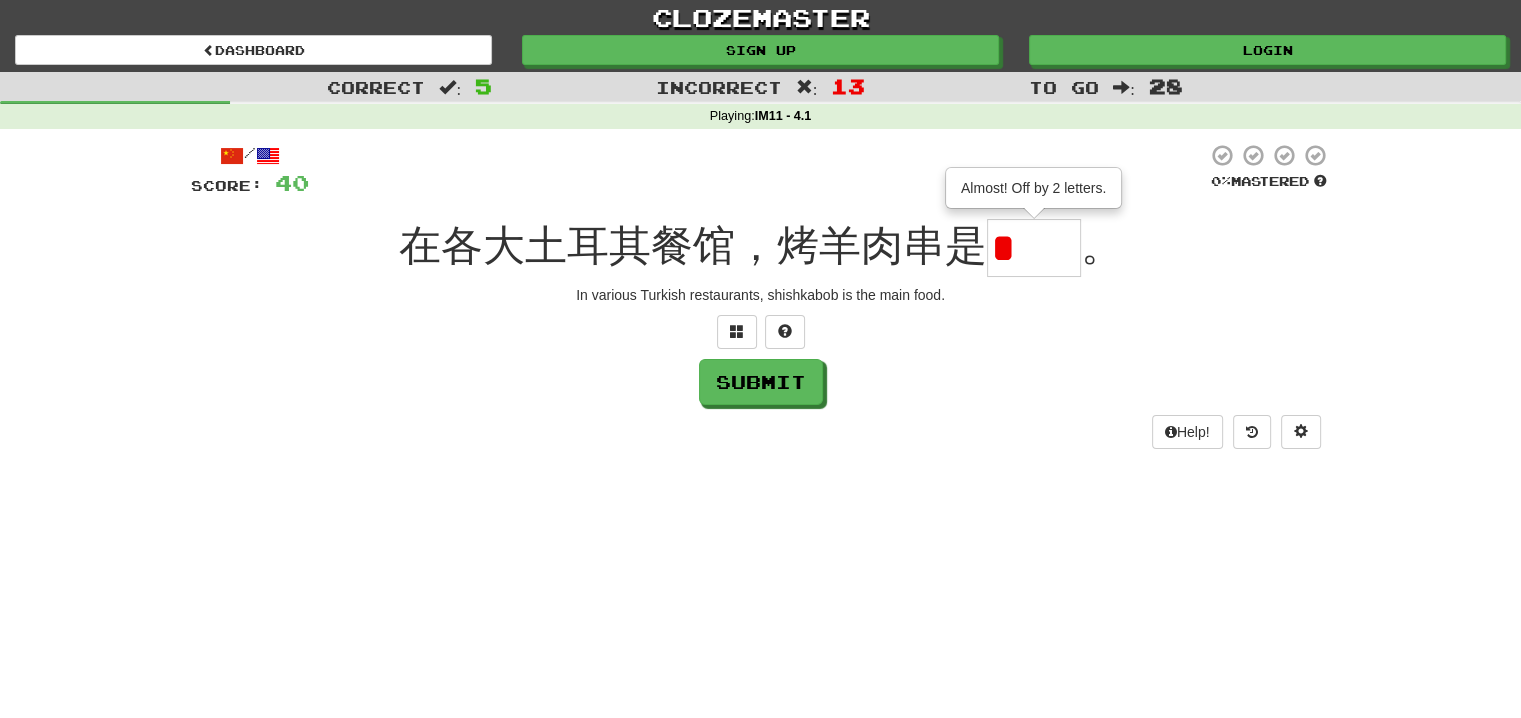 type on "**" 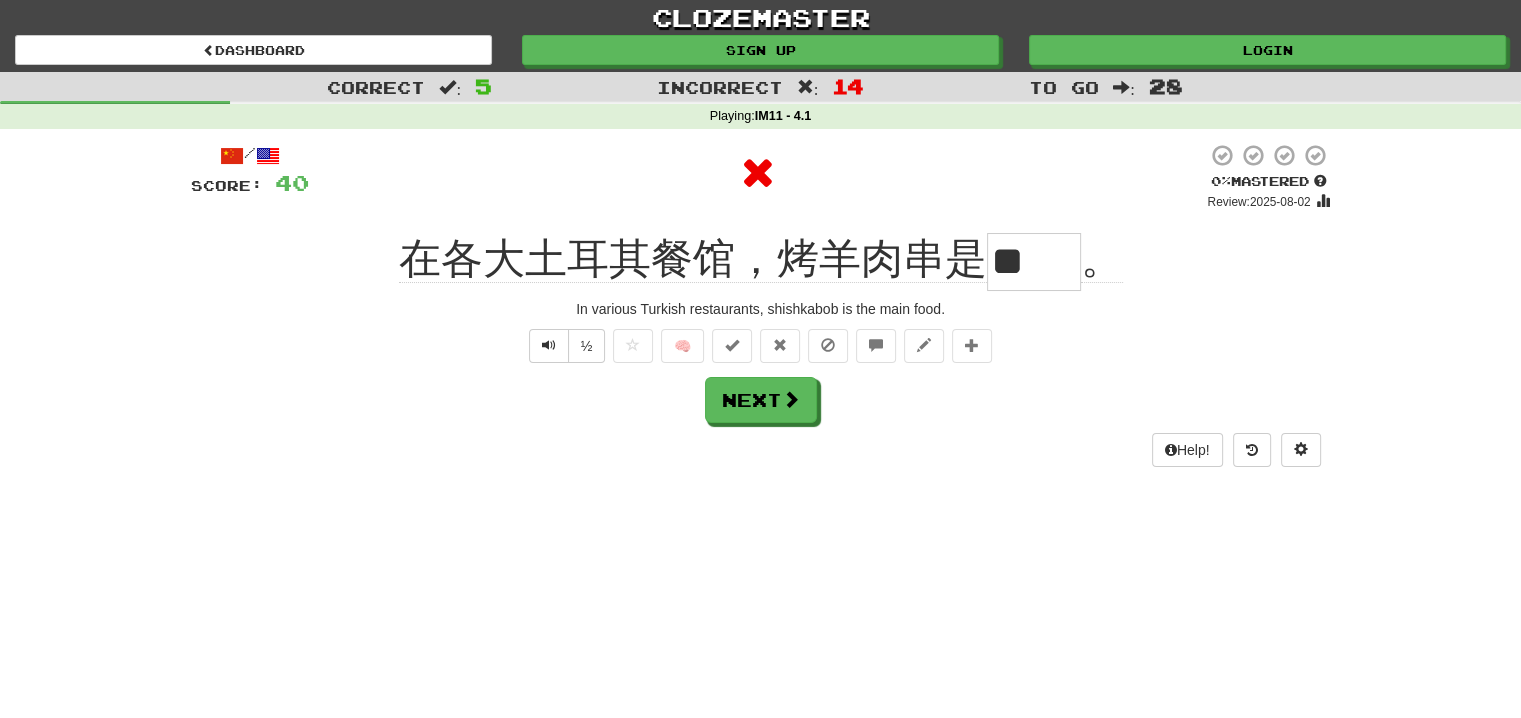 click on "**" at bounding box center (1034, 262) 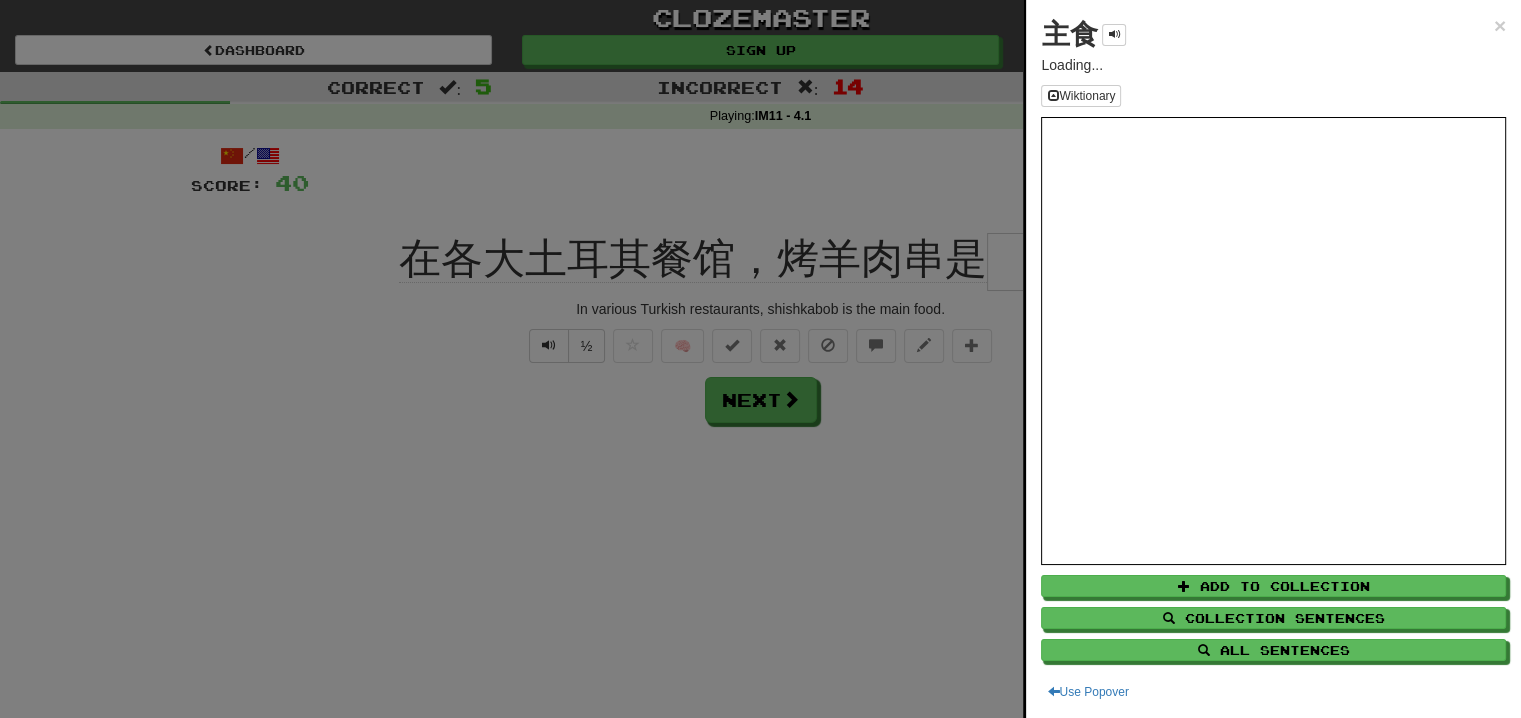 click on "主食" at bounding box center [1069, 34] 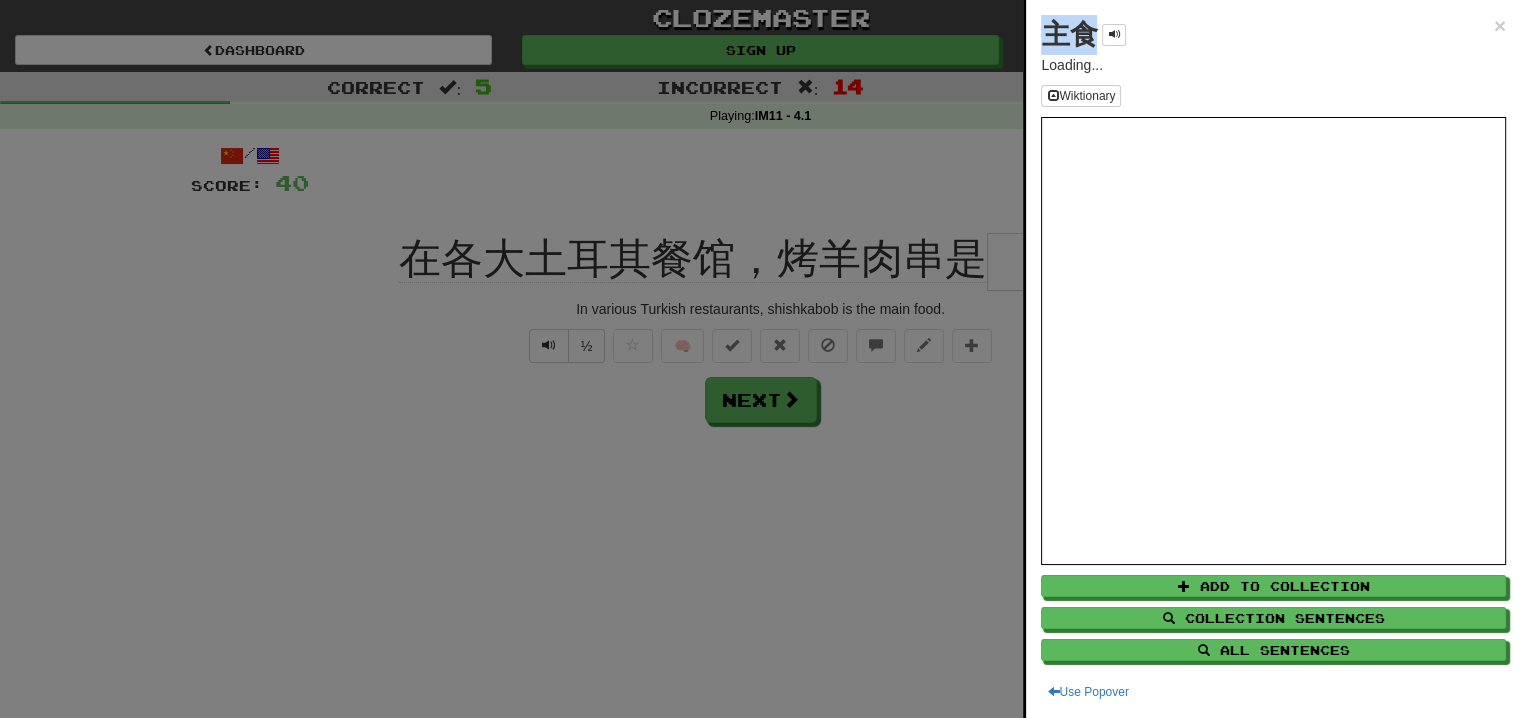 click on "主食" at bounding box center [1069, 34] 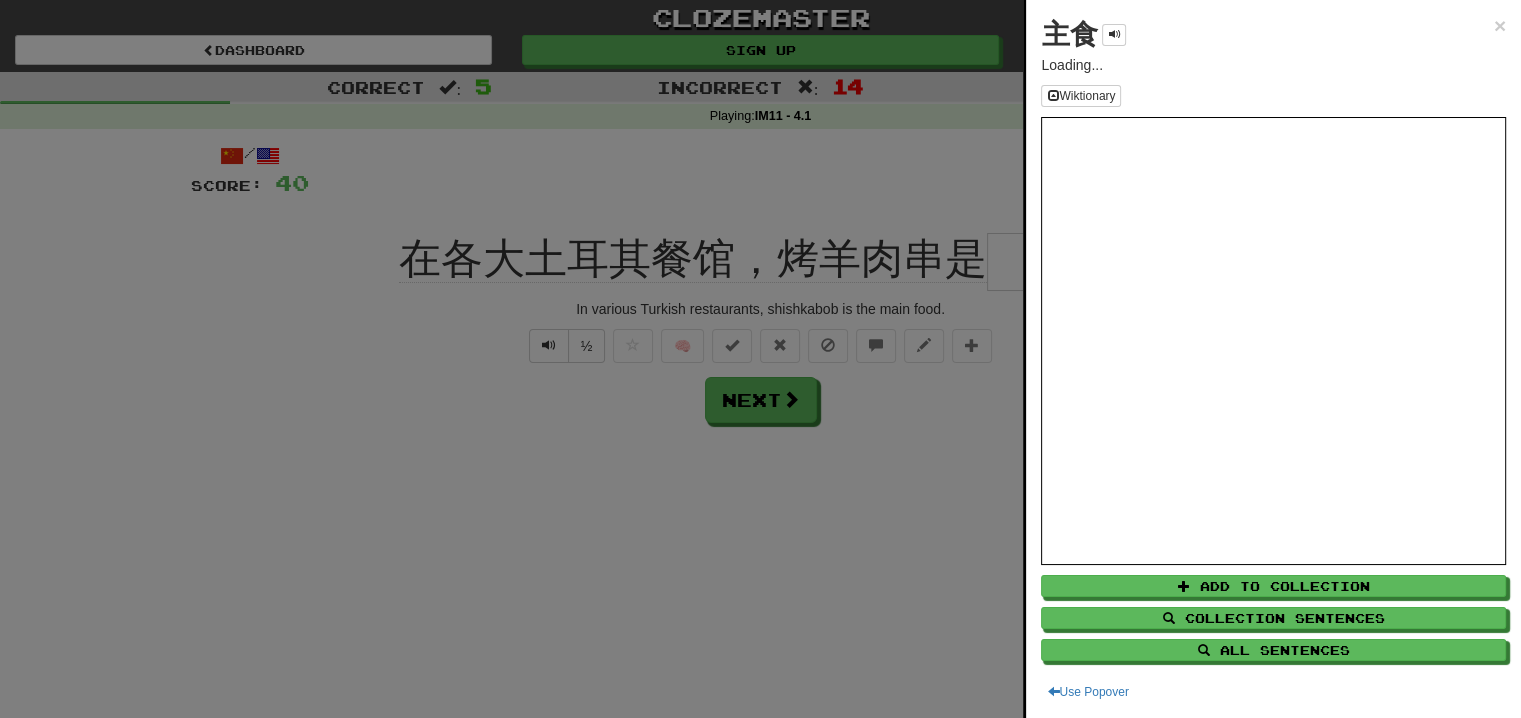 click at bounding box center [760, 359] 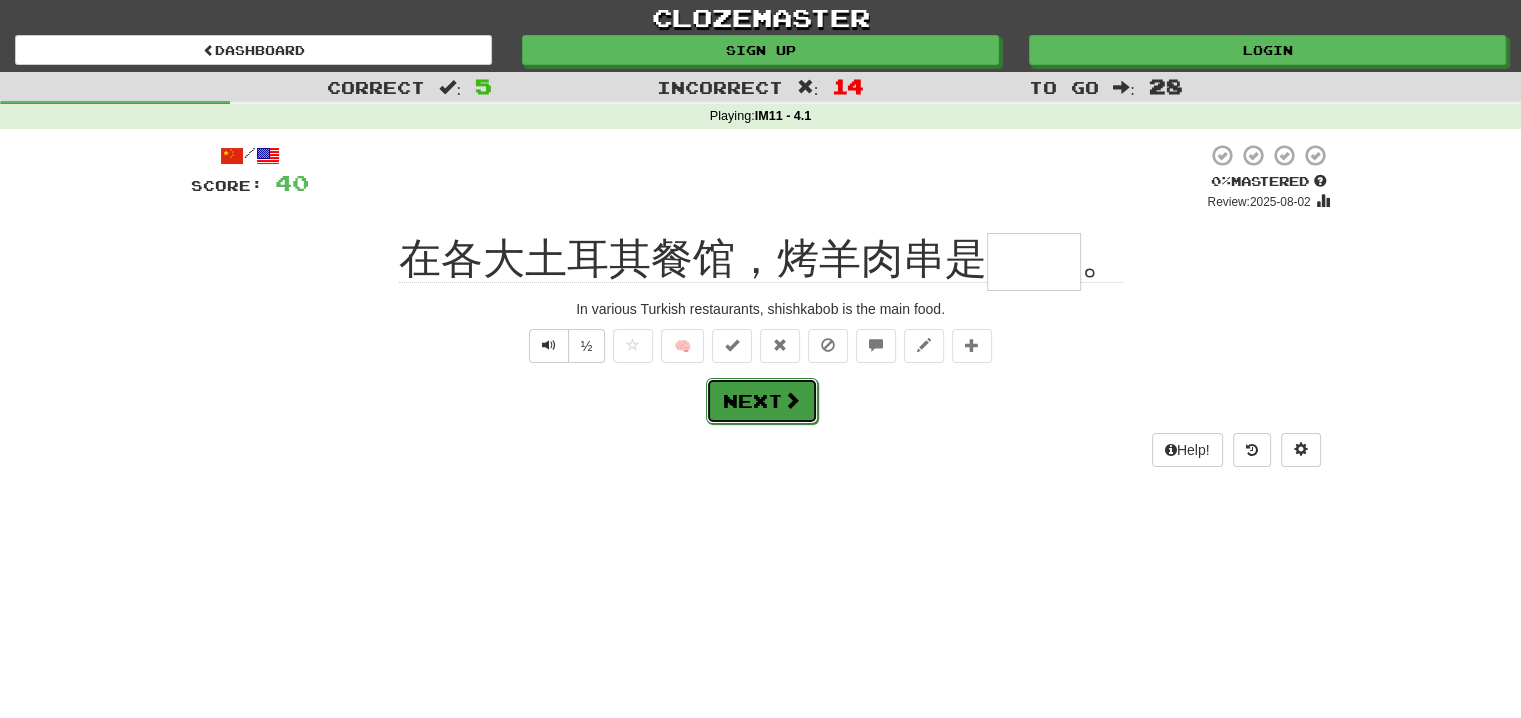 click on "Next" at bounding box center (762, 401) 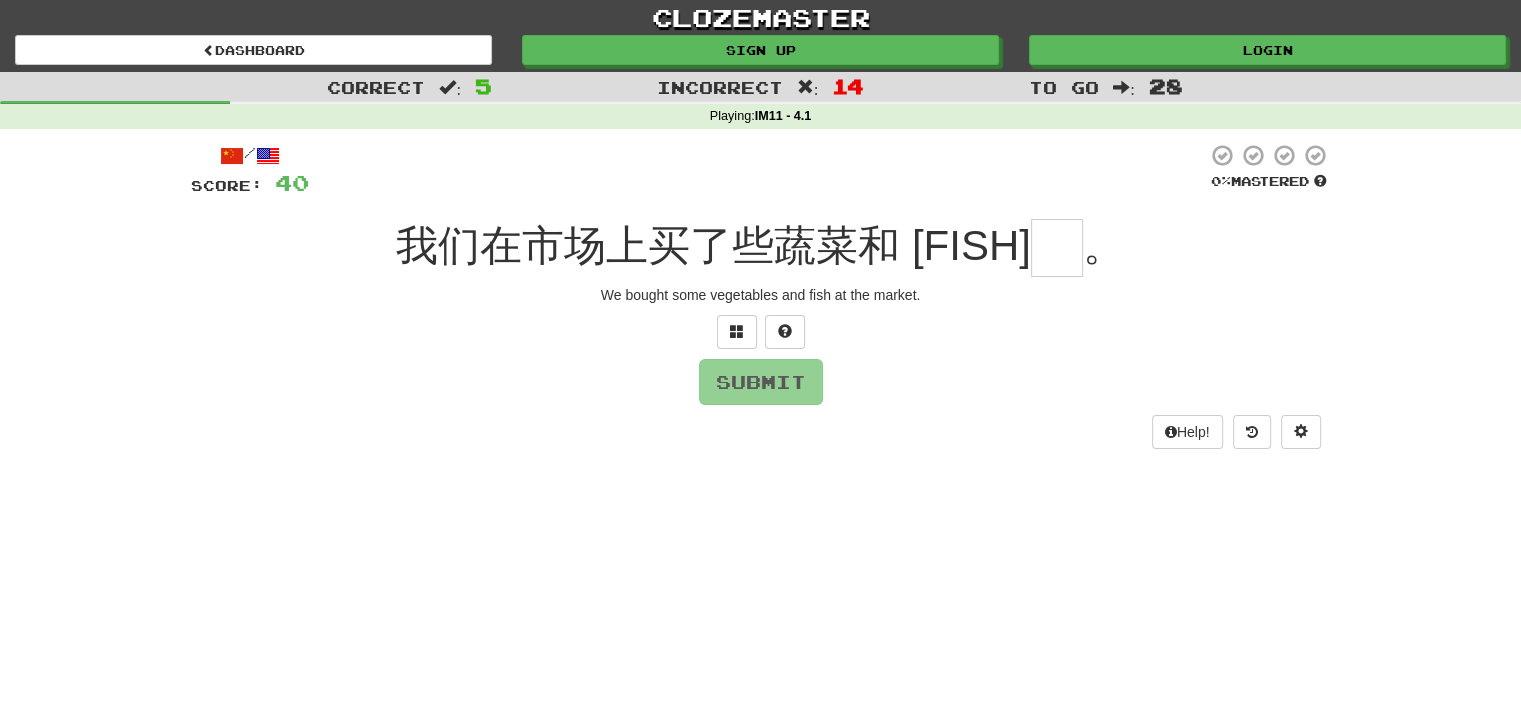 click at bounding box center [1057, 248] 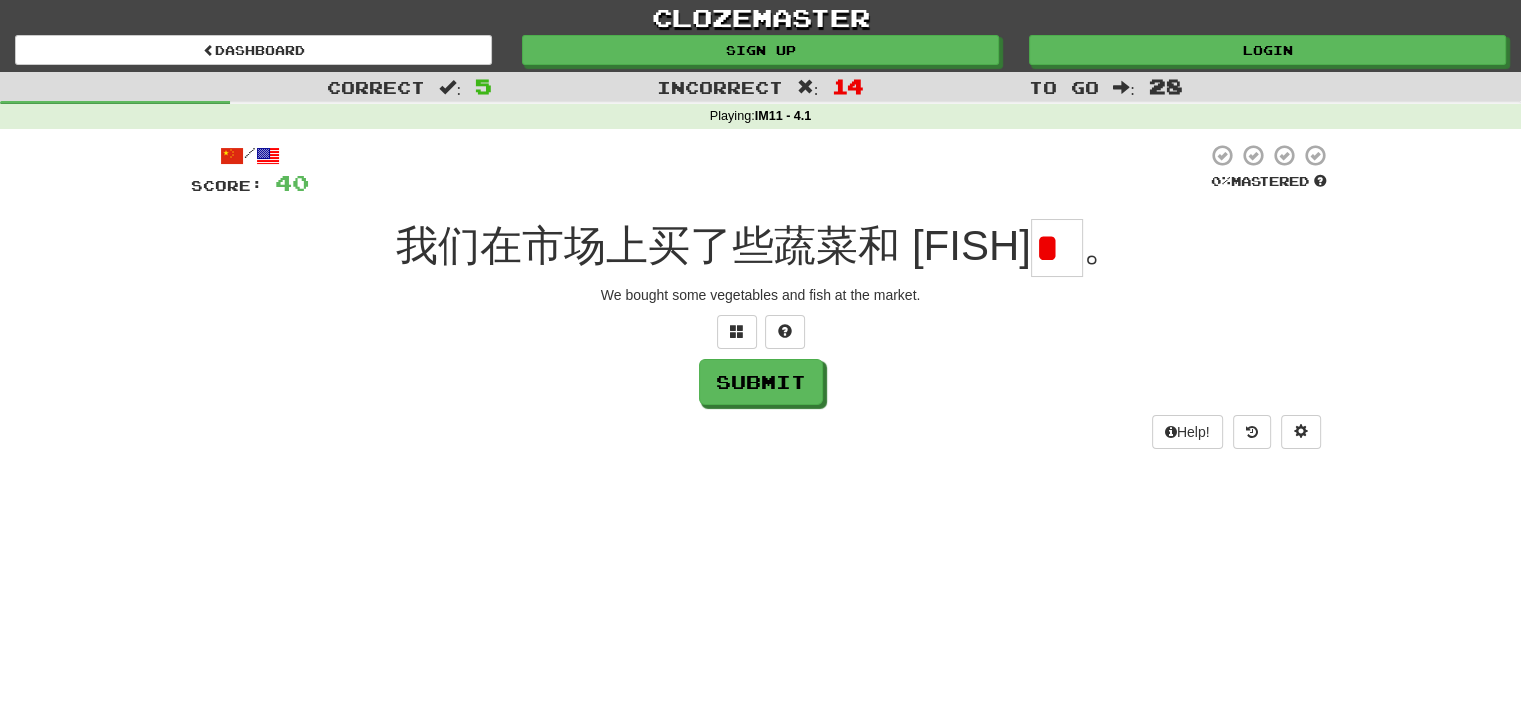 scroll, scrollTop: 0, scrollLeft: 0, axis: both 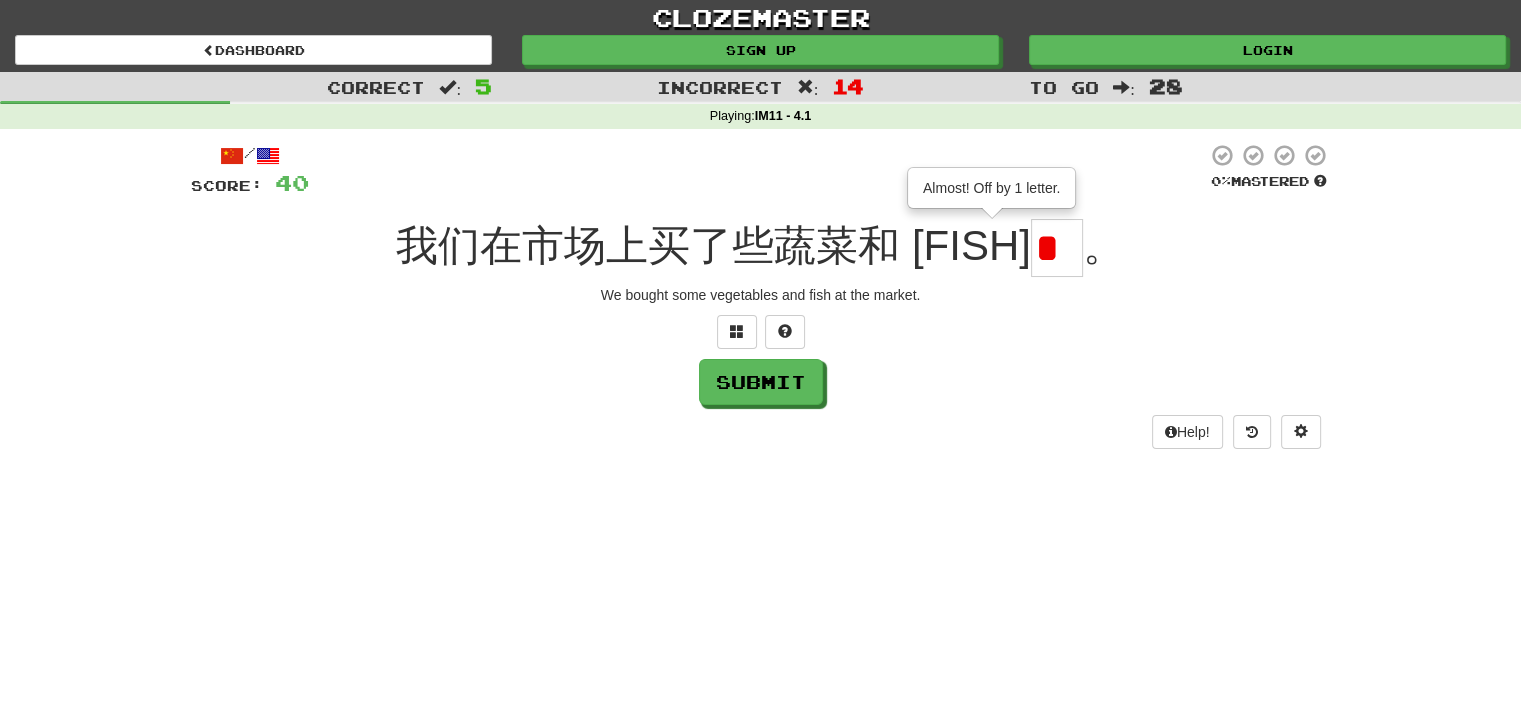 type on "*" 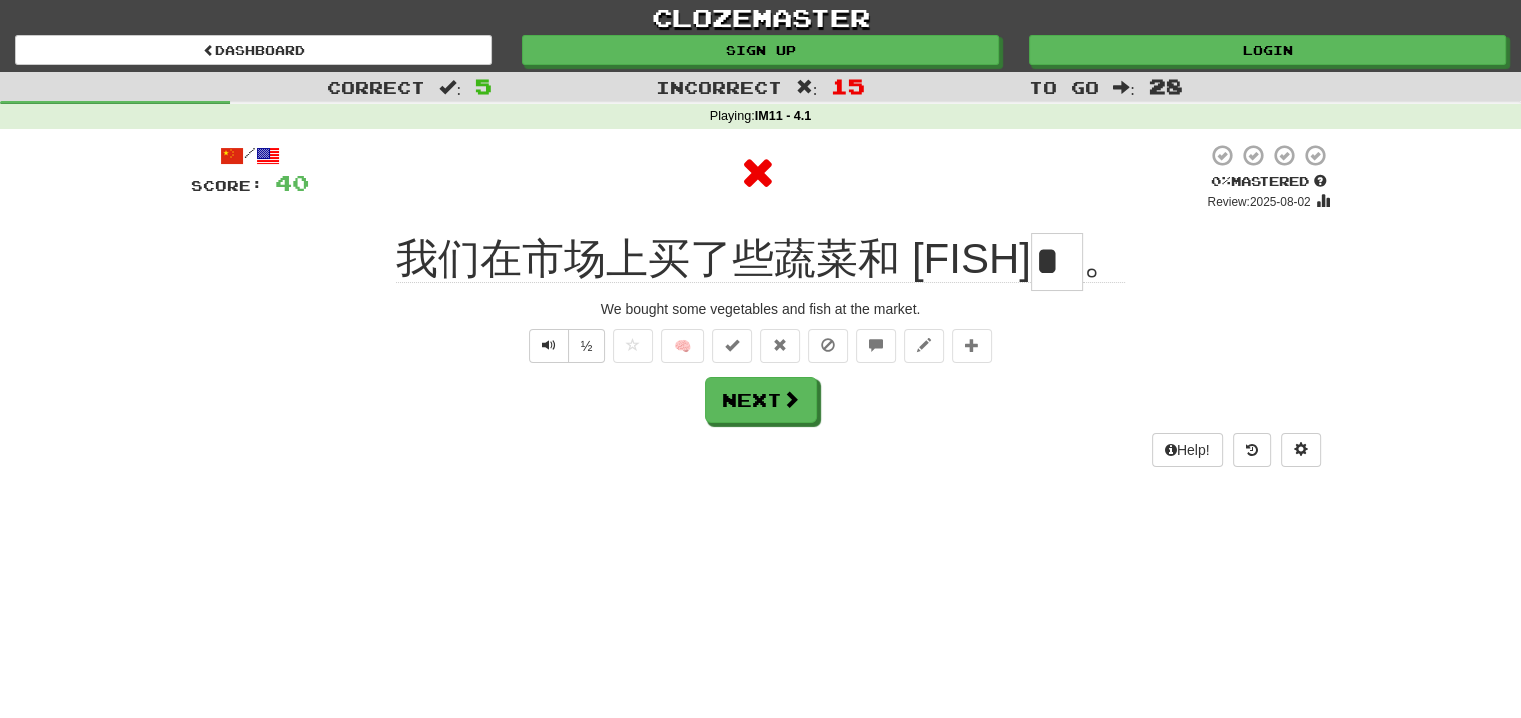 click on "*" at bounding box center (1057, 262) 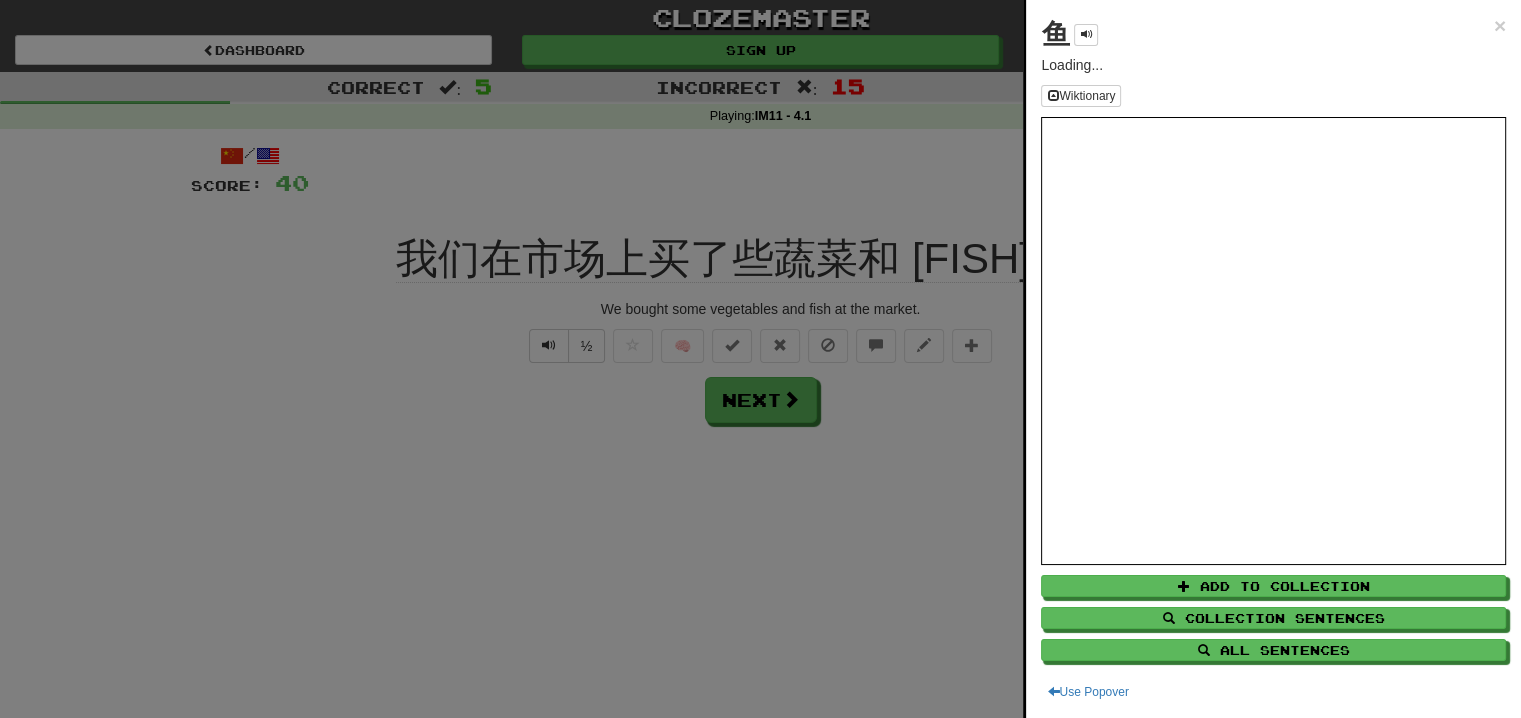 click on "鱼" at bounding box center (1055, 34) 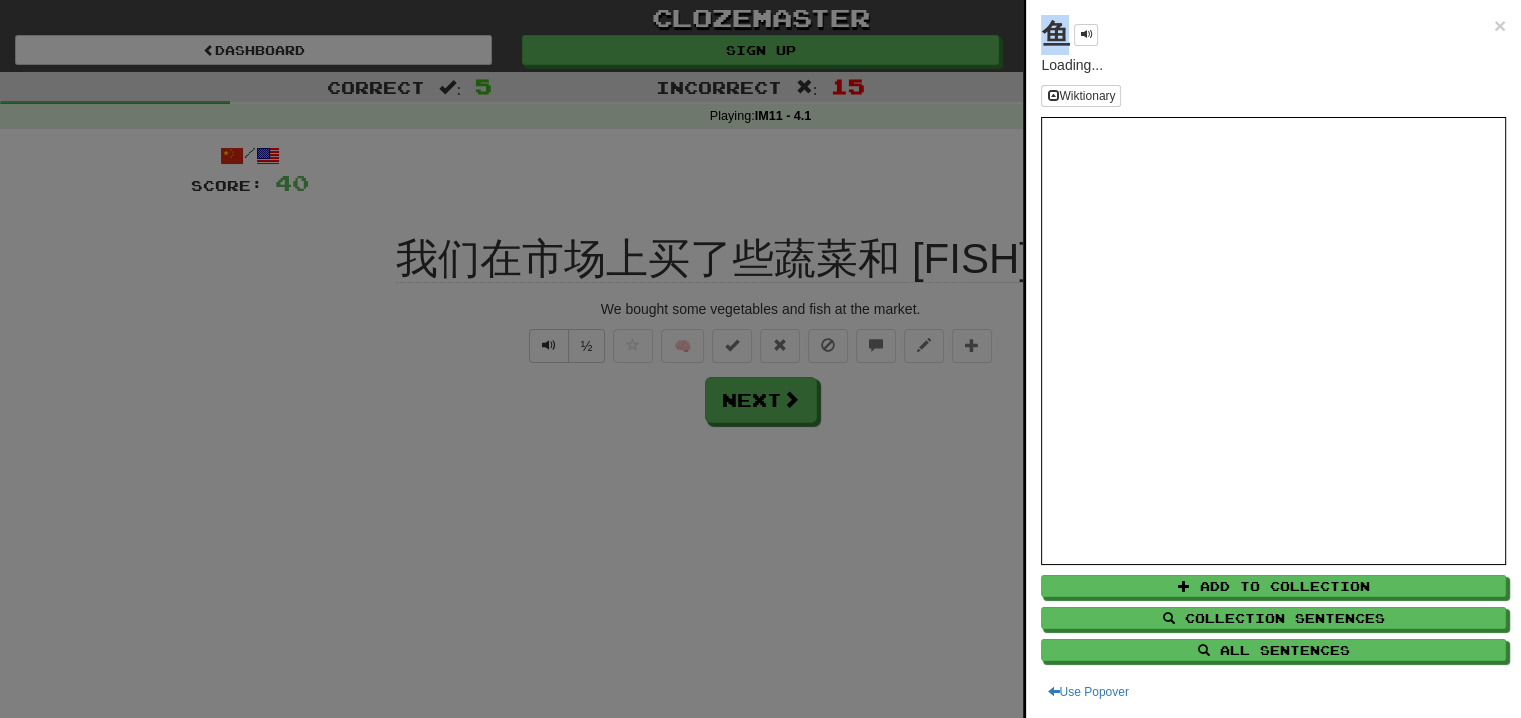 click on "鱼" at bounding box center [1055, 34] 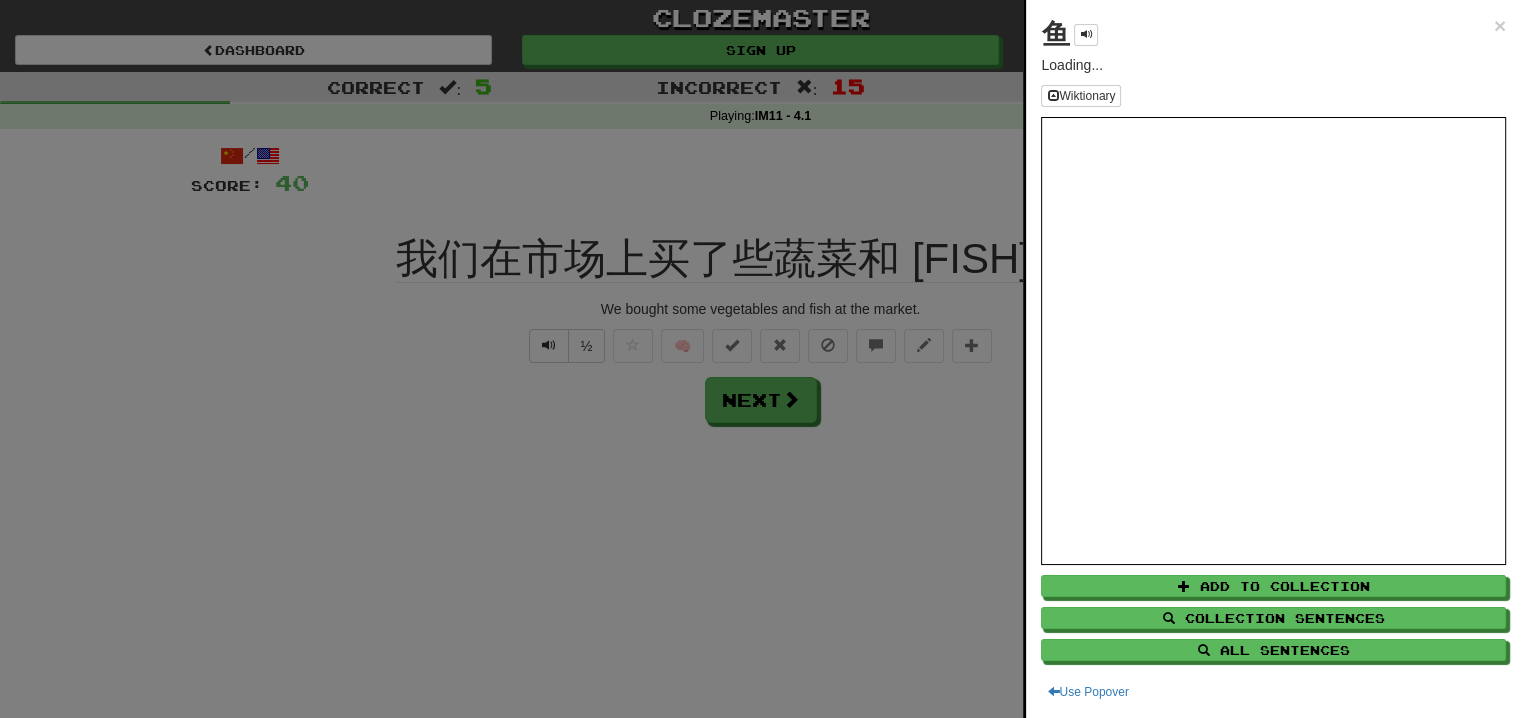 click at bounding box center [760, 359] 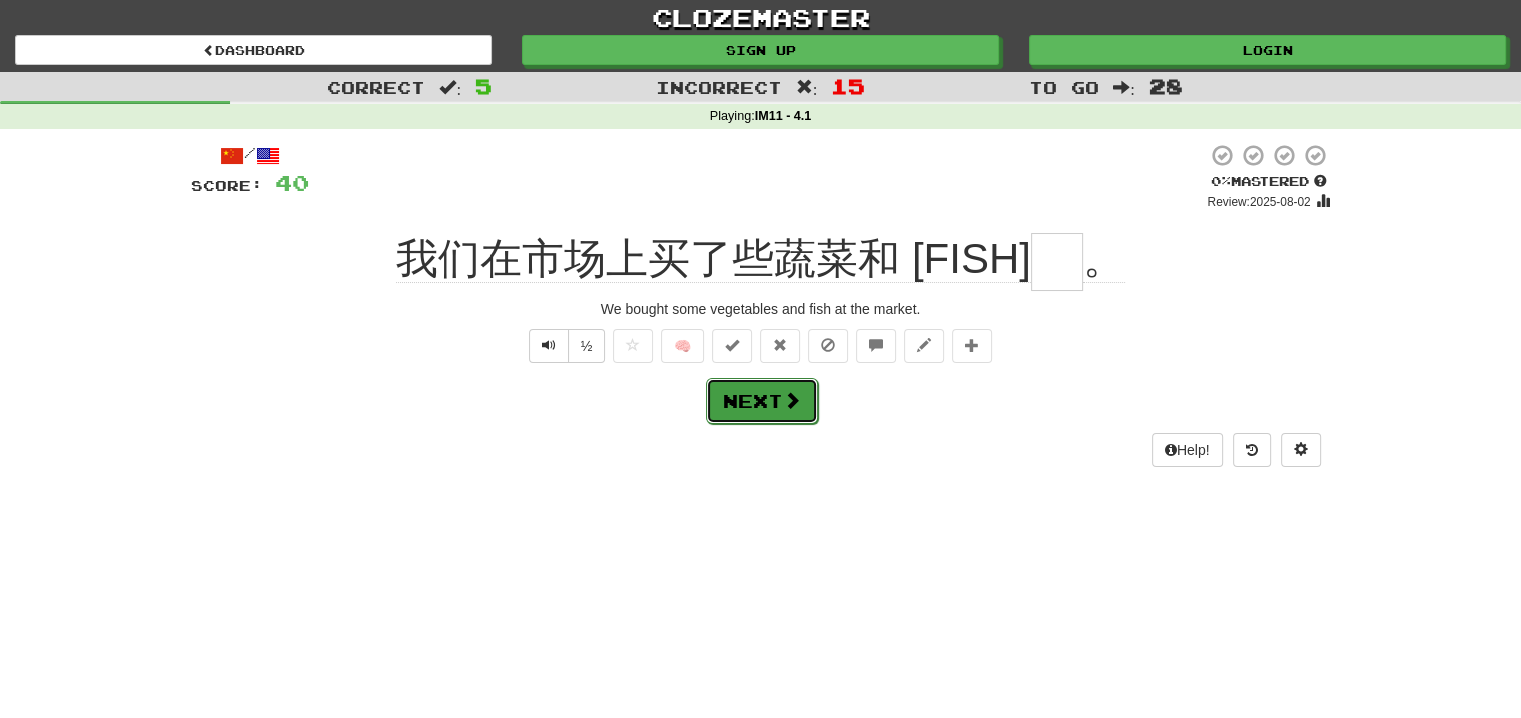 click on "Next" at bounding box center (762, 401) 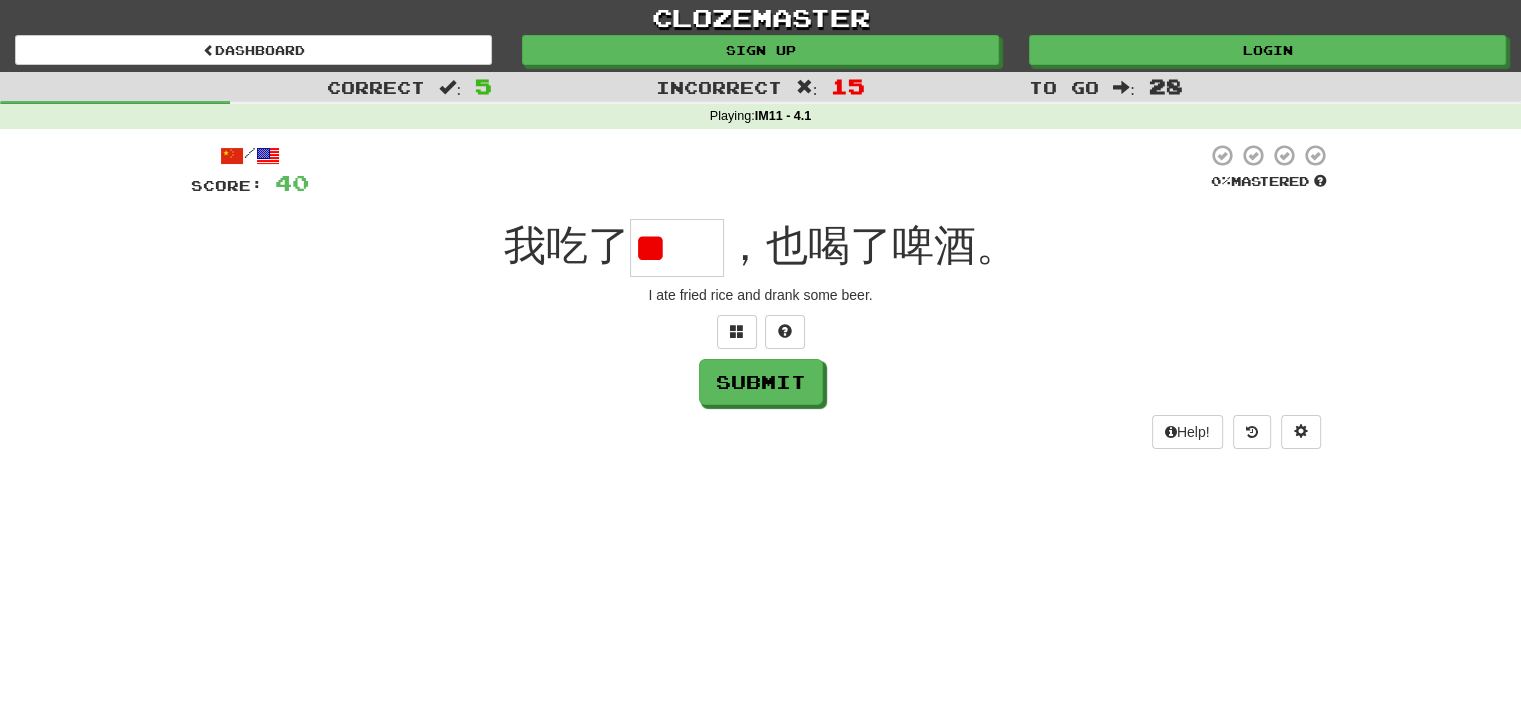 type on "*" 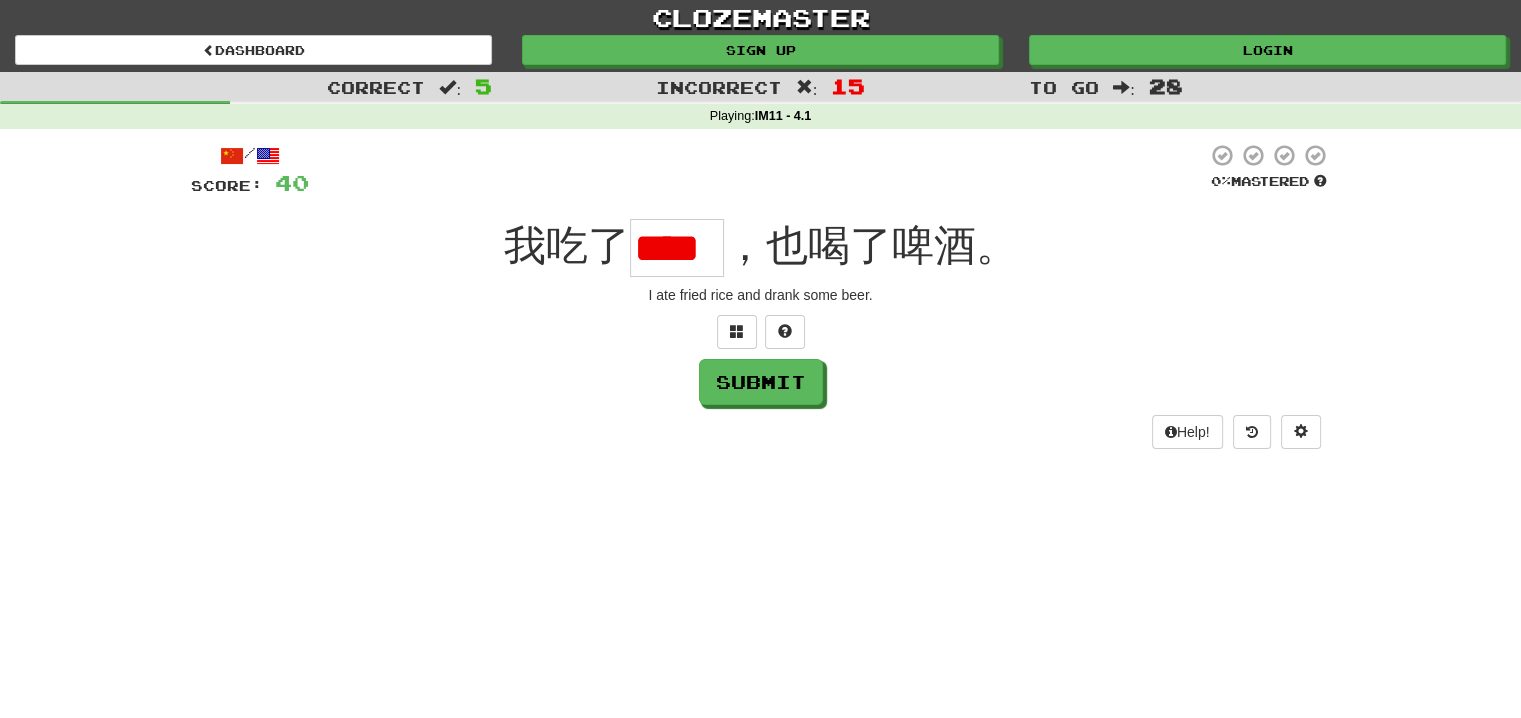 scroll, scrollTop: 0, scrollLeft: 18, axis: horizontal 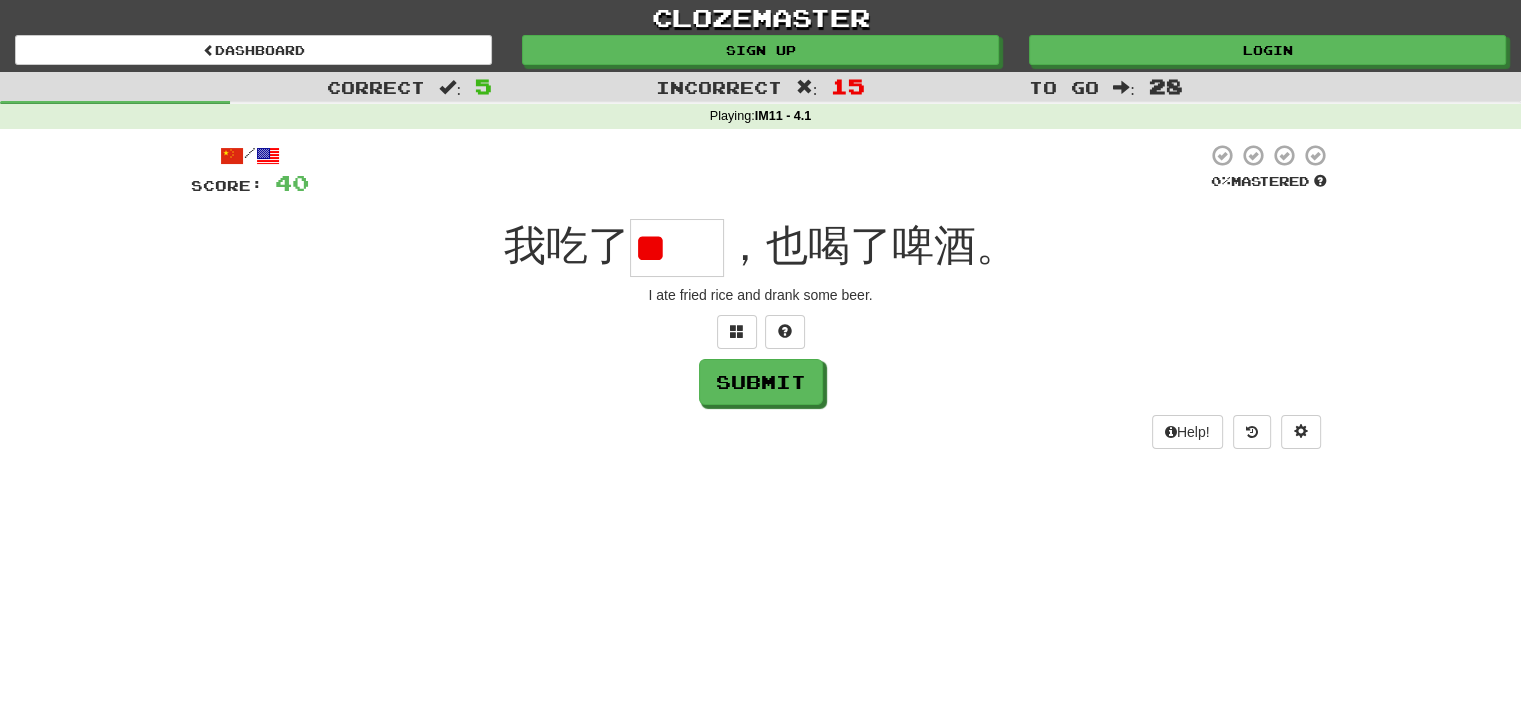 type on "*" 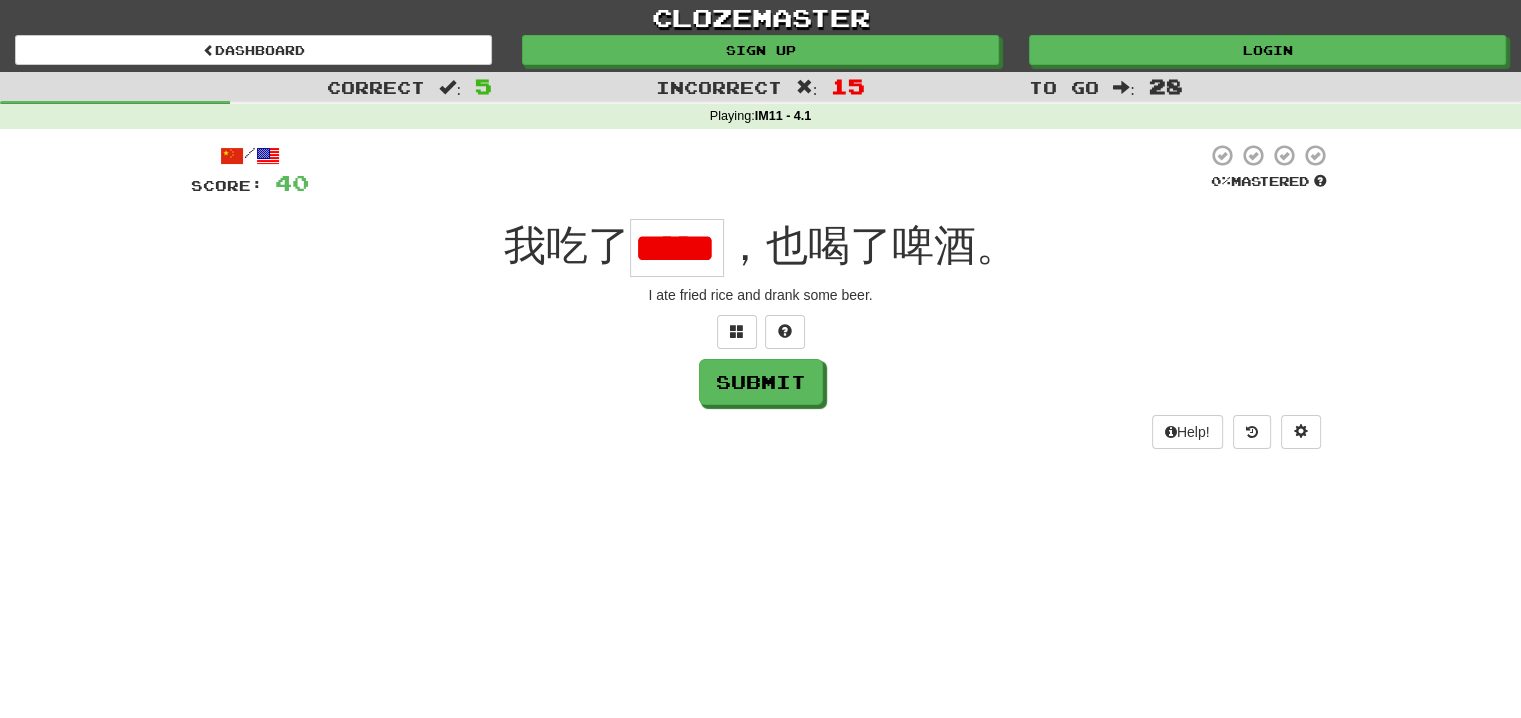 scroll, scrollTop: 0, scrollLeft: 28, axis: horizontal 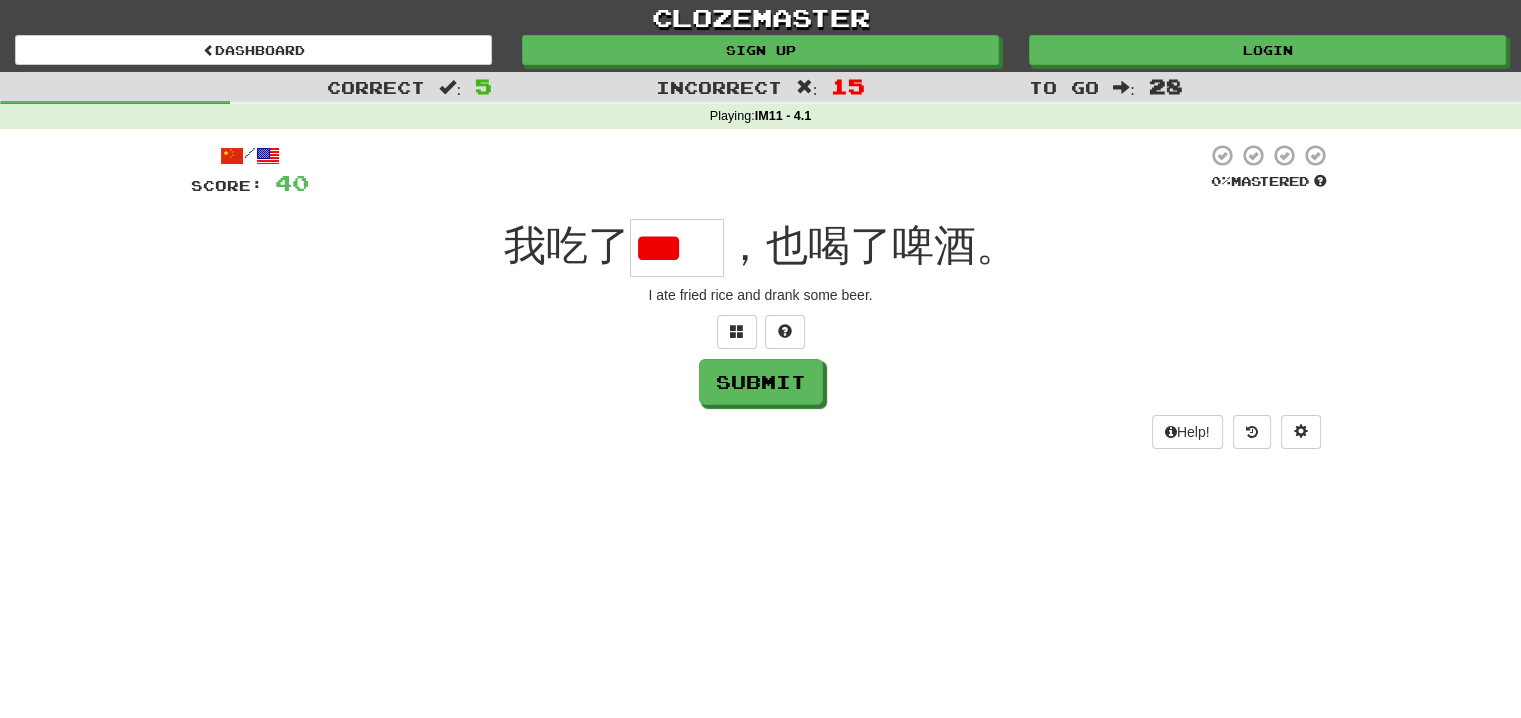 type on "*" 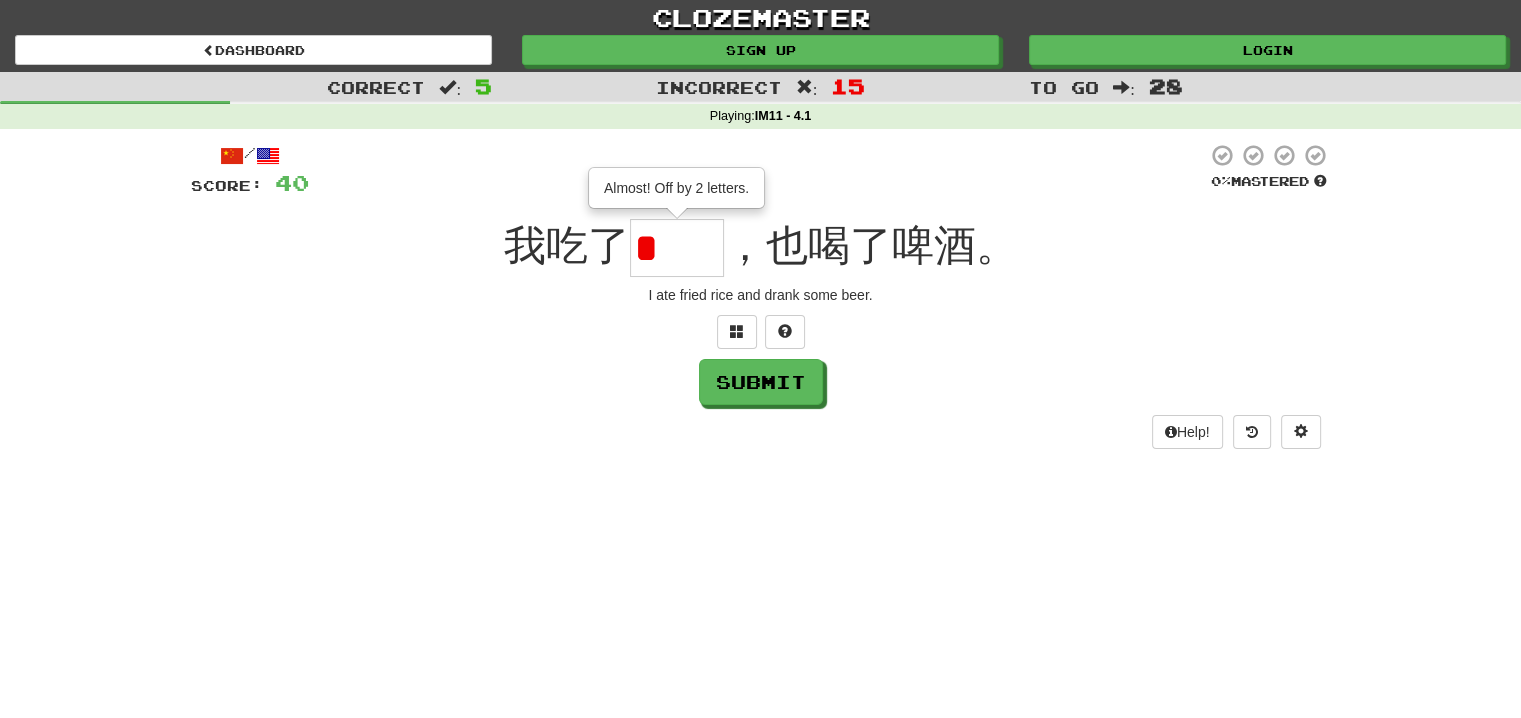 type on "**" 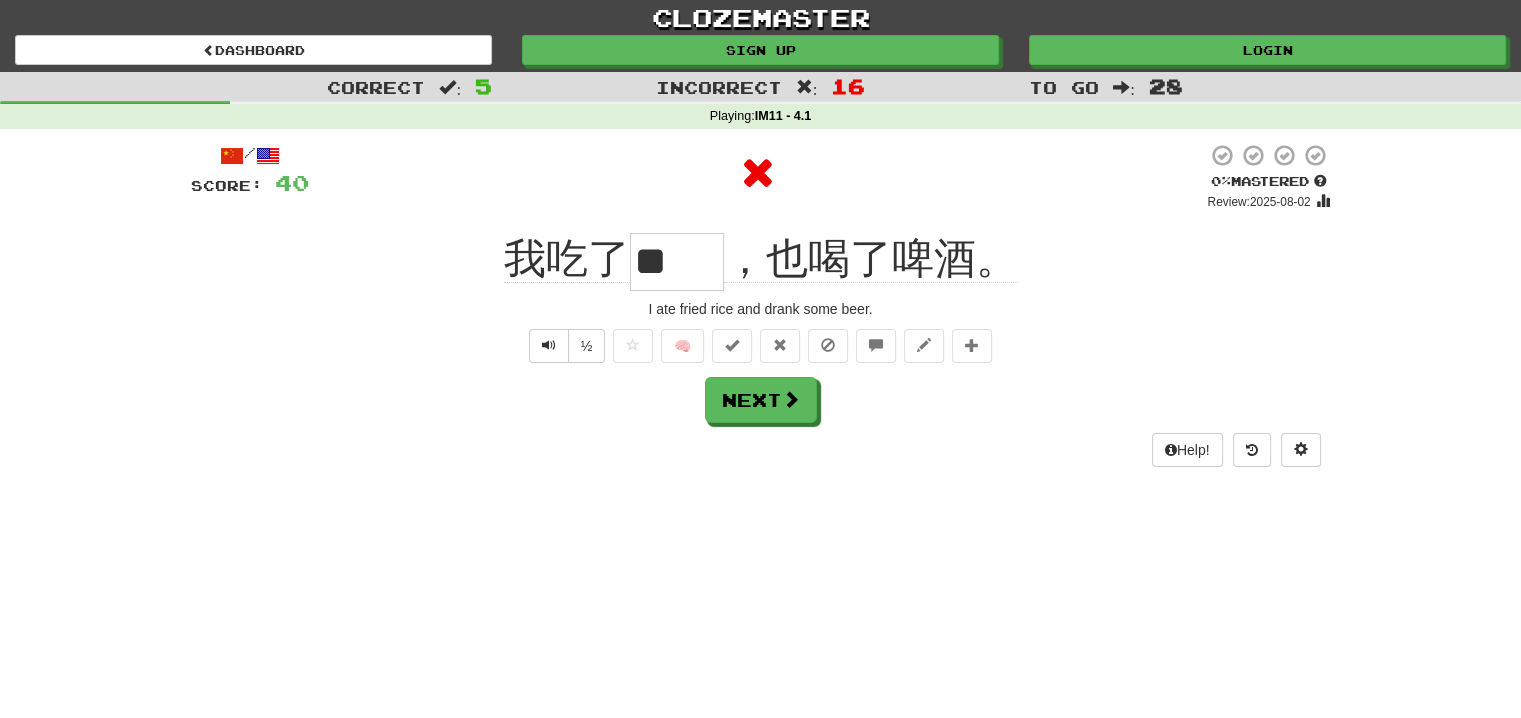 click on "**" at bounding box center [677, 262] 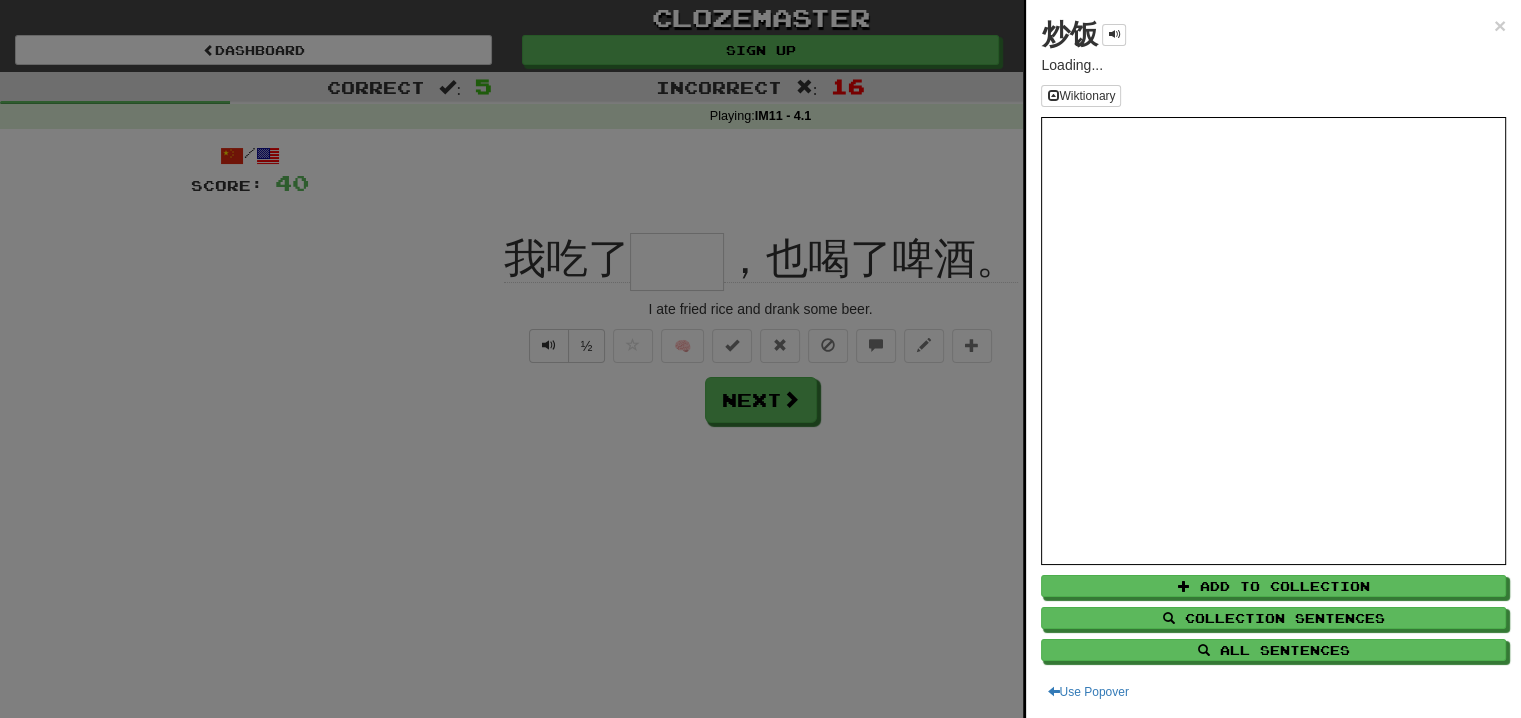 click on "炒饭" at bounding box center (1069, 34) 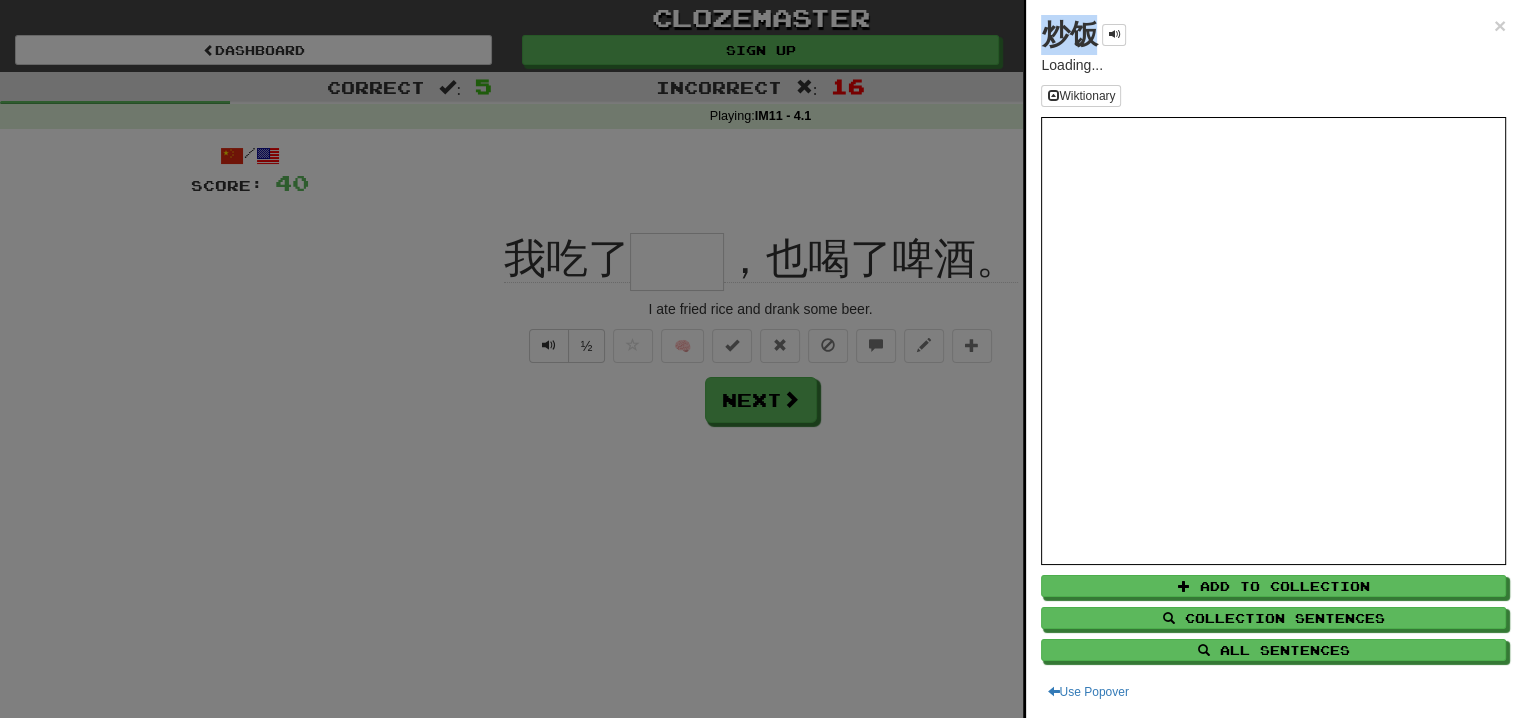 click on "炒饭" at bounding box center [1069, 34] 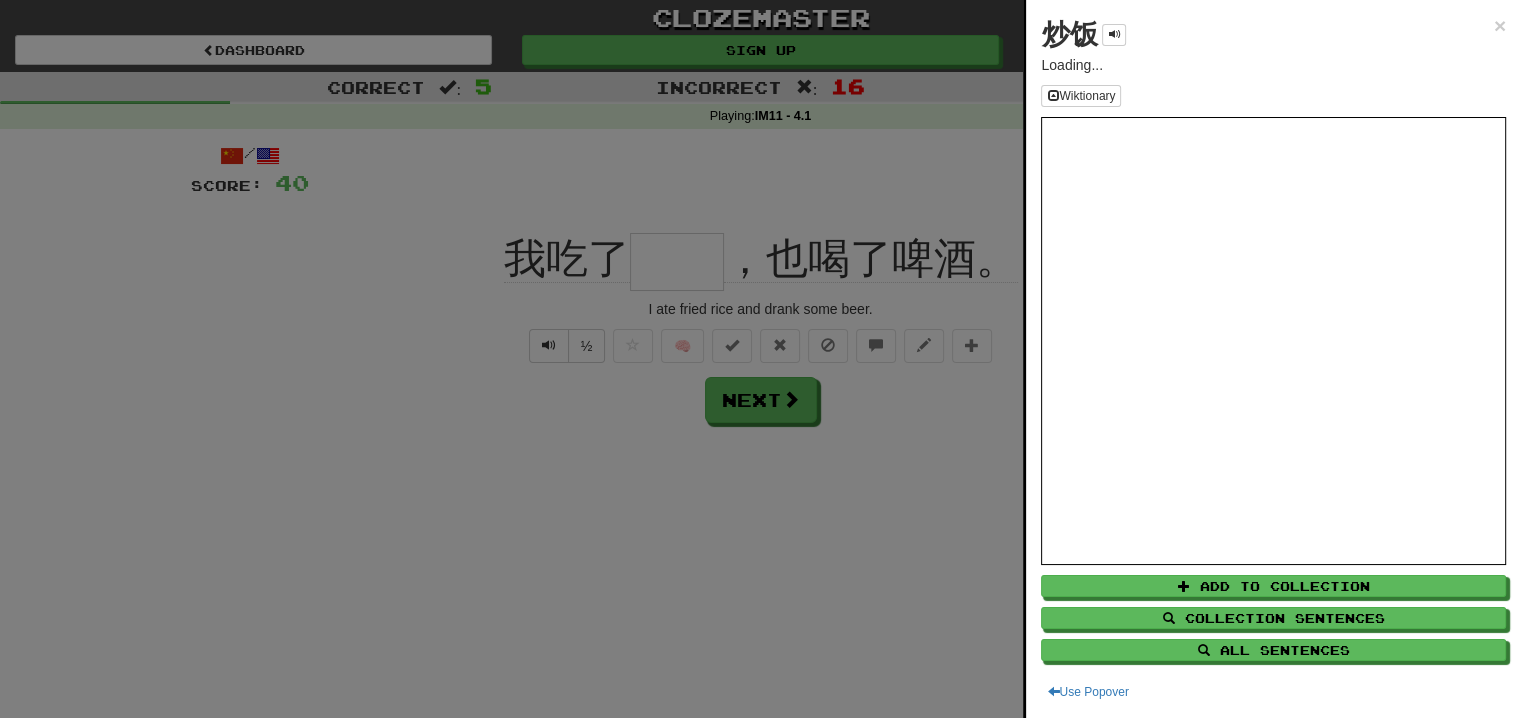 click at bounding box center [760, 359] 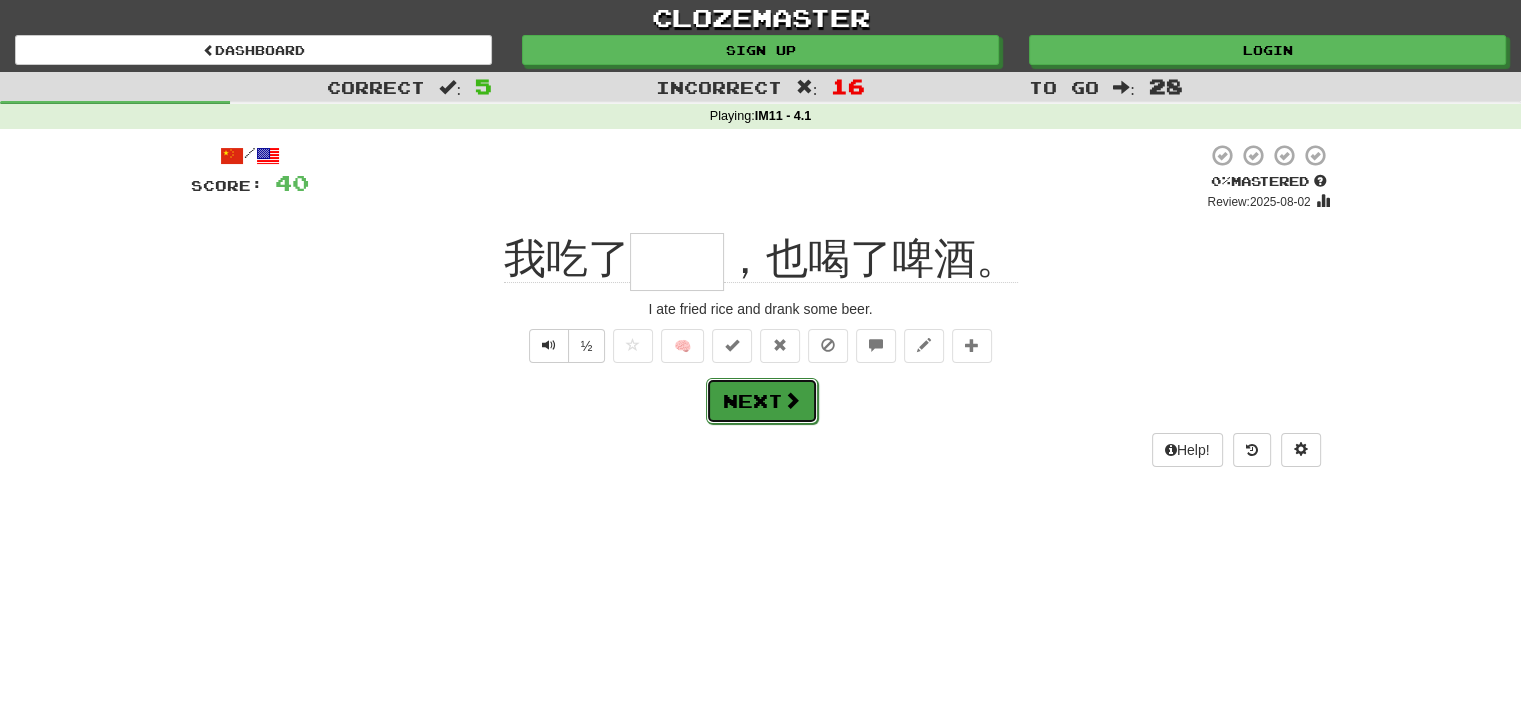 click on "Next" at bounding box center [762, 401] 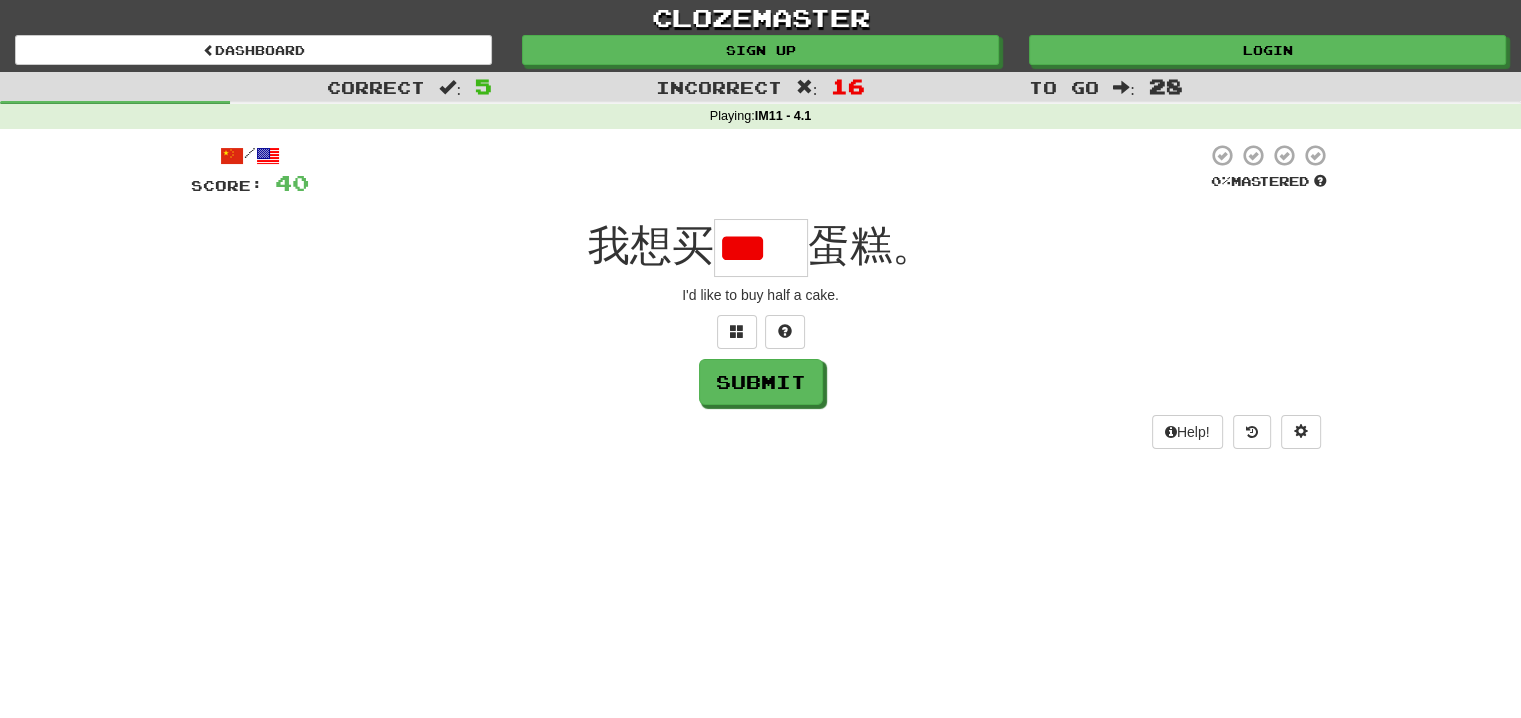 type on "*" 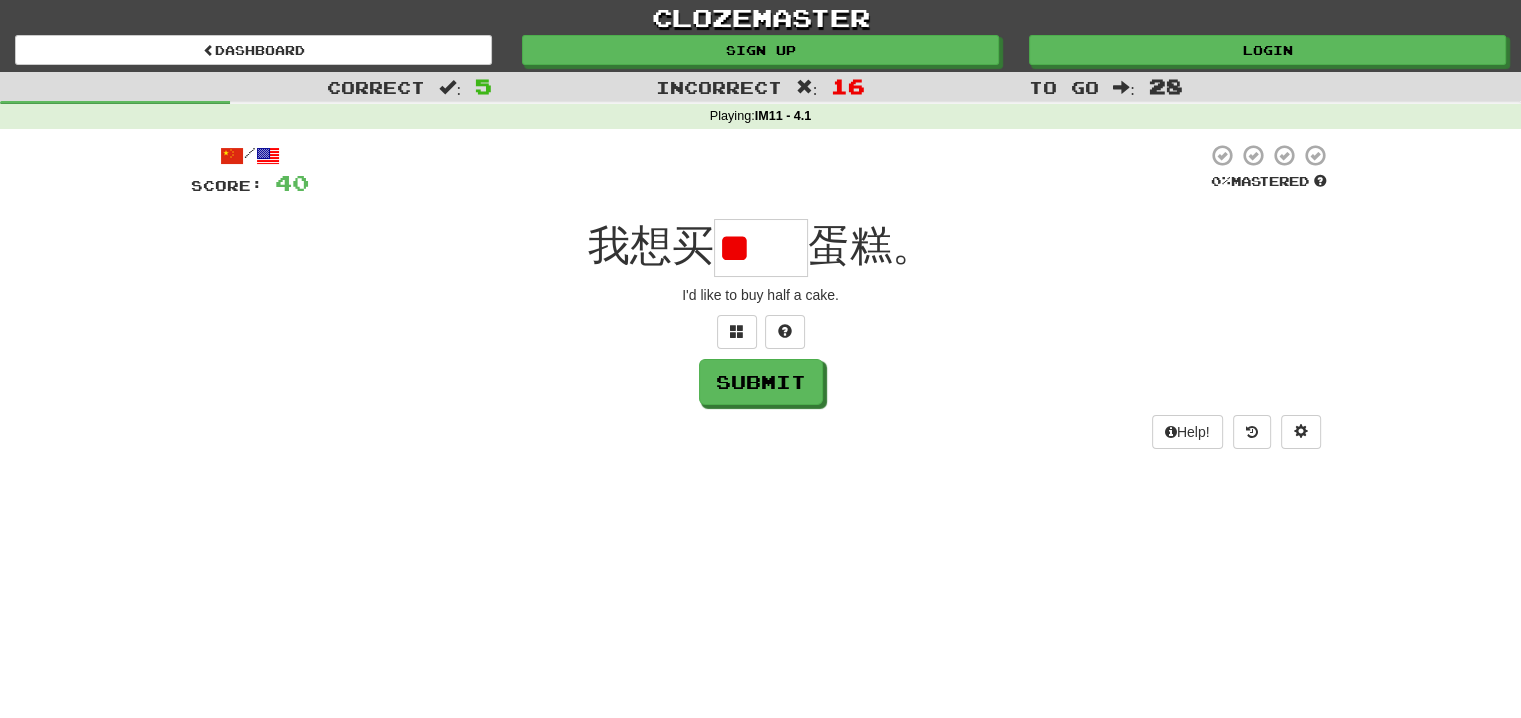 type on "*" 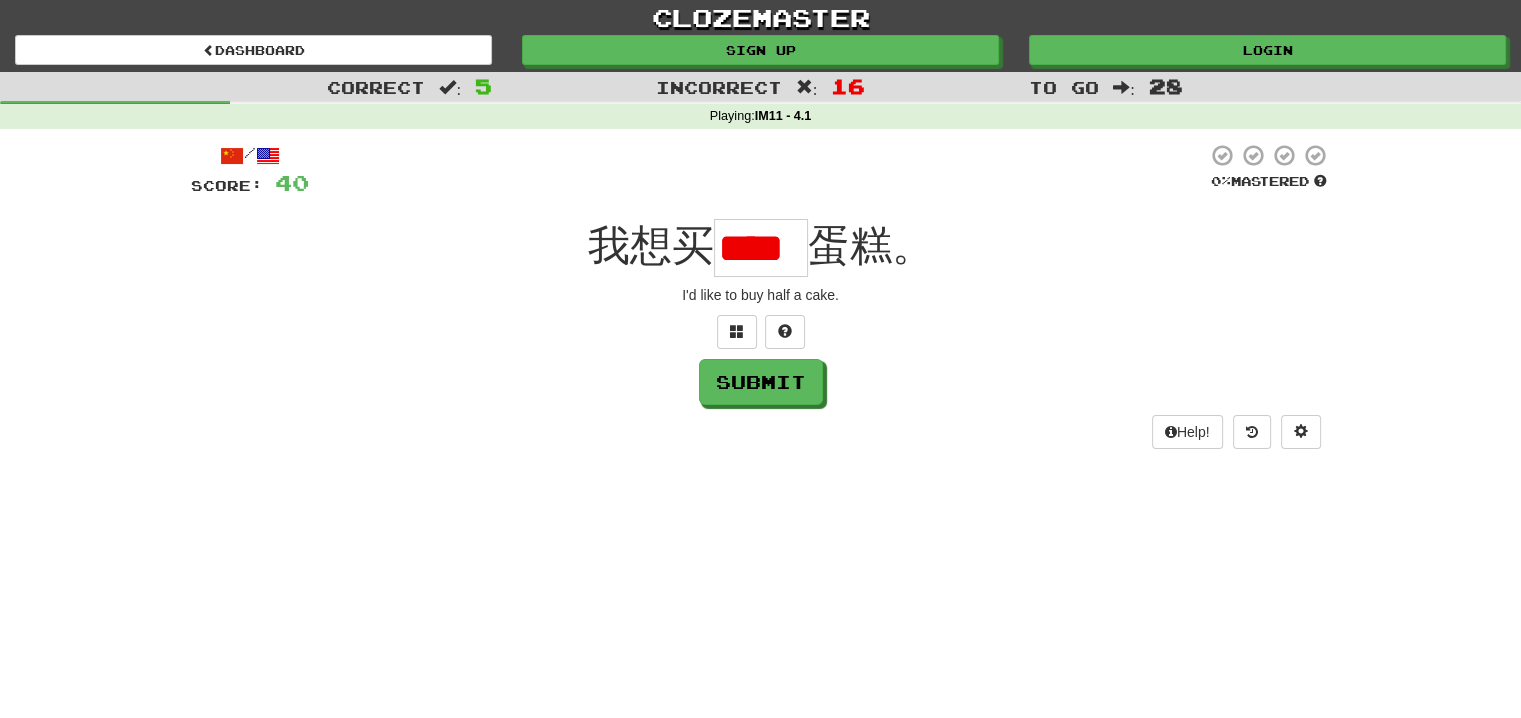 scroll, scrollTop: 0, scrollLeft: 7, axis: horizontal 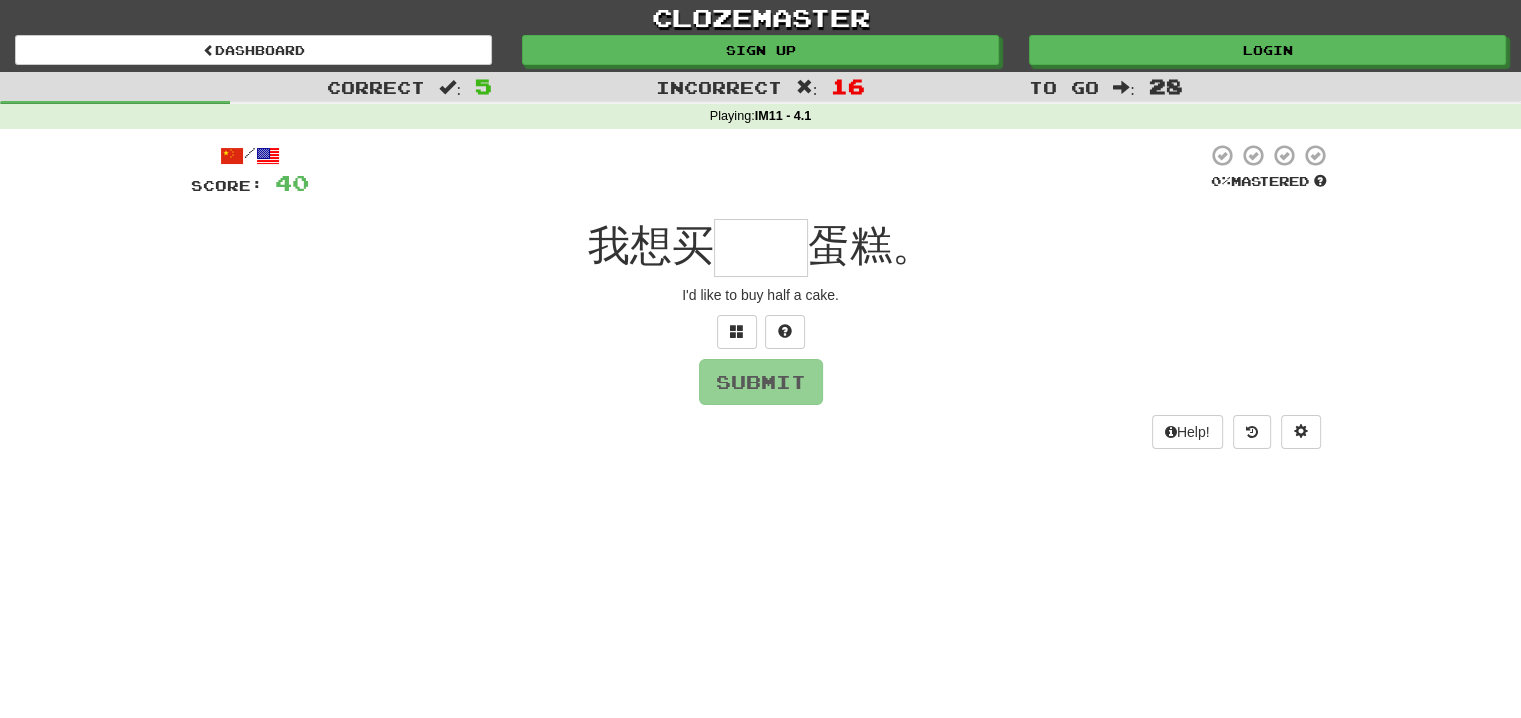 type on "*" 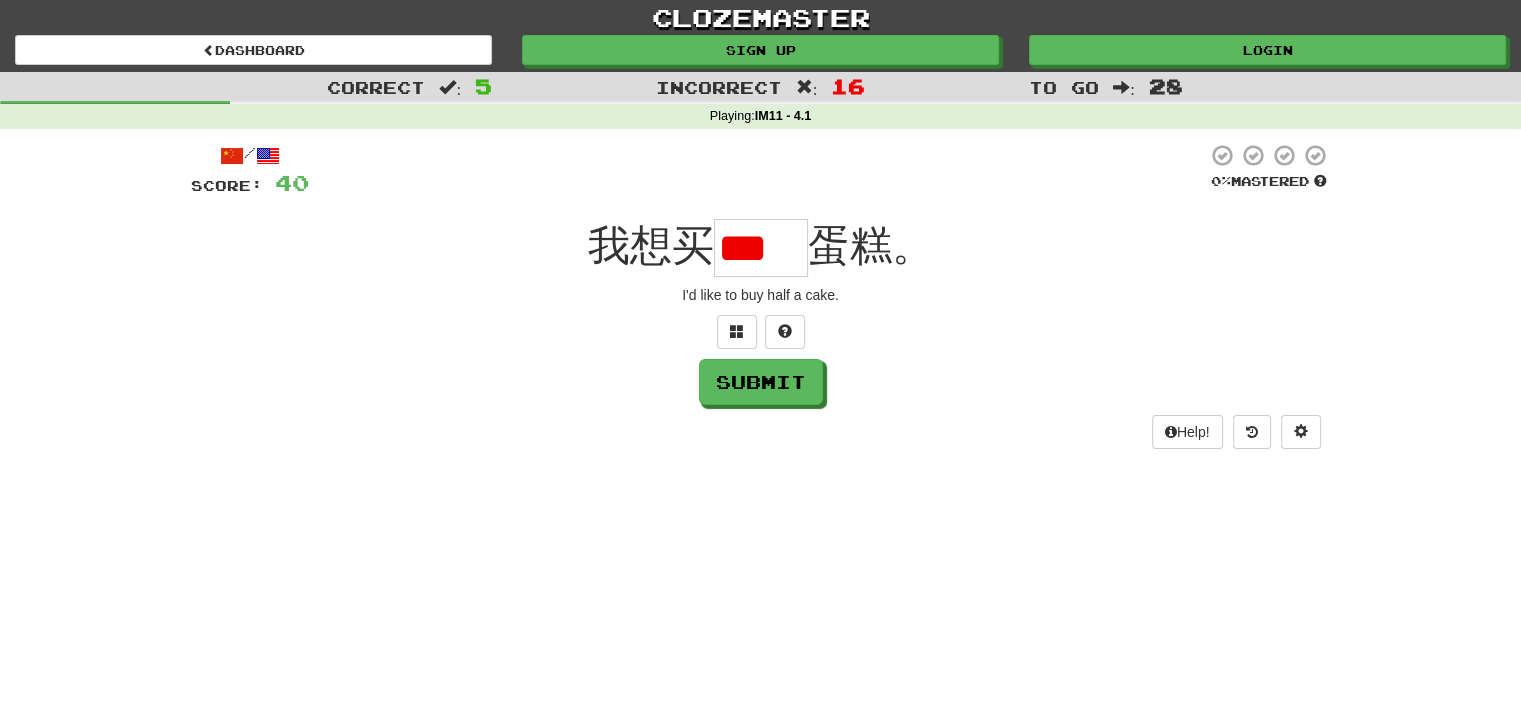 type on "*" 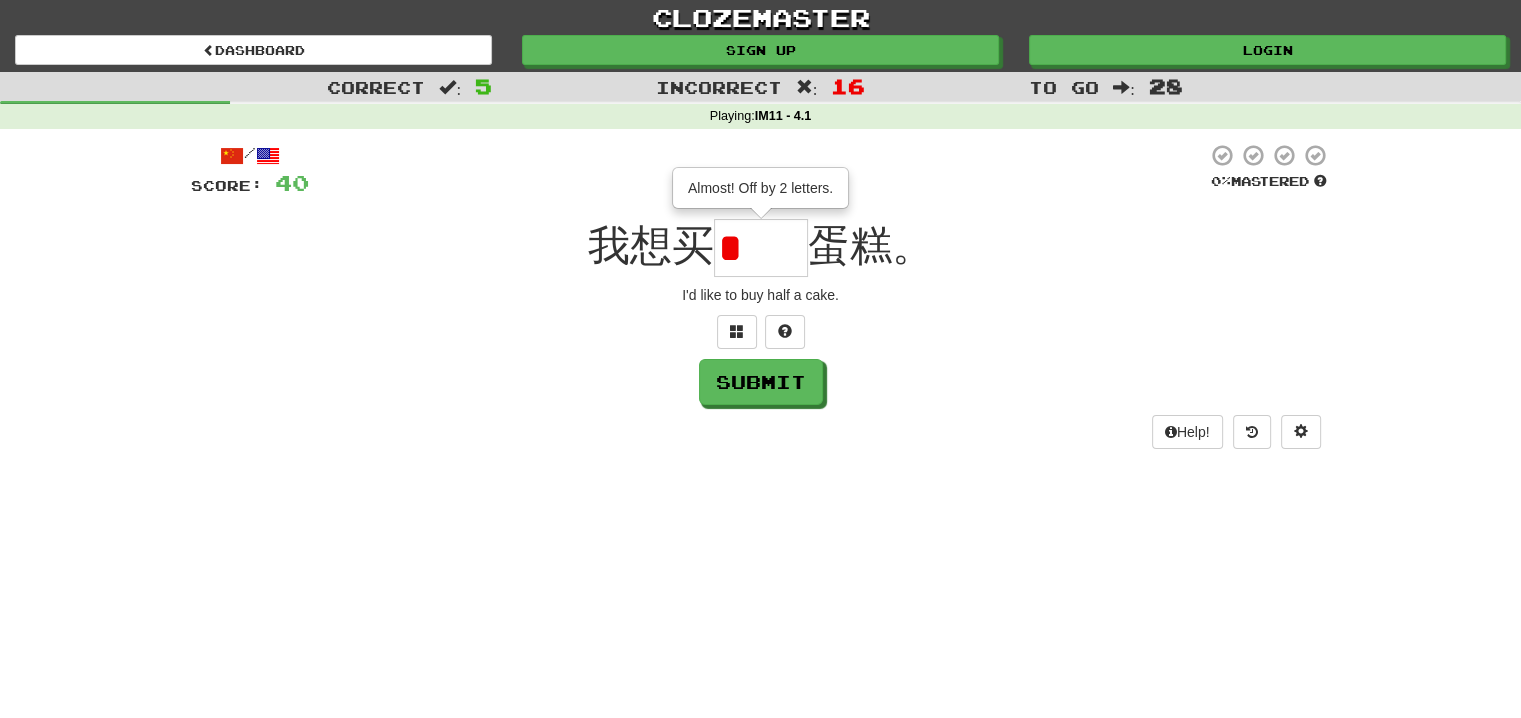 type on "**" 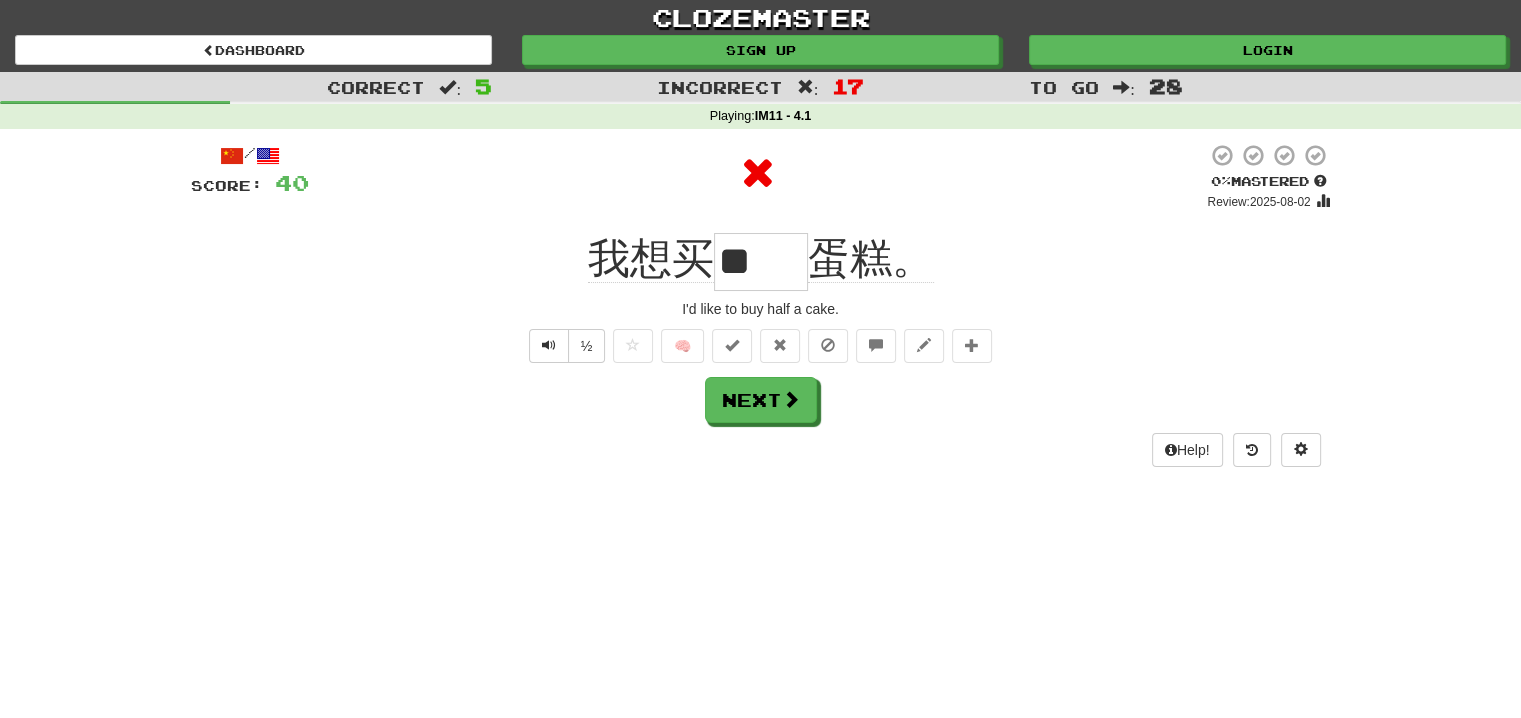 click on "**" at bounding box center (761, 262) 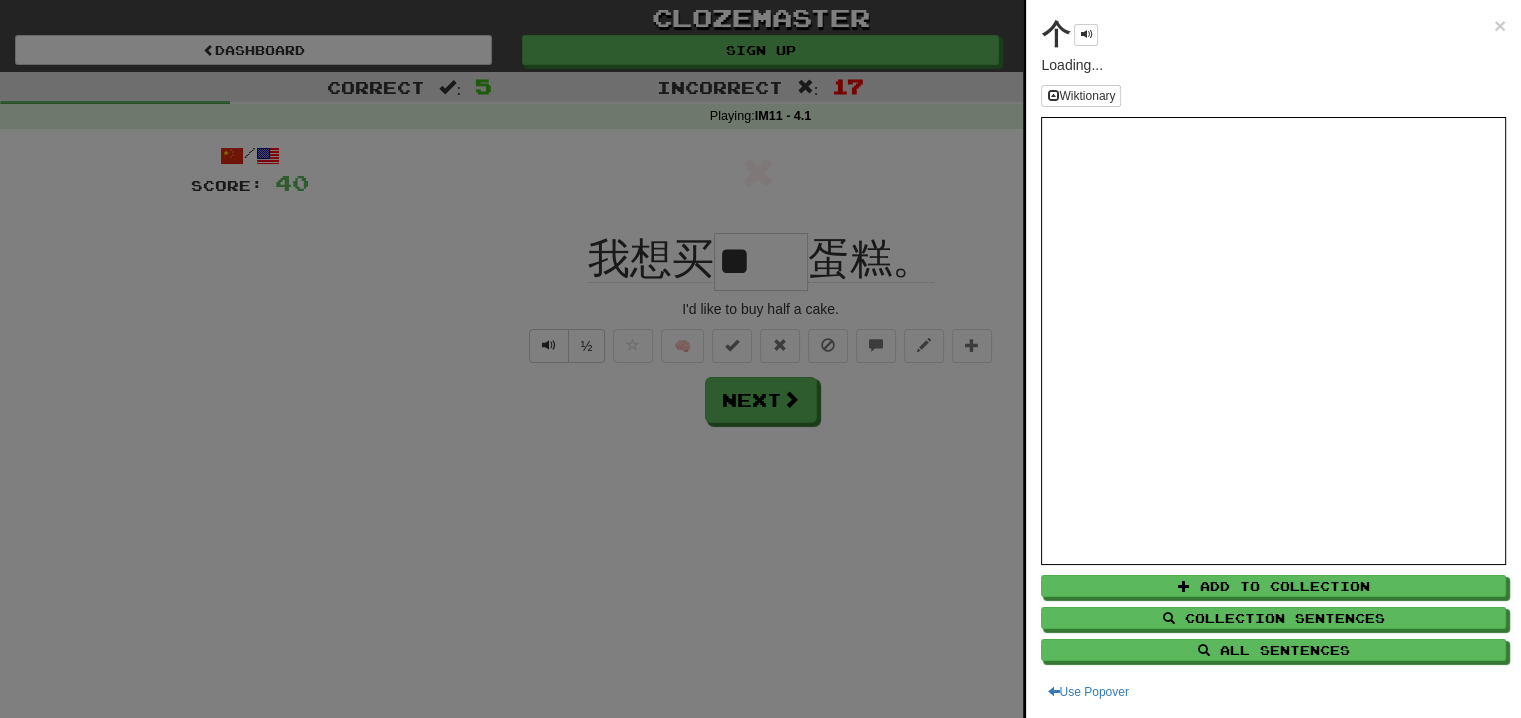 click at bounding box center [760, 359] 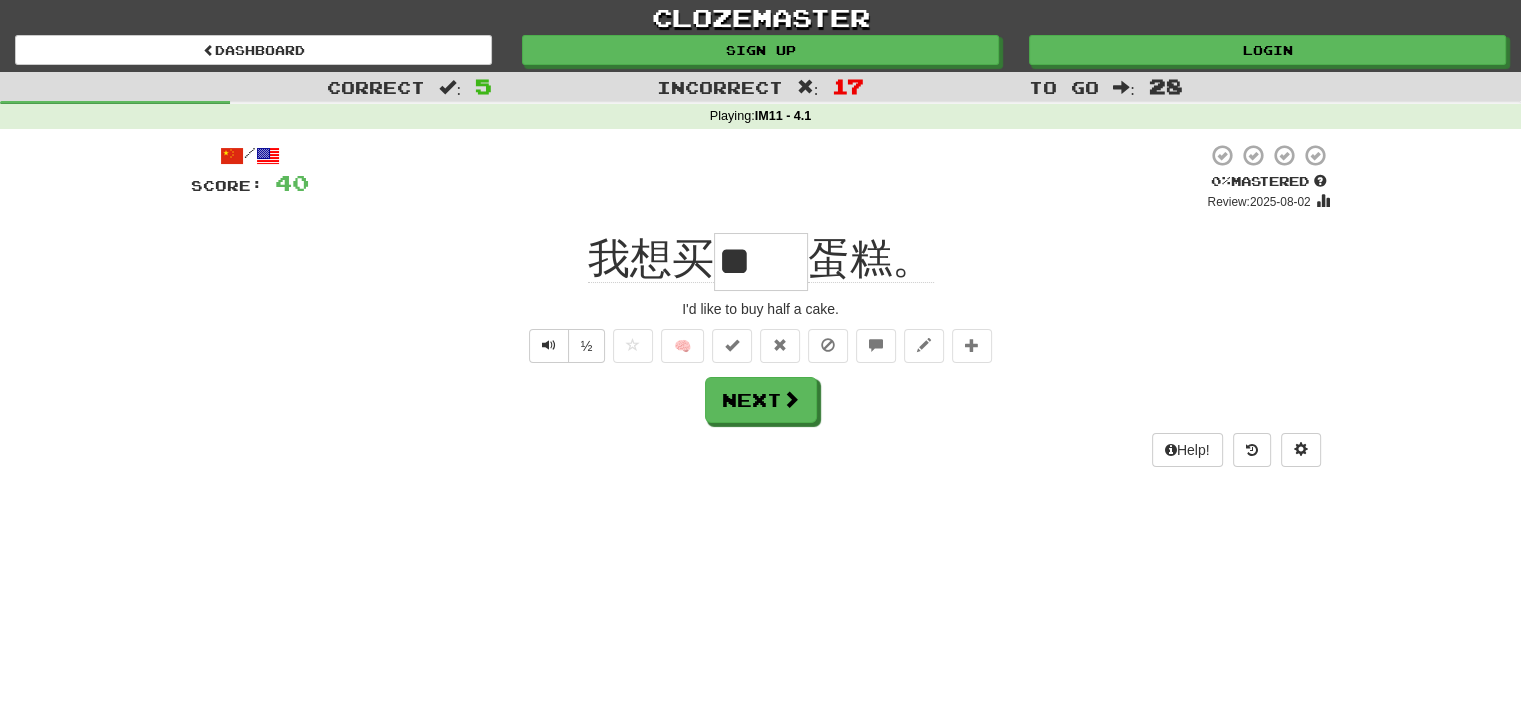 click on "**" at bounding box center (761, 262) 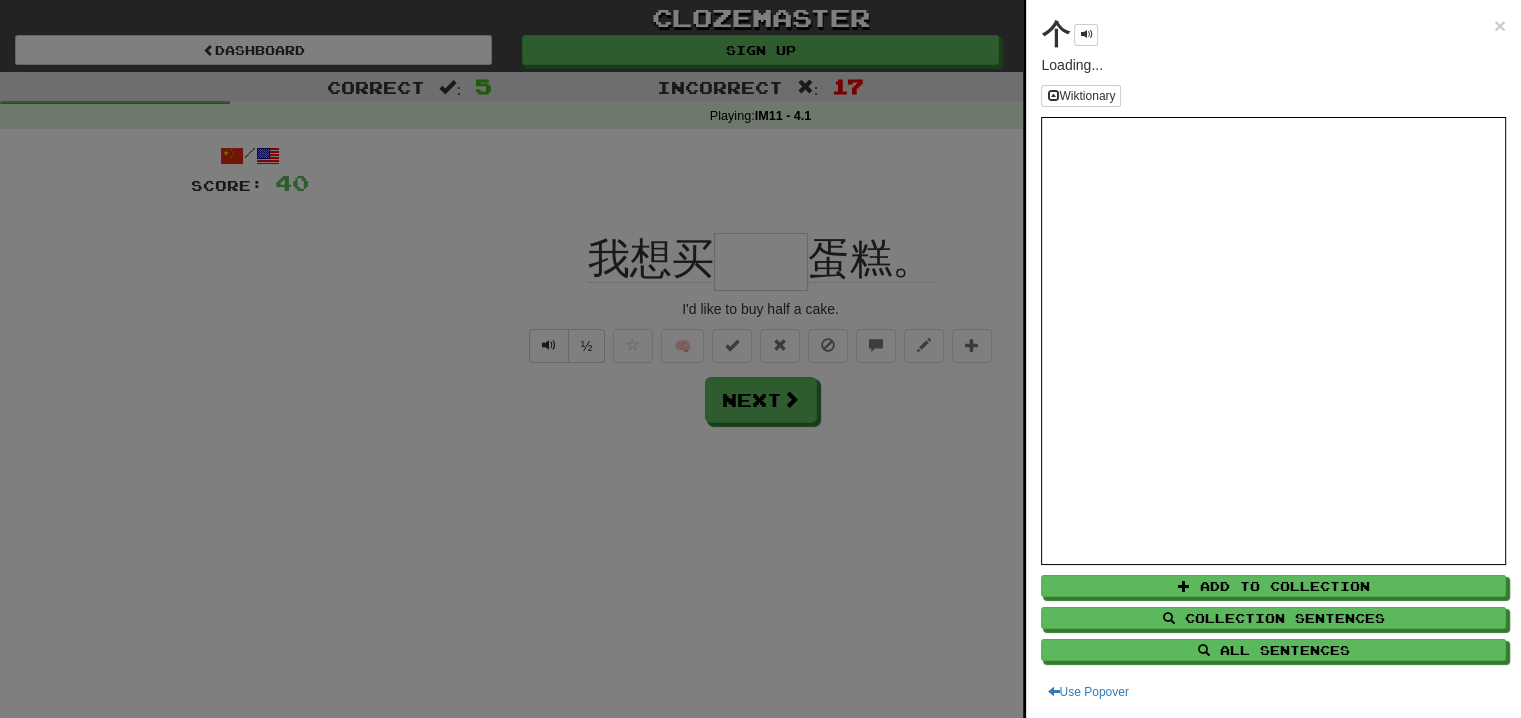 click at bounding box center (760, 359) 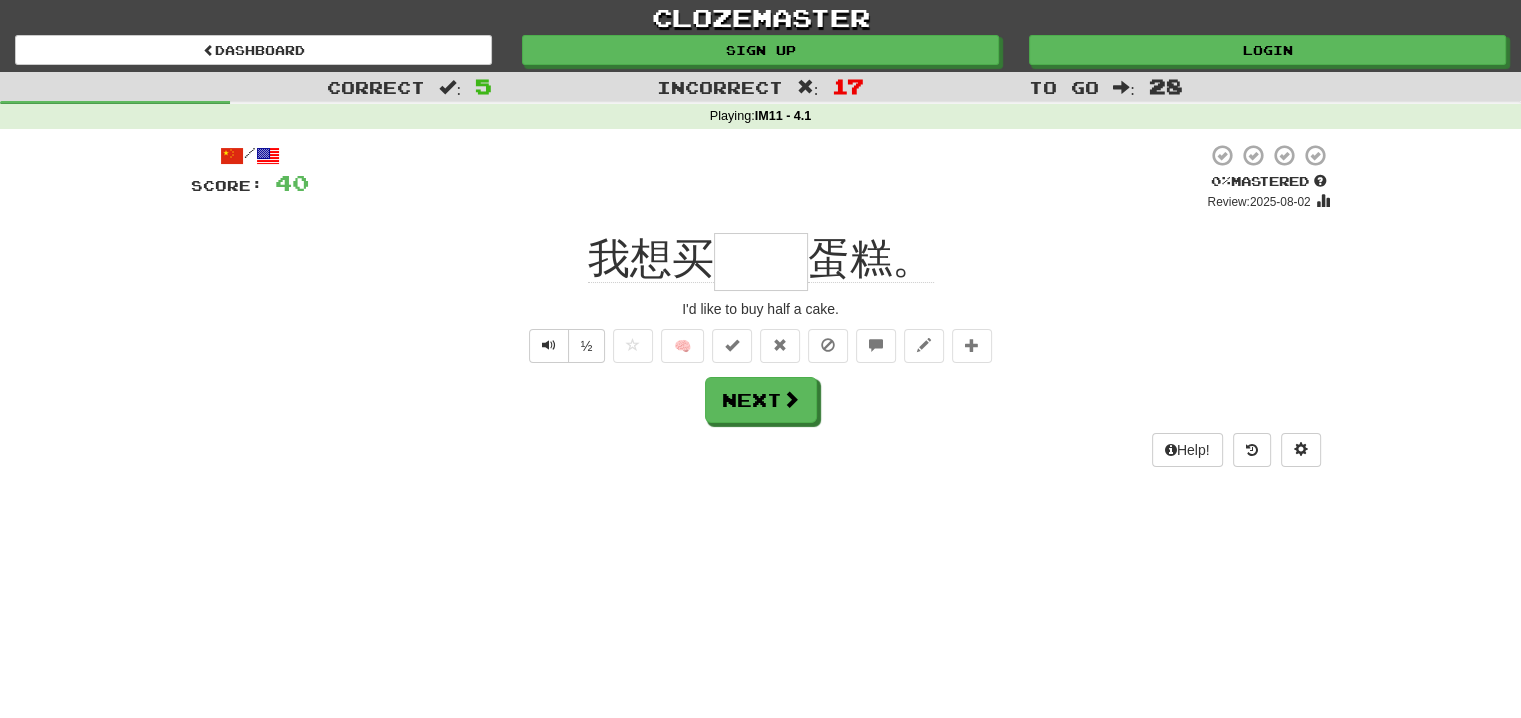 click at bounding box center [761, 262] 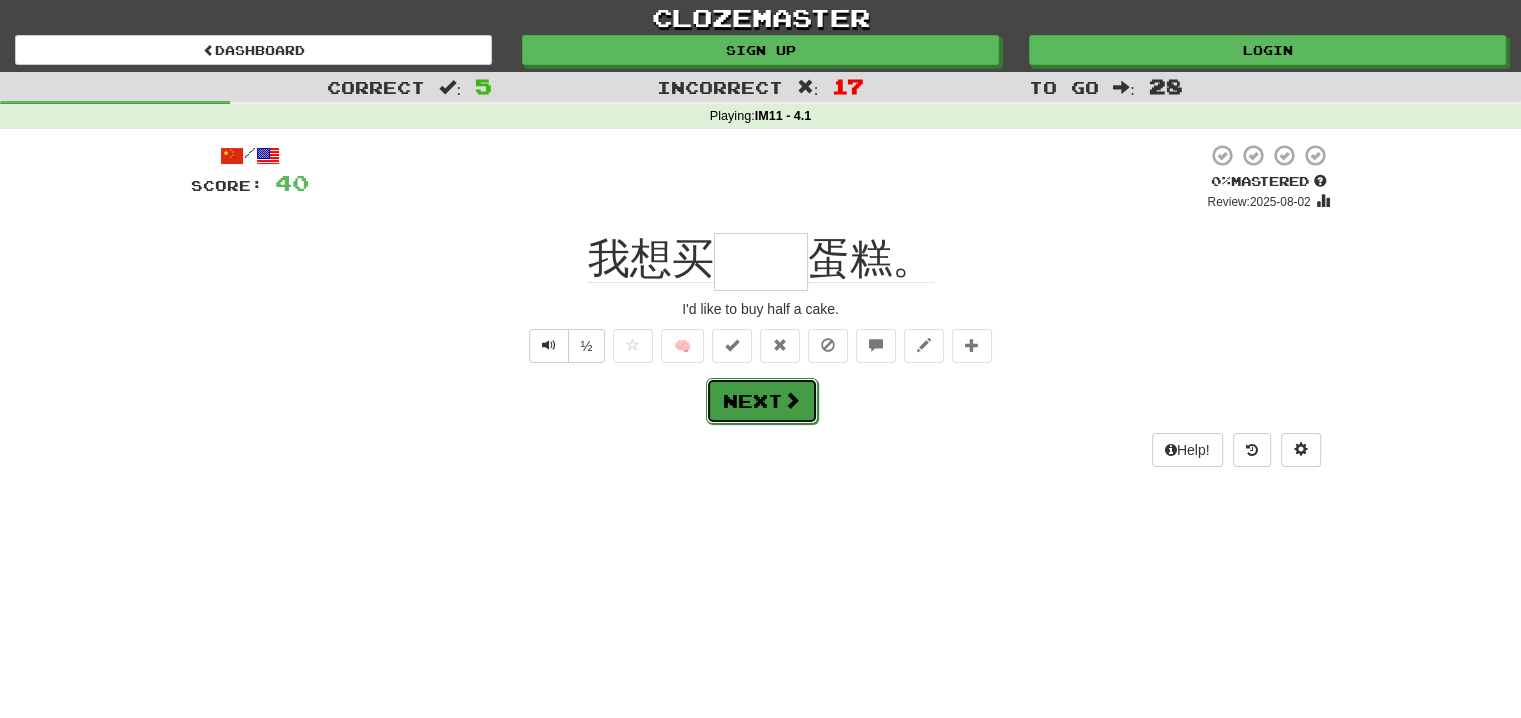 click on "Next" at bounding box center (762, 401) 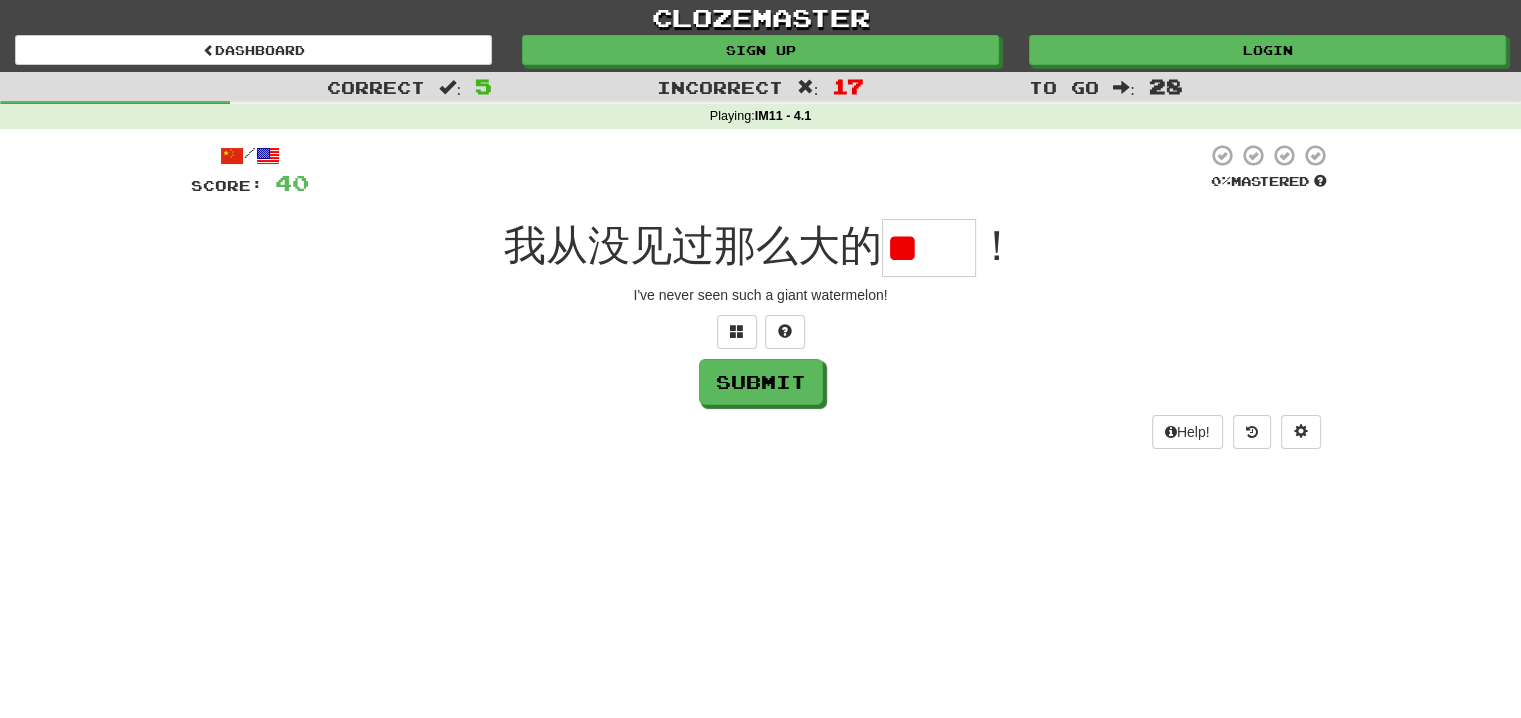 scroll, scrollTop: 0, scrollLeft: 0, axis: both 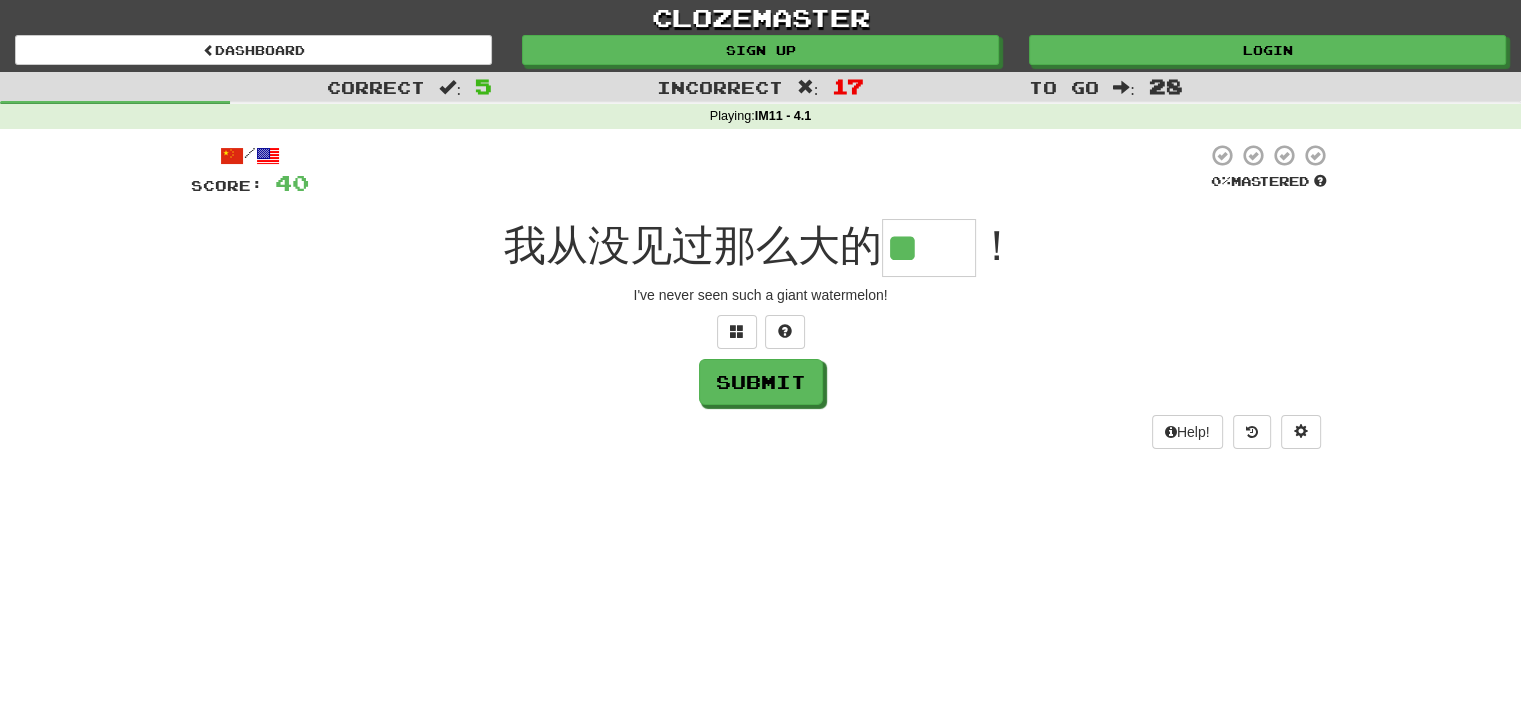 type on "**" 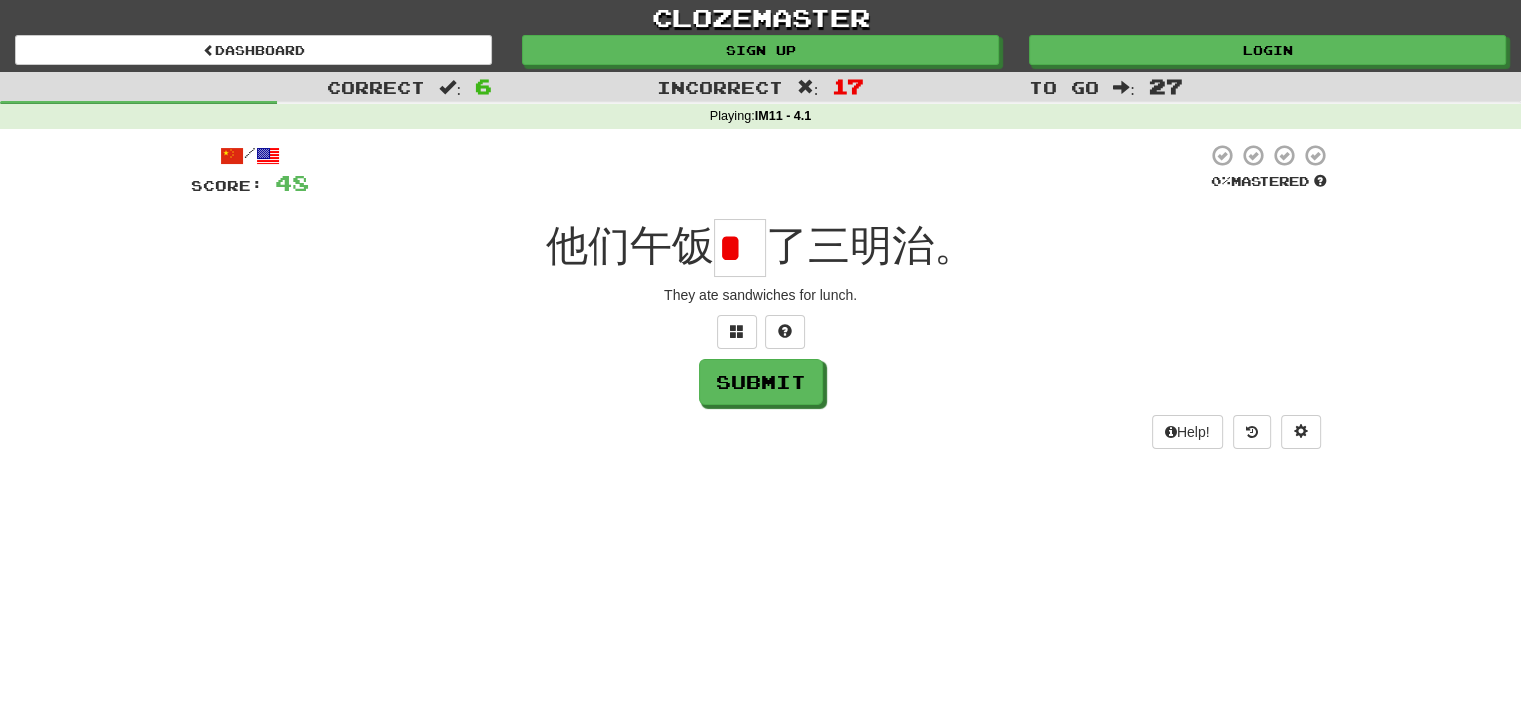 scroll, scrollTop: 0, scrollLeft: 0, axis: both 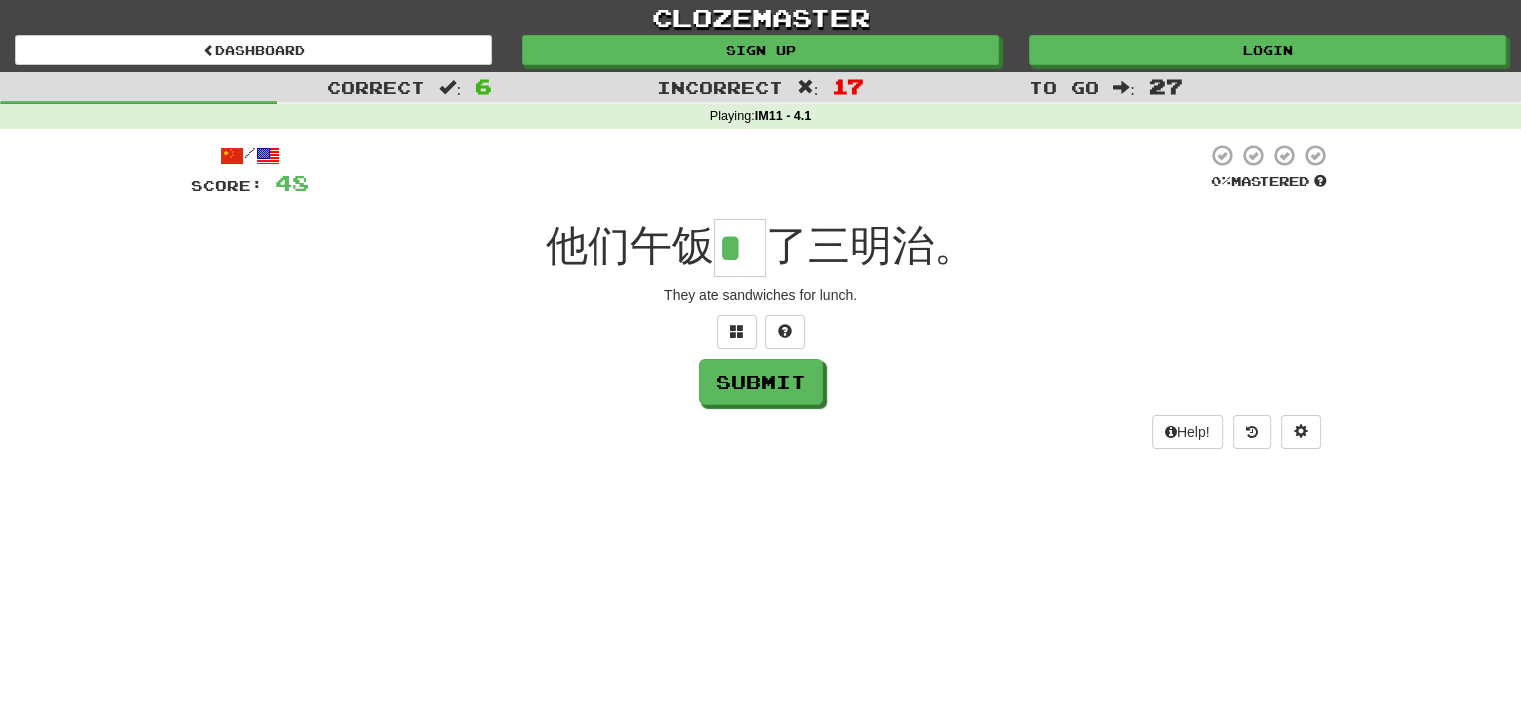 type on "*" 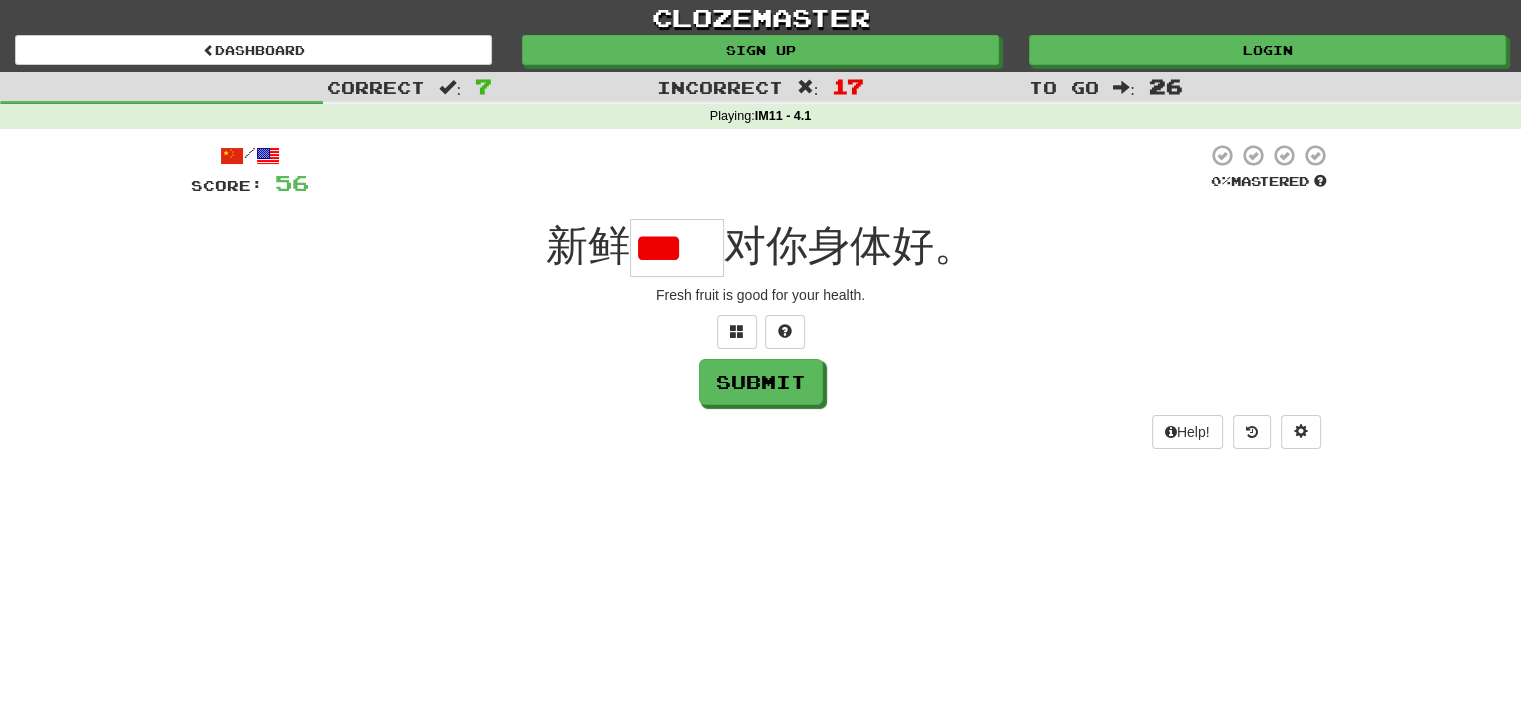 type on "*" 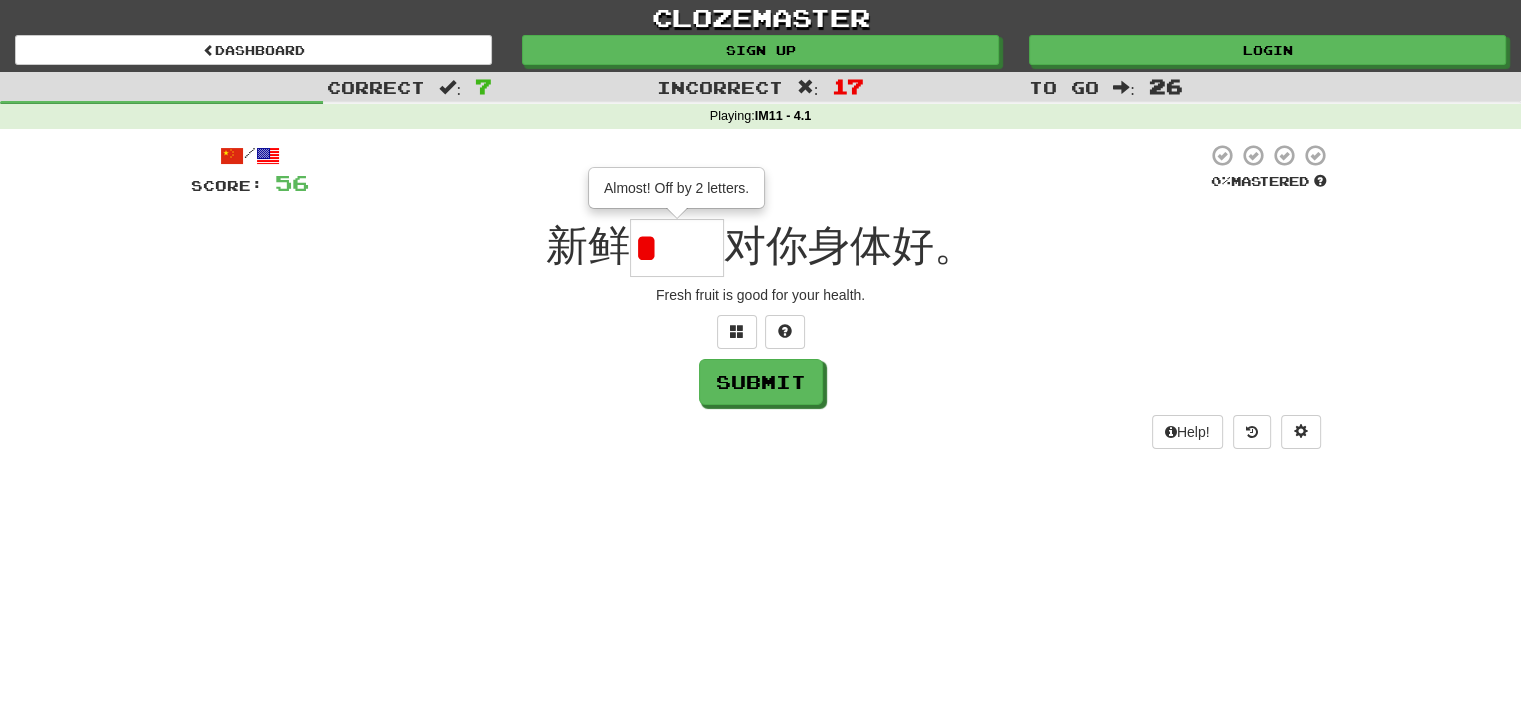 type on "**" 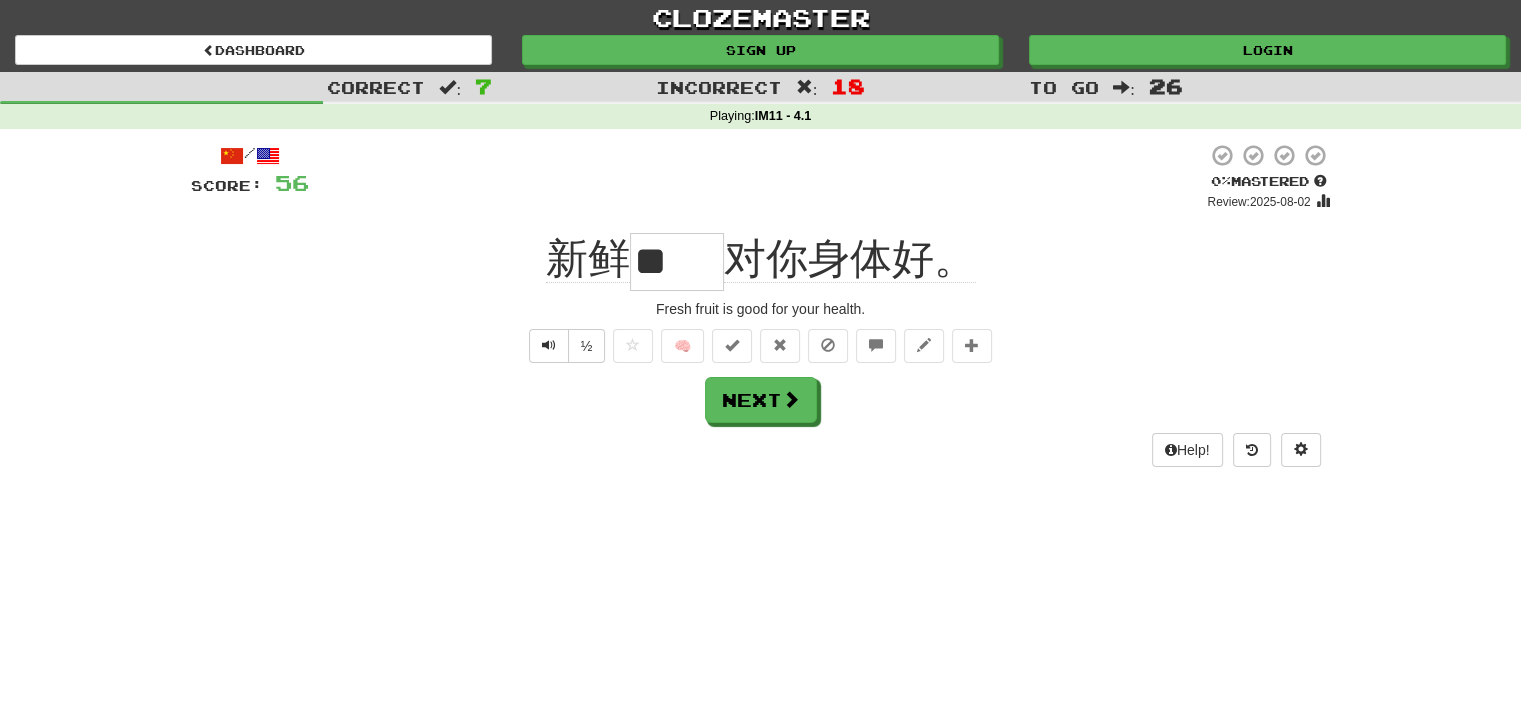 click on "**" at bounding box center [677, 262] 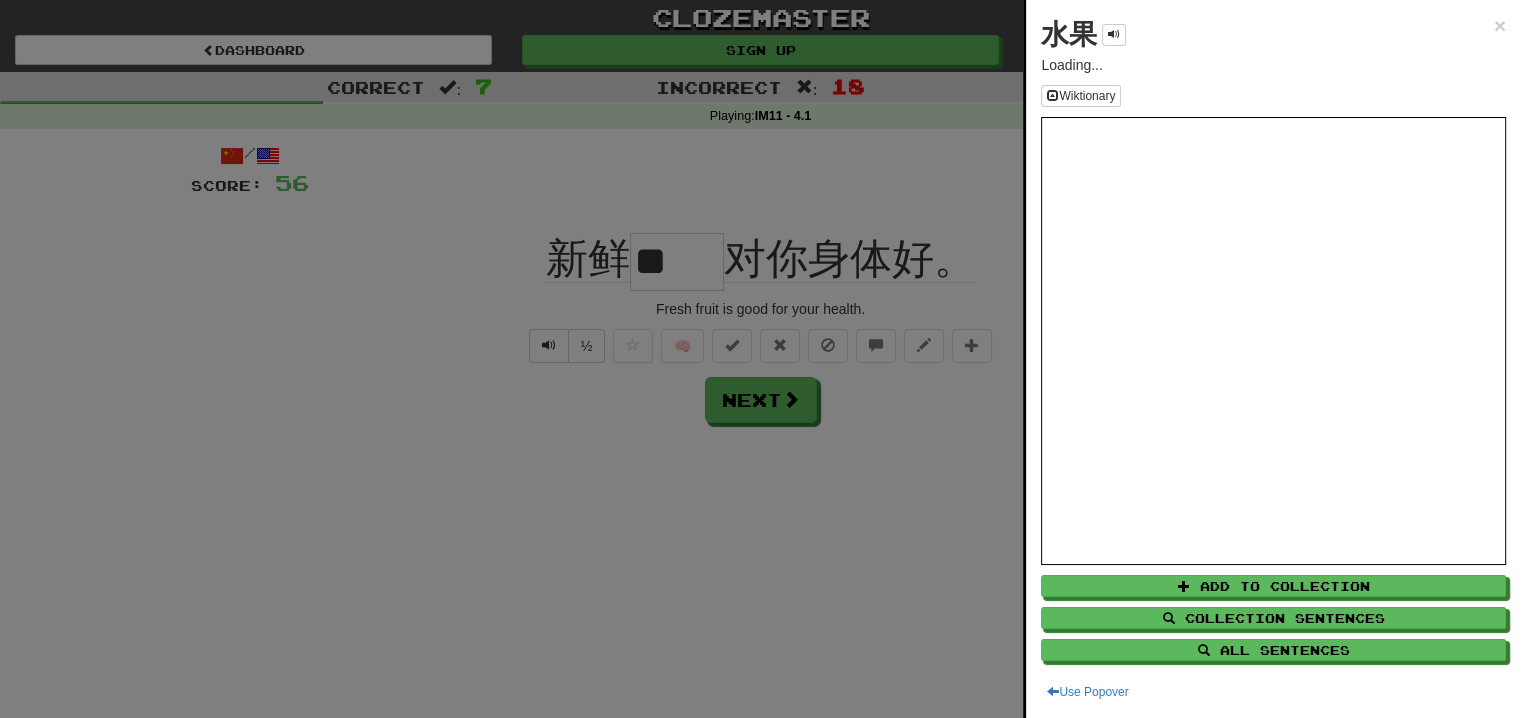 click on "水果" at bounding box center [1069, 34] 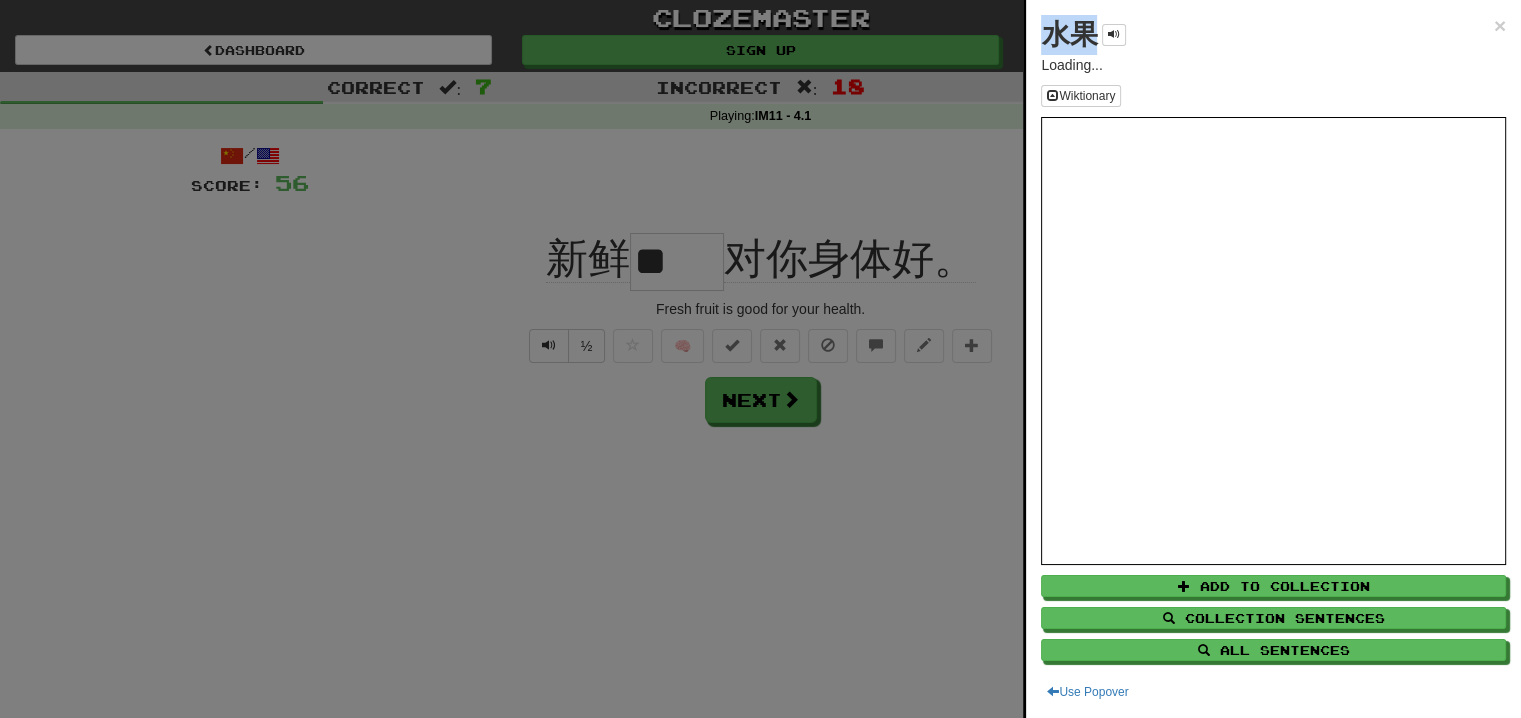 click on "水果" at bounding box center (1069, 34) 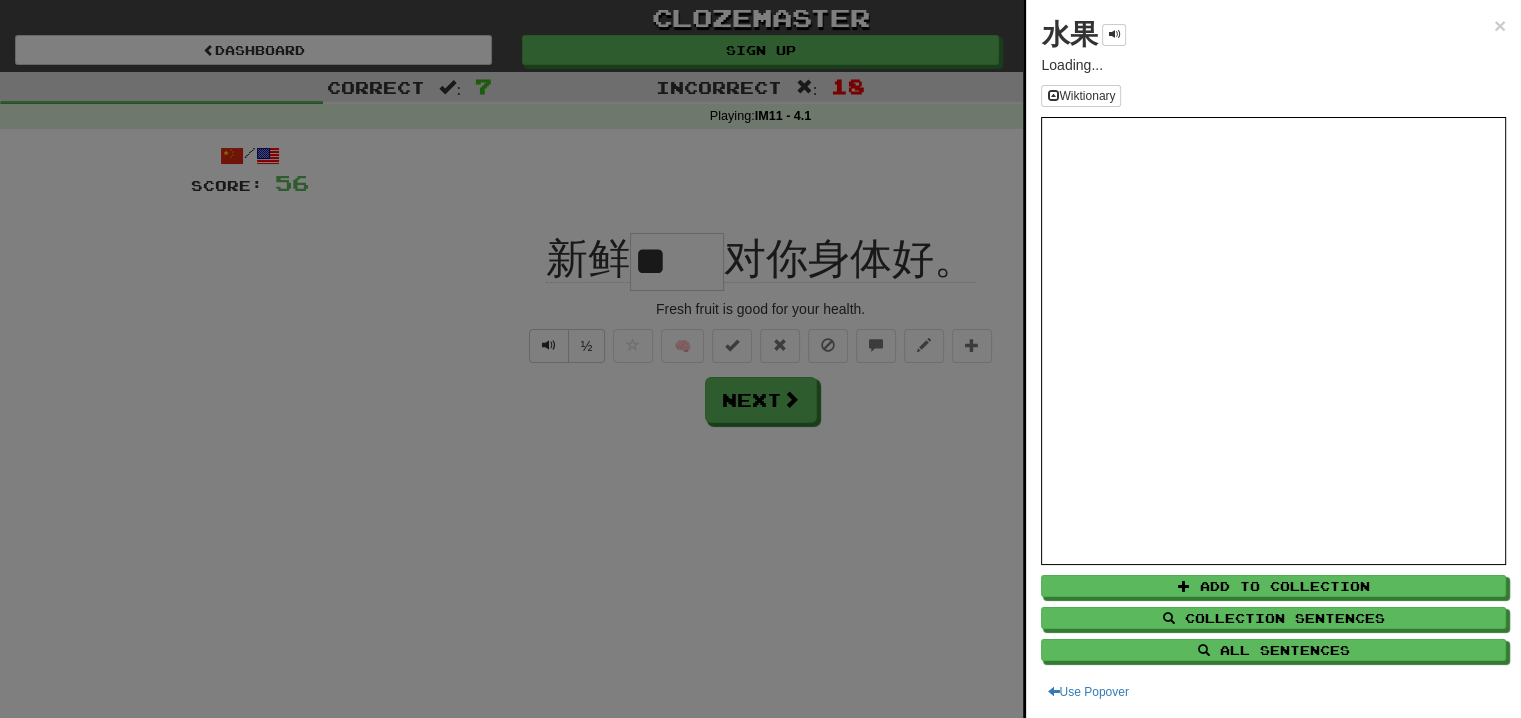 click at bounding box center [760, 359] 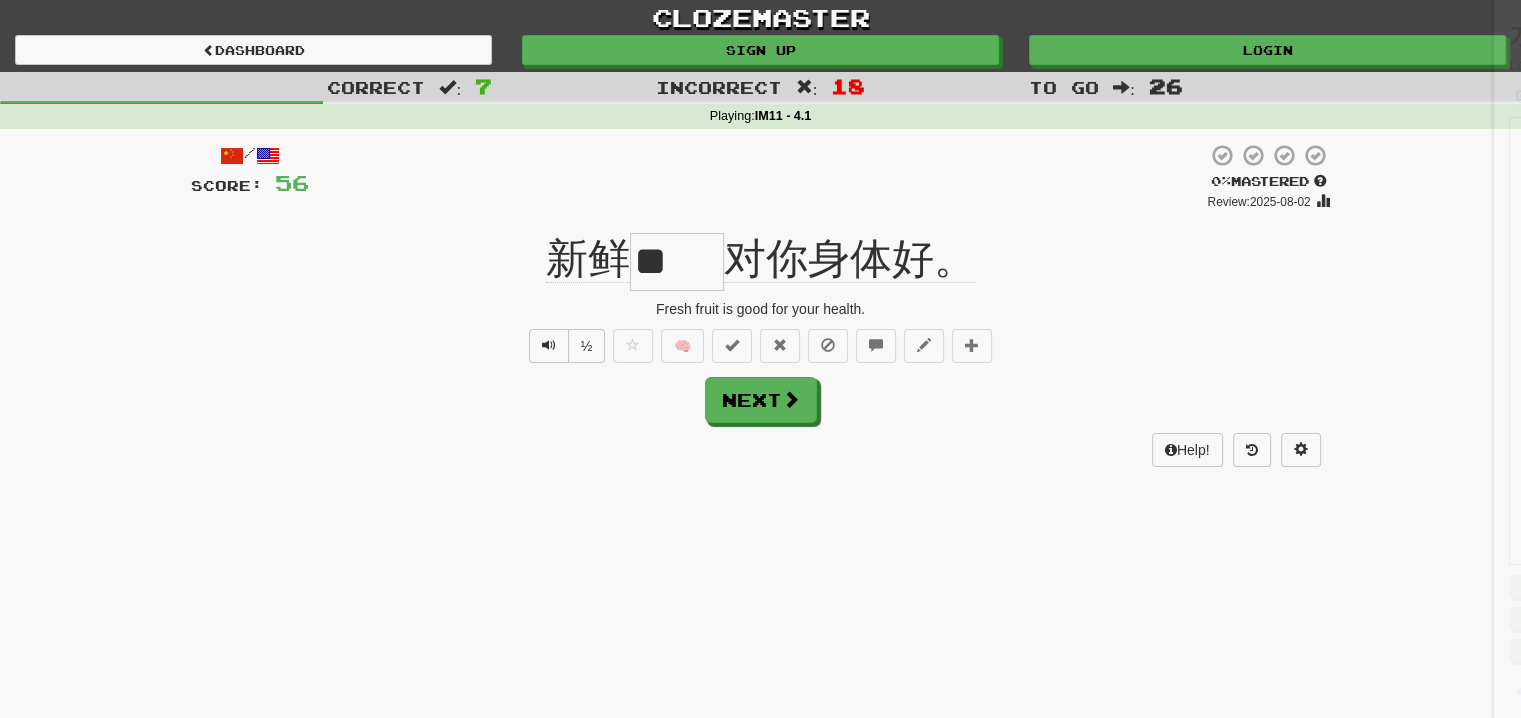 click on "Help!" at bounding box center (761, 450) 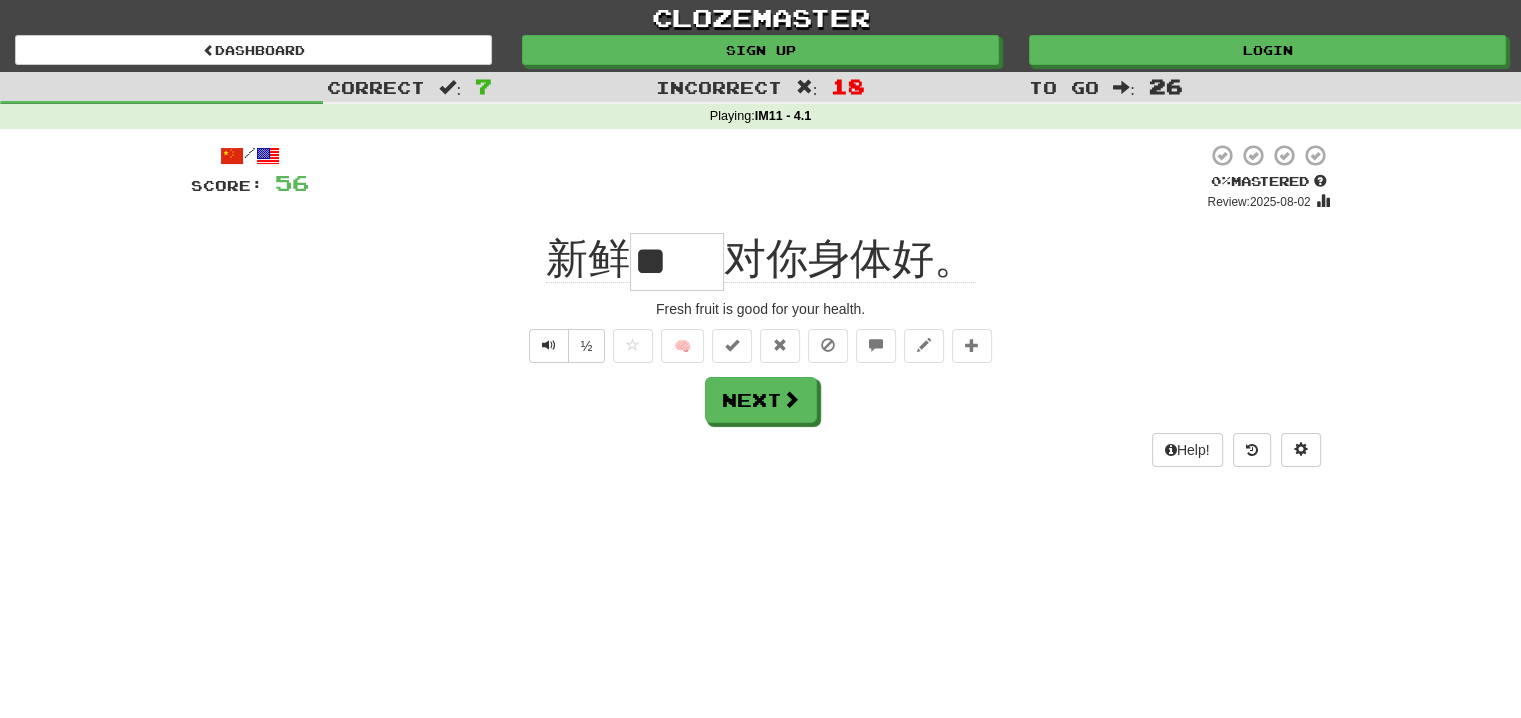 click on "Help!" at bounding box center (761, 450) 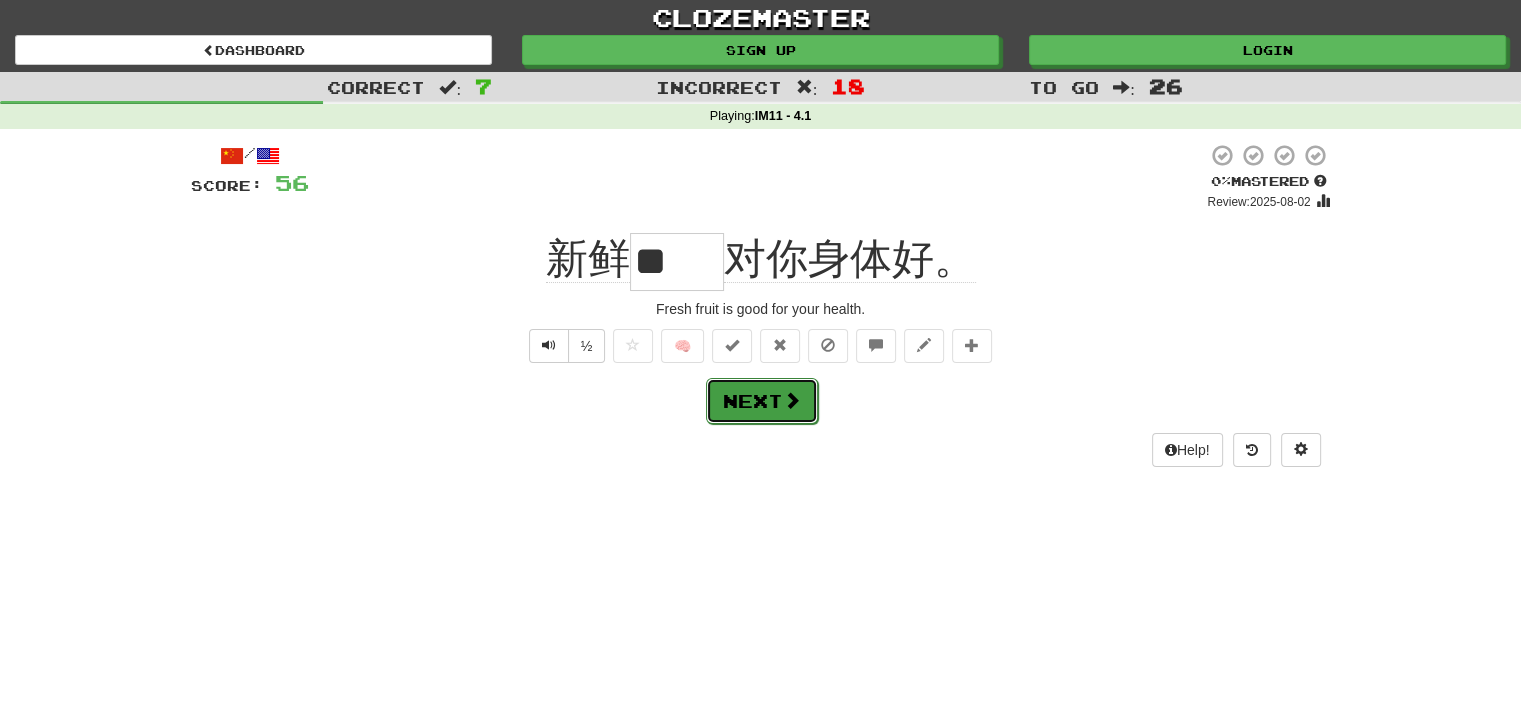 click on "Next" at bounding box center (762, 401) 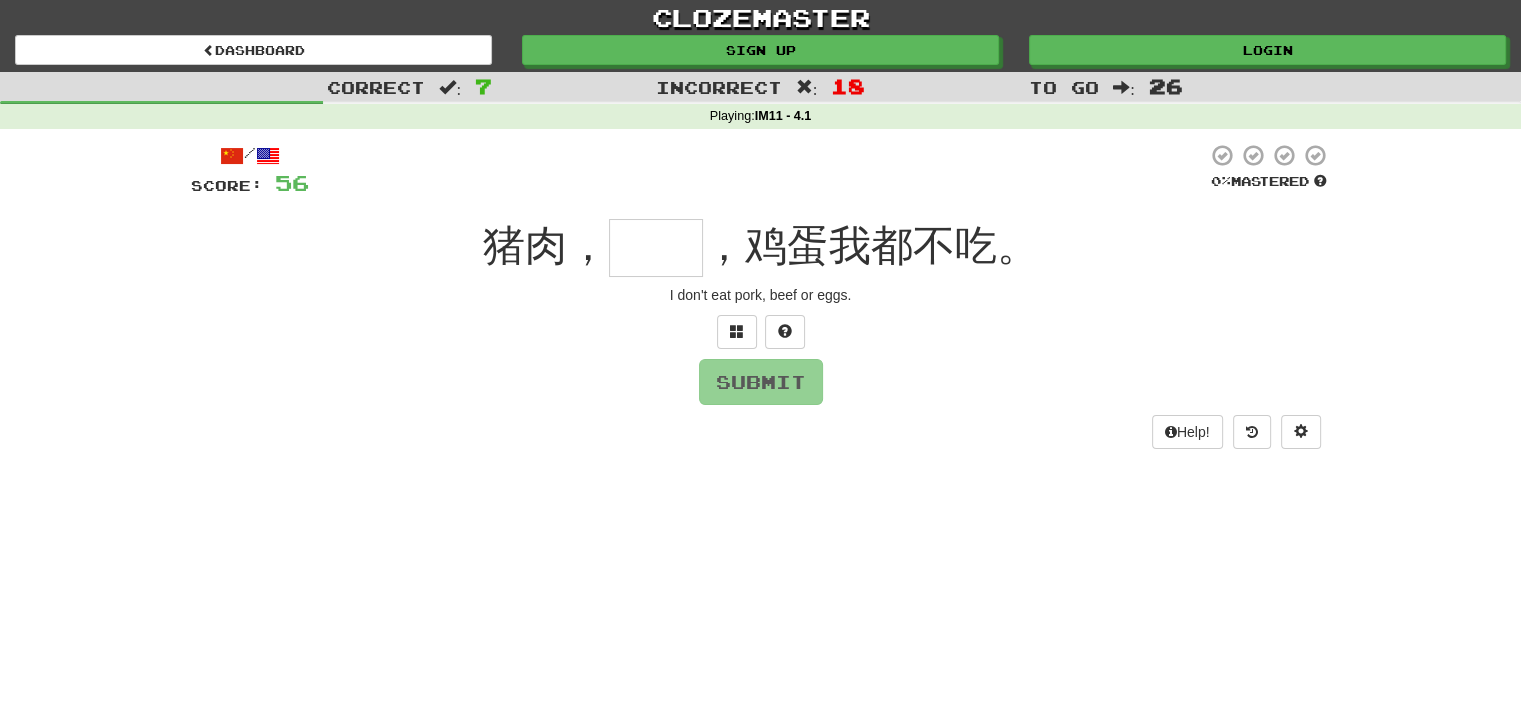 type on "*" 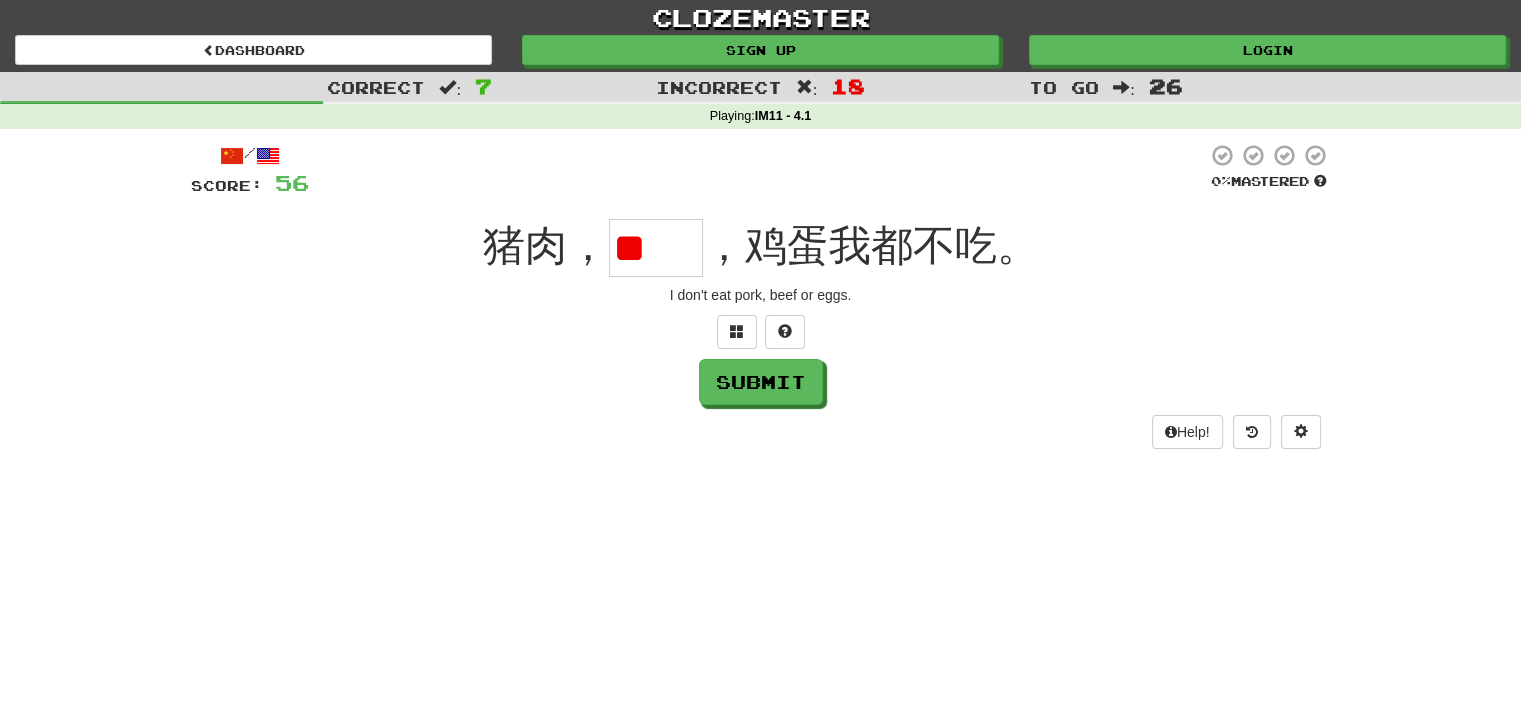 scroll, scrollTop: 0, scrollLeft: 0, axis: both 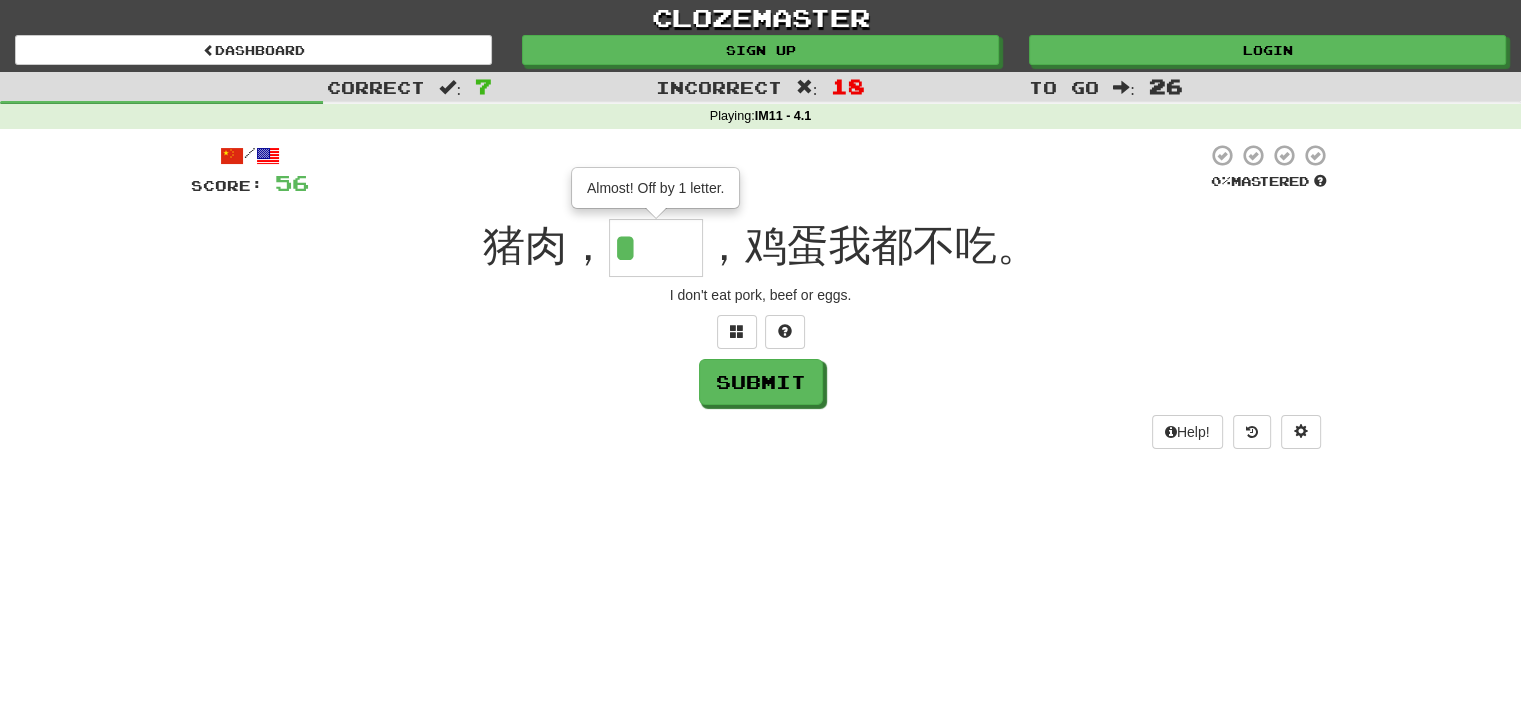 type on "**" 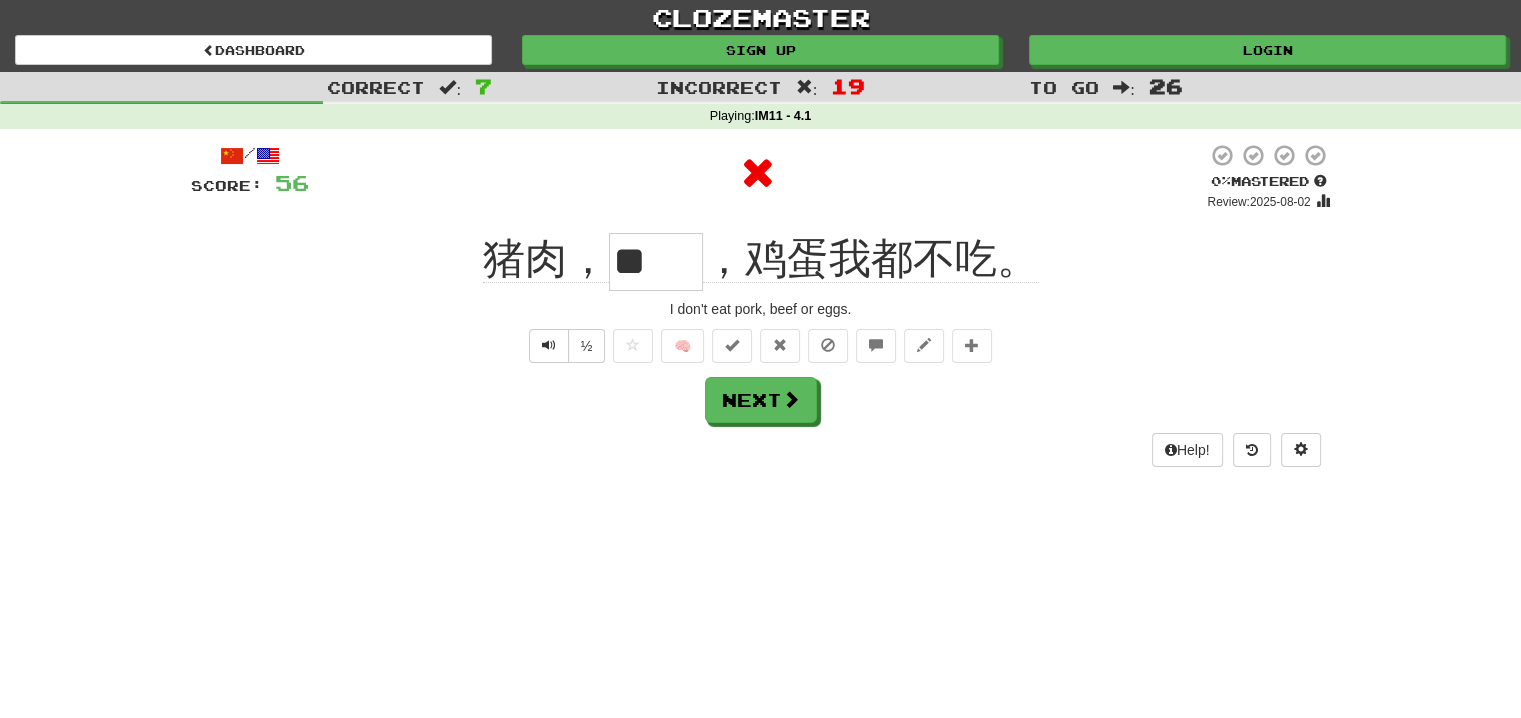 click on "**" at bounding box center [656, 262] 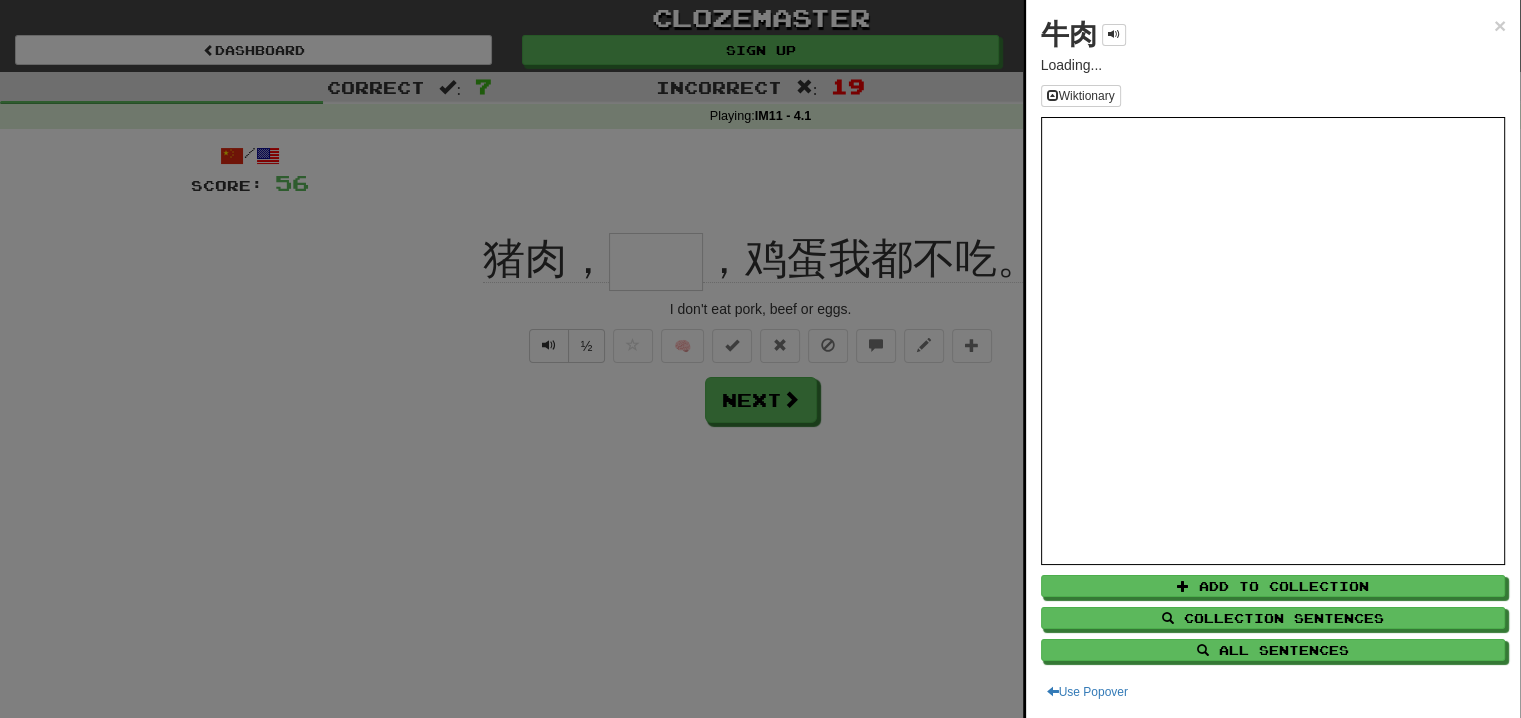 click on "牛肉" at bounding box center [1069, 34] 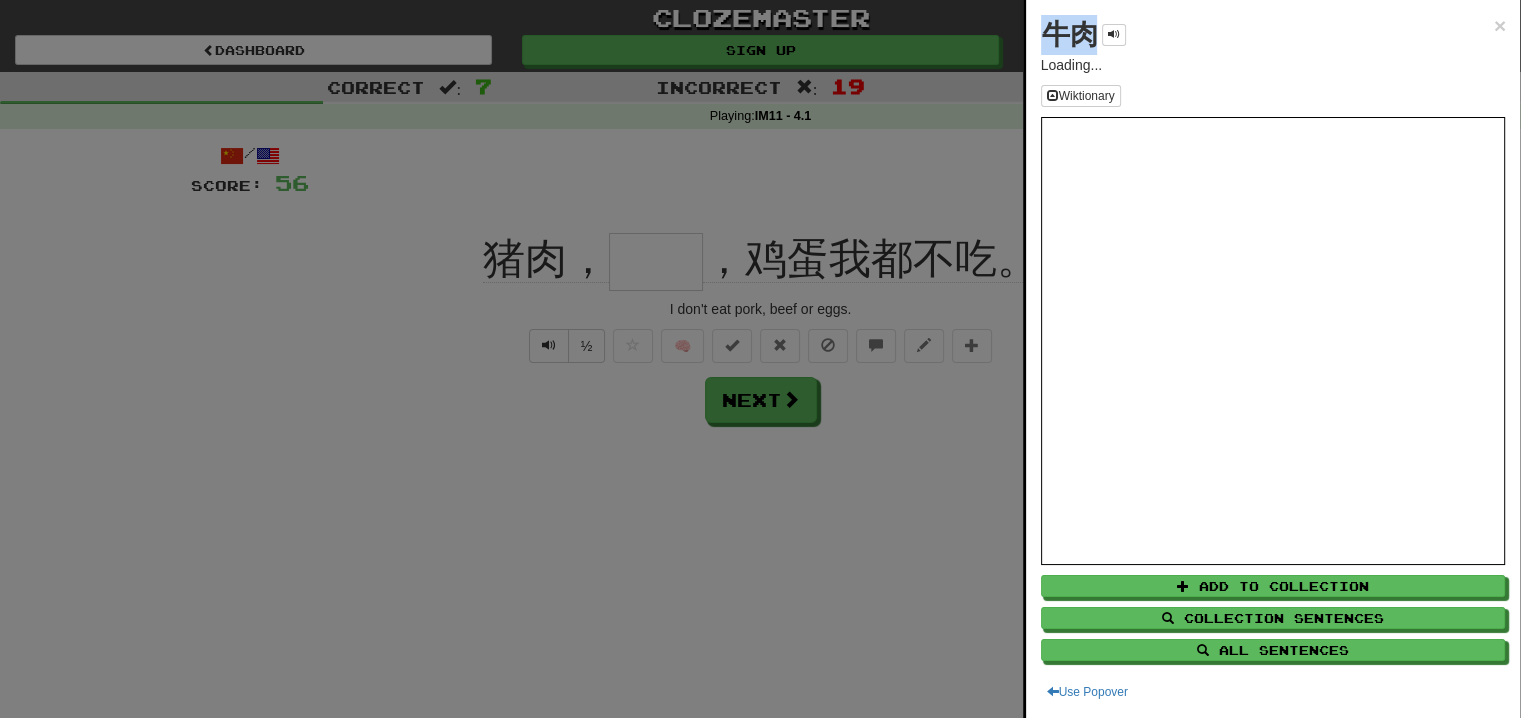 click on "牛肉" at bounding box center [1069, 34] 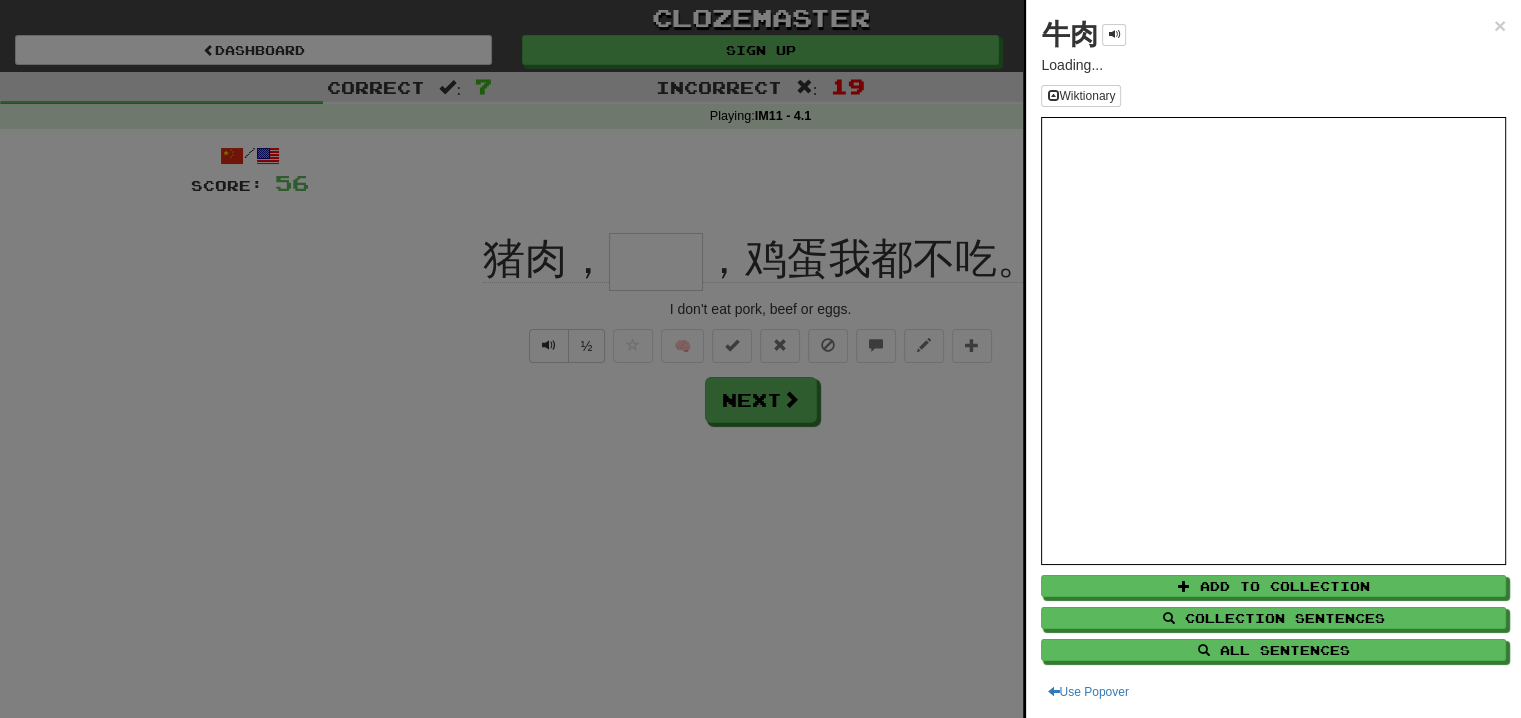 click at bounding box center (760, 359) 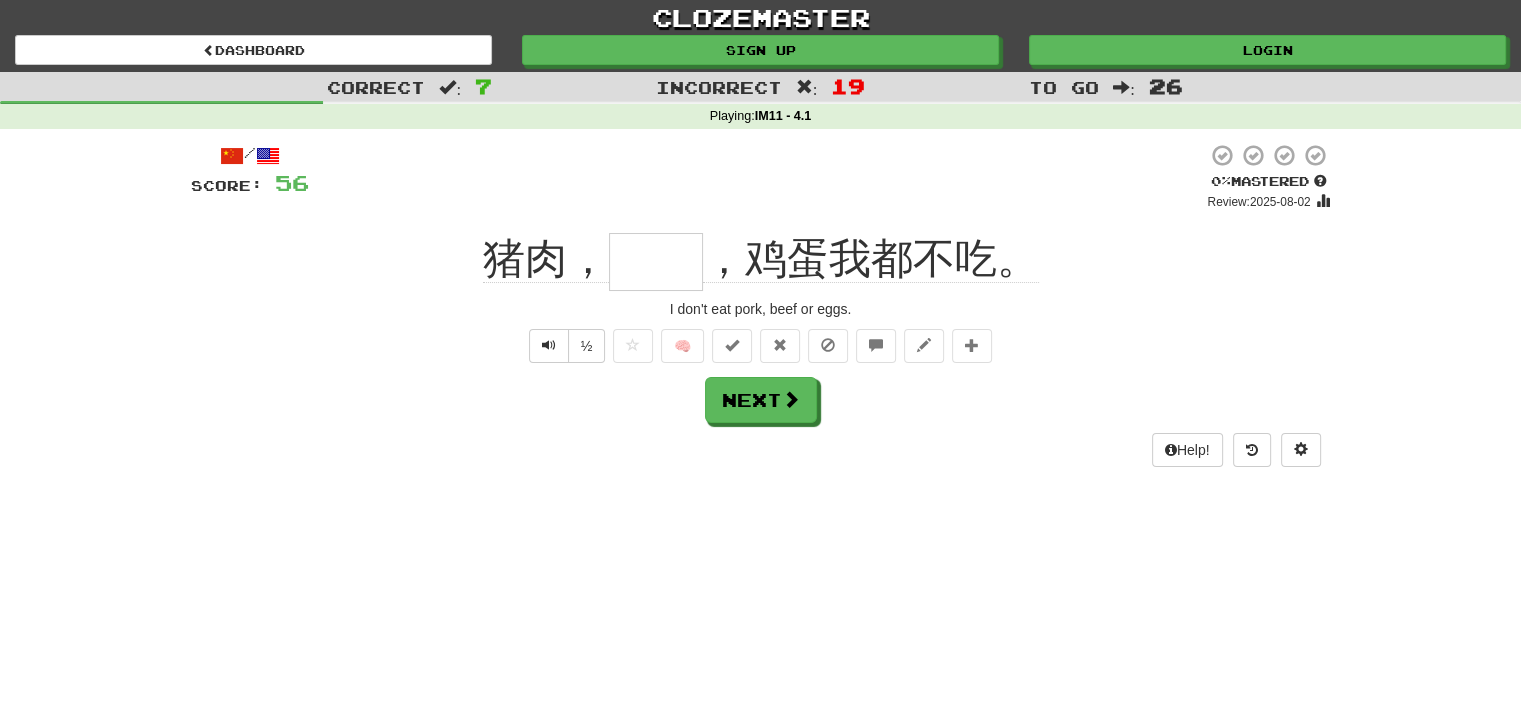 click on "/  Score:   56 0 %  Mastered Review:  2025-08-02 猪肉， [BEEF] ，鸡蛋我都不吃。 I don't eat pork, beef or eggs. ½ 🧠 Next  Help!" at bounding box center (761, 304) 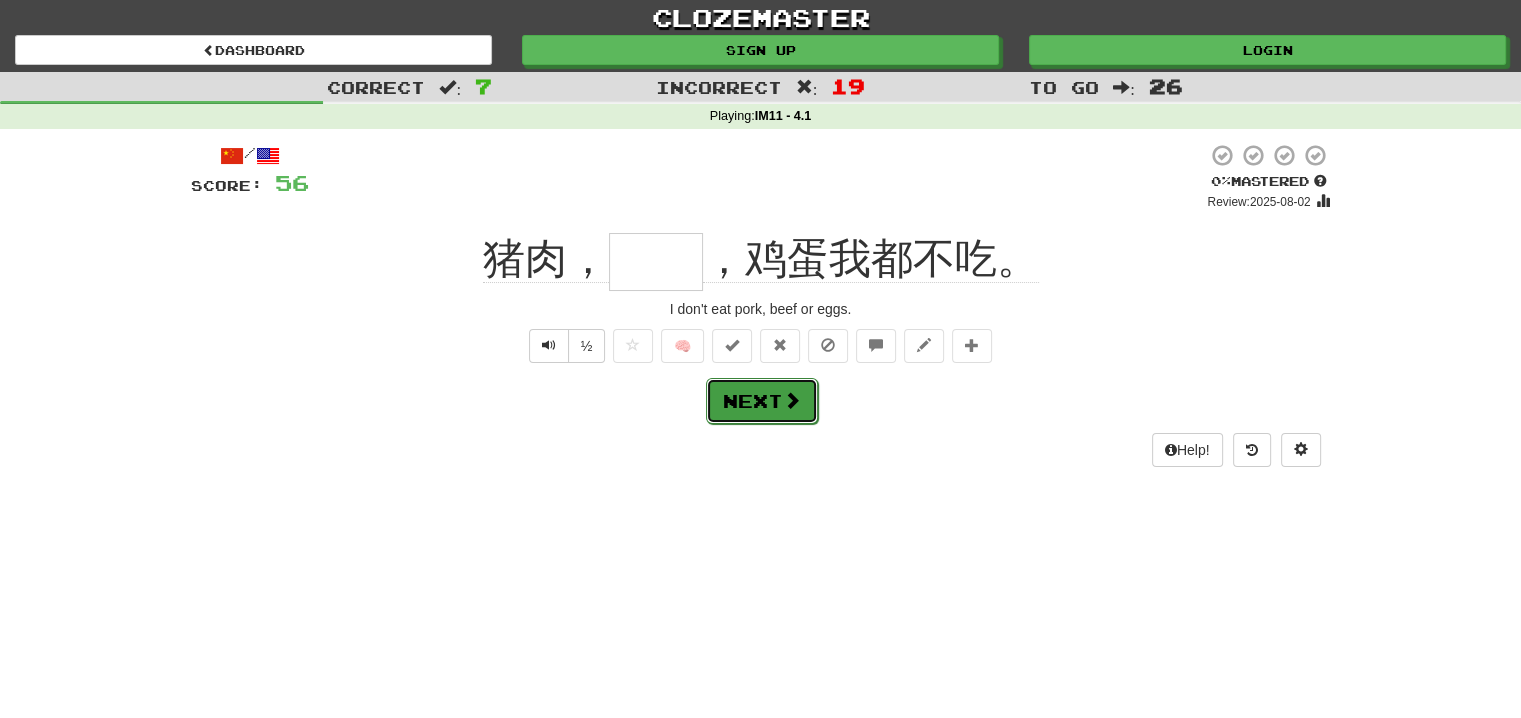 click on "Next" at bounding box center (762, 401) 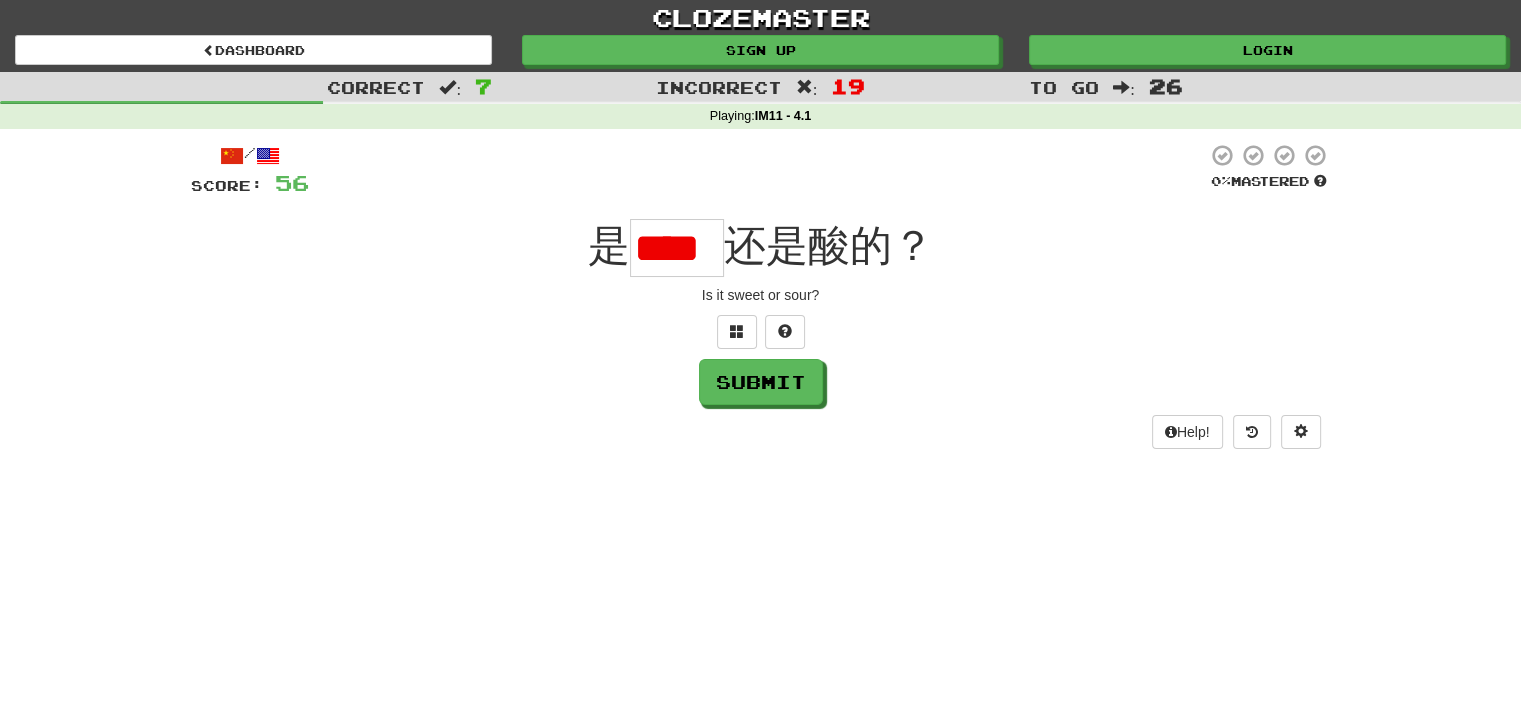 type on "*" 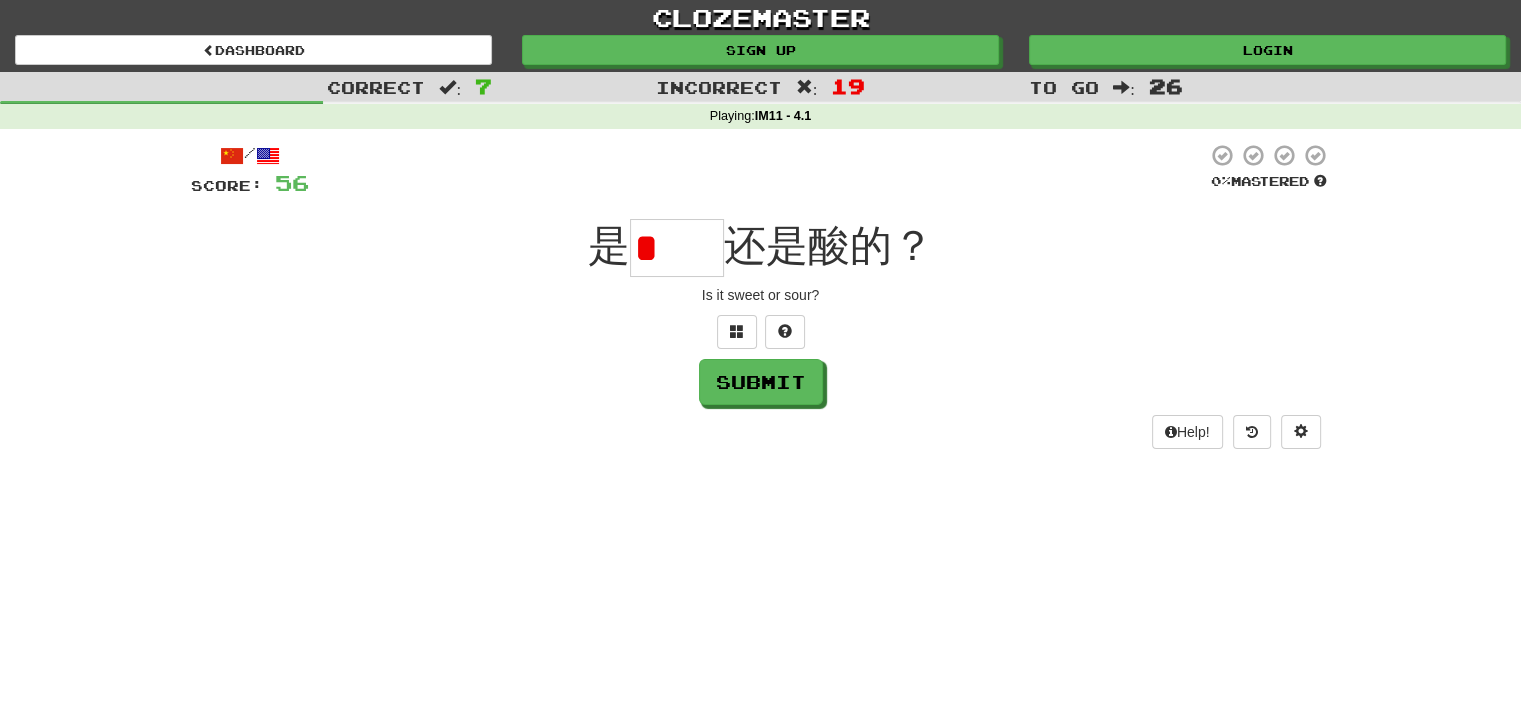 scroll, scrollTop: 0, scrollLeft: 0, axis: both 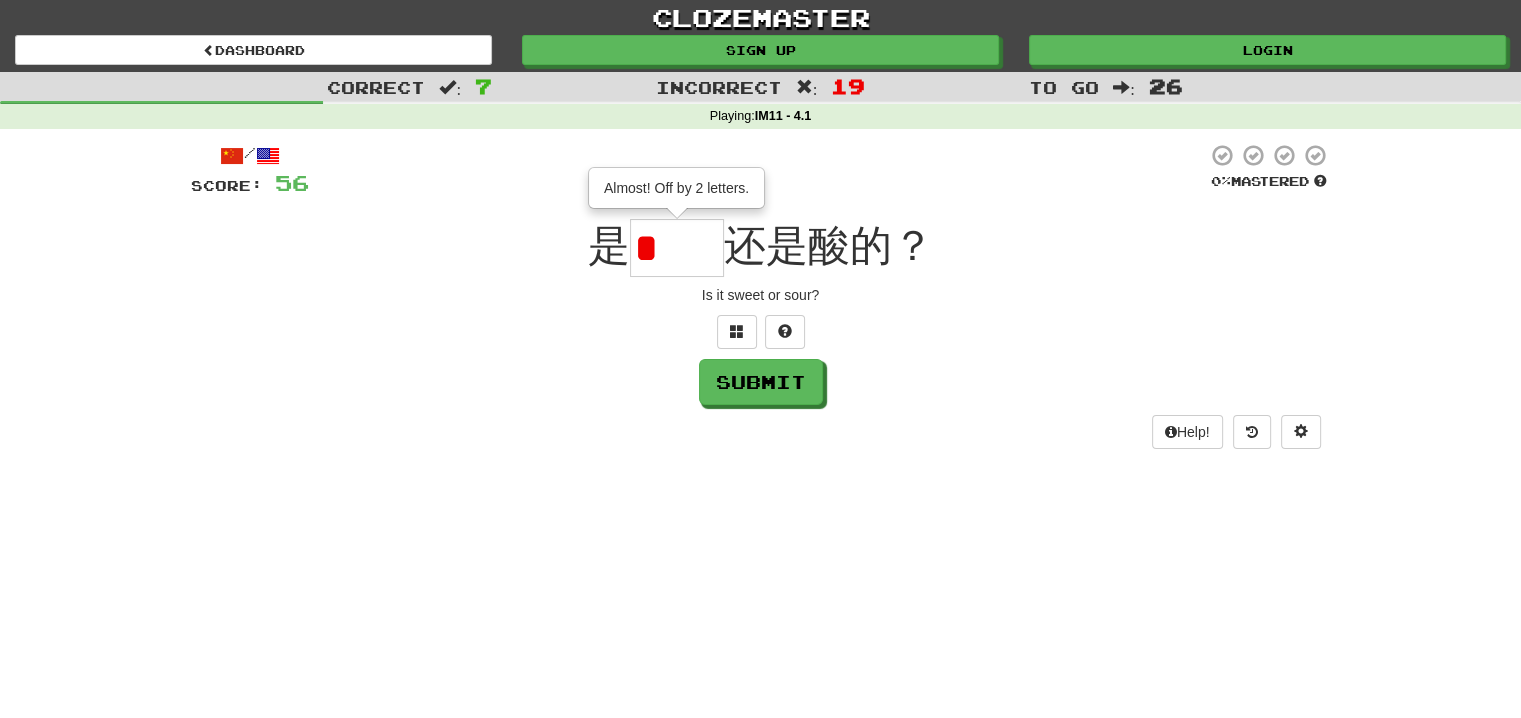 type on "**" 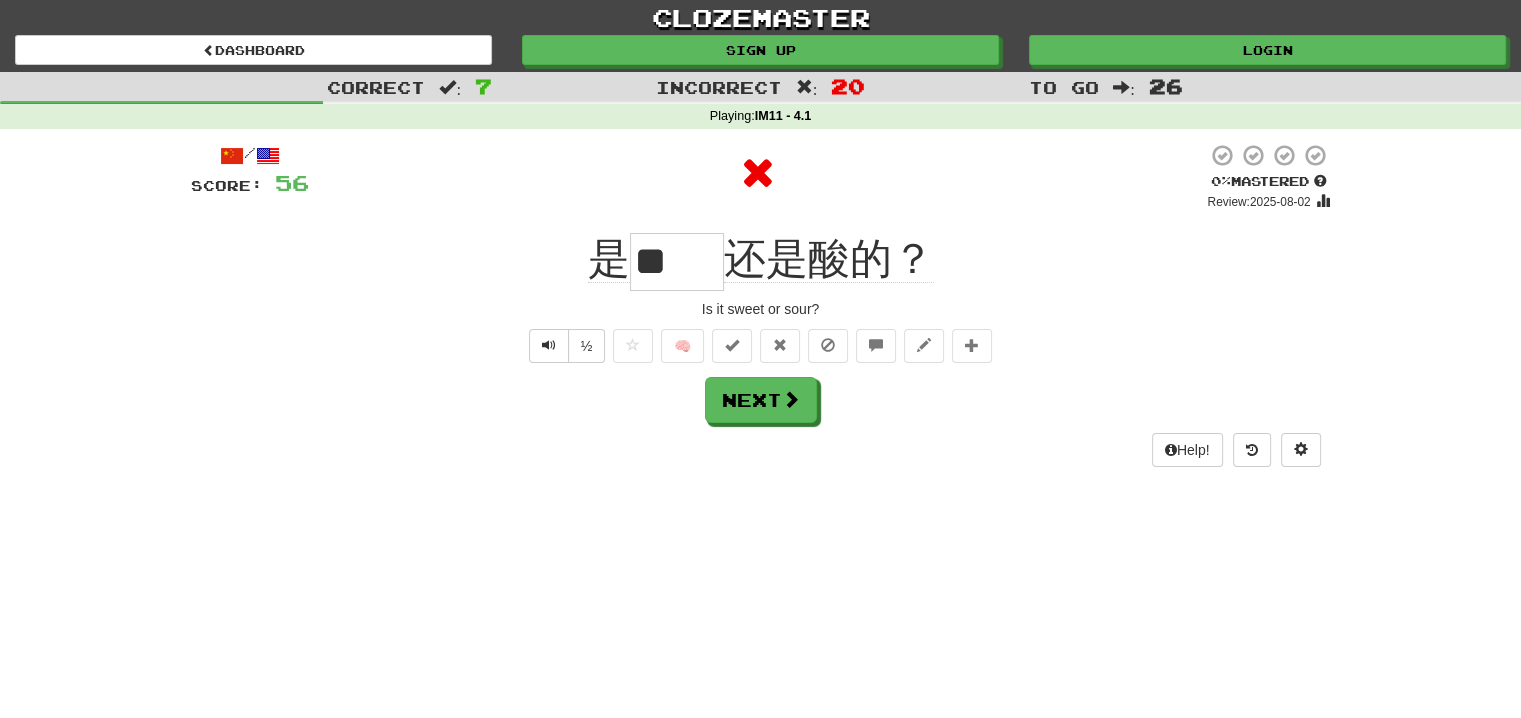 click on "**" at bounding box center [677, 262] 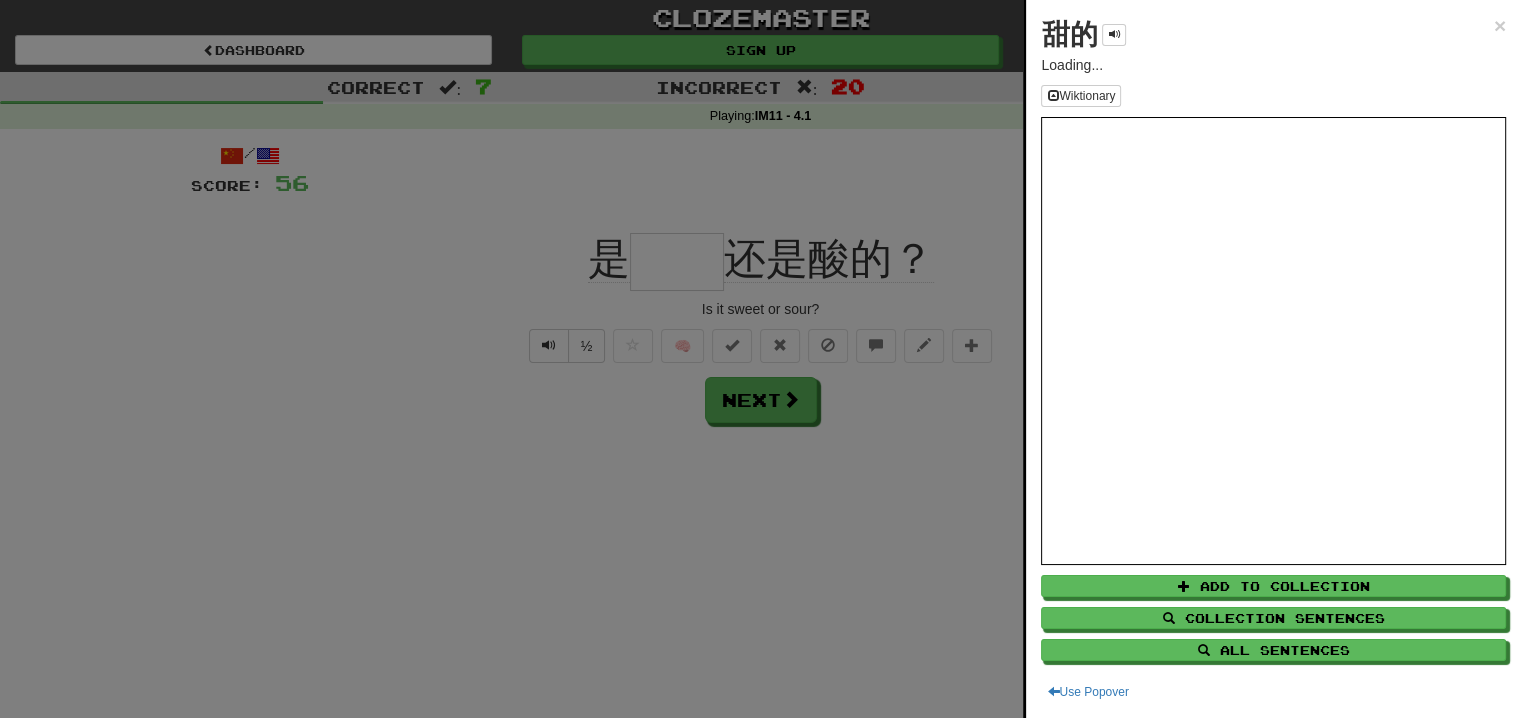 click on "甜的" at bounding box center [1069, 34] 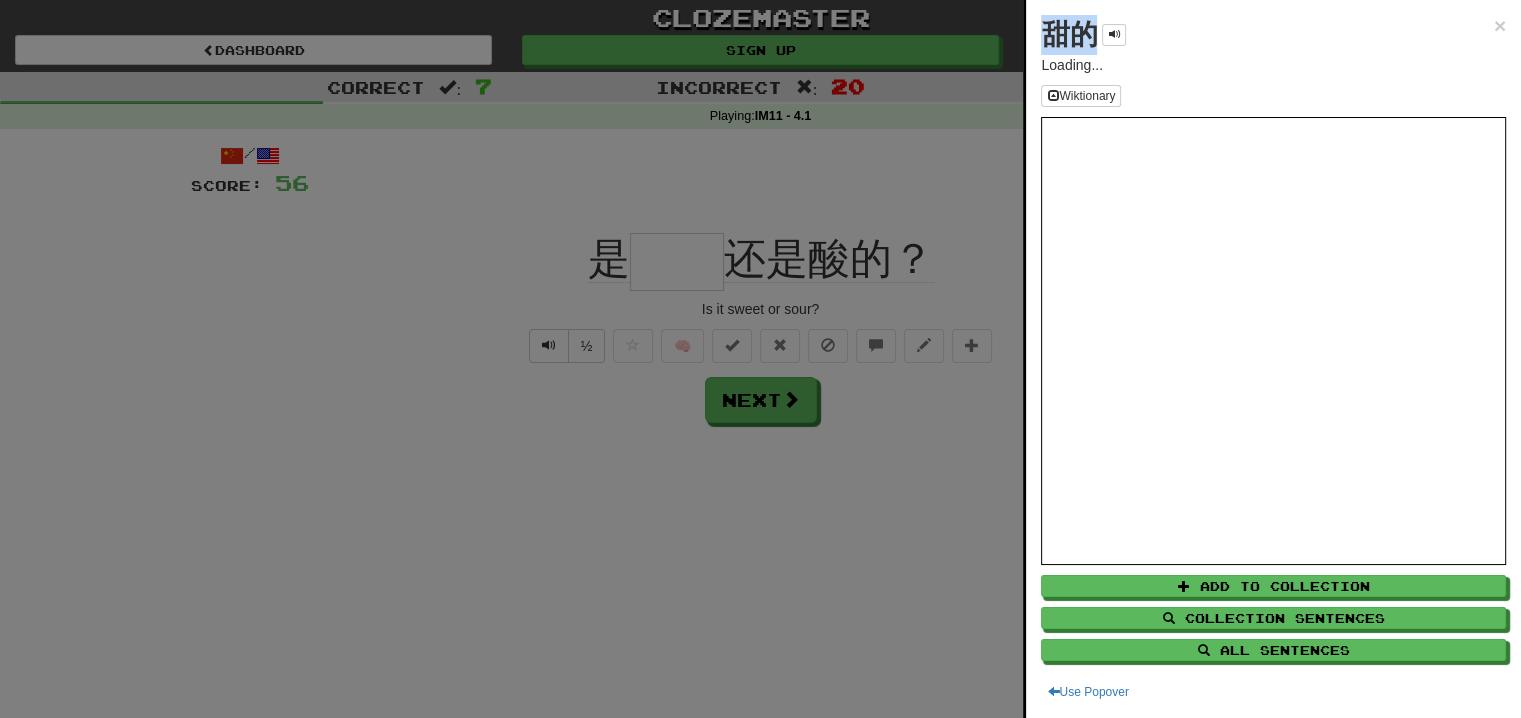 click on "甜的" at bounding box center [1069, 34] 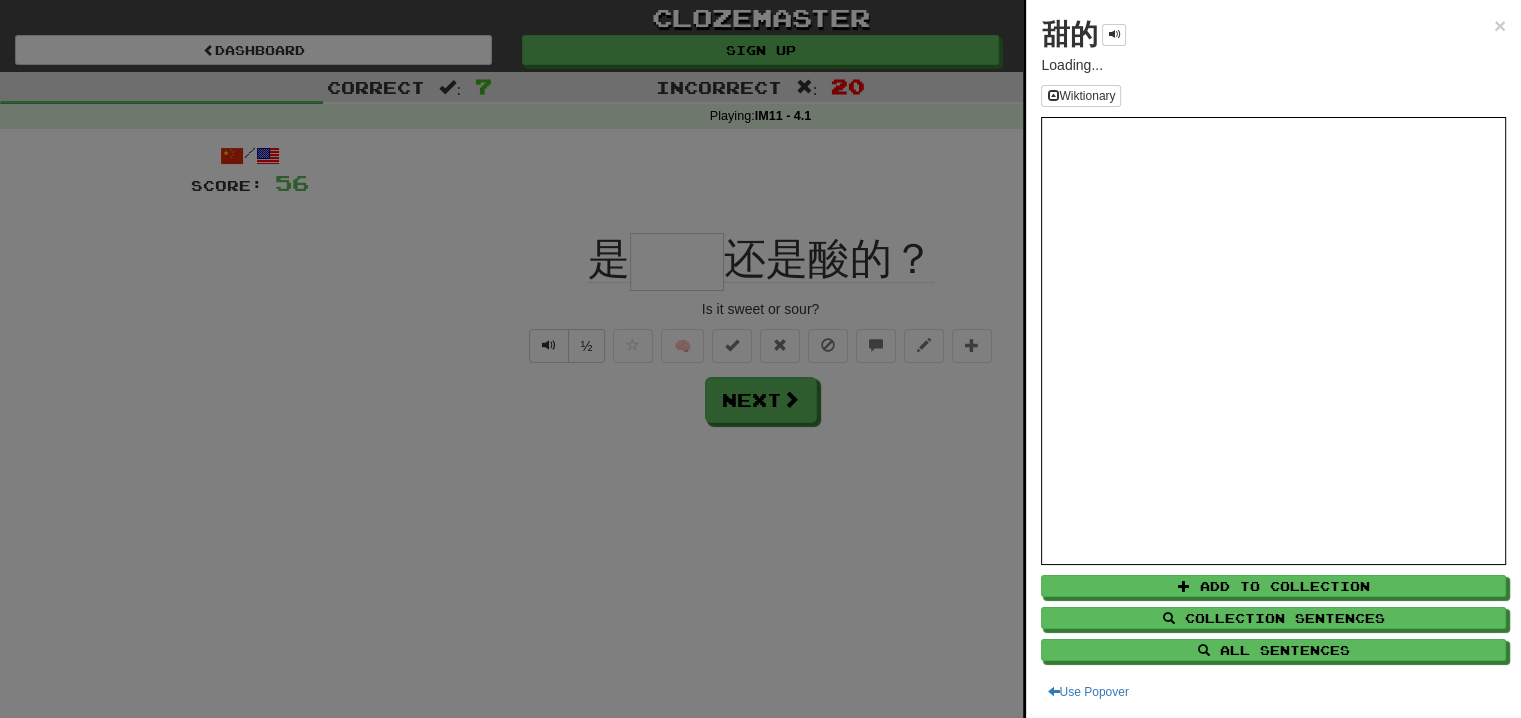 click at bounding box center [760, 359] 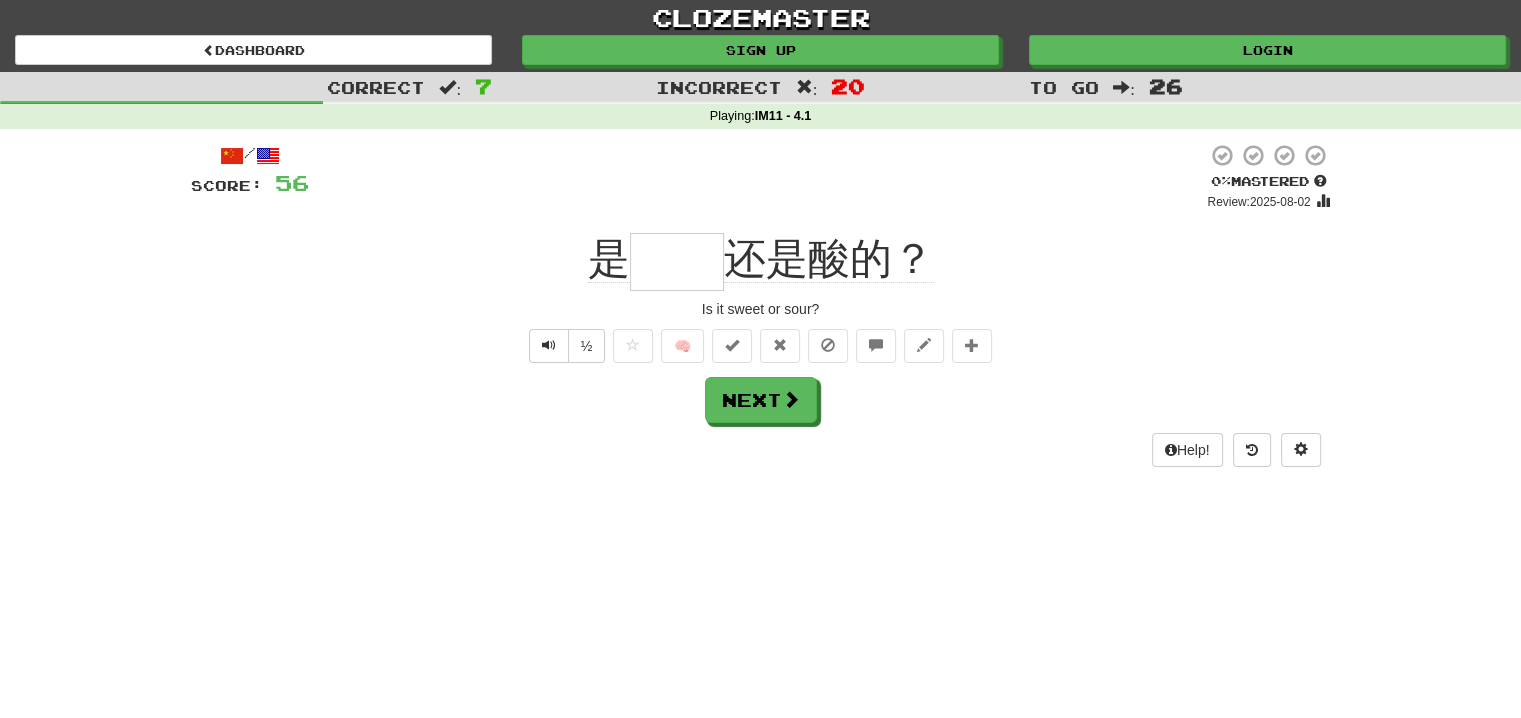 click on "/  Score:   56 0 %  Mastered Review:  2025-08-02 是 [SWEET] 还是酸的？ Is it sweet or sour? ½ 🧠 Next  Help!" at bounding box center [761, 304] 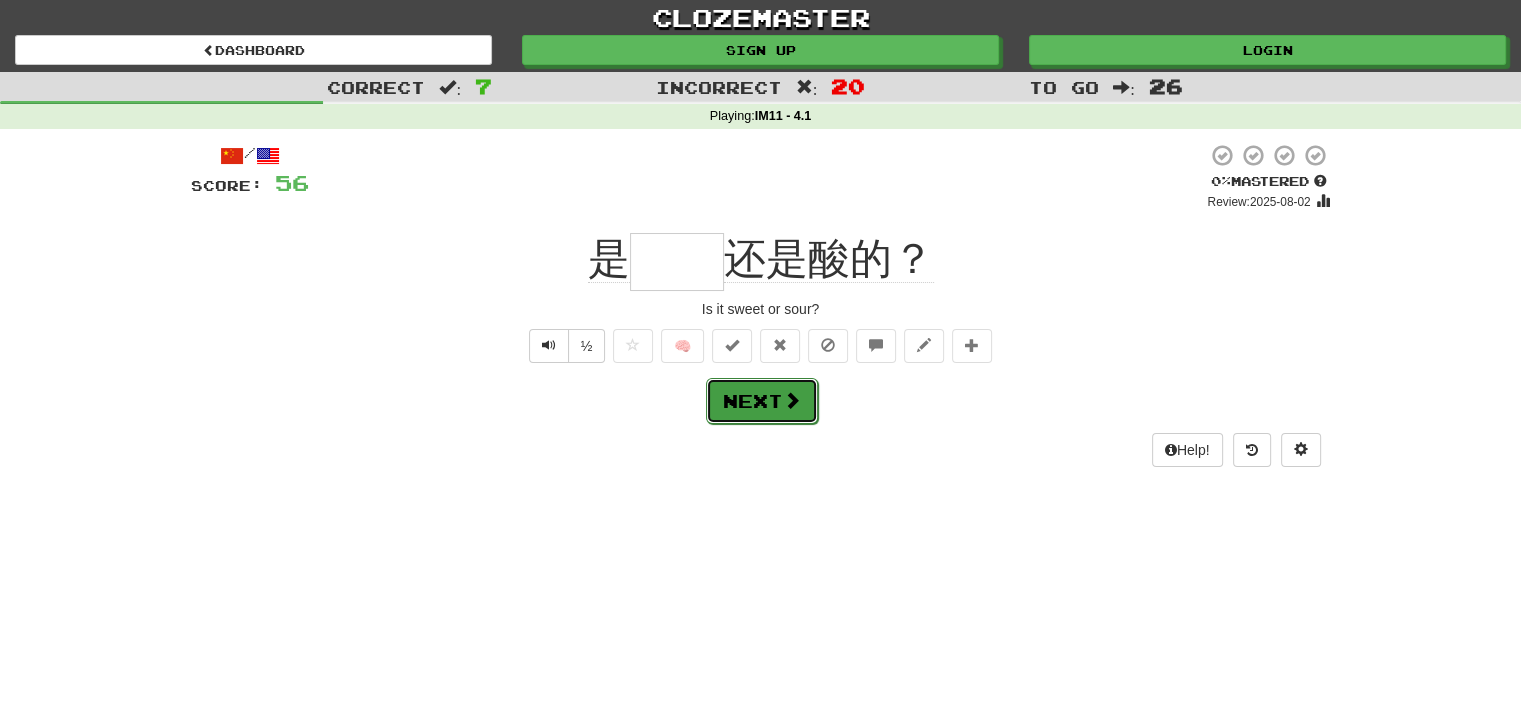 click on "Next" at bounding box center [762, 401] 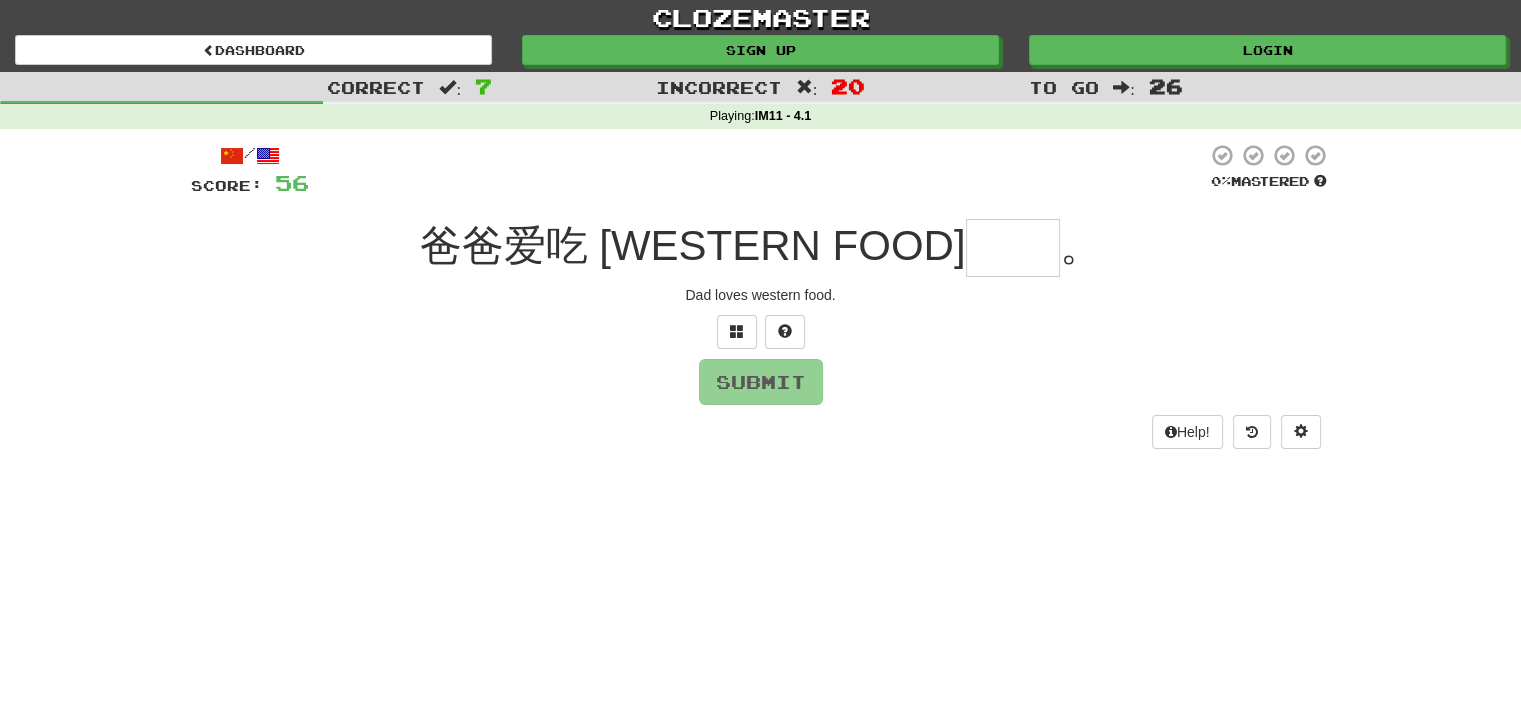 click at bounding box center (1013, 248) 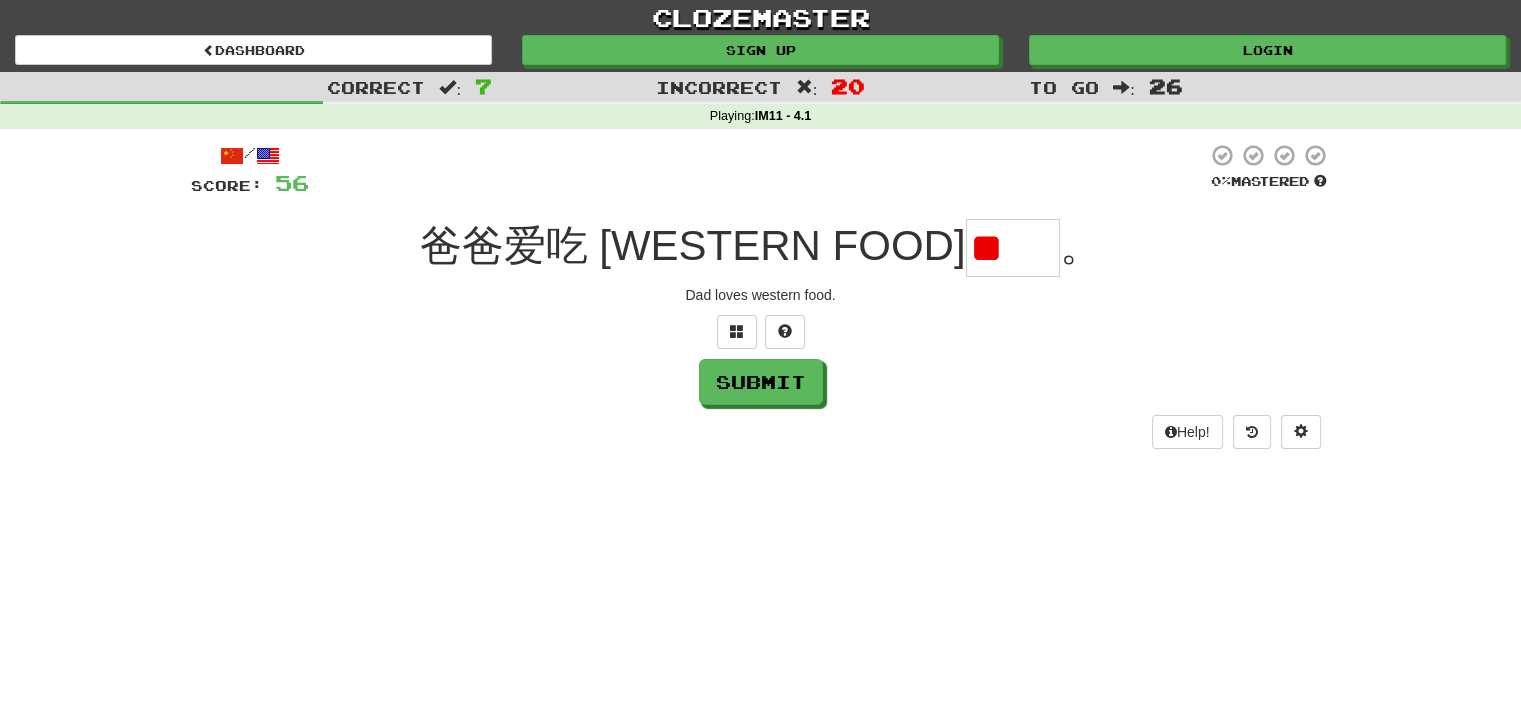 scroll, scrollTop: 0, scrollLeft: 0, axis: both 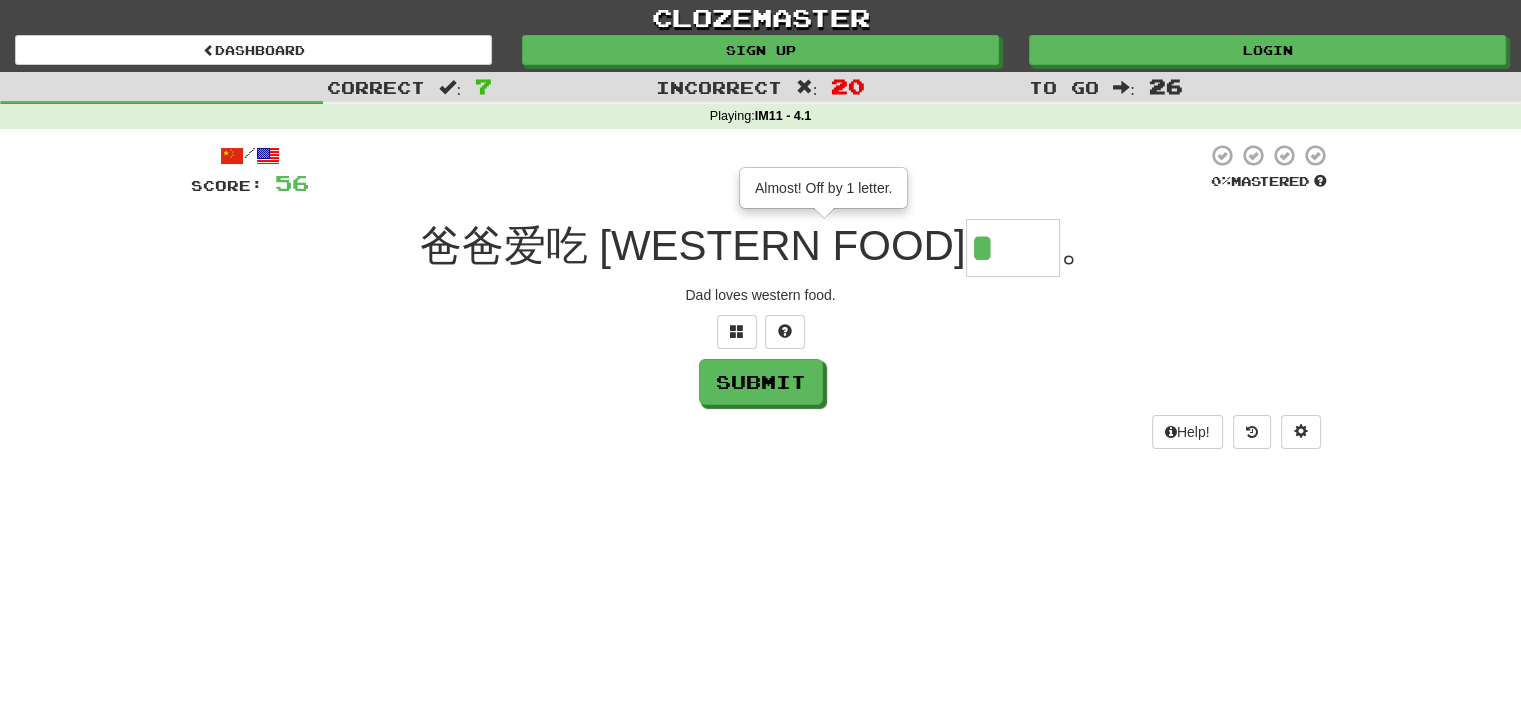 type on "**" 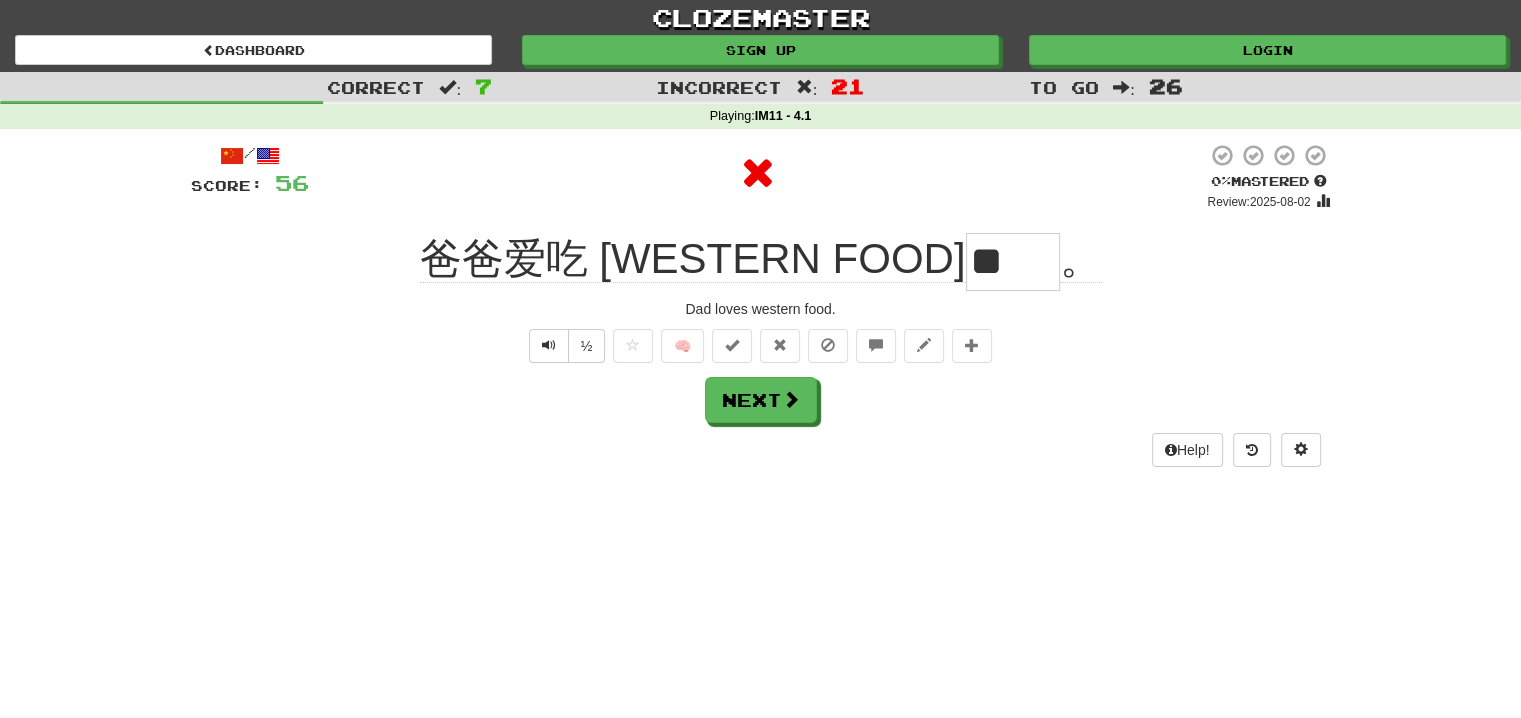 click on "**" at bounding box center (1013, 262) 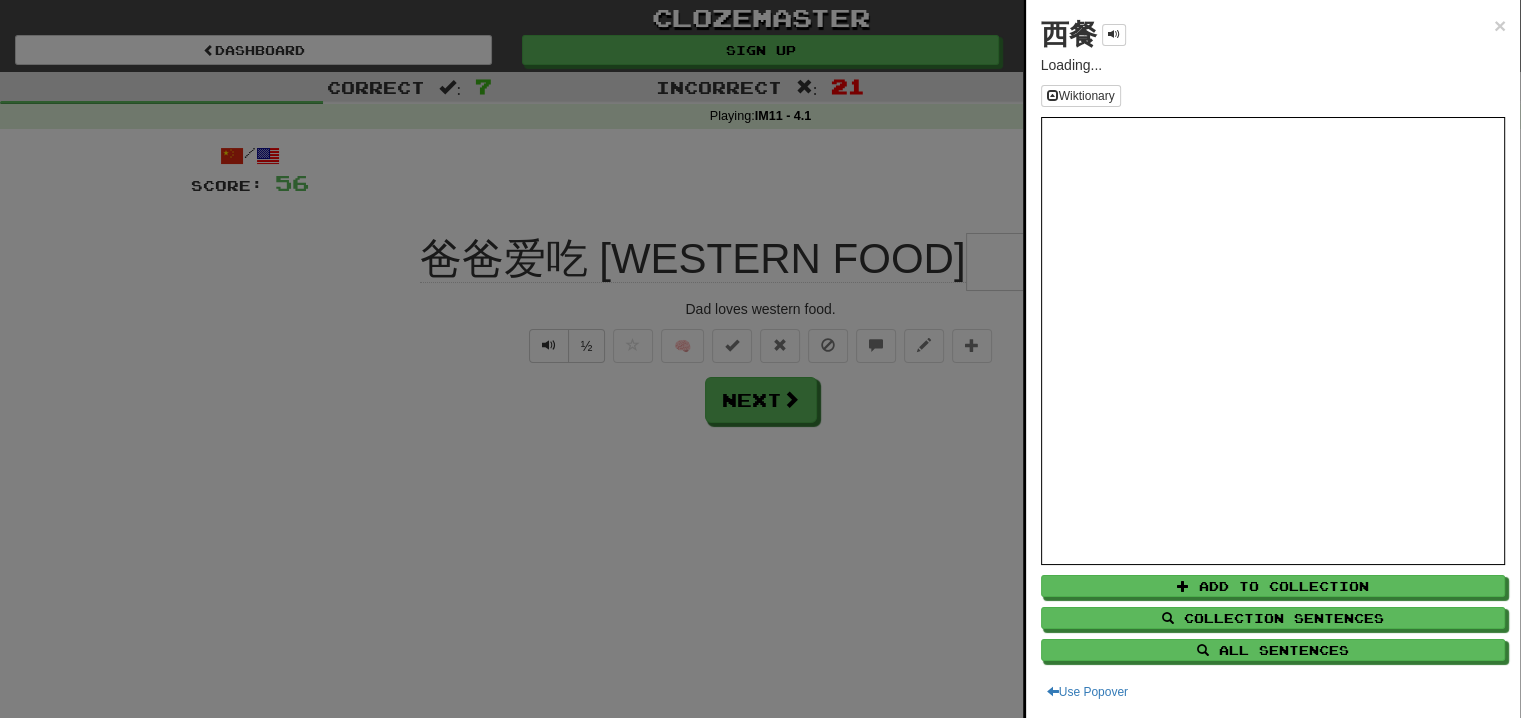 click on "西餐" at bounding box center [1083, 35] 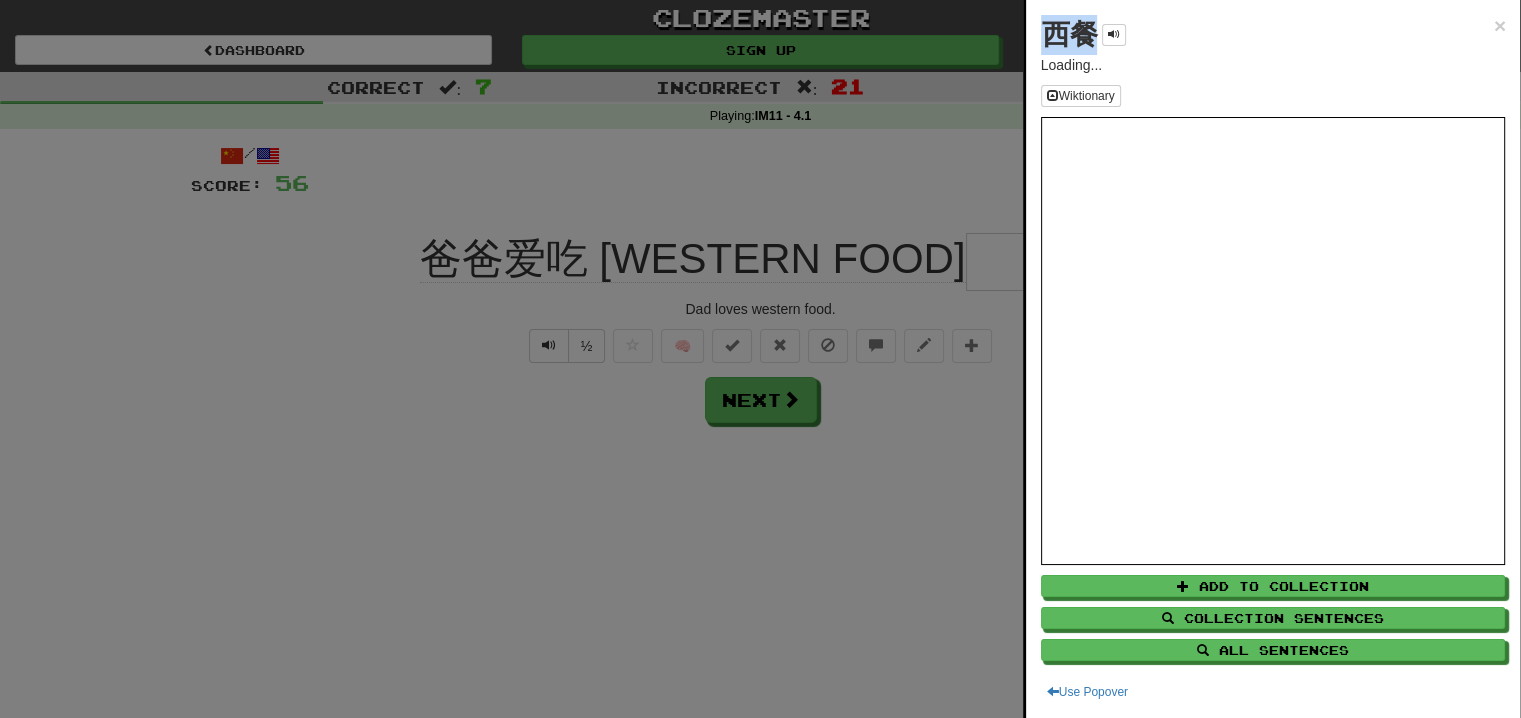 click on "西餐" at bounding box center (1083, 35) 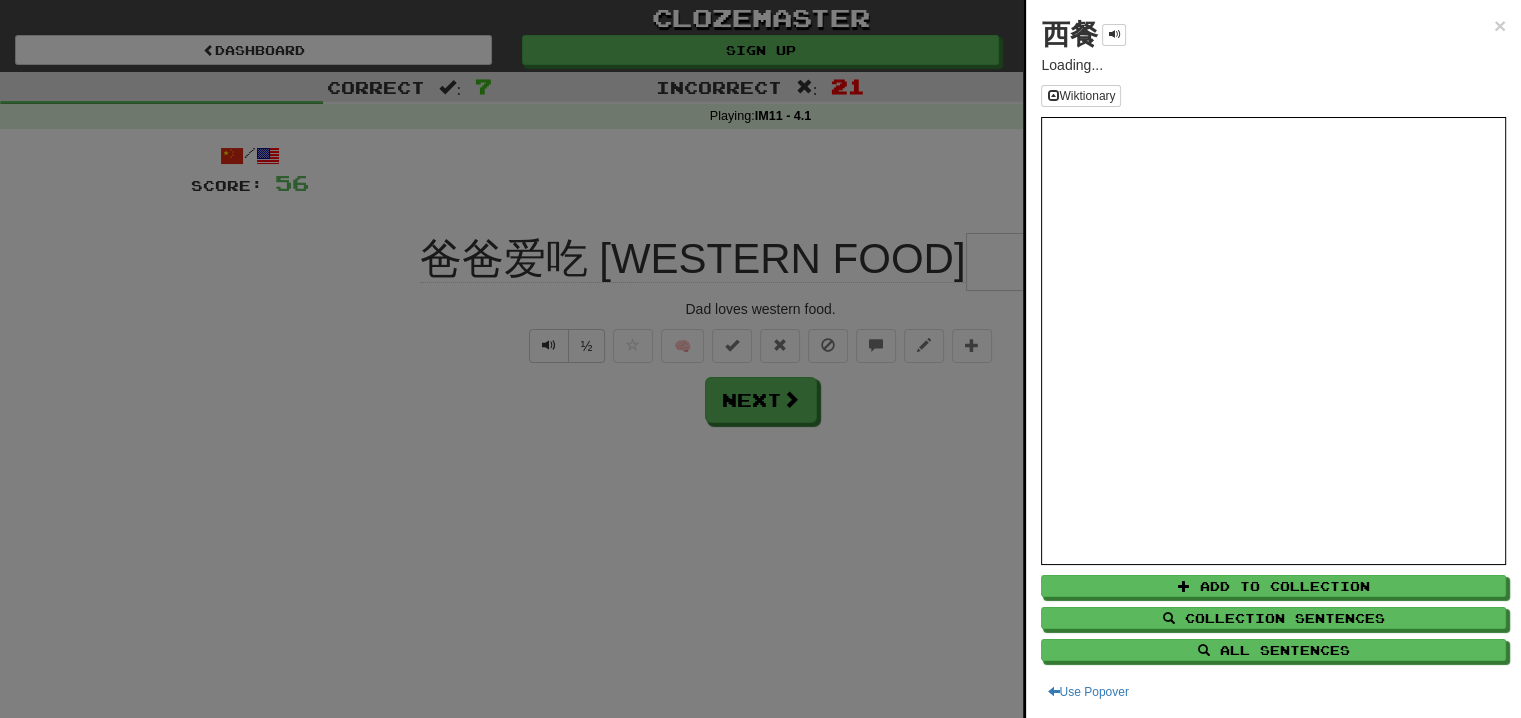click at bounding box center (760, 359) 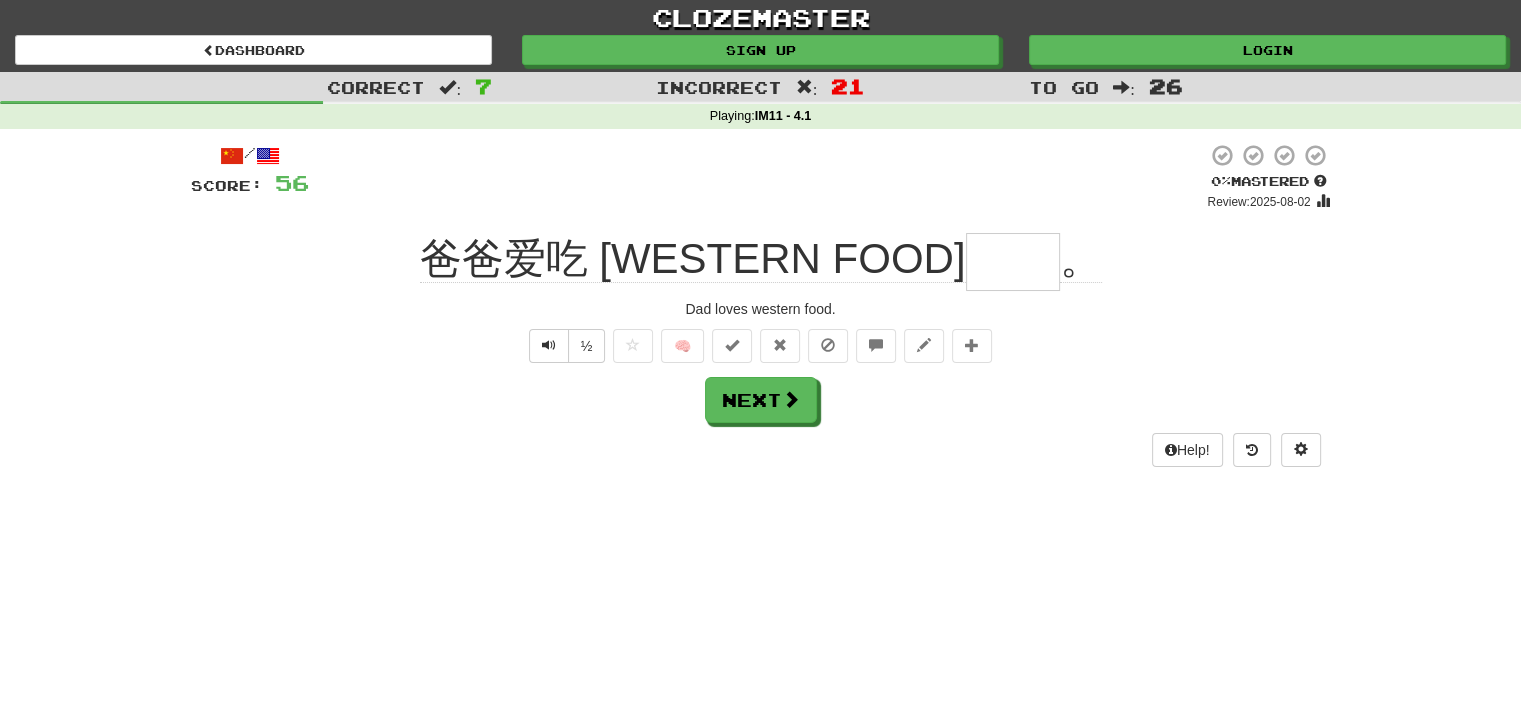 click at bounding box center [1013, 262] 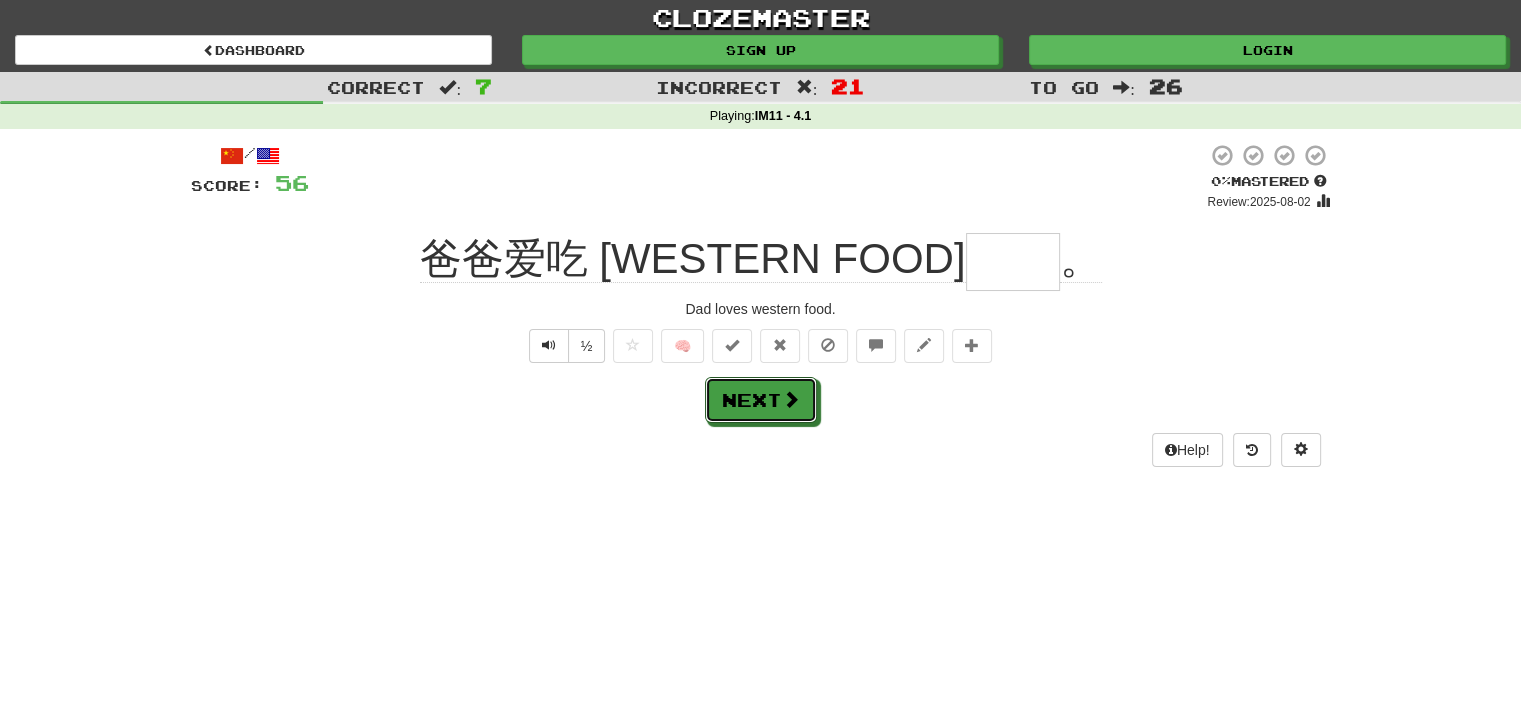 click on "Next" at bounding box center [761, 400] 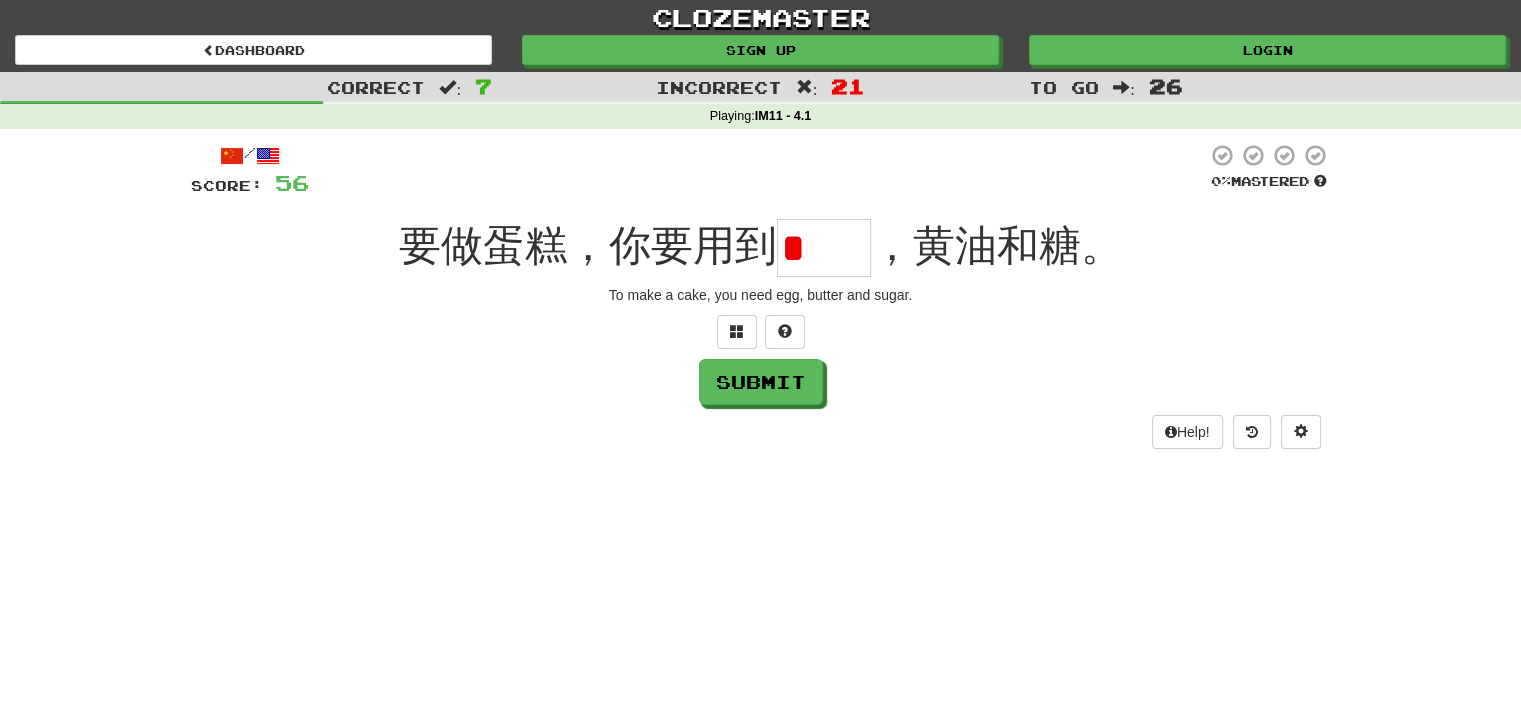 click on "Help!" at bounding box center [761, 432] 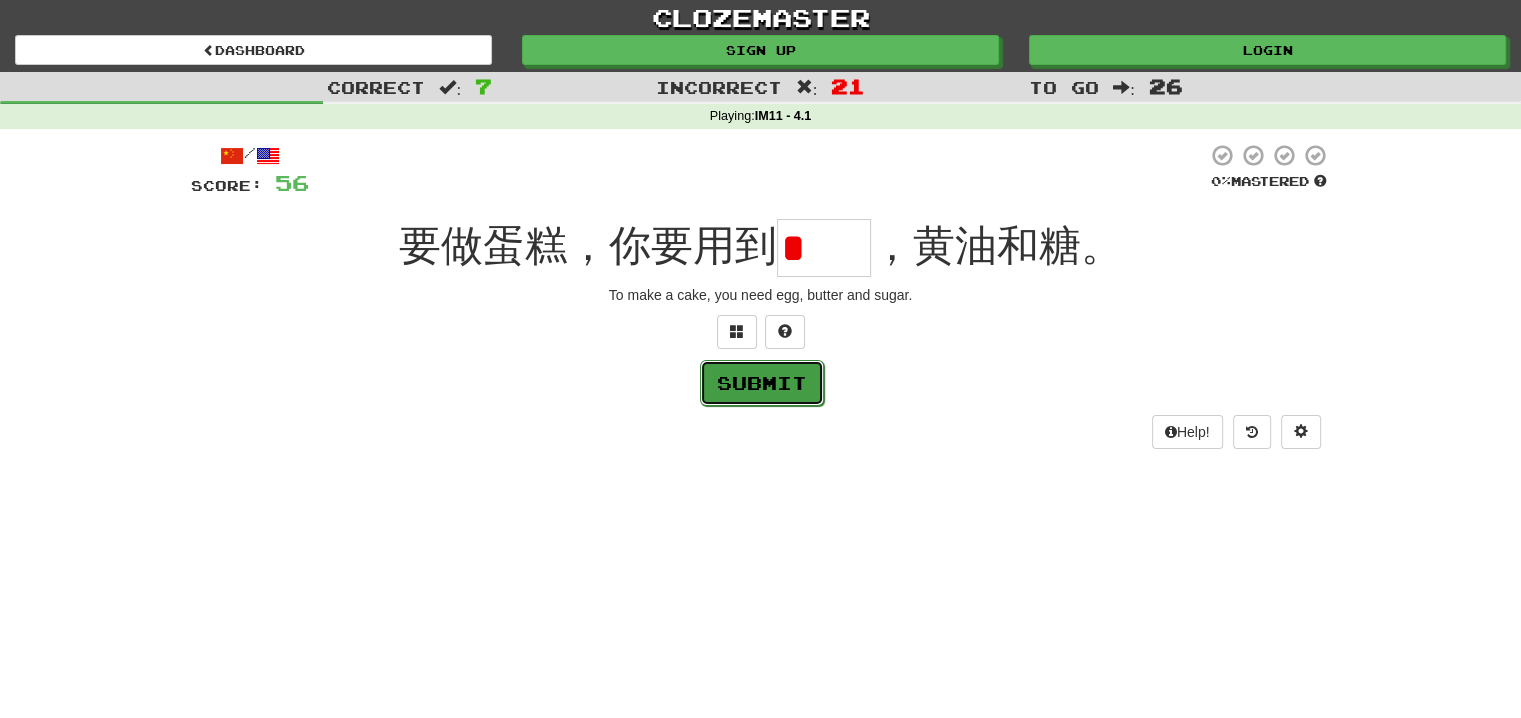 click on "Submit" at bounding box center (762, 383) 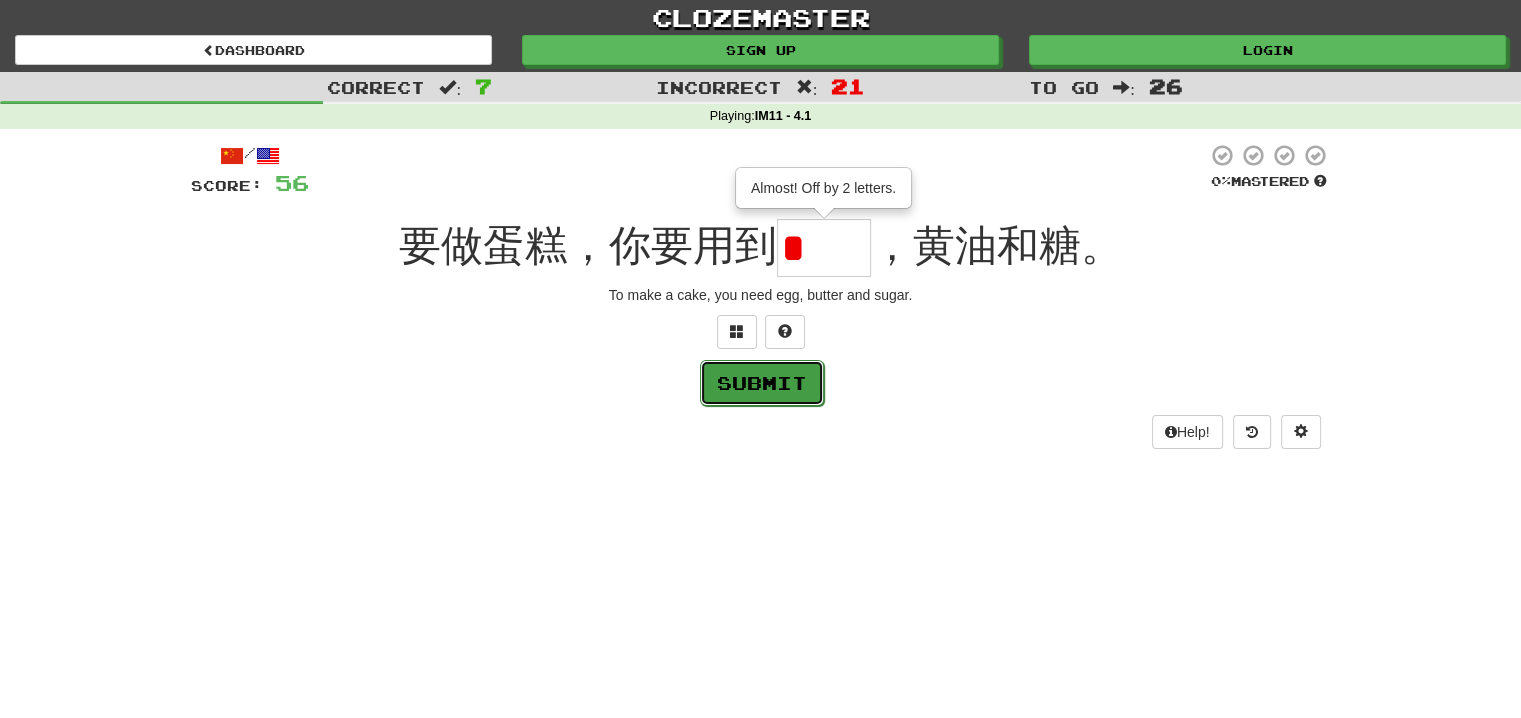 click on "Submit" at bounding box center [762, 383] 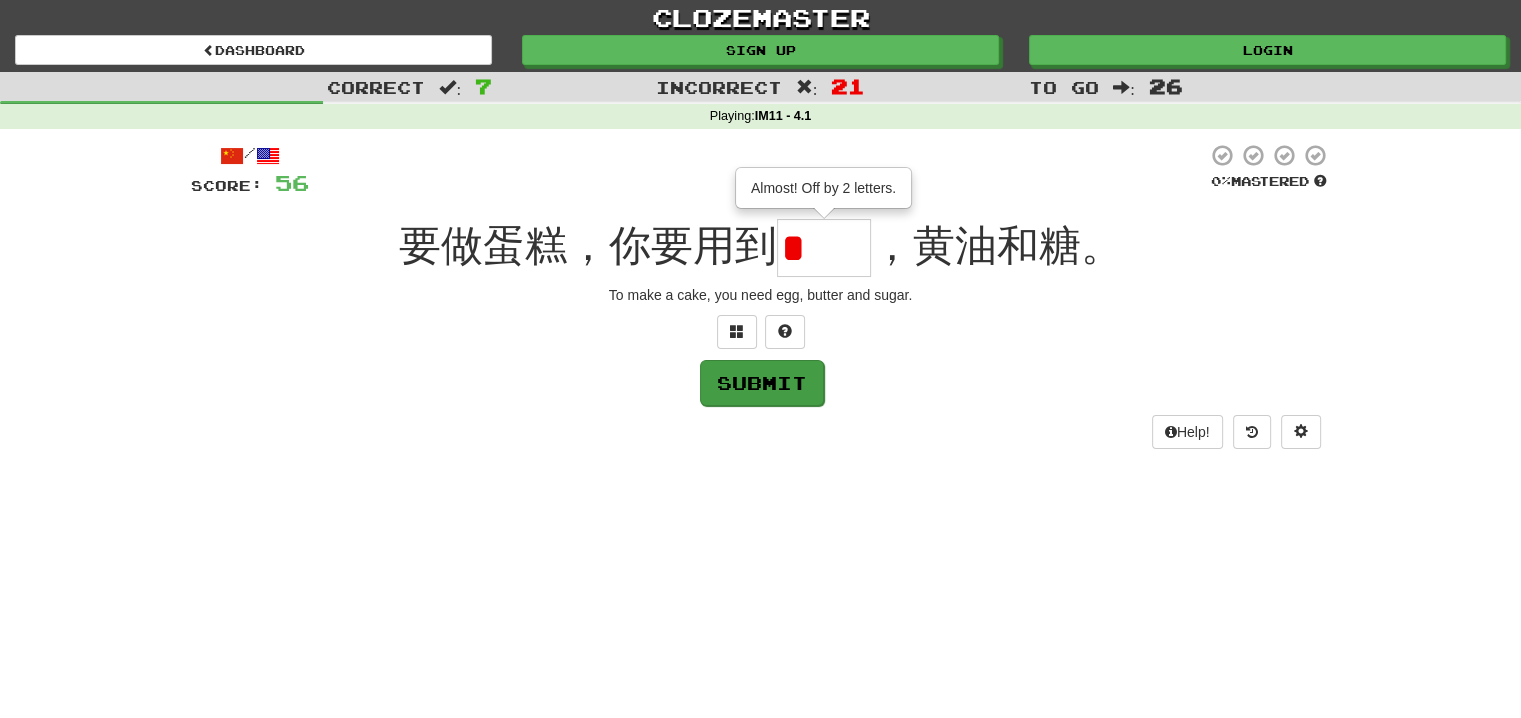 type on "**" 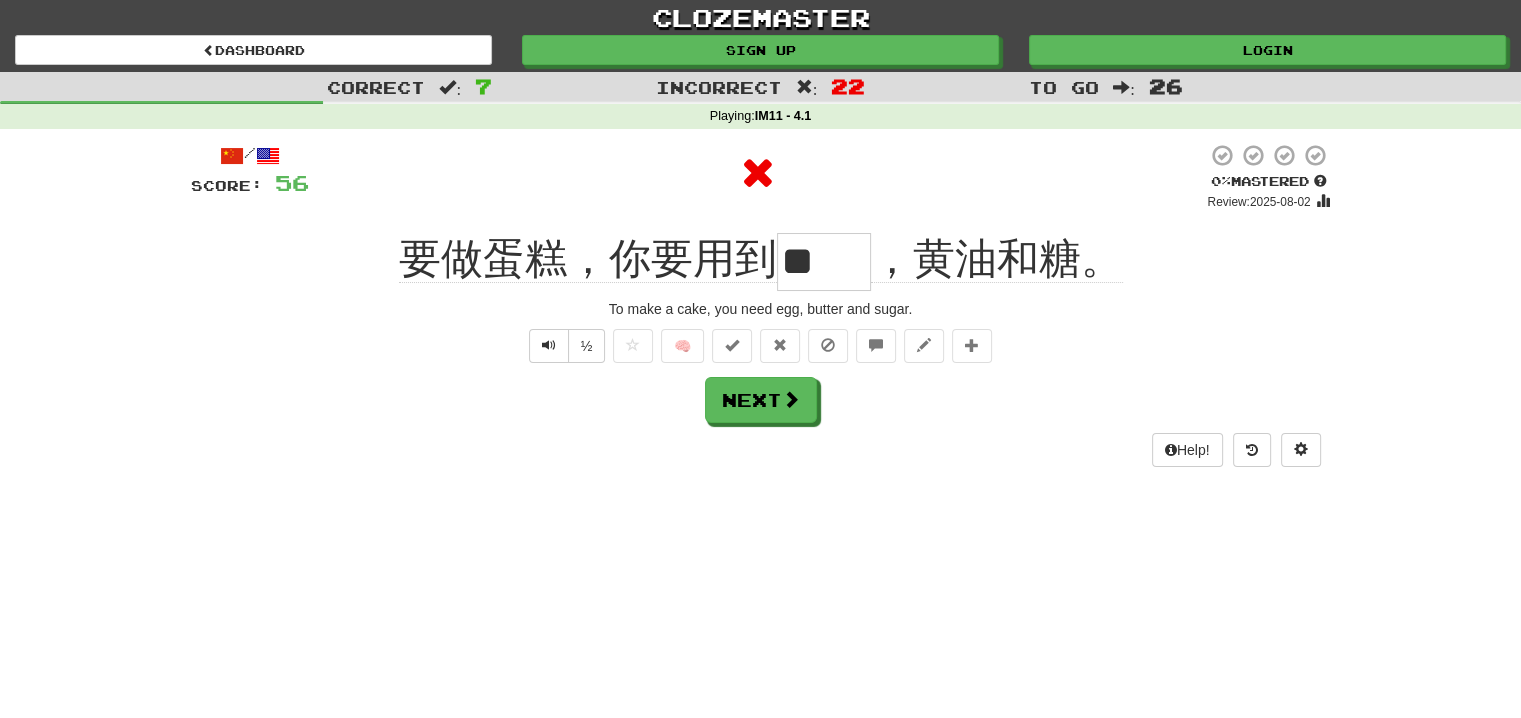 click on "**" at bounding box center [824, 262] 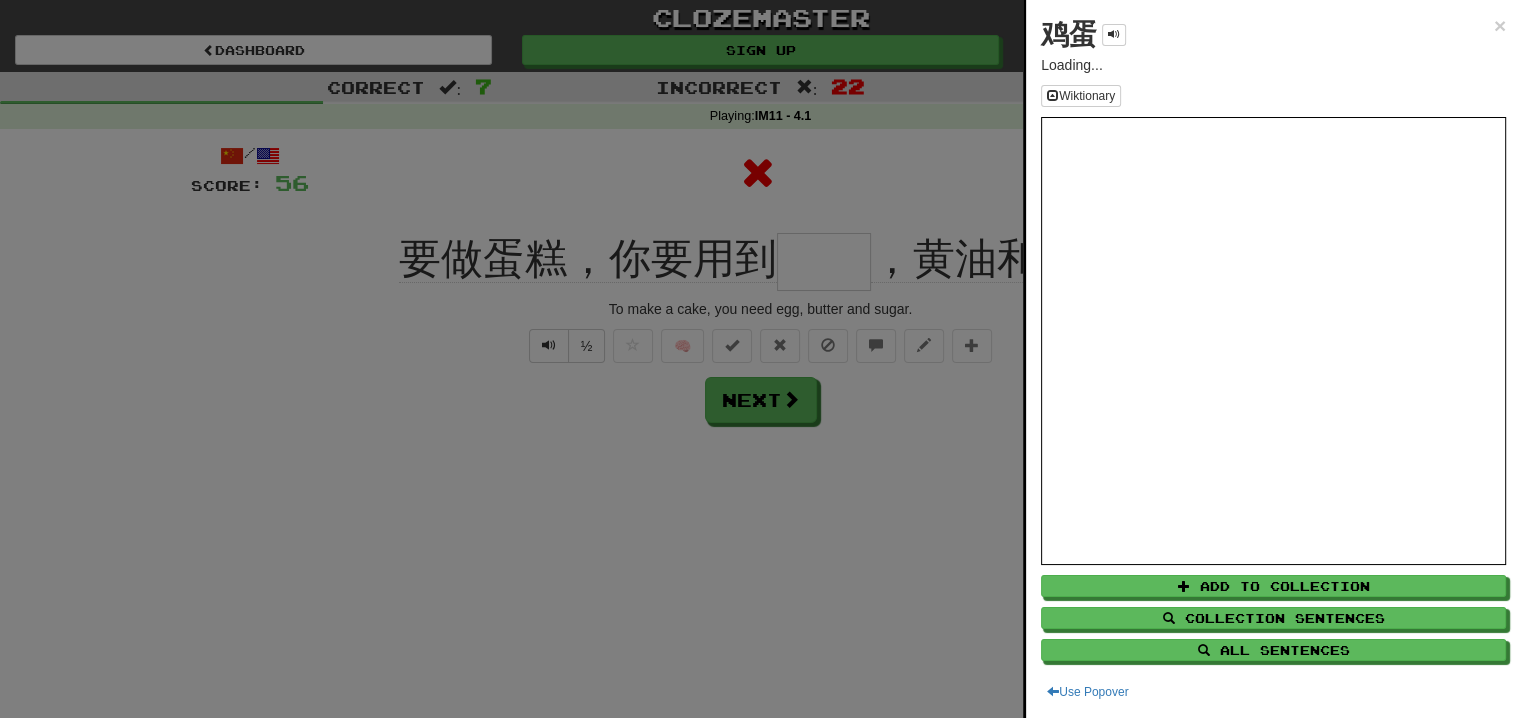 click on "鸡蛋" at bounding box center [1069, 34] 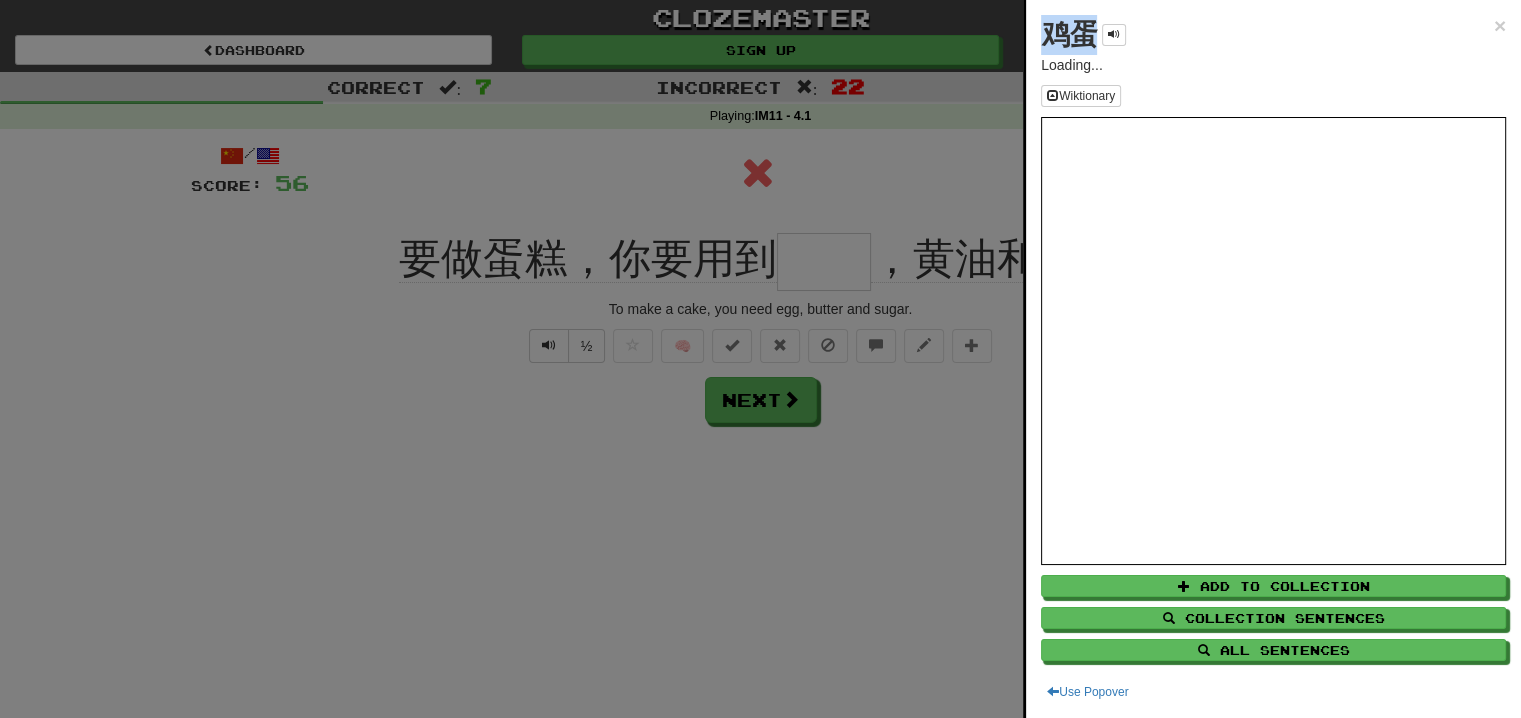 click on "鸡蛋" at bounding box center (1069, 34) 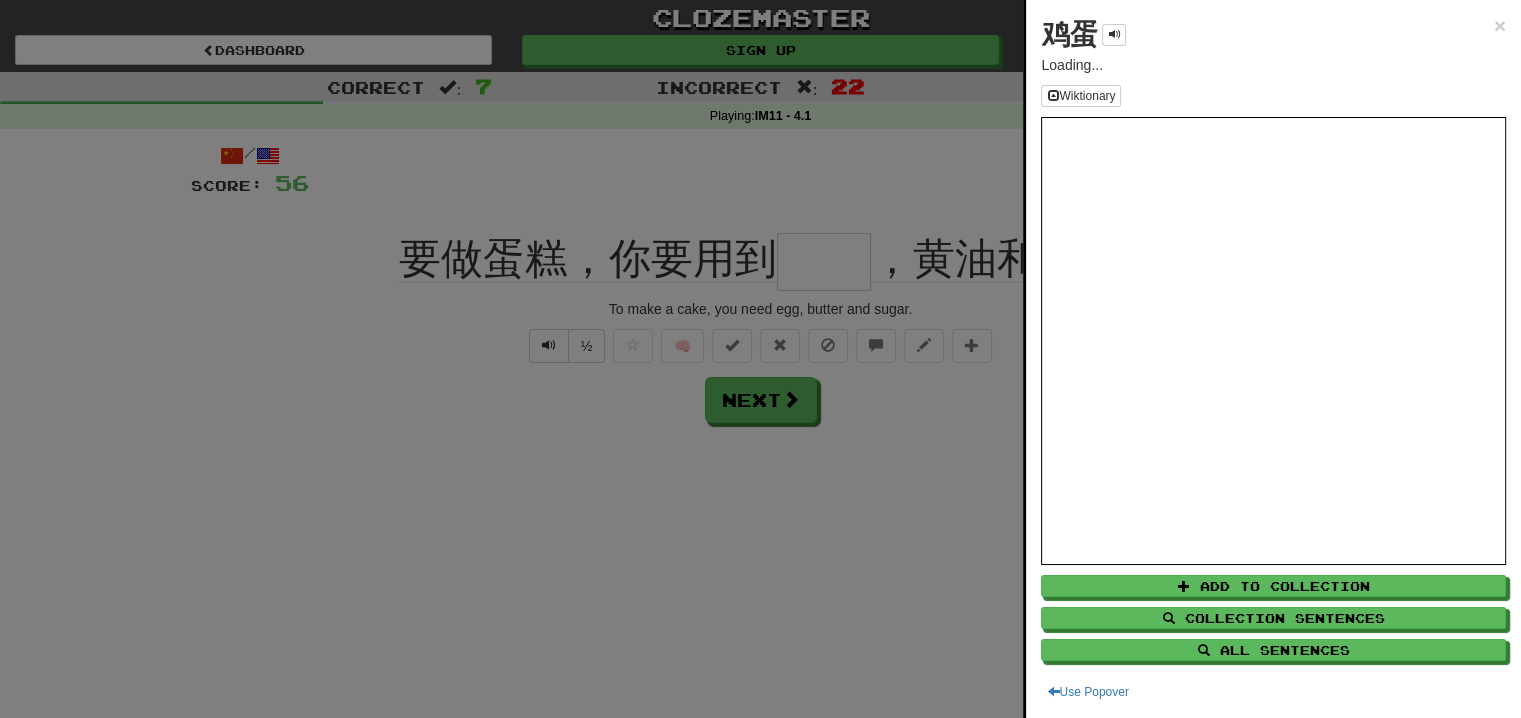 click at bounding box center [760, 359] 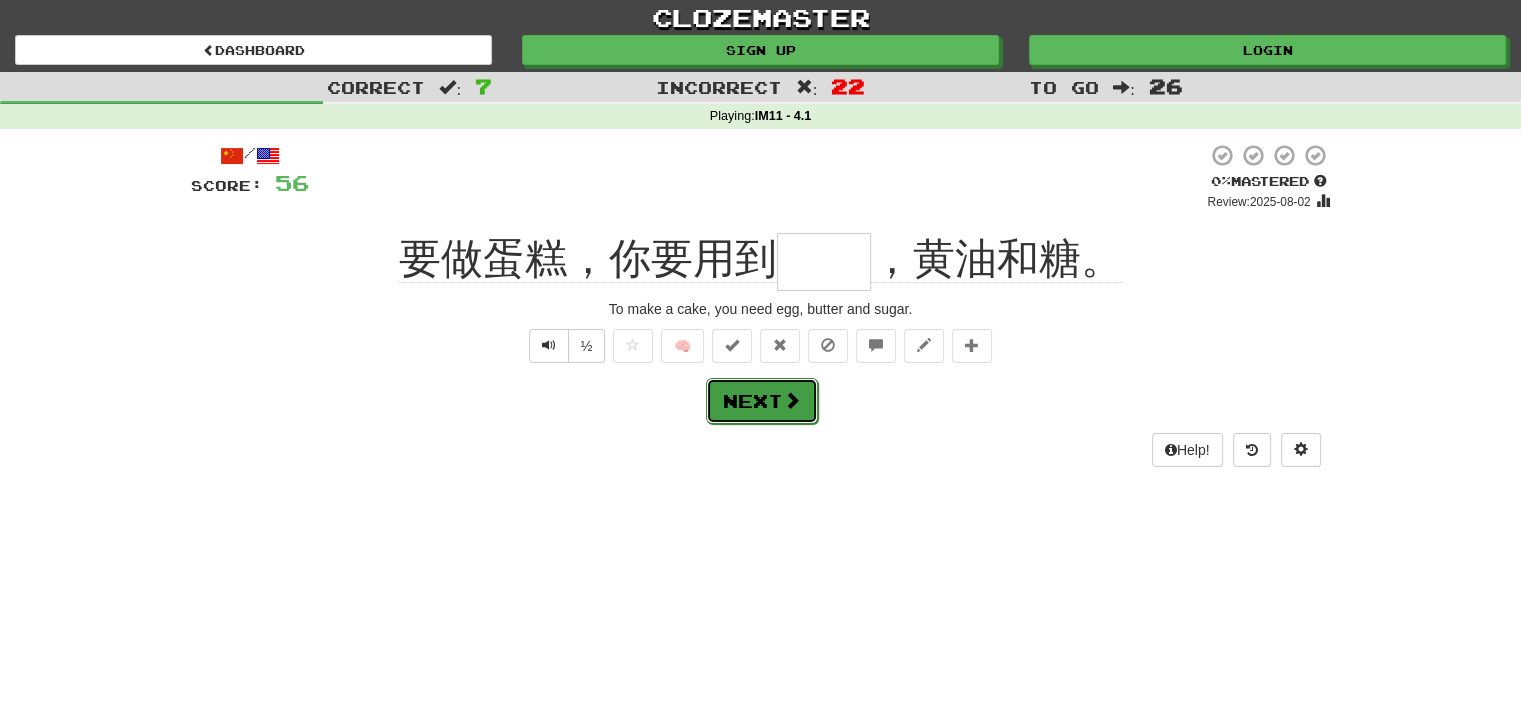 click on "Next" at bounding box center [762, 401] 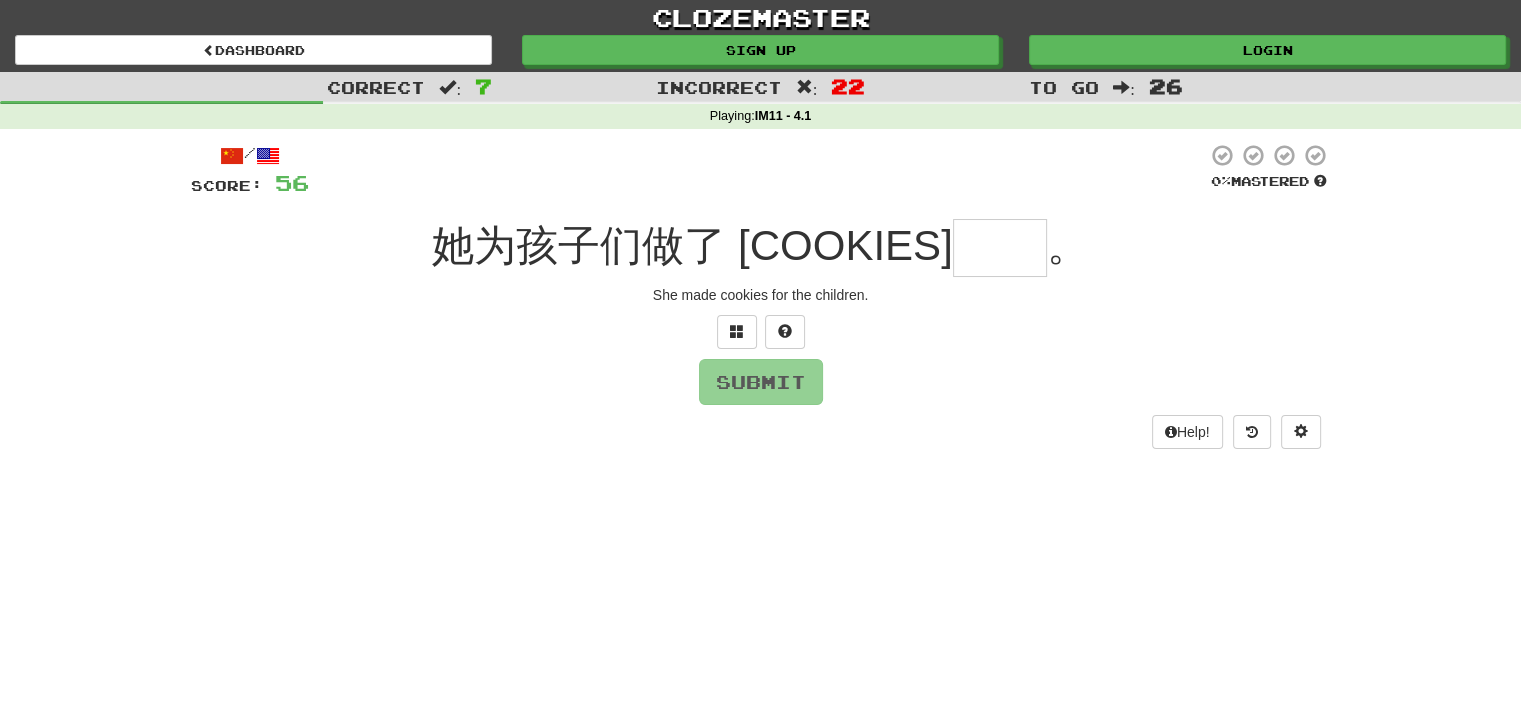 click at bounding box center (1000, 248) 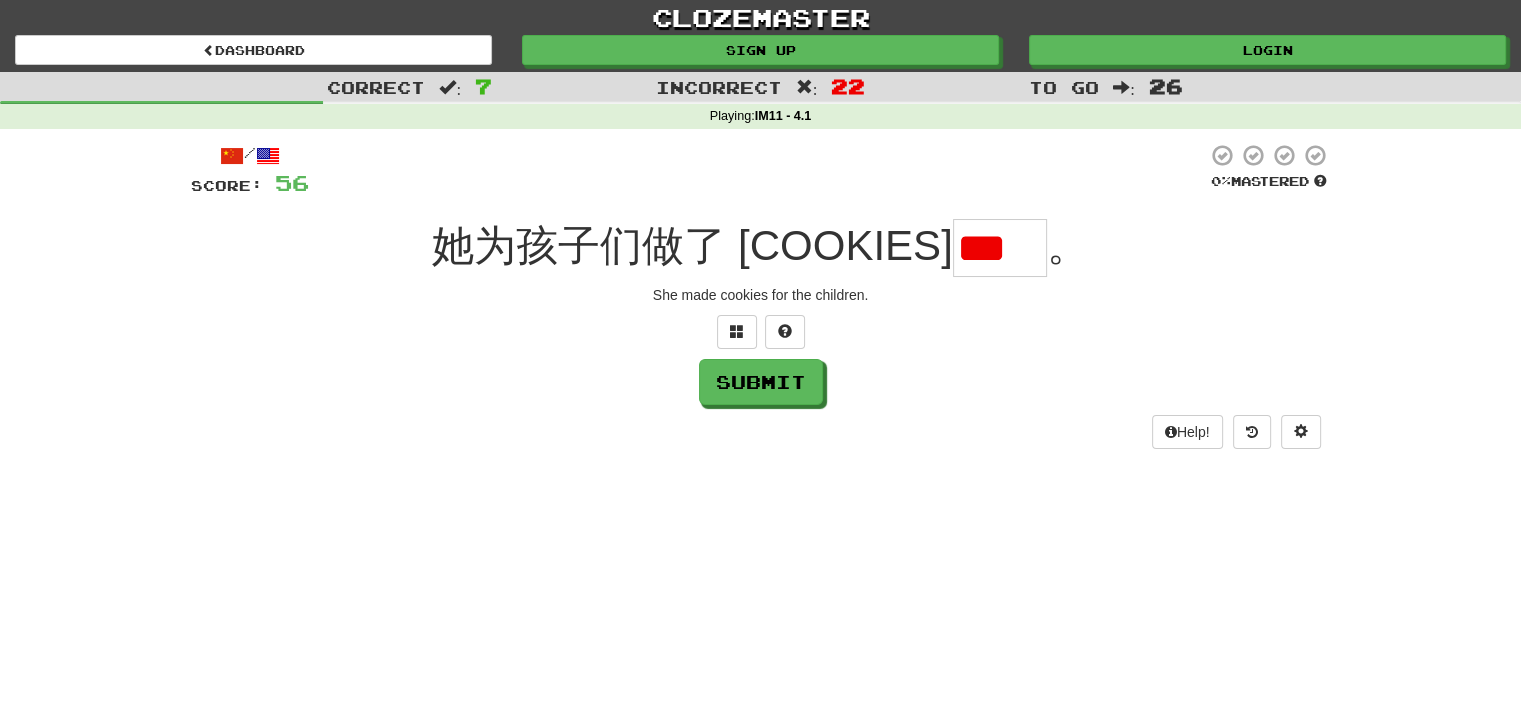 type on "*" 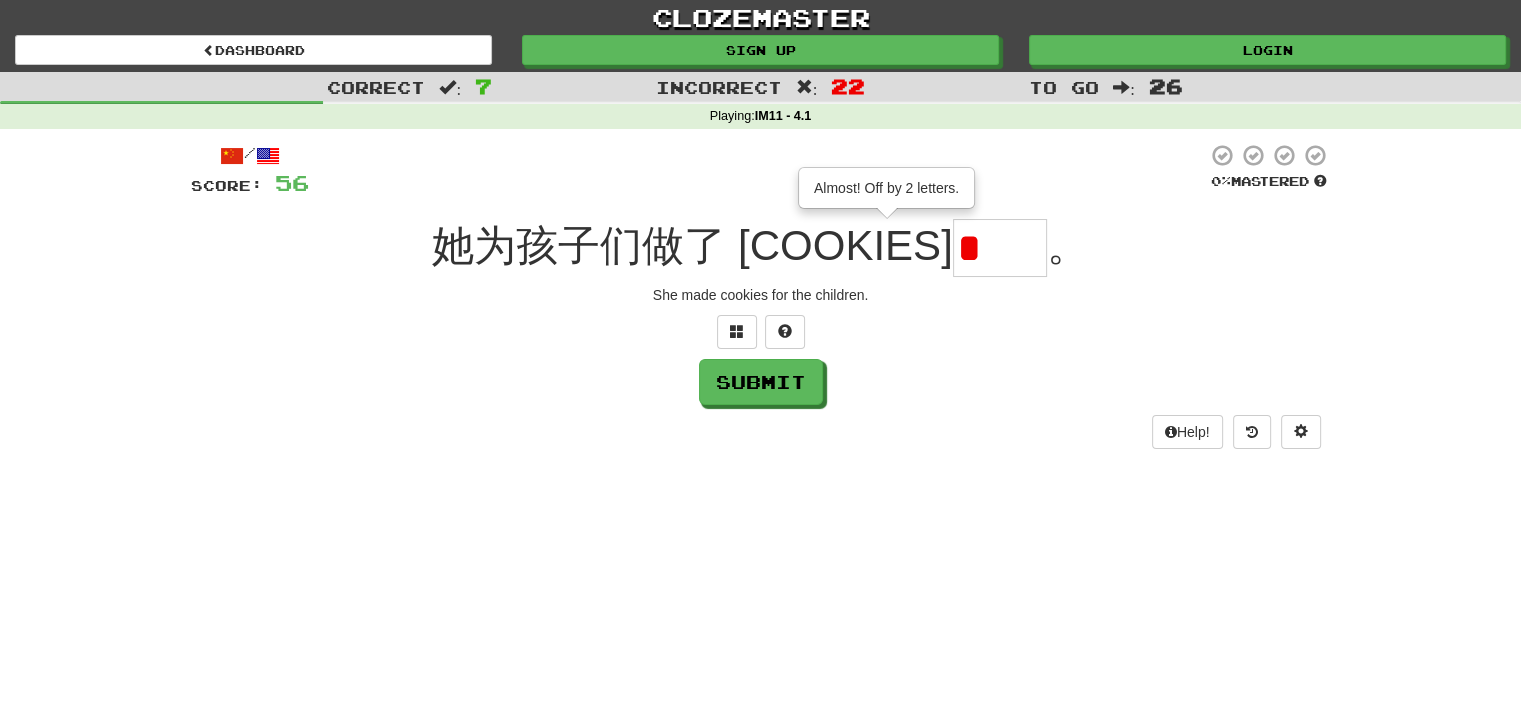 type on "**" 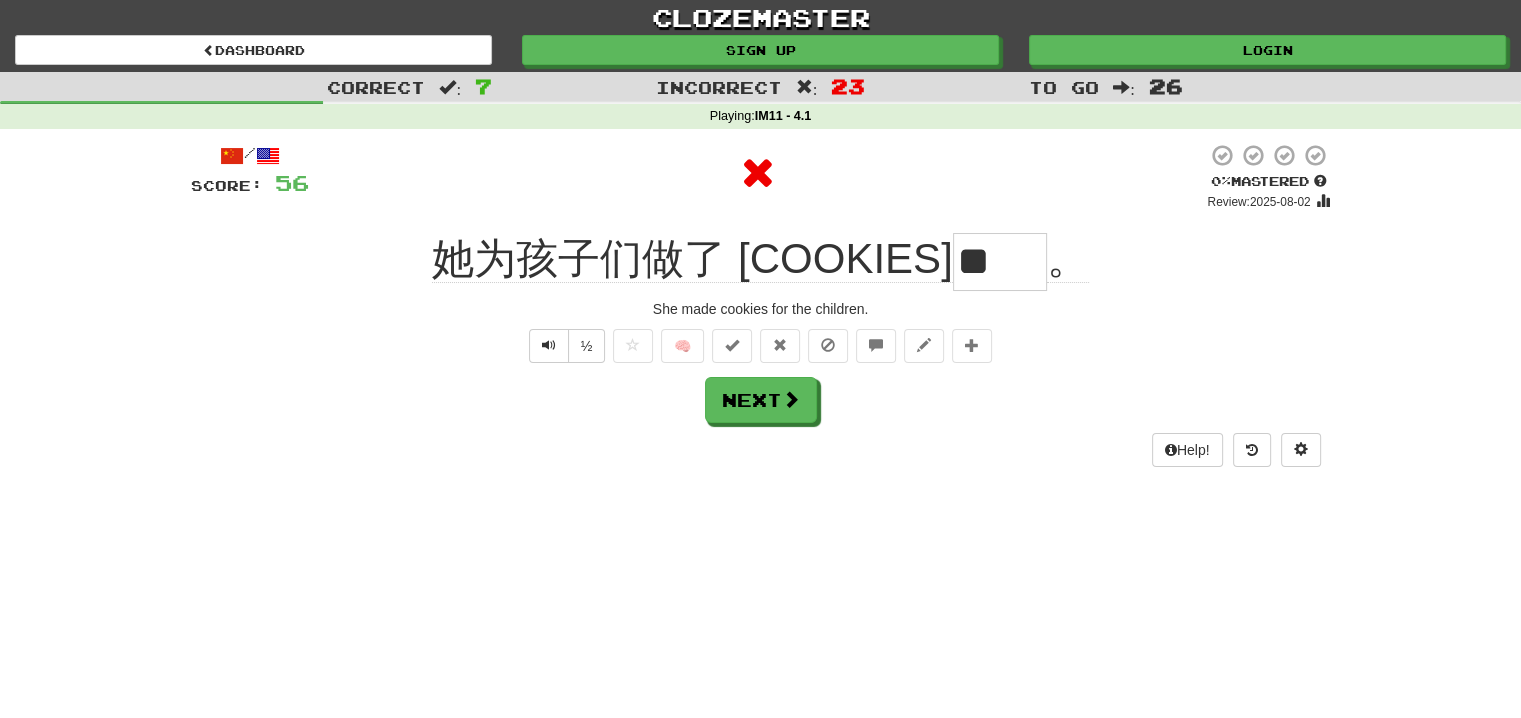 click on "**" at bounding box center [1000, 262] 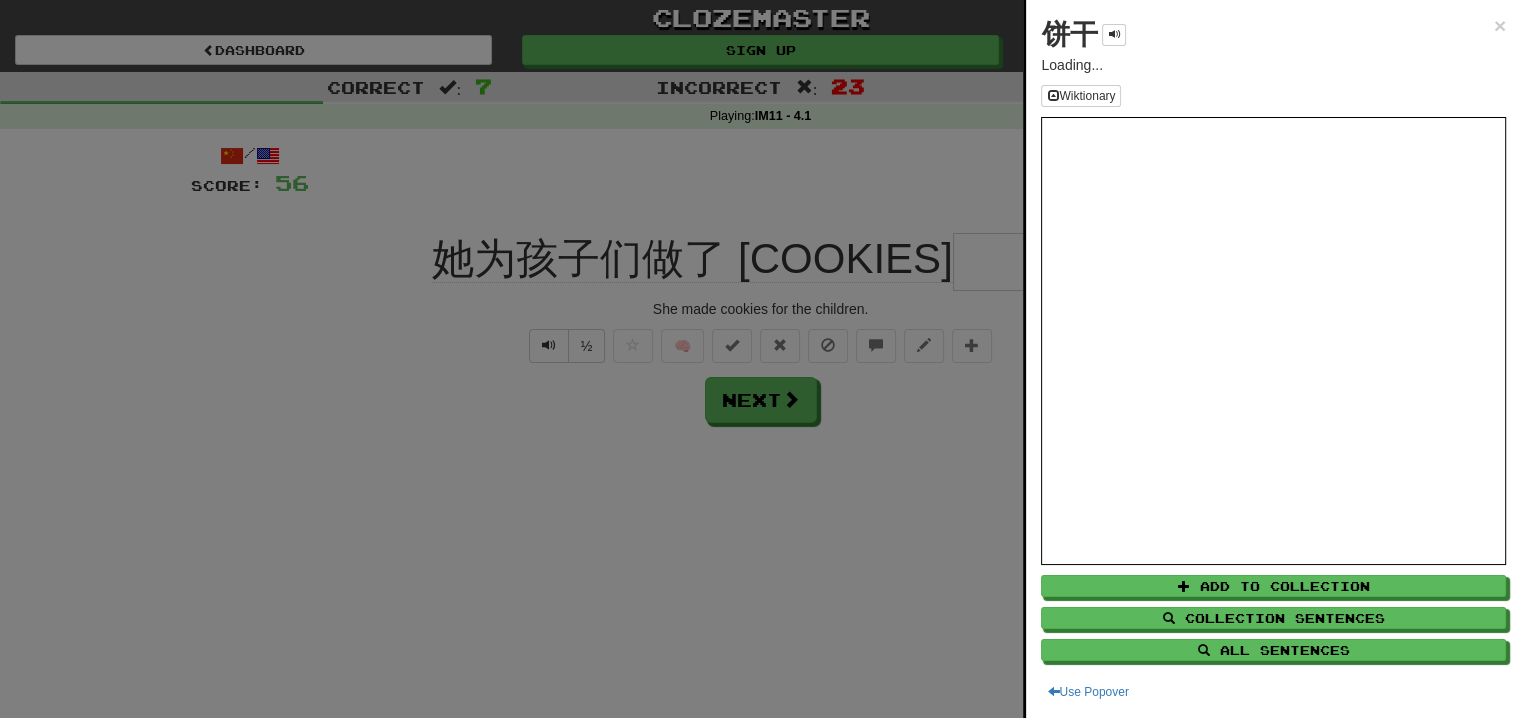 click on "饼干" at bounding box center [1069, 34] 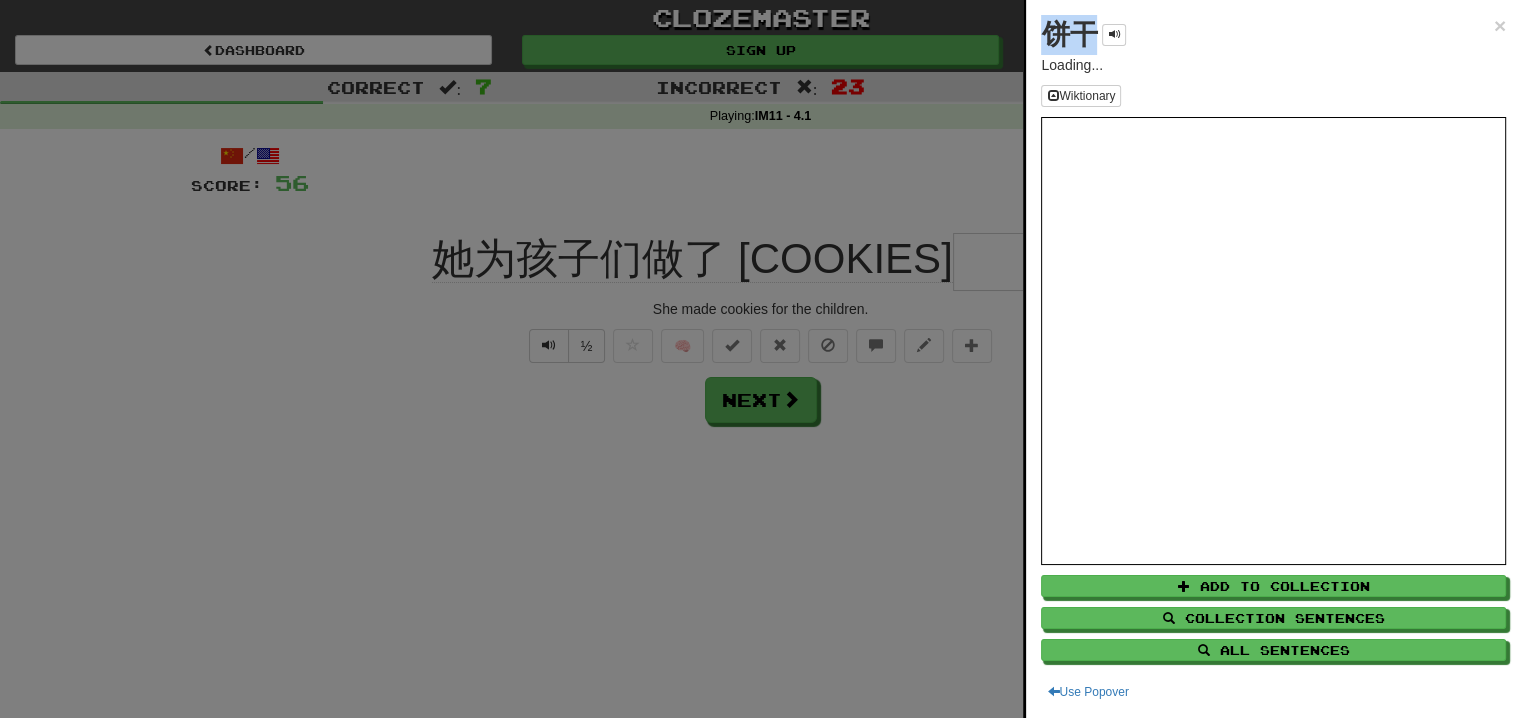click on "饼干" at bounding box center [1069, 34] 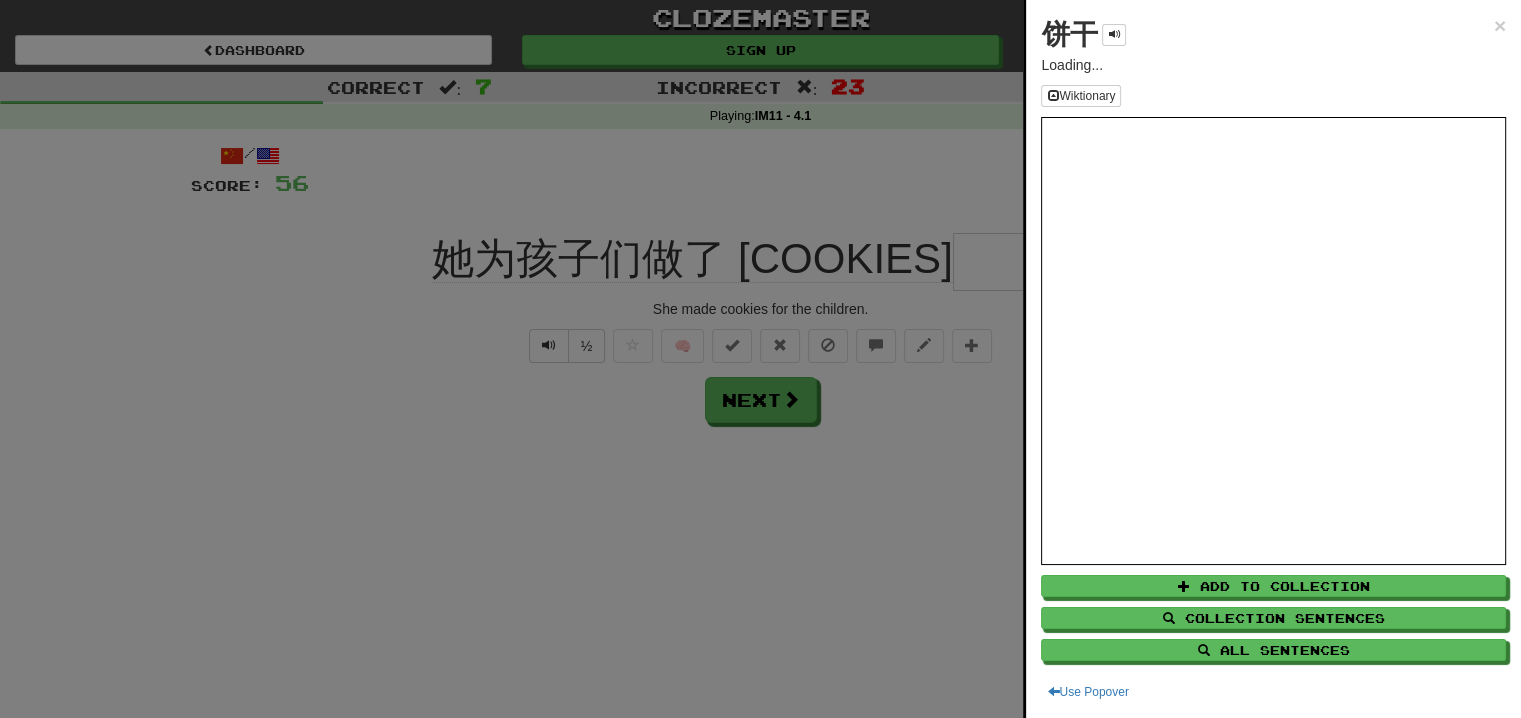 click at bounding box center [760, 359] 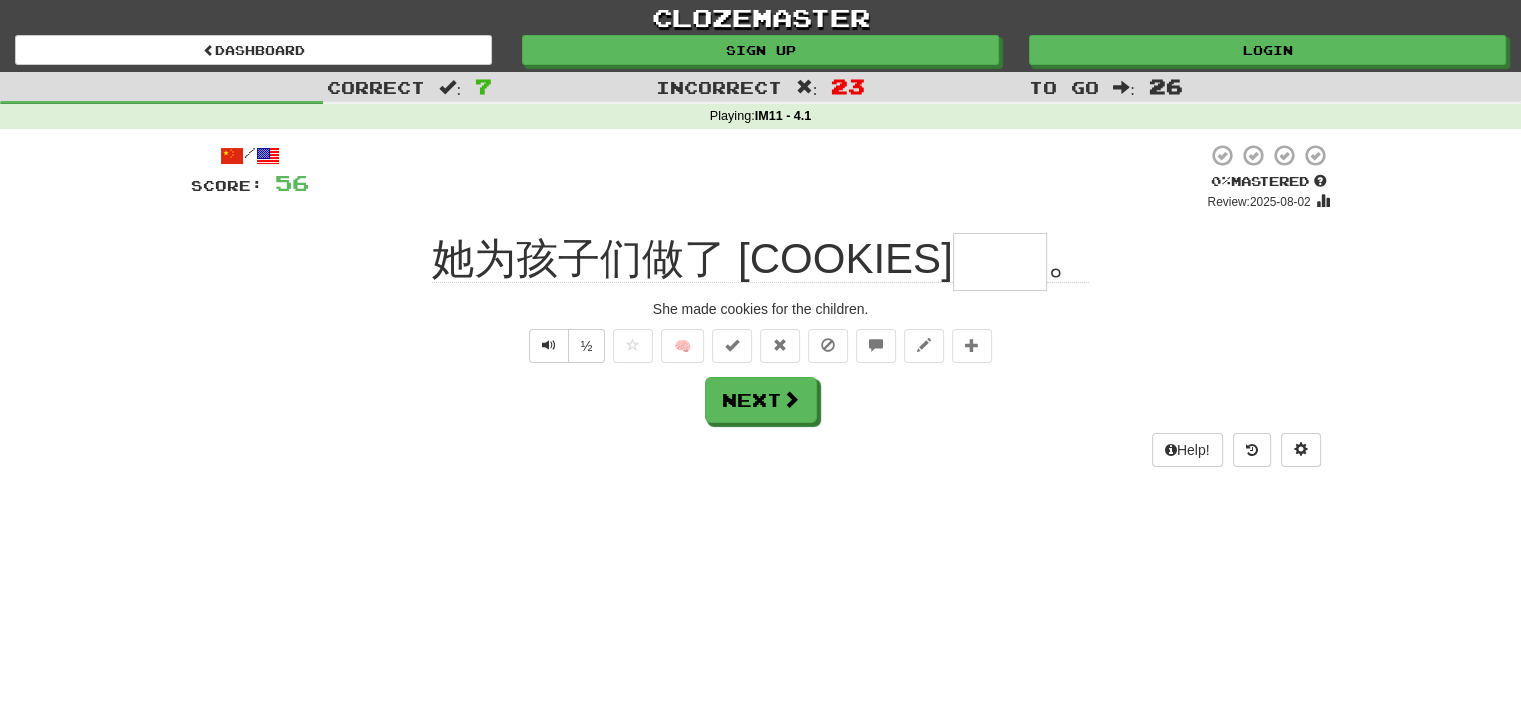 click on "/  Score:   56 0 %  Mastered Review:  2025-08-02 她为孩子们做了 [COOKIES] 。 She made cookies for the children. ½ 🧠 Next  Help!" at bounding box center [761, 304] 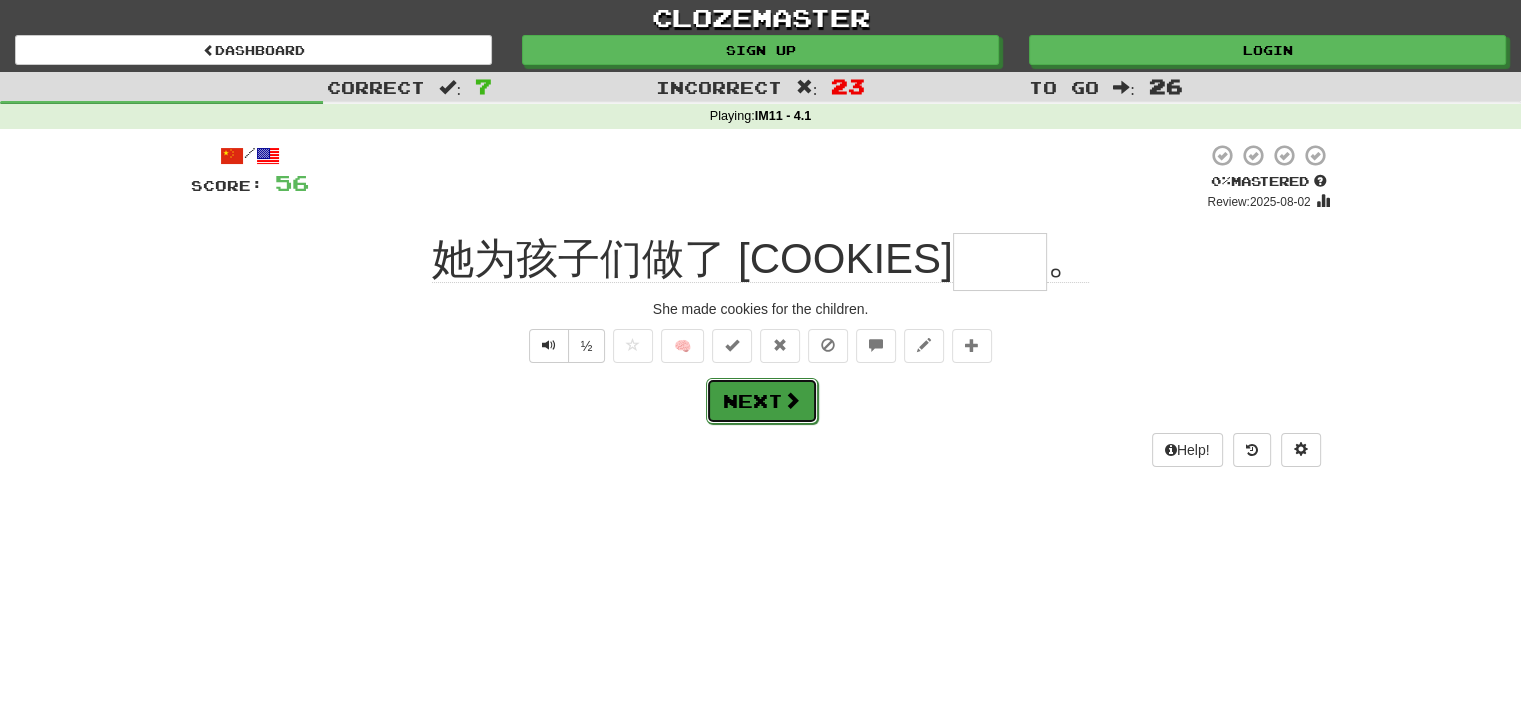 click on "Next" at bounding box center [762, 401] 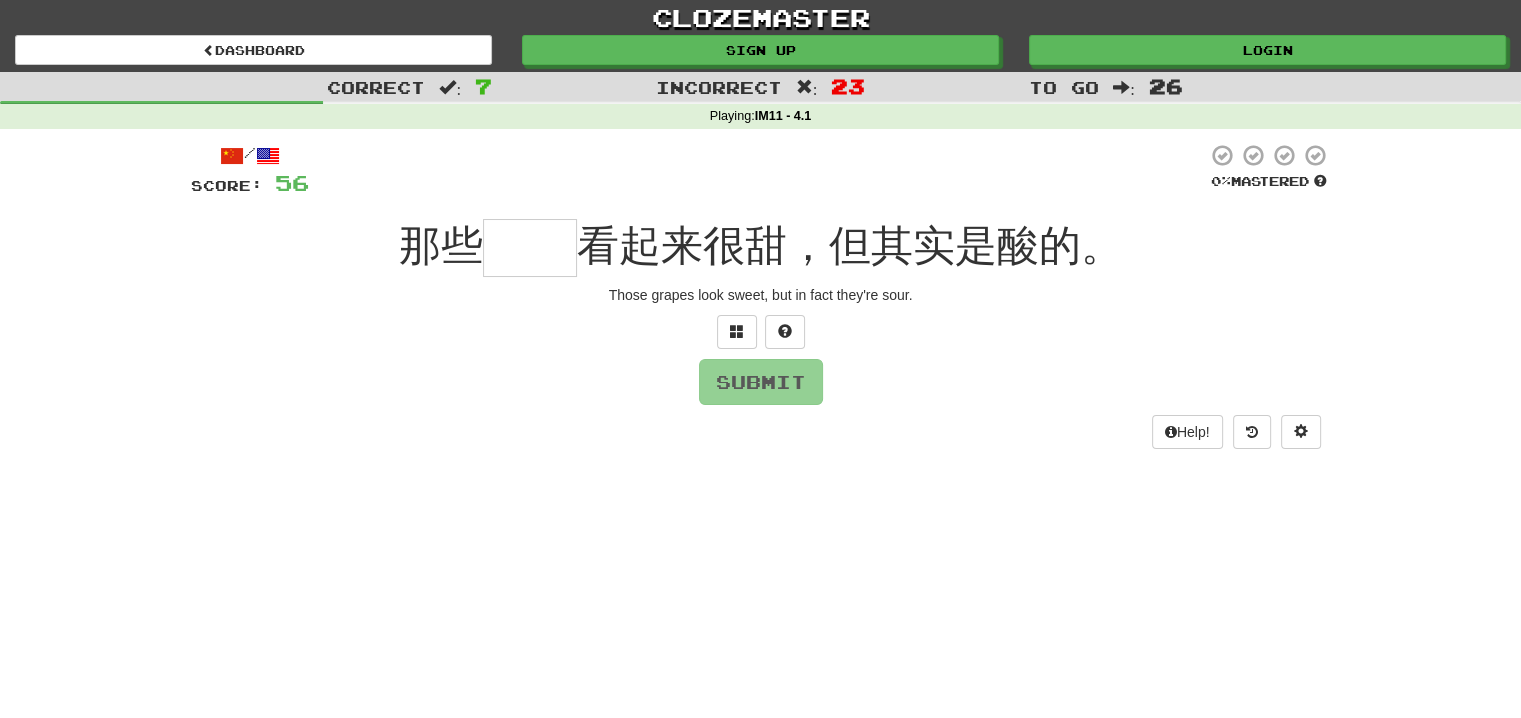 type on "*" 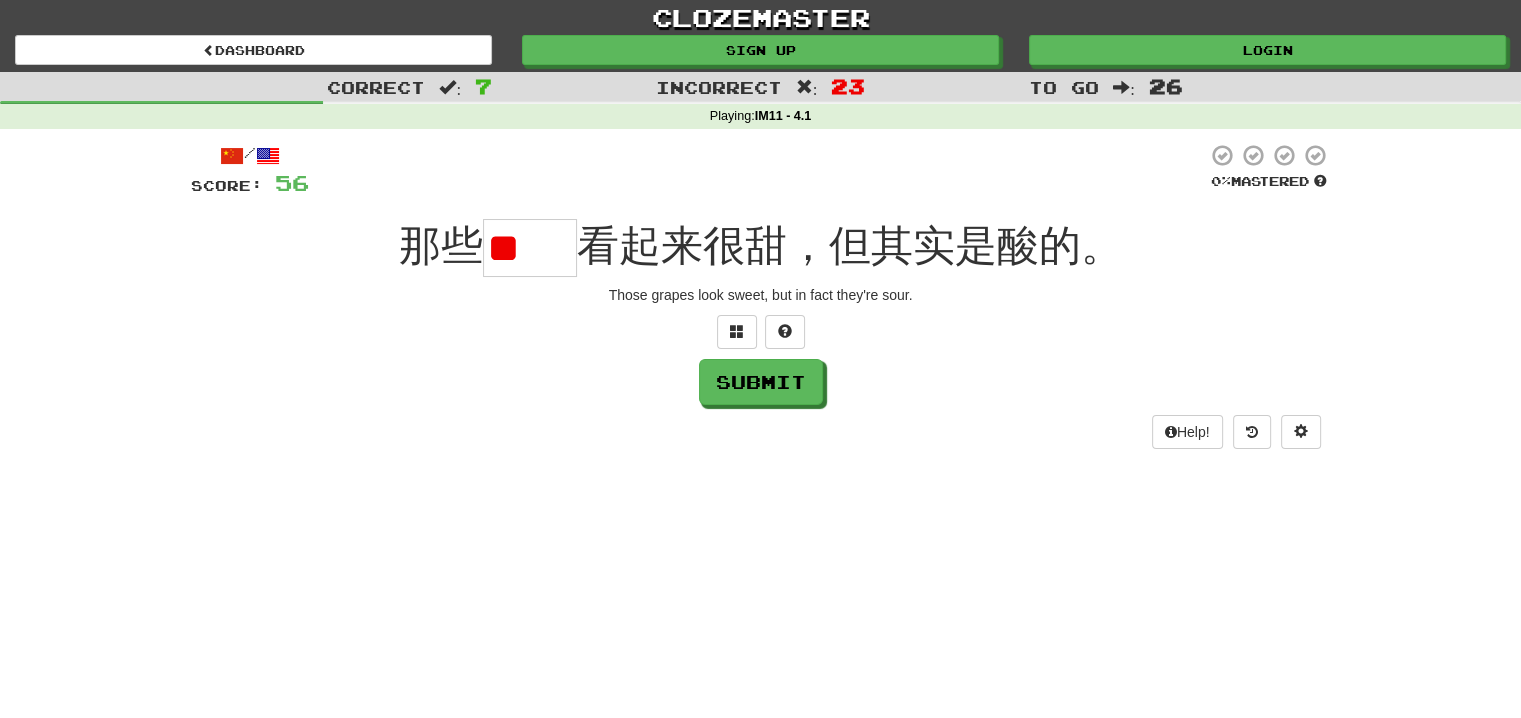 type on "*" 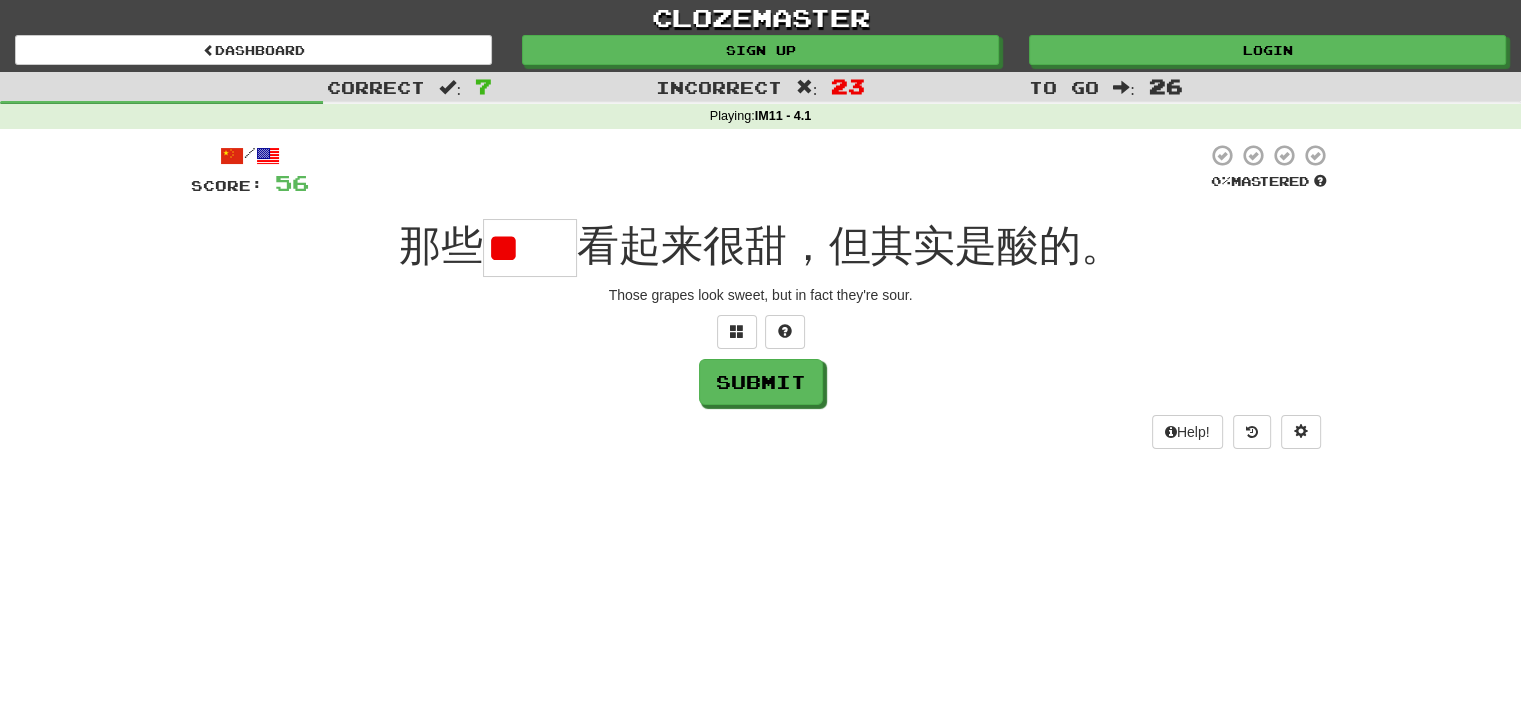 type on "*" 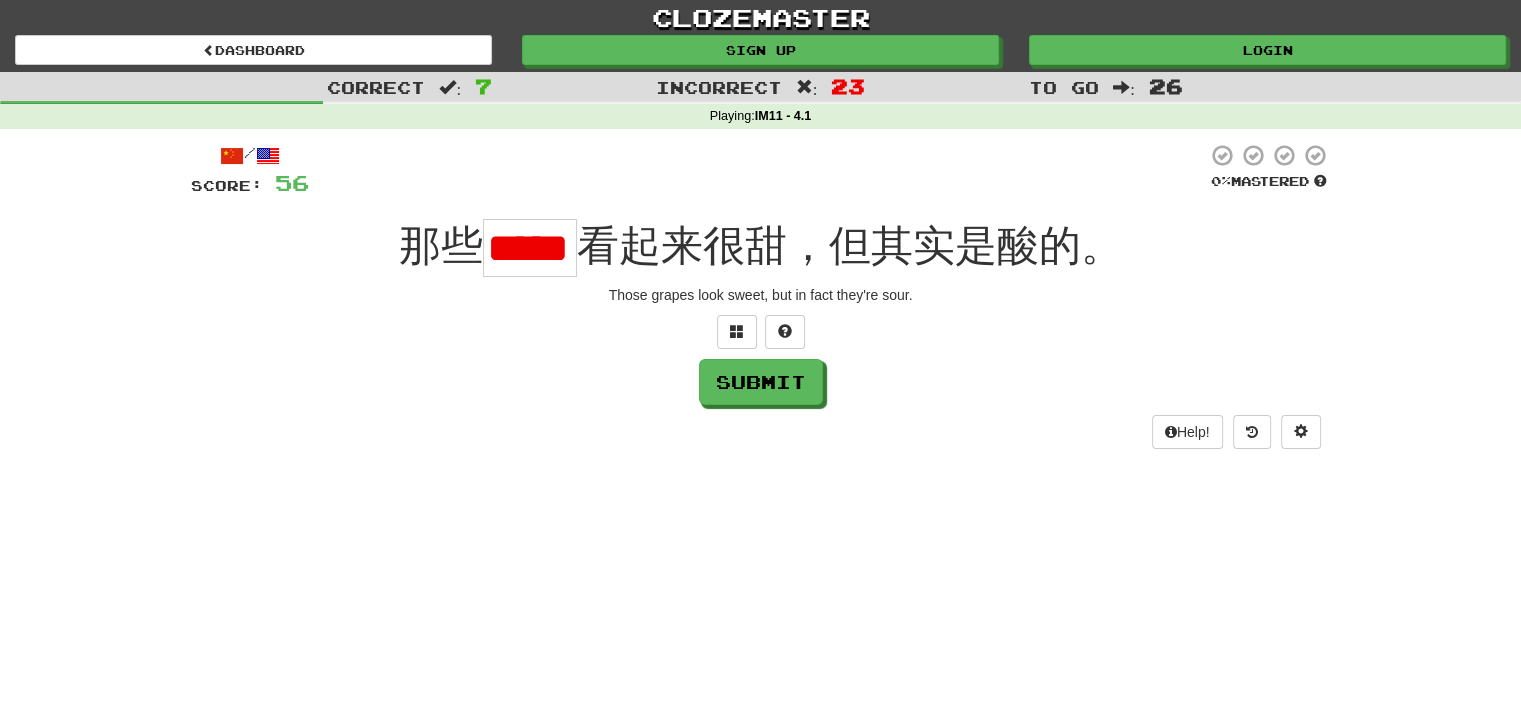scroll, scrollTop: 0, scrollLeft: 36, axis: horizontal 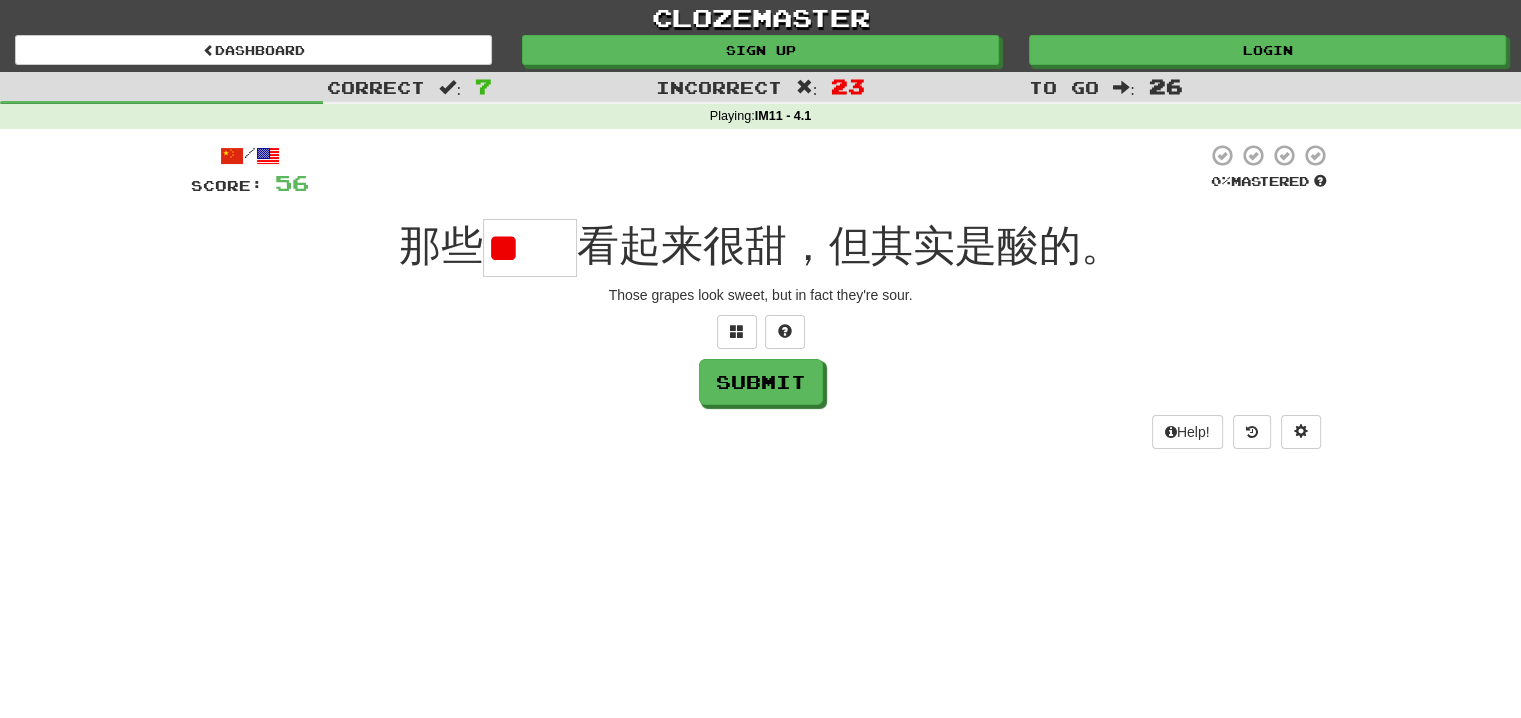 type on "*" 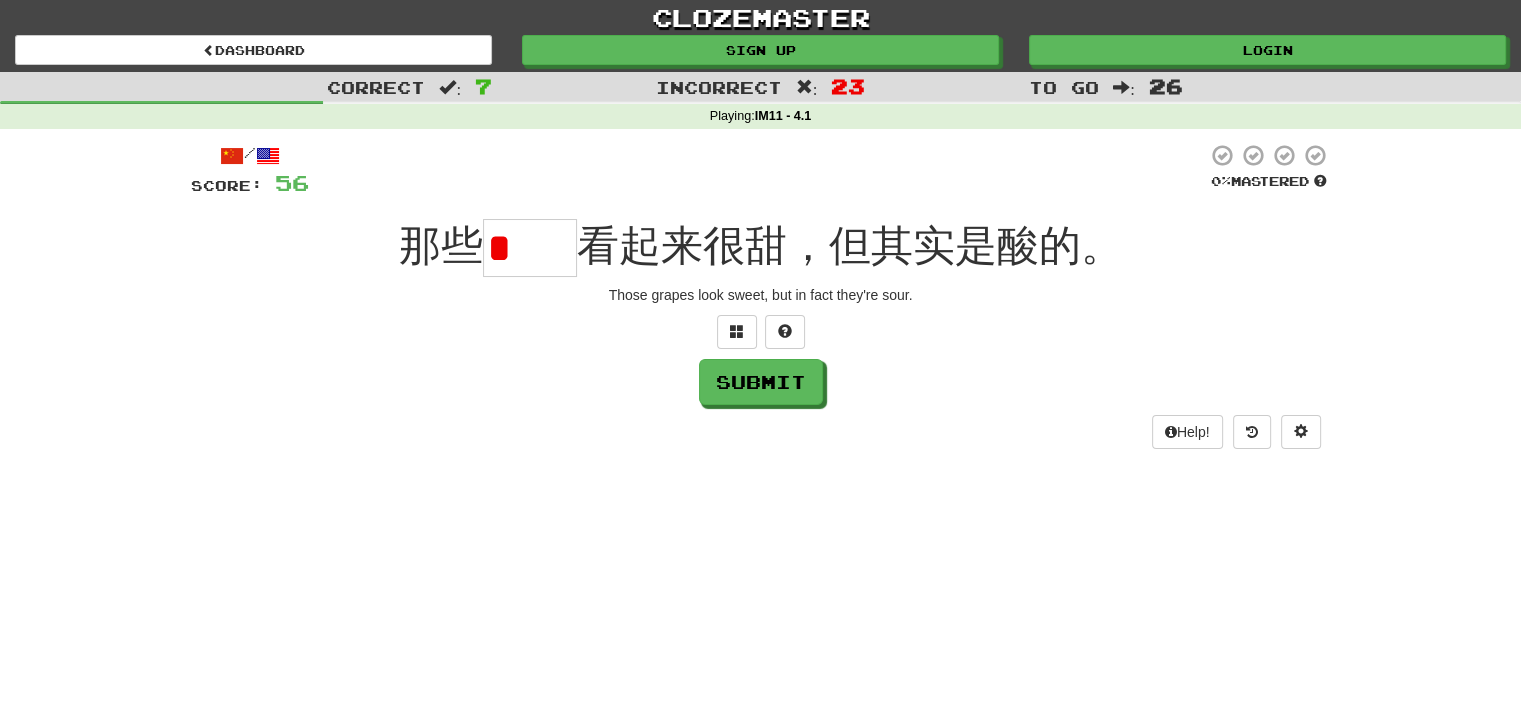scroll, scrollTop: 0, scrollLeft: 0, axis: both 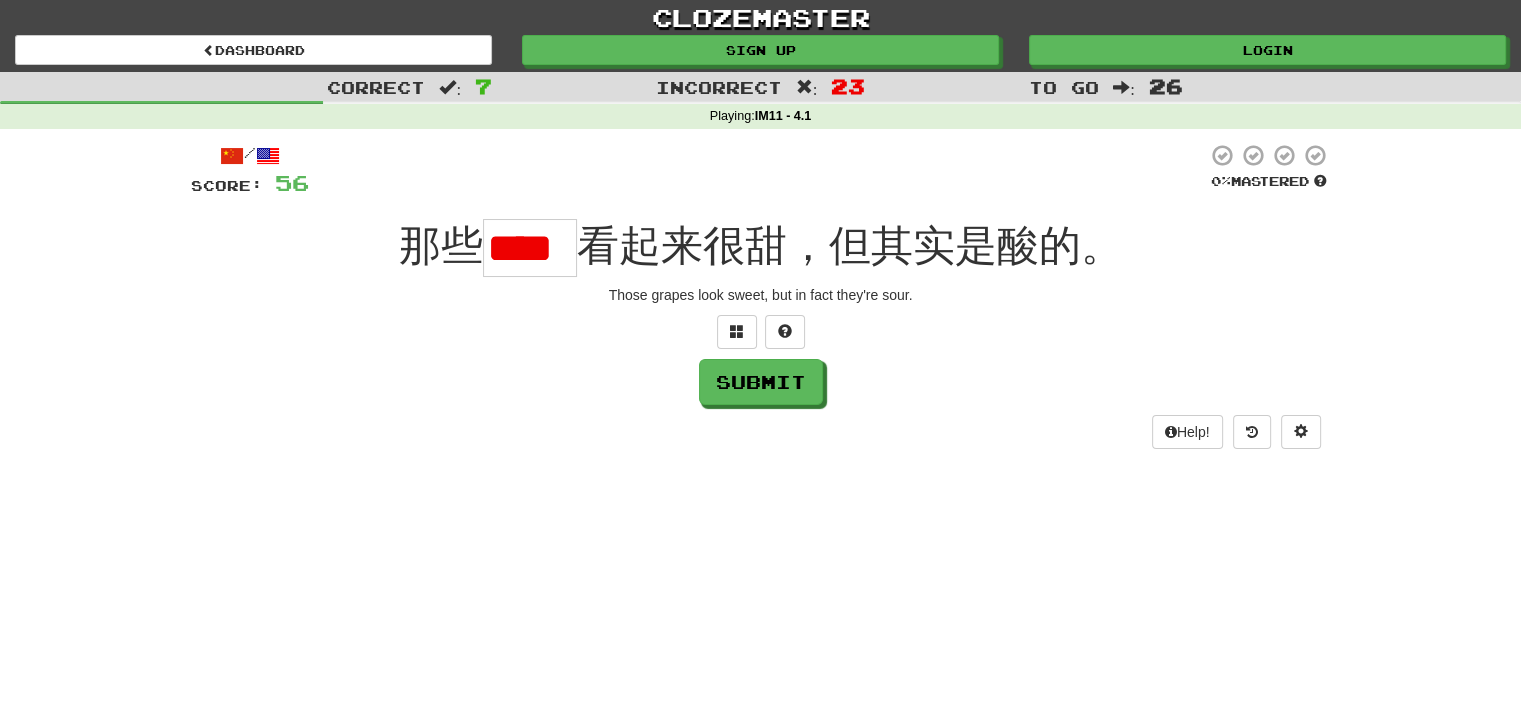 type on "*" 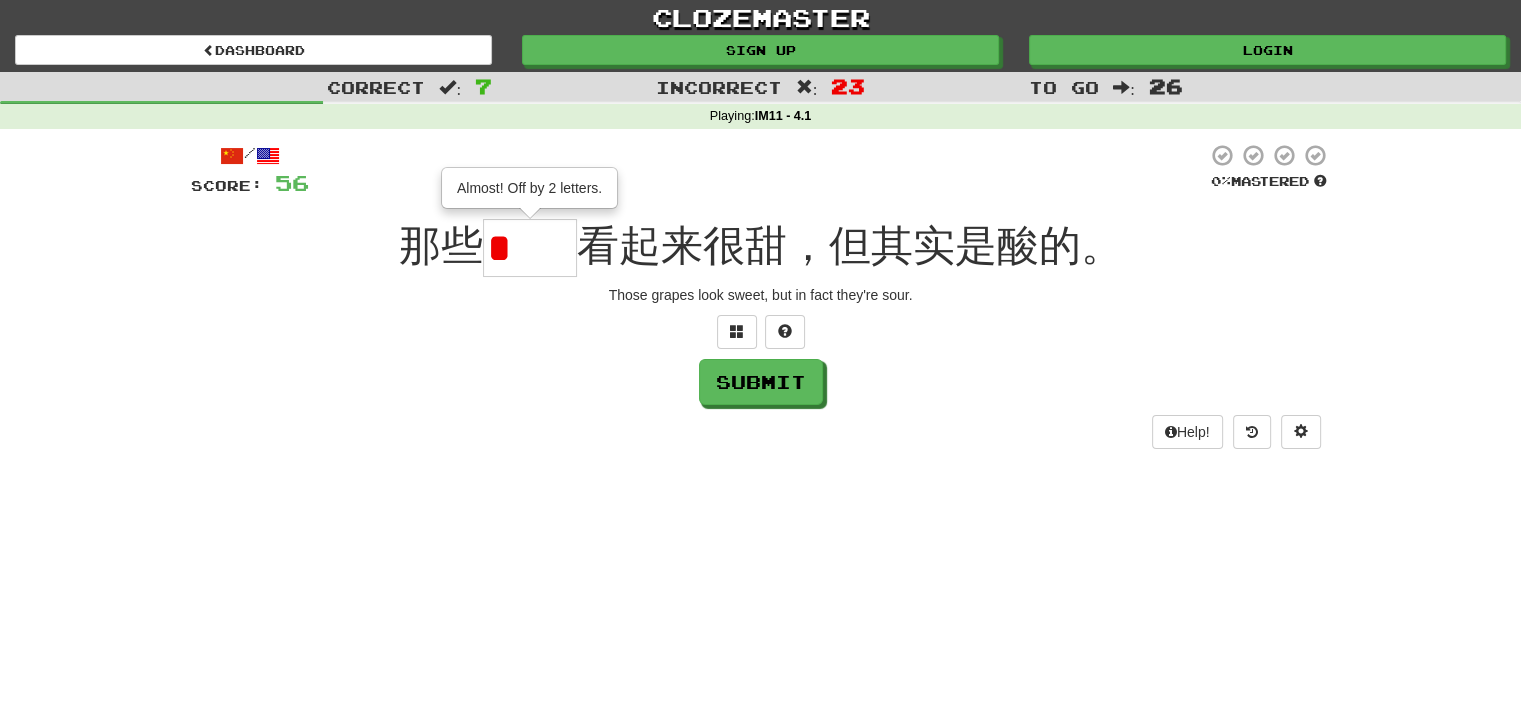 type on "**" 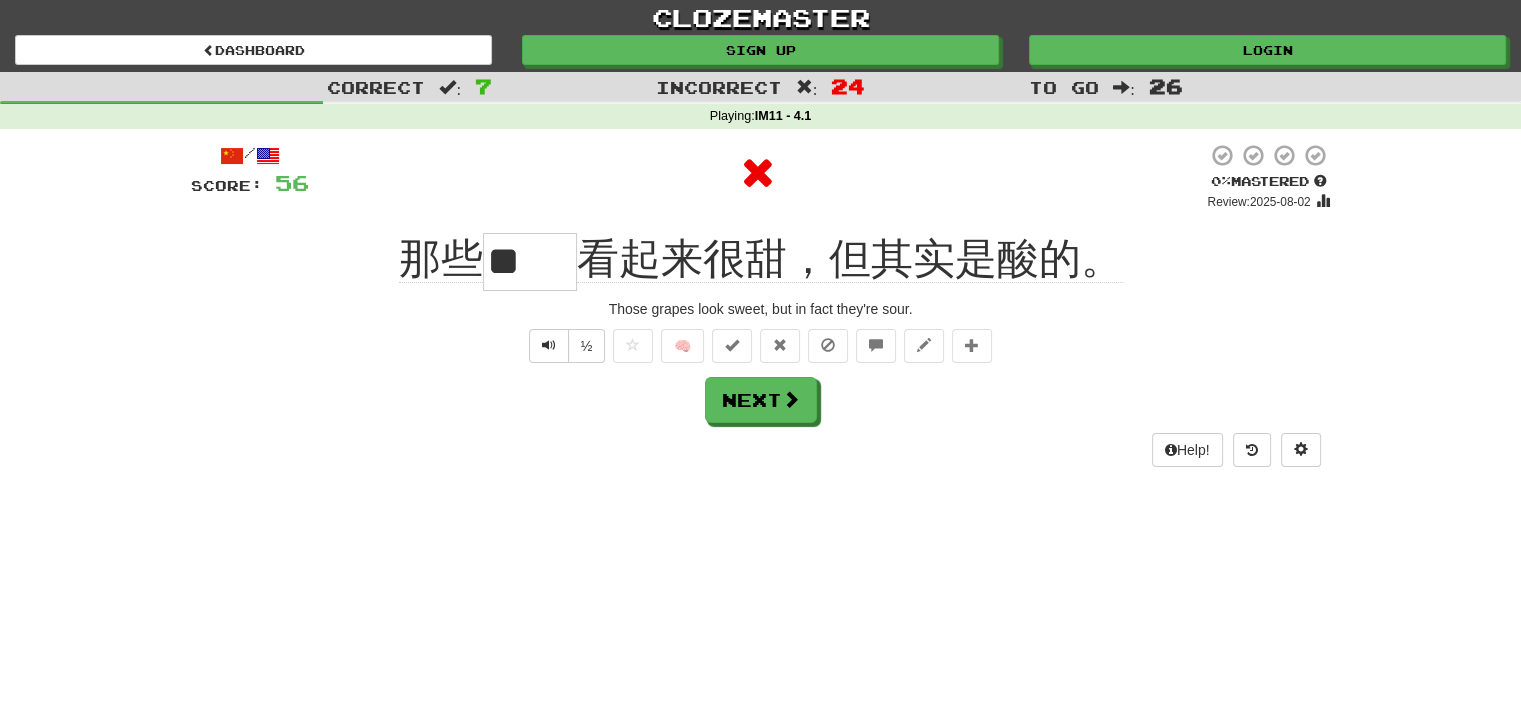 click on "**" at bounding box center (530, 262) 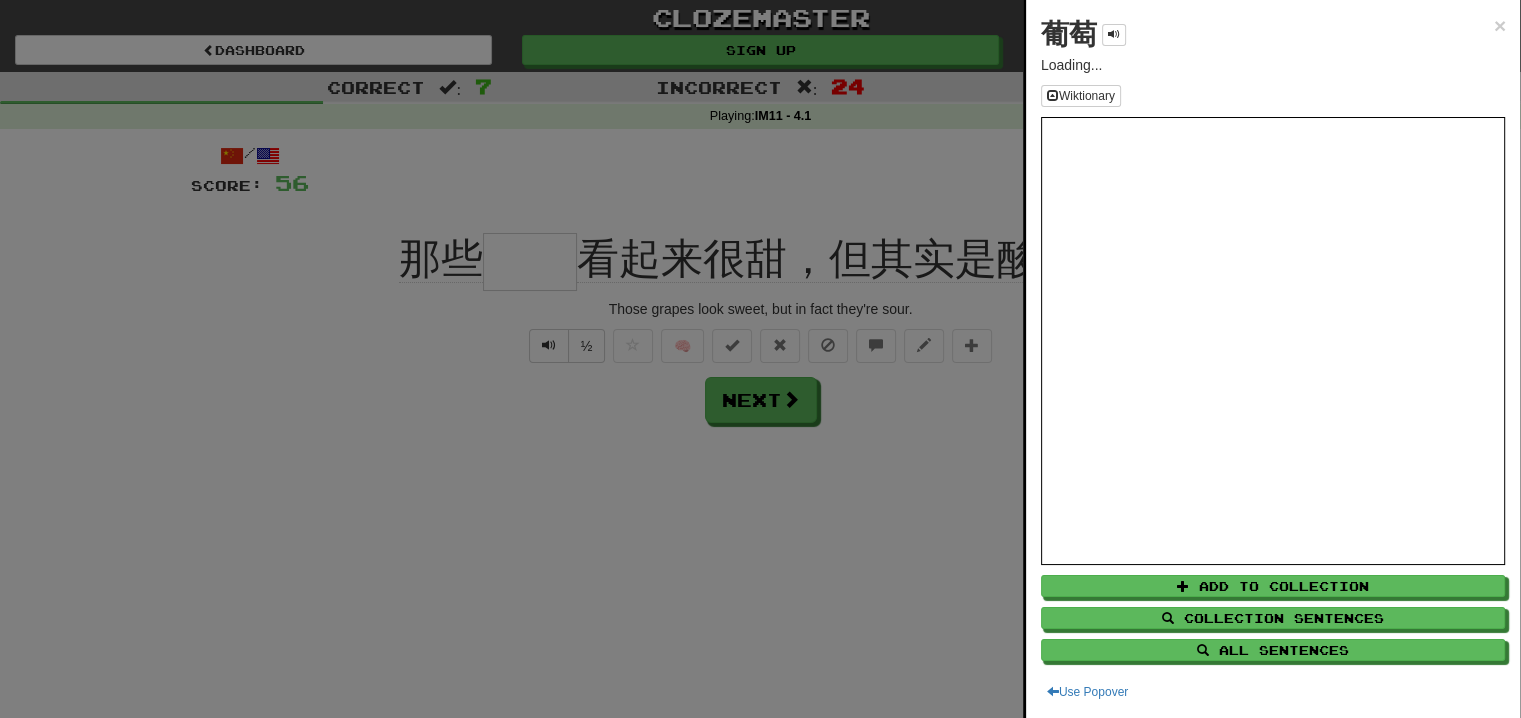 click on "葡萄" at bounding box center (1069, 34) 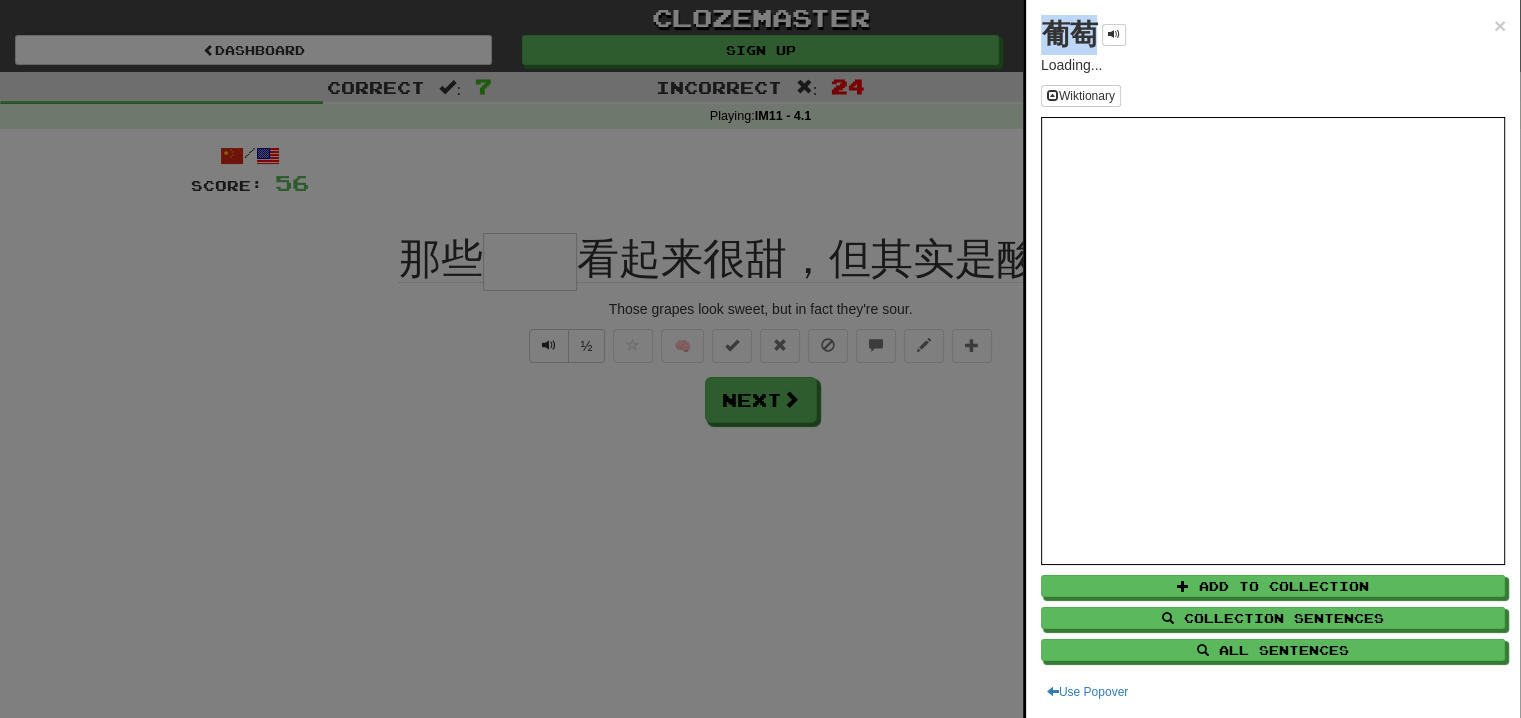 click on "葡萄" at bounding box center [1069, 34] 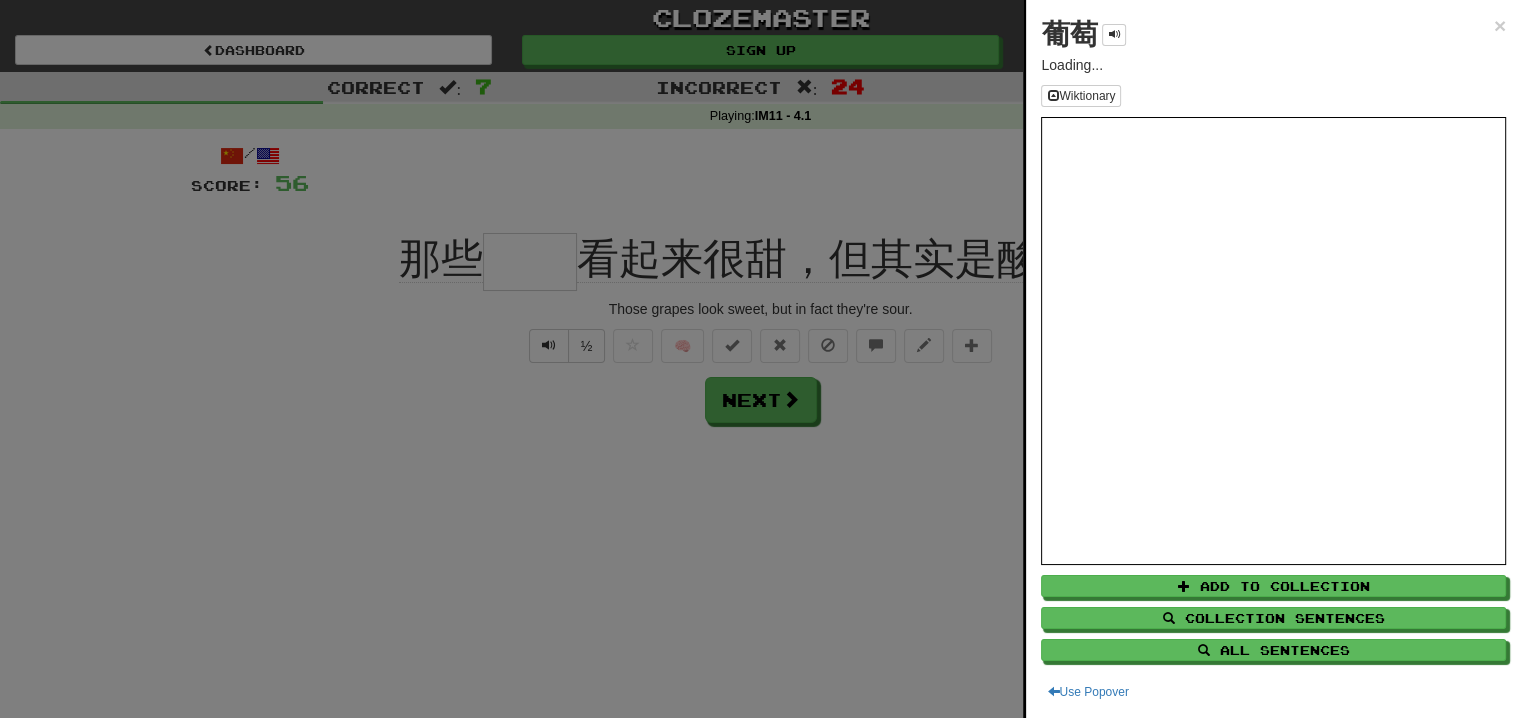 click at bounding box center [760, 359] 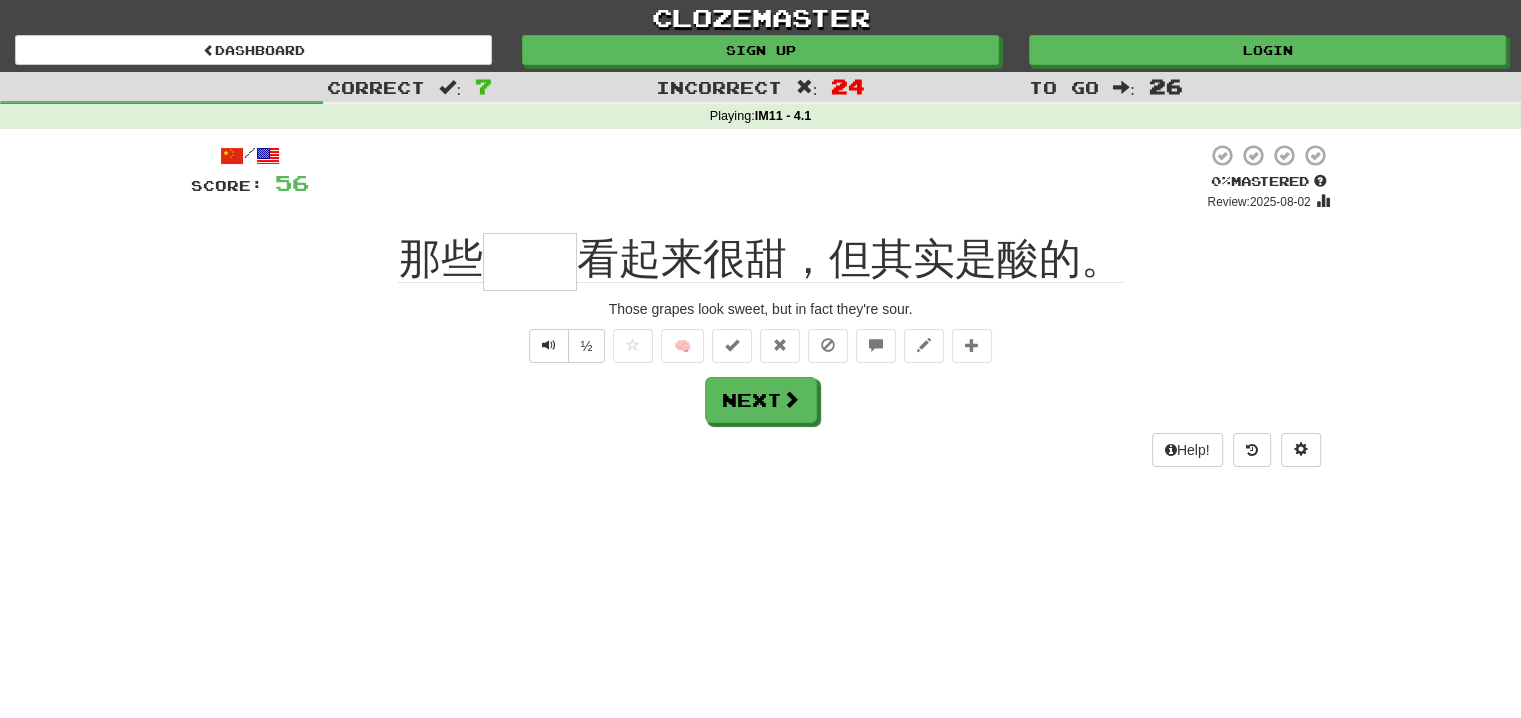 click on "Help!" at bounding box center [761, 450] 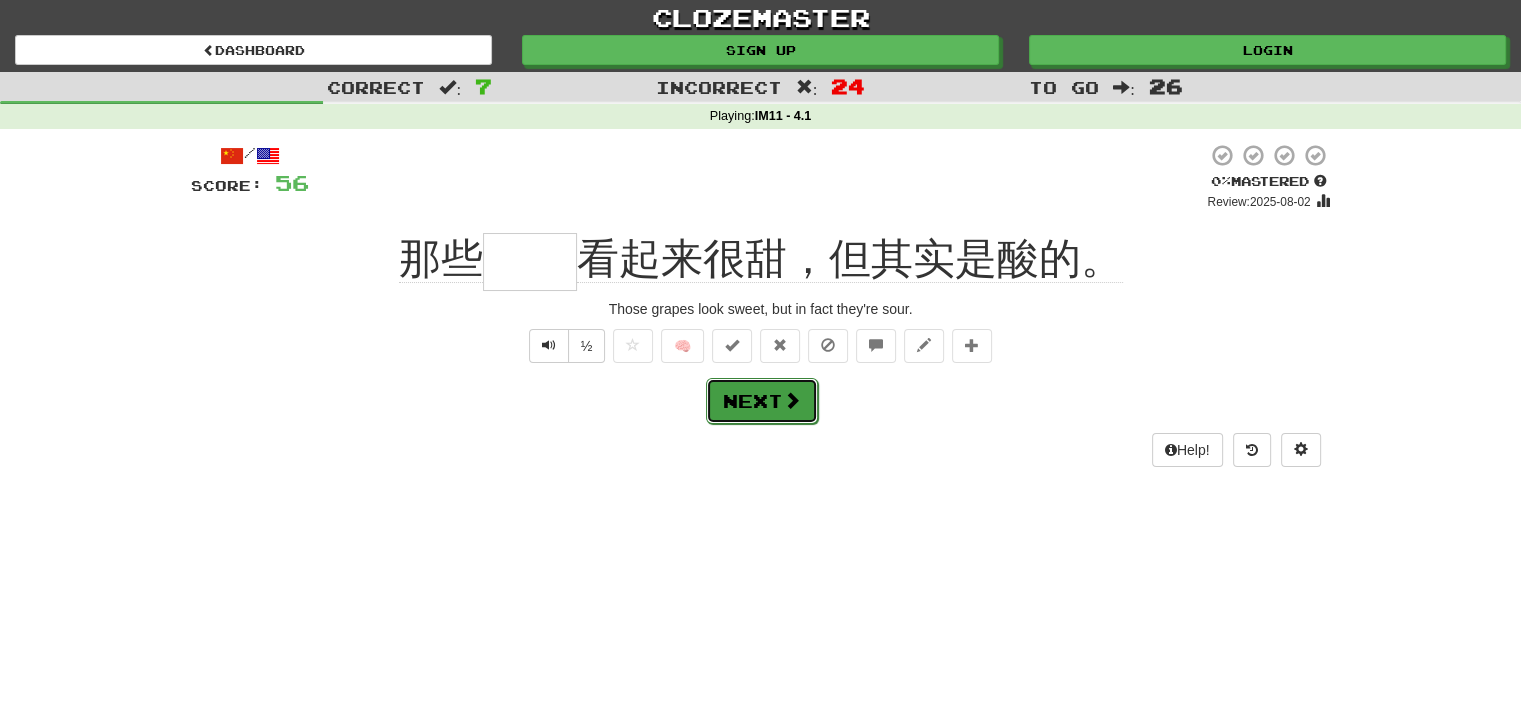 click on "Next" at bounding box center [762, 401] 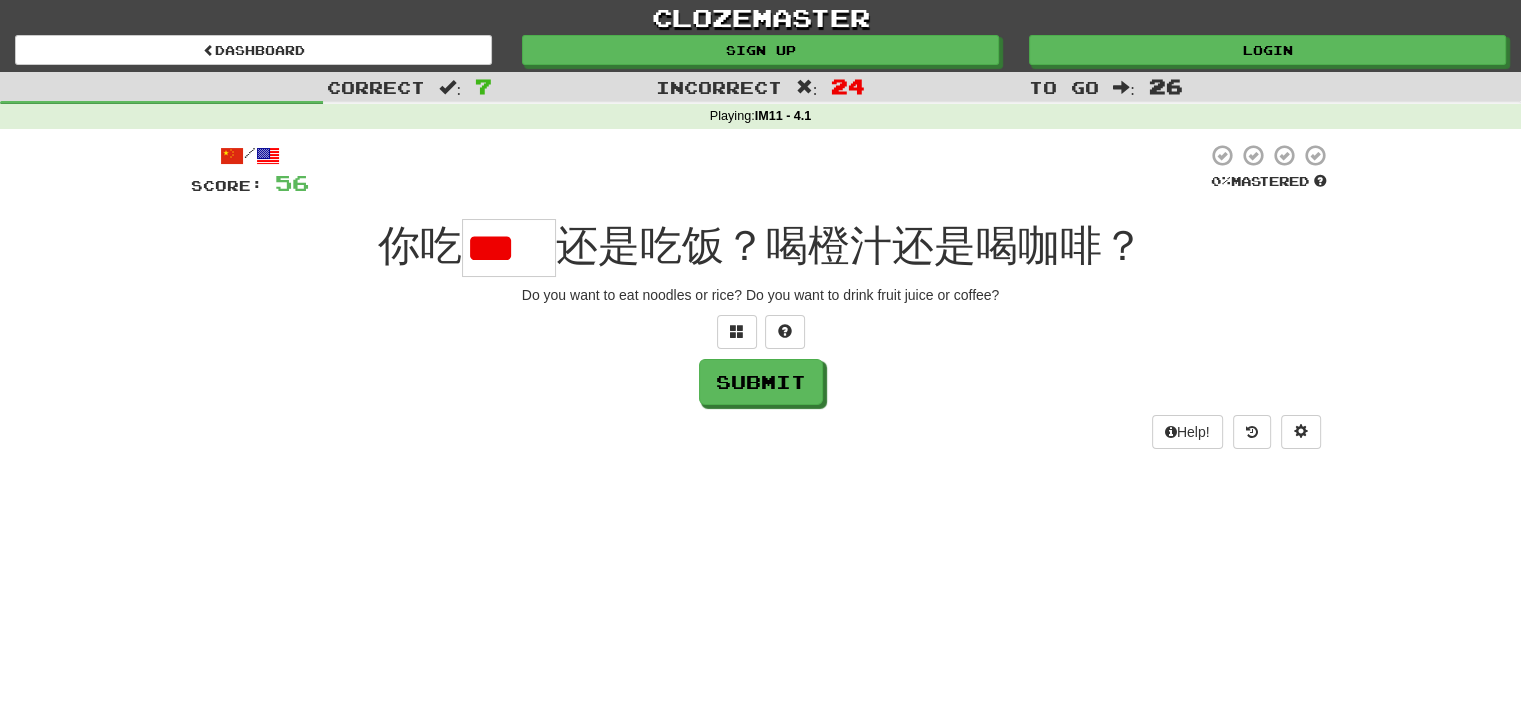 type on "*" 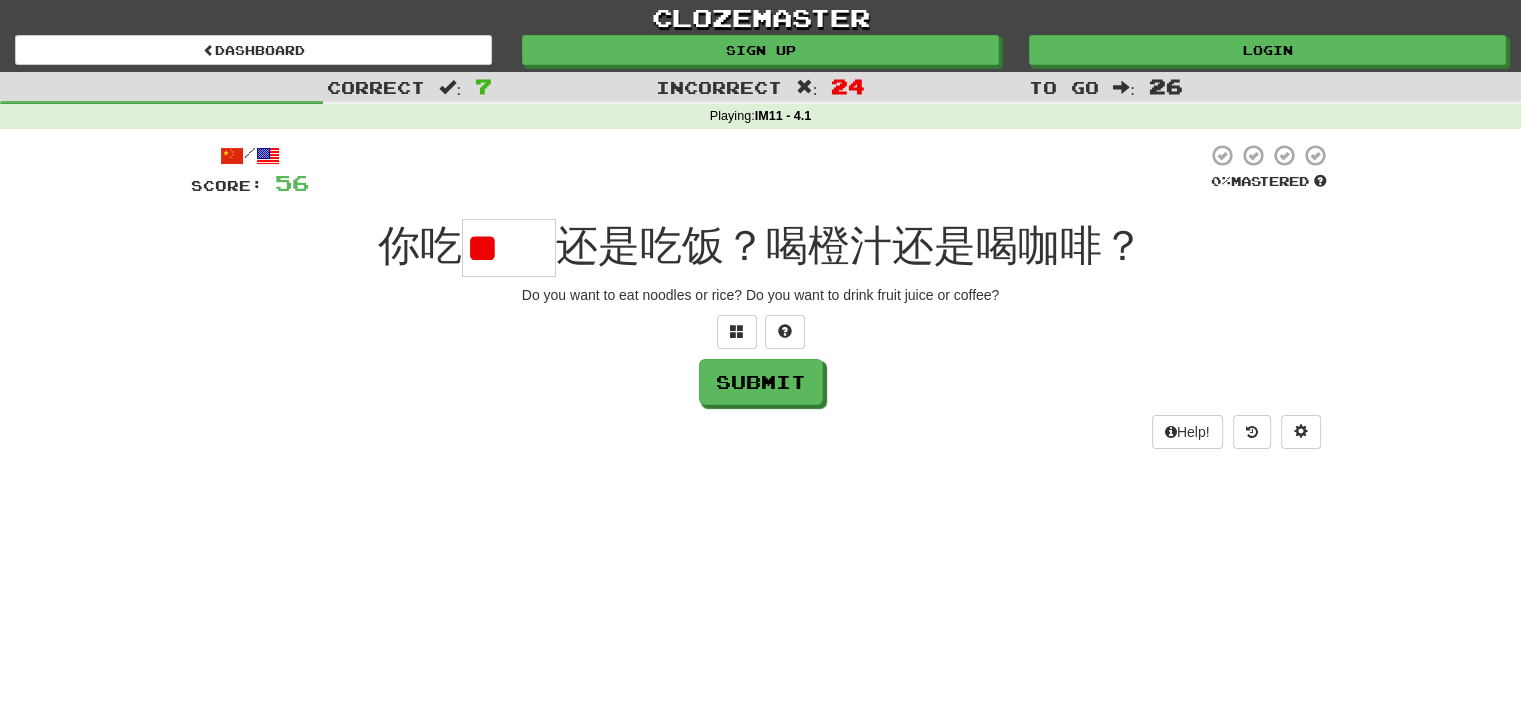 type on "*" 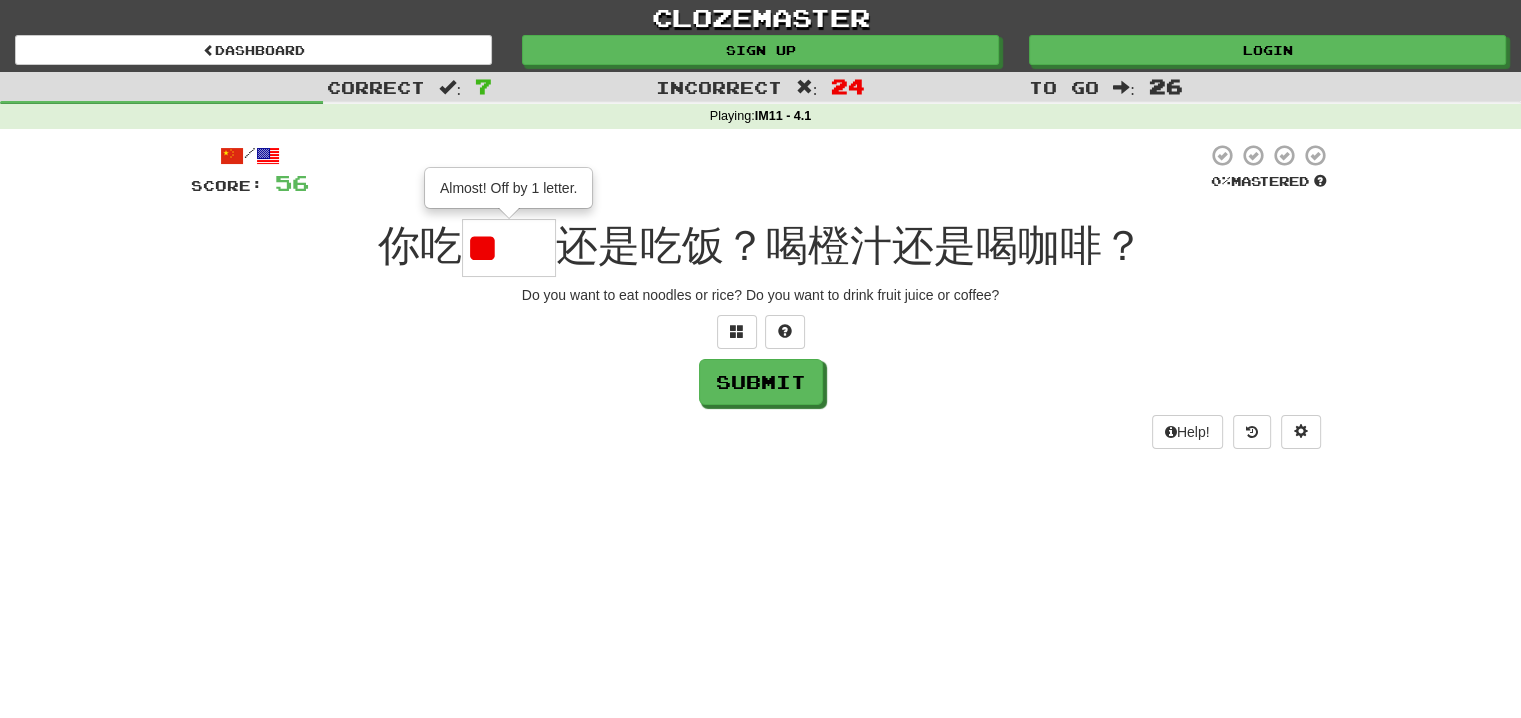 type on "**" 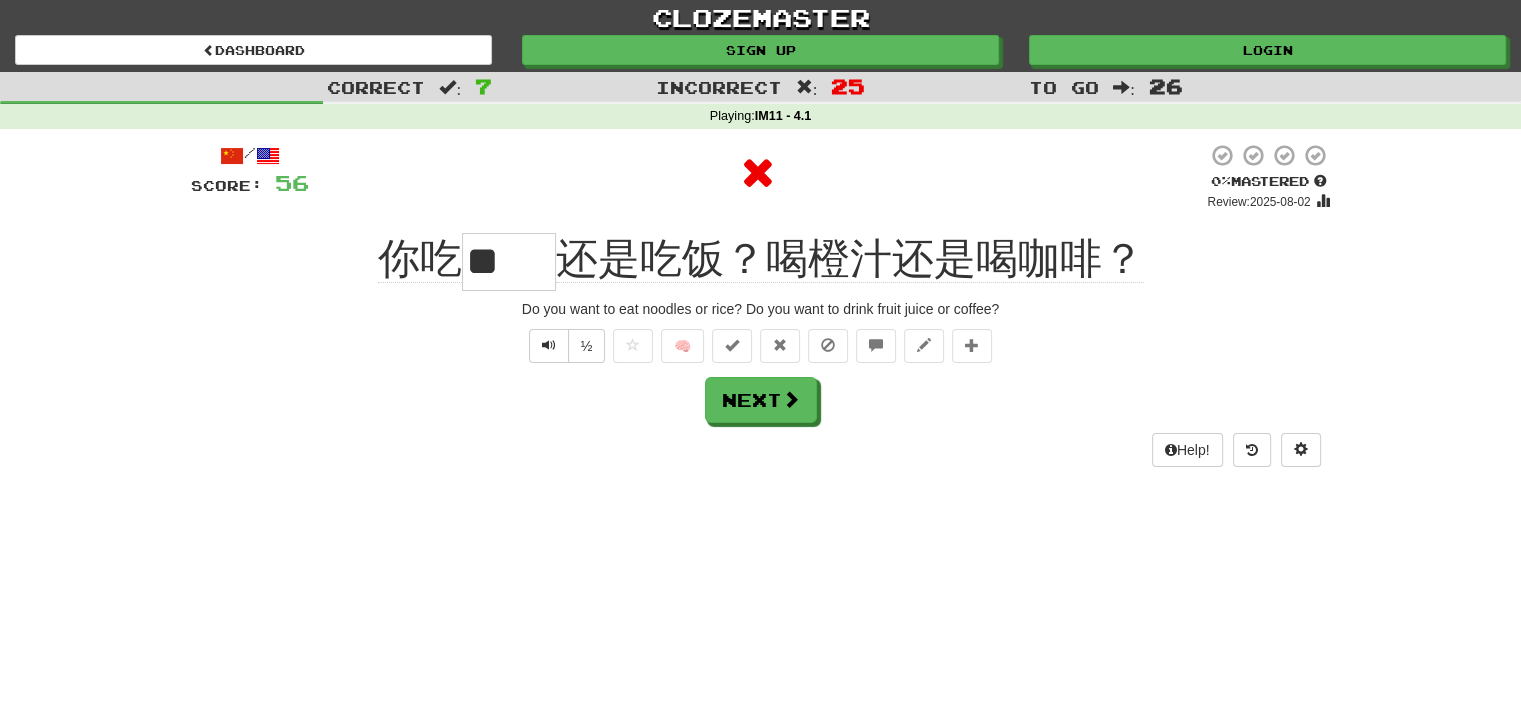 click on "**" at bounding box center [509, 262] 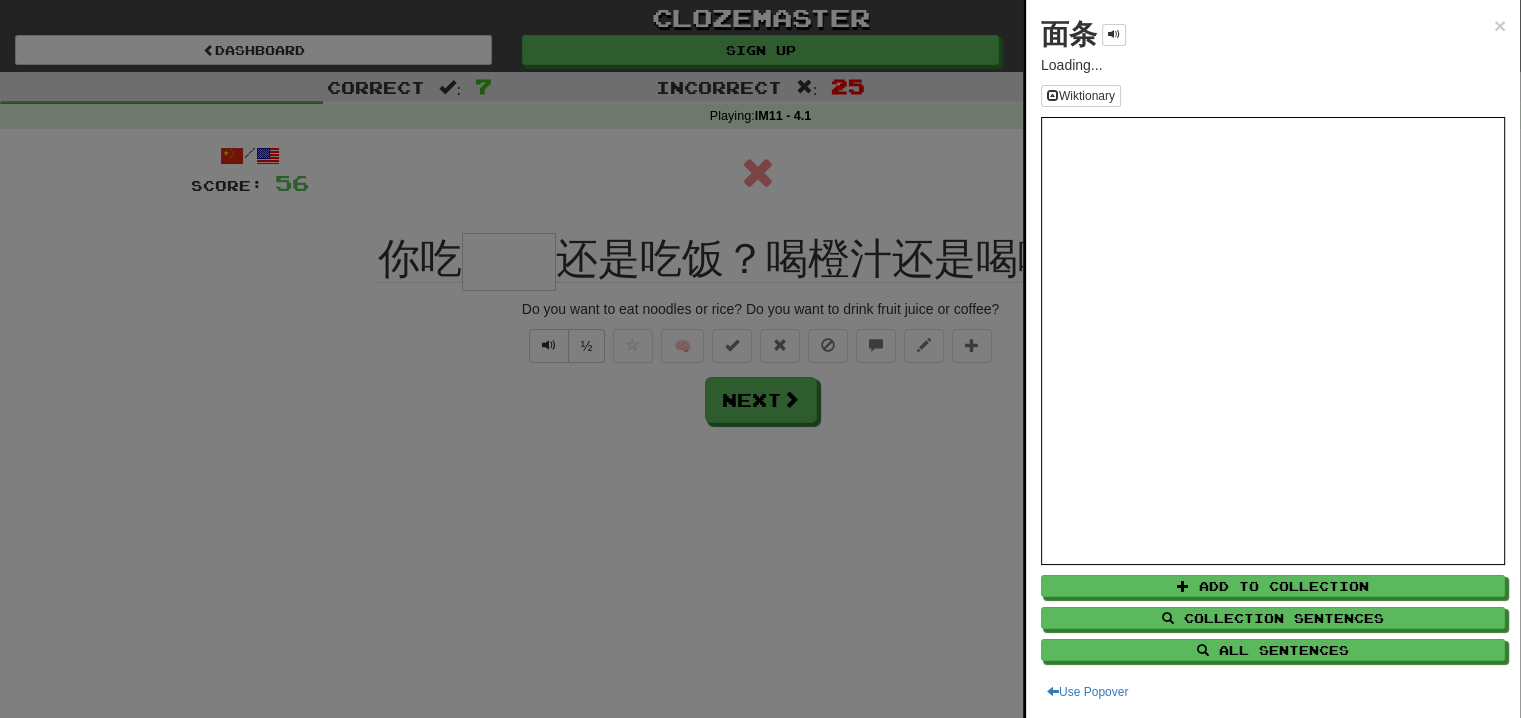 click on "面条" at bounding box center [1069, 34] 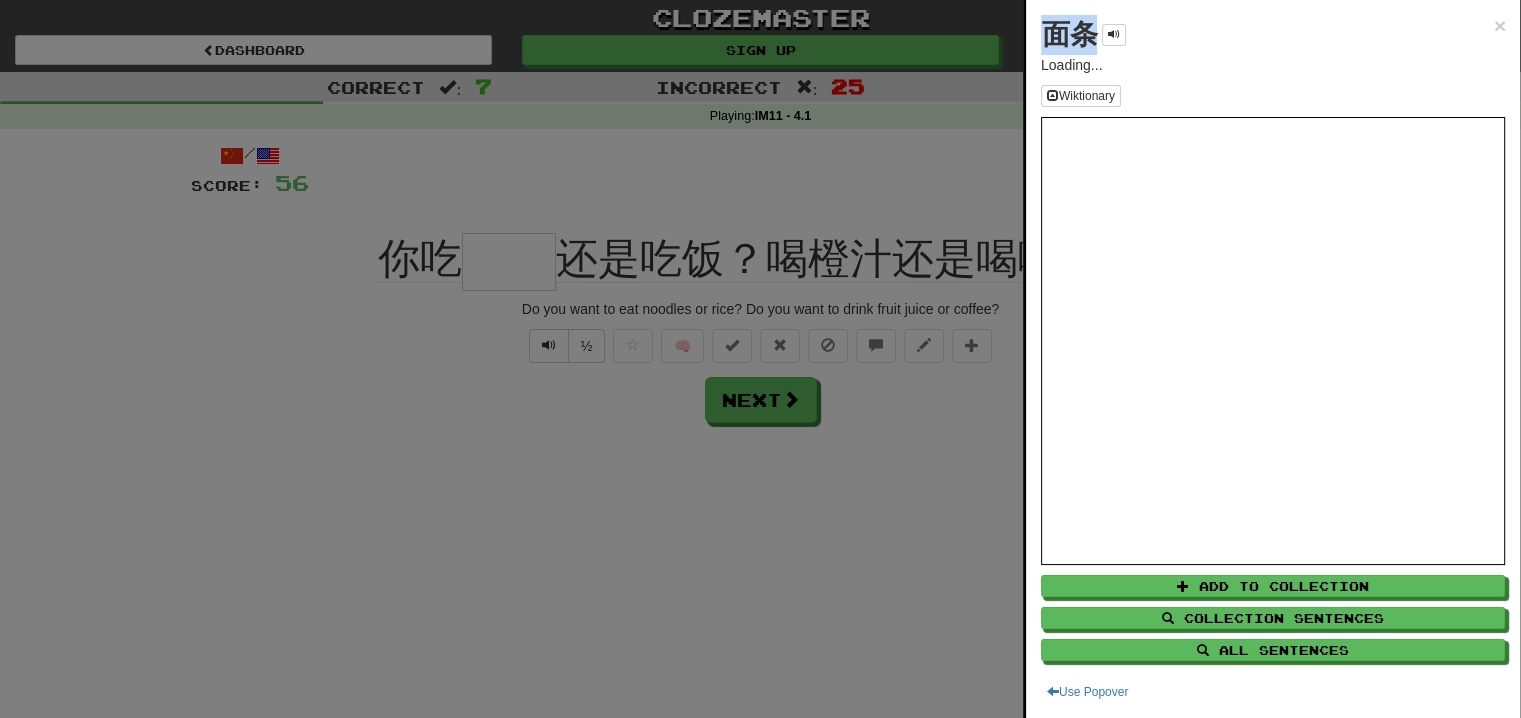 click on "面条" at bounding box center [1069, 34] 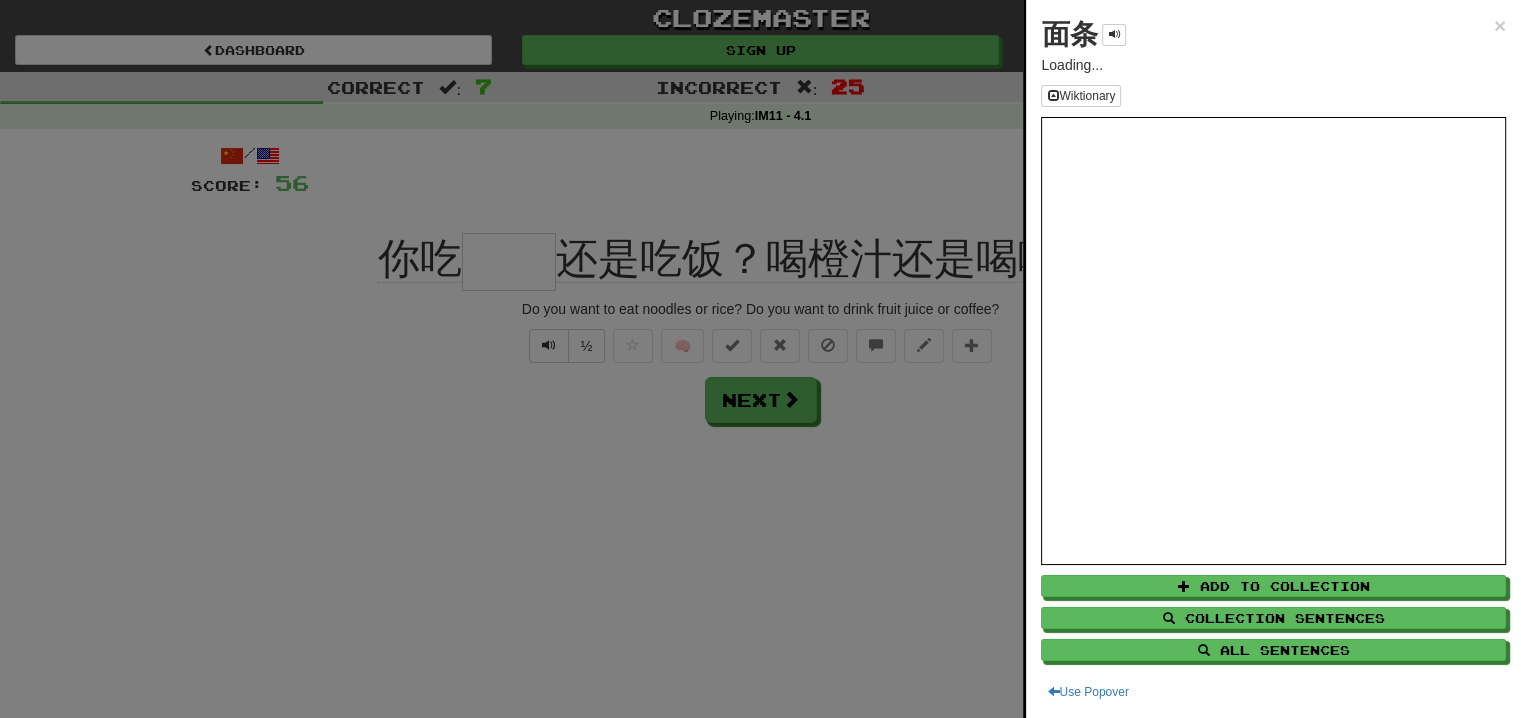 click at bounding box center [760, 359] 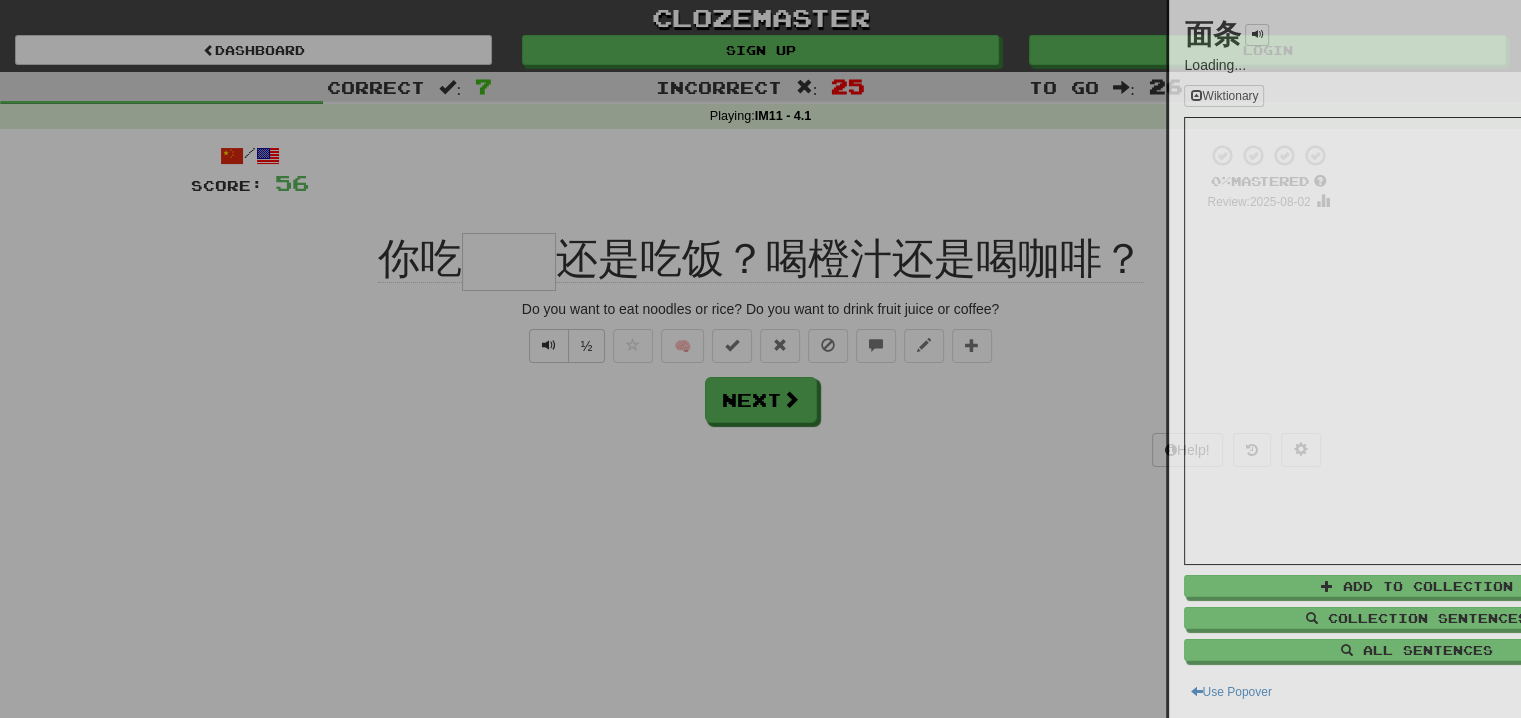 click at bounding box center (760, 359) 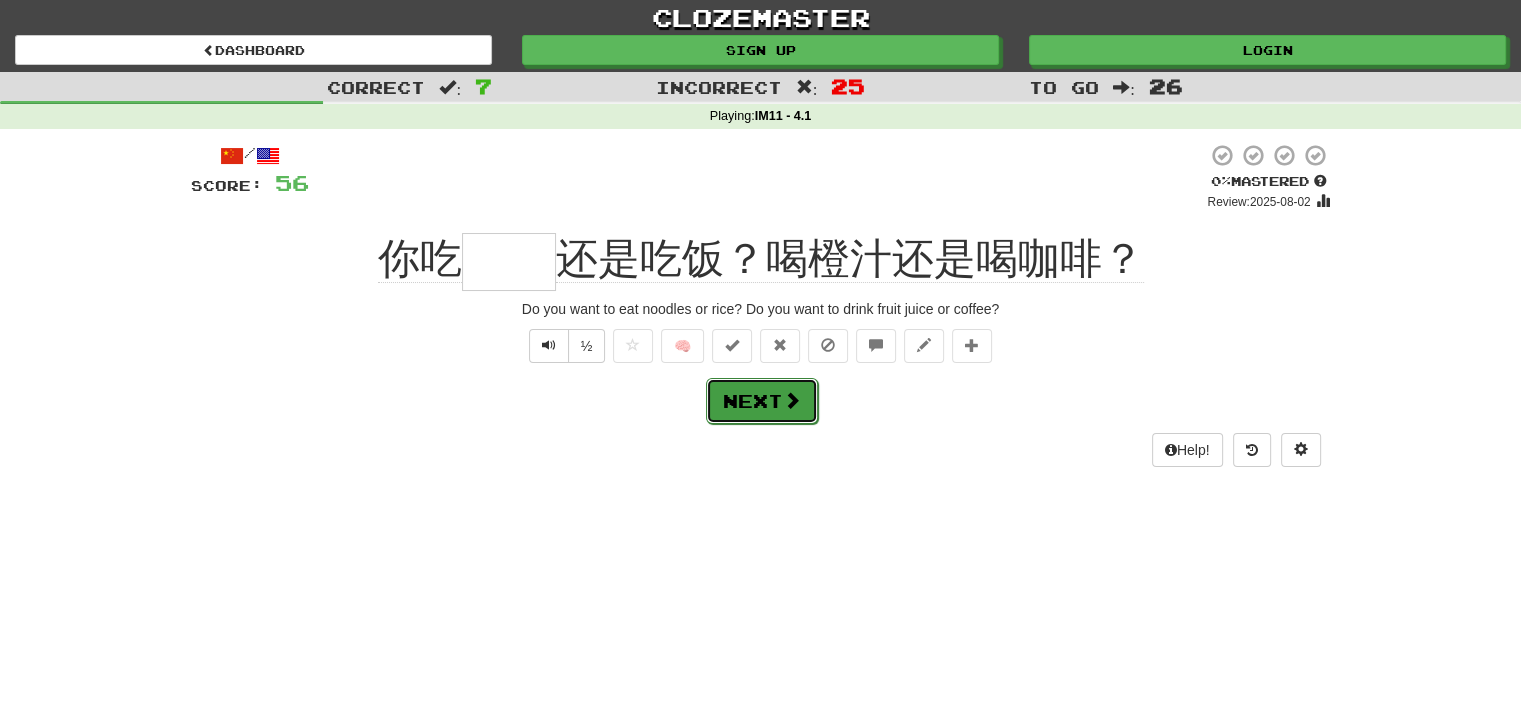 click on "Next" at bounding box center (762, 401) 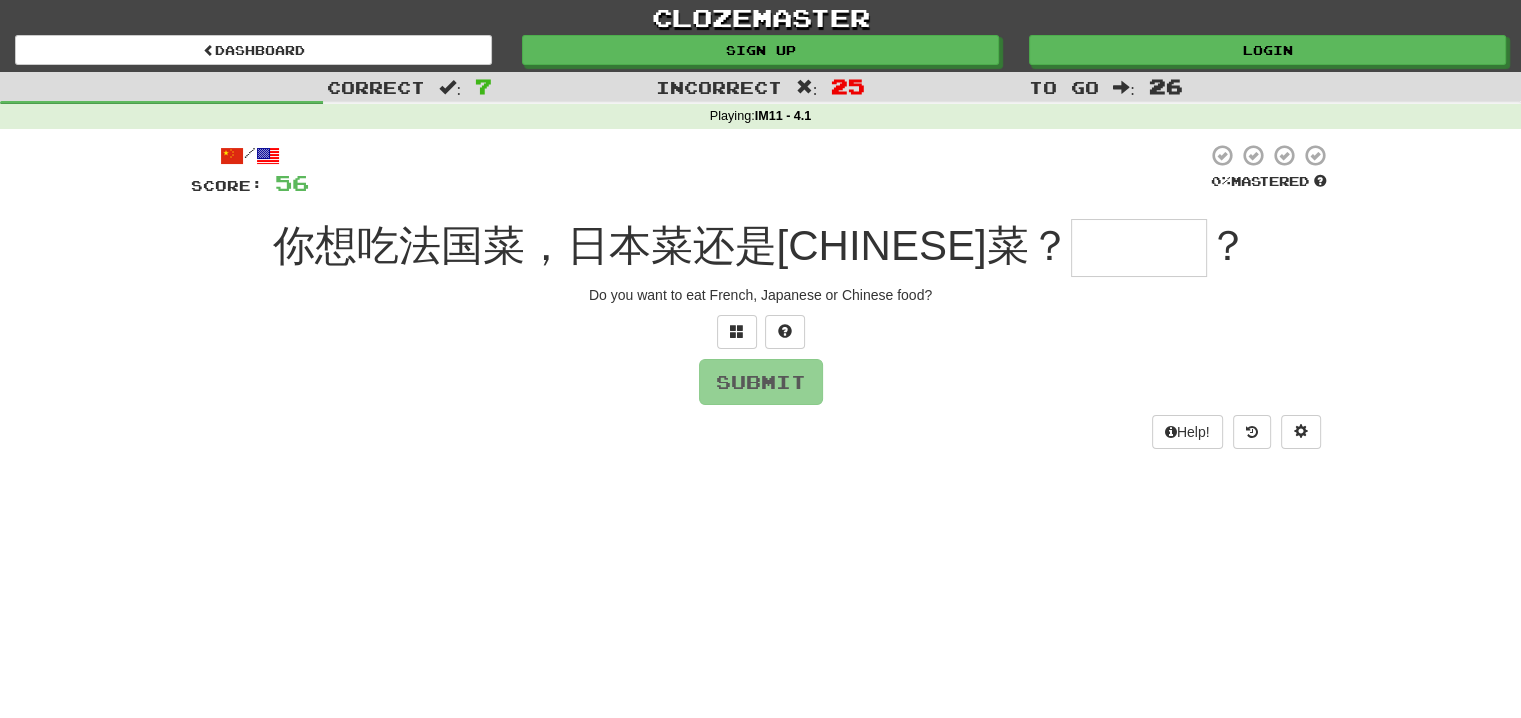 click at bounding box center [1139, 248] 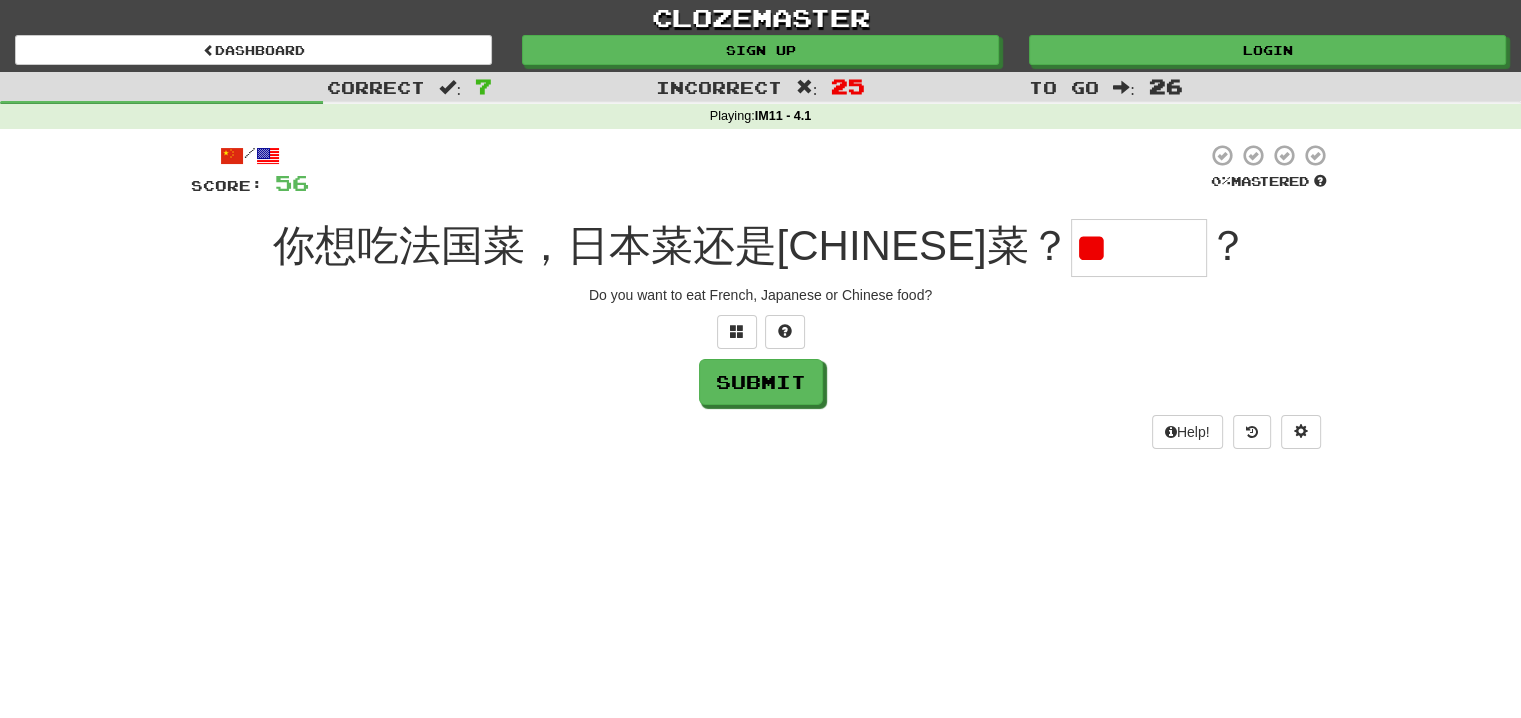 type on "*" 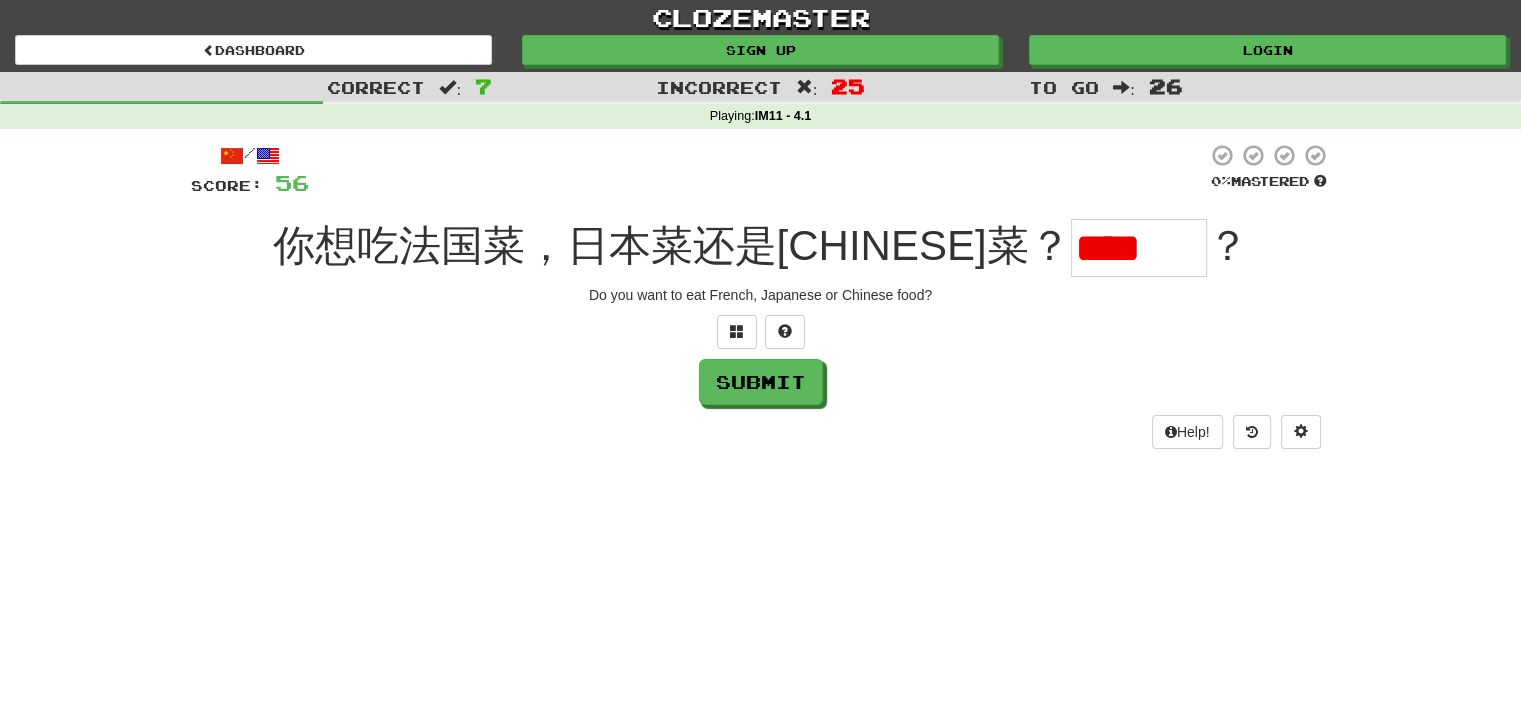 type on "*" 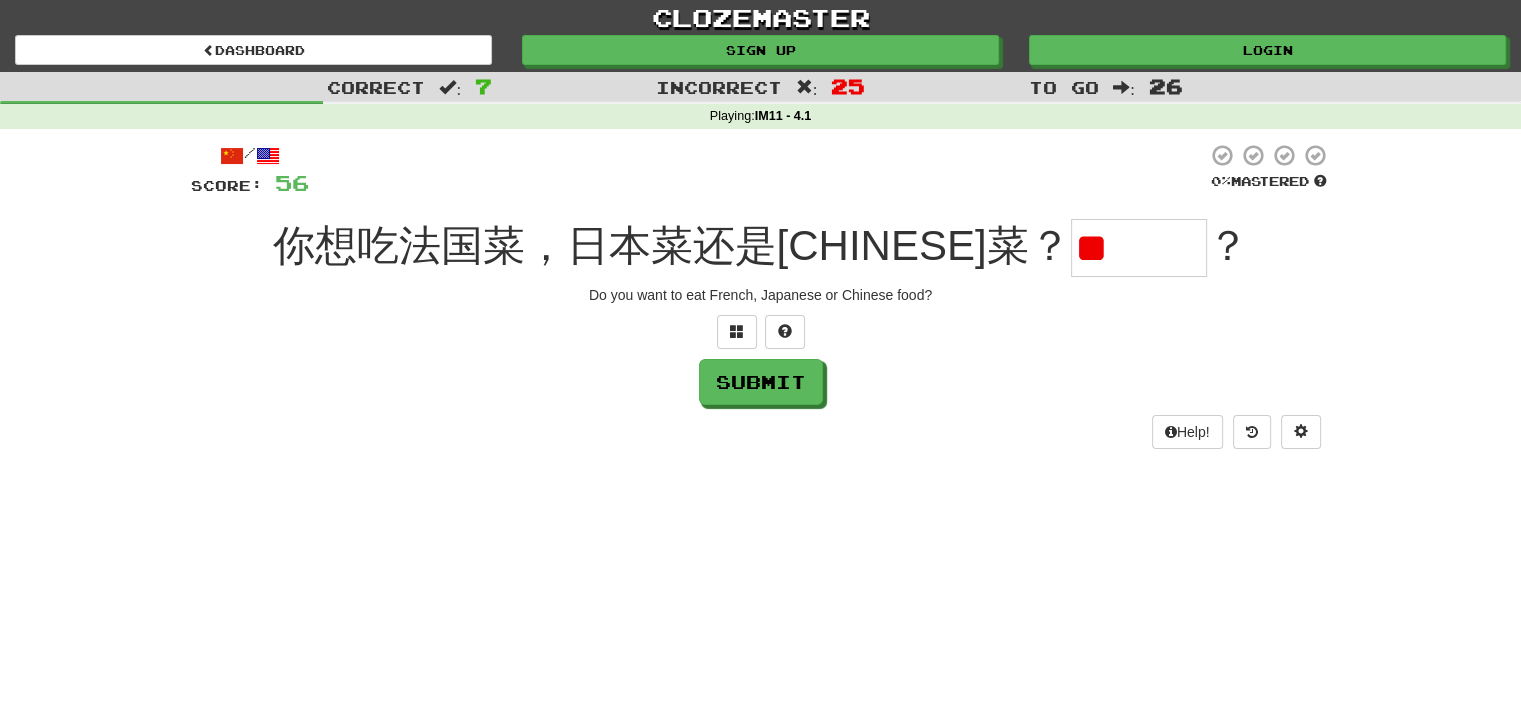type on "***" 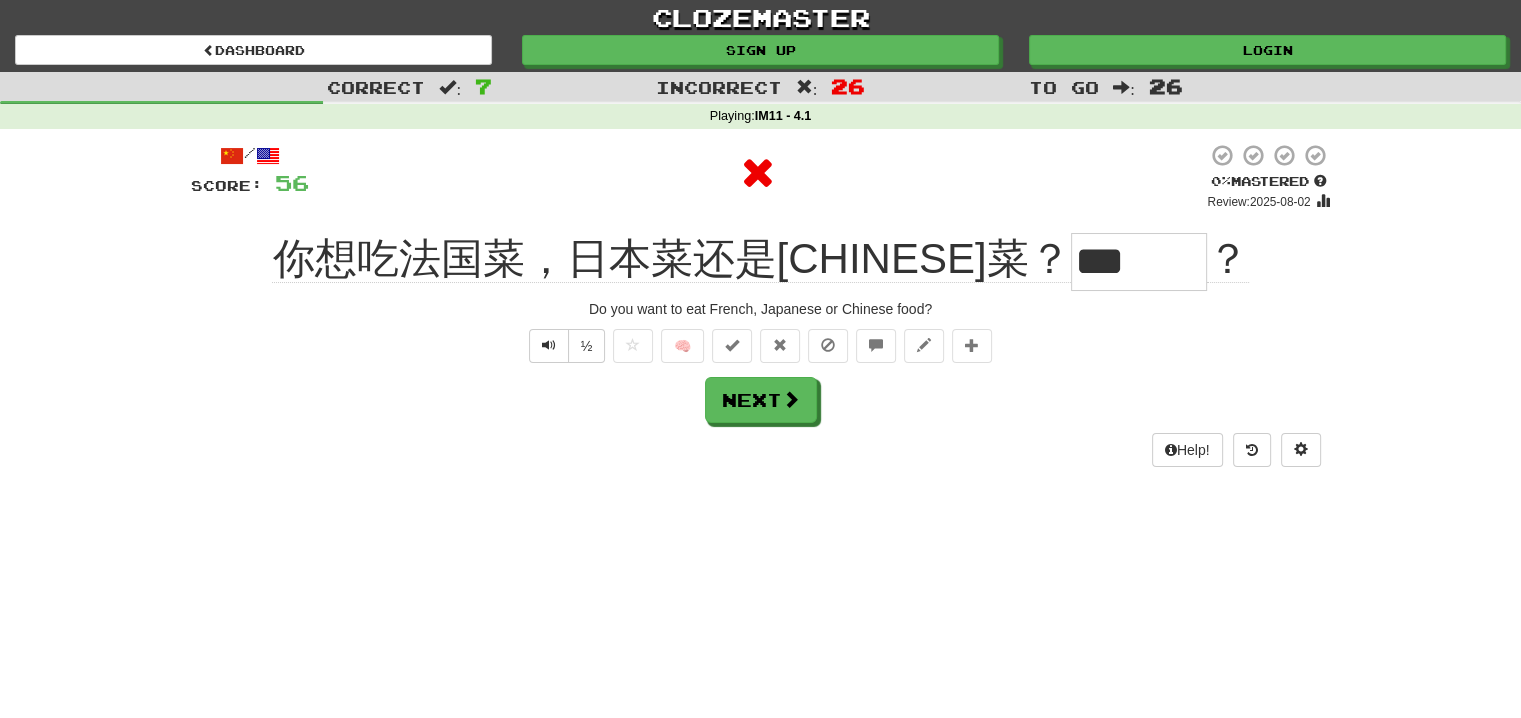 click on "***" at bounding box center (1139, 262) 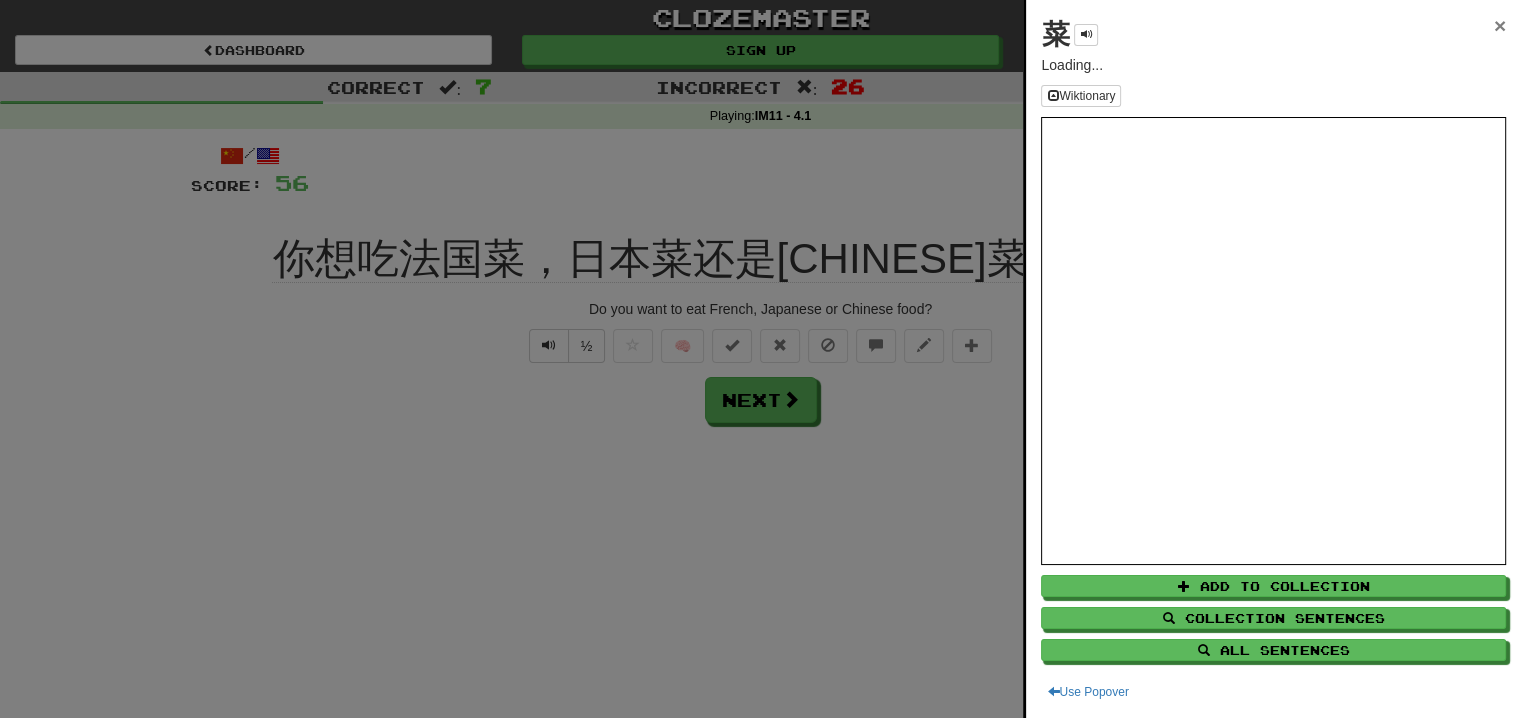 click on "×" at bounding box center [1500, 25] 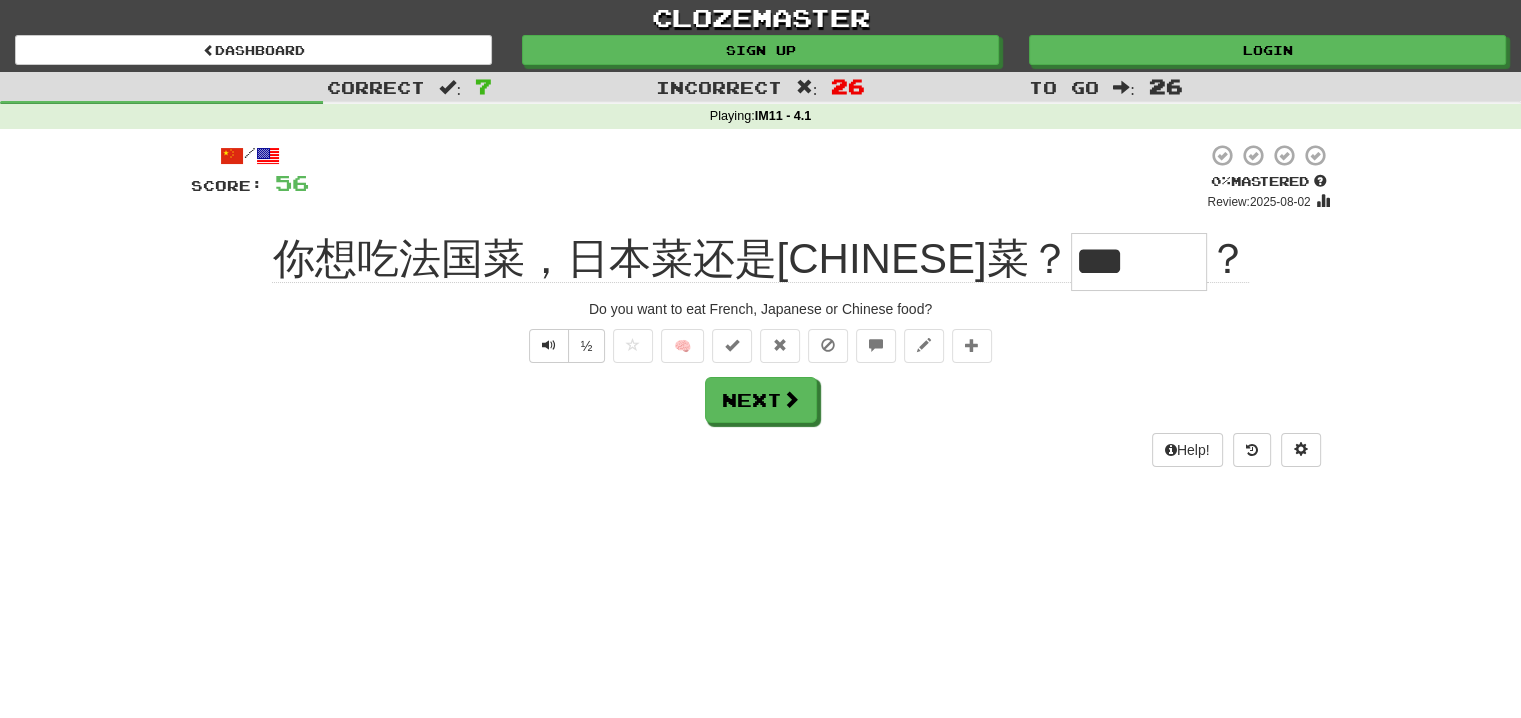 click on "***" at bounding box center (1139, 262) 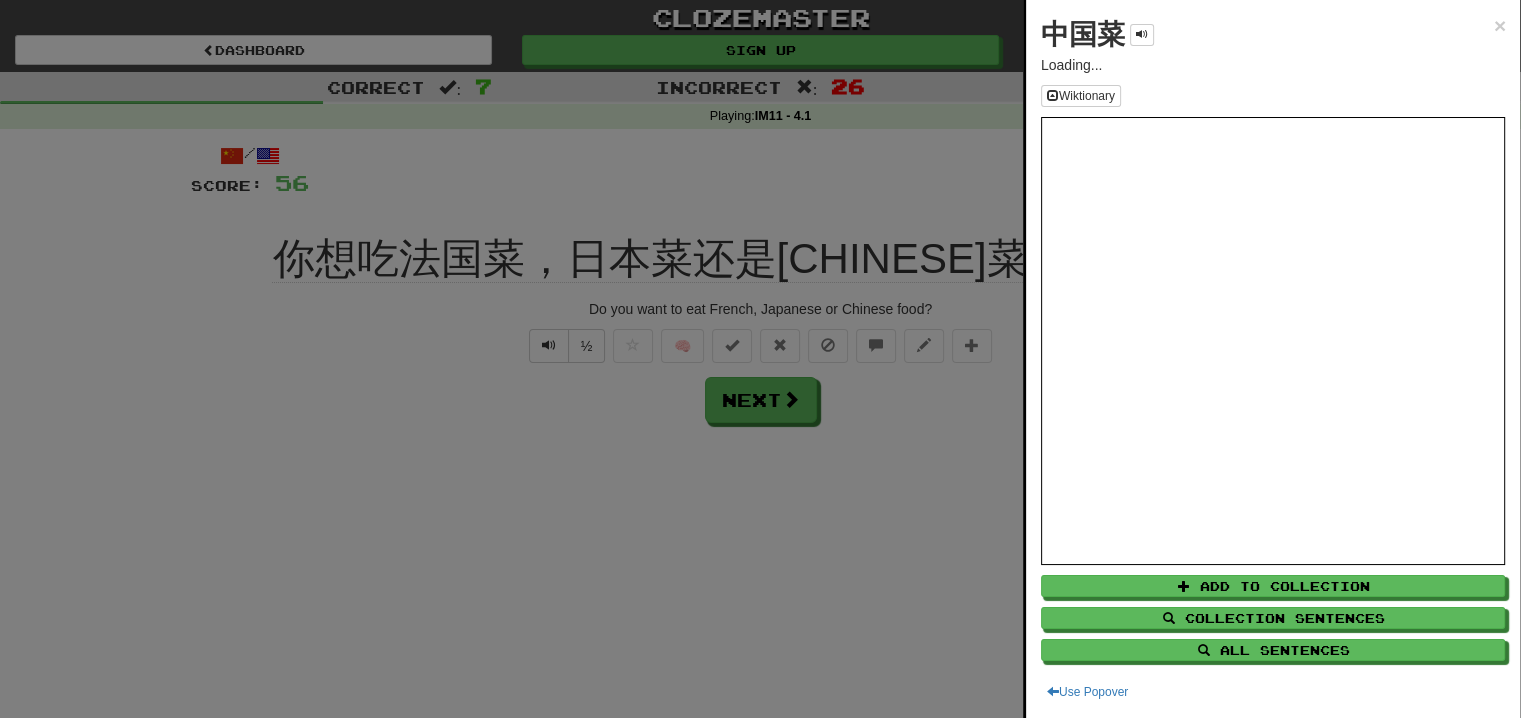 click on "中国菜" at bounding box center [1083, 34] 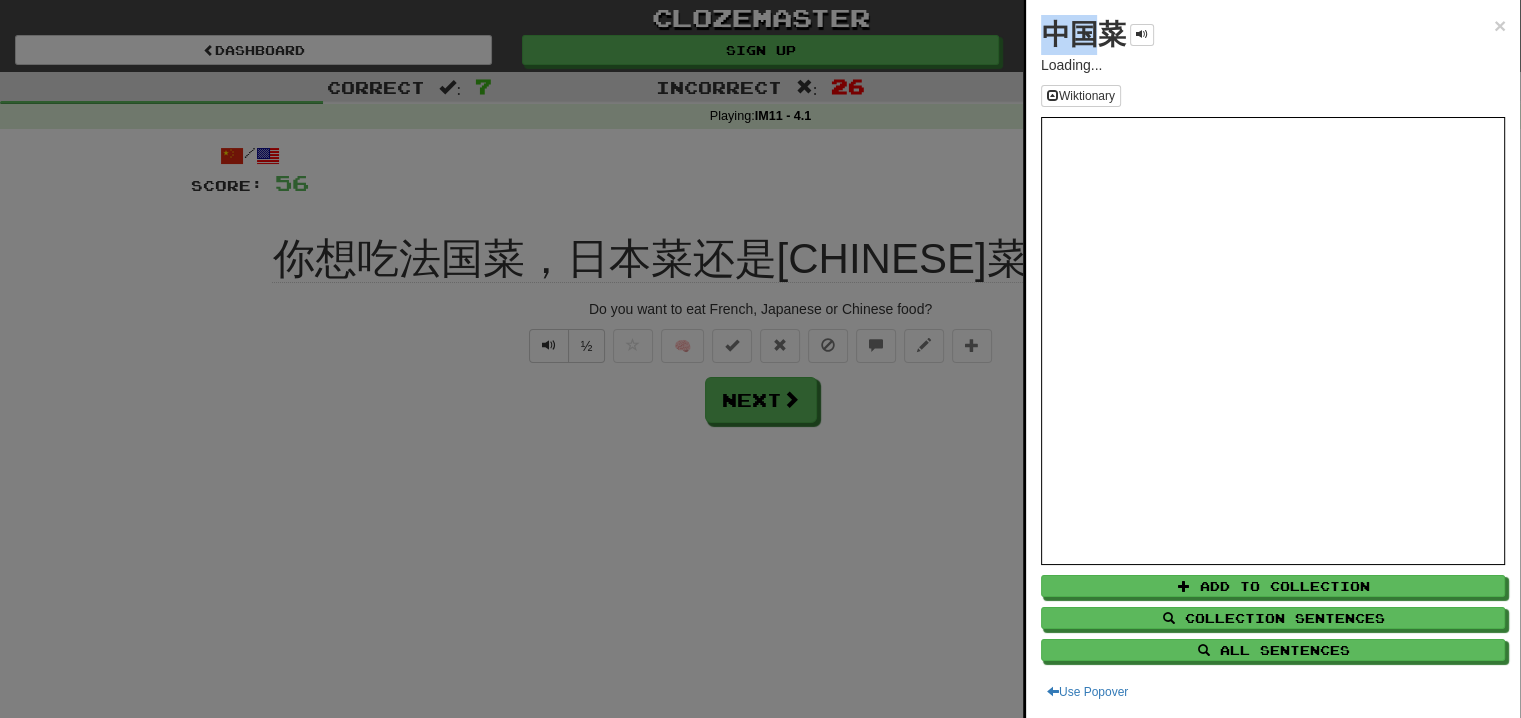 click on "中国菜" at bounding box center (1083, 34) 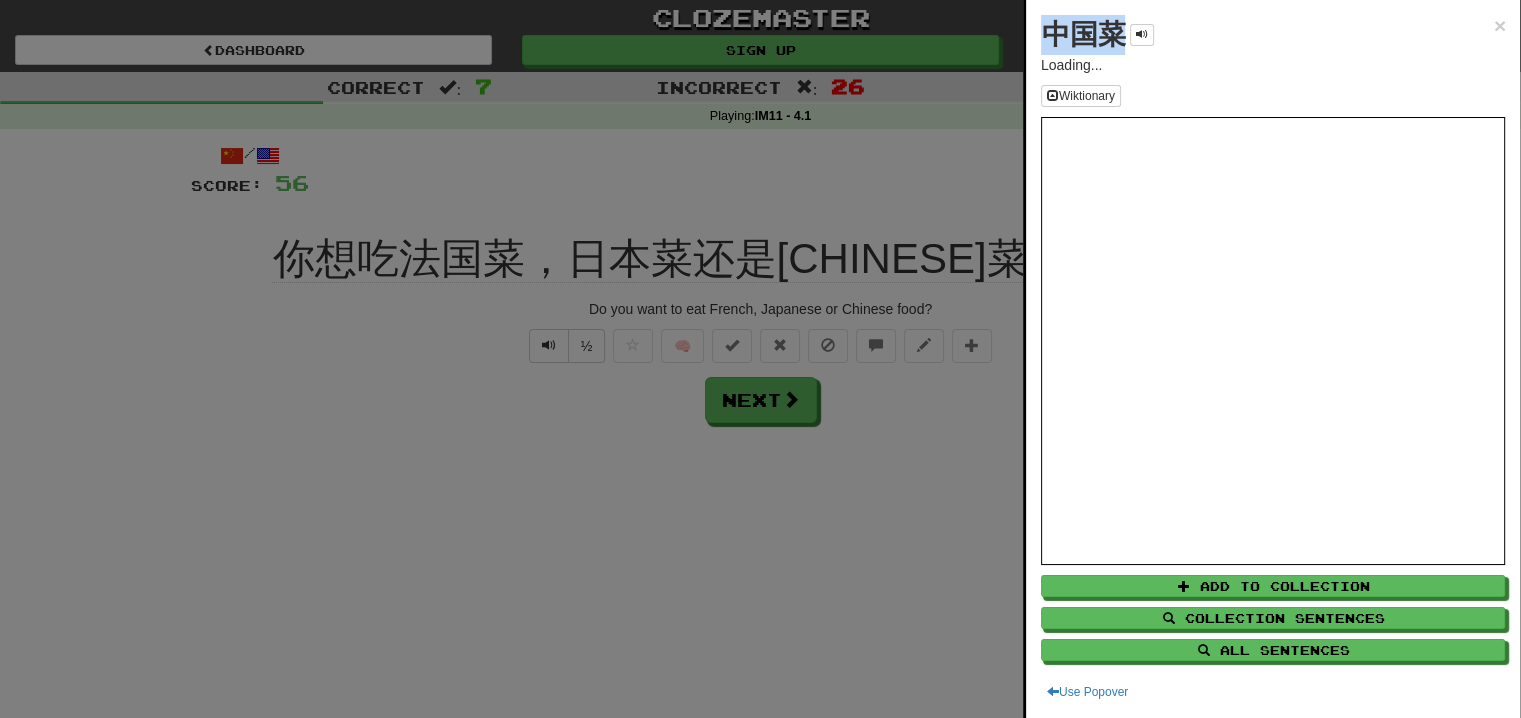 click on "中国菜" at bounding box center (1083, 34) 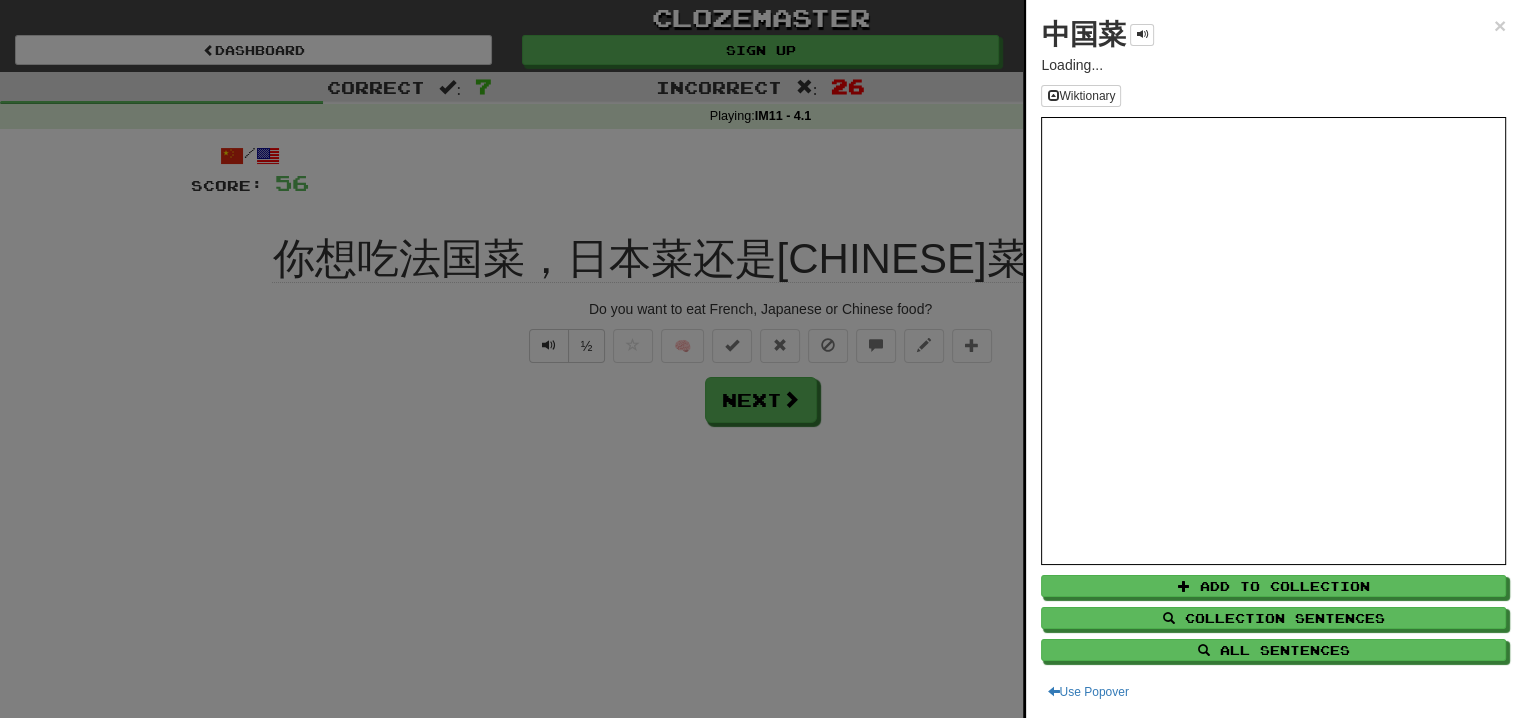 click at bounding box center [760, 359] 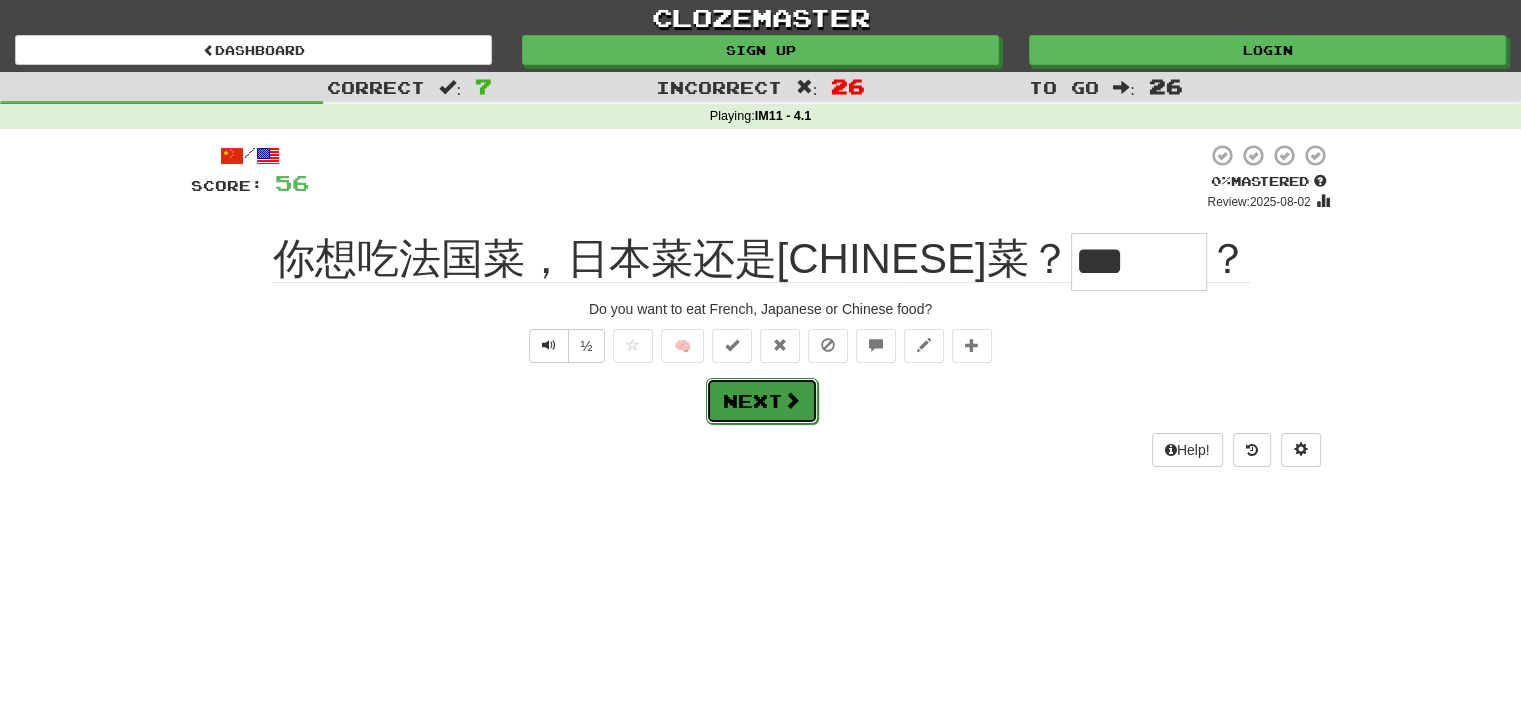 click on "Next" at bounding box center (762, 401) 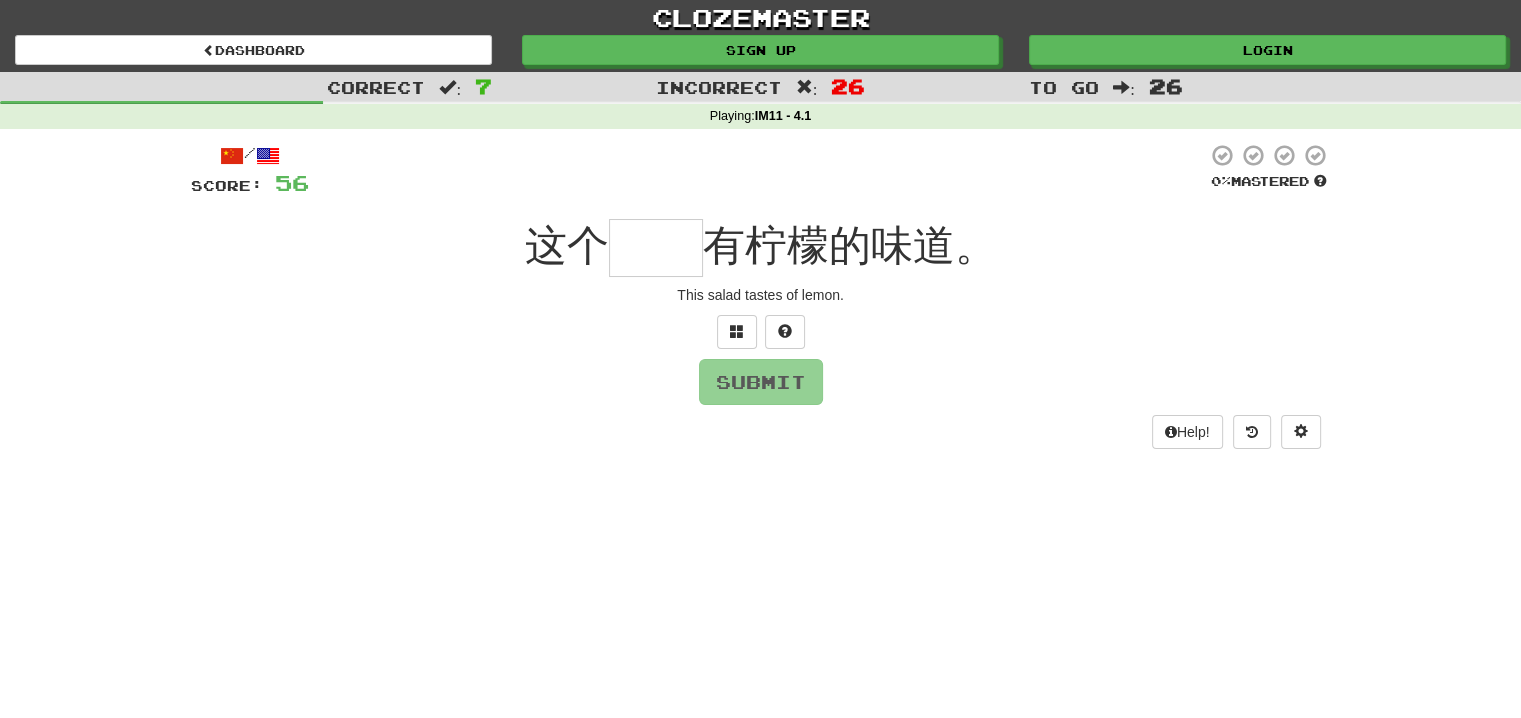 click at bounding box center (656, 248) 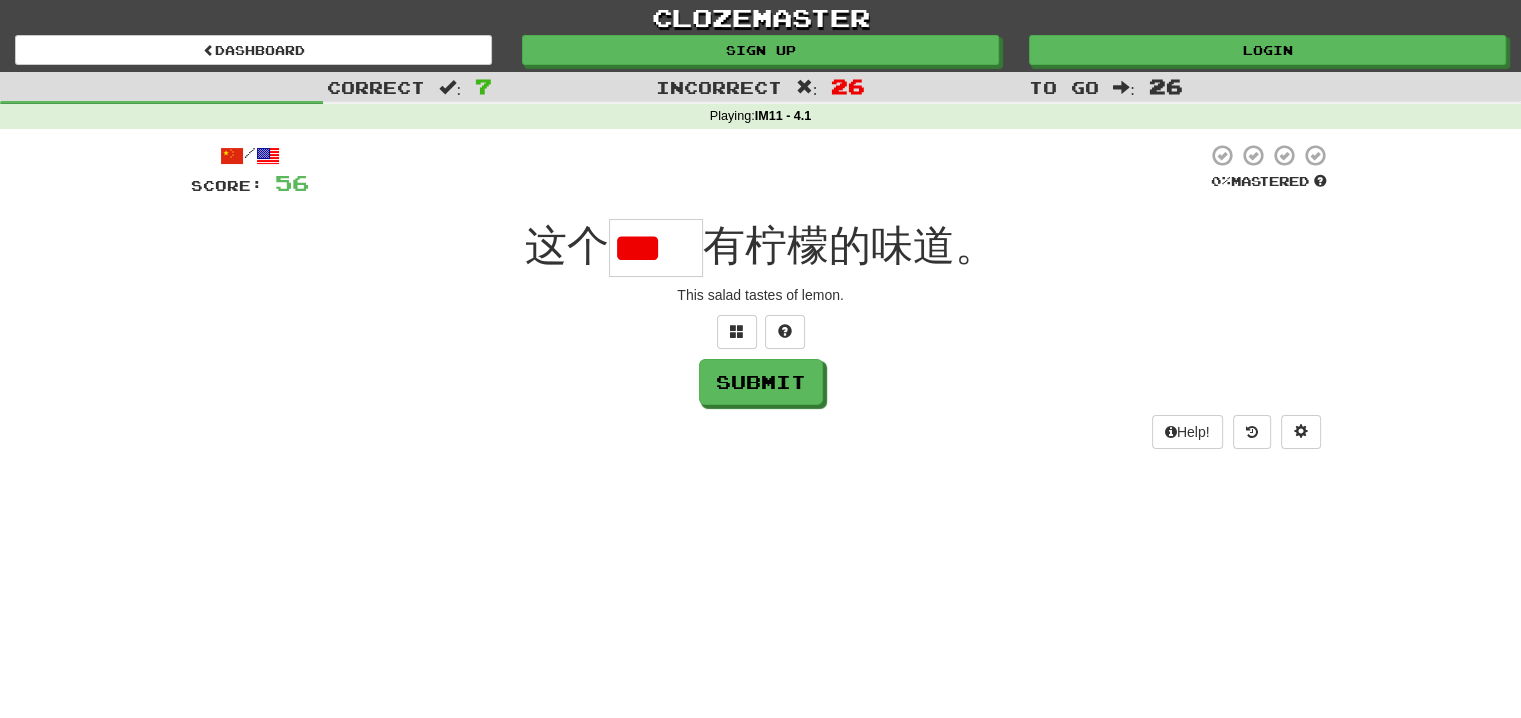 scroll, scrollTop: 0, scrollLeft: 0, axis: both 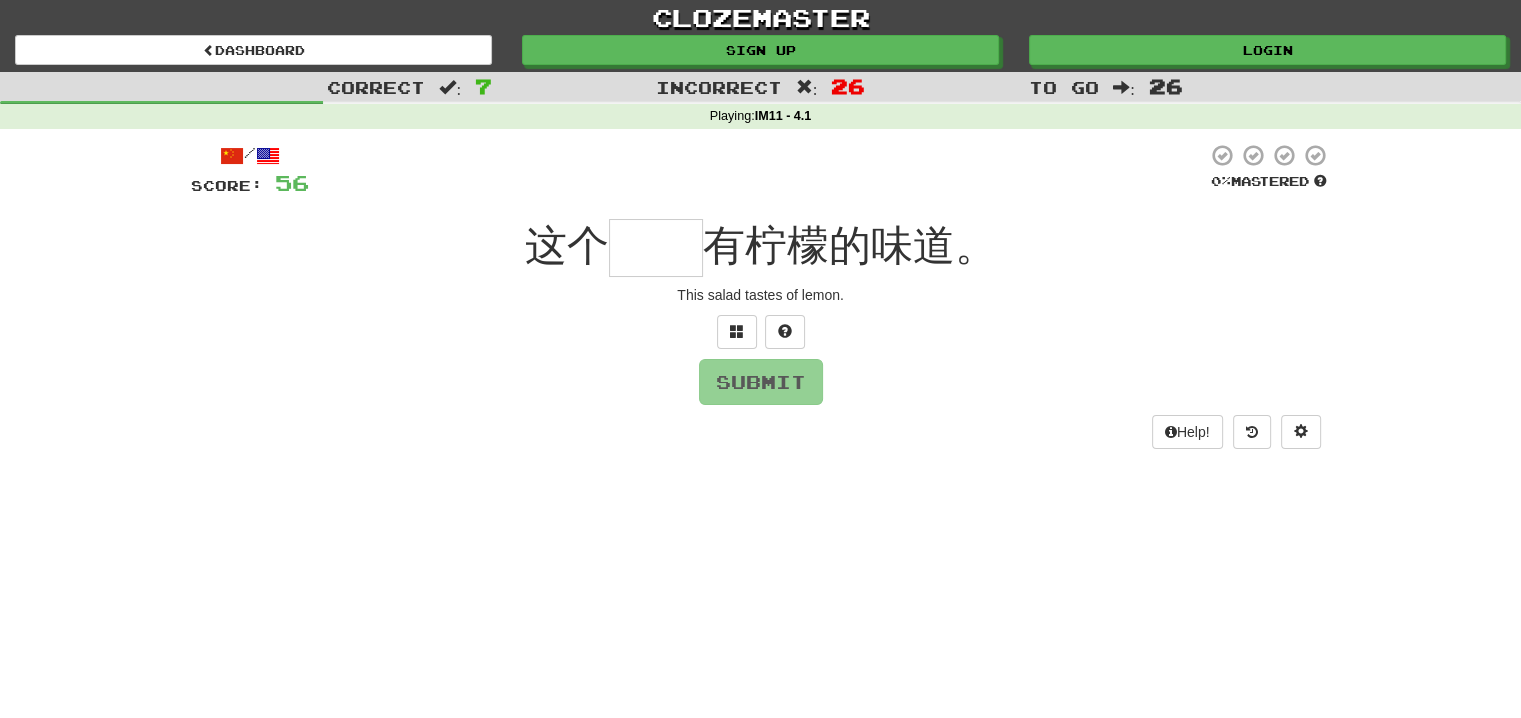 type on "*" 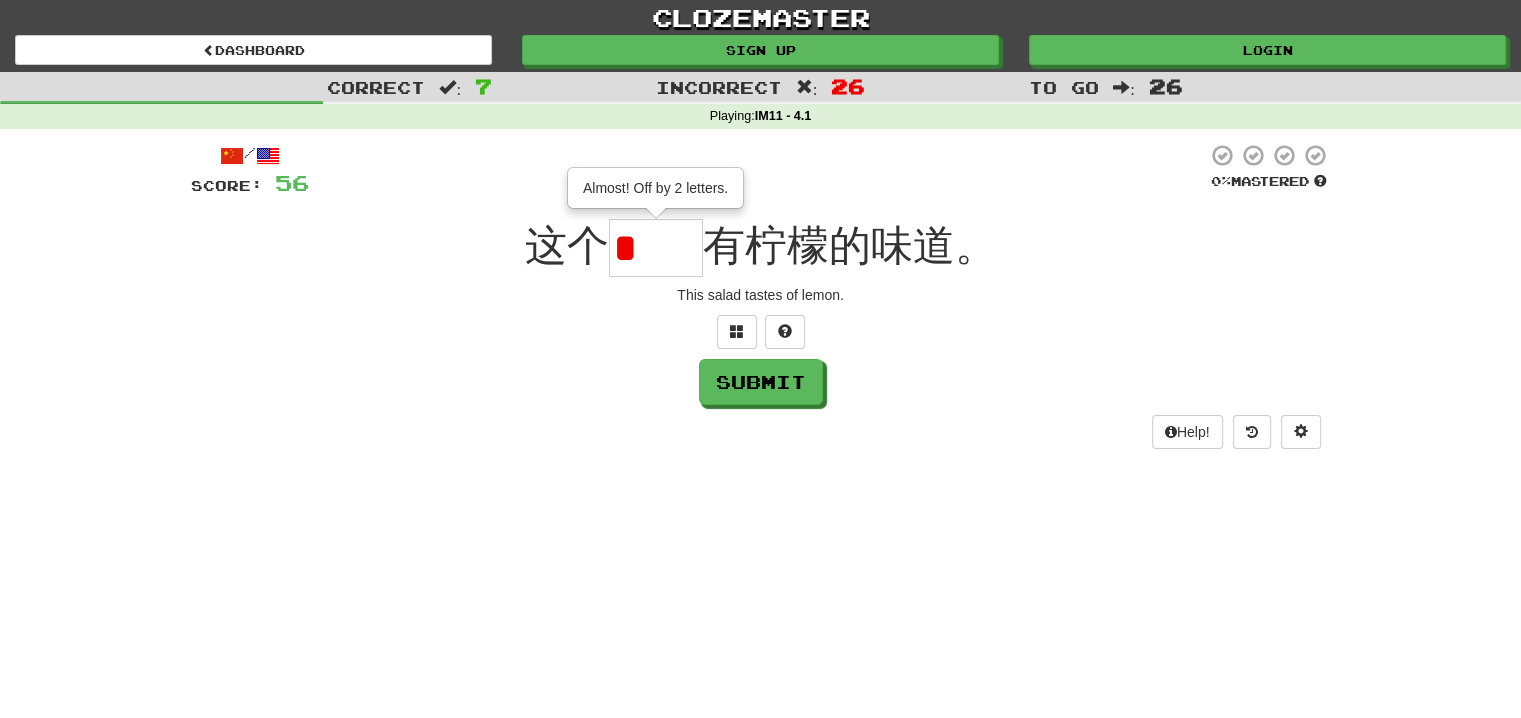 type on "**" 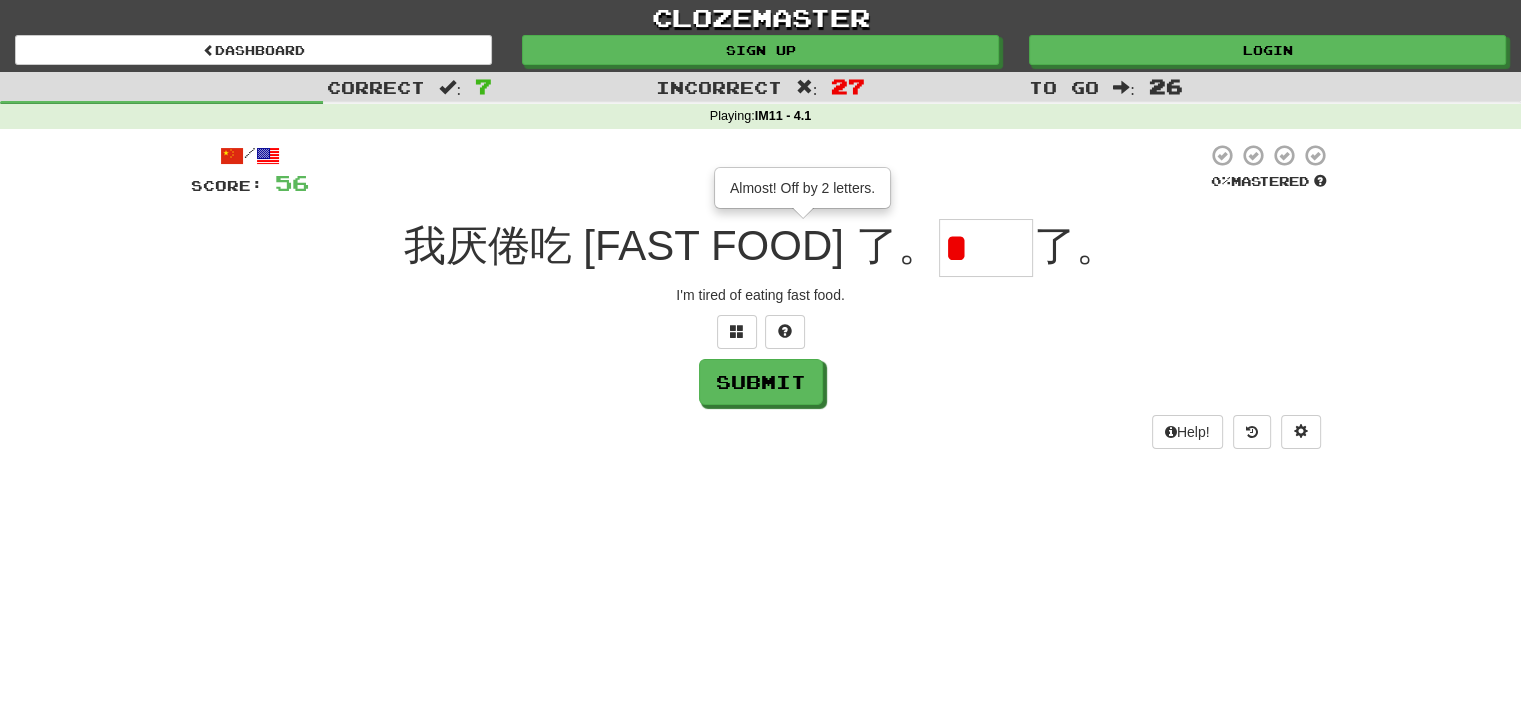 type on "**" 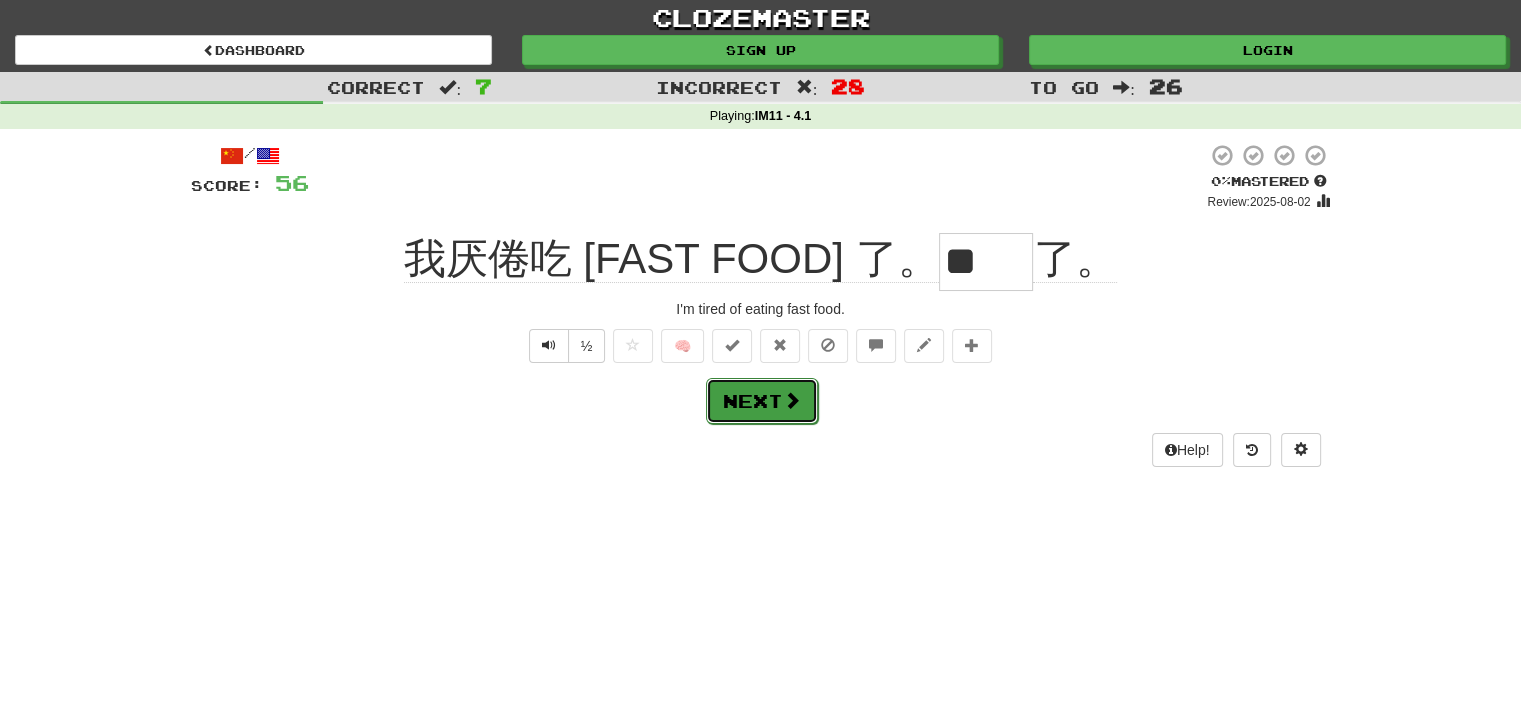 click on "Next" at bounding box center (762, 401) 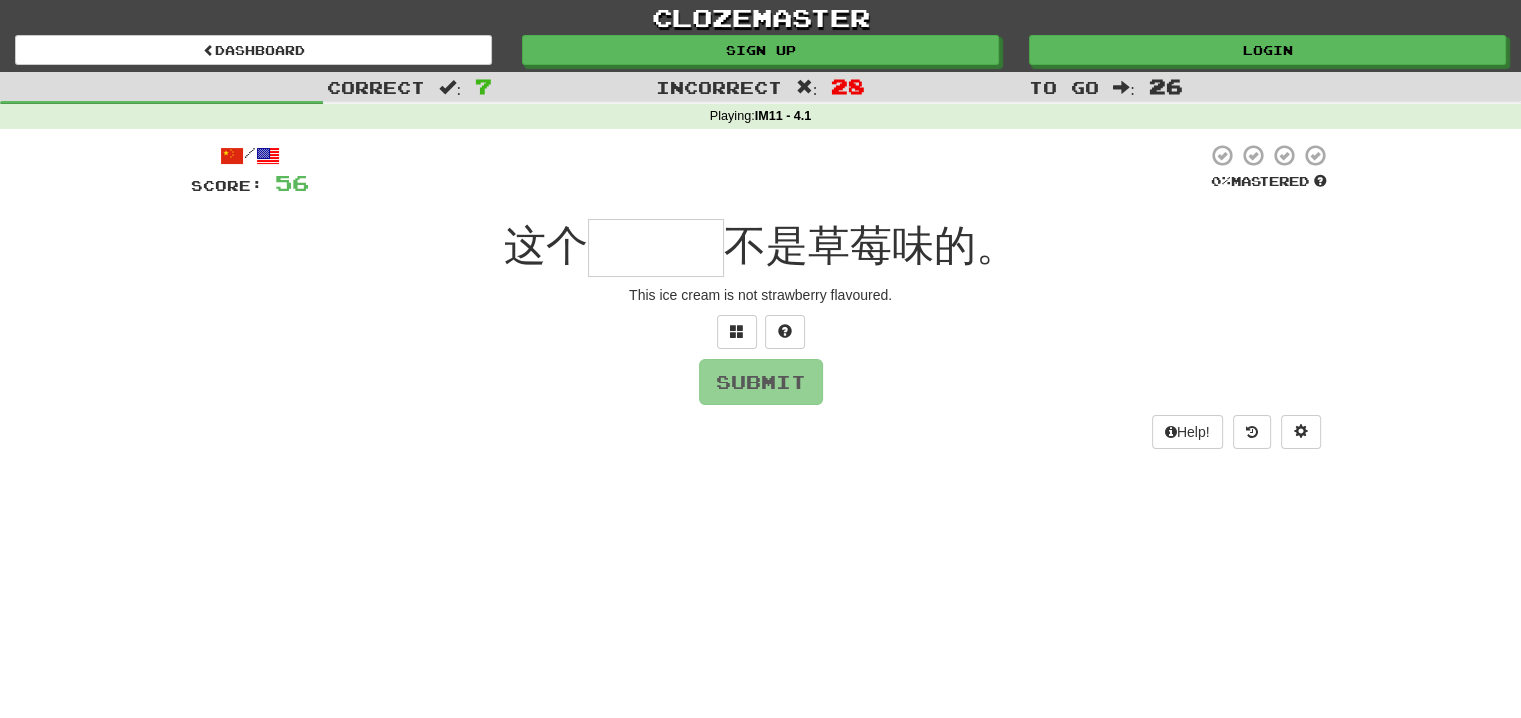 click at bounding box center (656, 248) 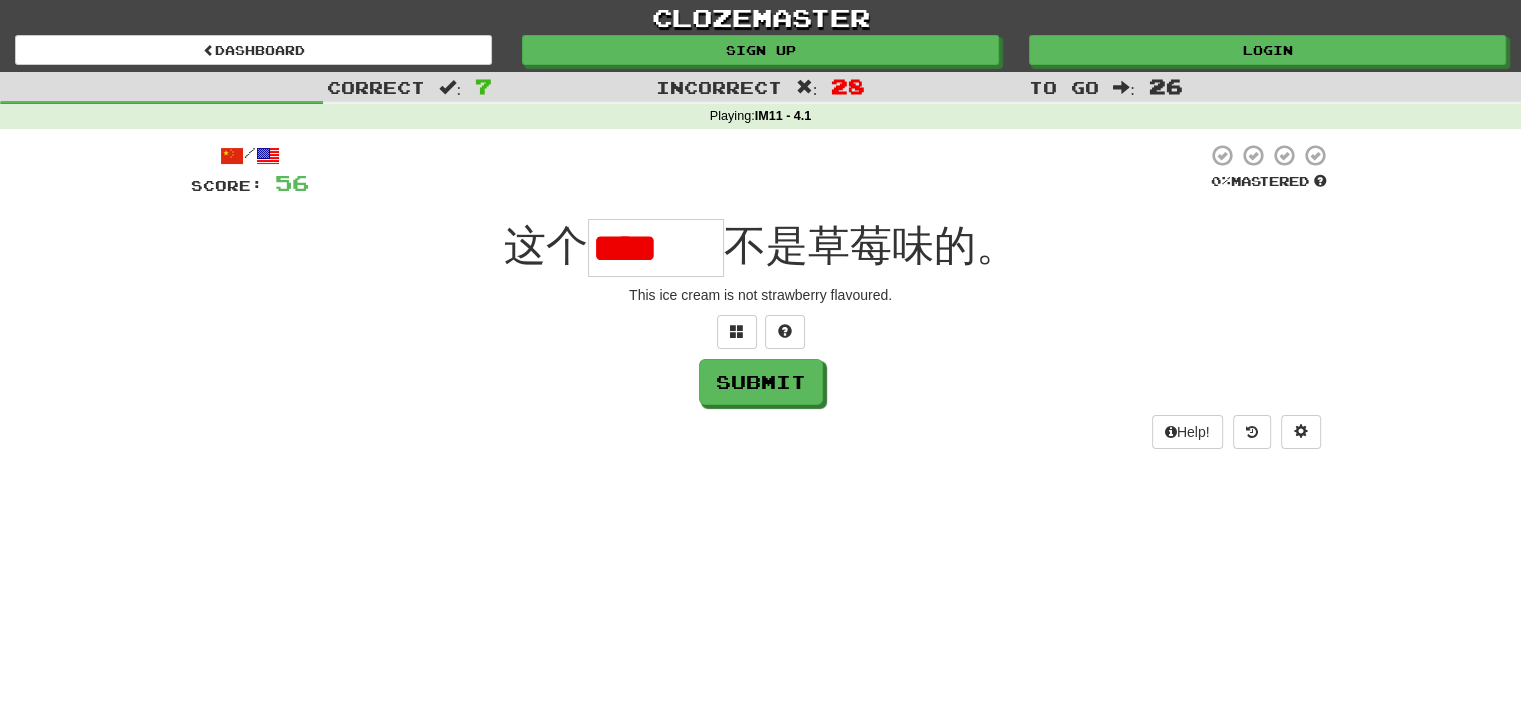 type on "*" 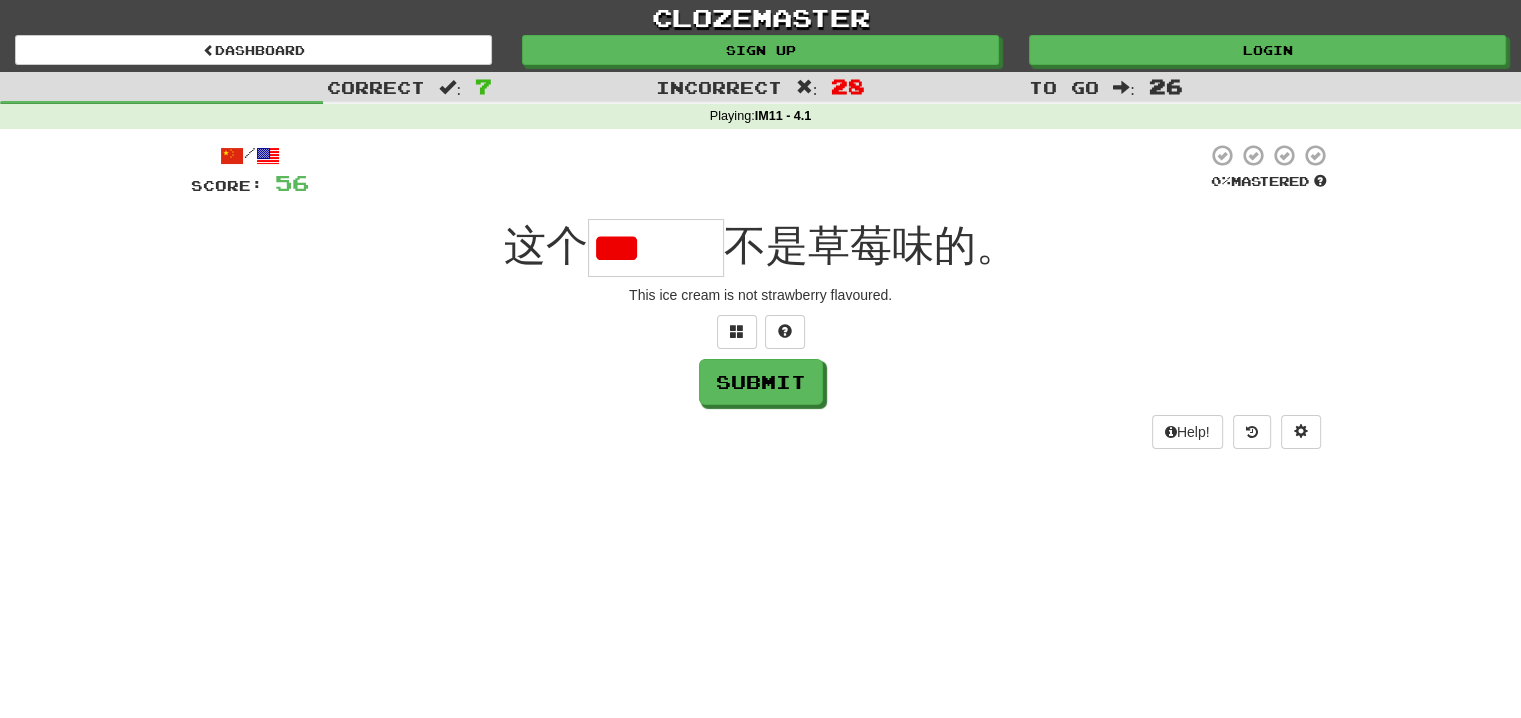 type on "*" 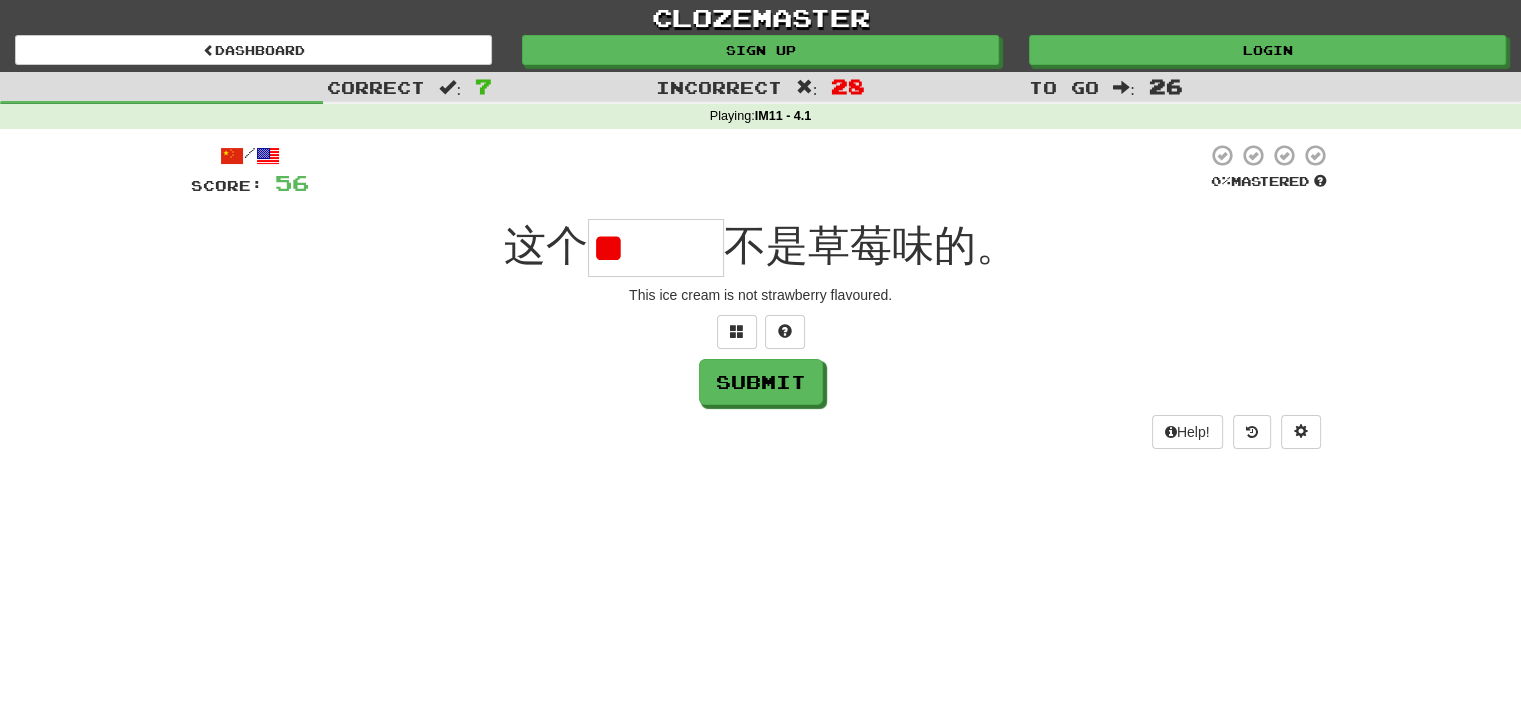 type on "*" 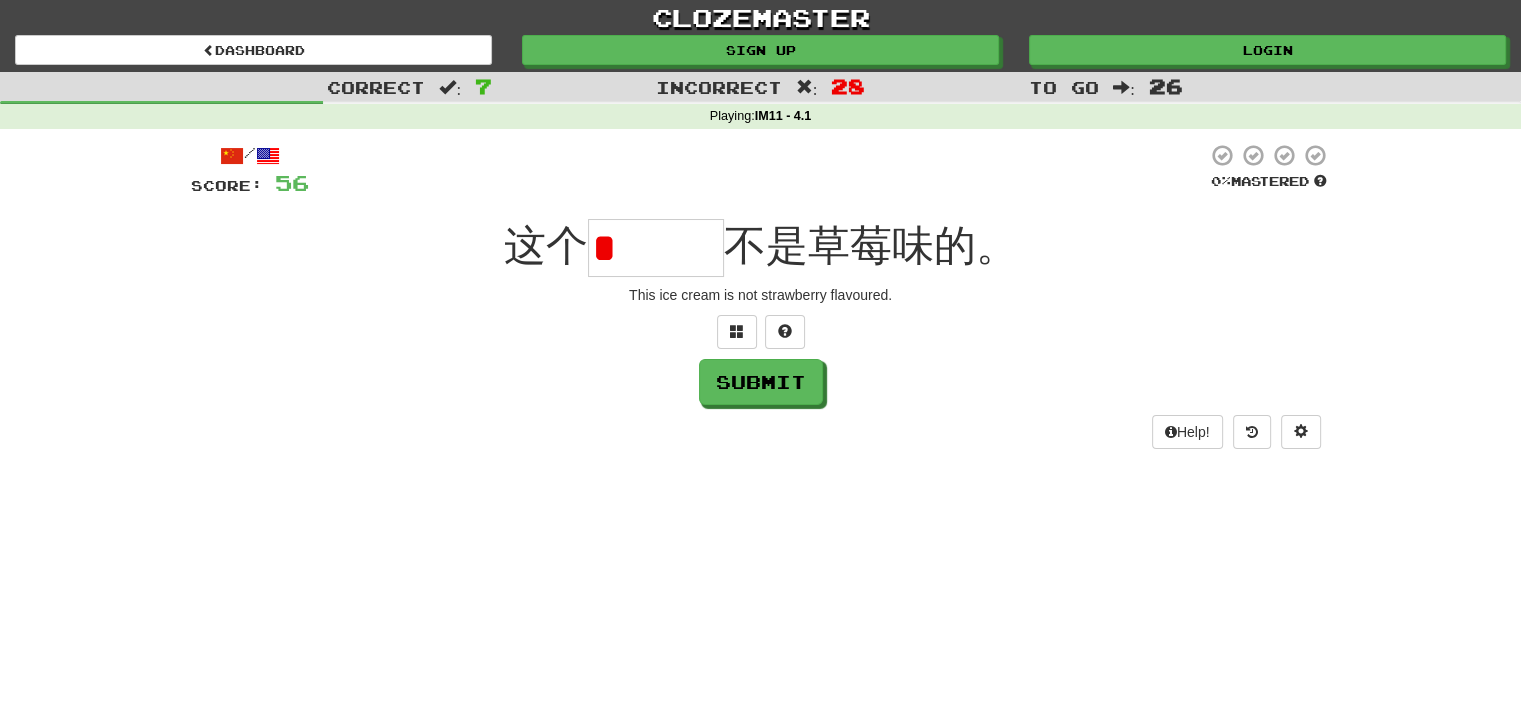 type on "***" 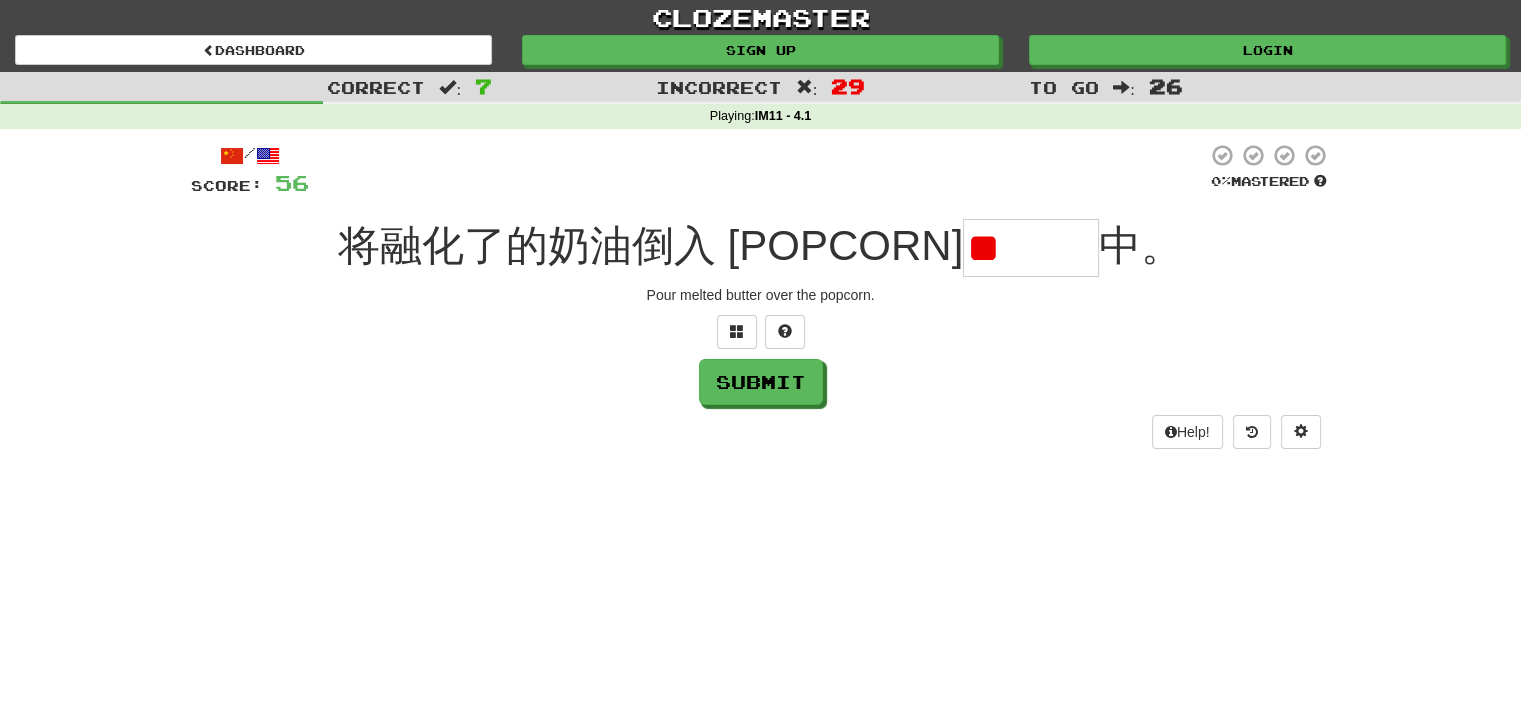 type on "*" 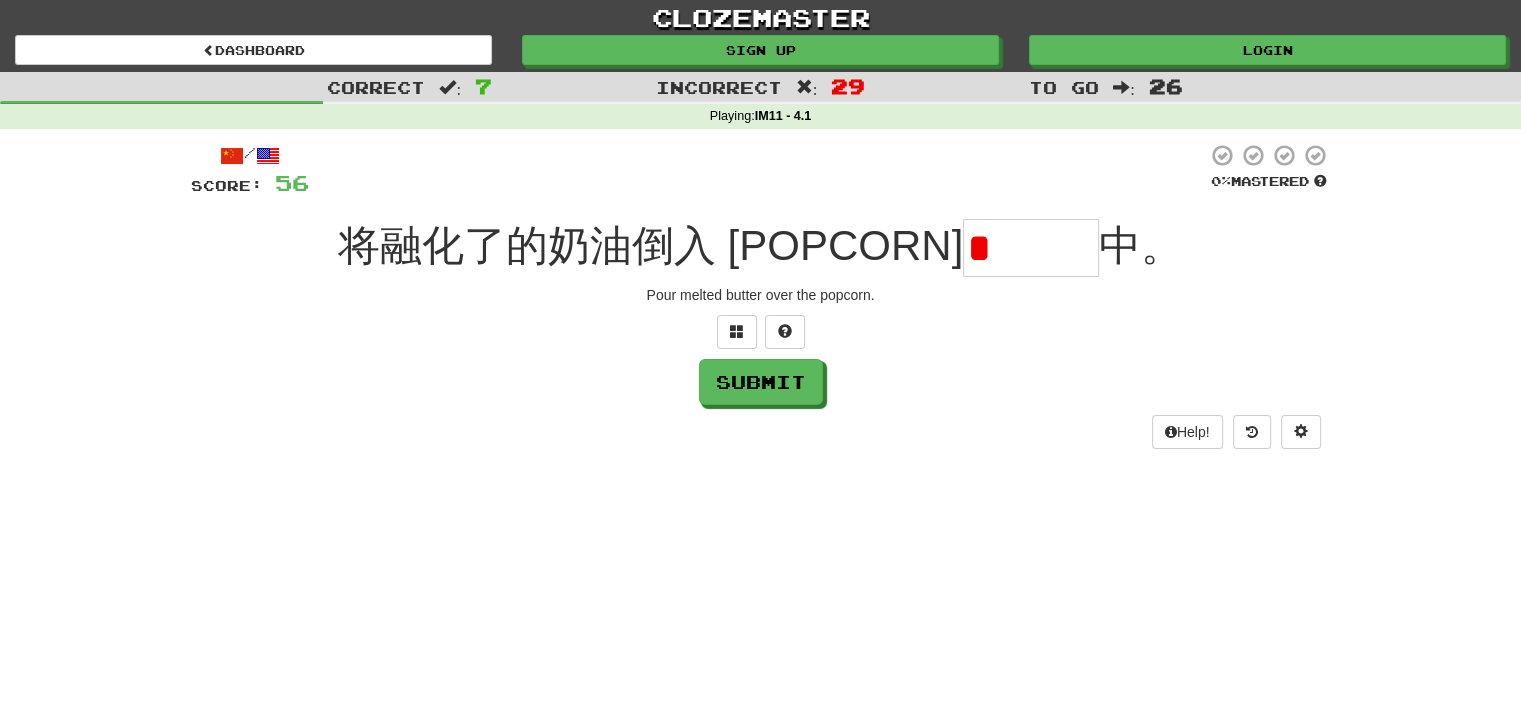type on "***" 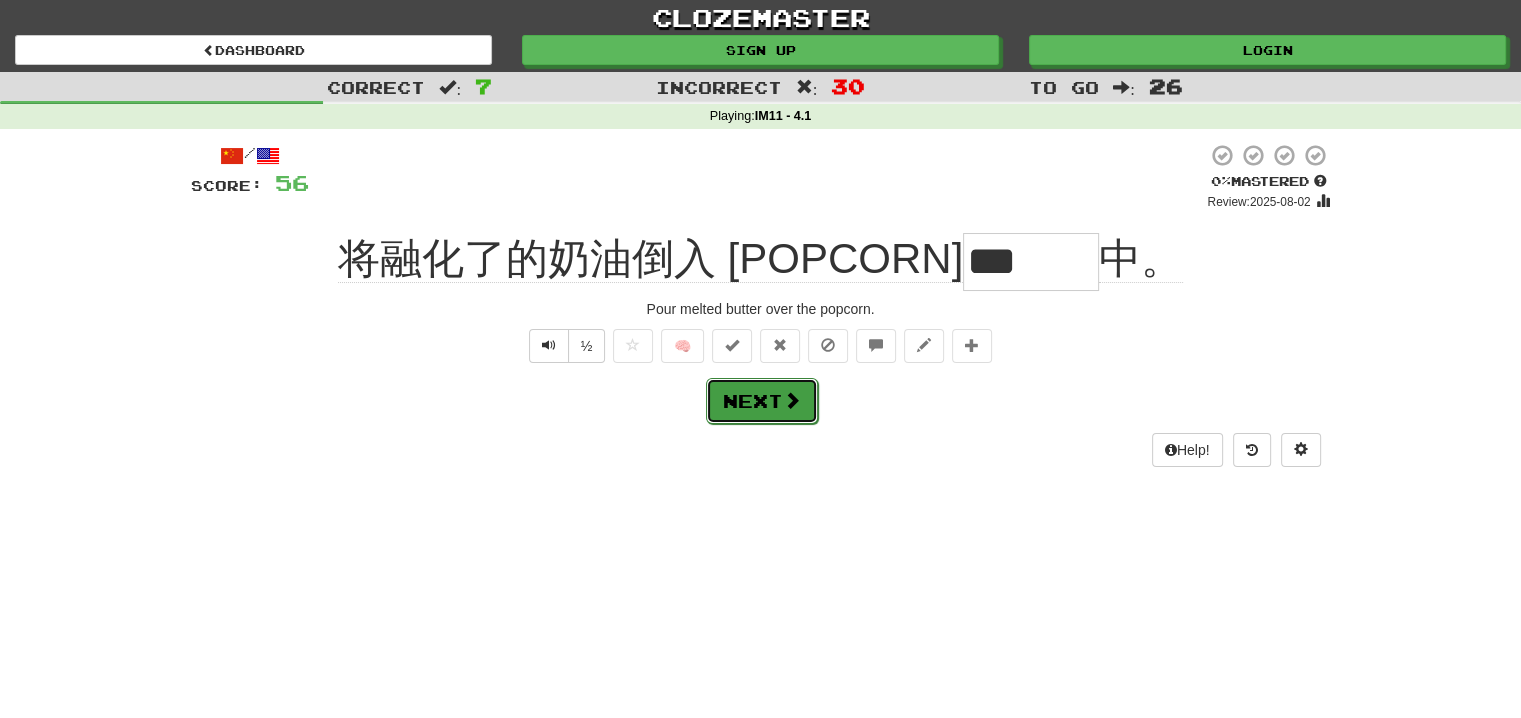 click on "Next" at bounding box center (762, 401) 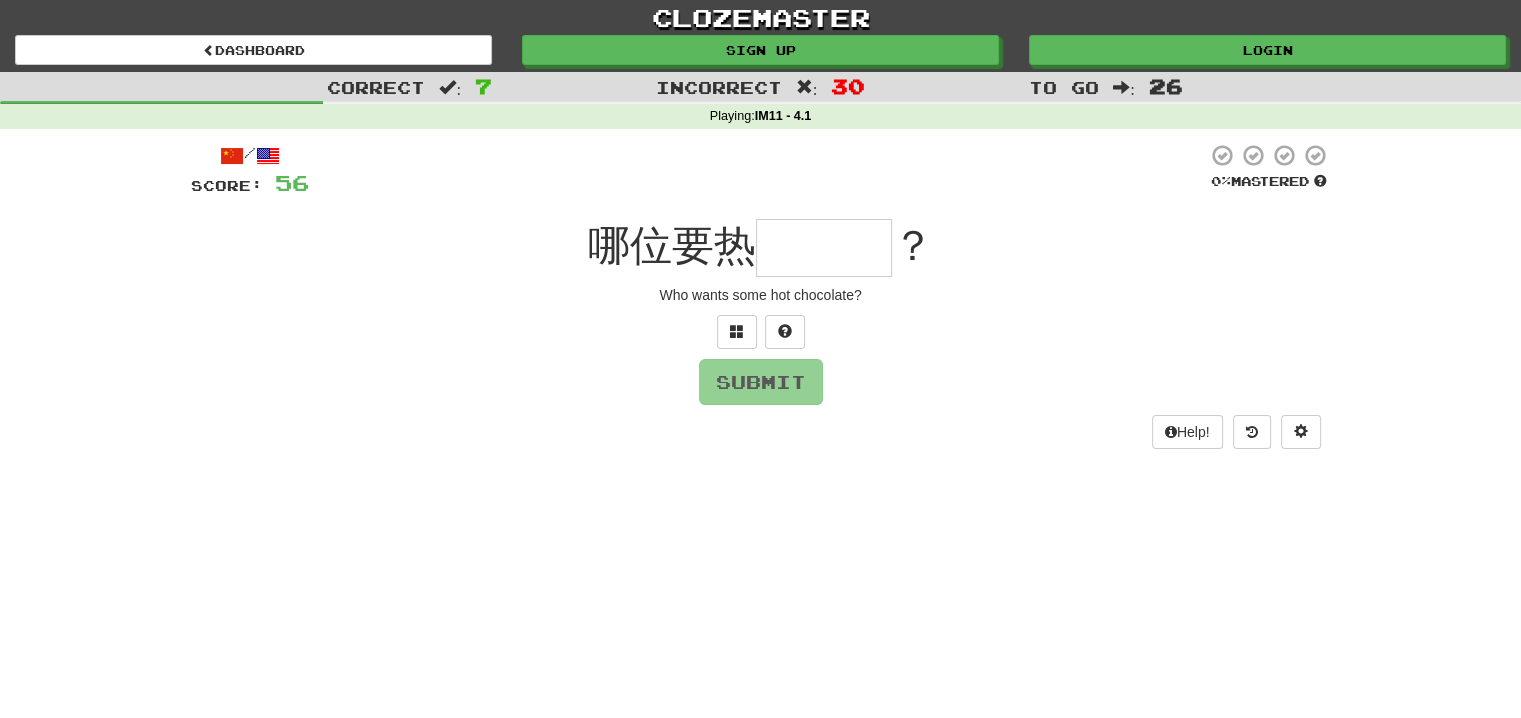 click at bounding box center (824, 248) 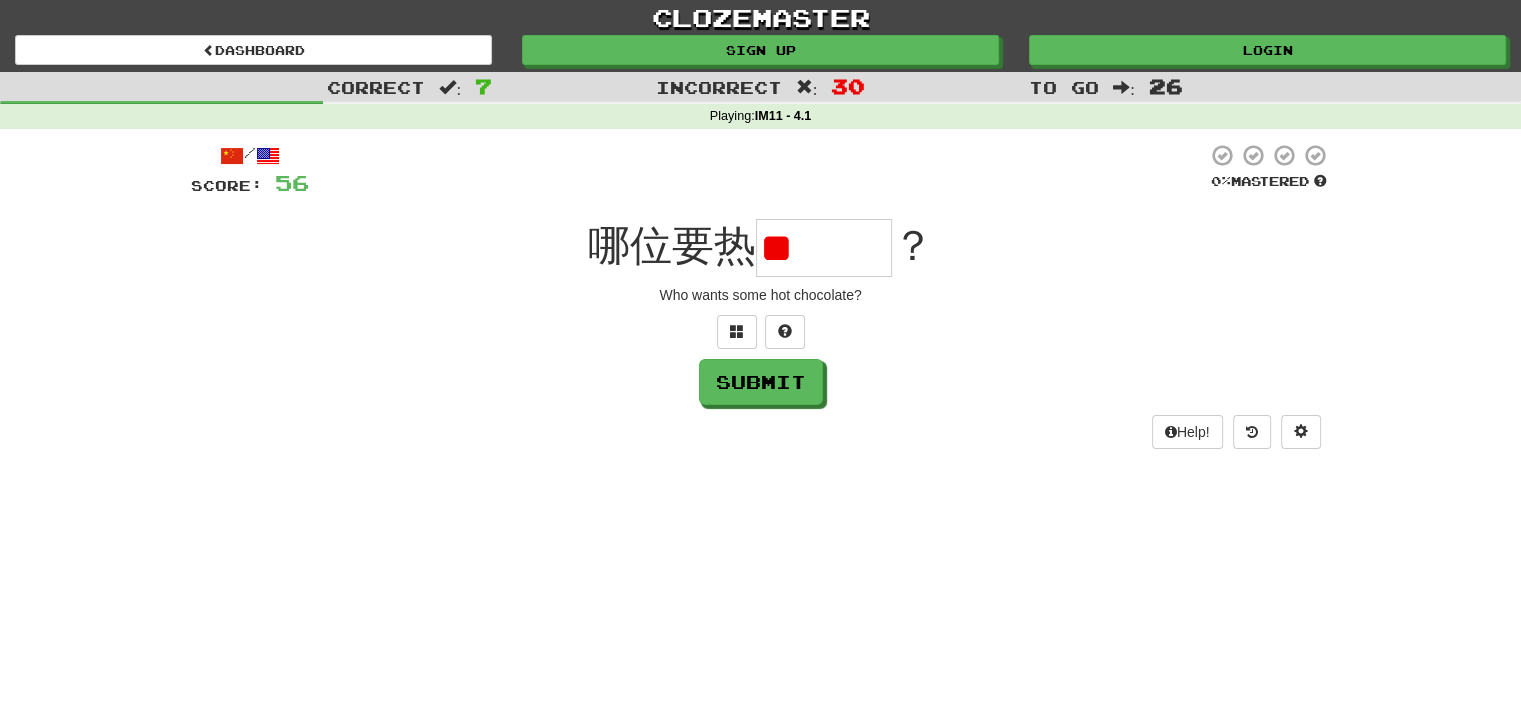 type on "*" 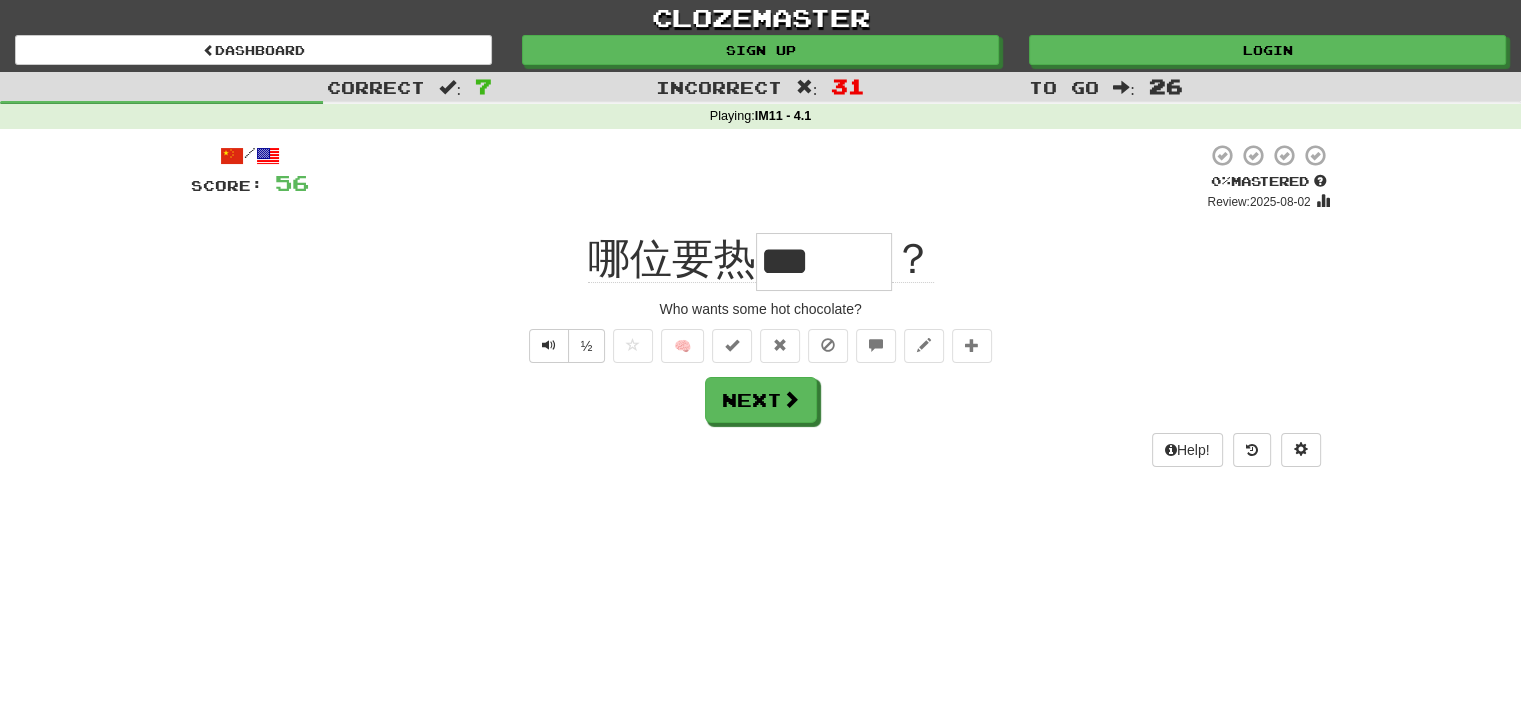 click on "***" at bounding box center (824, 262) 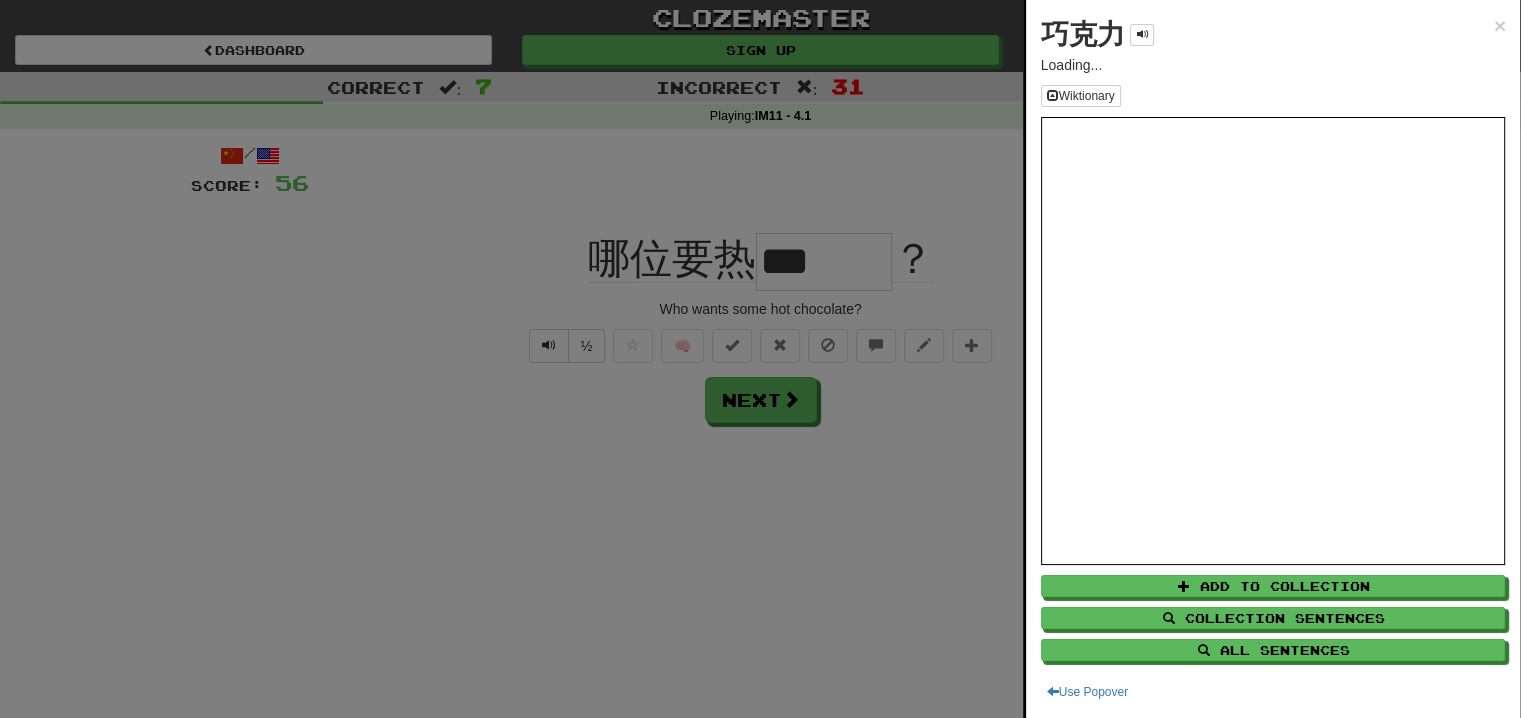 click on "巧克力" at bounding box center (1083, 34) 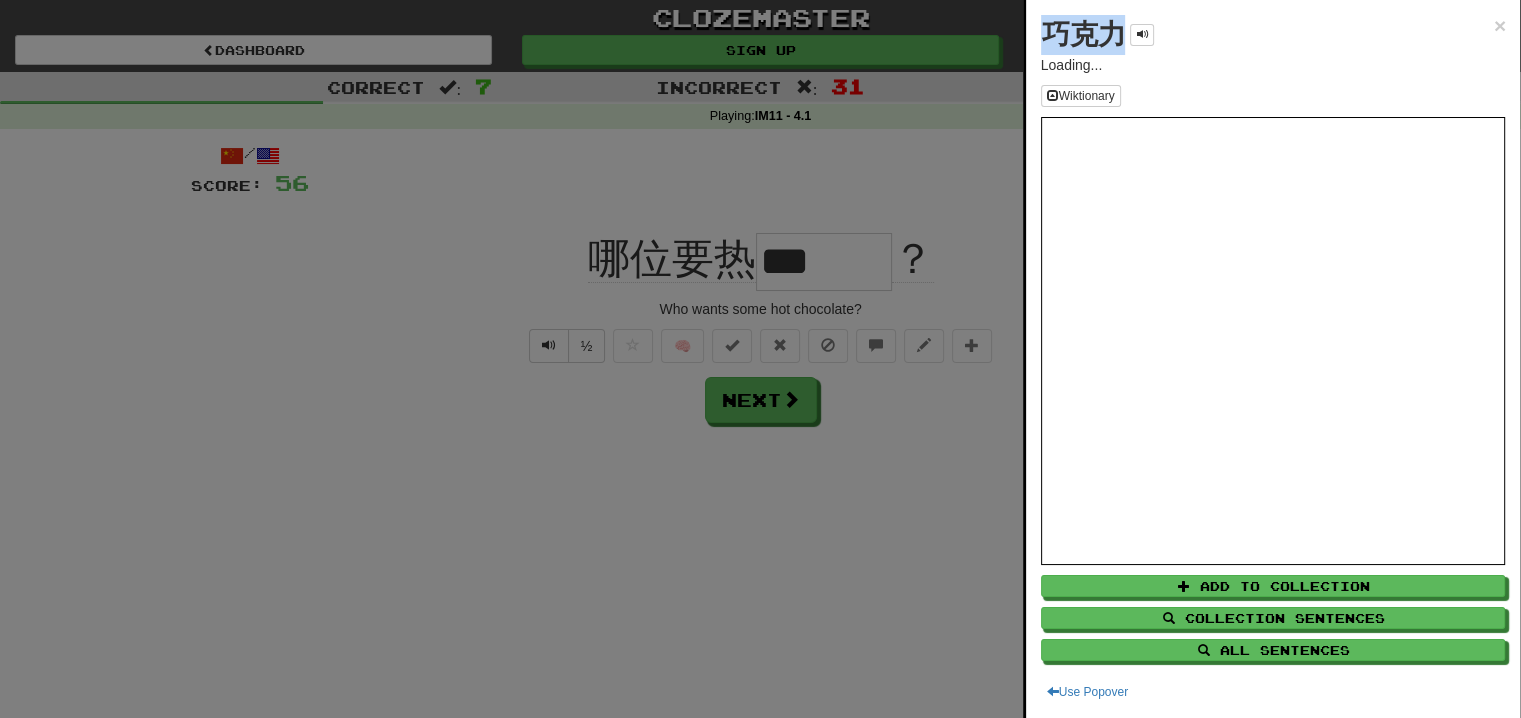click on "巧克力" at bounding box center (1083, 34) 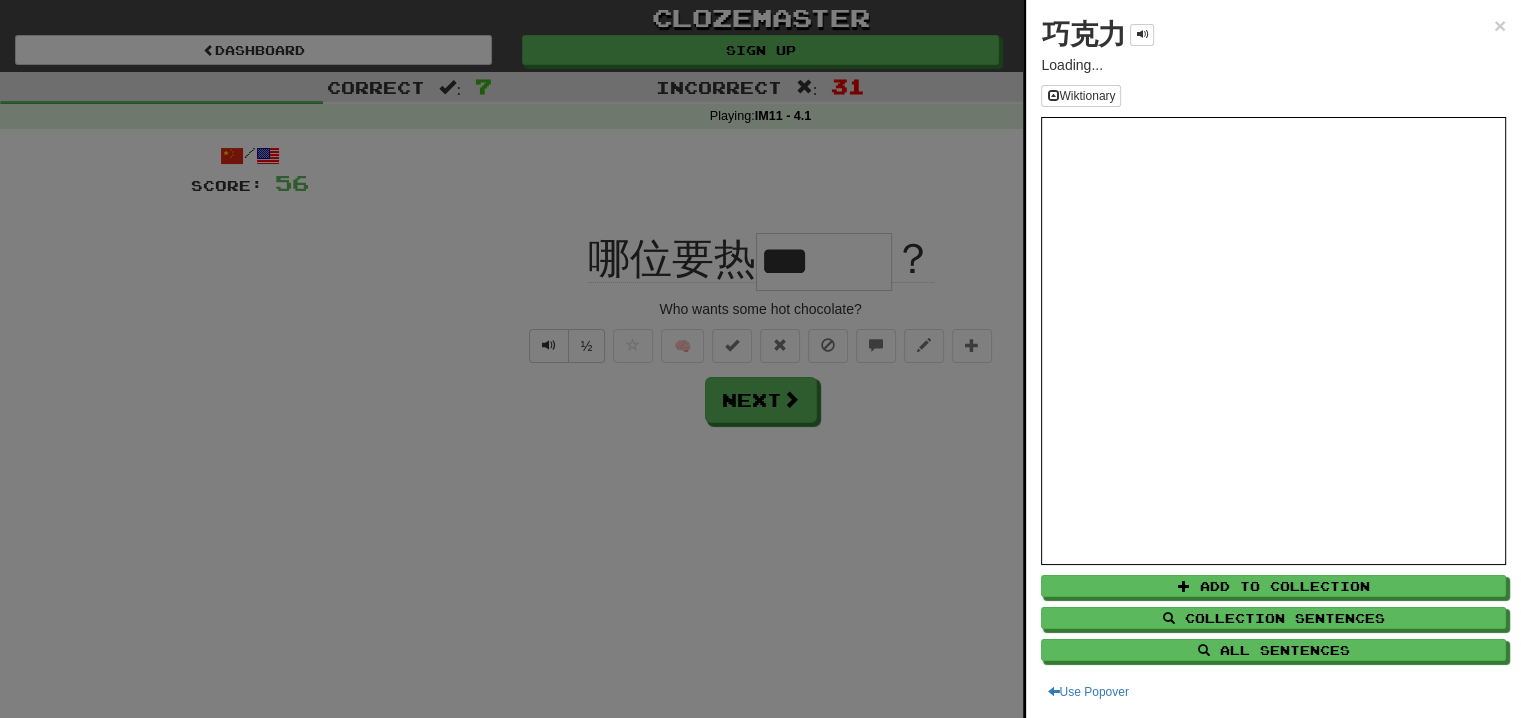 click at bounding box center (760, 359) 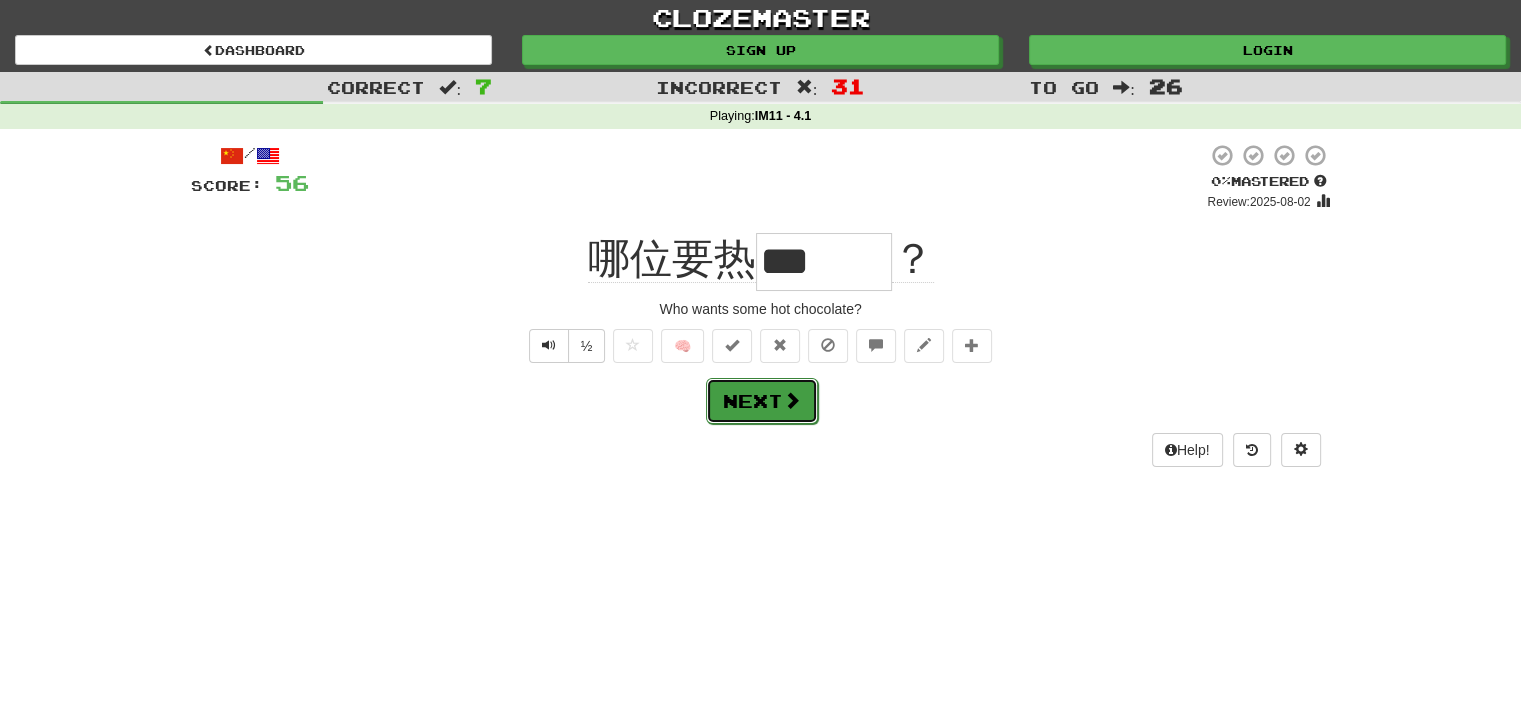 click on "Next" at bounding box center [762, 401] 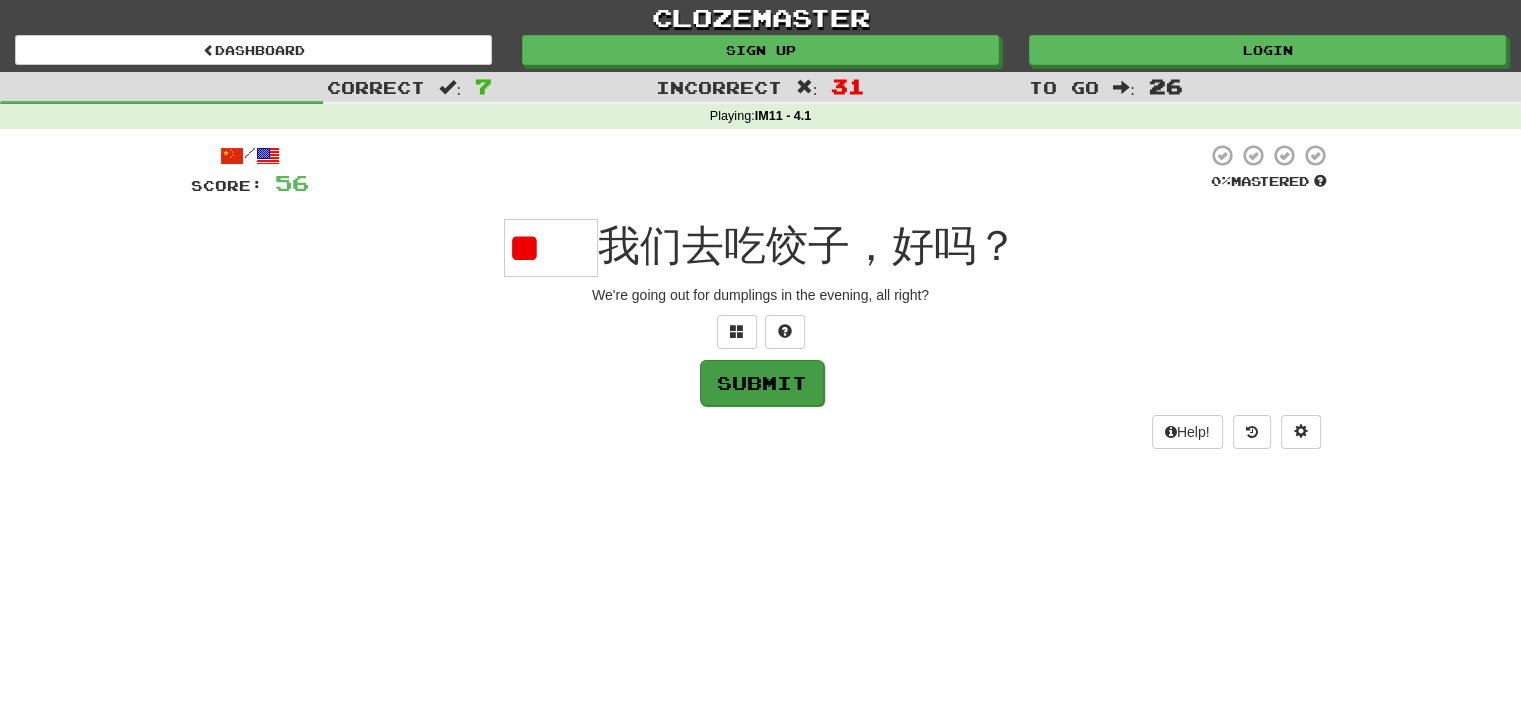 scroll, scrollTop: 0, scrollLeft: 0, axis: both 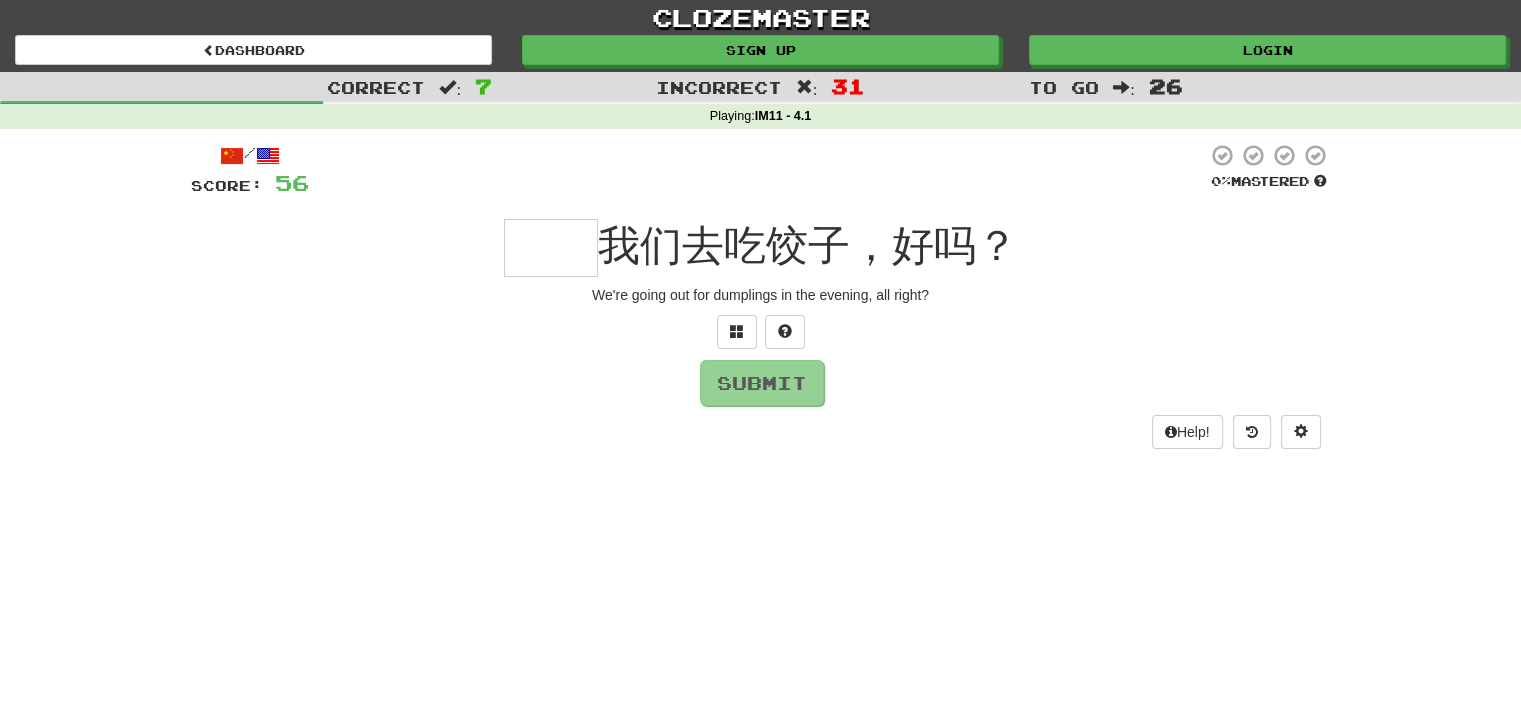 type on "*" 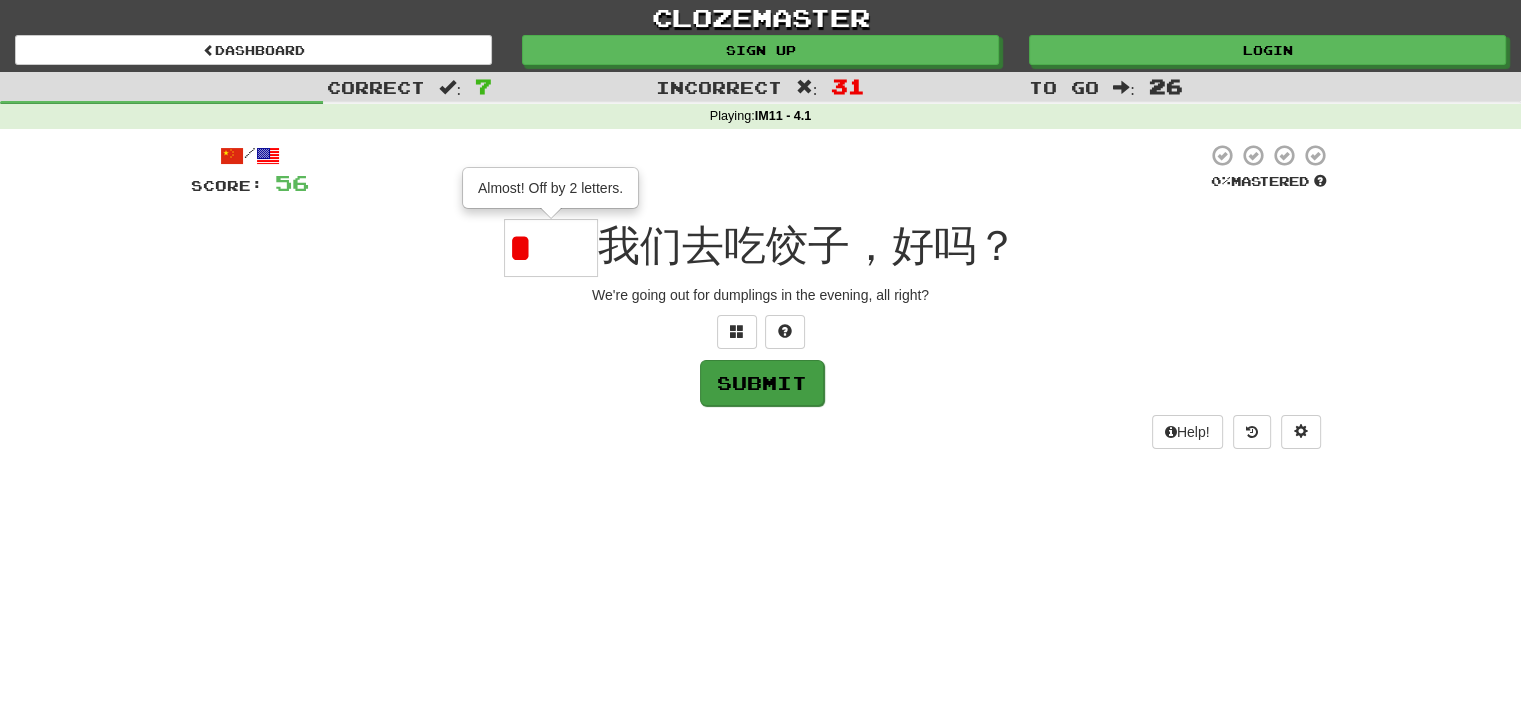 type on "**" 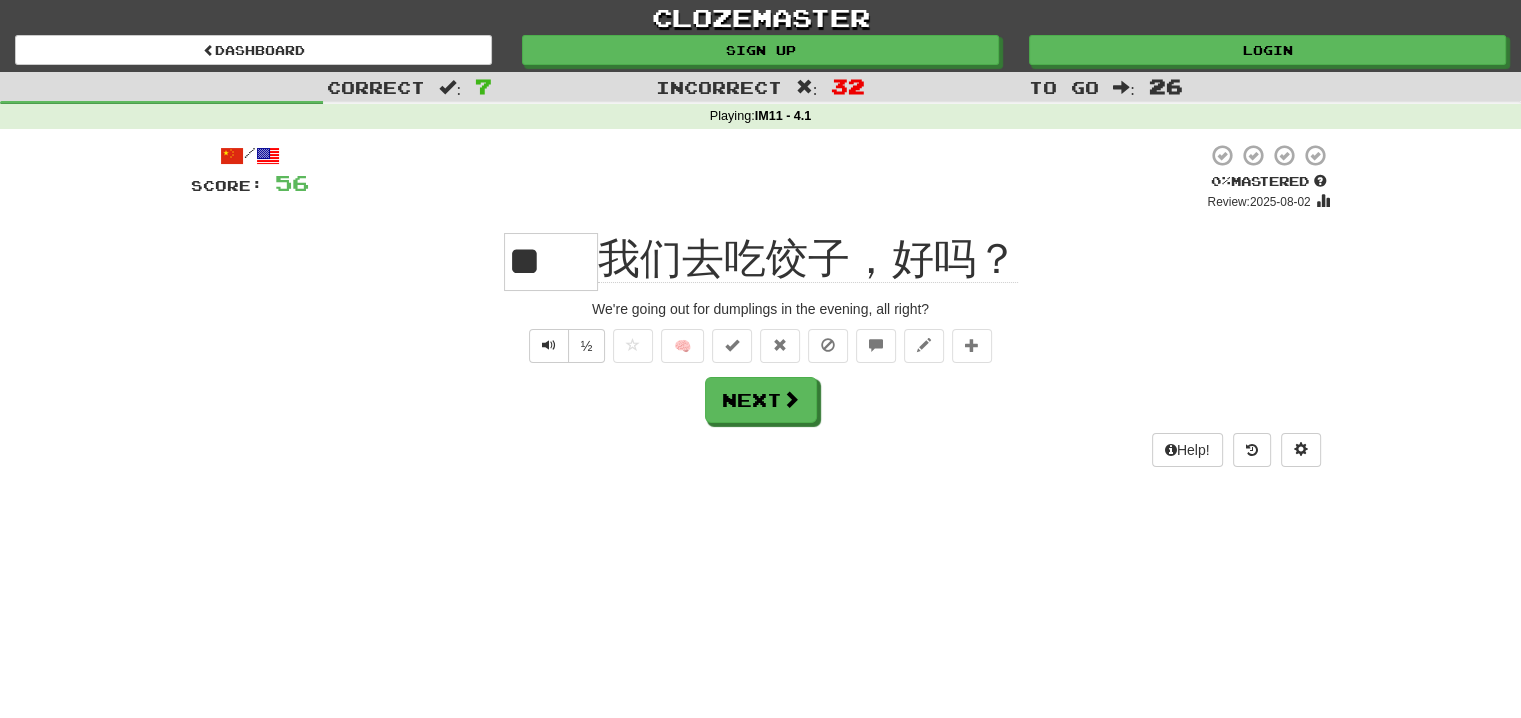 click on "Help!" at bounding box center [761, 450] 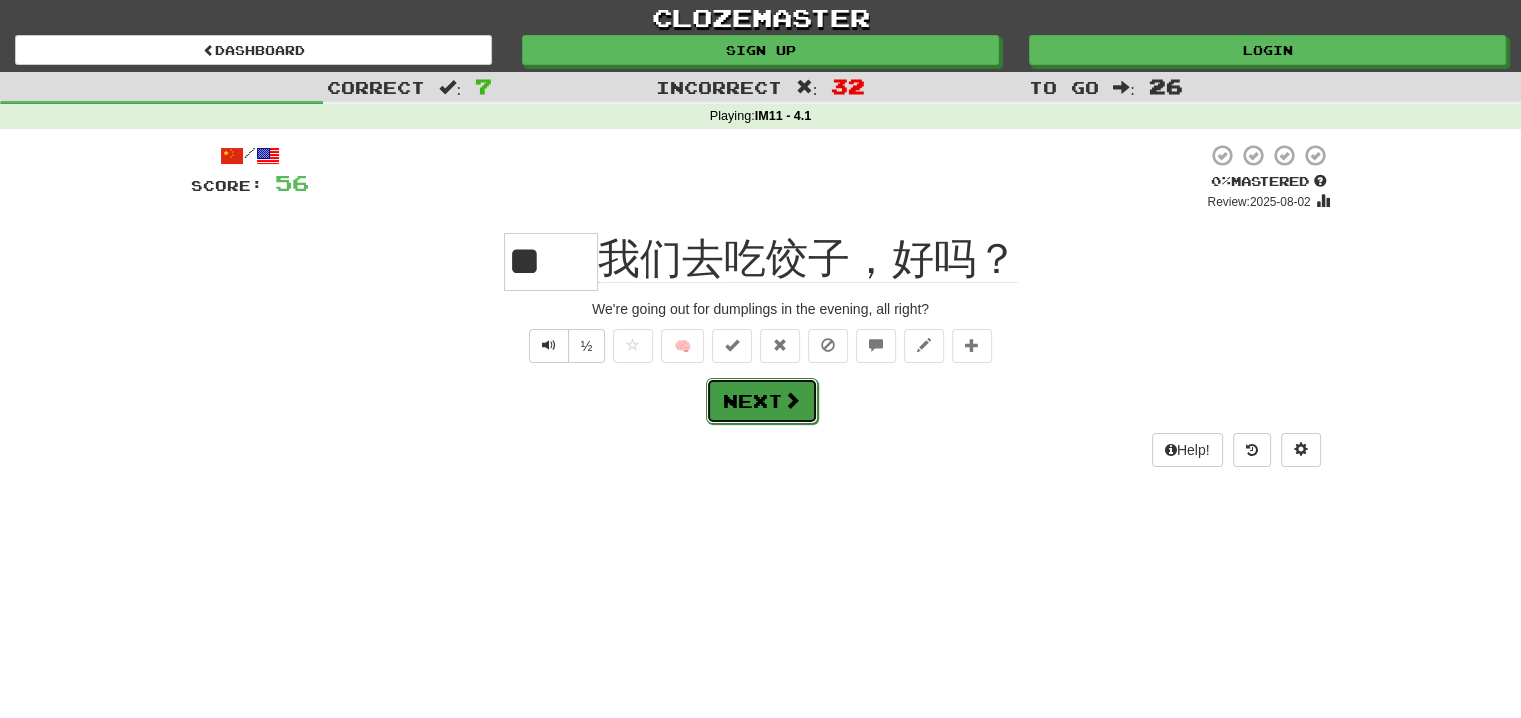 click on "Next" at bounding box center [762, 401] 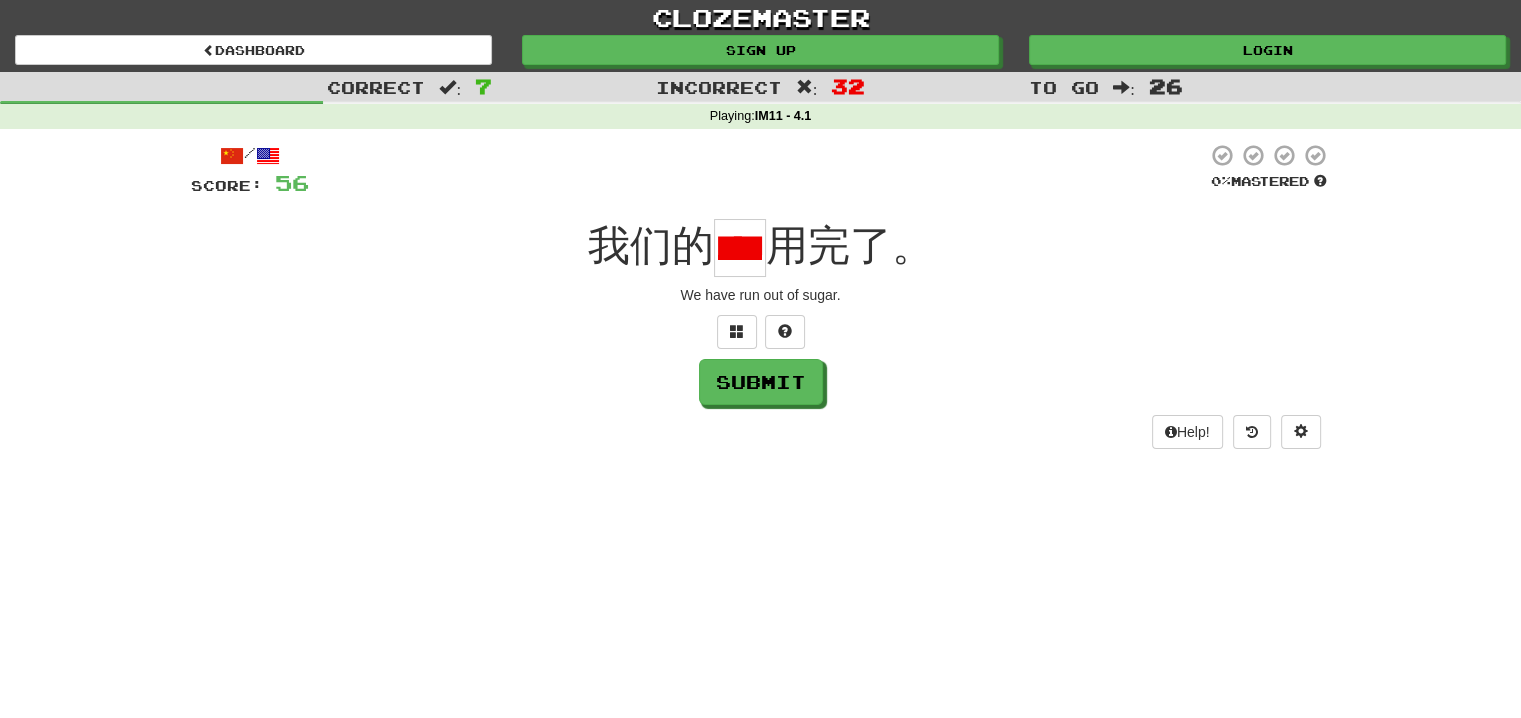 scroll, scrollTop: 0, scrollLeft: 36, axis: horizontal 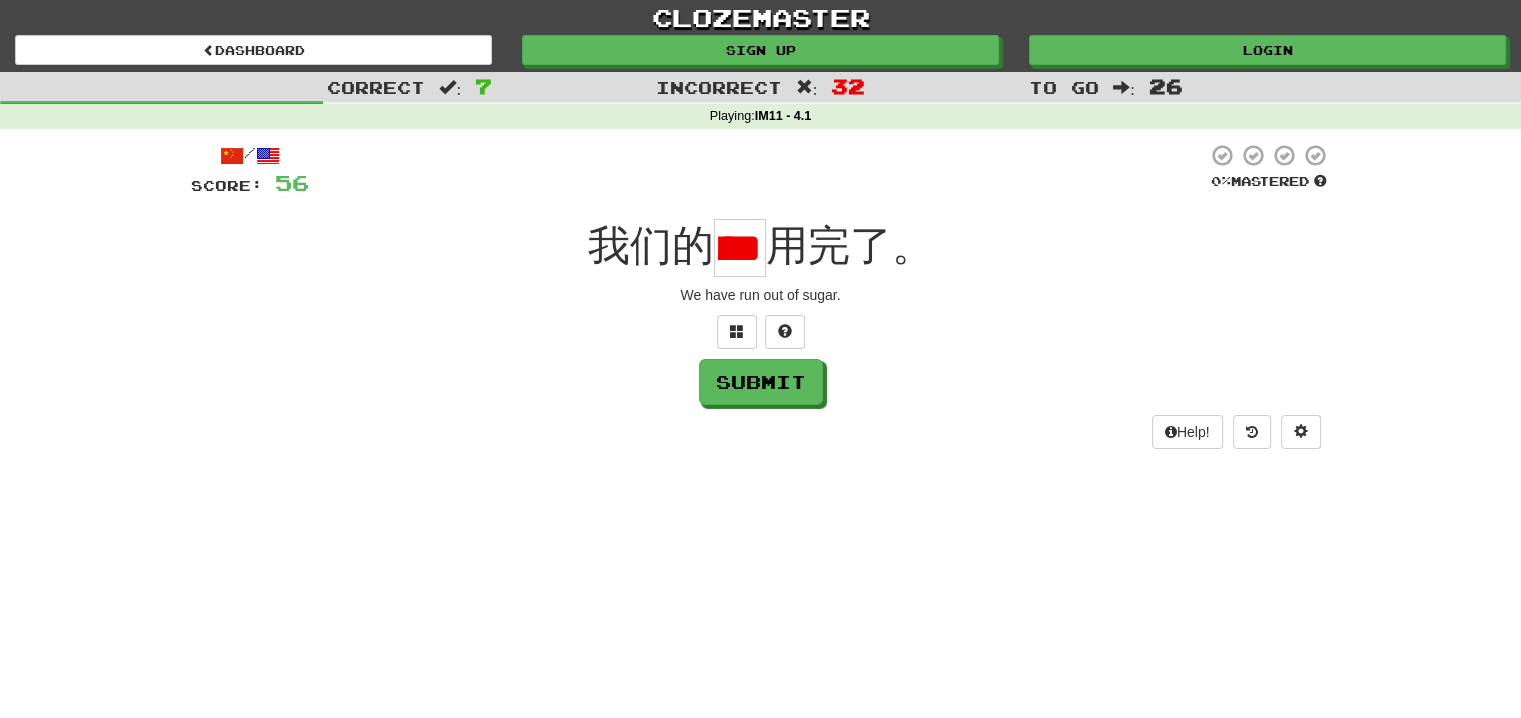 type on "*" 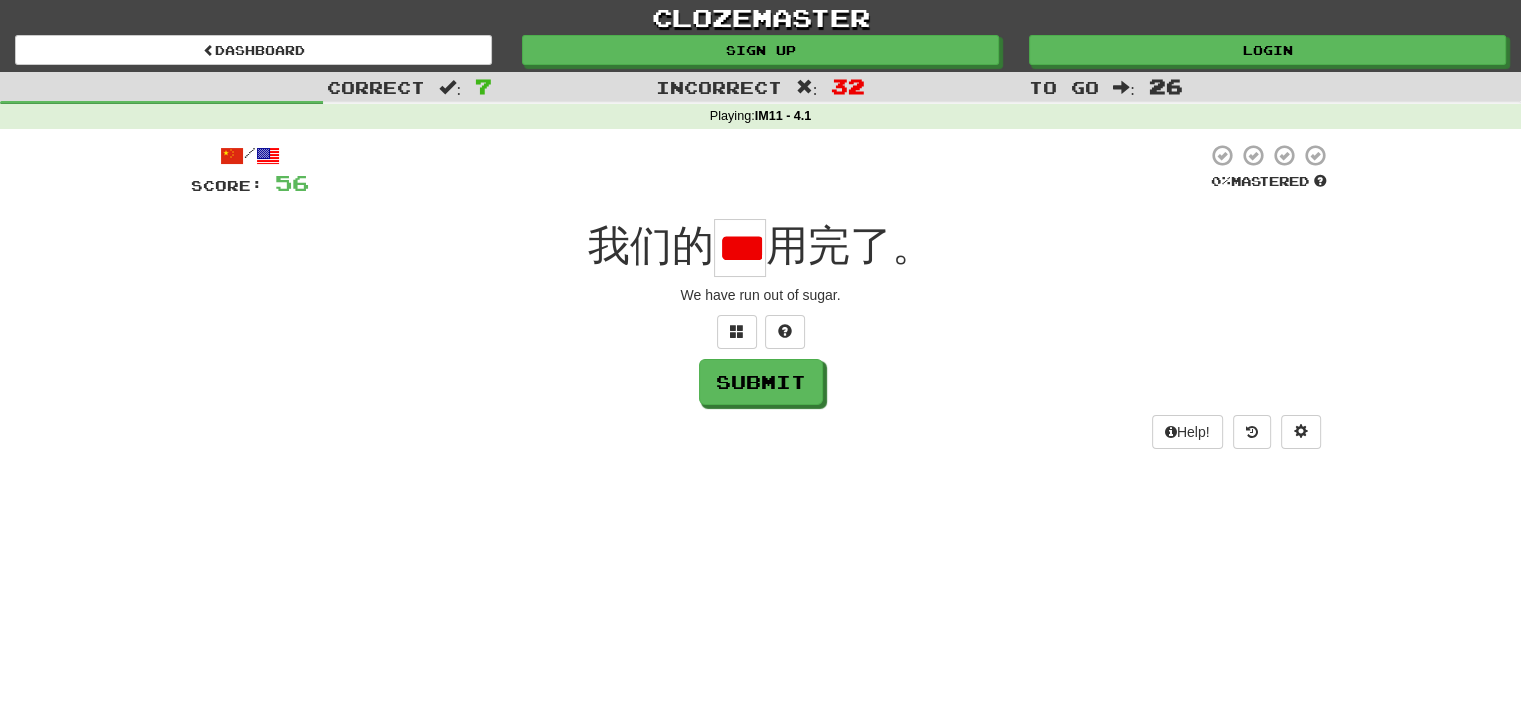 scroll, scrollTop: 0, scrollLeft: 36, axis: horizontal 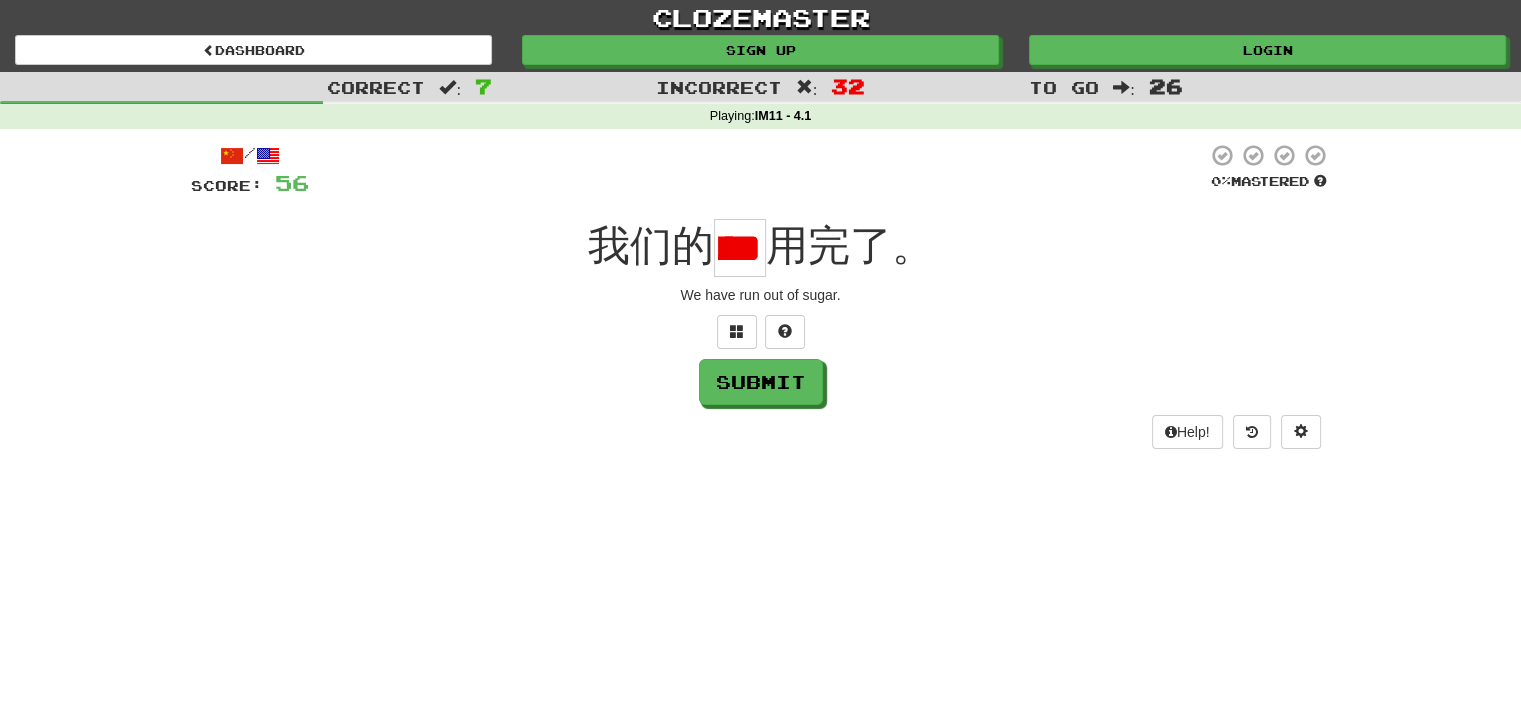 type on "*" 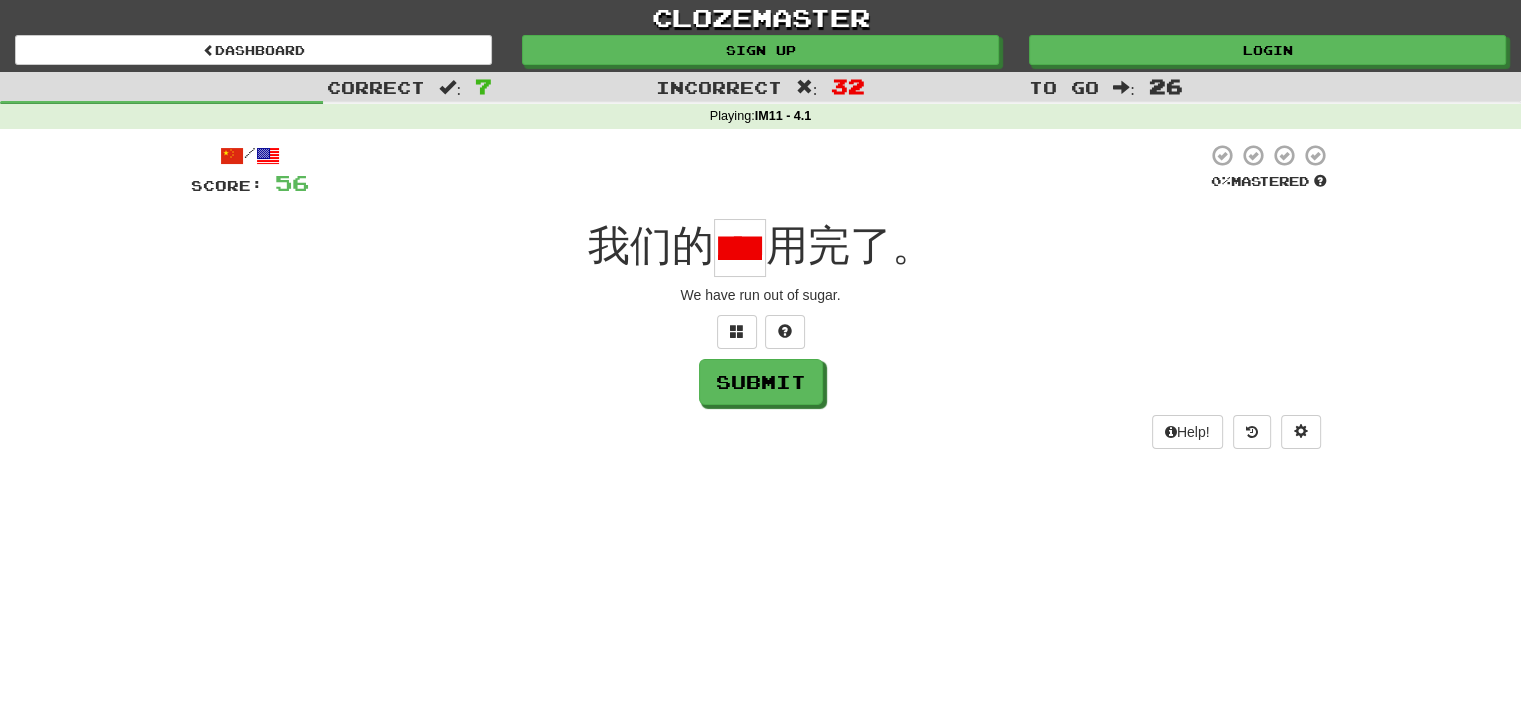 scroll, scrollTop: 0, scrollLeft: 36, axis: horizontal 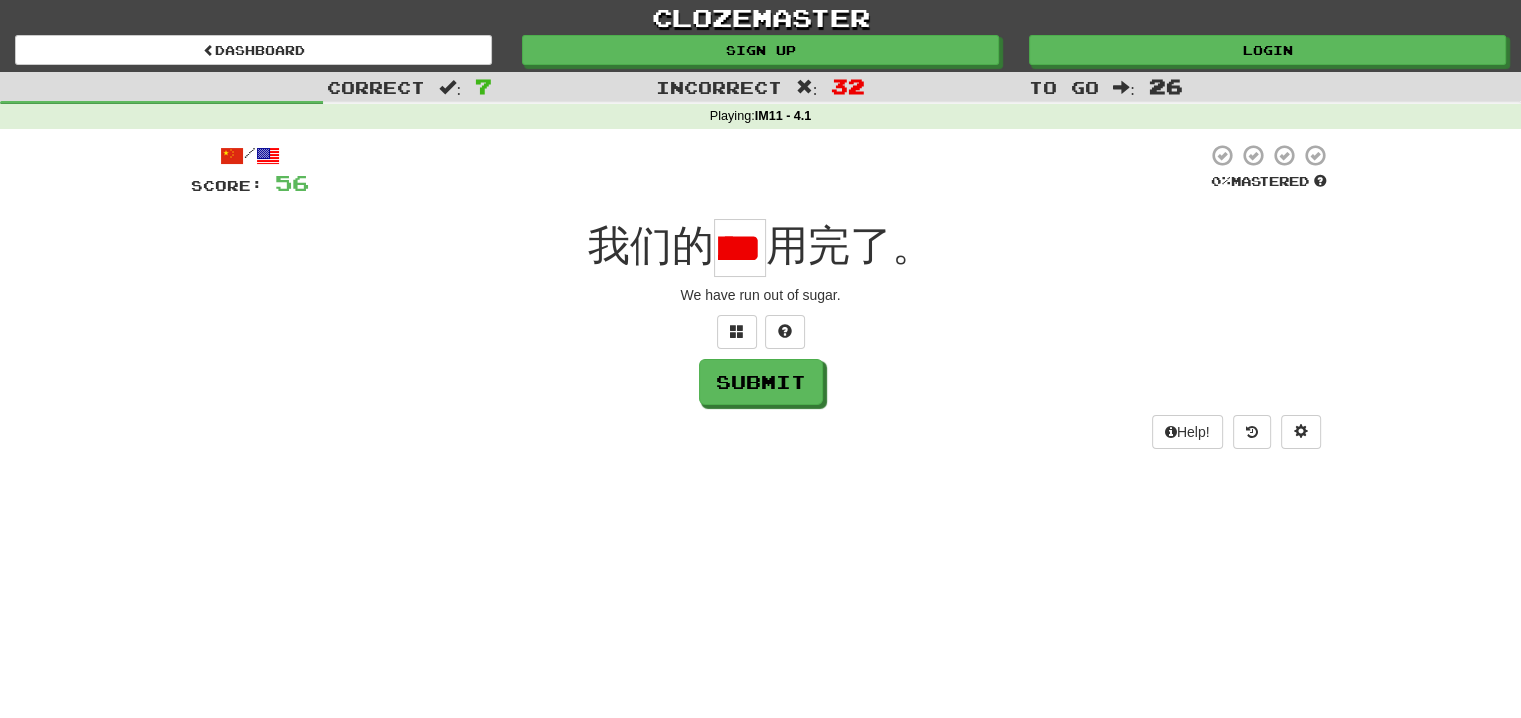 type on "*" 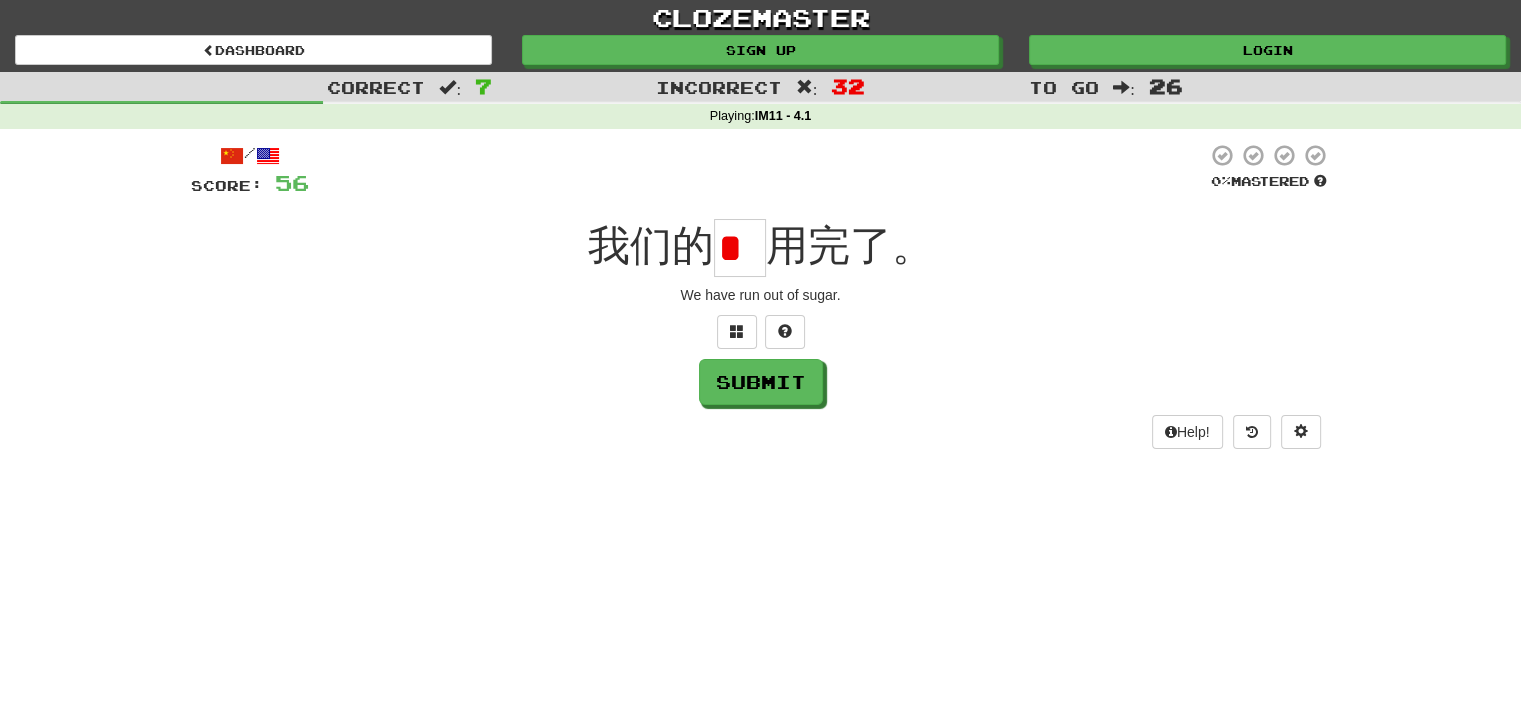 scroll, scrollTop: 0, scrollLeft: 0, axis: both 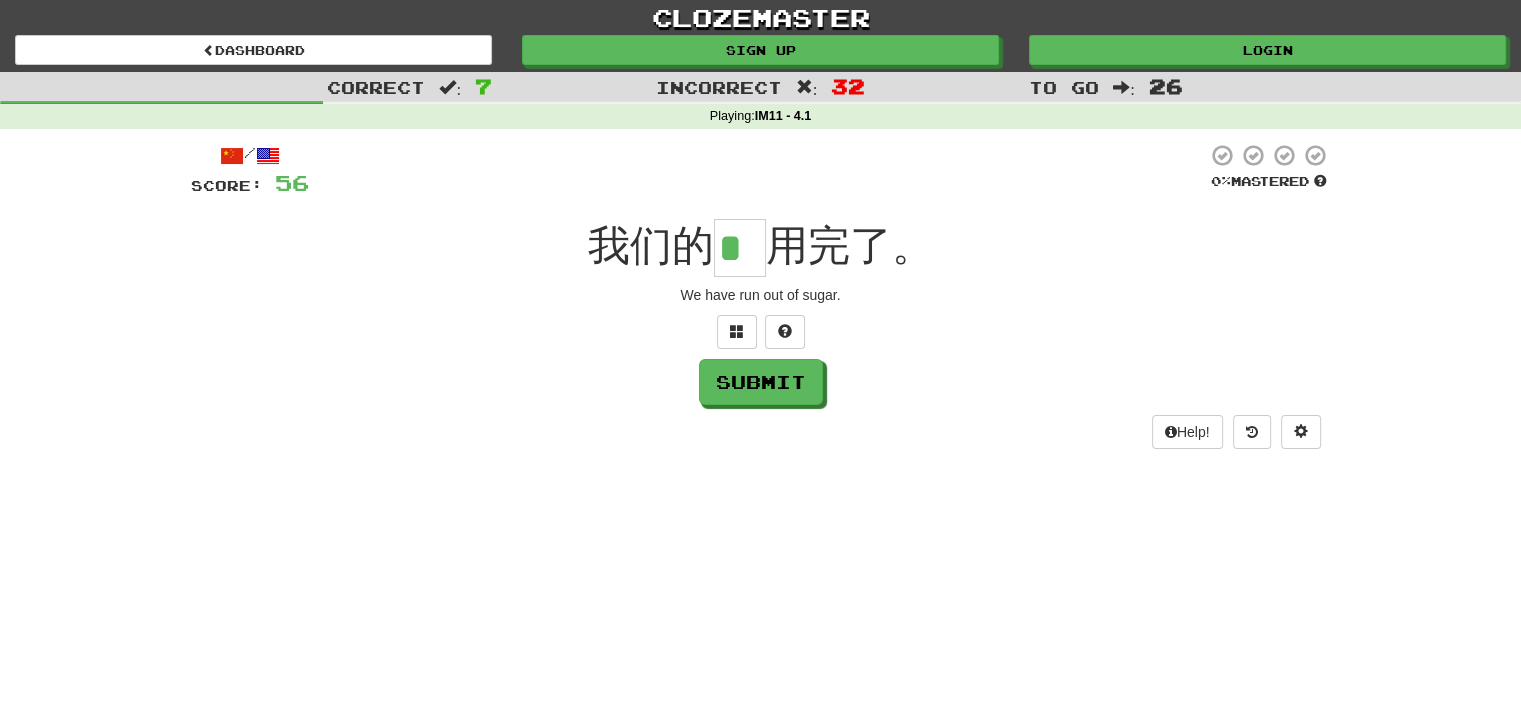 type on "*" 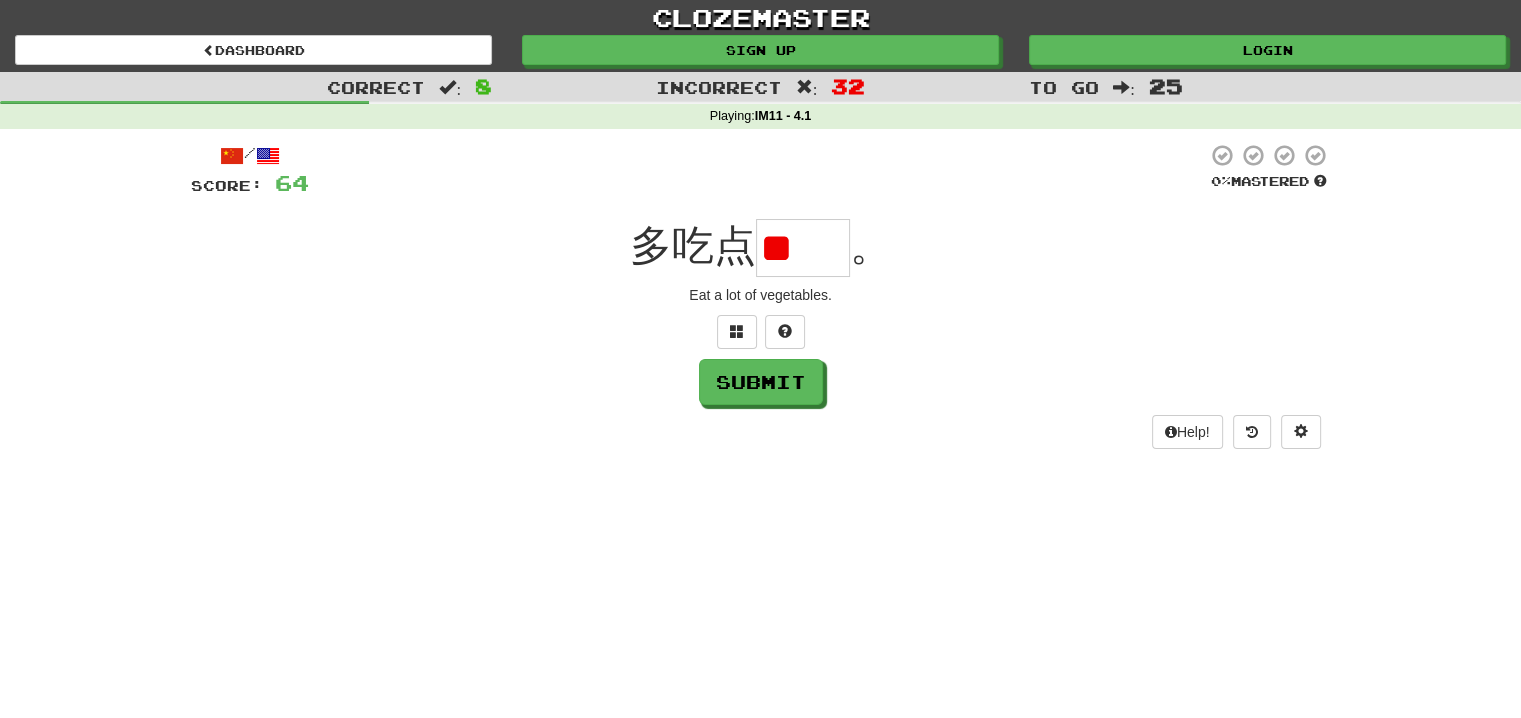 type on "*" 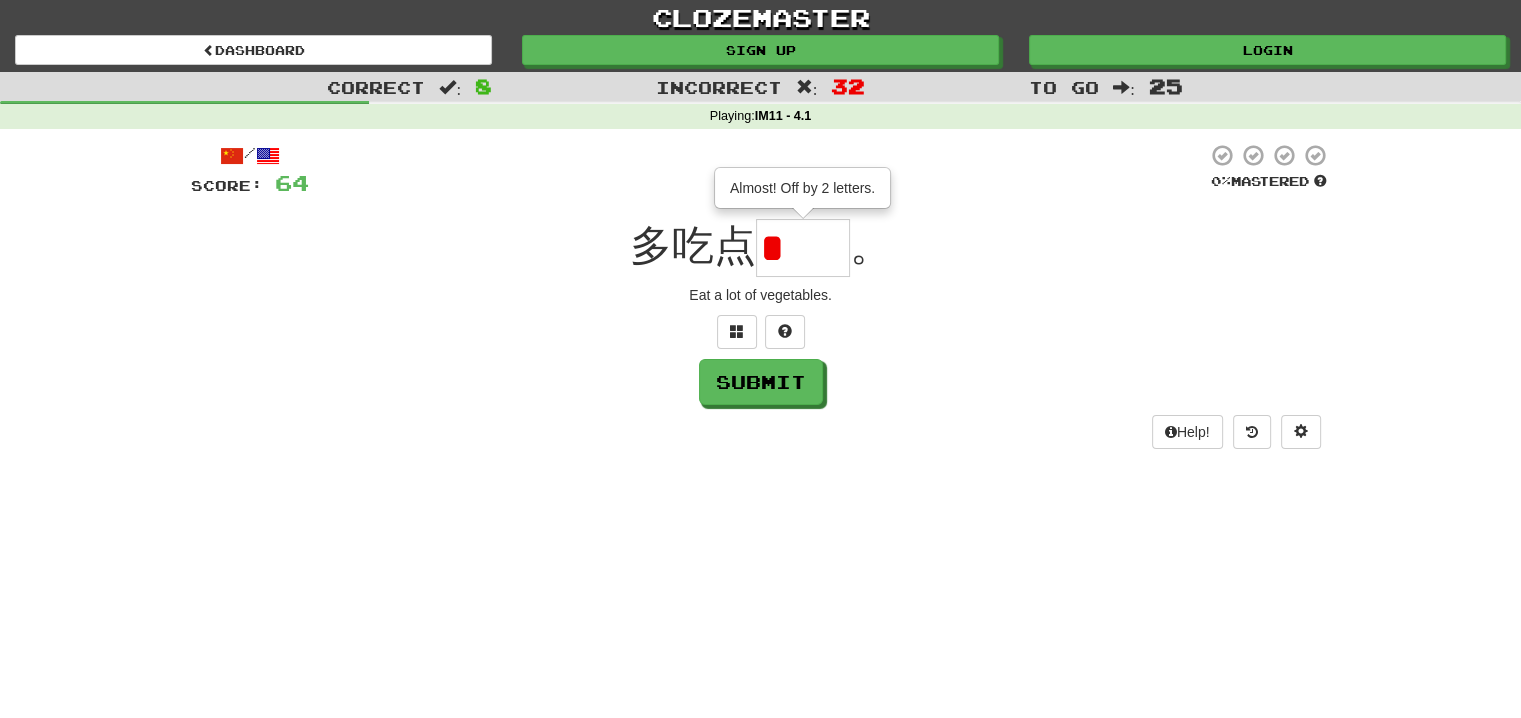 type on "**" 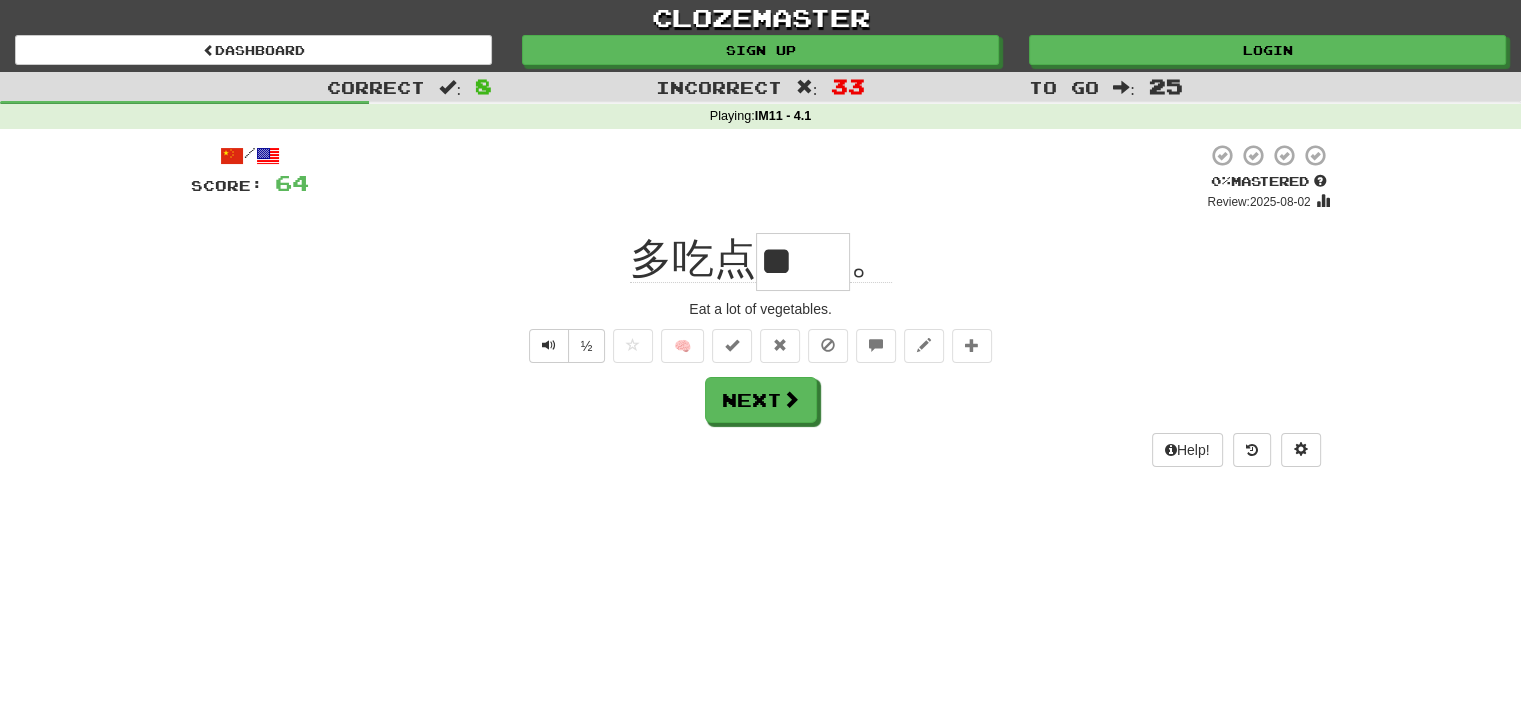 click on "/  Score:   64 0 %  Mastered Review:  2025-08-02 多吃点 [VEGETABLES] 。 Eat a lot of vegetables. ½ 🧠 Next  Help!" at bounding box center [761, 304] 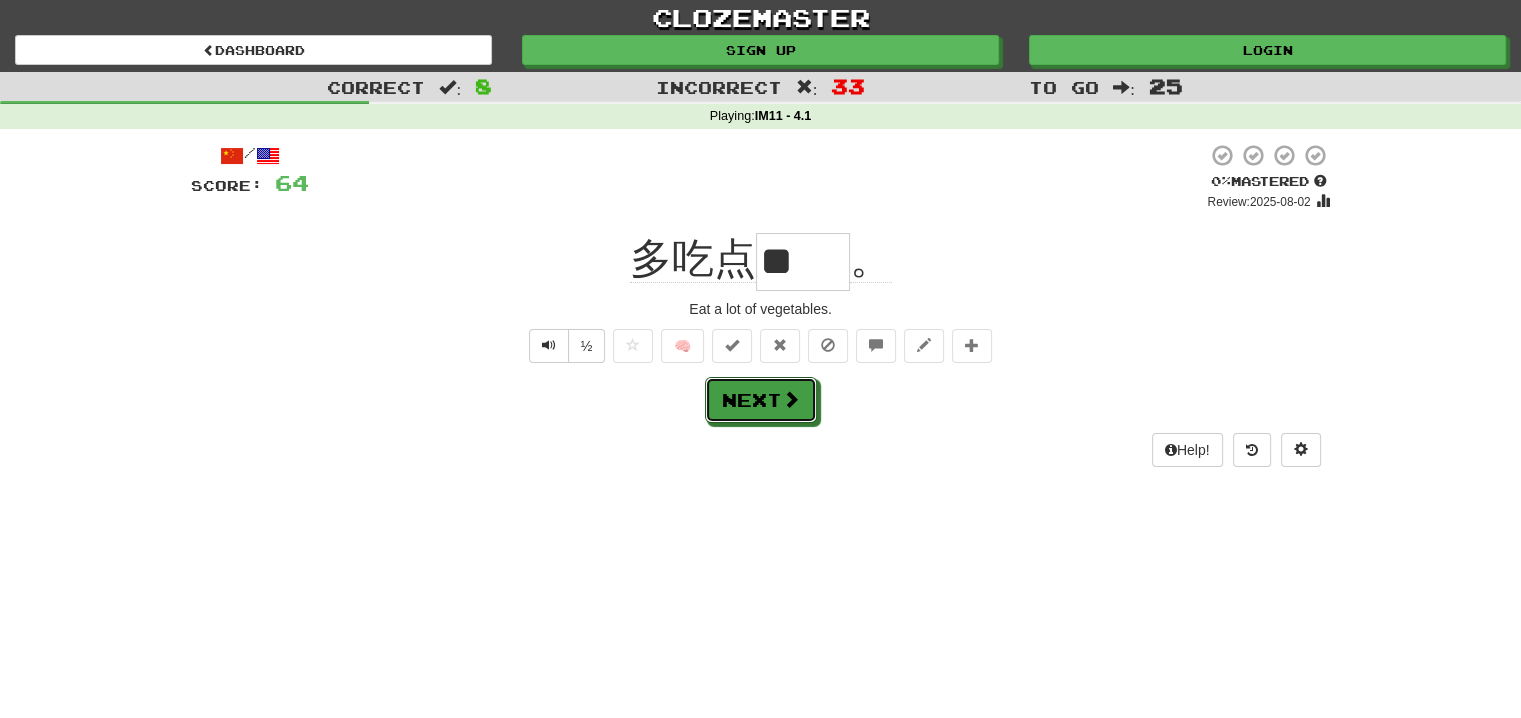 click on "Next" at bounding box center [761, 400] 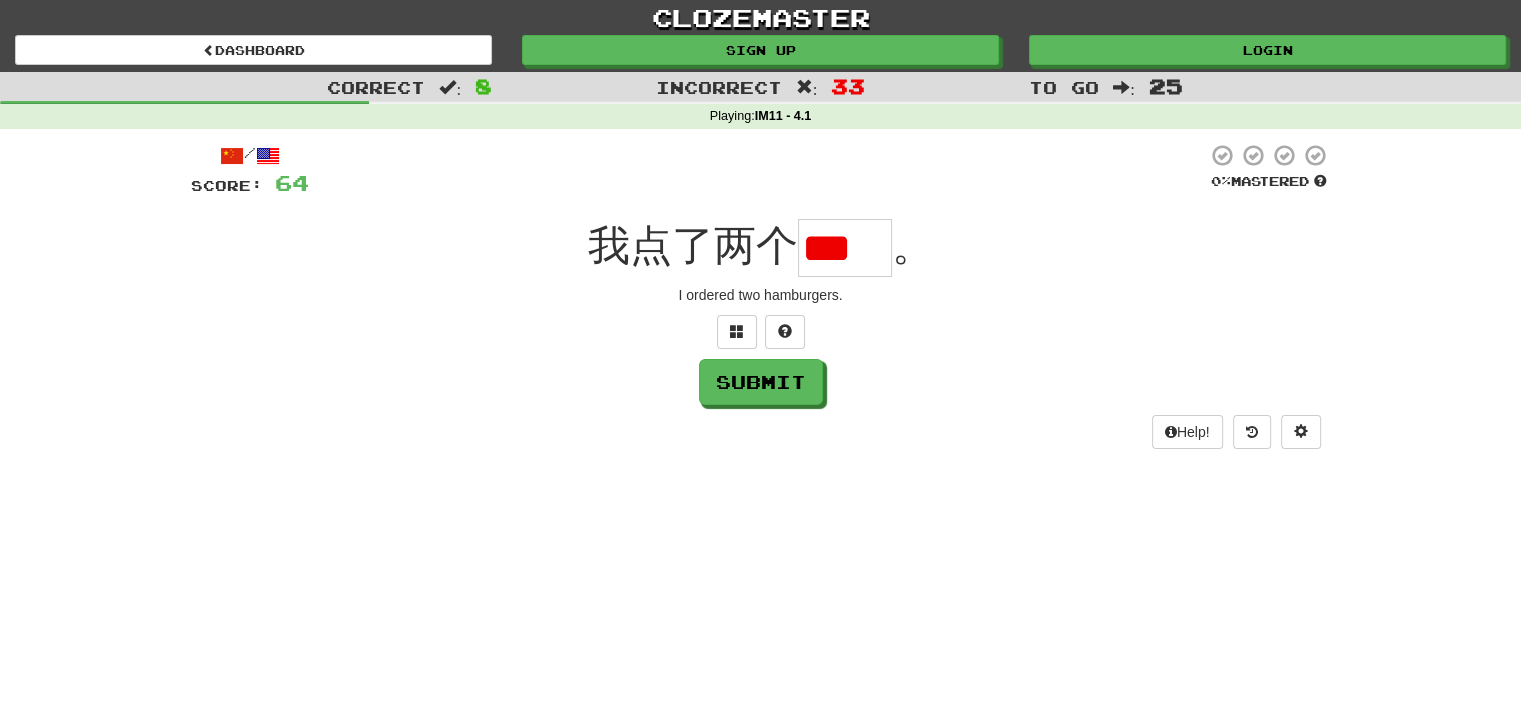 type on "*" 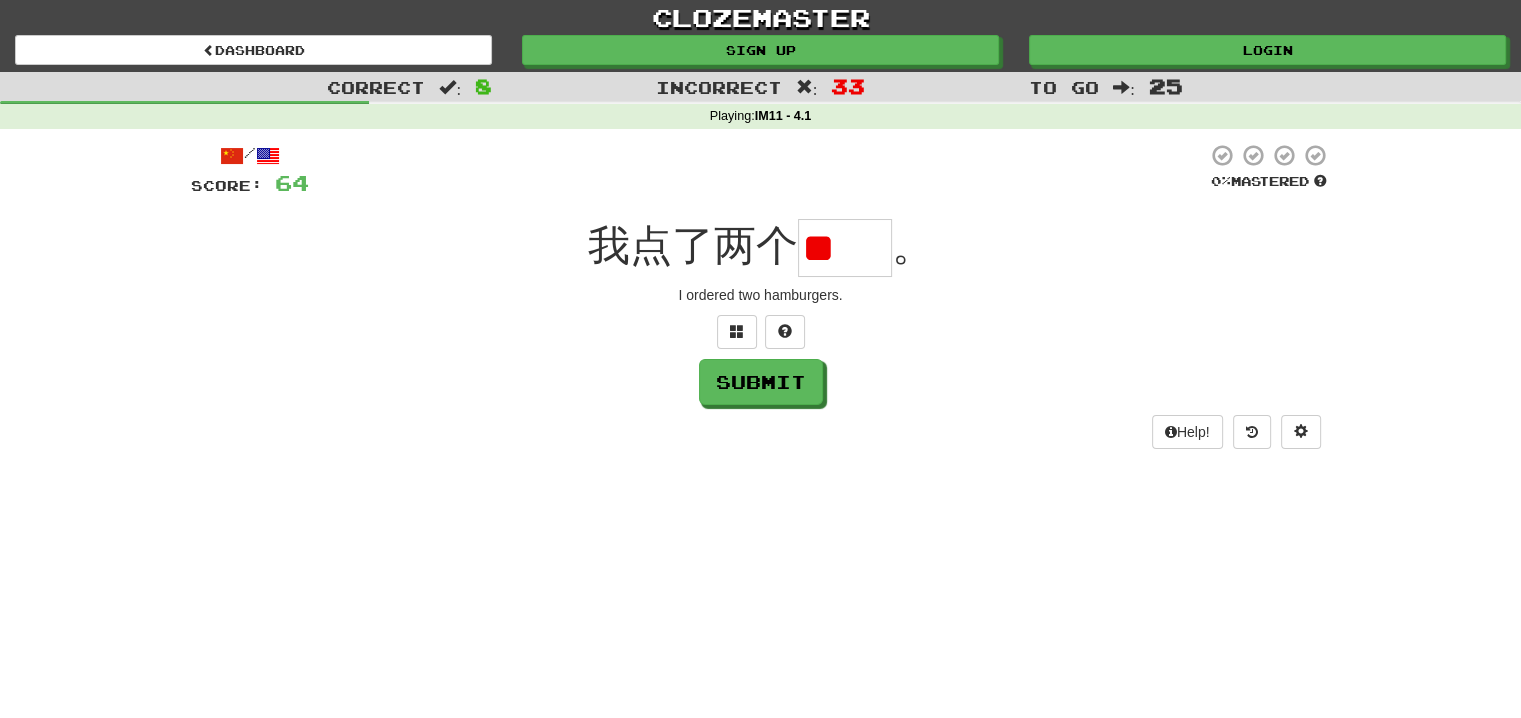 scroll, scrollTop: 0, scrollLeft: 0, axis: both 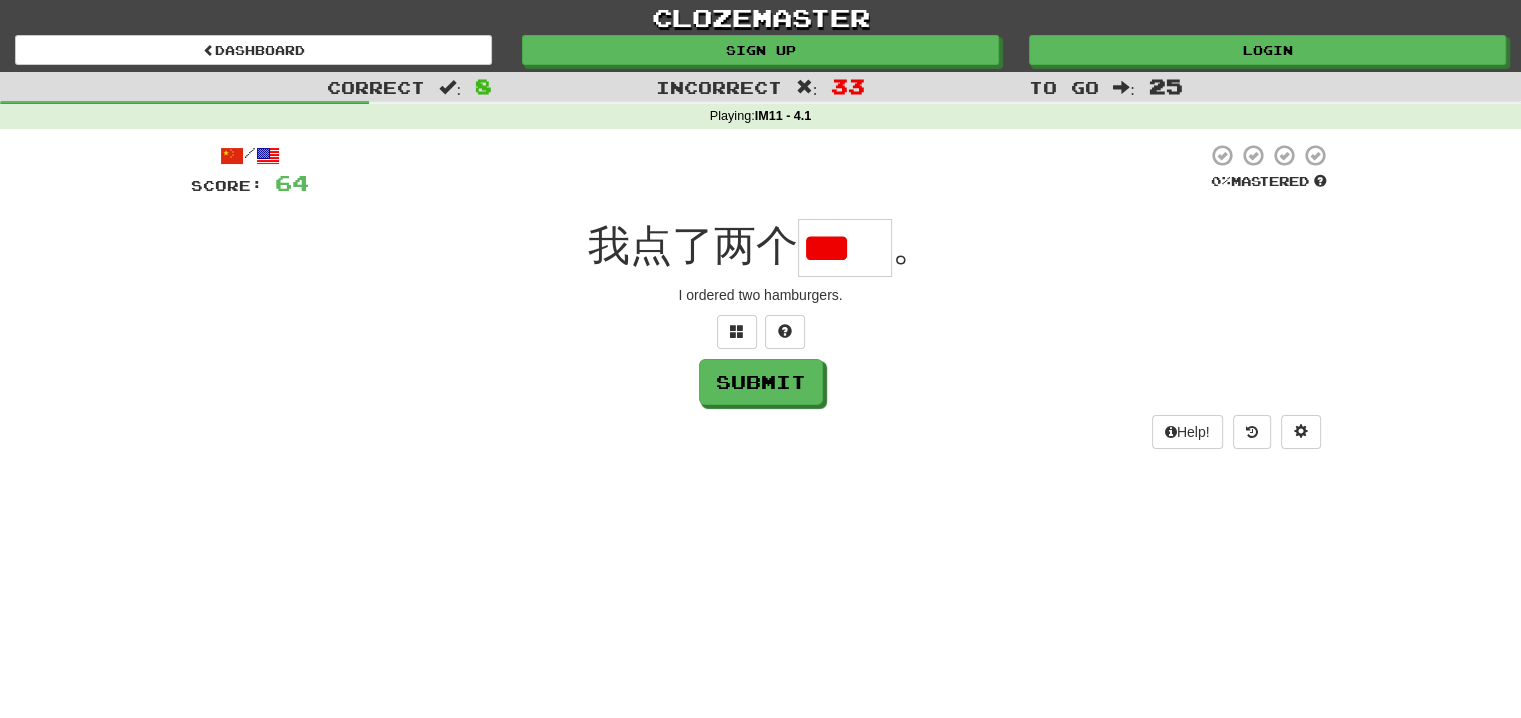 type on "*" 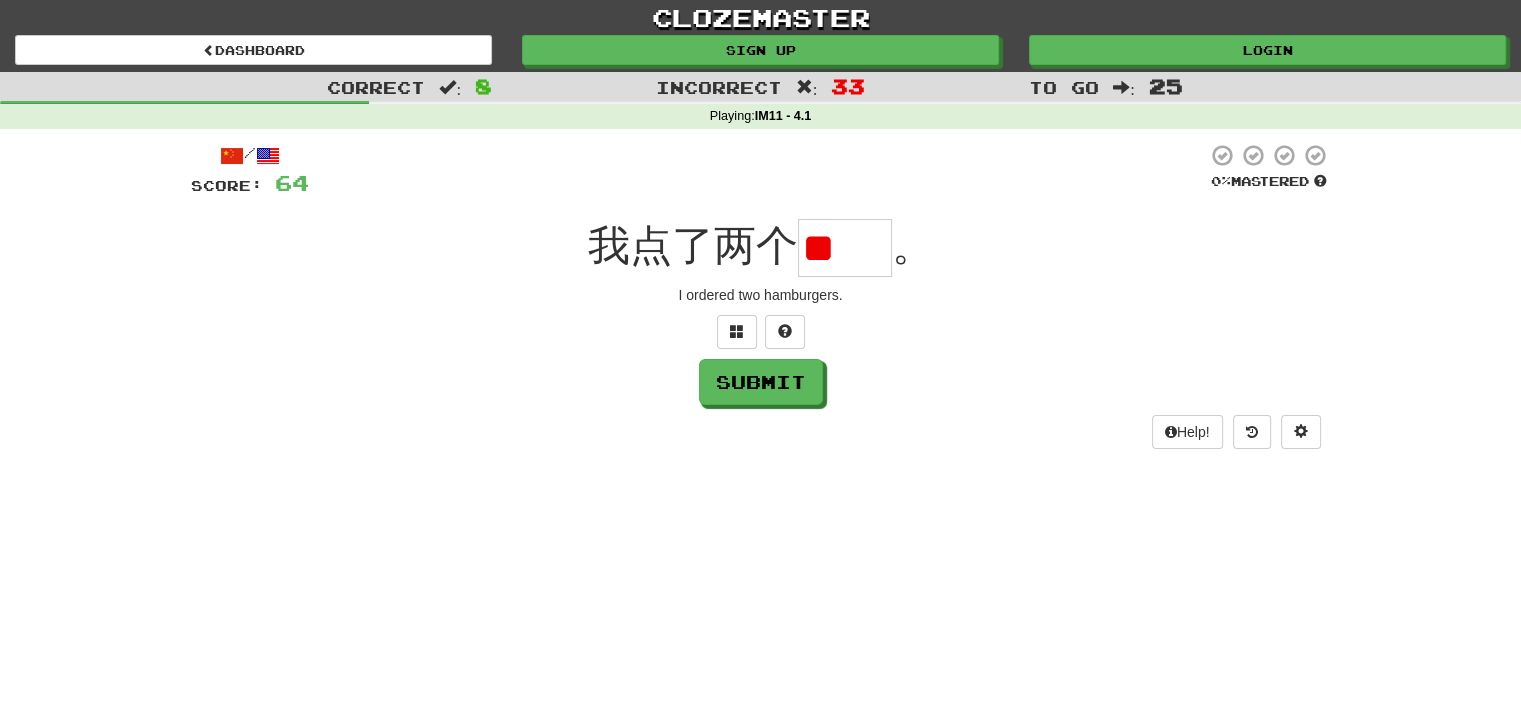 scroll, scrollTop: 0, scrollLeft: 0, axis: both 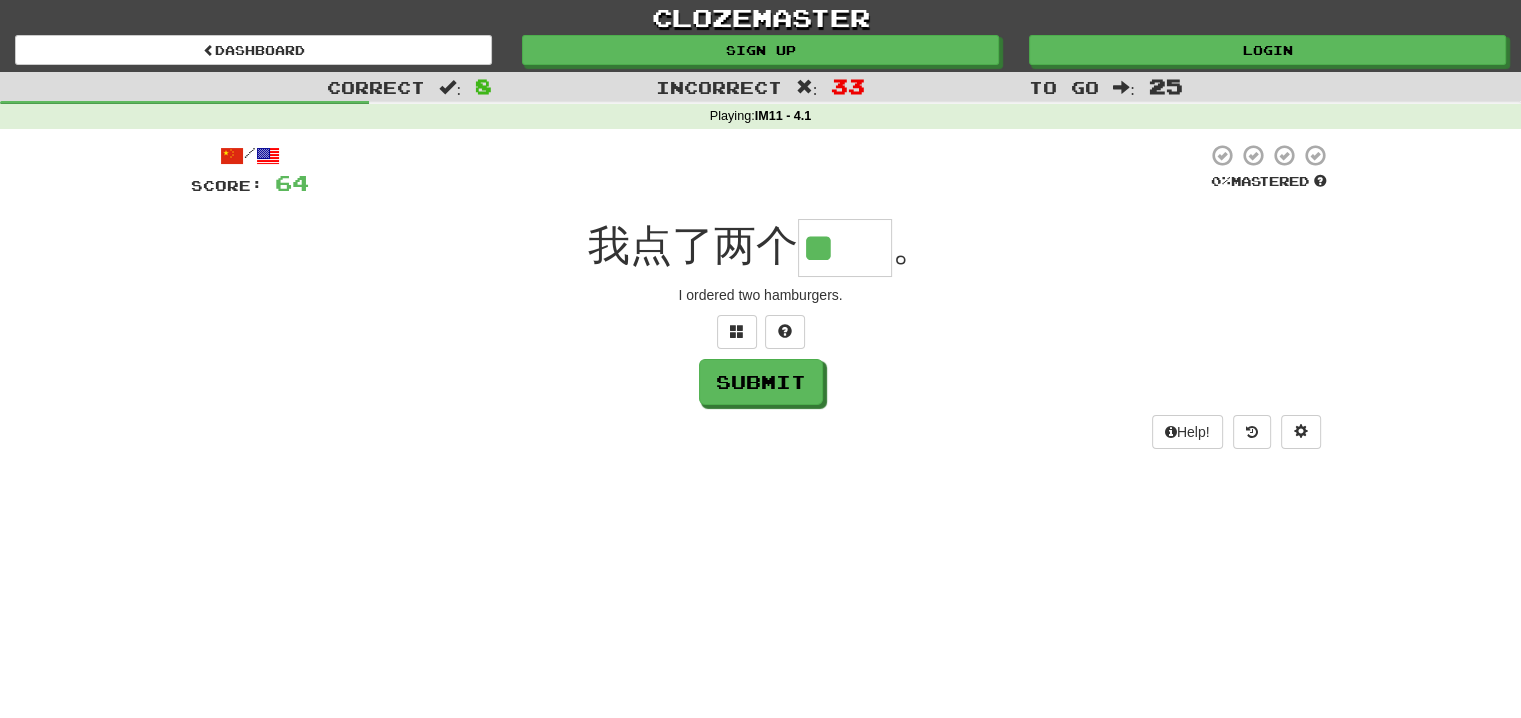 type on "**" 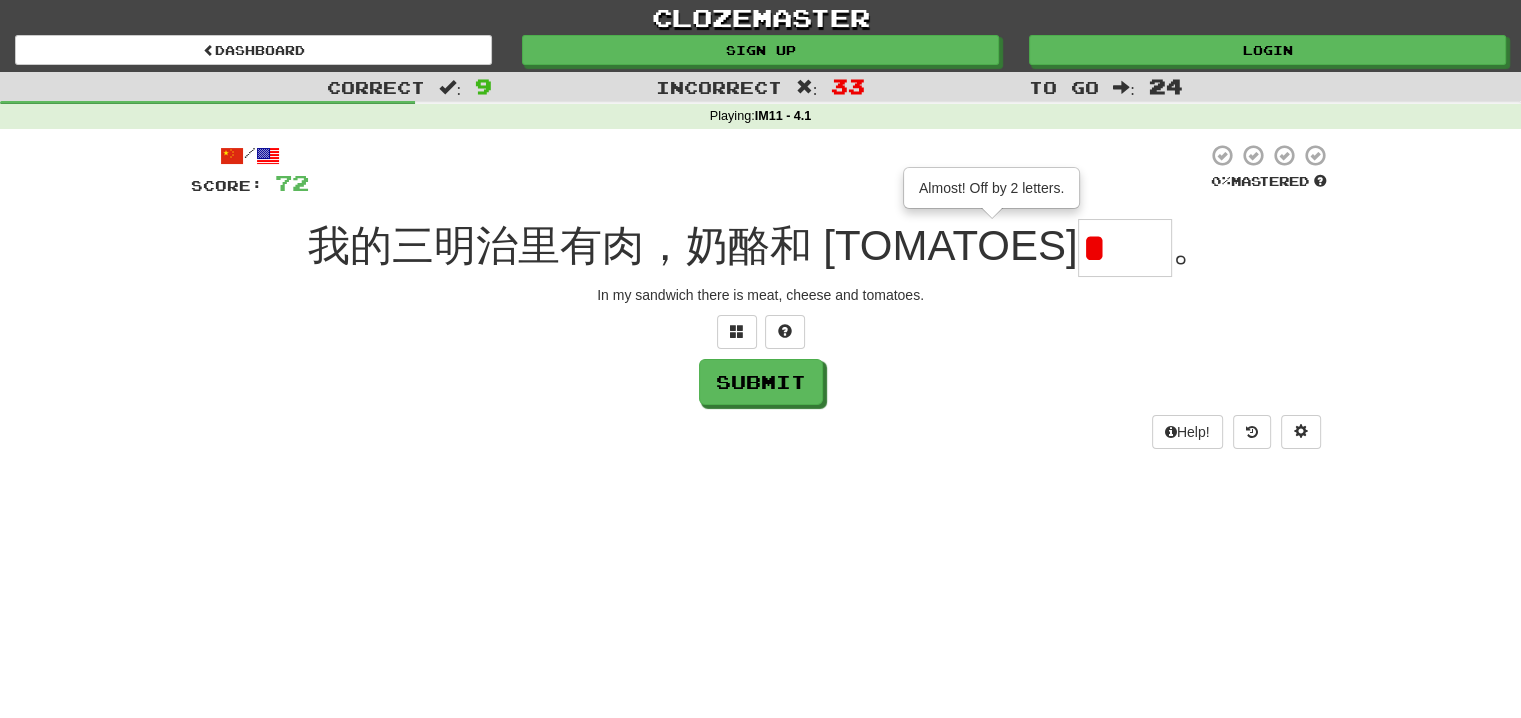 type on "**" 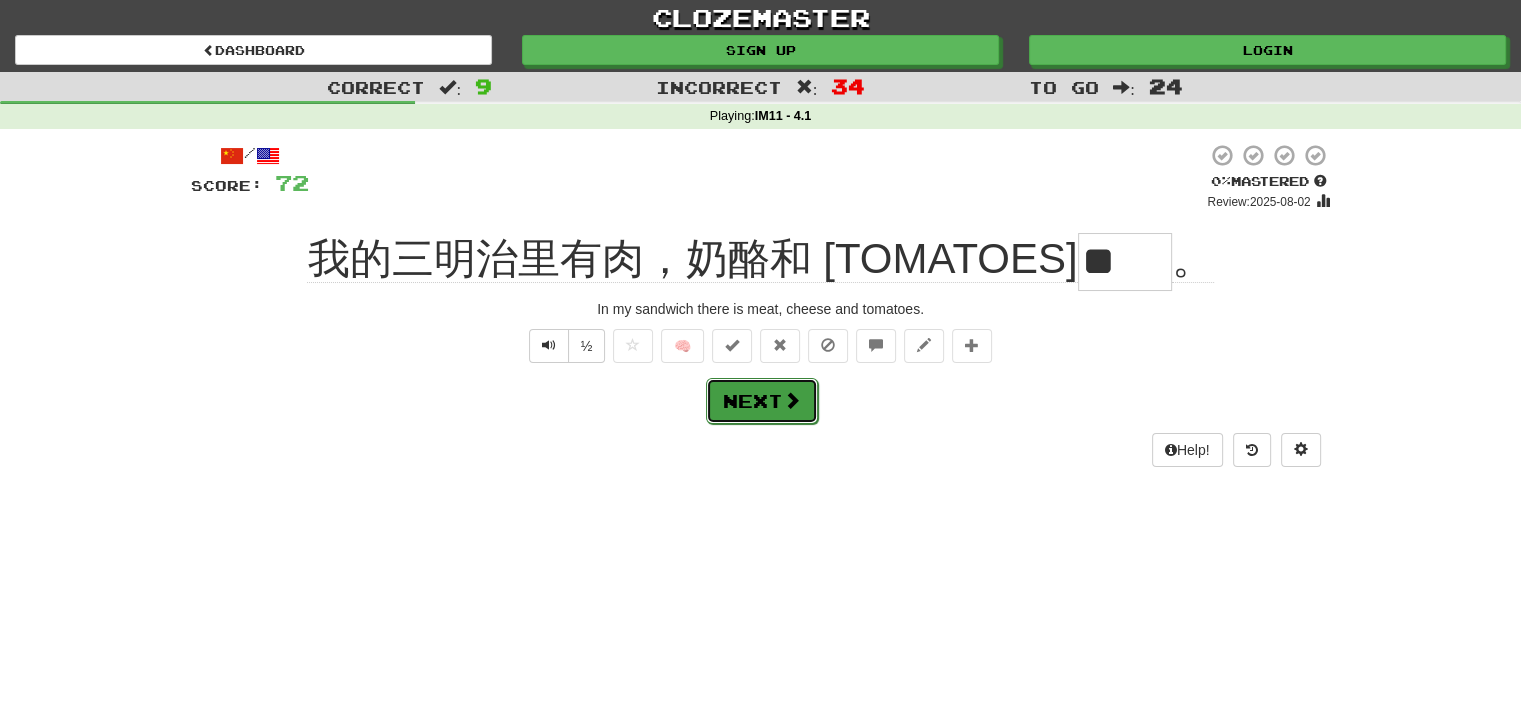 click on "Next" at bounding box center [762, 401] 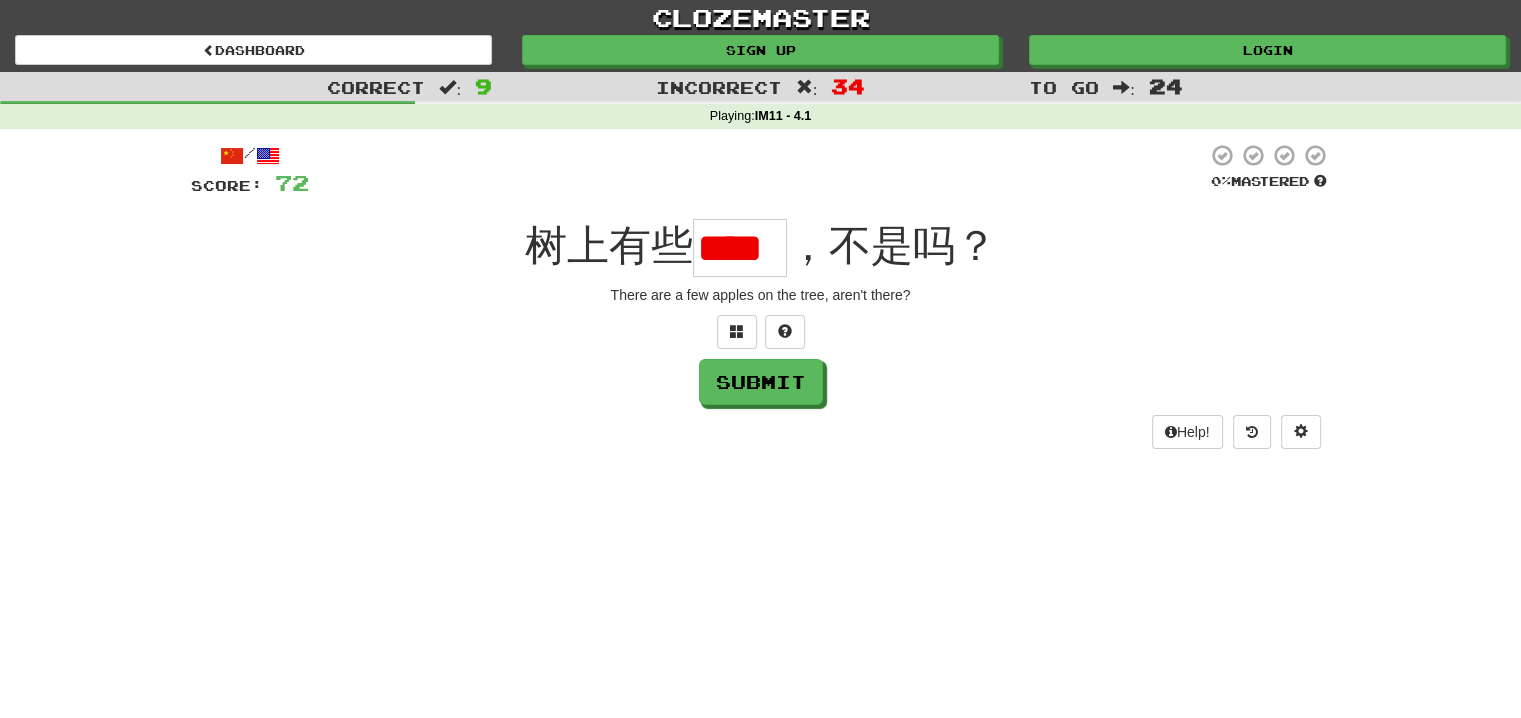 type on "*" 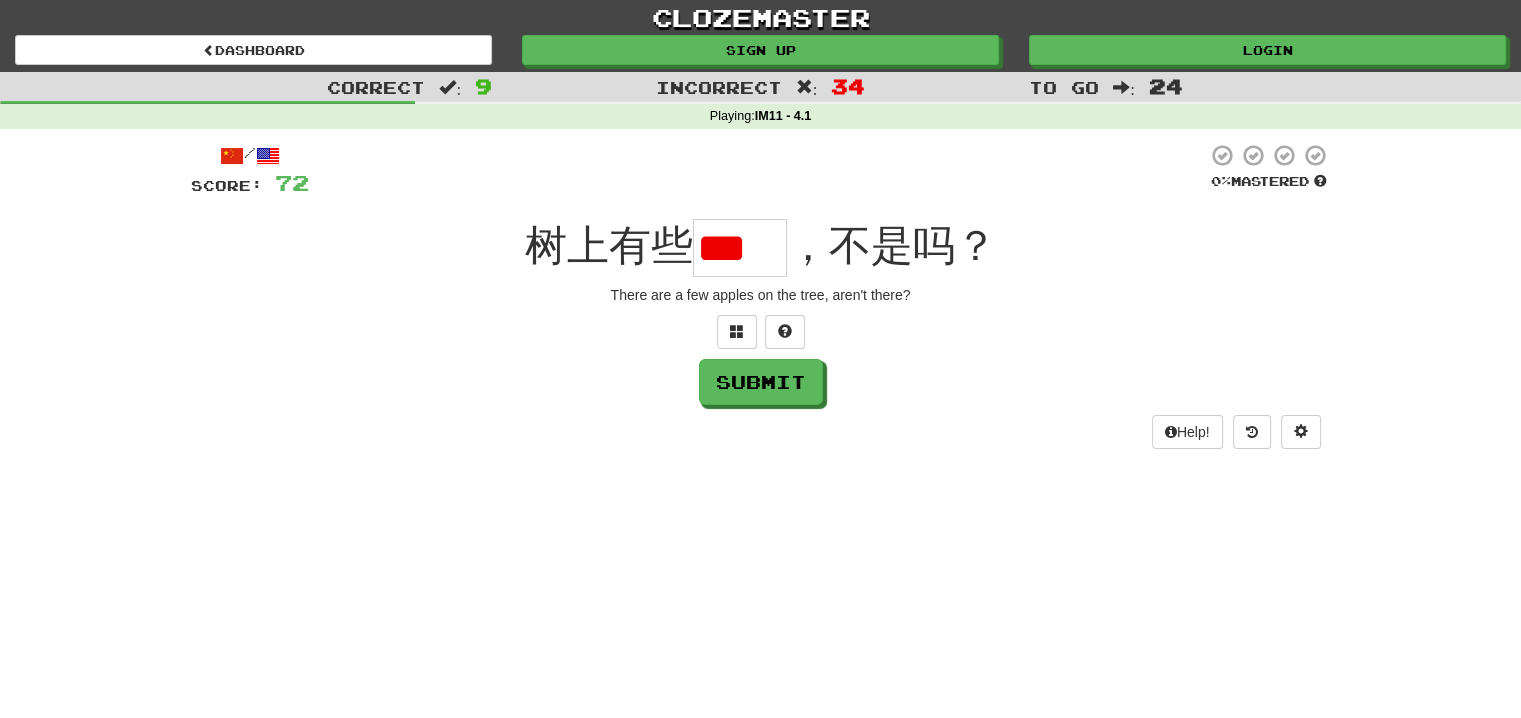 type on "*" 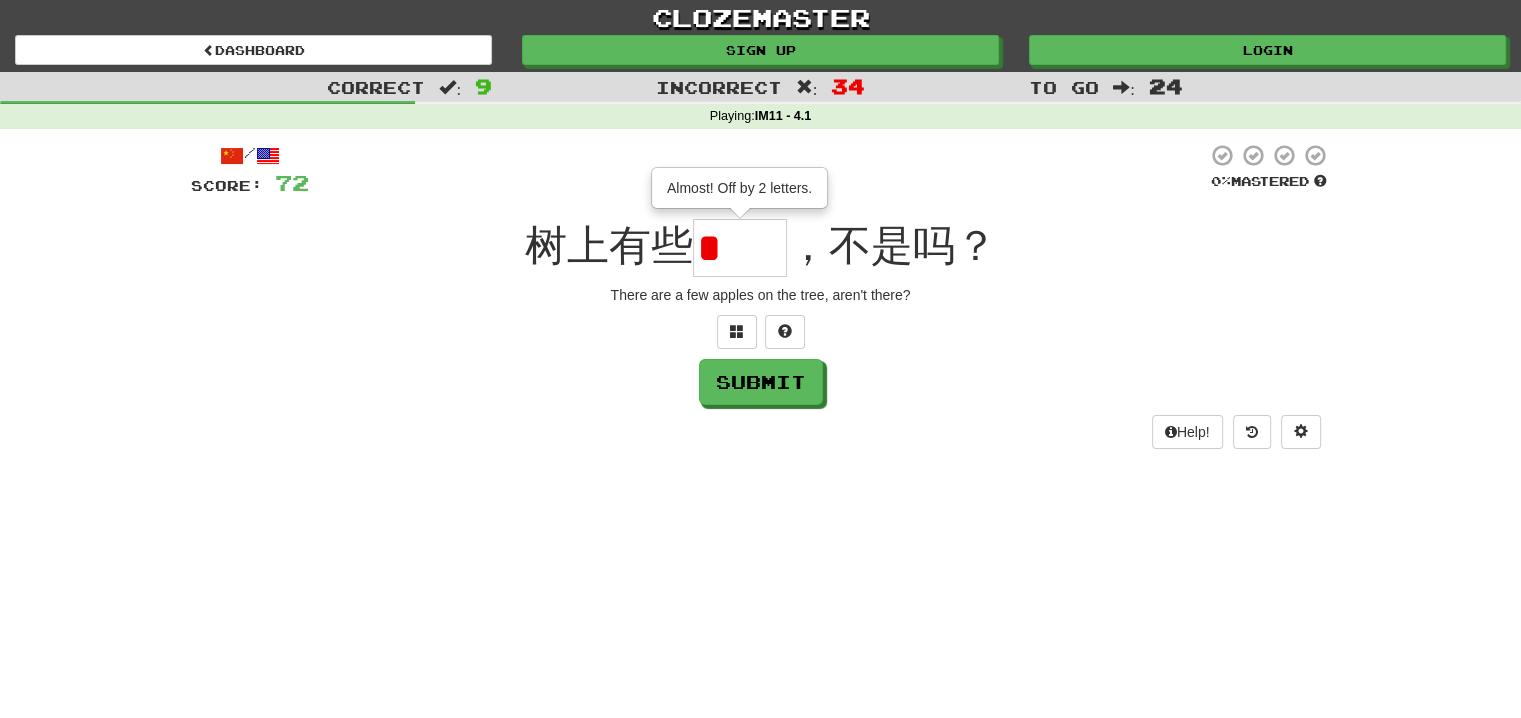 type on "**" 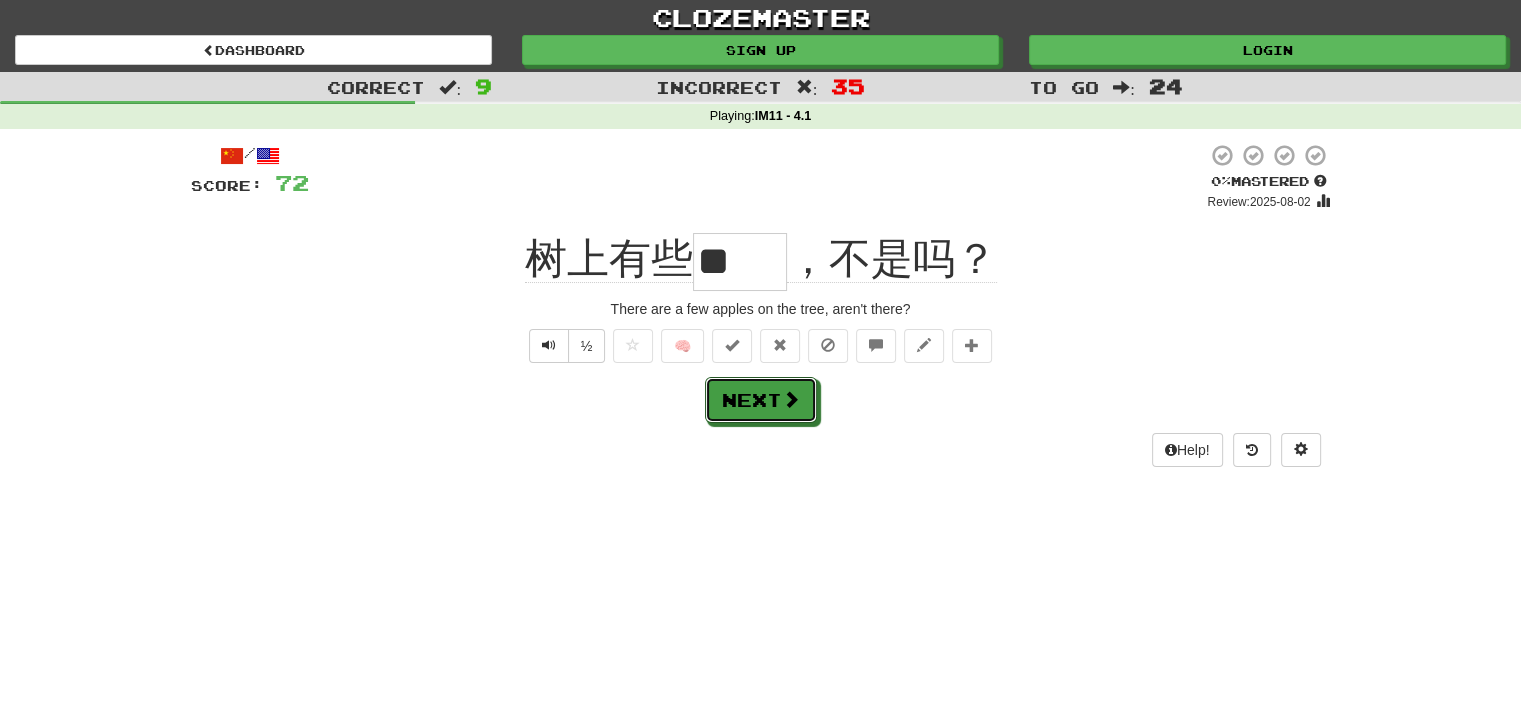 click on "Next" at bounding box center [761, 400] 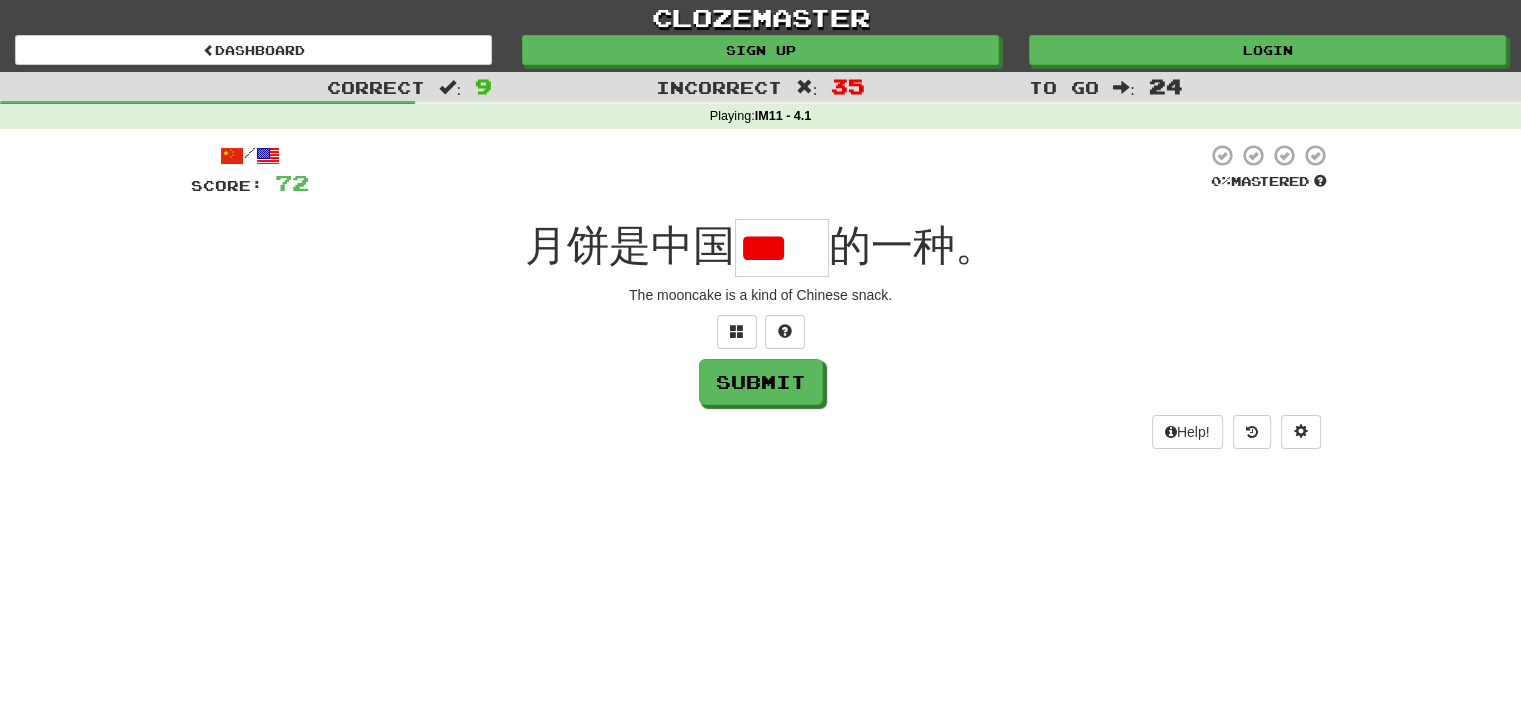 type on "*" 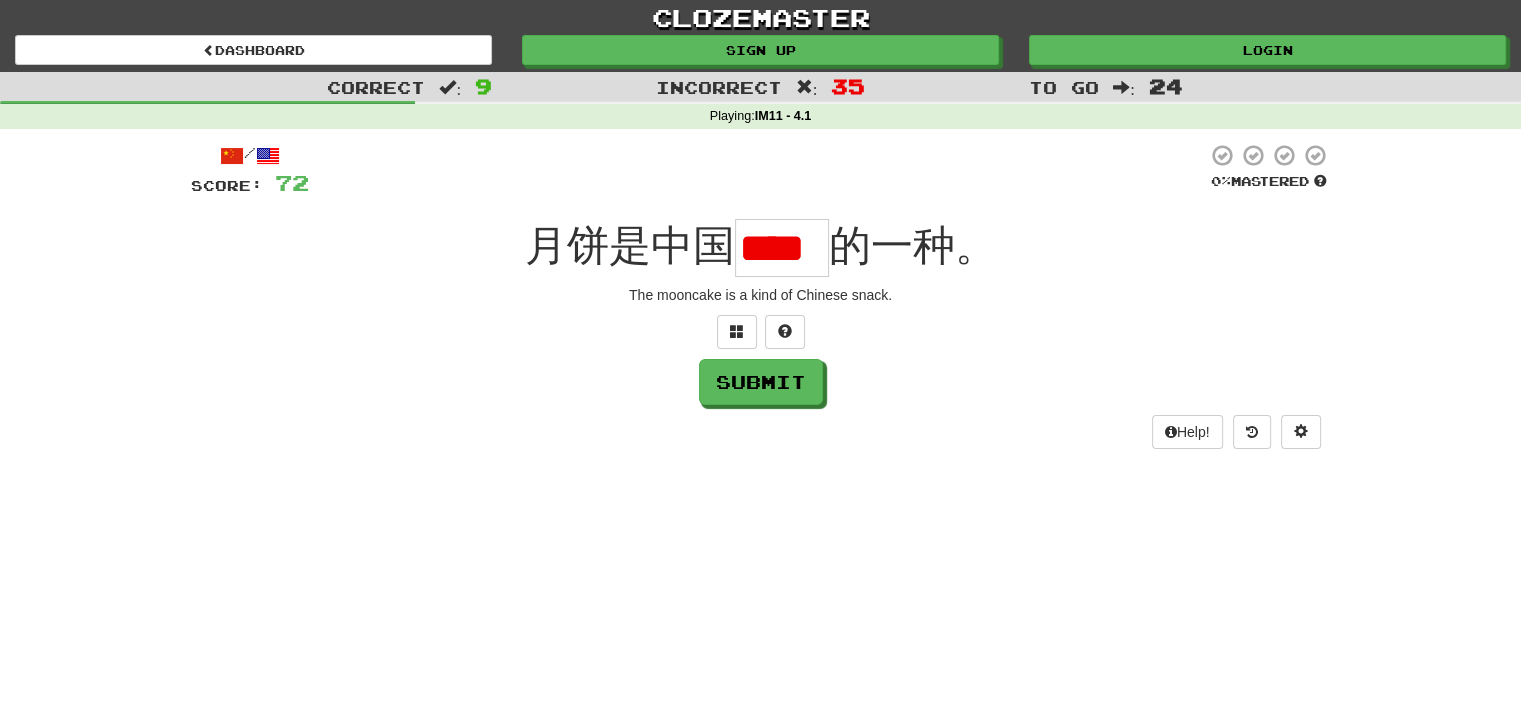 scroll, scrollTop: 0, scrollLeft: 6, axis: horizontal 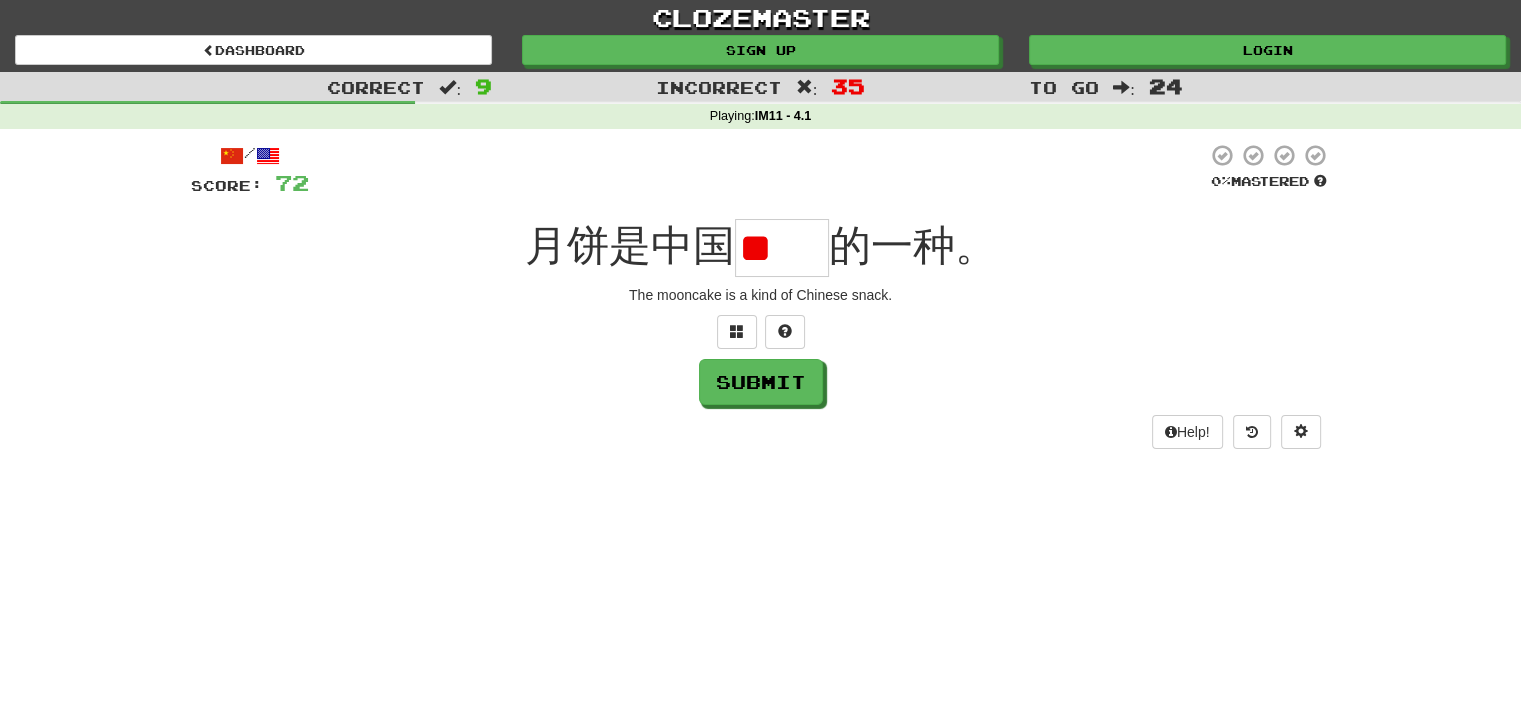 type on "*" 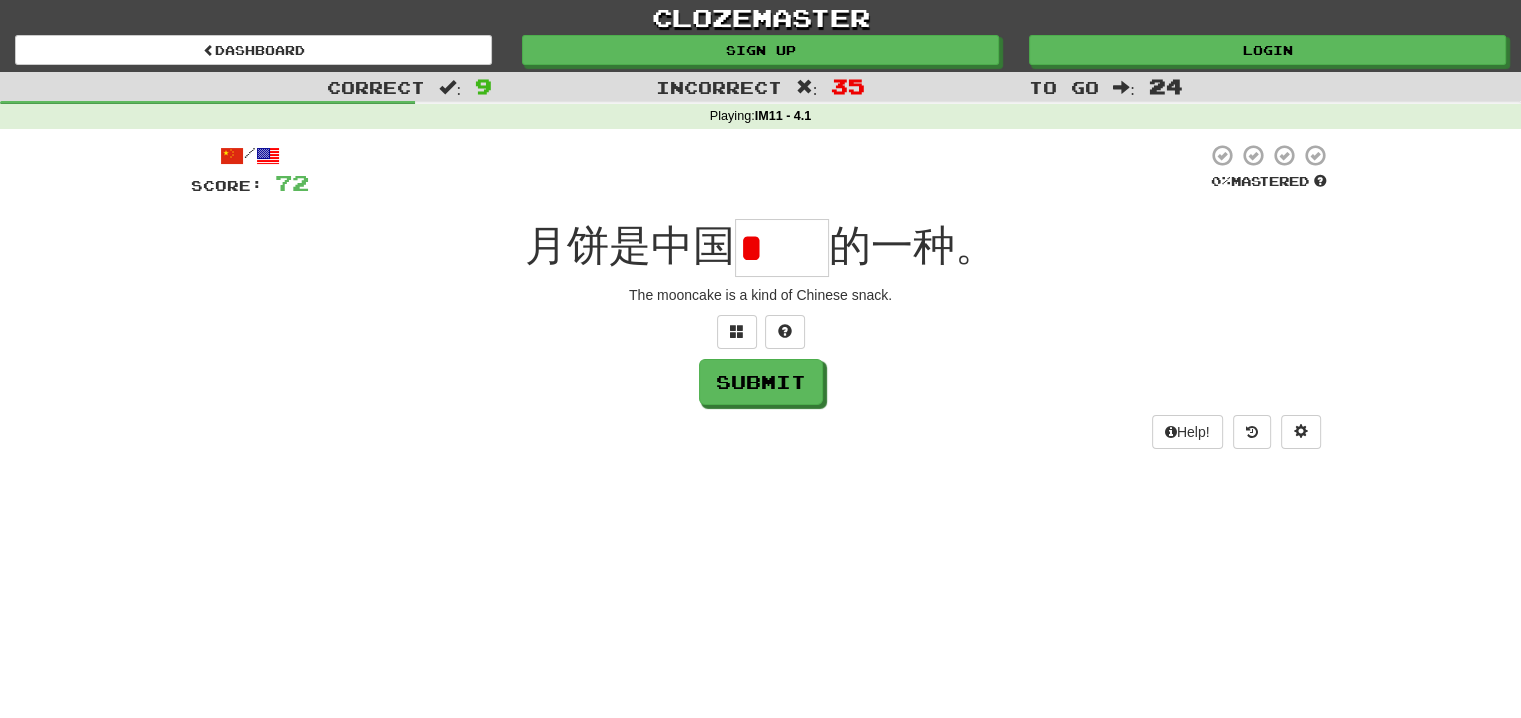 scroll, scrollTop: 0, scrollLeft: 0, axis: both 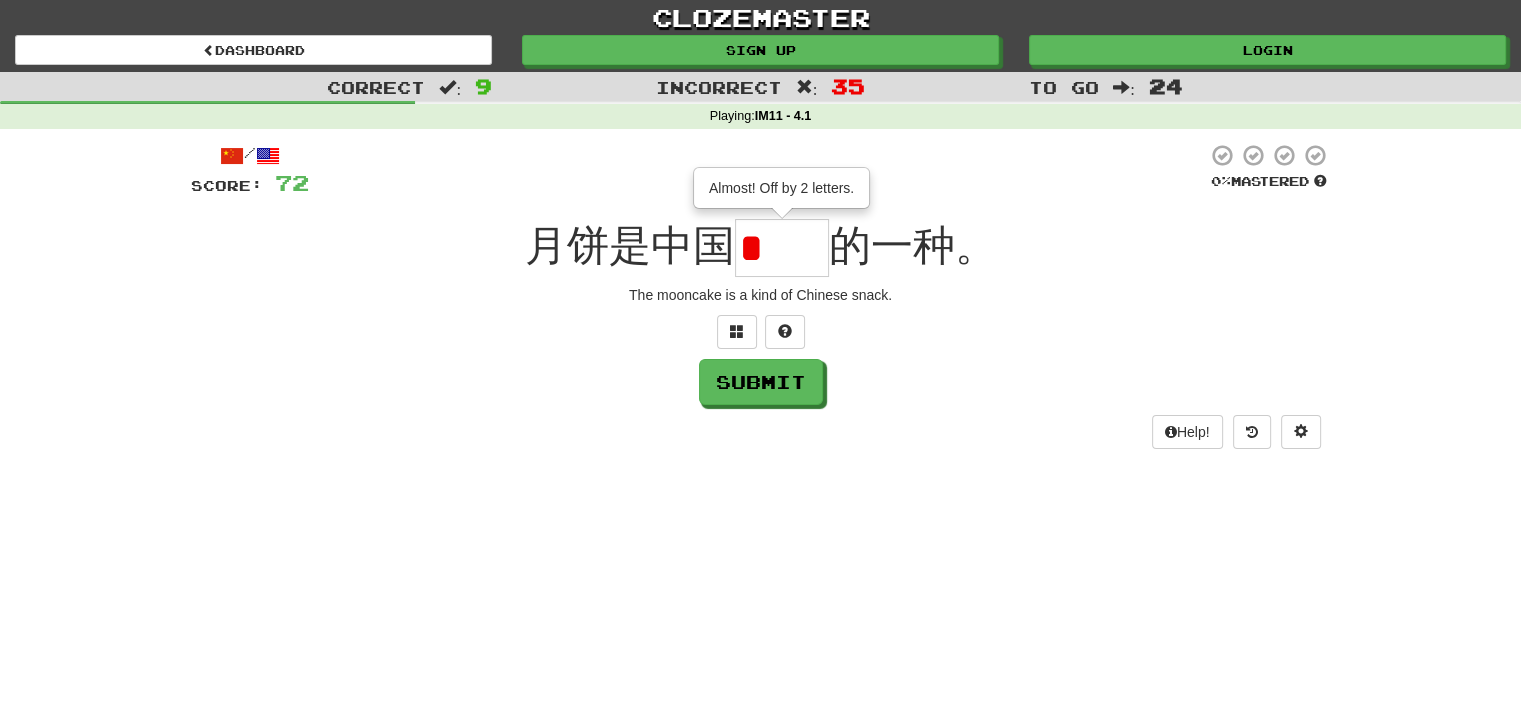 type on "**" 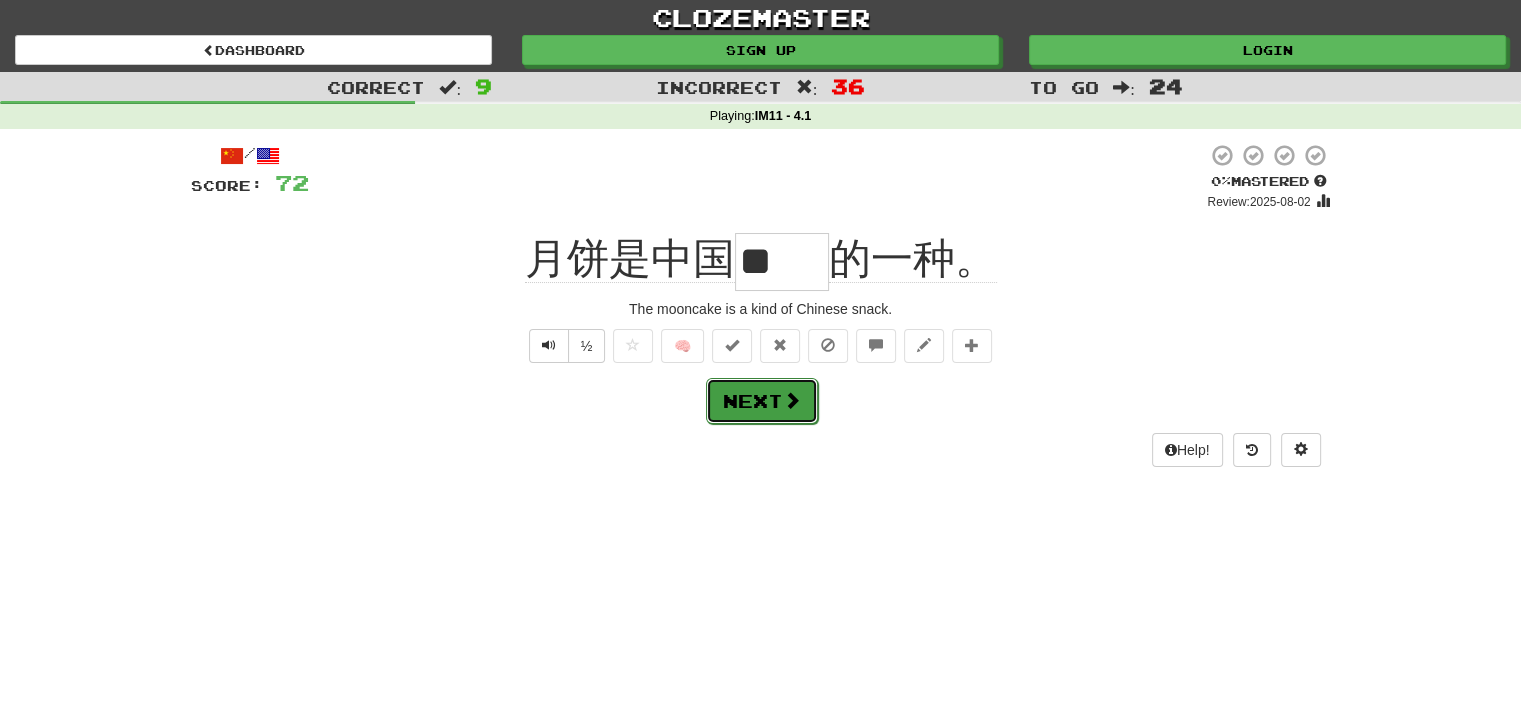 click on "Next" at bounding box center [762, 401] 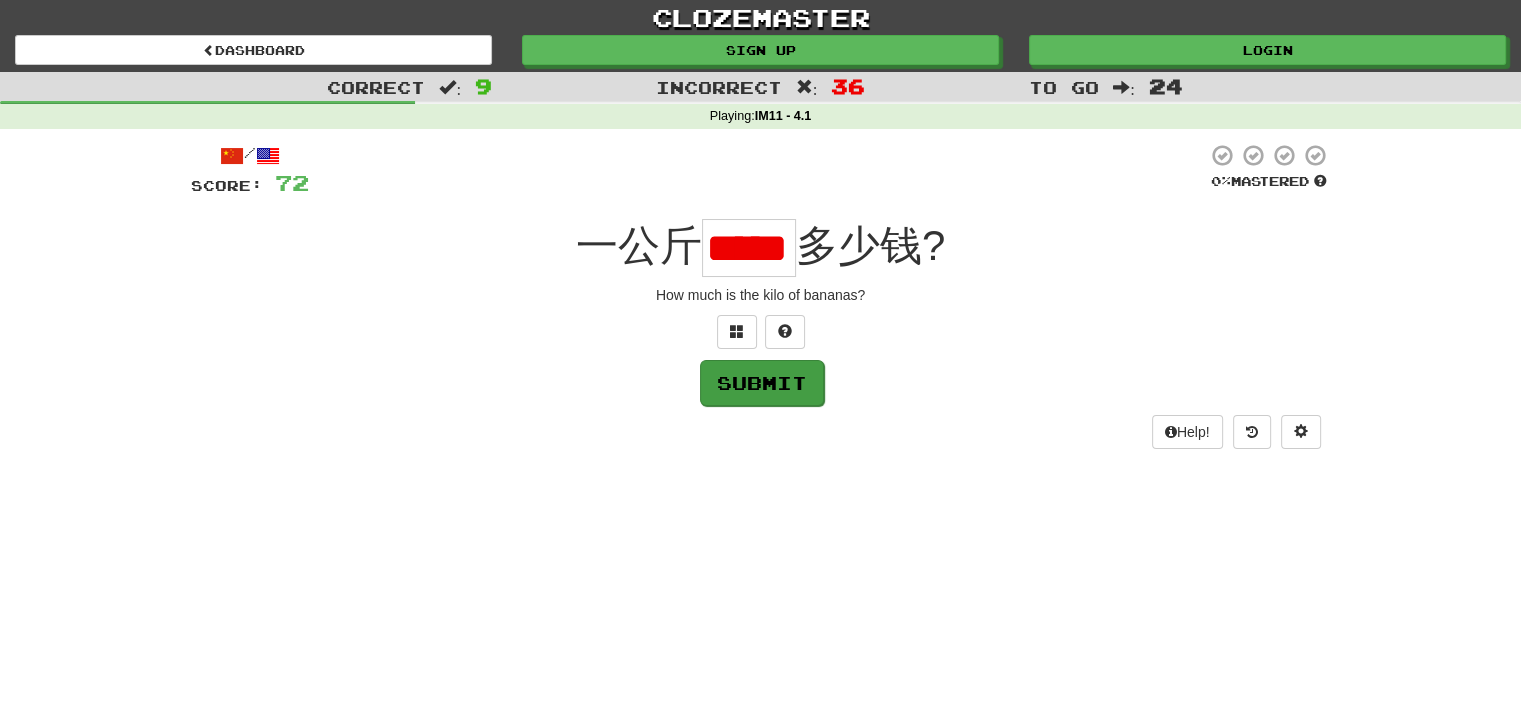 scroll, scrollTop: 0, scrollLeft: 14, axis: horizontal 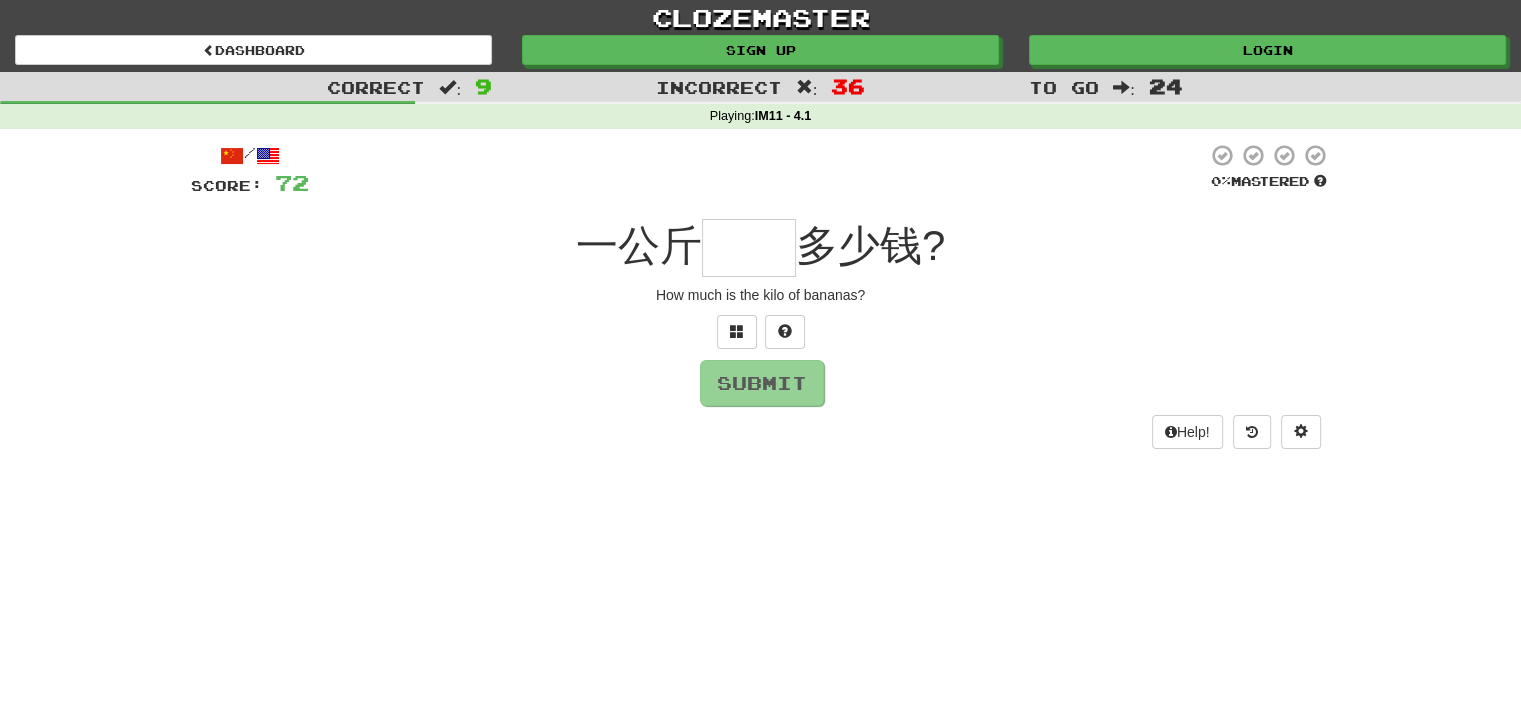 type on "*" 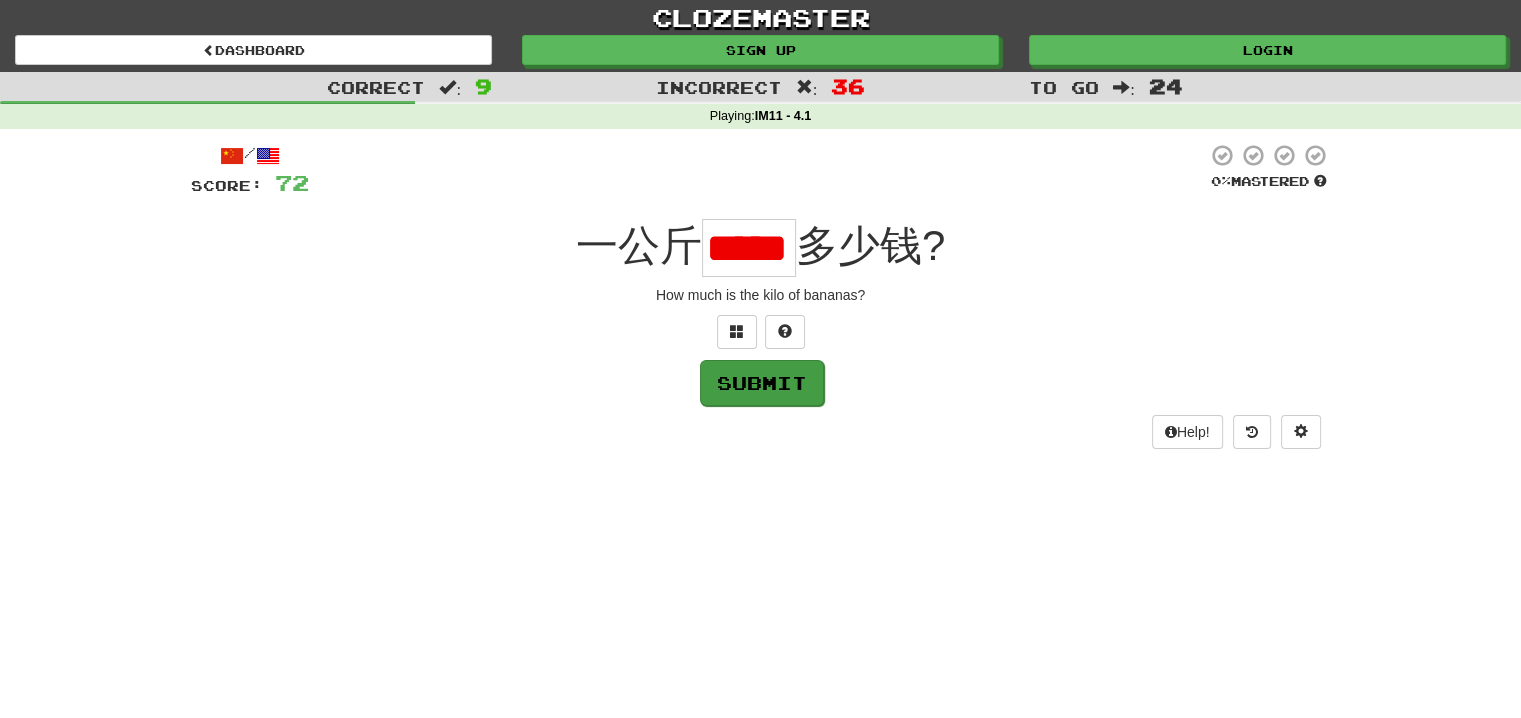 scroll, scrollTop: 0, scrollLeft: 14, axis: horizontal 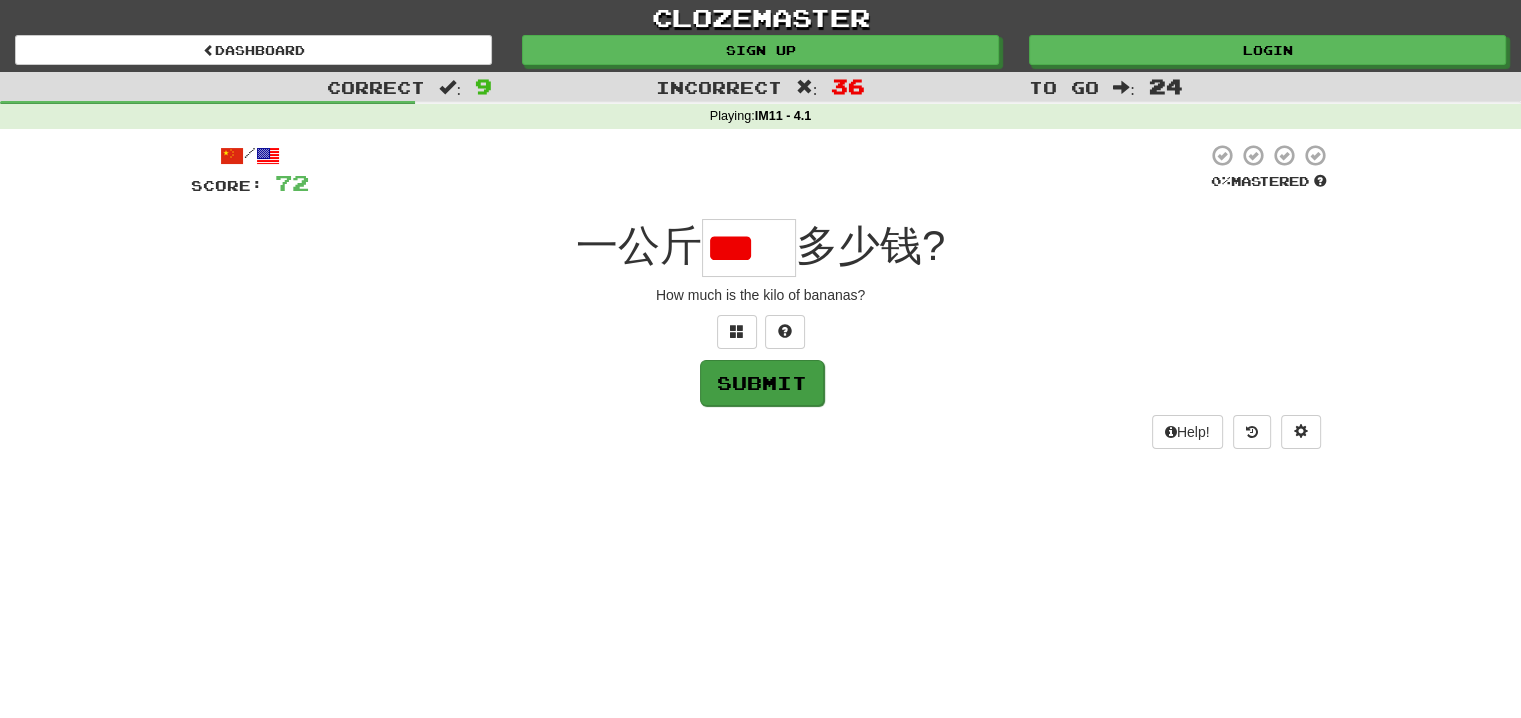 type on "*" 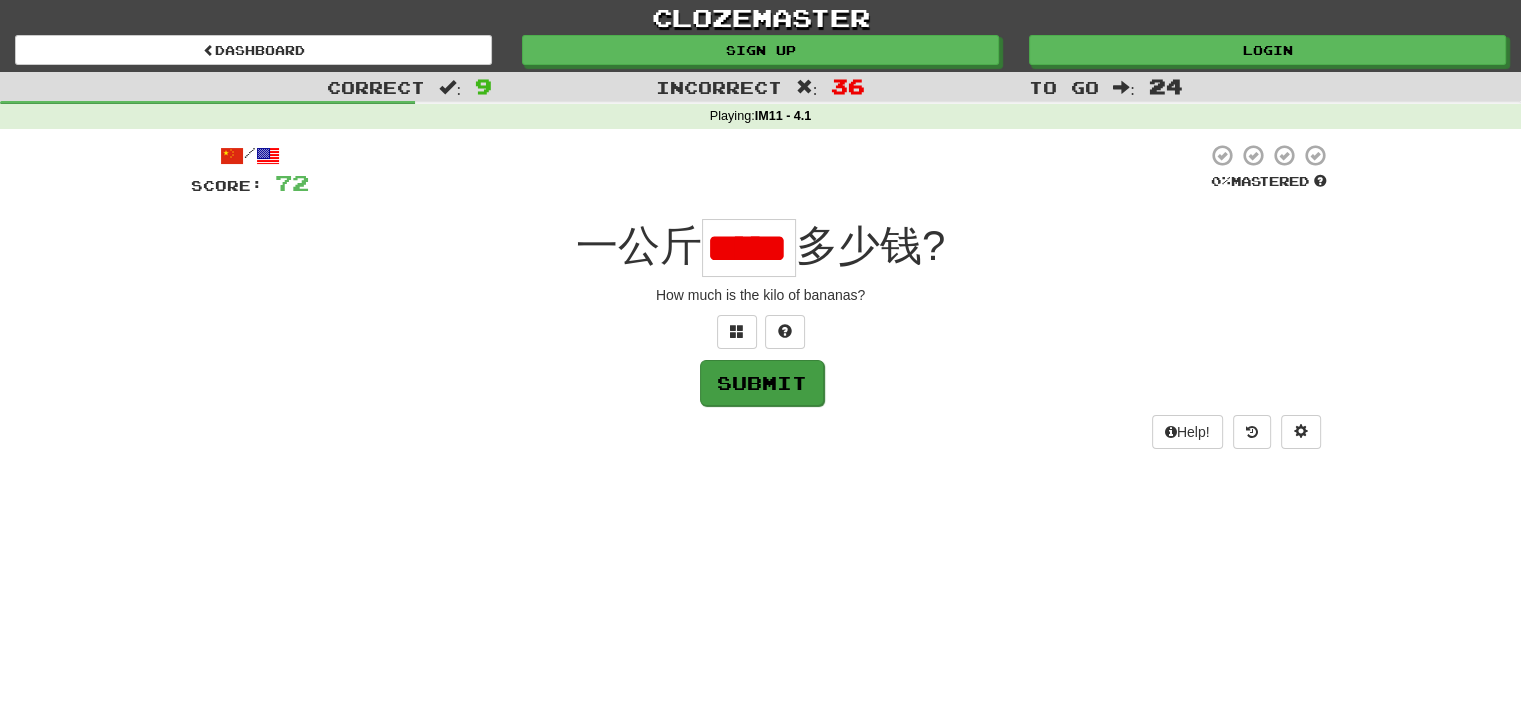 scroll, scrollTop: 0, scrollLeft: 14, axis: horizontal 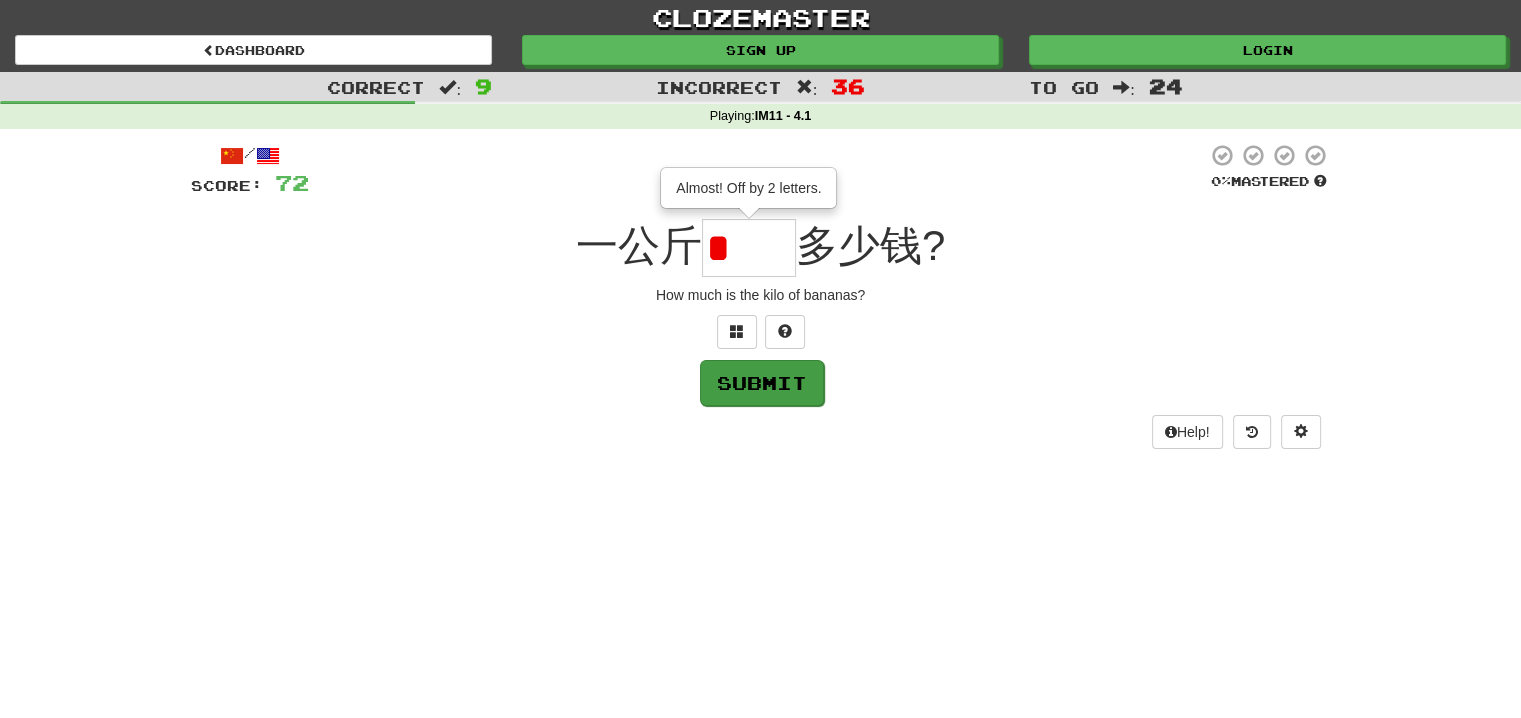 type on "**" 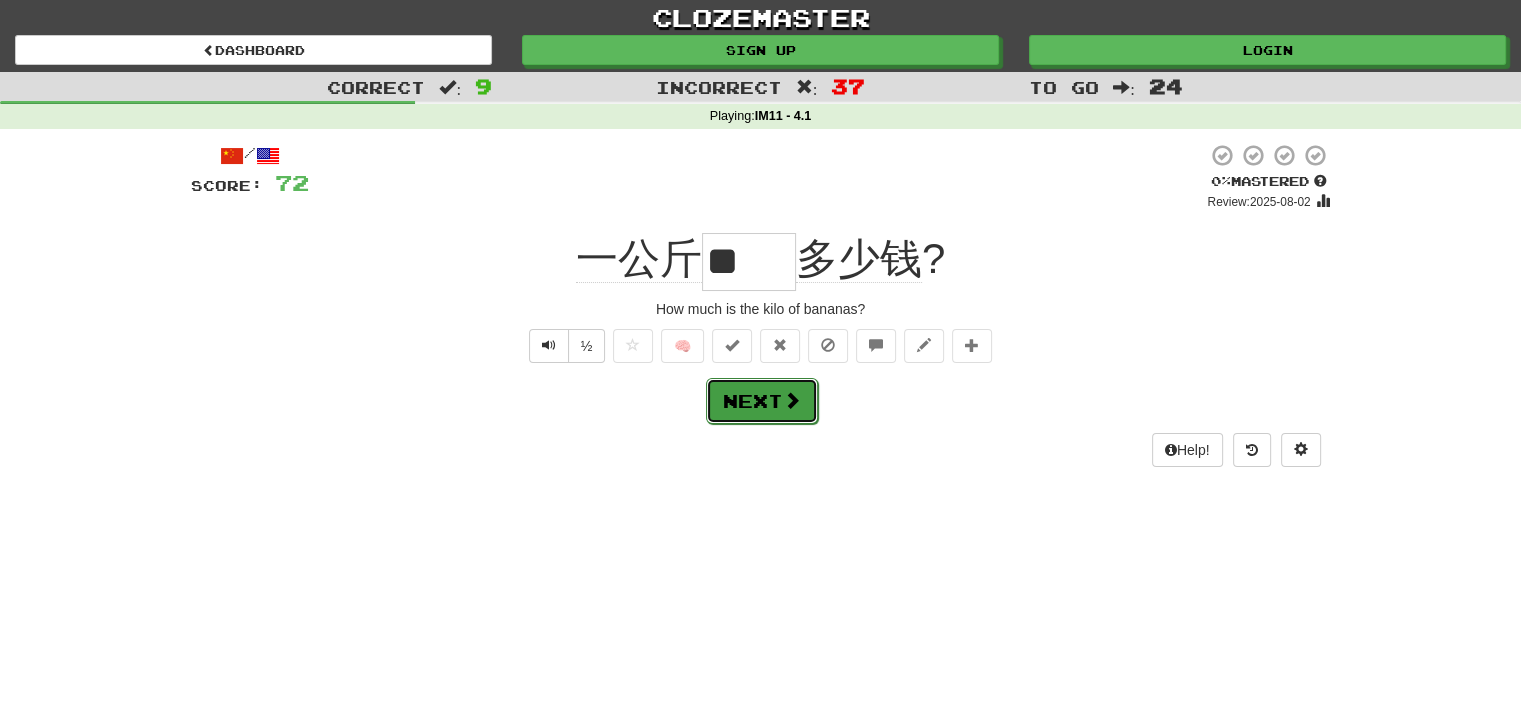click on "Next" at bounding box center [762, 401] 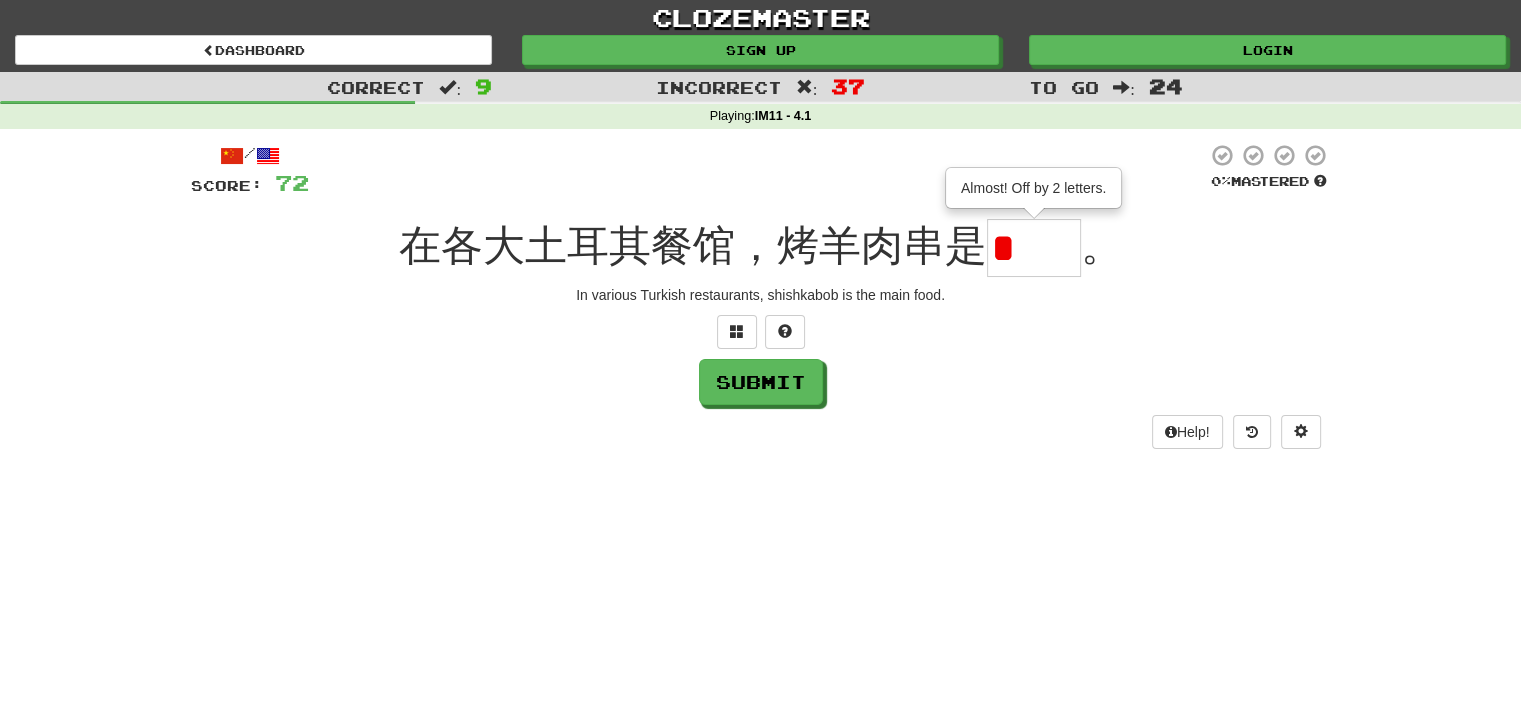 type on "**" 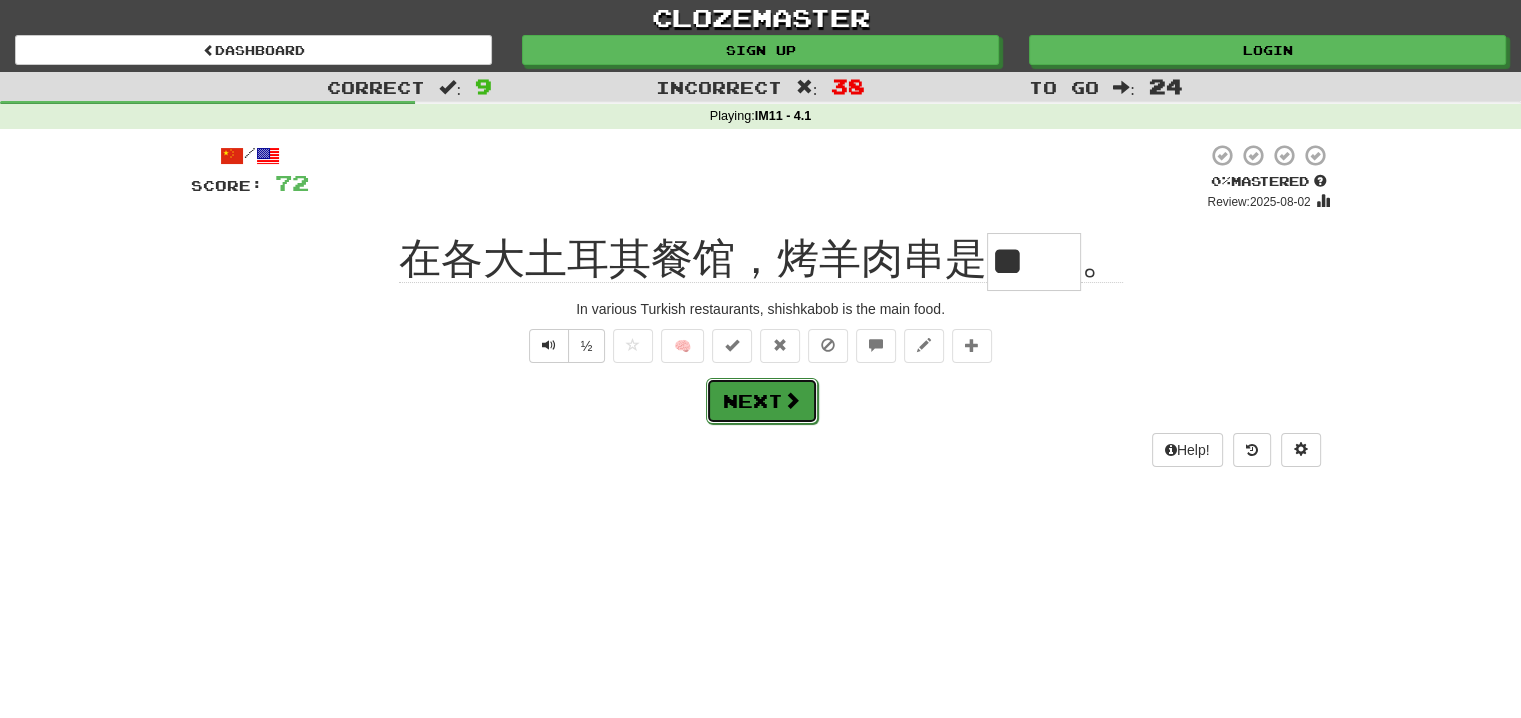 click on "Next" at bounding box center (762, 401) 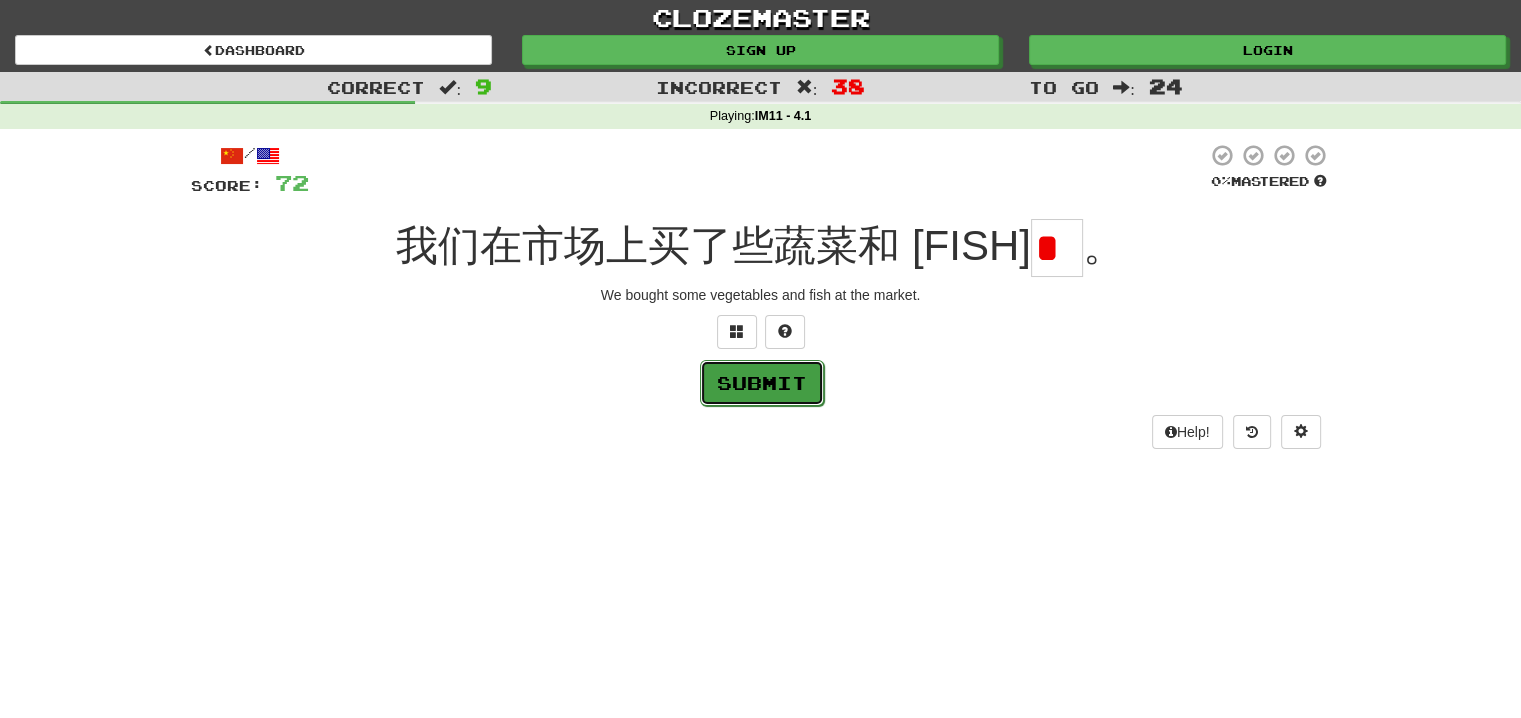 click on "Submit" at bounding box center (762, 383) 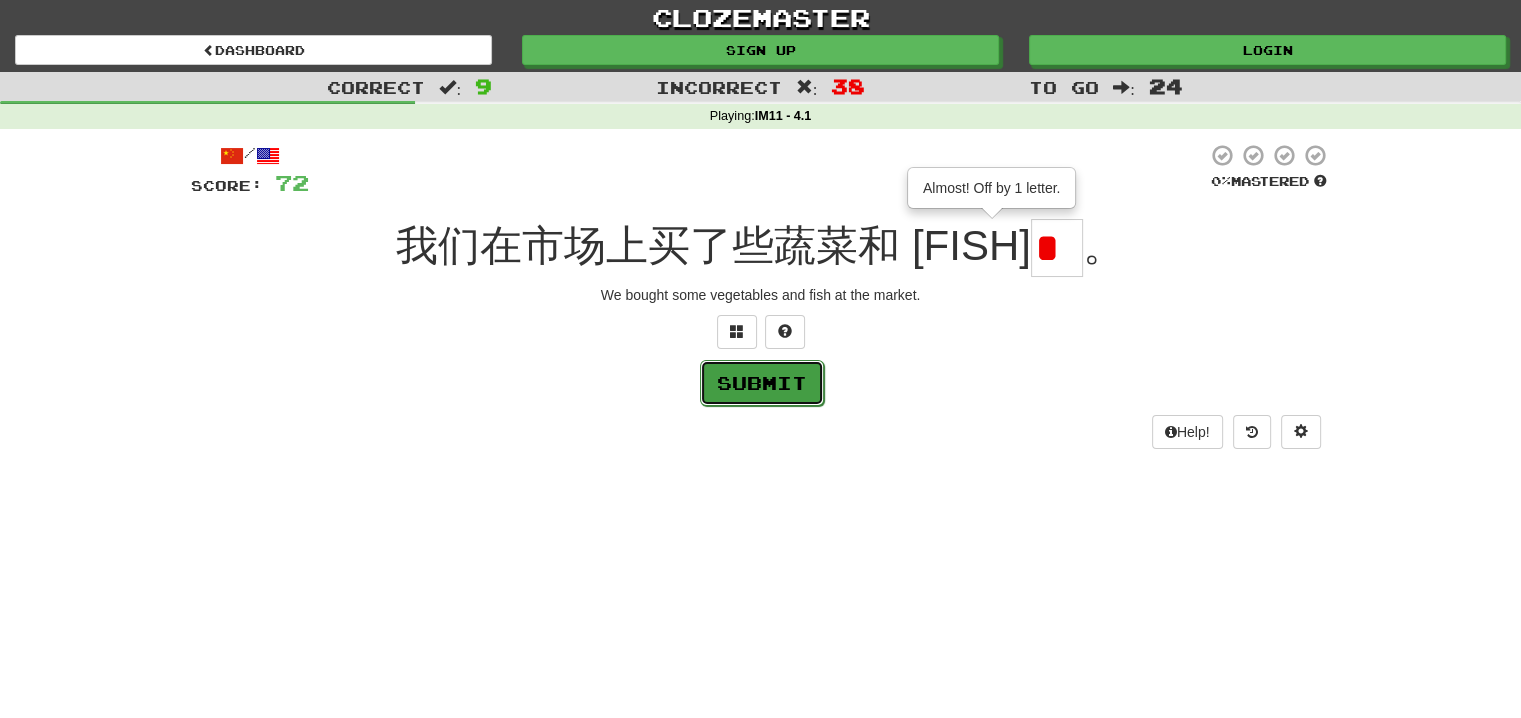 click on "Submit" at bounding box center (762, 383) 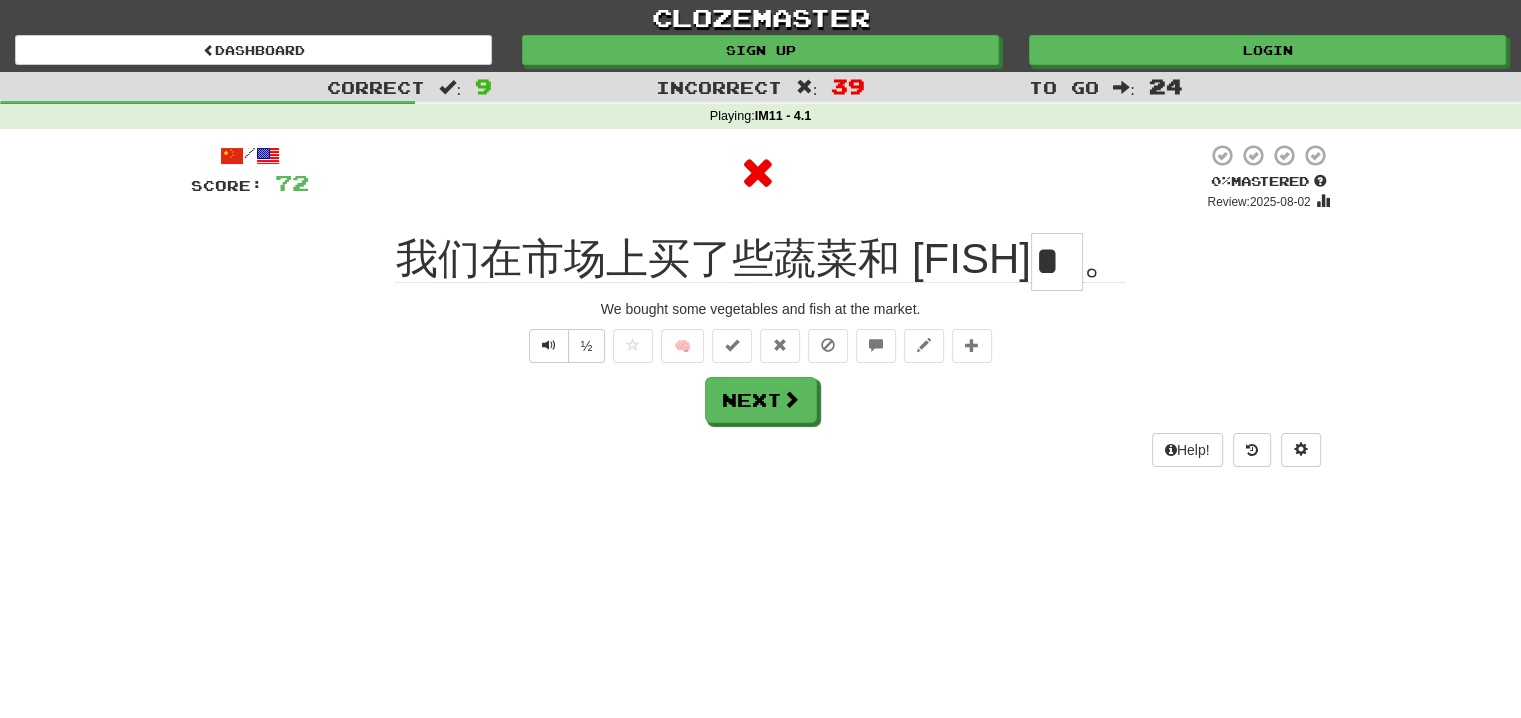 type on "*" 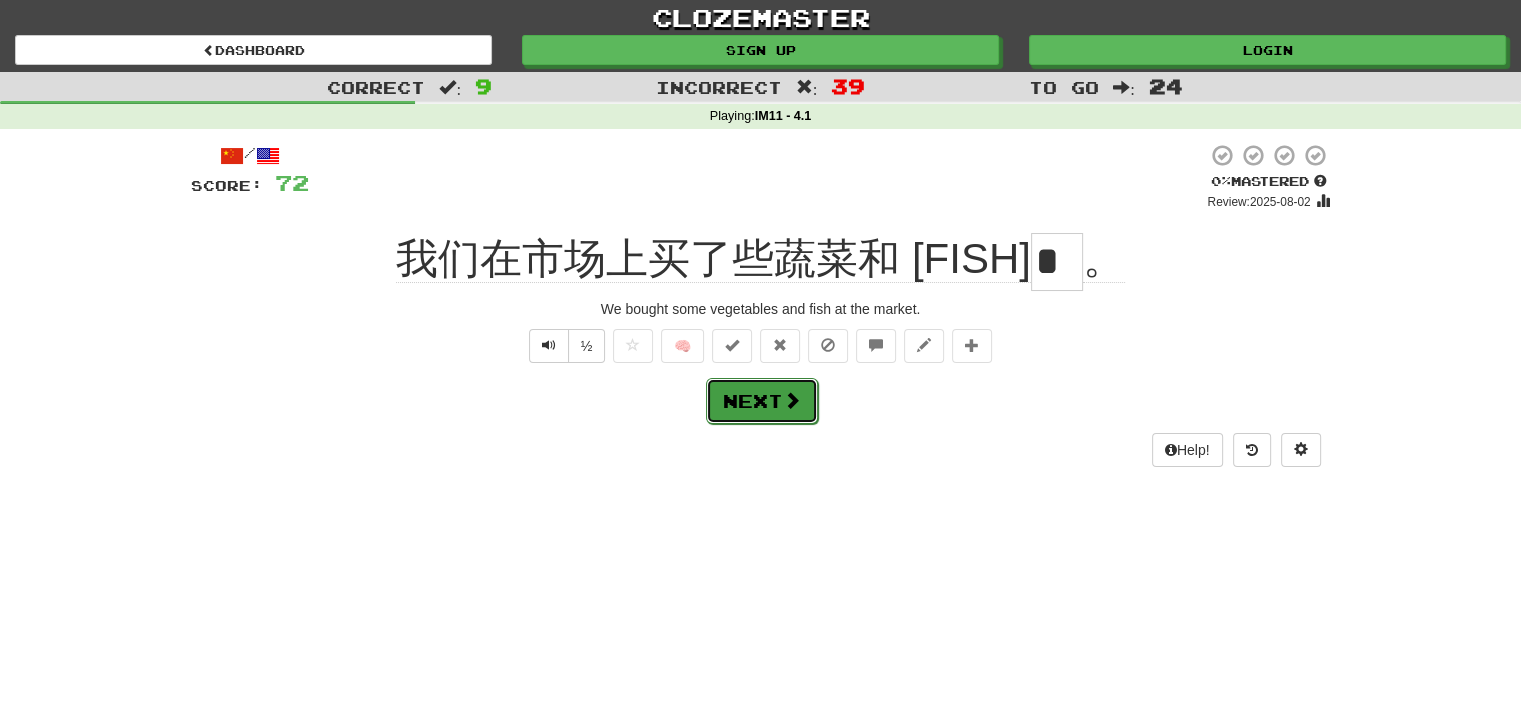 click on "Next" at bounding box center [762, 401] 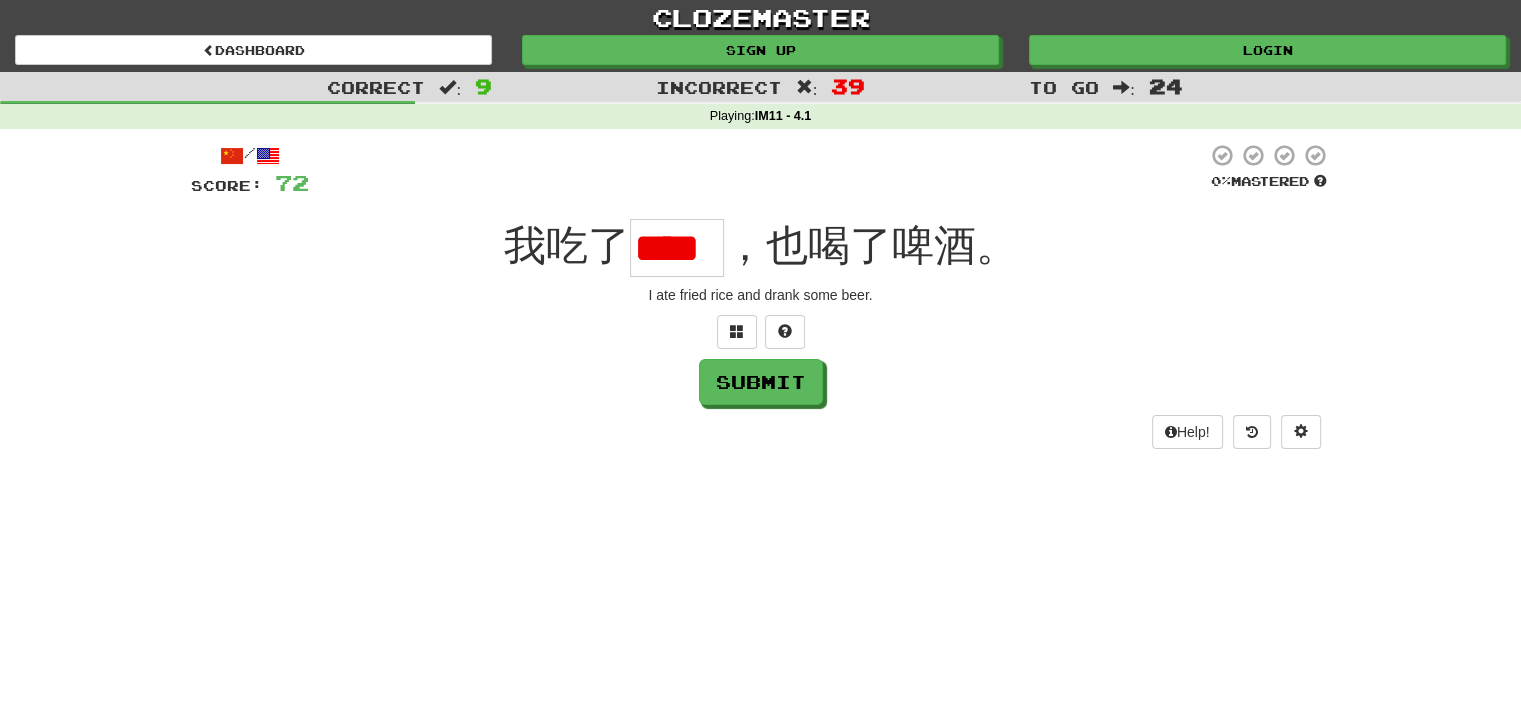 scroll, scrollTop: 0, scrollLeft: 28, axis: horizontal 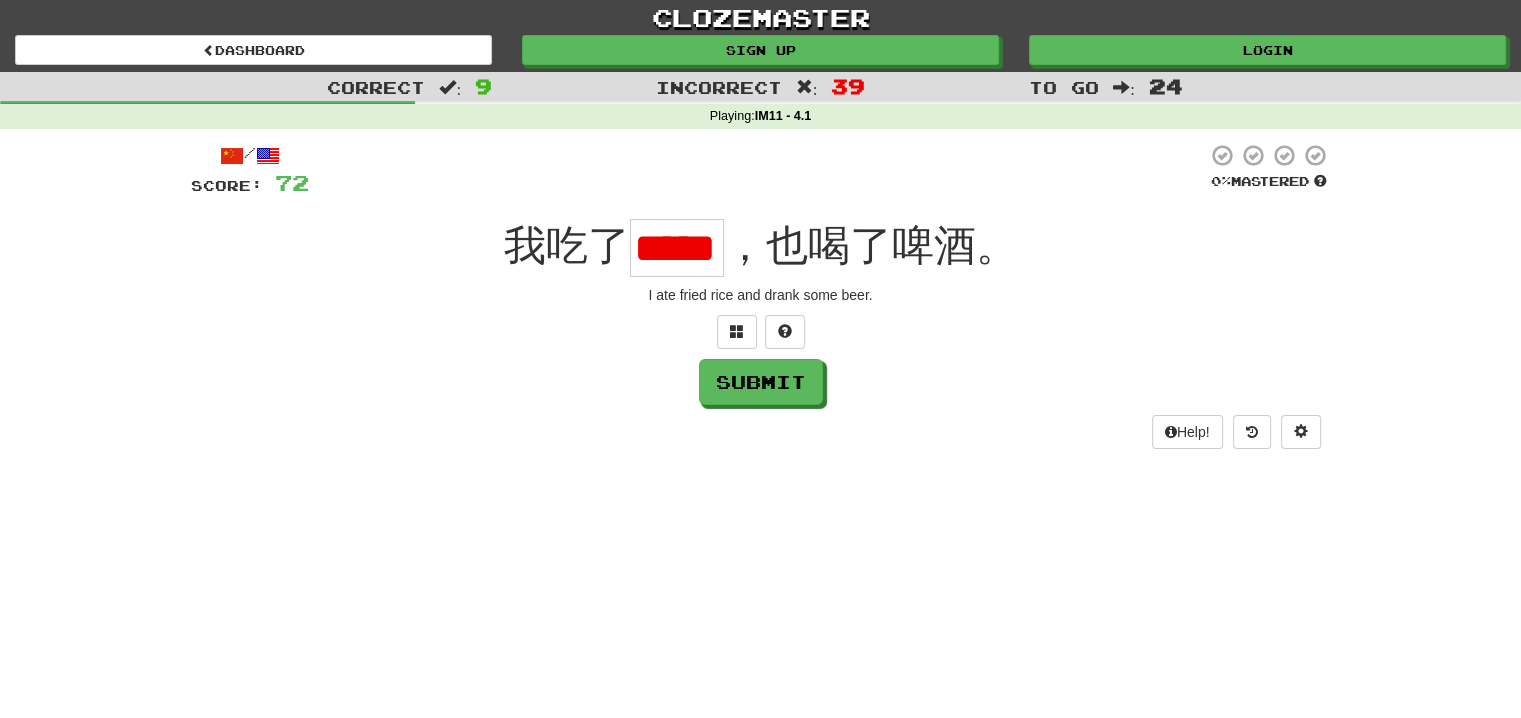 type on "*" 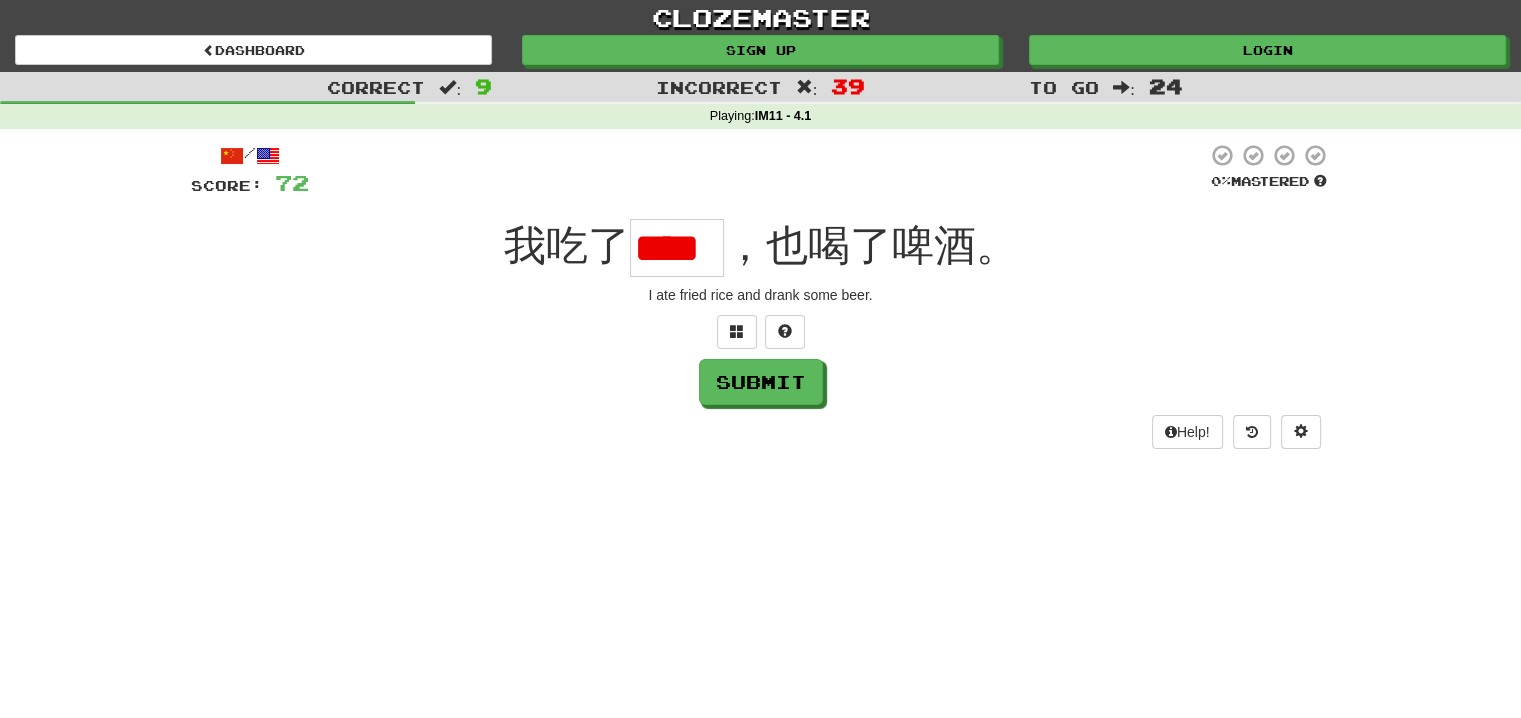 scroll, scrollTop: 0, scrollLeft: 4, axis: horizontal 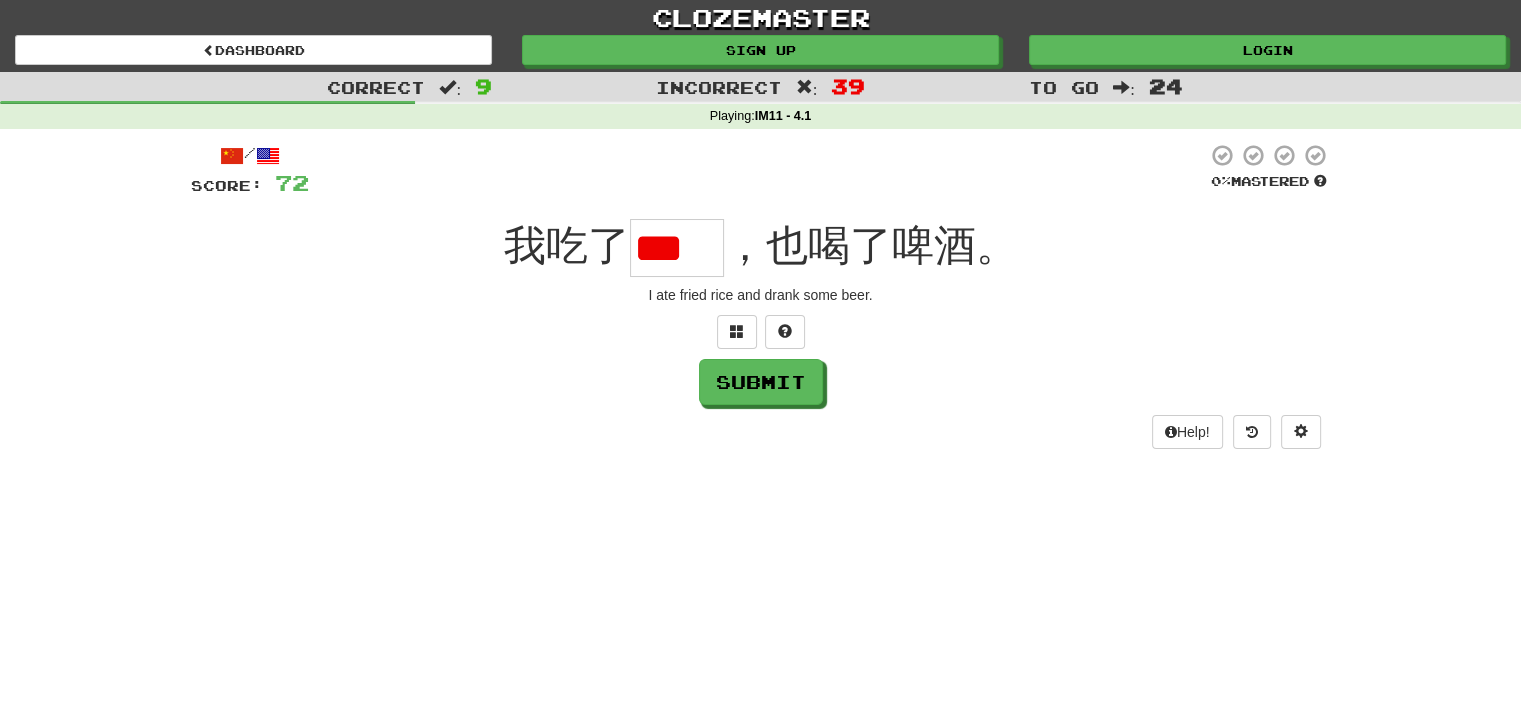 type on "*" 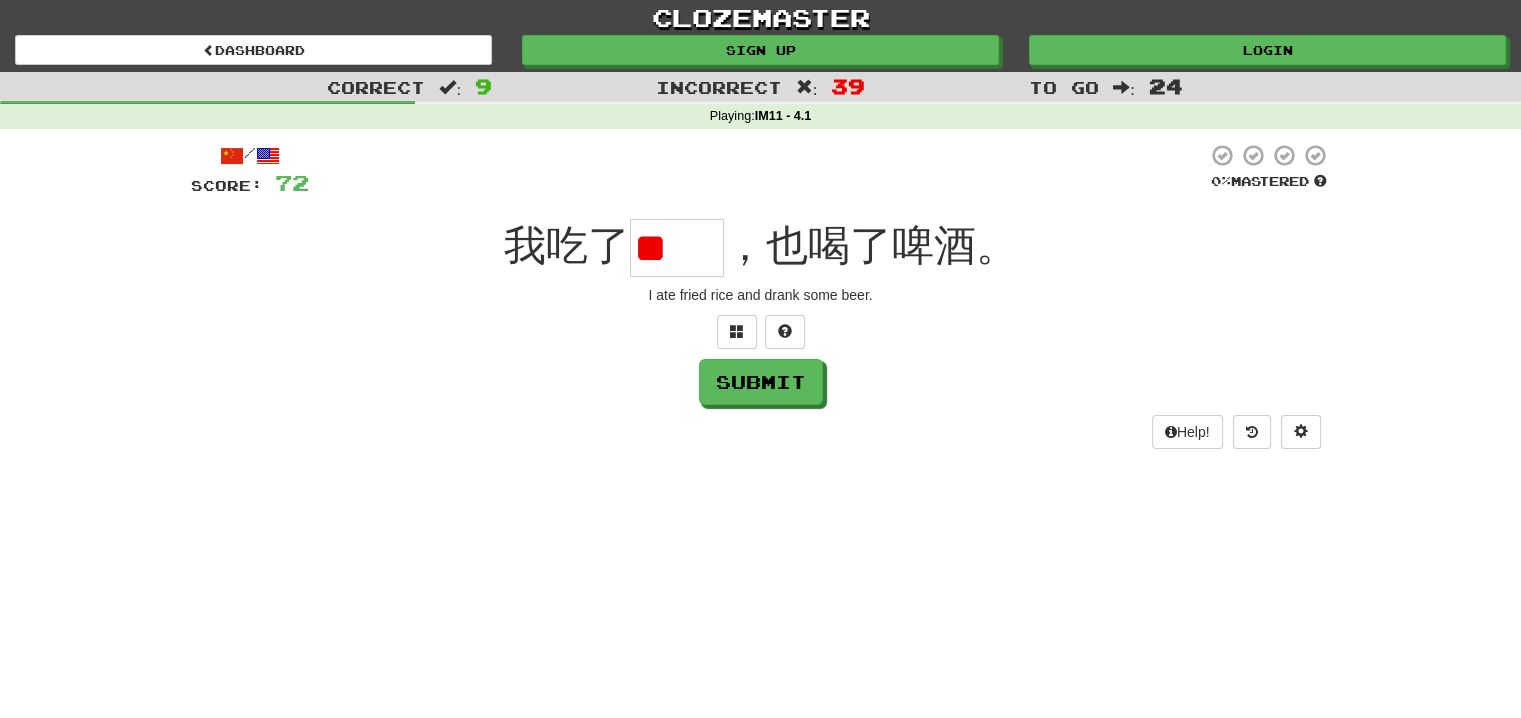 type on "*" 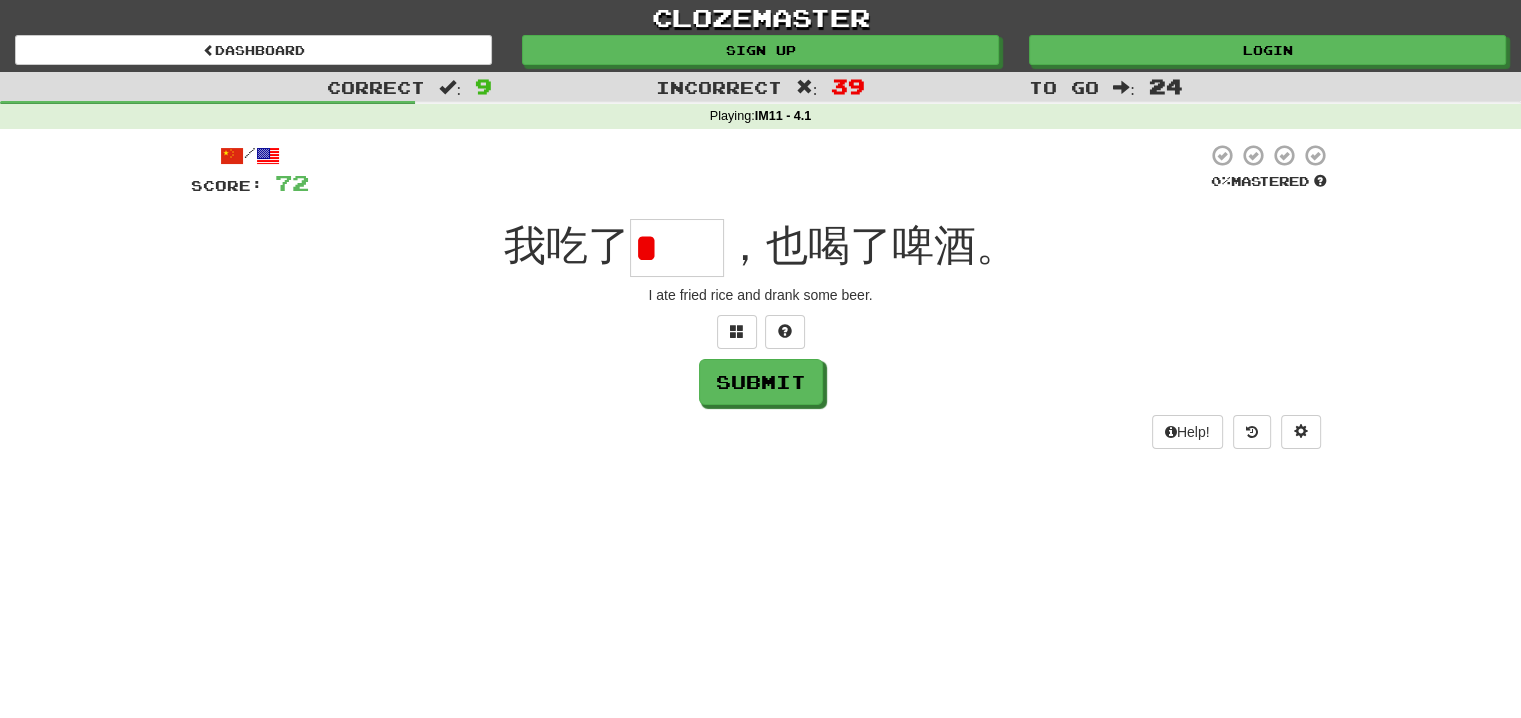 scroll, scrollTop: 0, scrollLeft: 0, axis: both 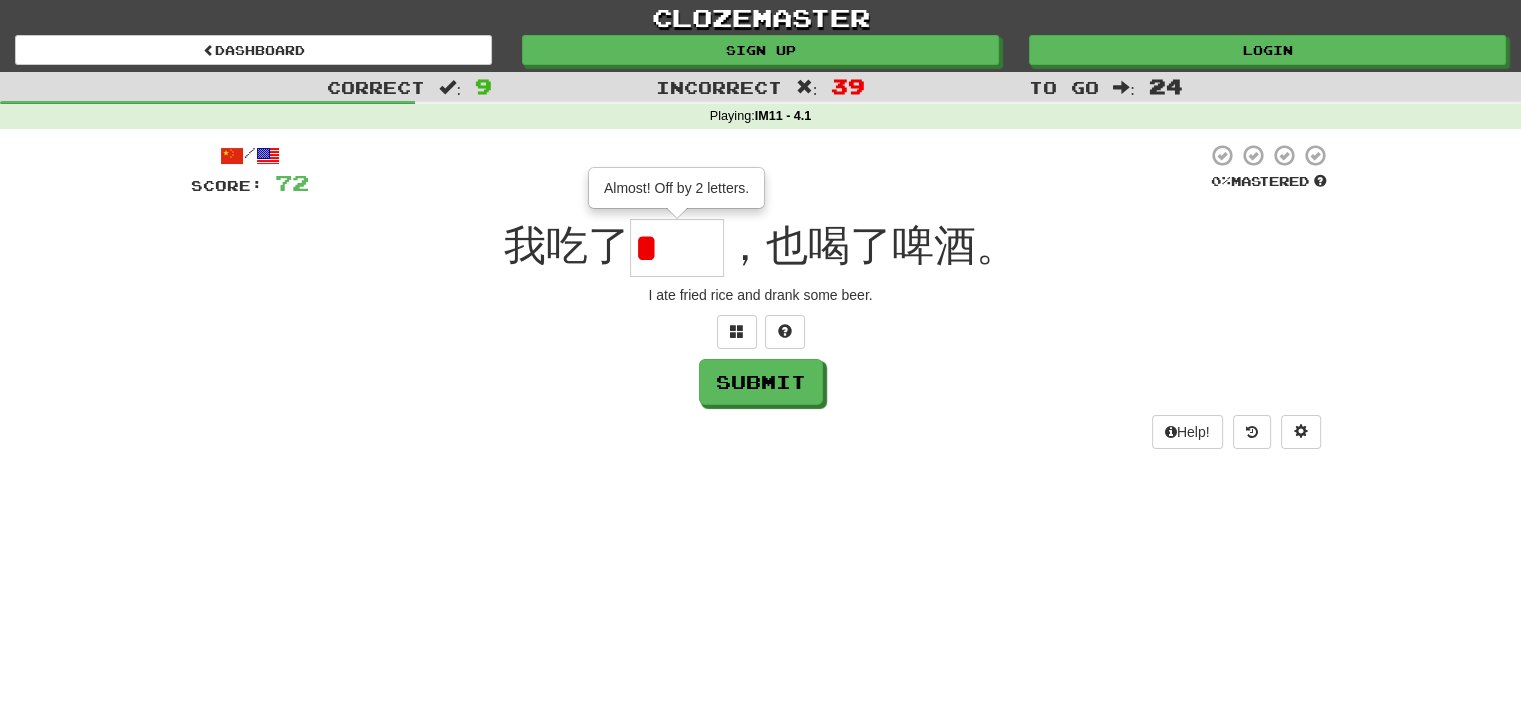 type on "**" 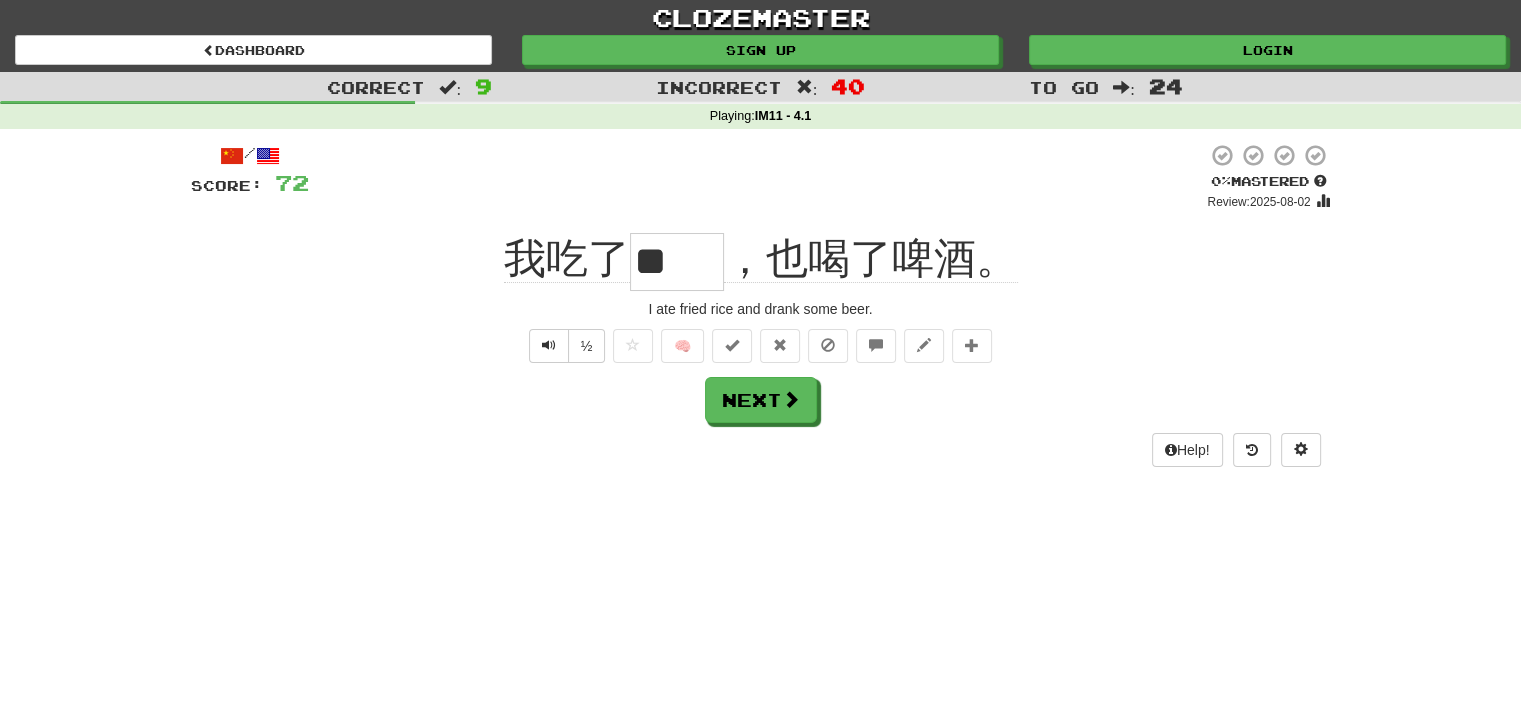 click on "Help!" at bounding box center [761, 450] 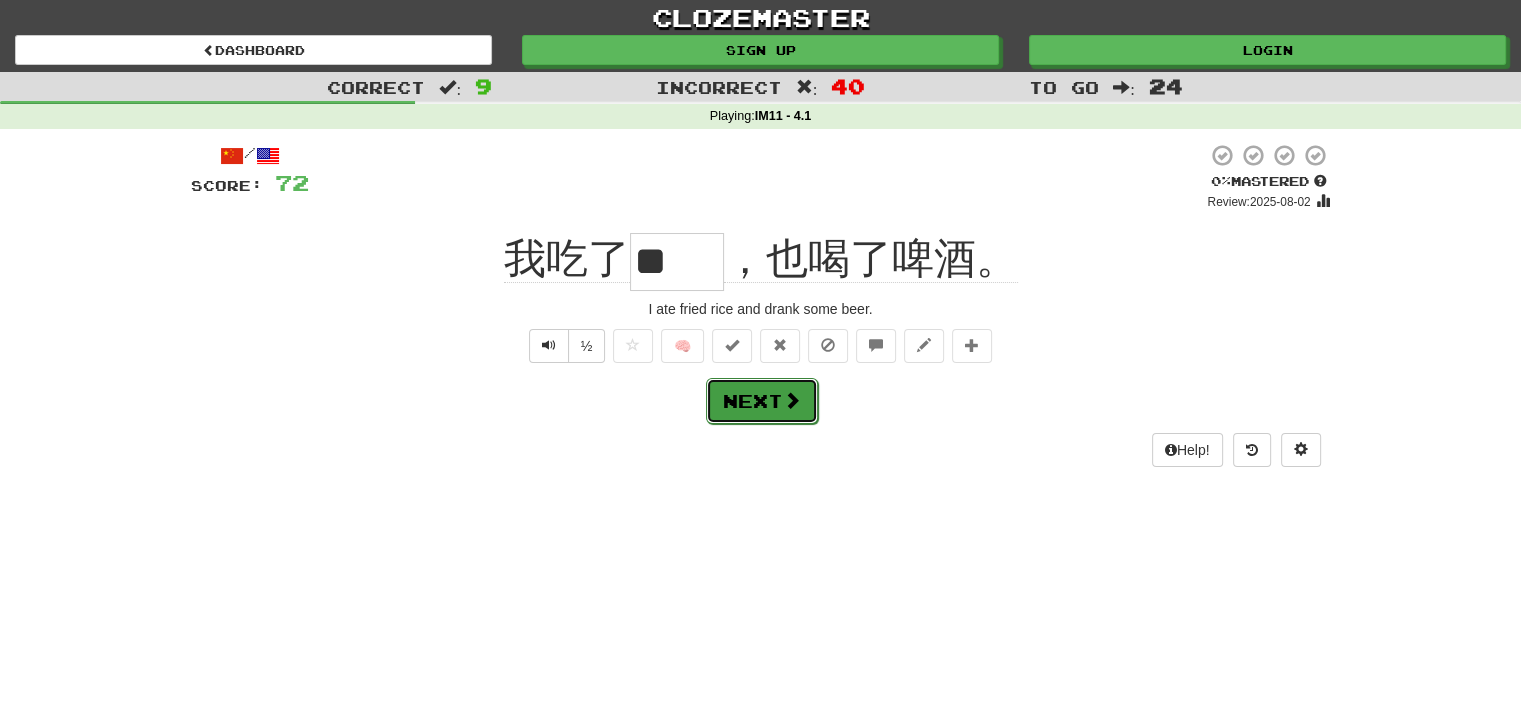 click on "Next" at bounding box center [762, 401] 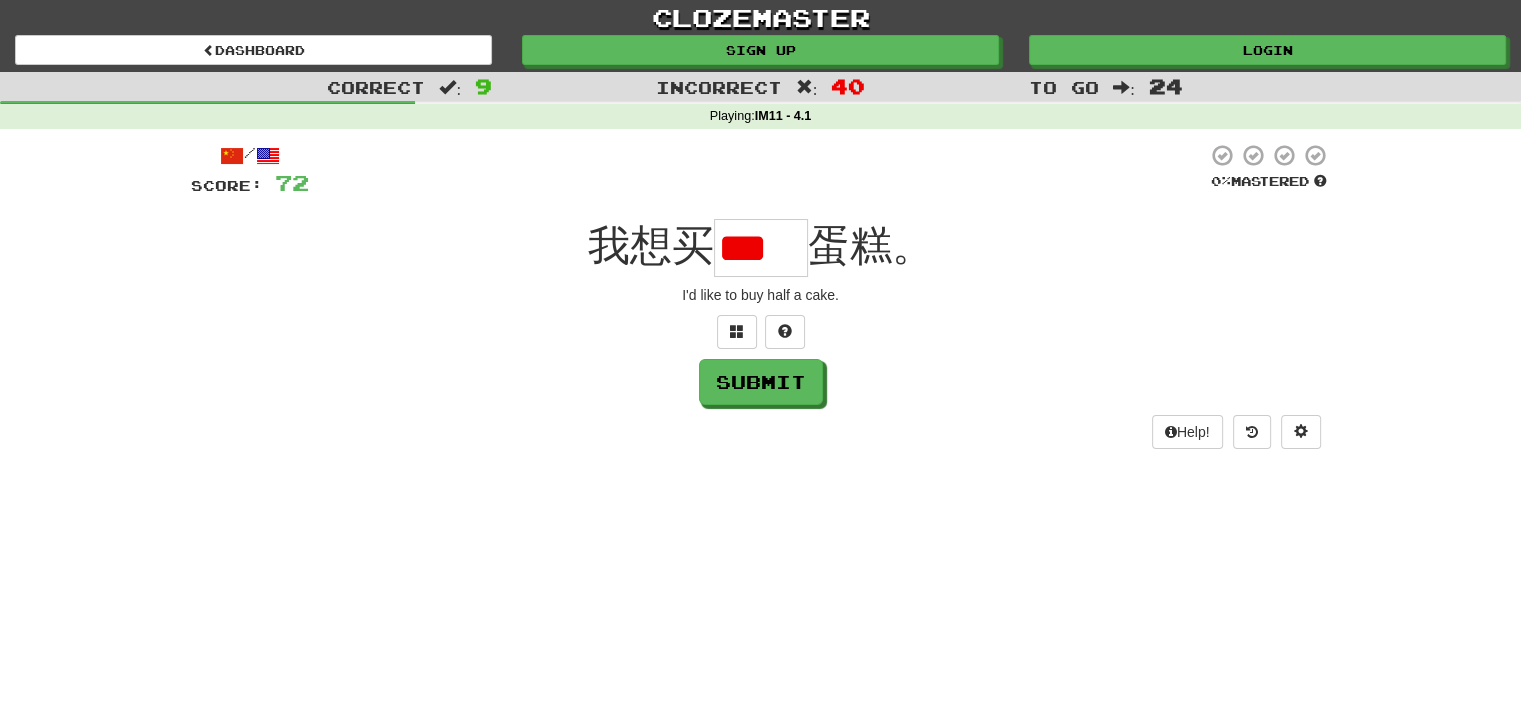 type on "*" 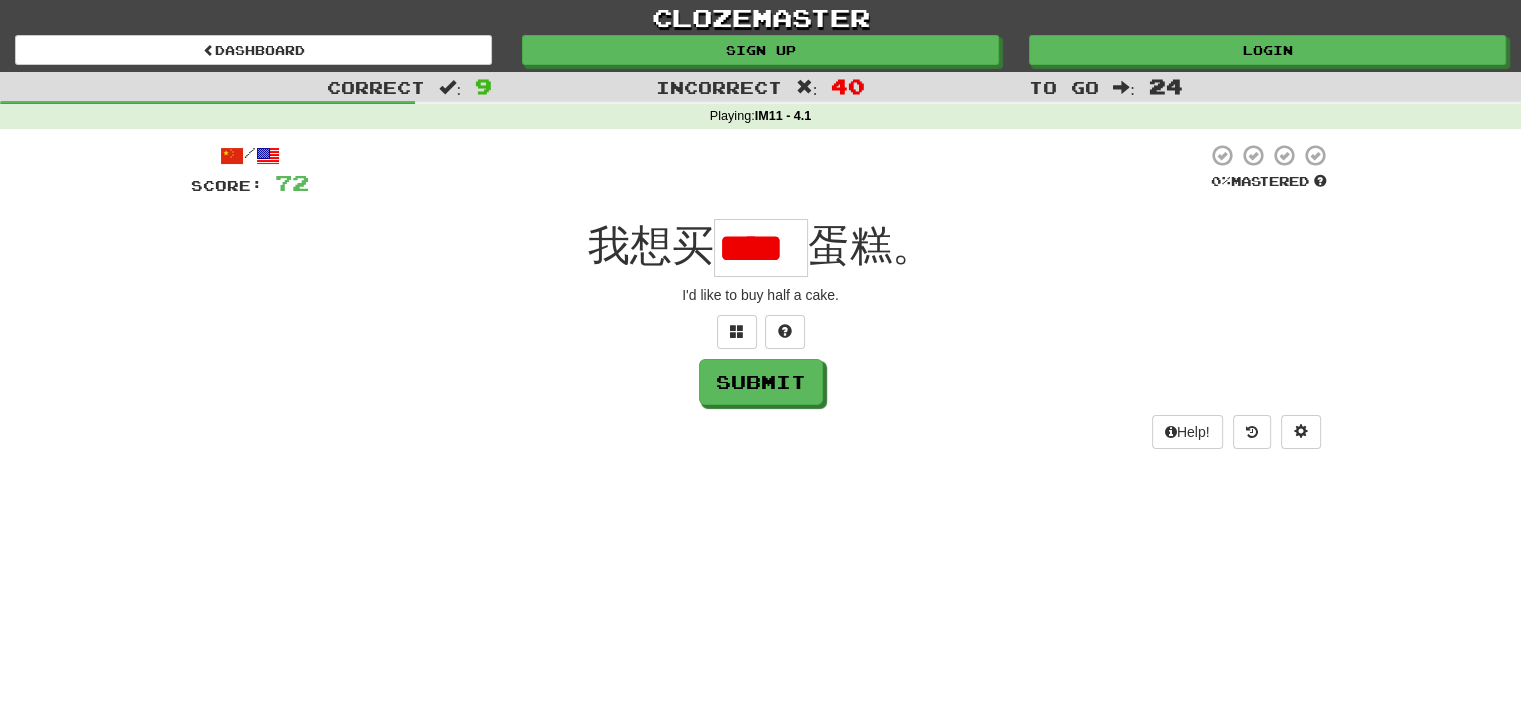 scroll, scrollTop: 0, scrollLeft: 7, axis: horizontal 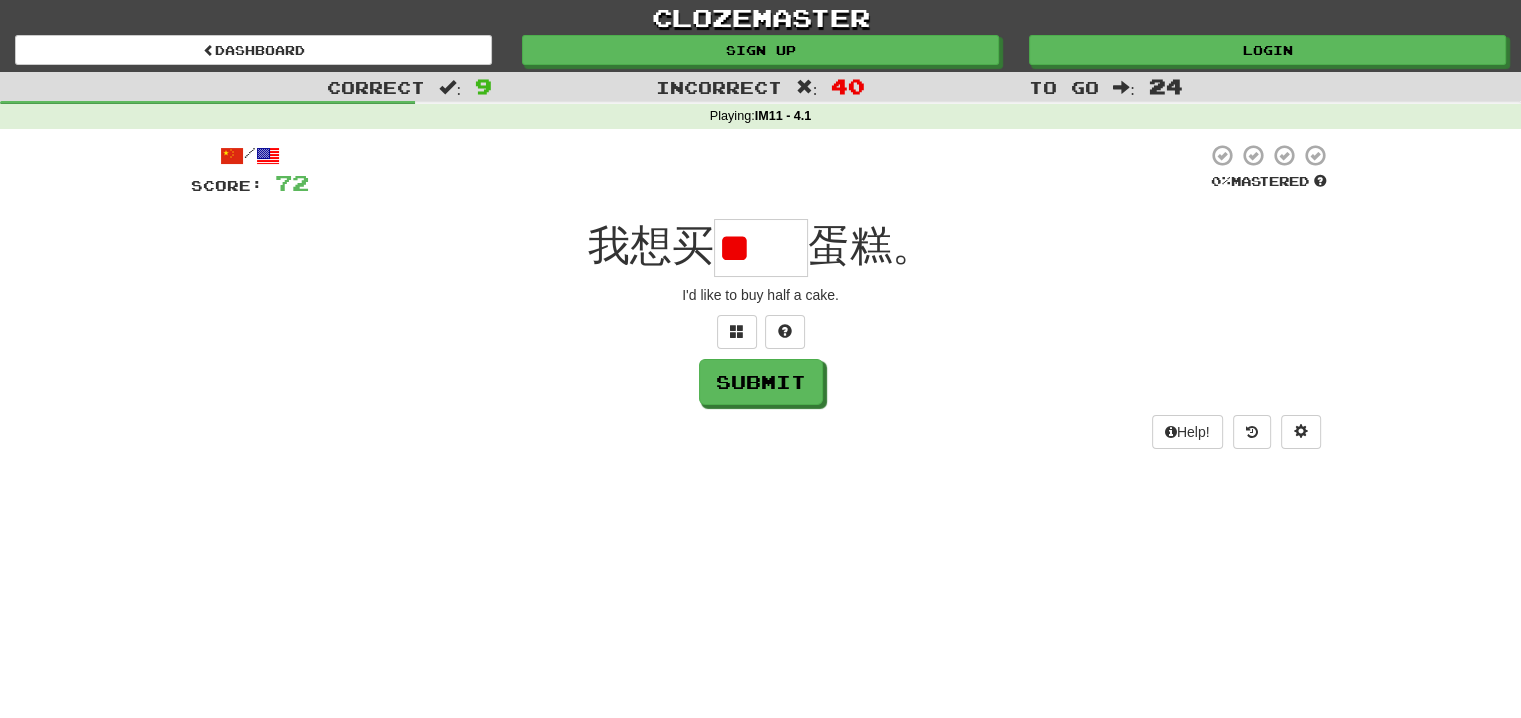 type on "*" 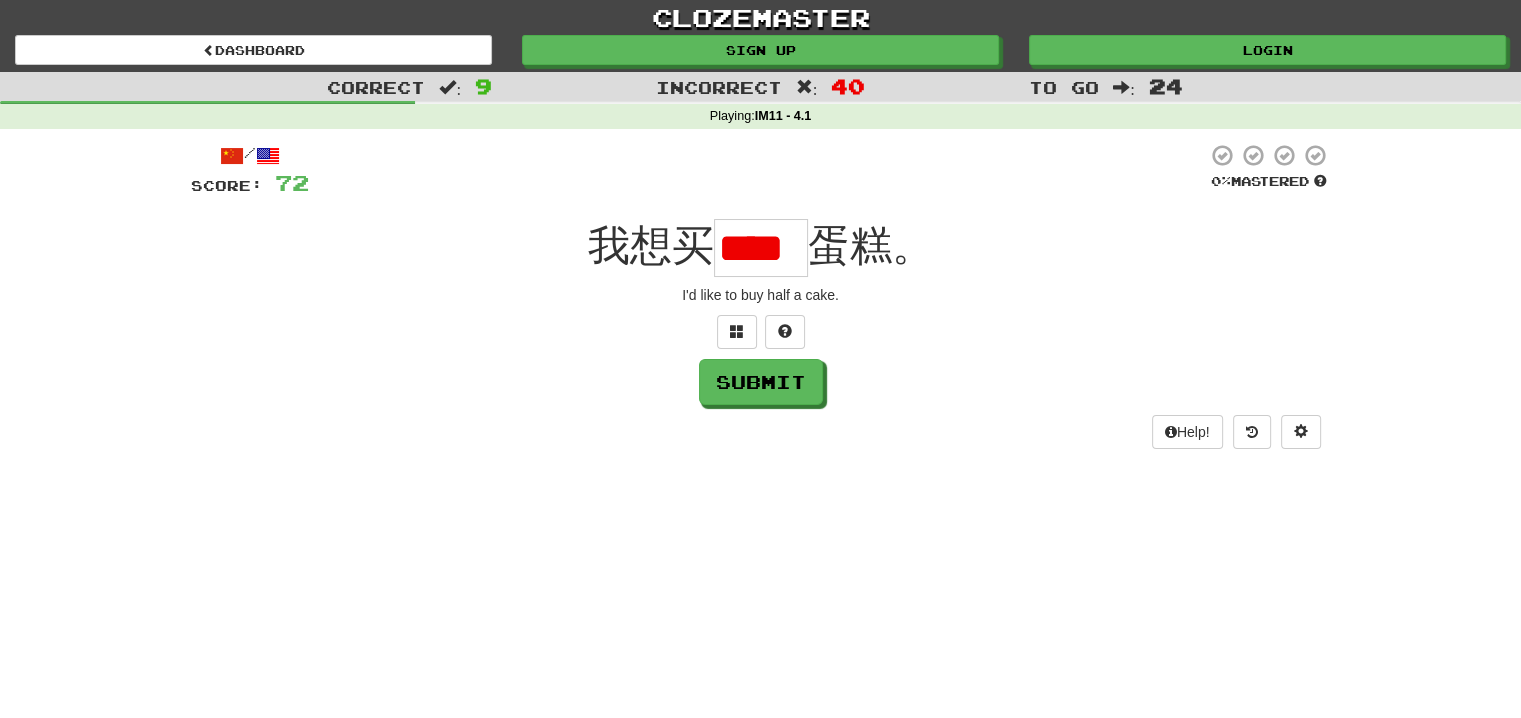 scroll, scrollTop: 0, scrollLeft: 7, axis: horizontal 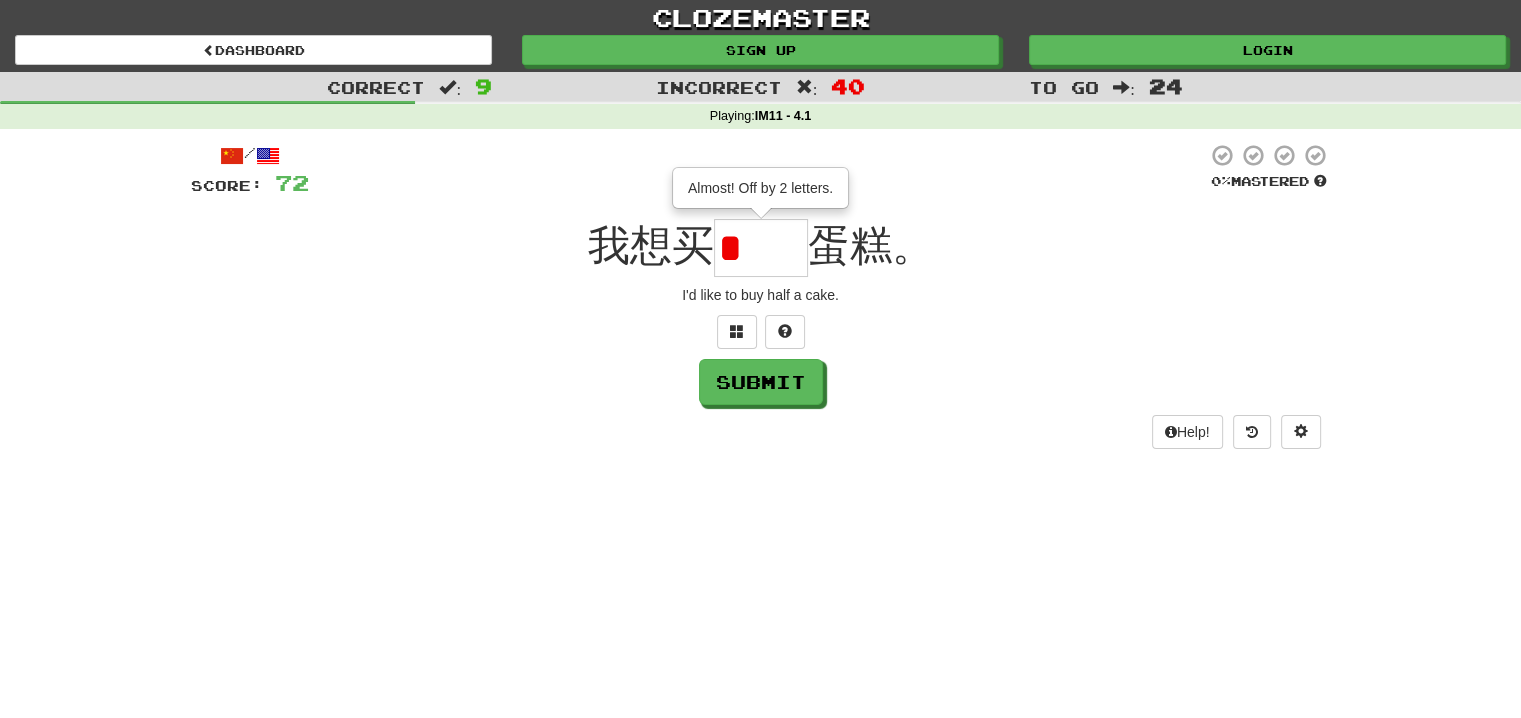 type on "**" 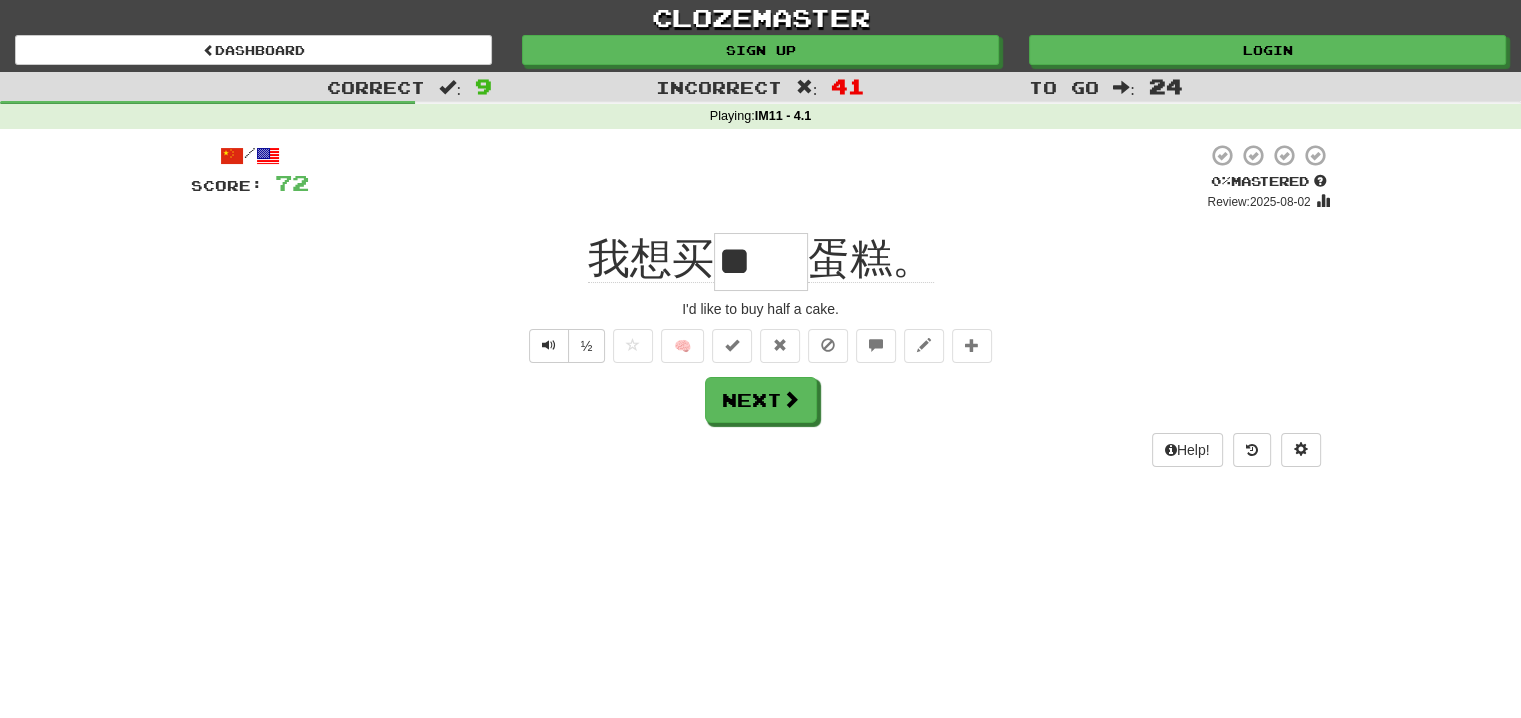 click on "**" at bounding box center (761, 262) 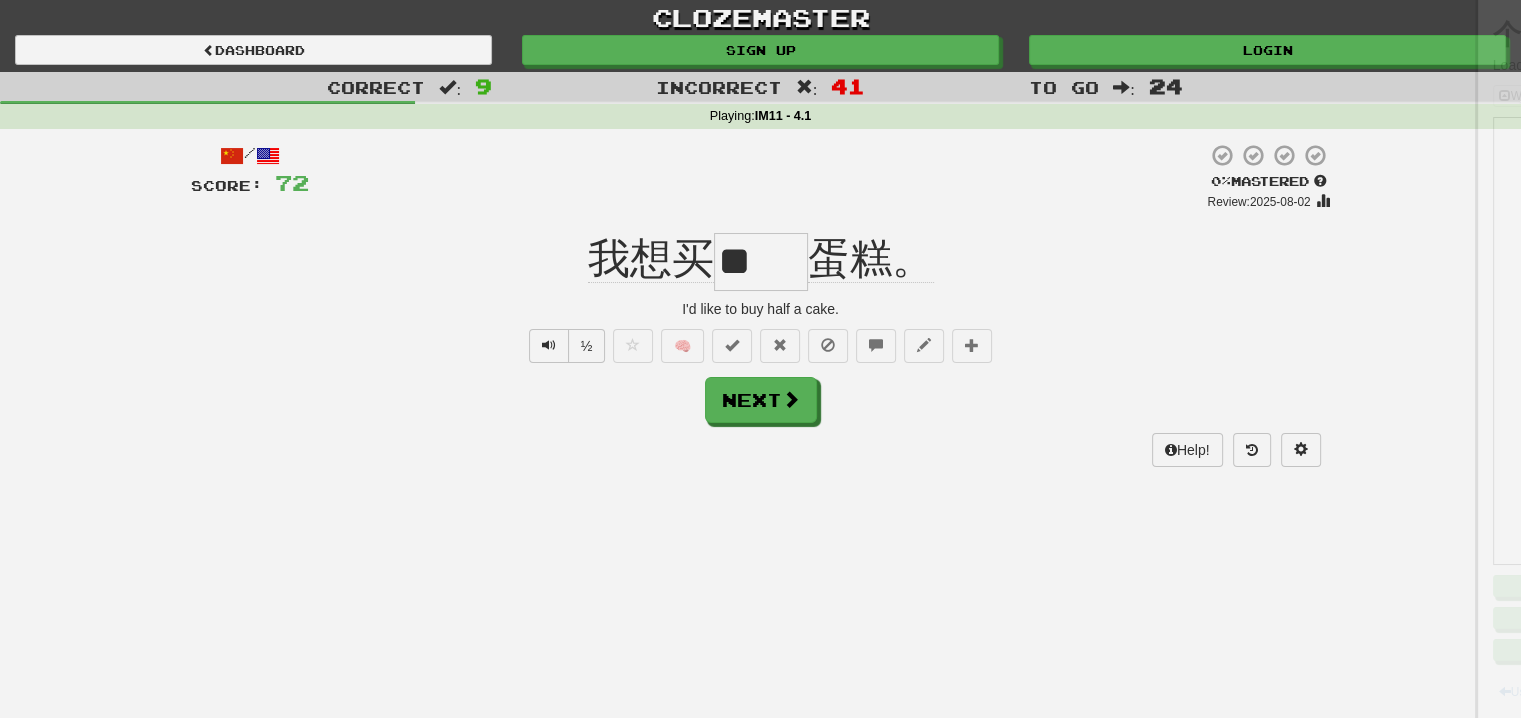click at bounding box center (760, 359) 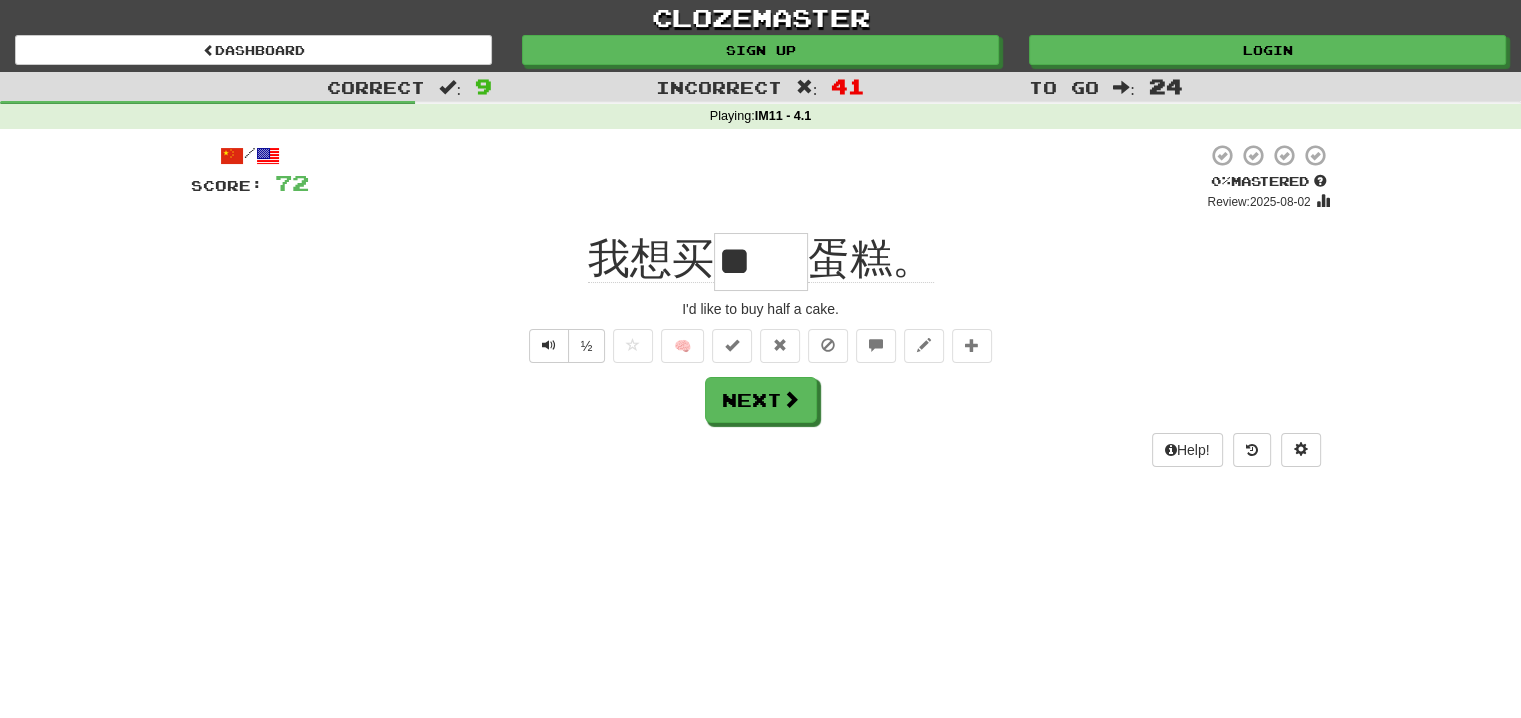 click on "**" at bounding box center [761, 262] 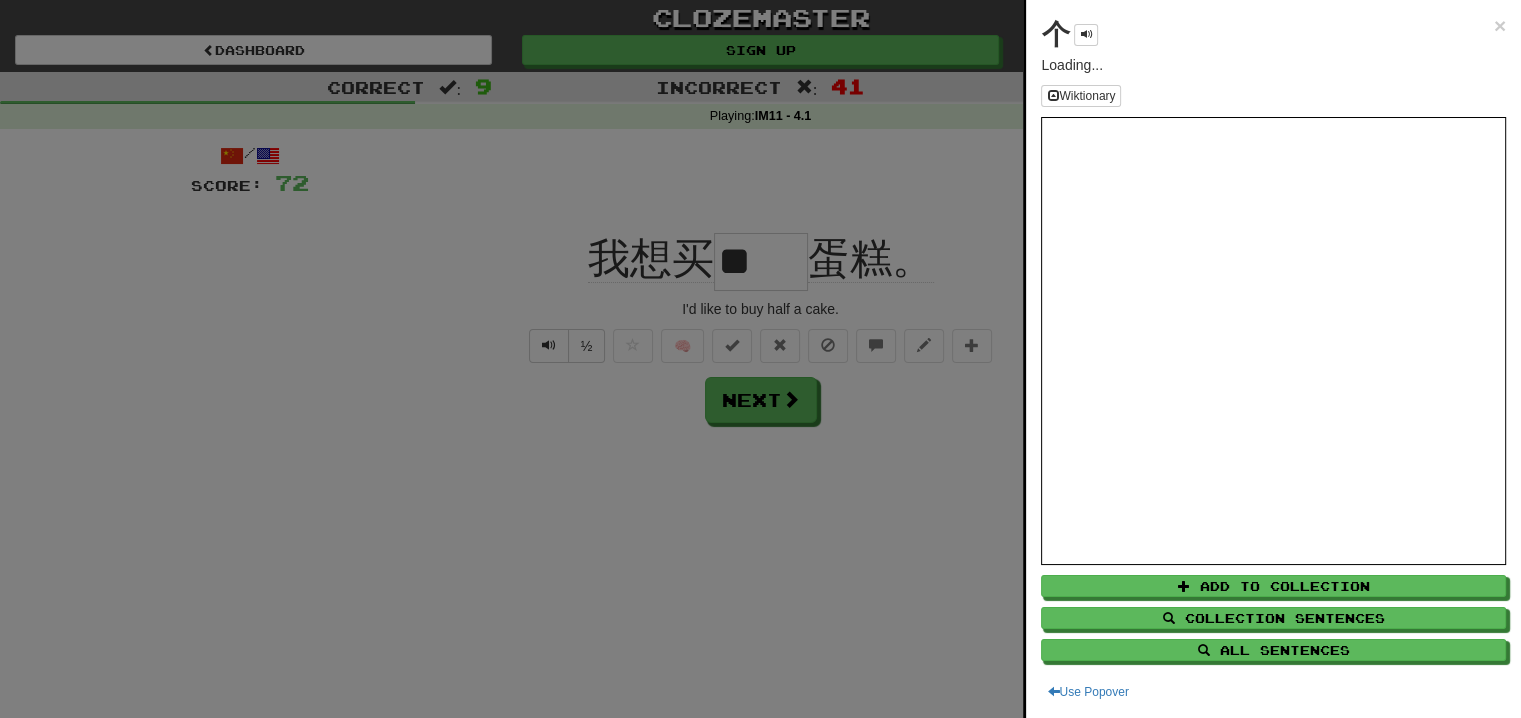 click at bounding box center [760, 359] 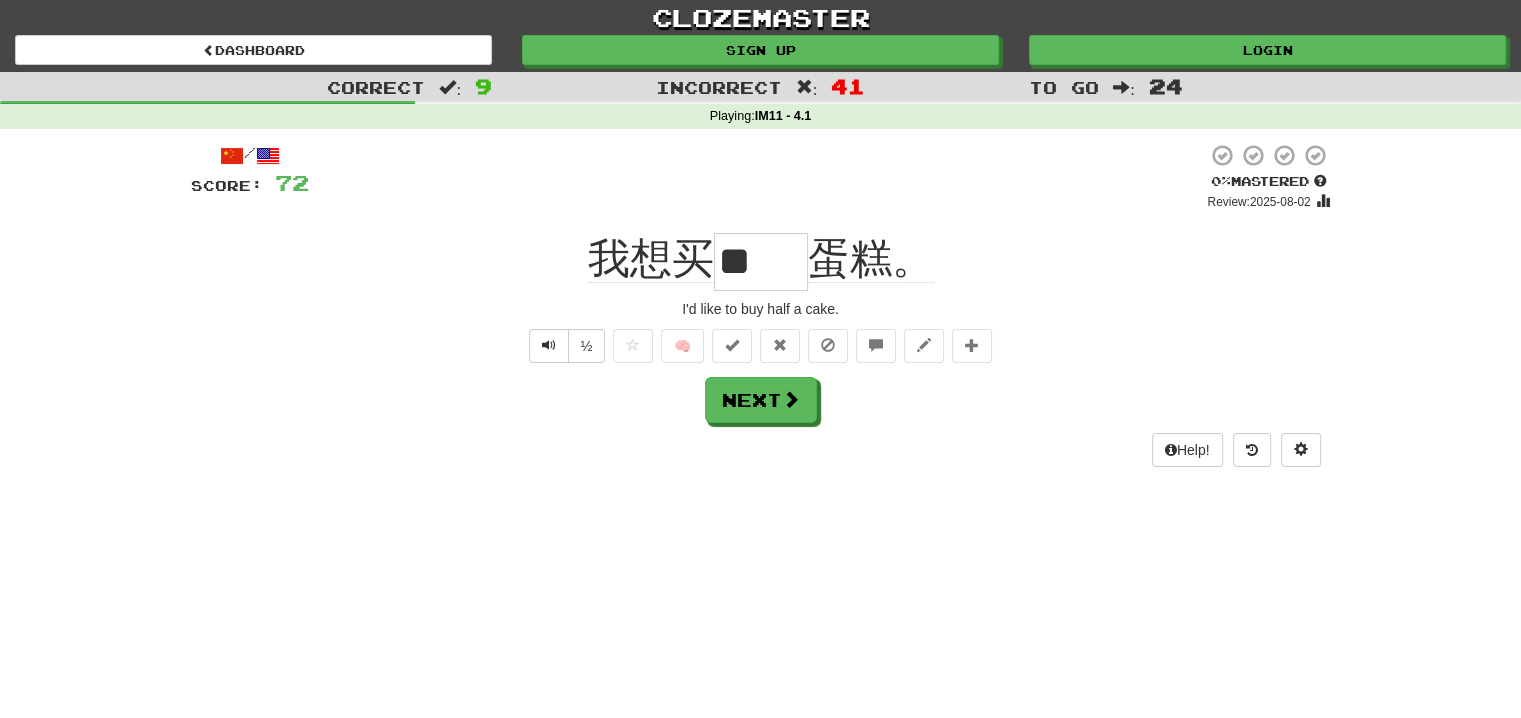 click on "**" at bounding box center (761, 262) 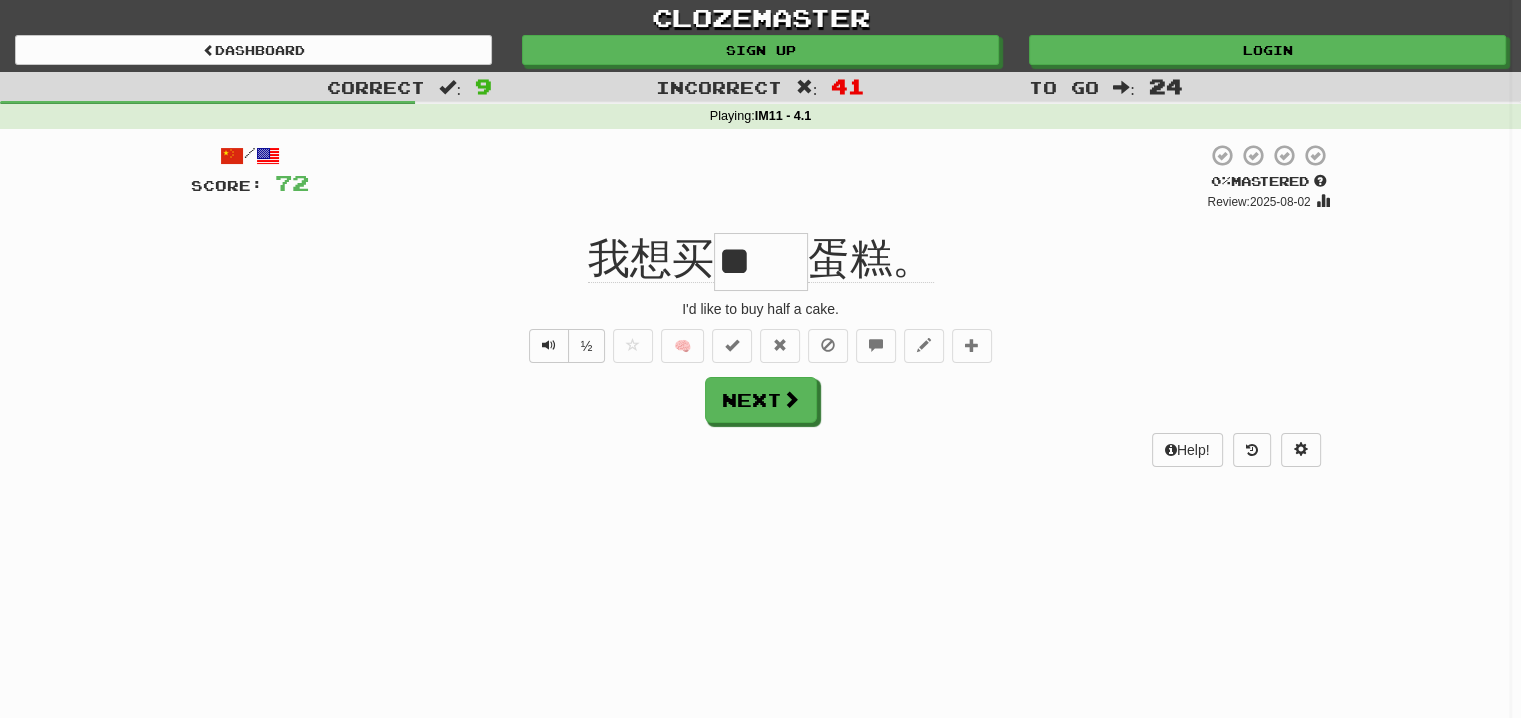 click on "Correct   :   9 Incorrect   :   41 To go   :   24 Playing :  IM11 - 4.1  /  Score:   72 0 %  Mastered Review:  2025-08-02 我想买 [HALF A CAKE] 蛋糕。 I'd like to buy half a cake. ½ 🧠 Next  Help!
Clozemaster
About
Affiliate Disclaimer
Affiliate Program
Blog
Community Guidelines
Contact
Docs
FAQ
Forum
Languages
Privacy
Teaching
Terms
Translations
Dutch Sentences Lists
French Sentences Lists
German Sentences Lists
Hindi Sentences Lists
Indonesian Sentences Lists
Italian Sentences Lists
Japanese Sentences Lists
Korean Sentences Lists
Lithuanian Sentences Lists
Mandarin Chinese Sentences Lists
Persian Farsi Sentences Lists
Portuguese Sentences Lists
Romanian Sentences Lists
Russian Sentences Lists
Serbian Sentences Lists
Spanish Sentences Lists" at bounding box center (760, 714) 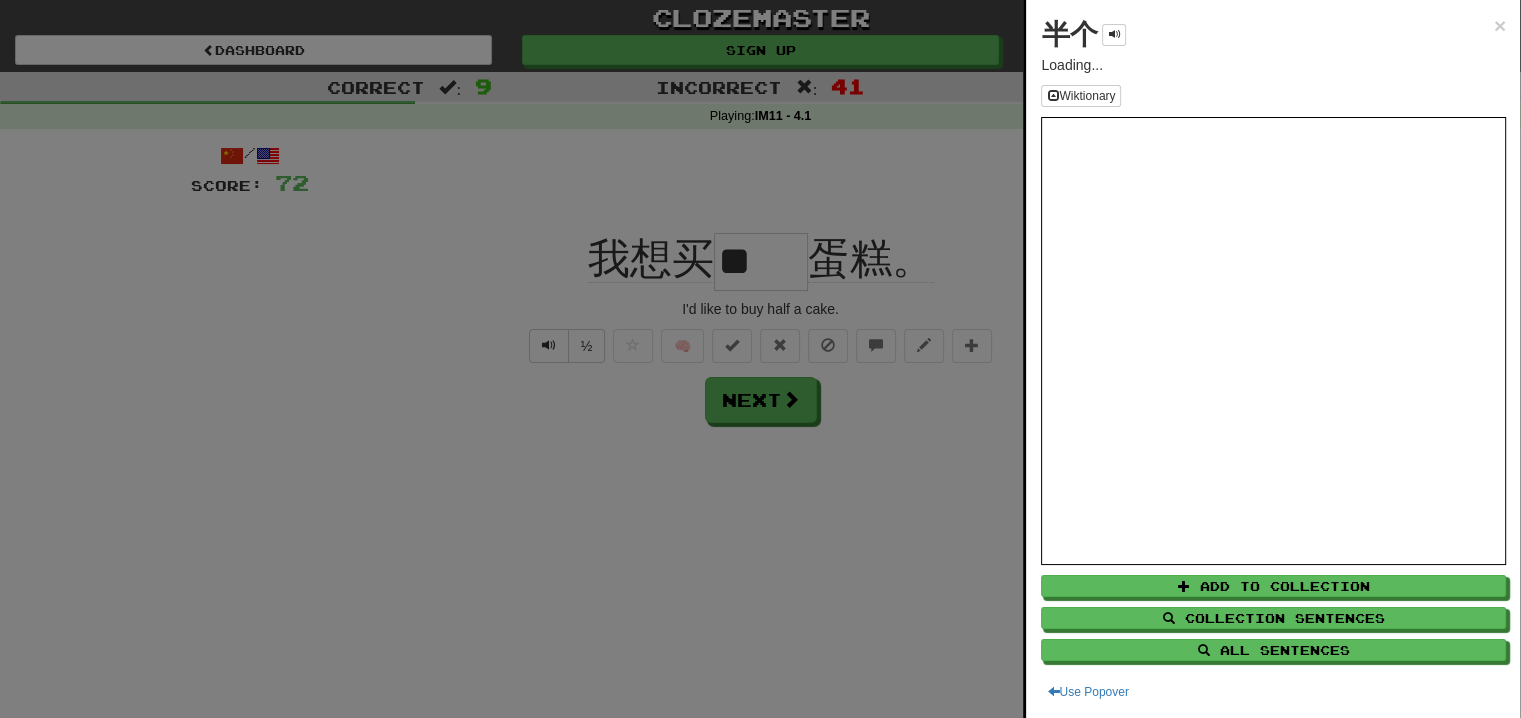 click on "半个" at bounding box center [1069, 34] 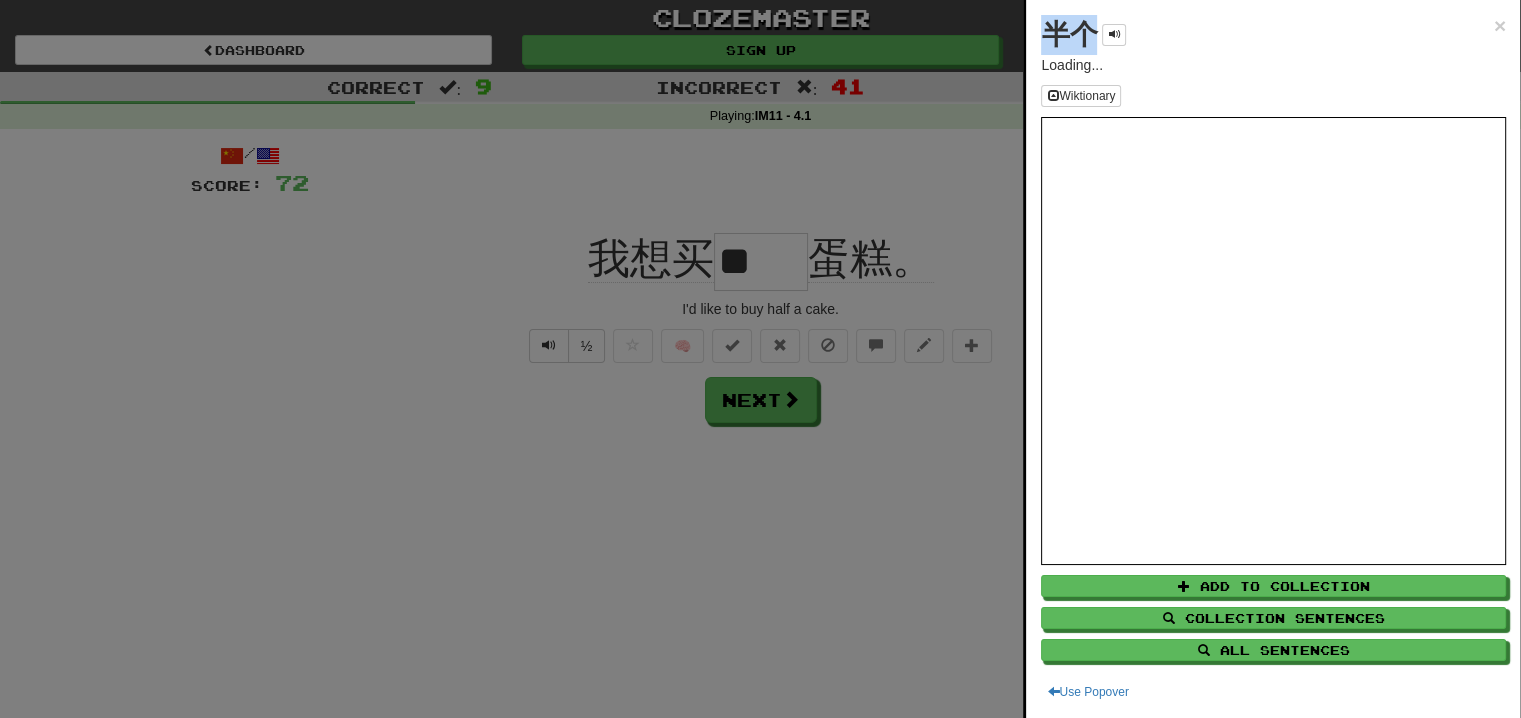 click on "半个" at bounding box center (1069, 34) 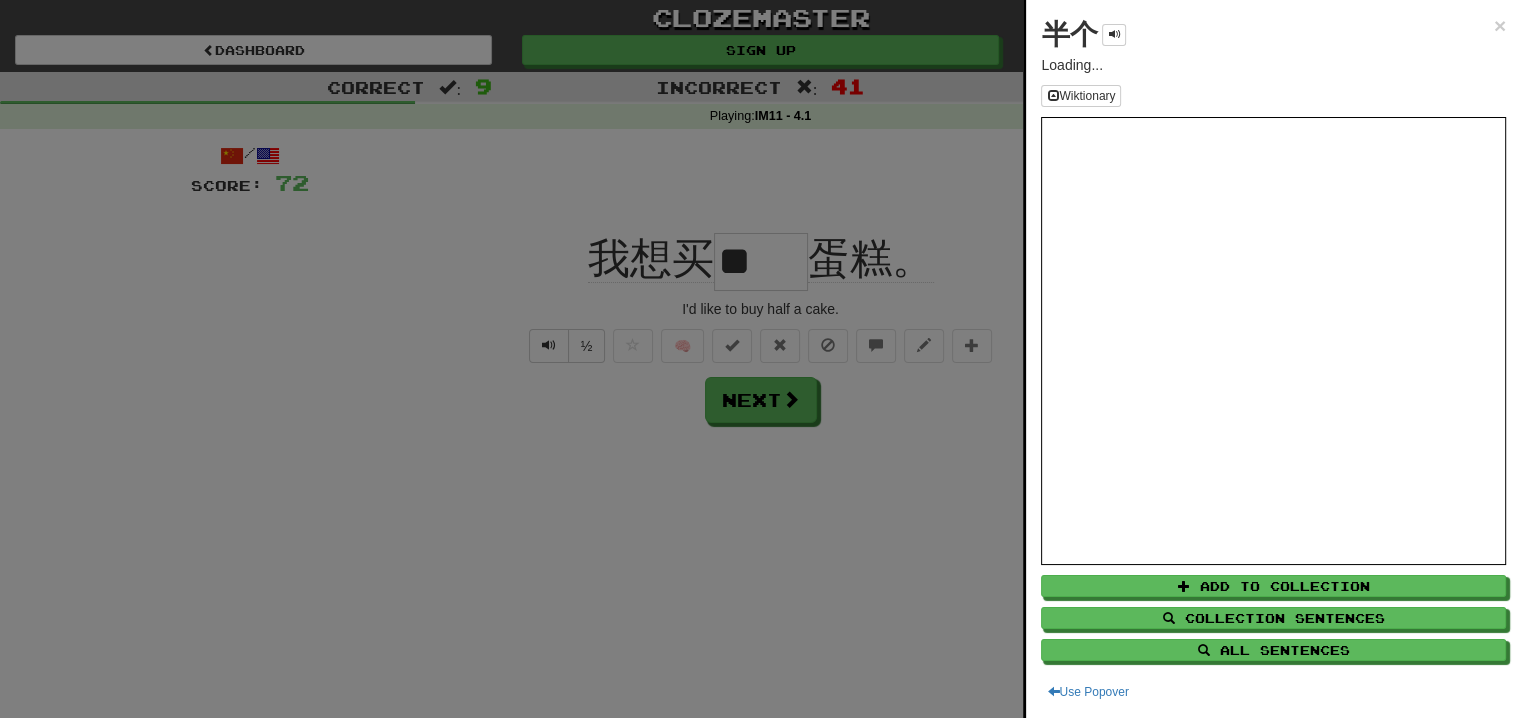 click at bounding box center (760, 359) 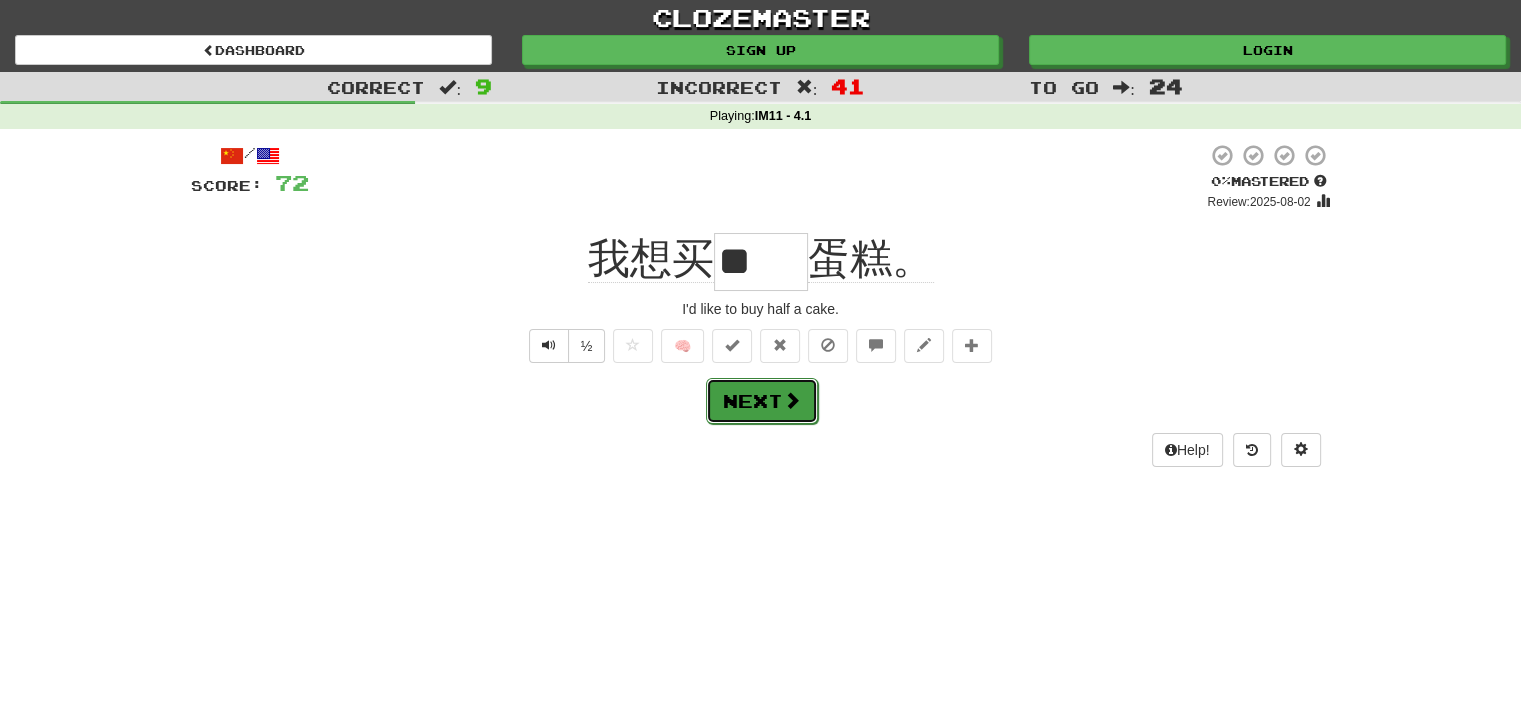 click on "Next" at bounding box center [762, 401] 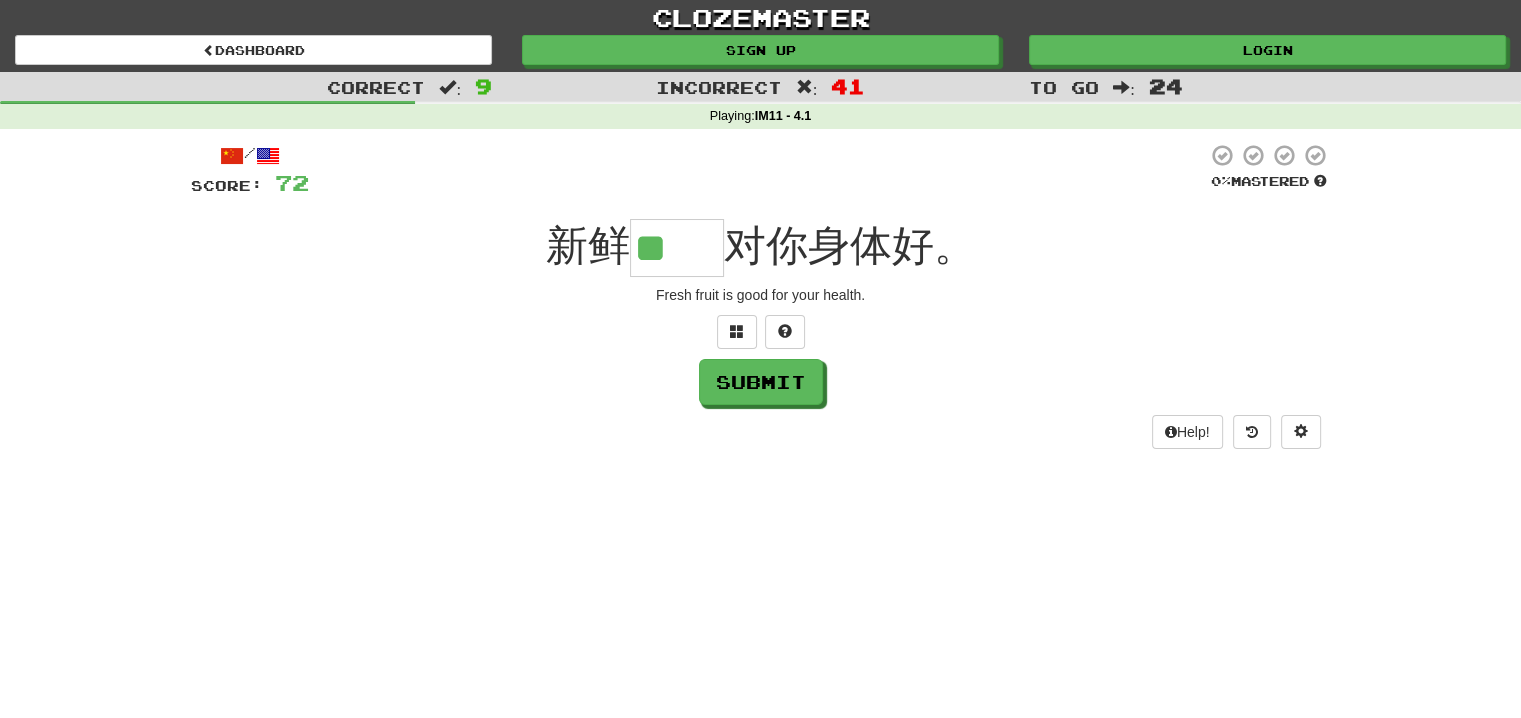 scroll, scrollTop: 0, scrollLeft: 0, axis: both 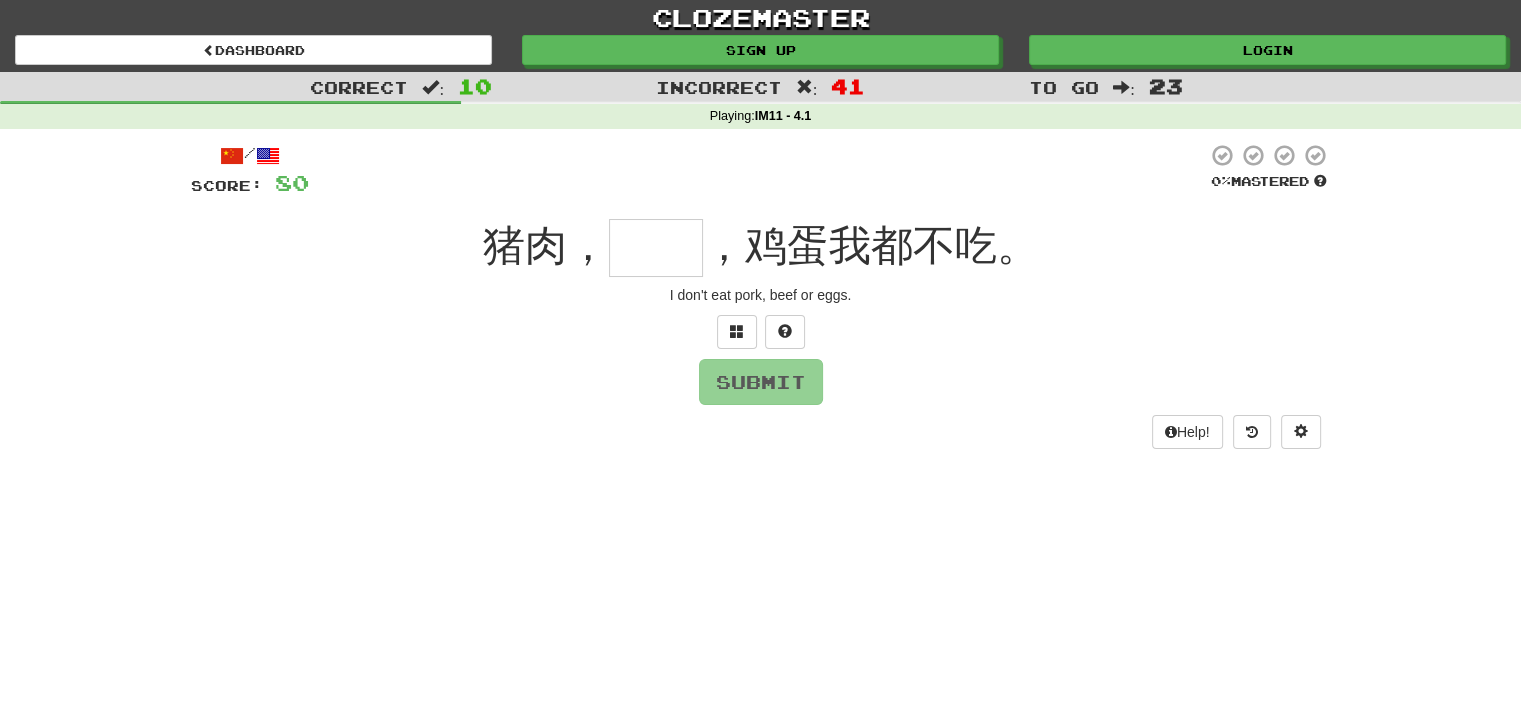 type on "*" 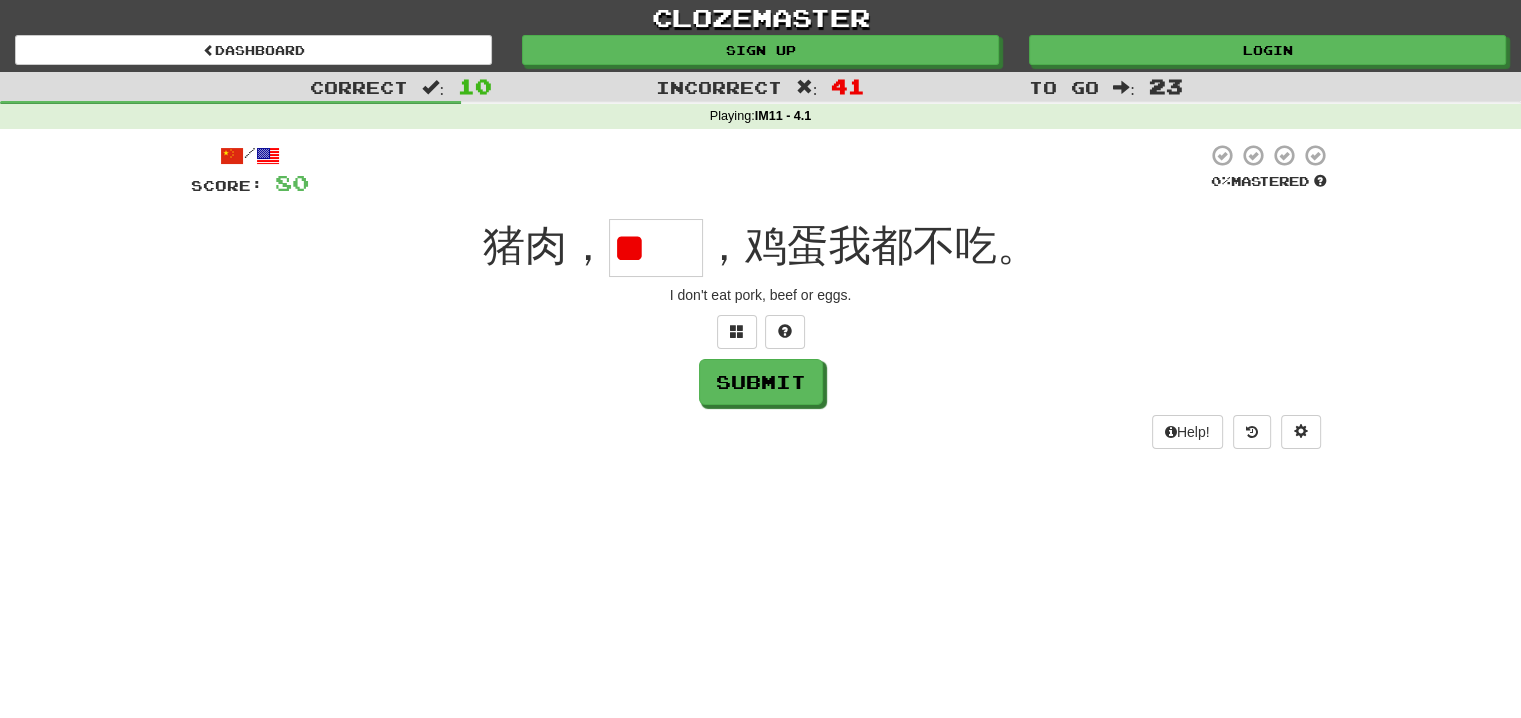 scroll, scrollTop: 0, scrollLeft: 0, axis: both 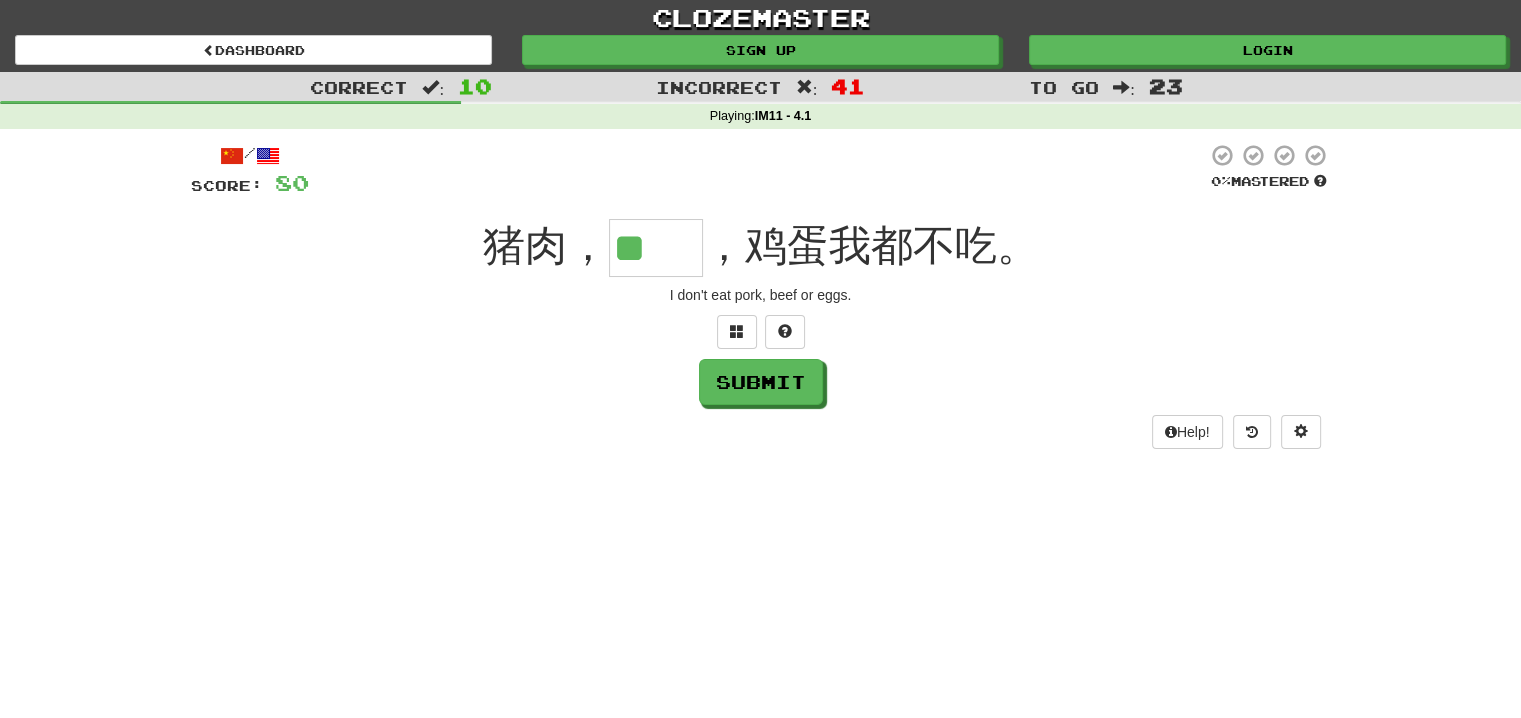 type on "**" 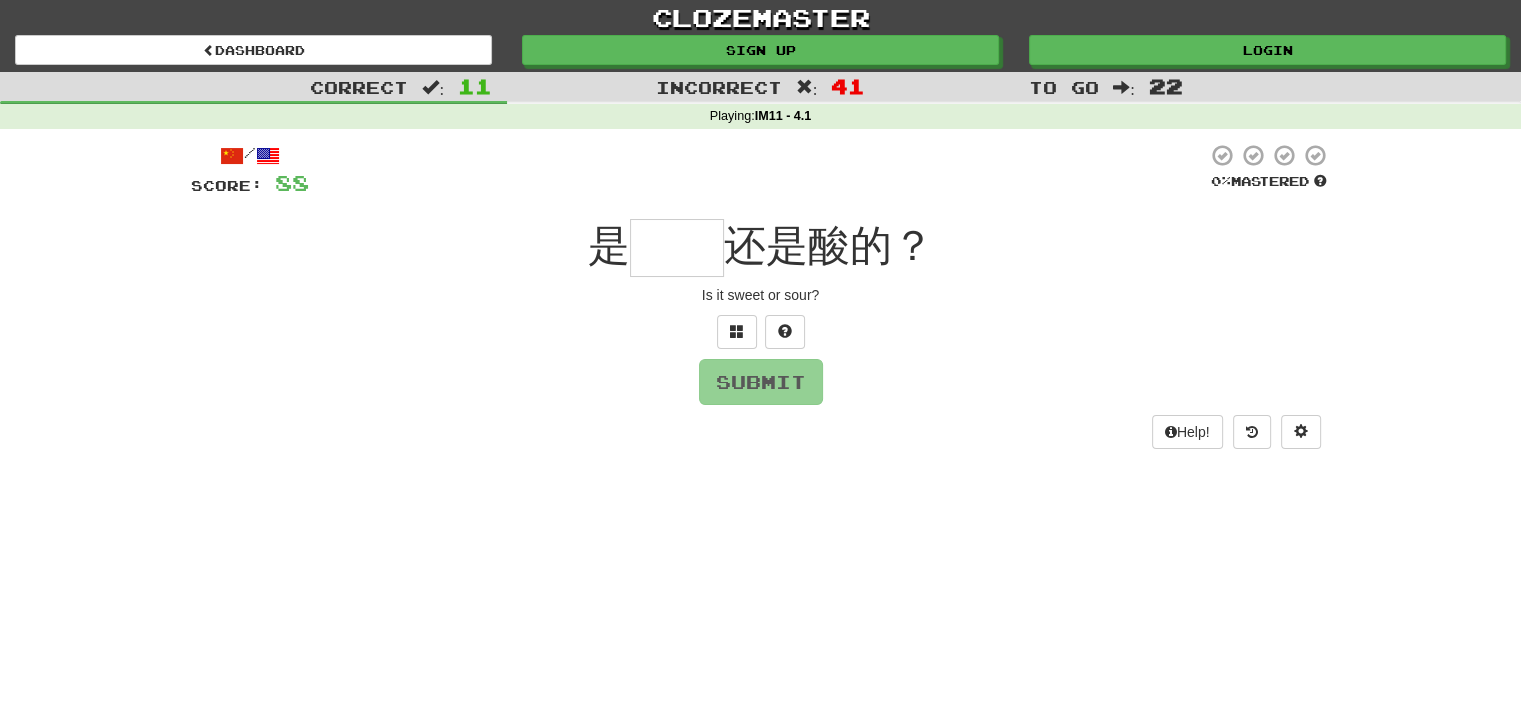 type on "*" 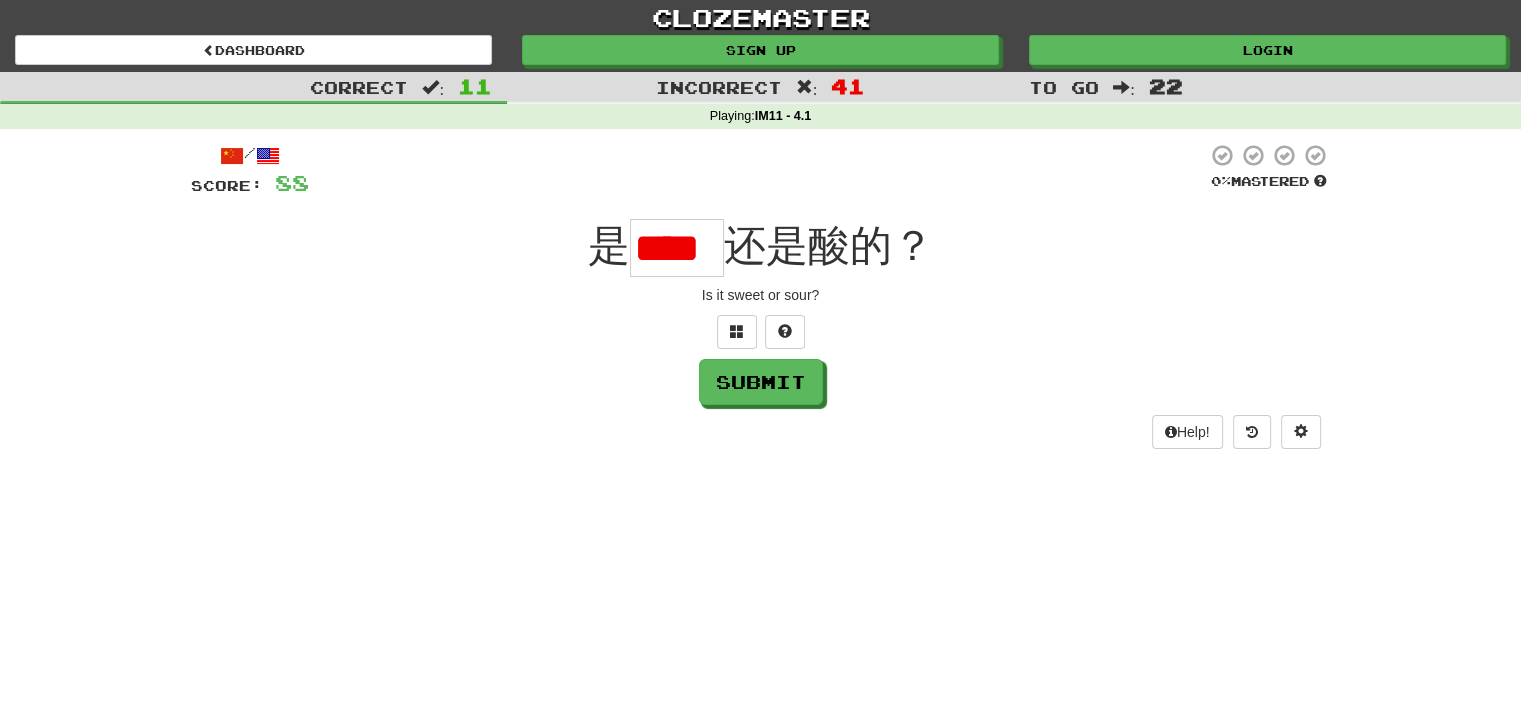 type on "*" 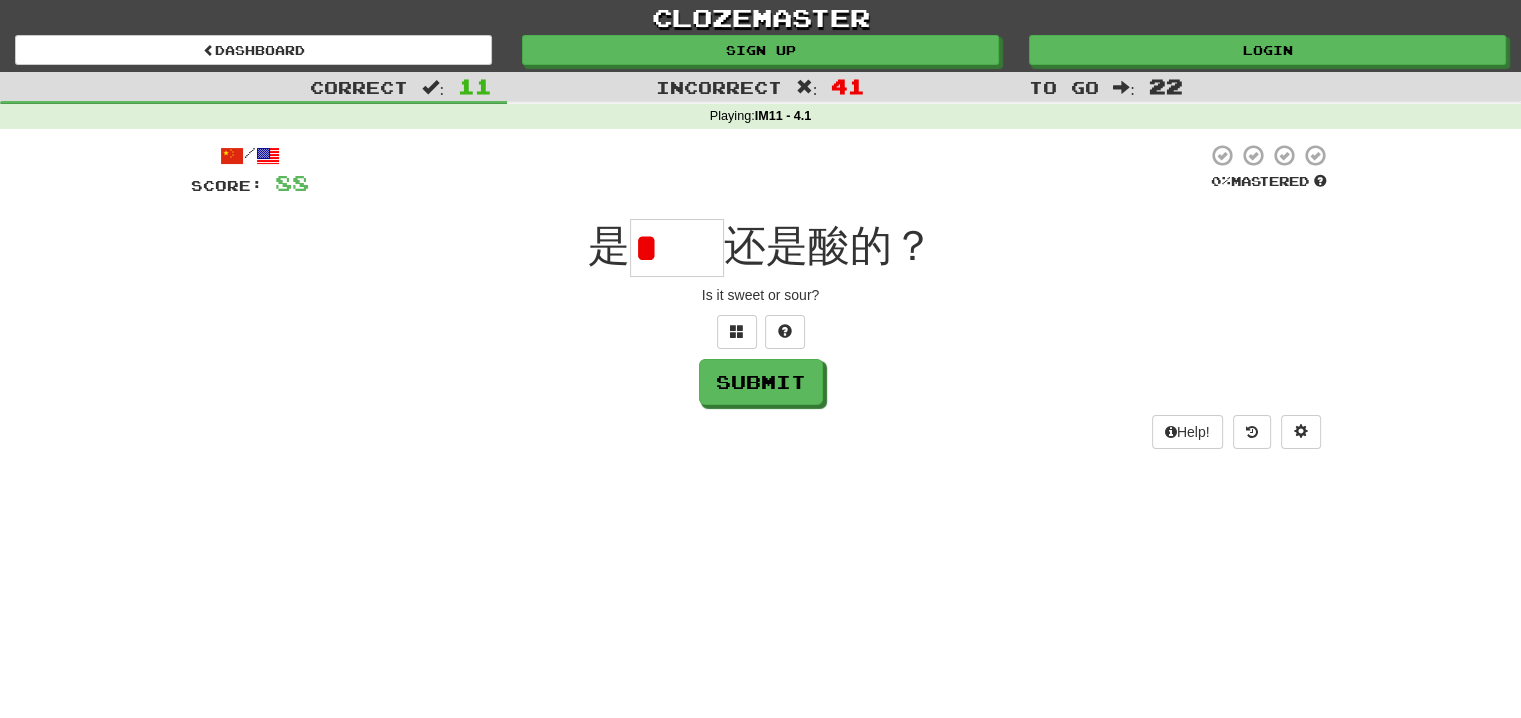 type on "**" 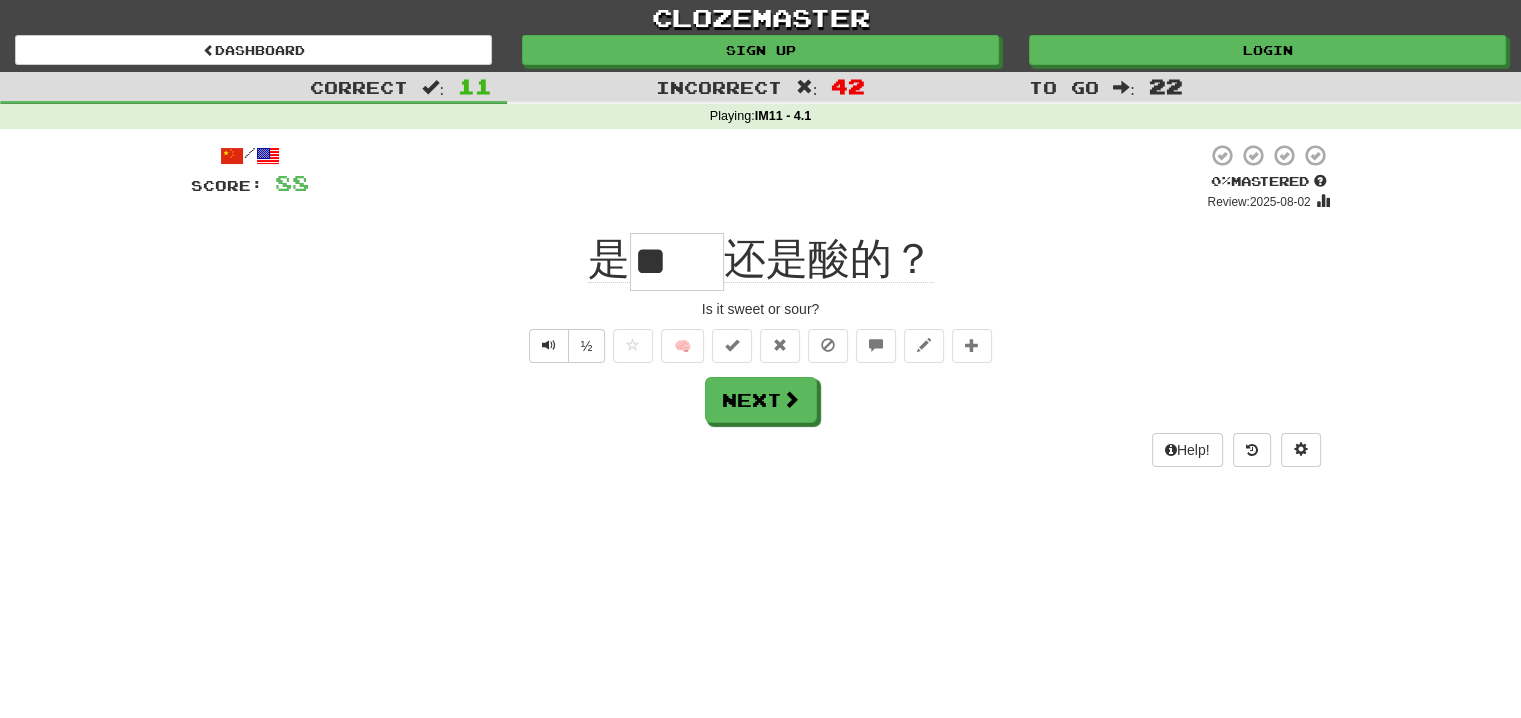 click on "**" at bounding box center (677, 262) 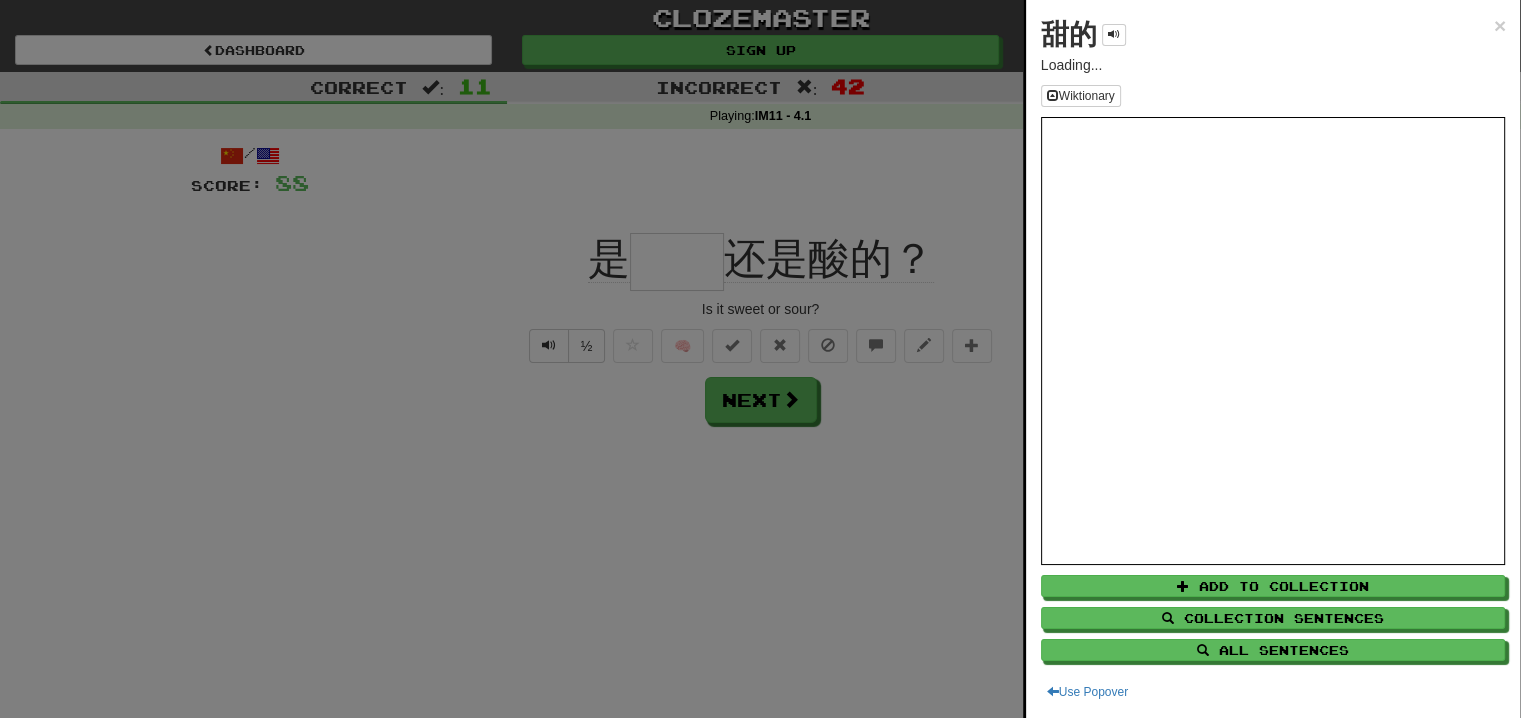 click on "甜的 × Loading...  Wiktionary   Add to Collection   Collection Sentences   All Sentences  Use Popover" at bounding box center (1273, 359) 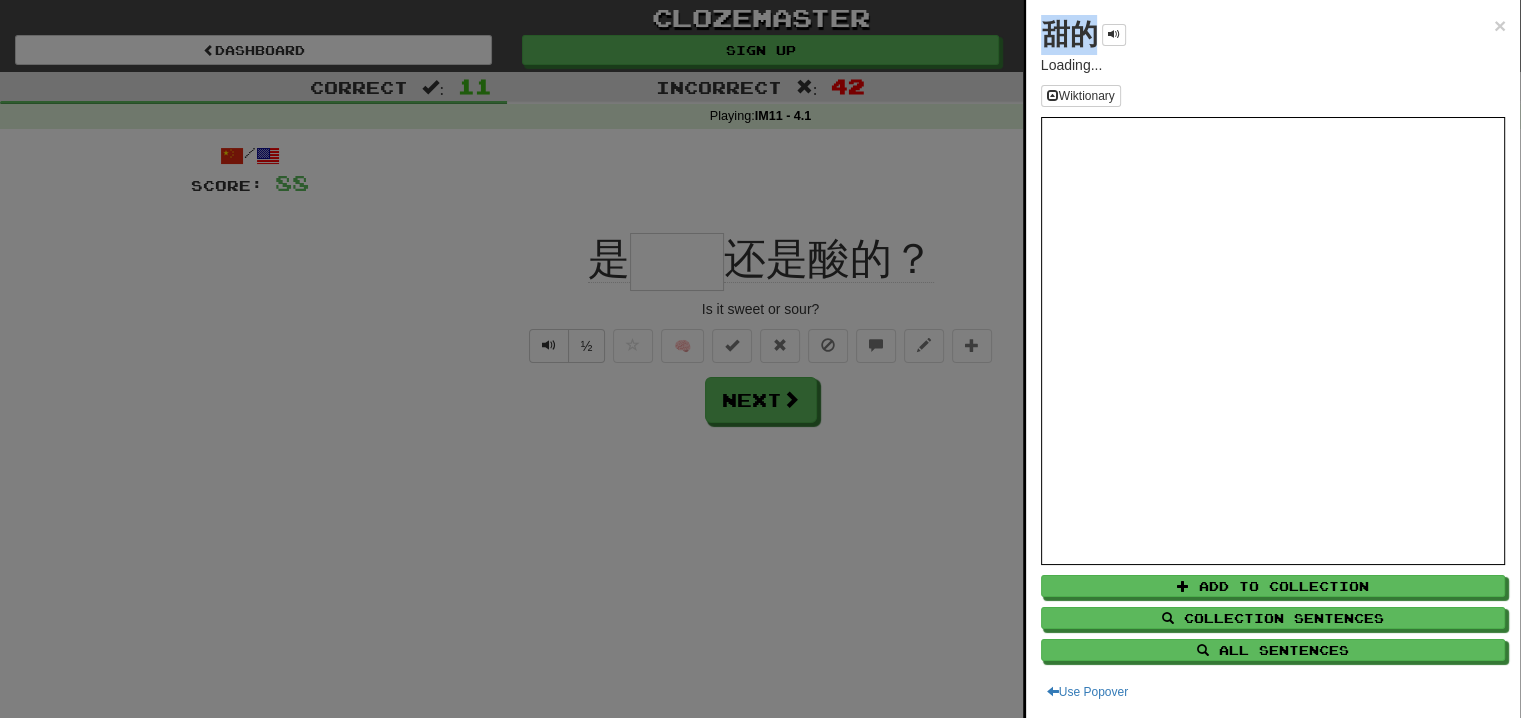 click on "甜的" at bounding box center [1069, 34] 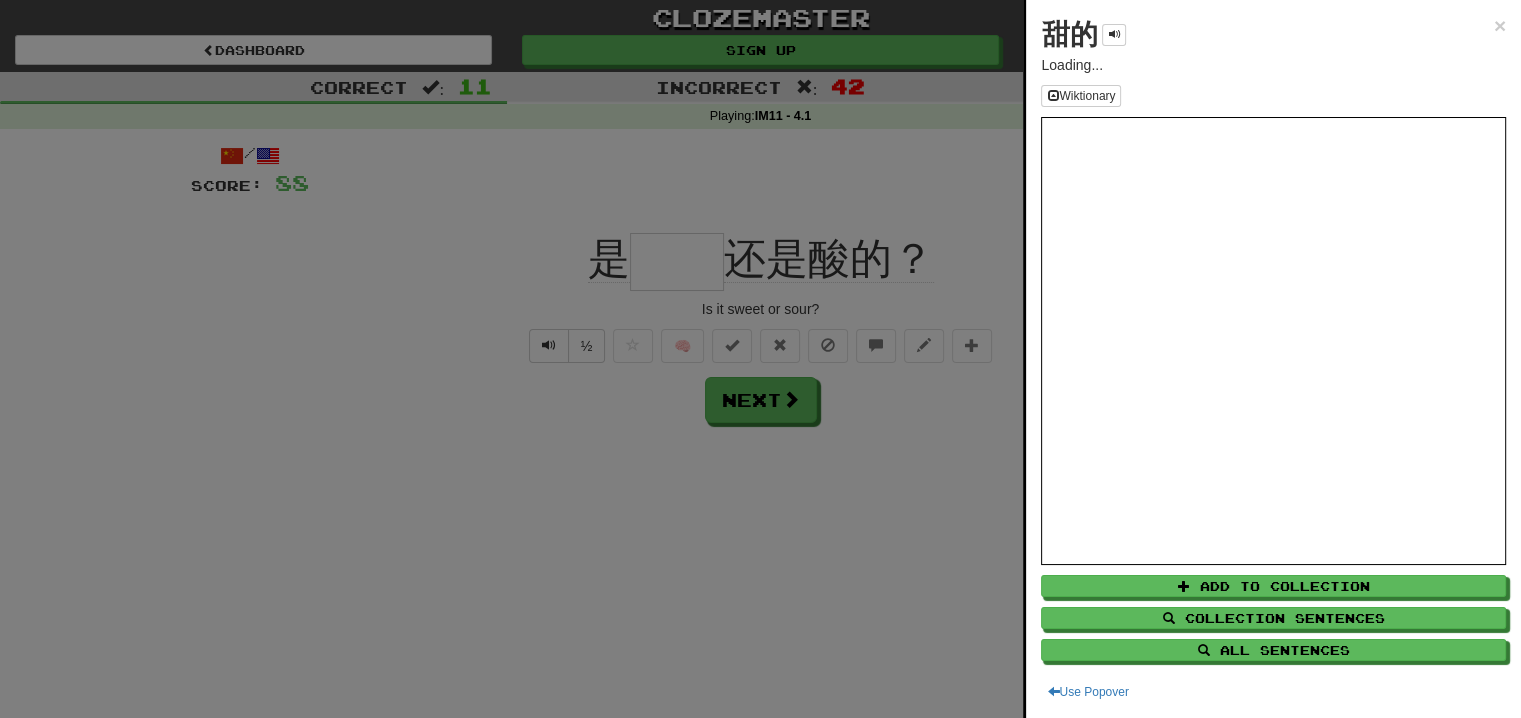 click at bounding box center (760, 359) 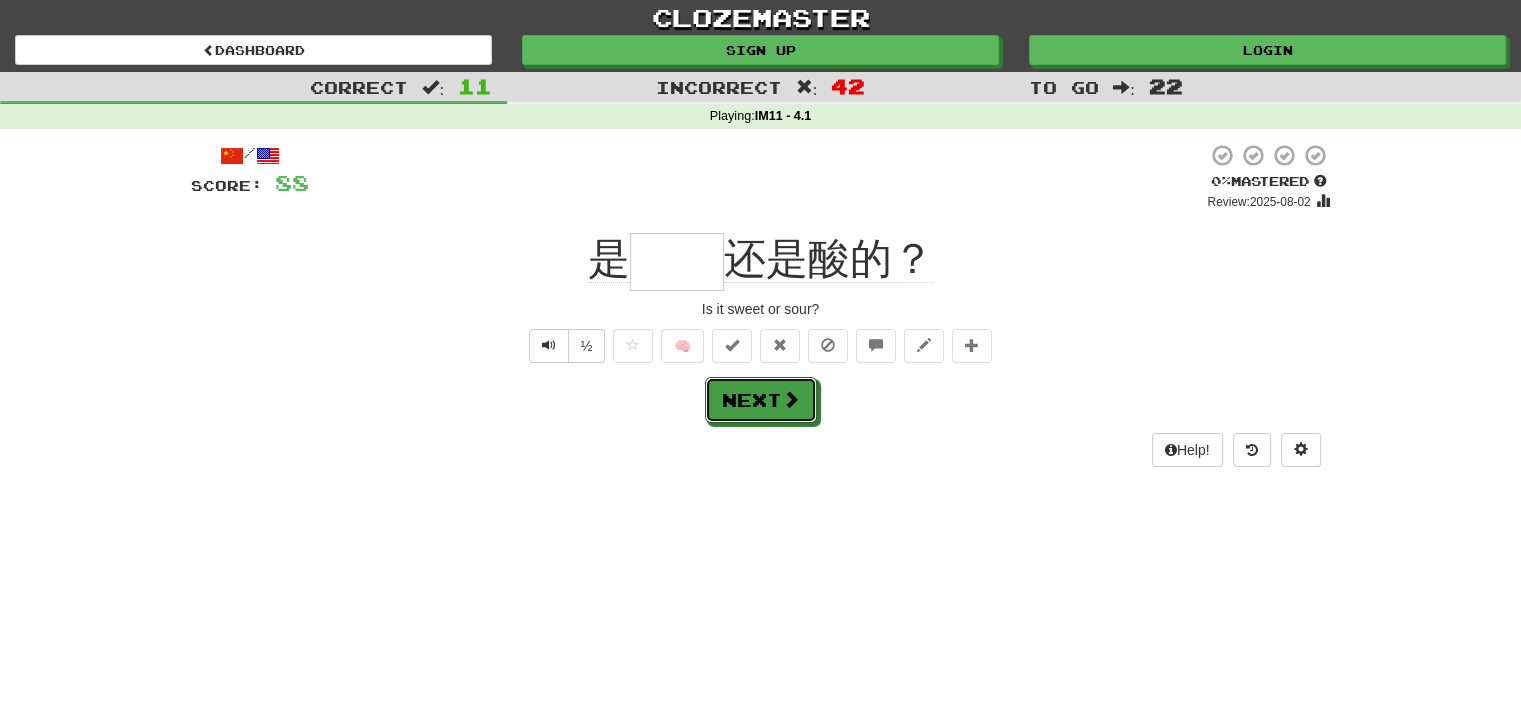 click on "Next" at bounding box center (761, 400) 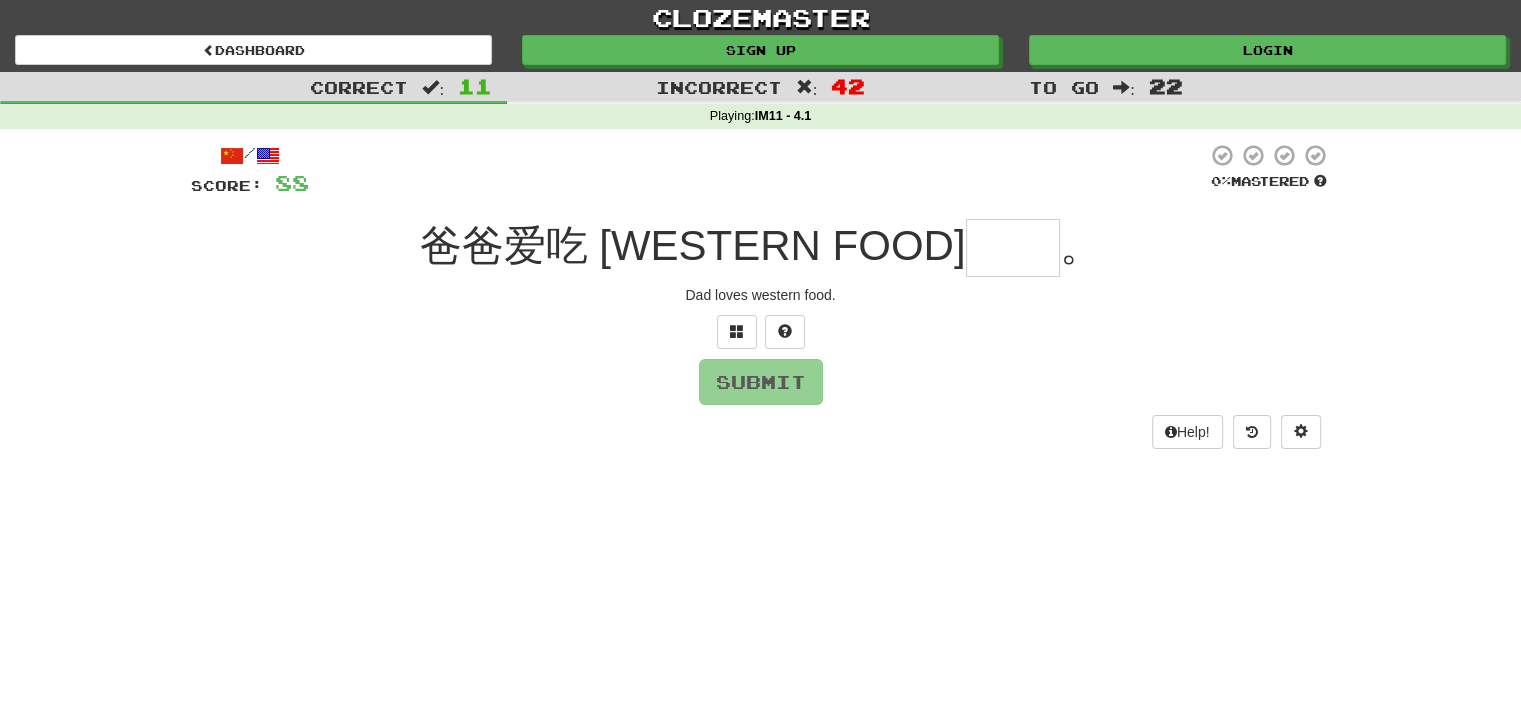 click at bounding box center (1013, 248) 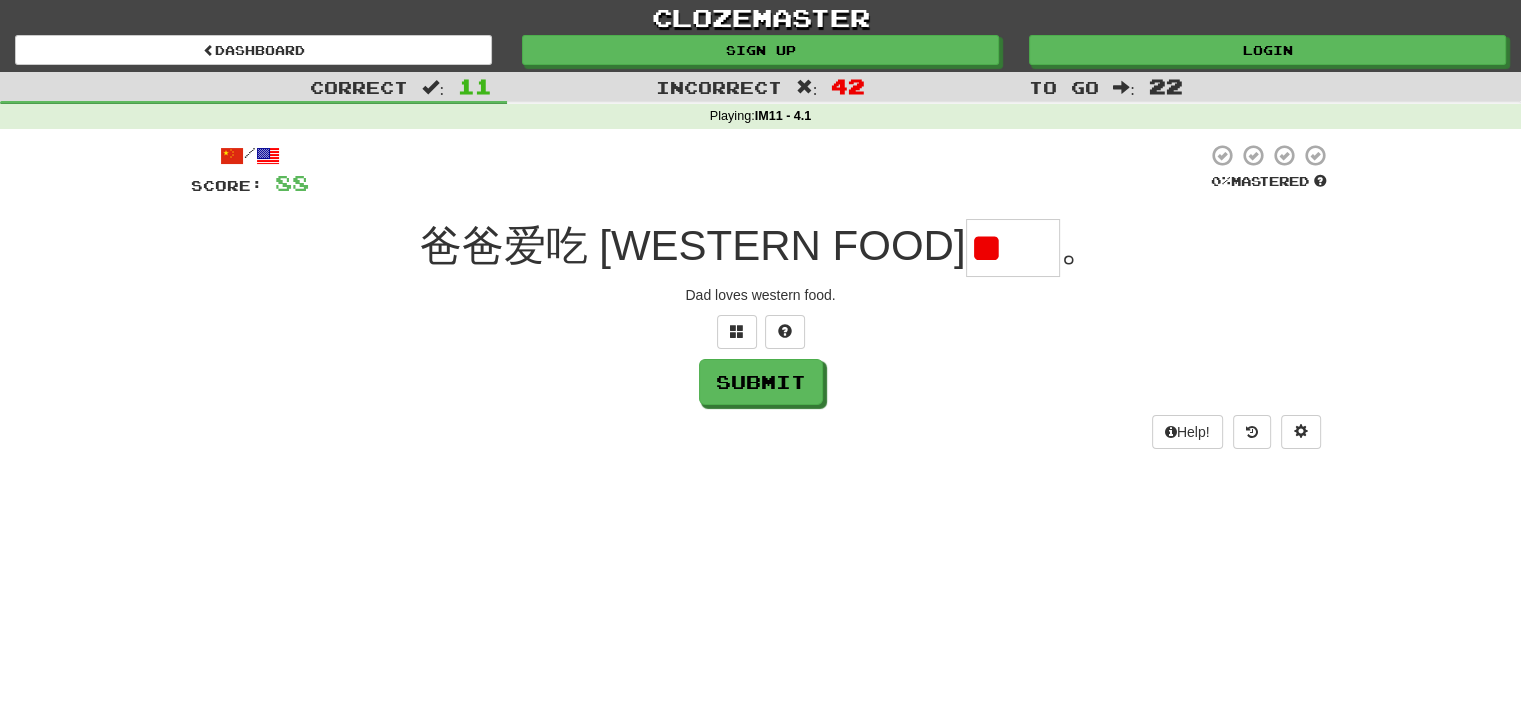 scroll, scrollTop: 0, scrollLeft: 0, axis: both 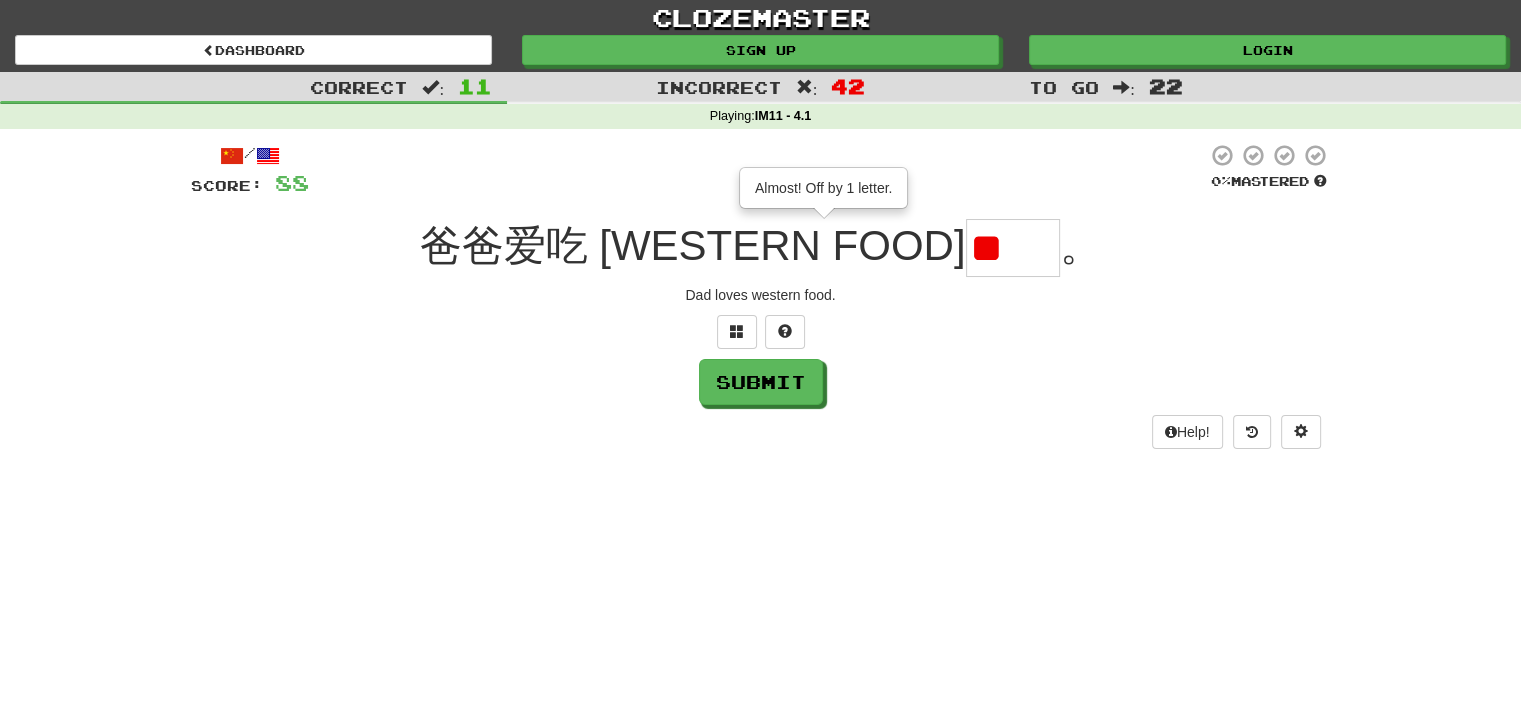 type on "**" 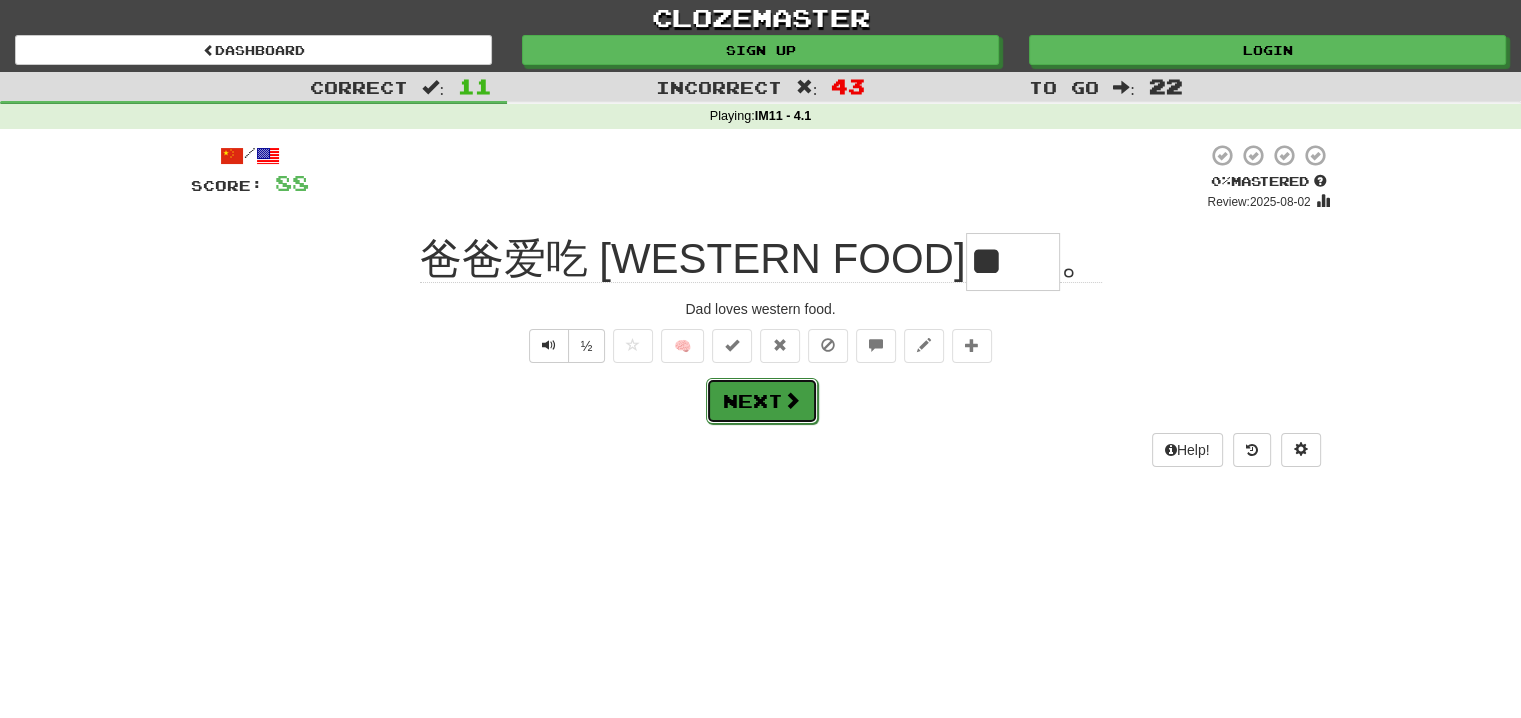 click on "Next" at bounding box center (762, 401) 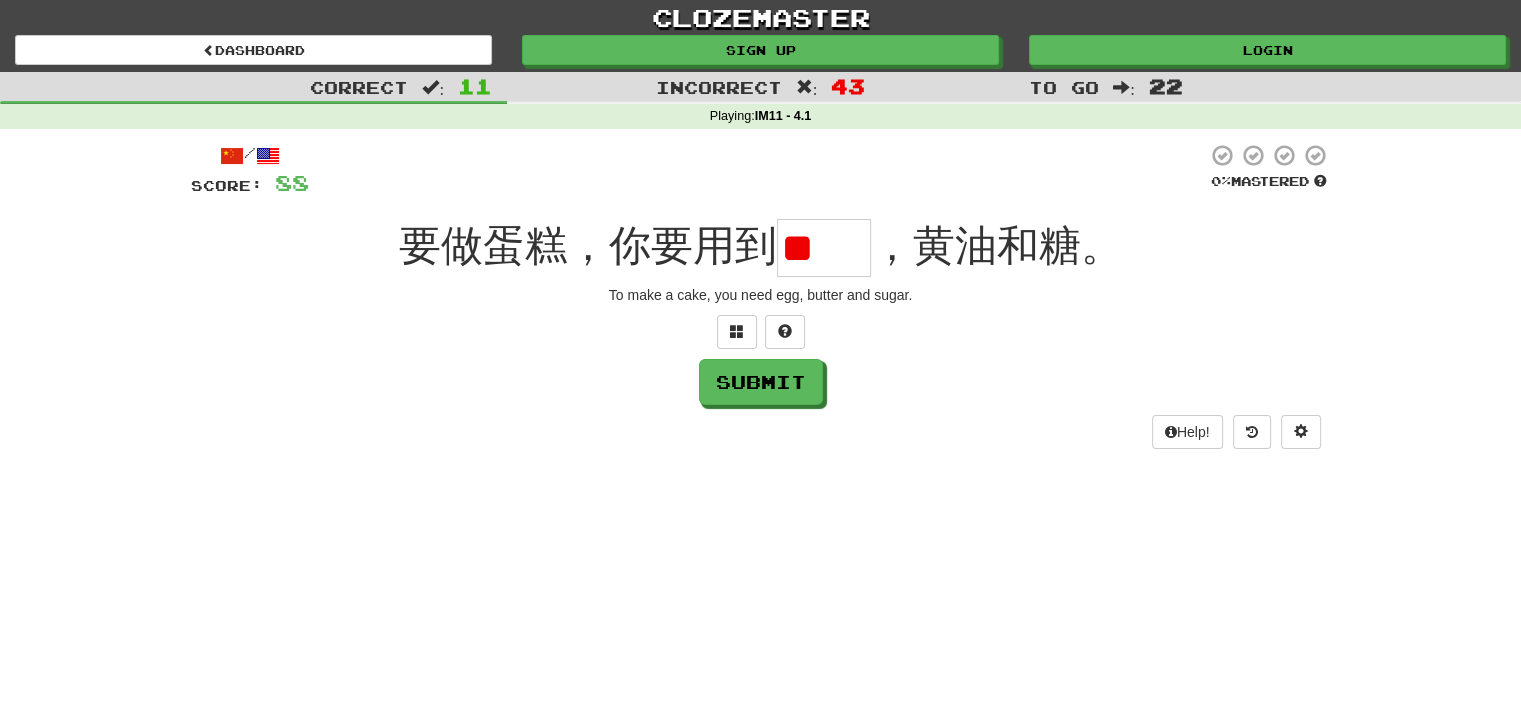 type on "*" 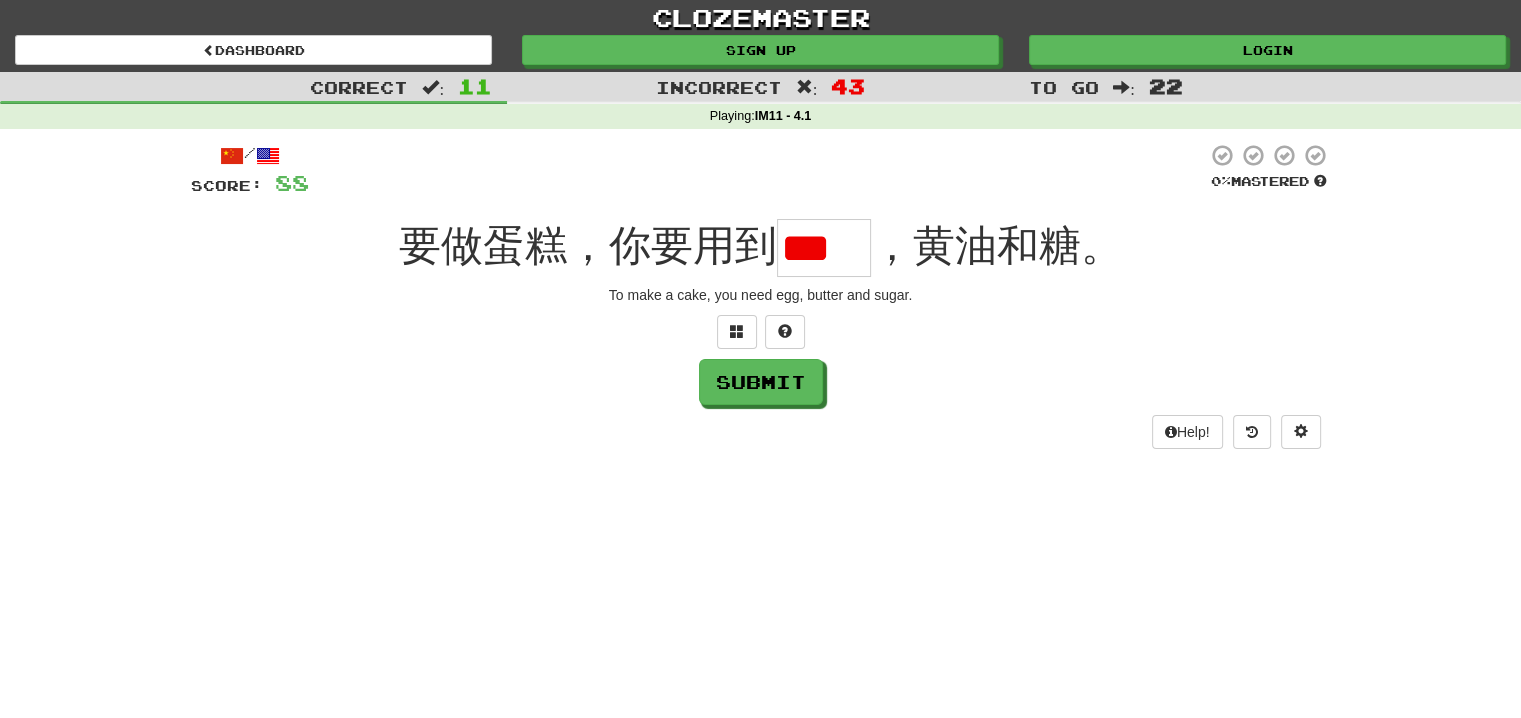 type on "*" 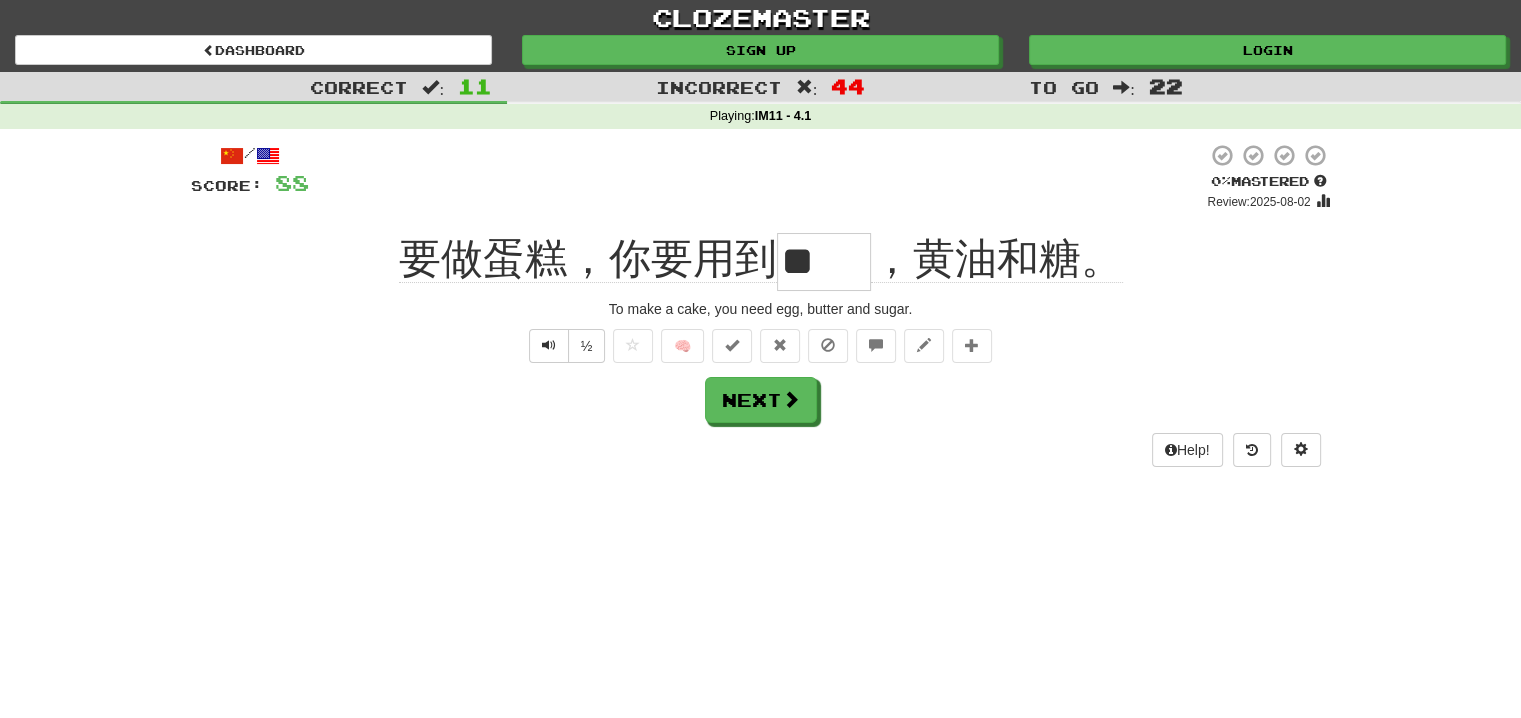 click on "**" at bounding box center (824, 262) 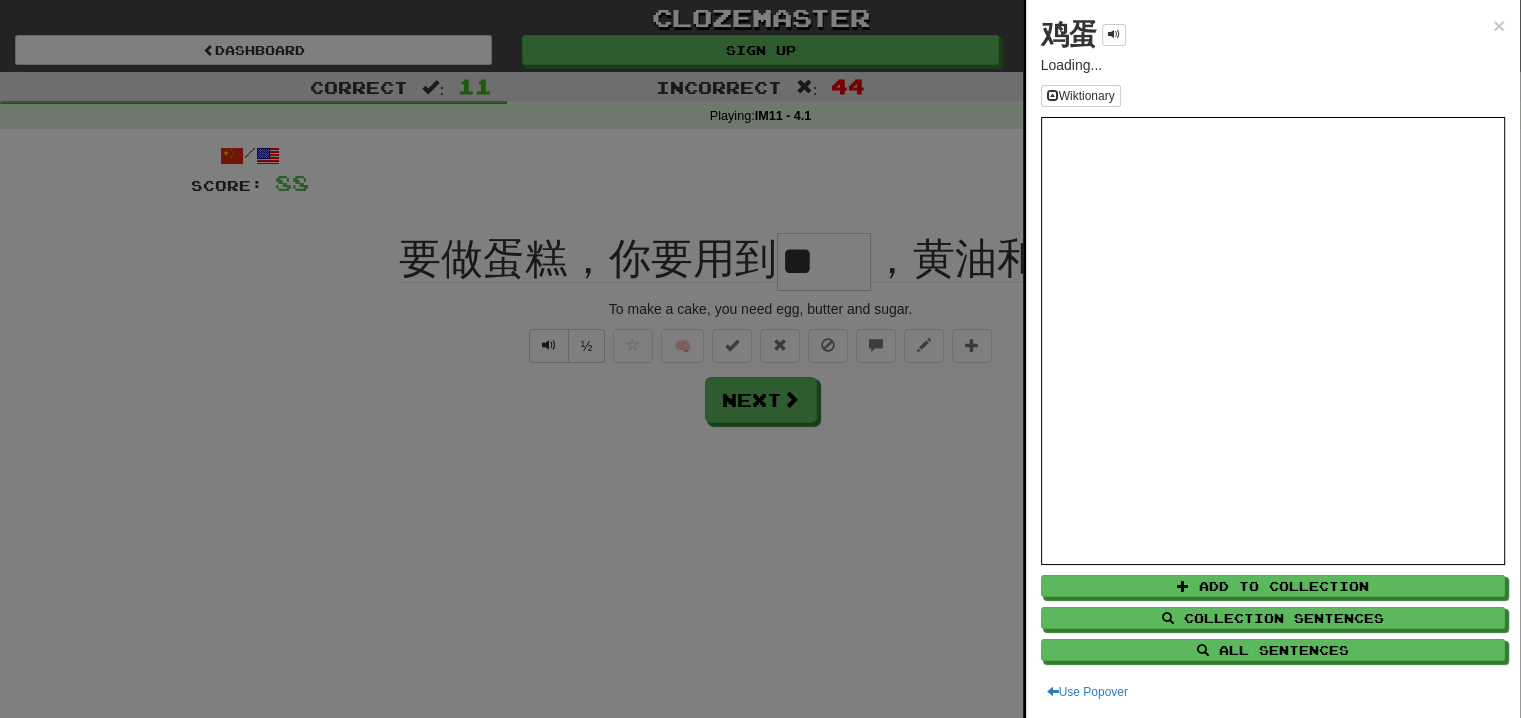 click at bounding box center [760, 359] 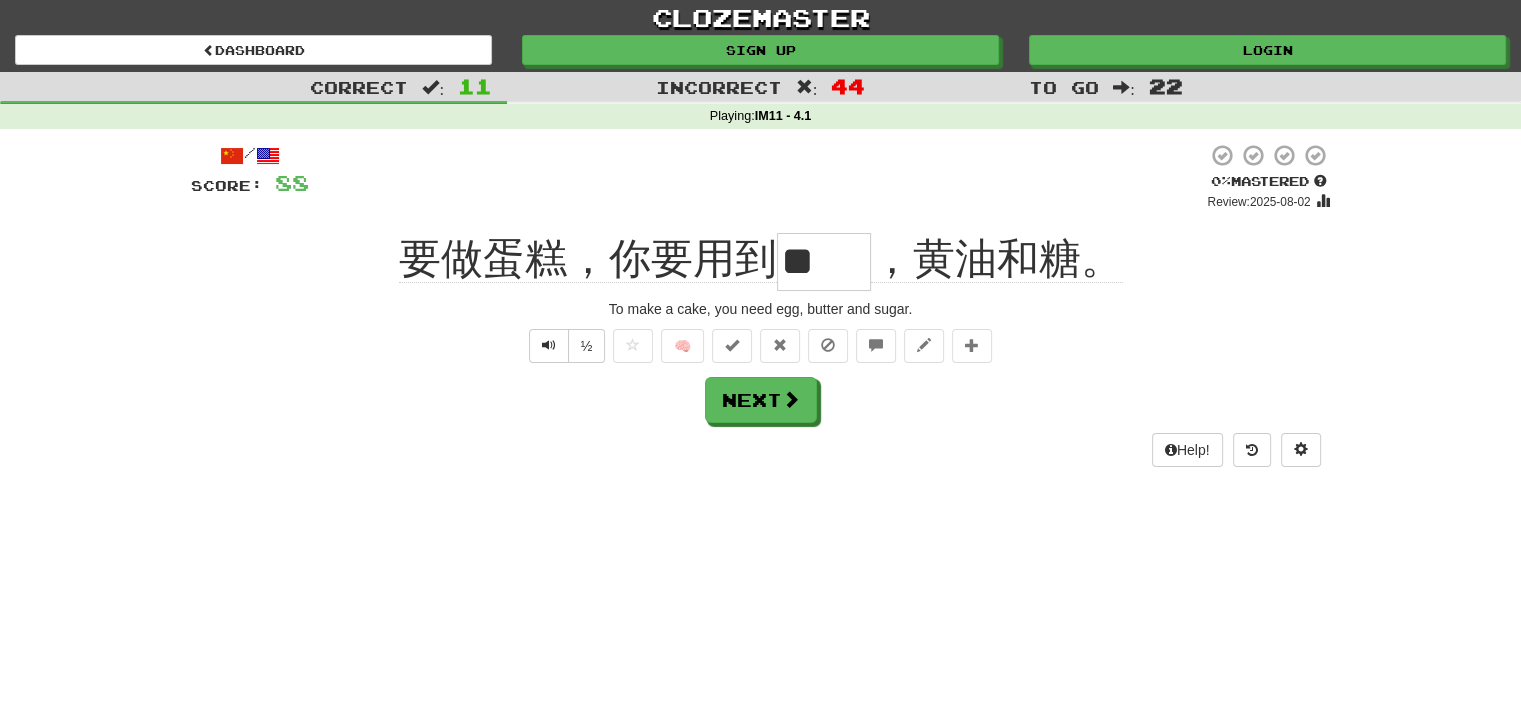click on "**" at bounding box center [824, 262] 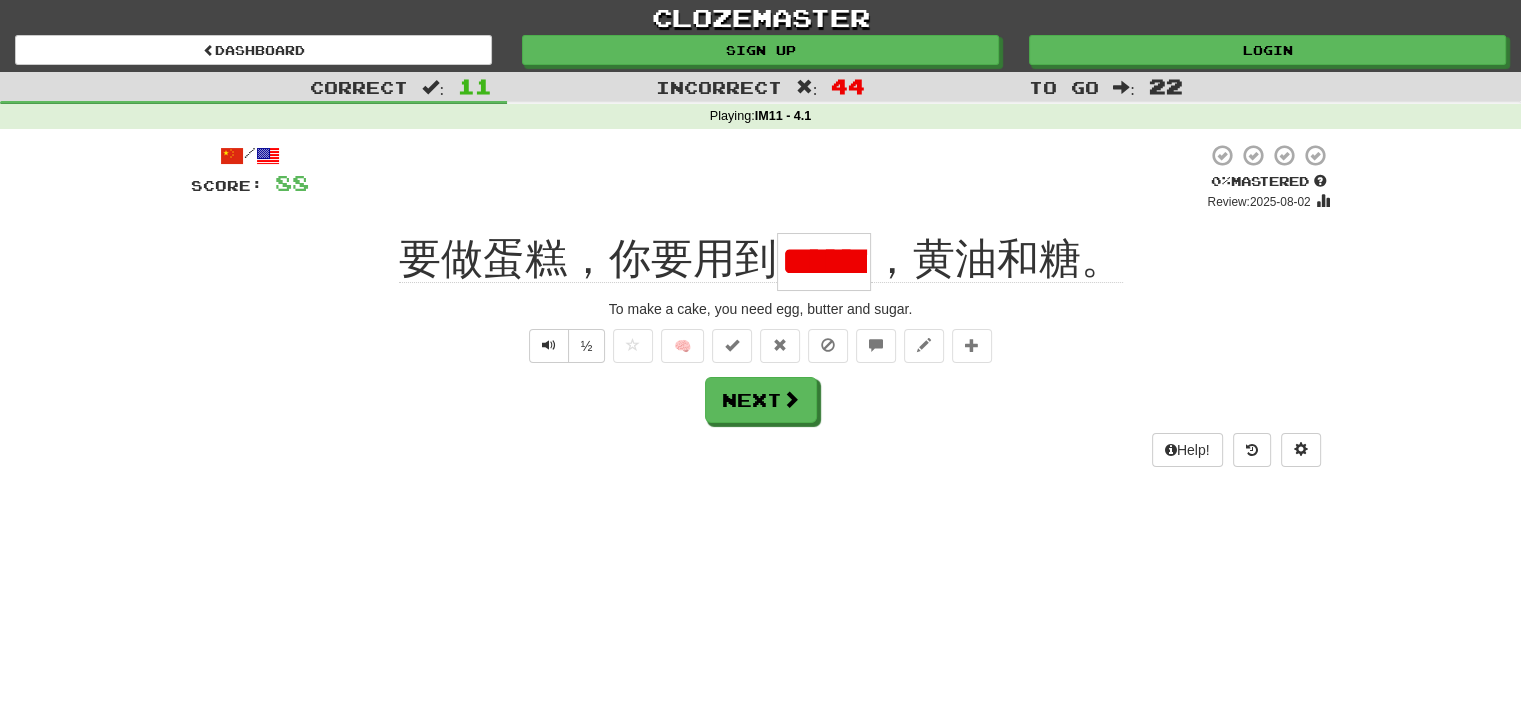 scroll, scrollTop: 0, scrollLeft: 10, axis: horizontal 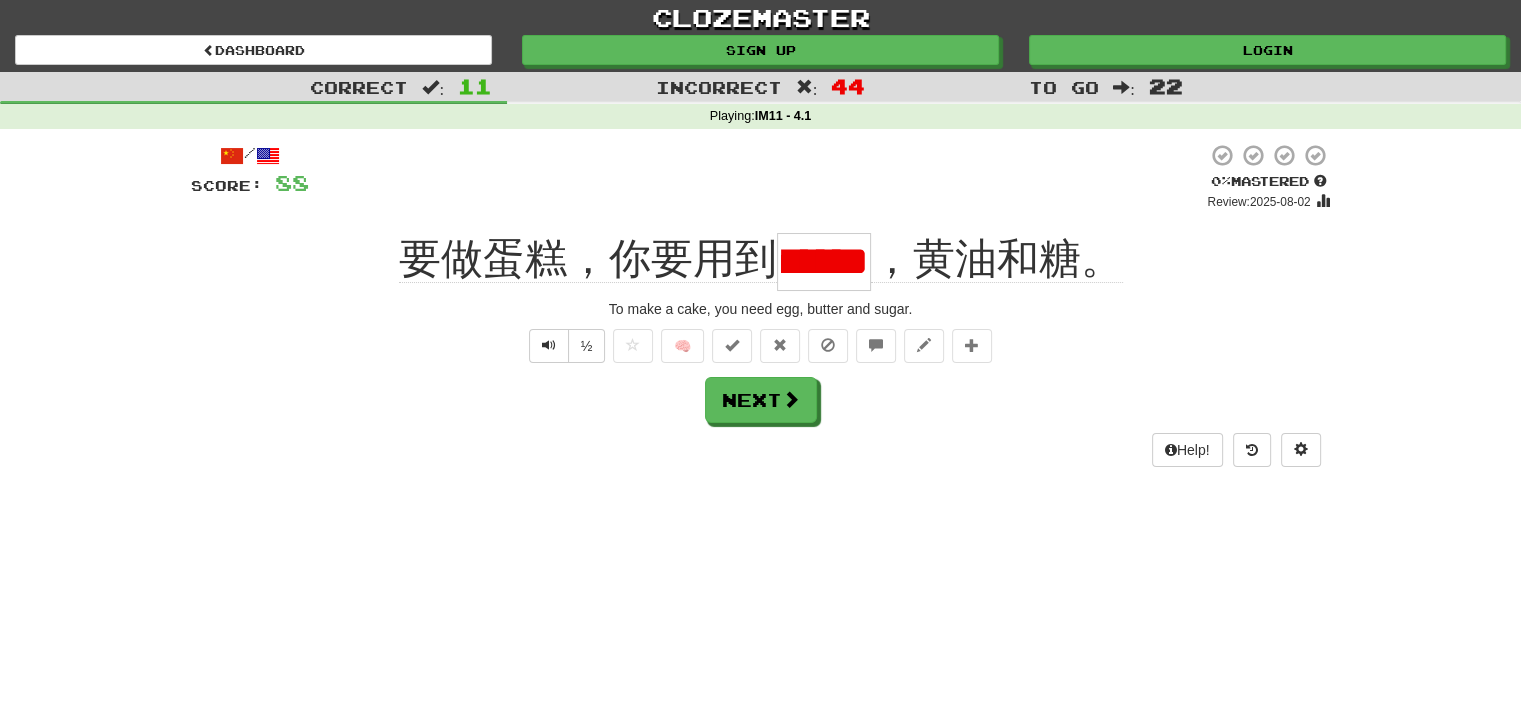 type on "**" 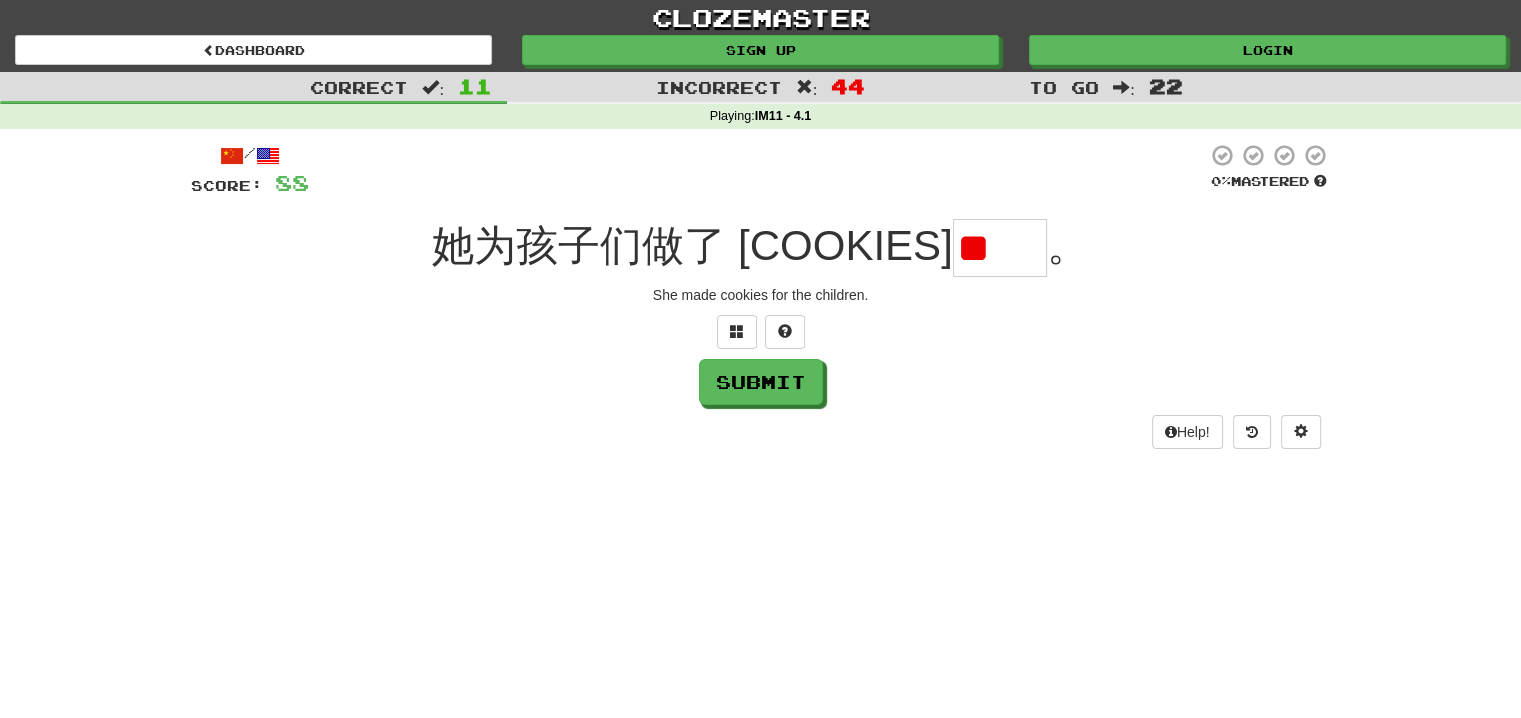 scroll, scrollTop: 0, scrollLeft: 0, axis: both 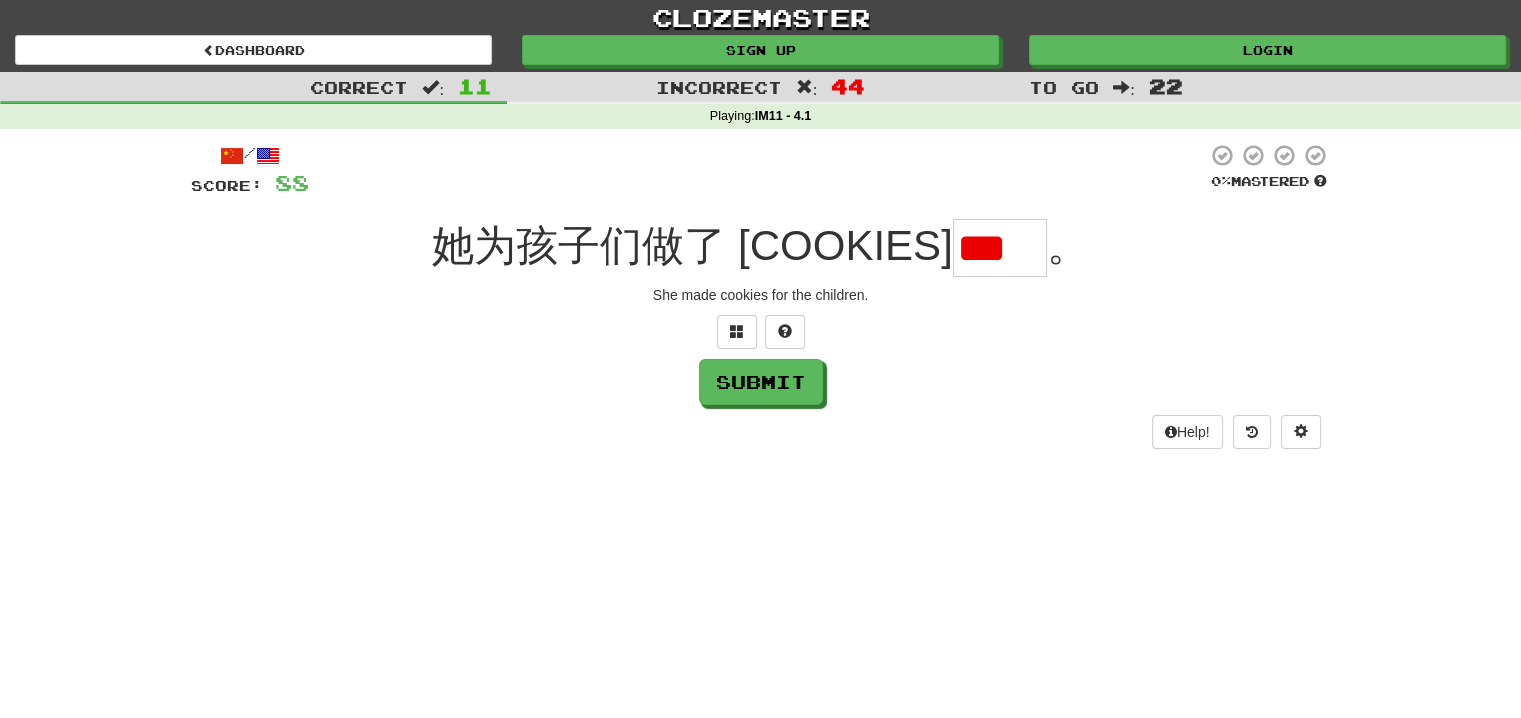 type on "**" 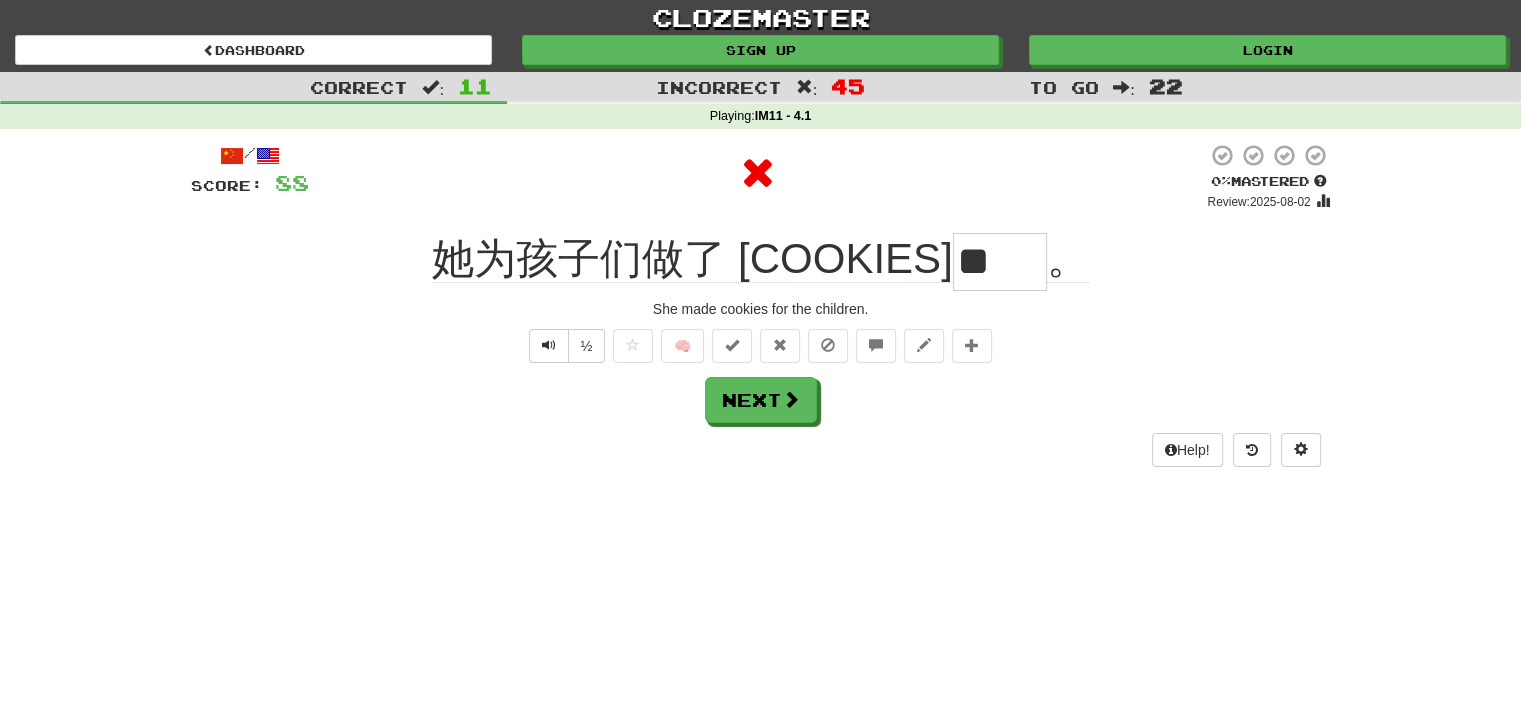 scroll, scrollTop: 0, scrollLeft: 0, axis: both 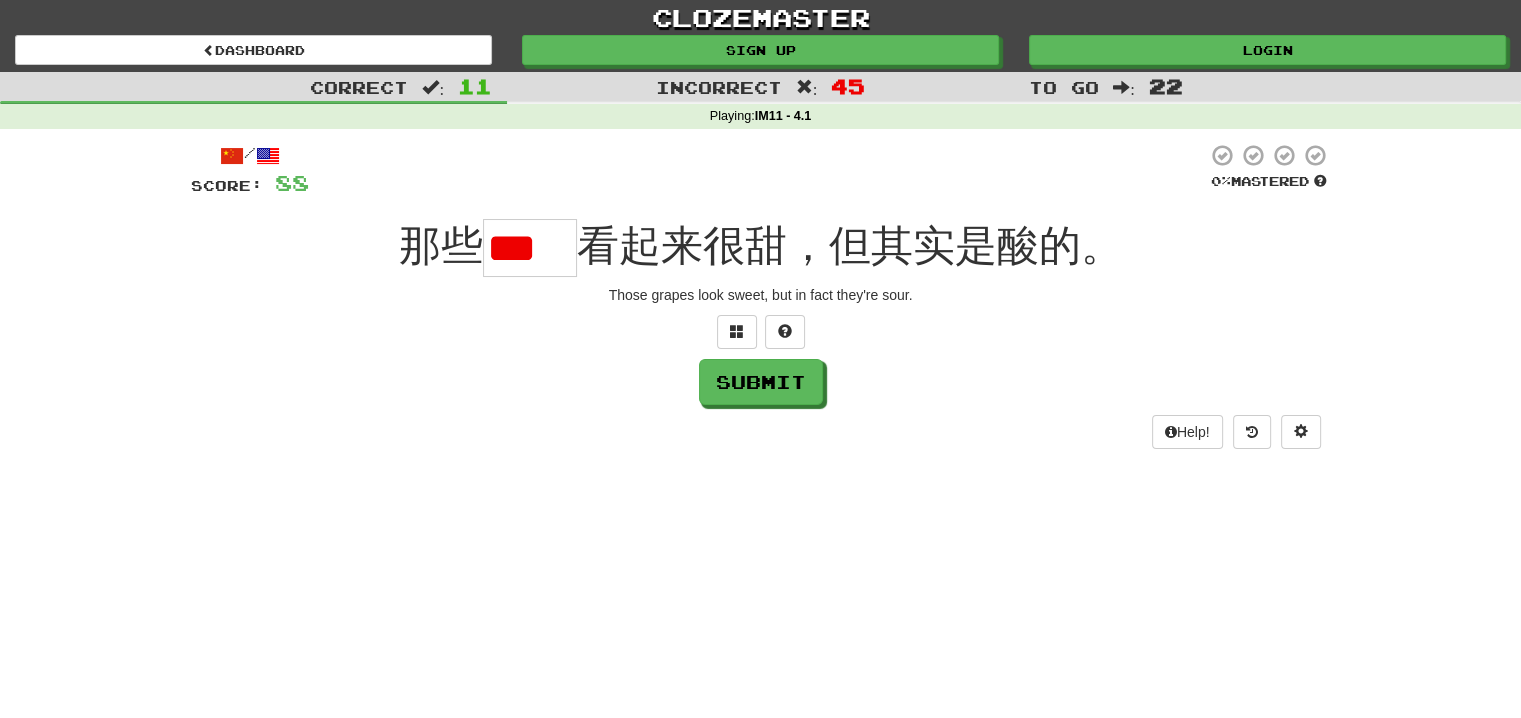type on "*" 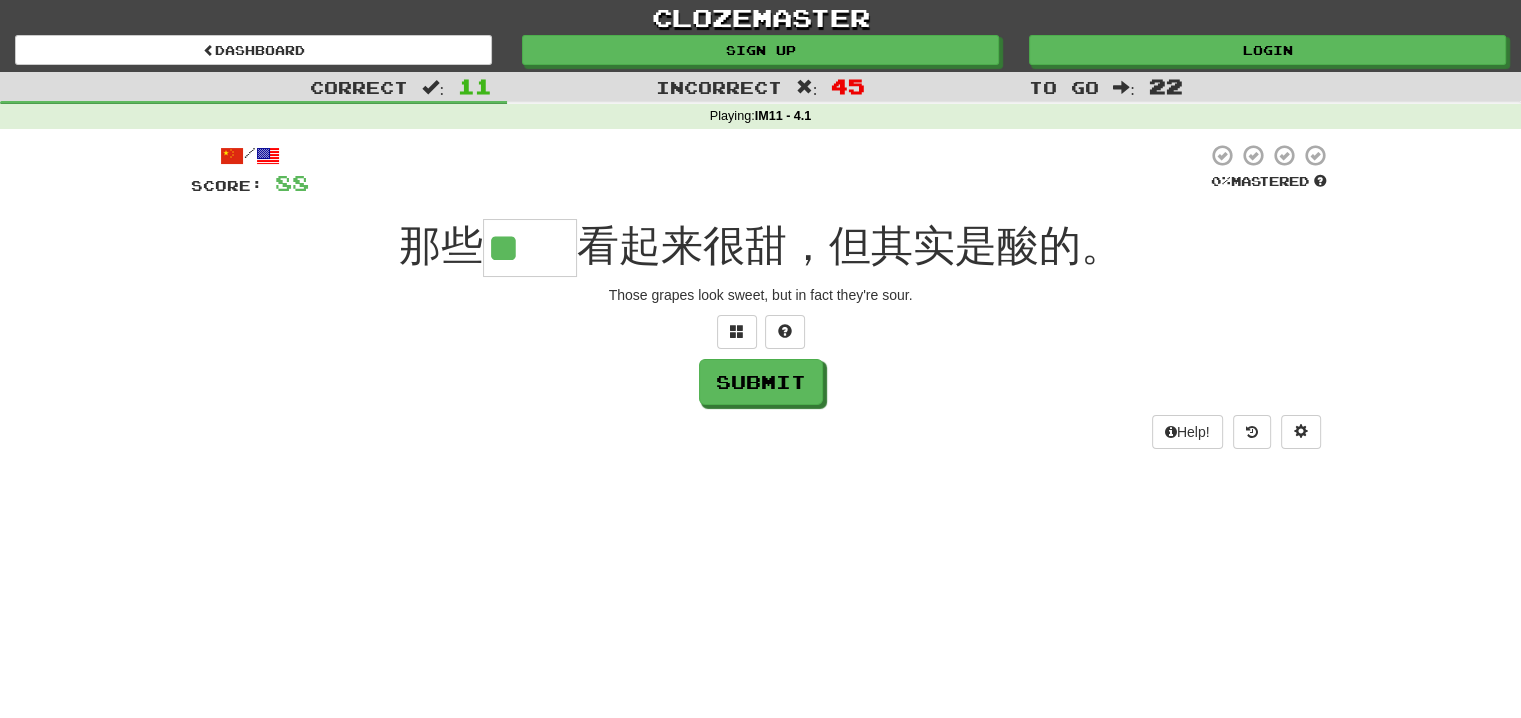 scroll, scrollTop: 0, scrollLeft: 0, axis: both 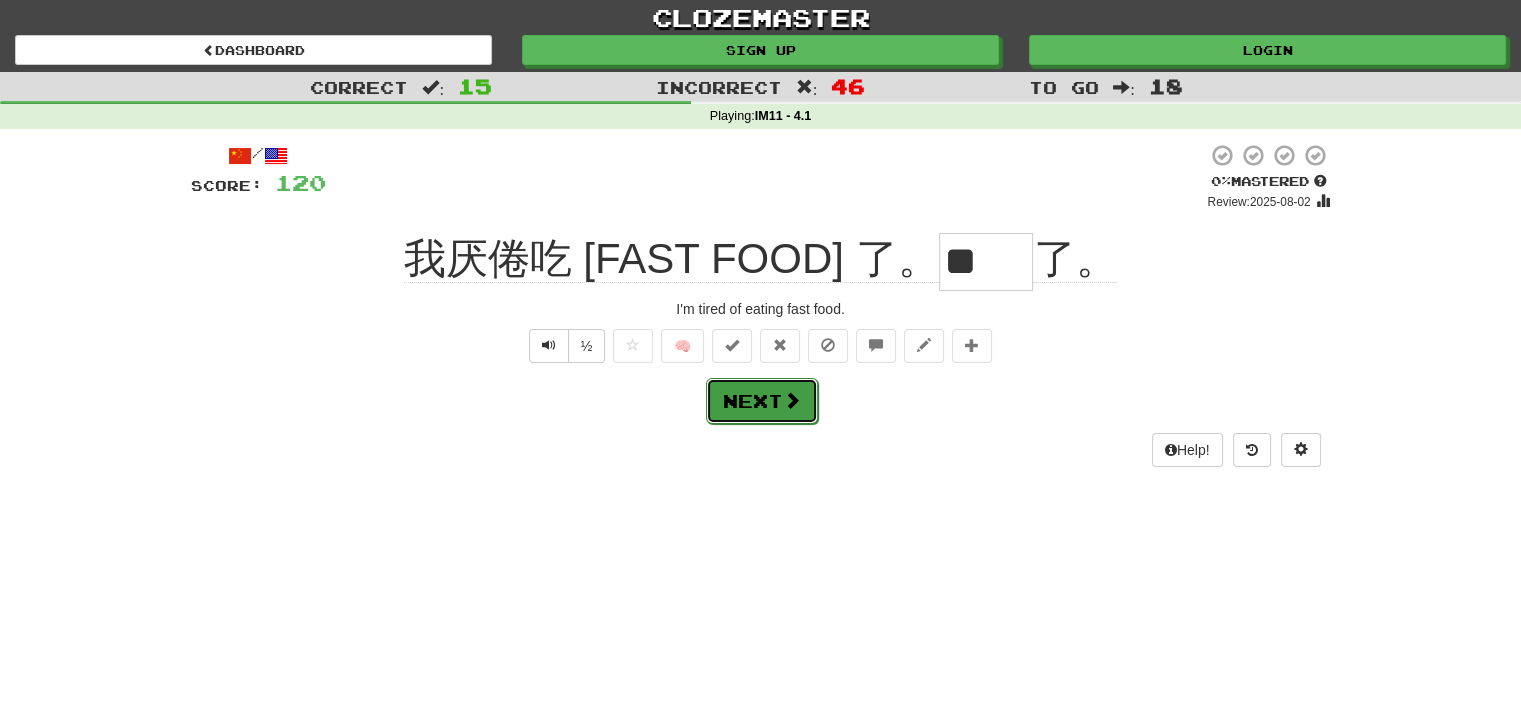 click on "Next" at bounding box center (762, 401) 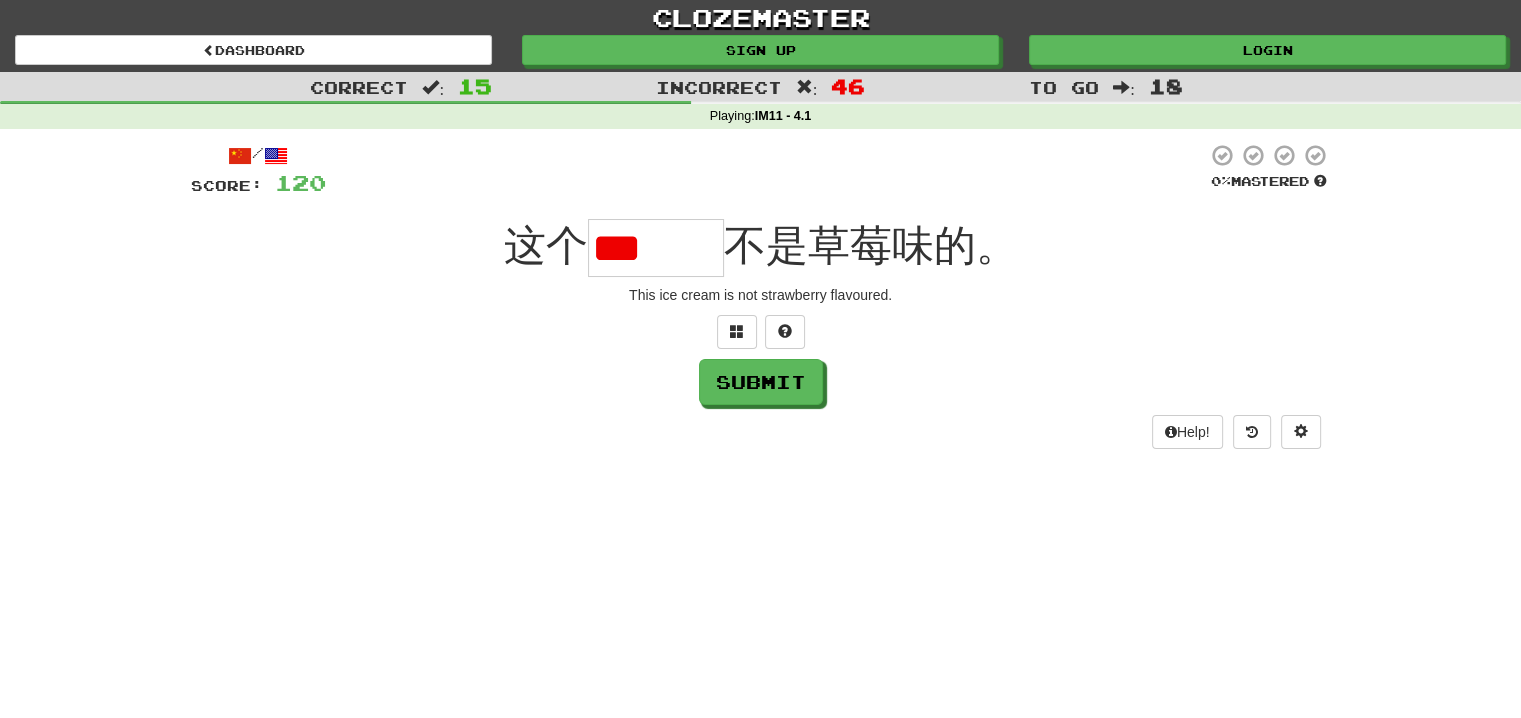 scroll, scrollTop: 0, scrollLeft: 0, axis: both 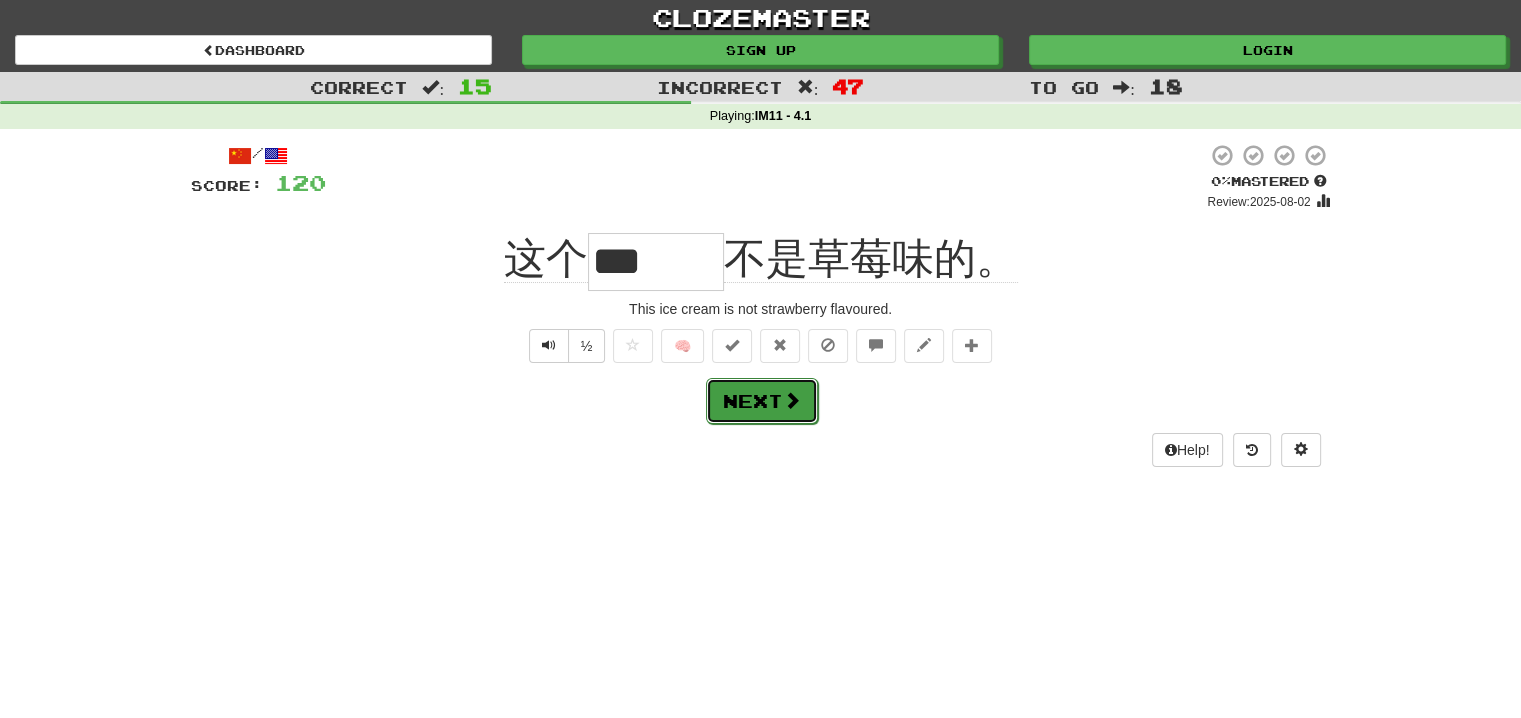 click at bounding box center (792, 400) 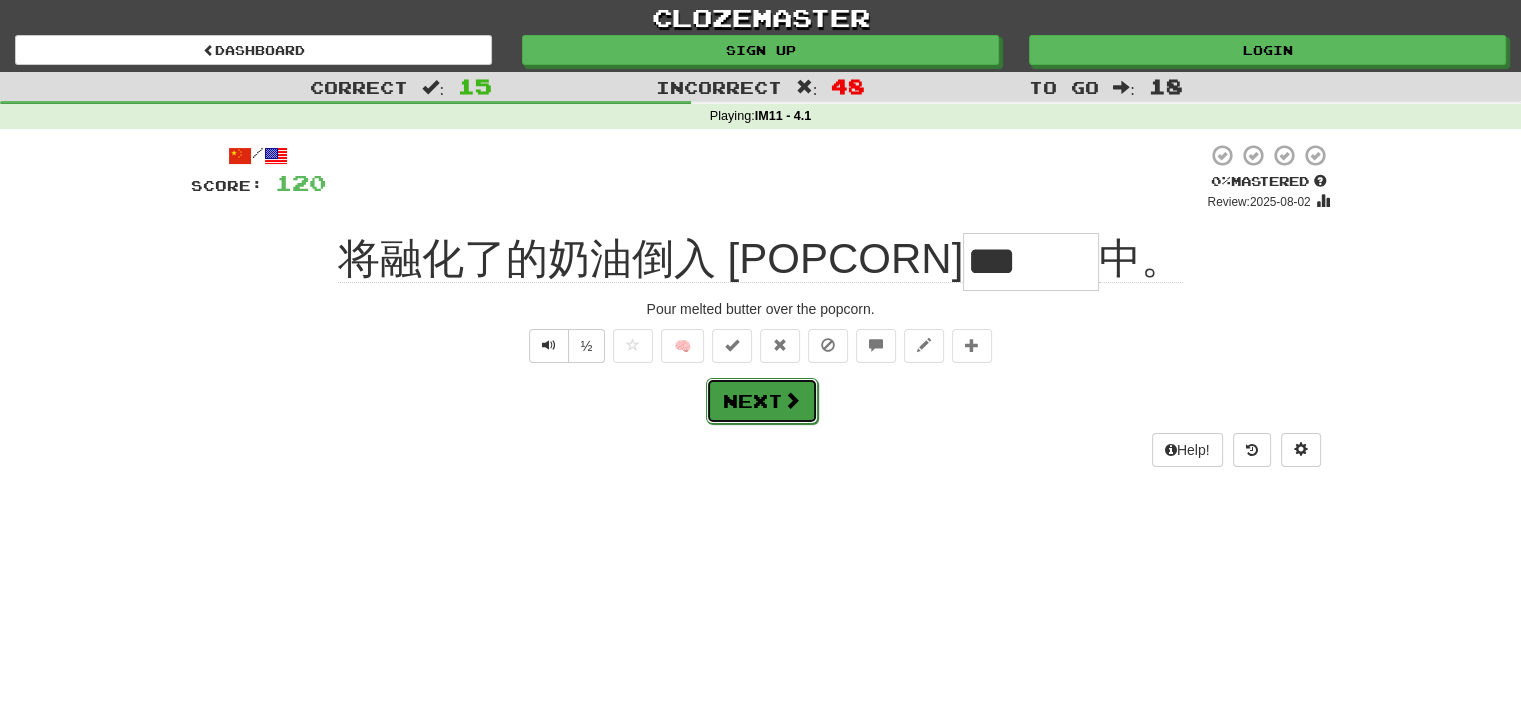 click on "Next" at bounding box center (762, 401) 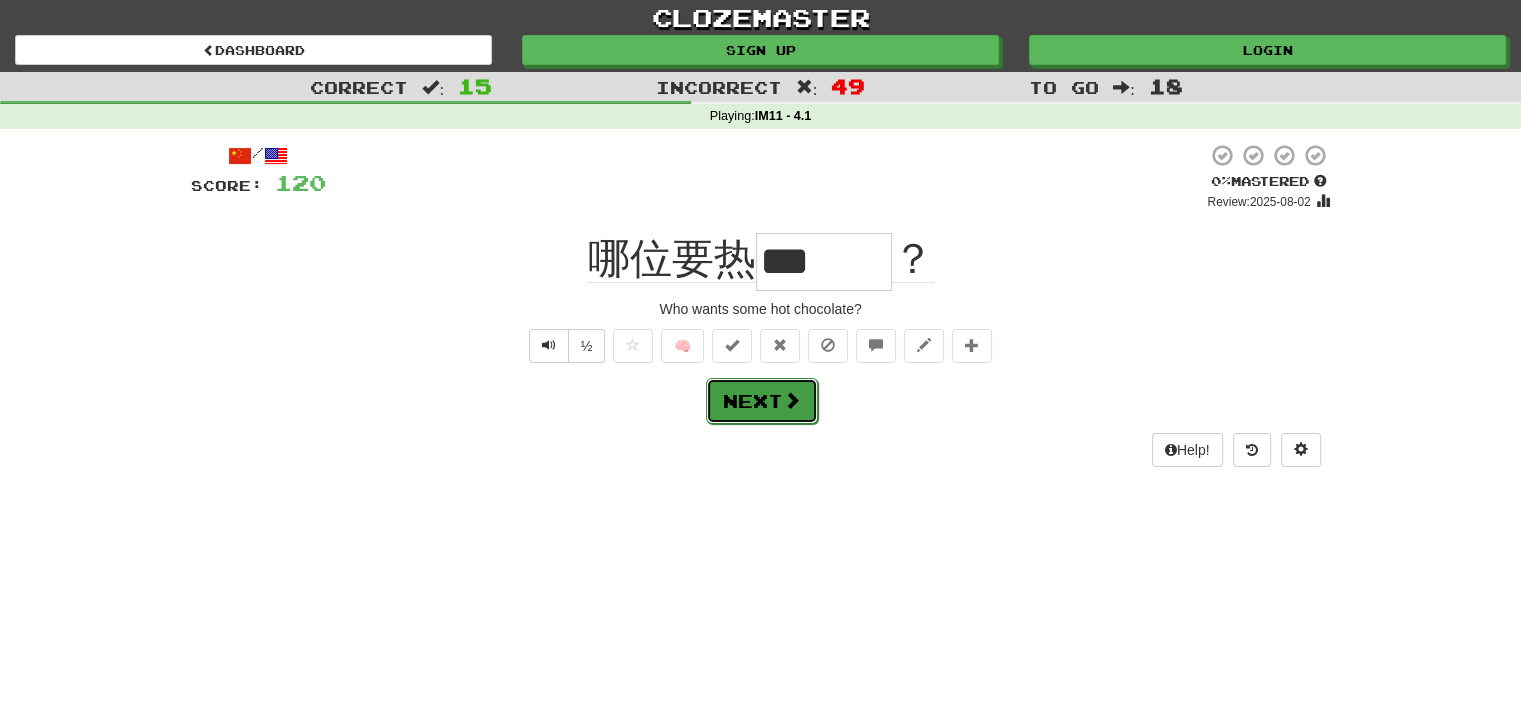 click on "Next" at bounding box center [762, 401] 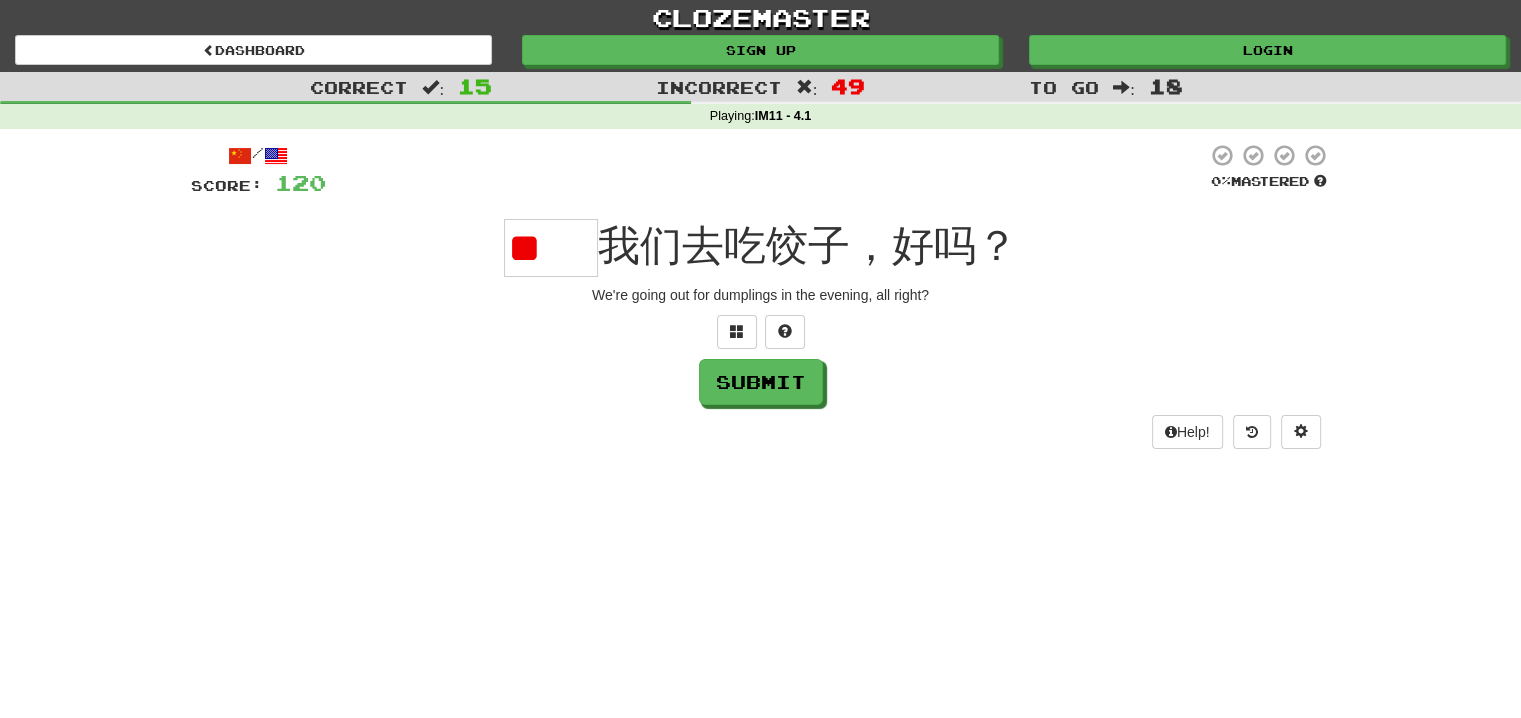scroll, scrollTop: 0, scrollLeft: 0, axis: both 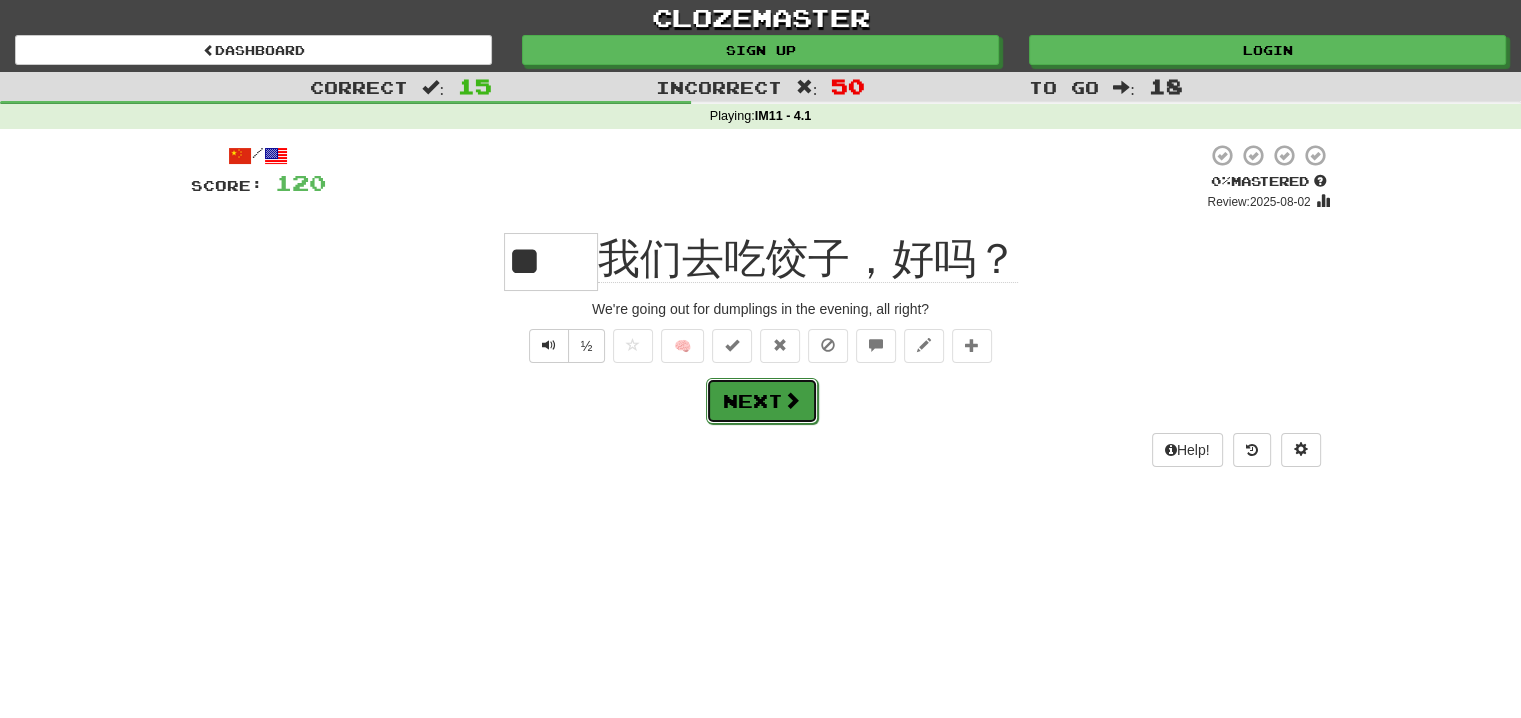 click on "Next" at bounding box center (762, 401) 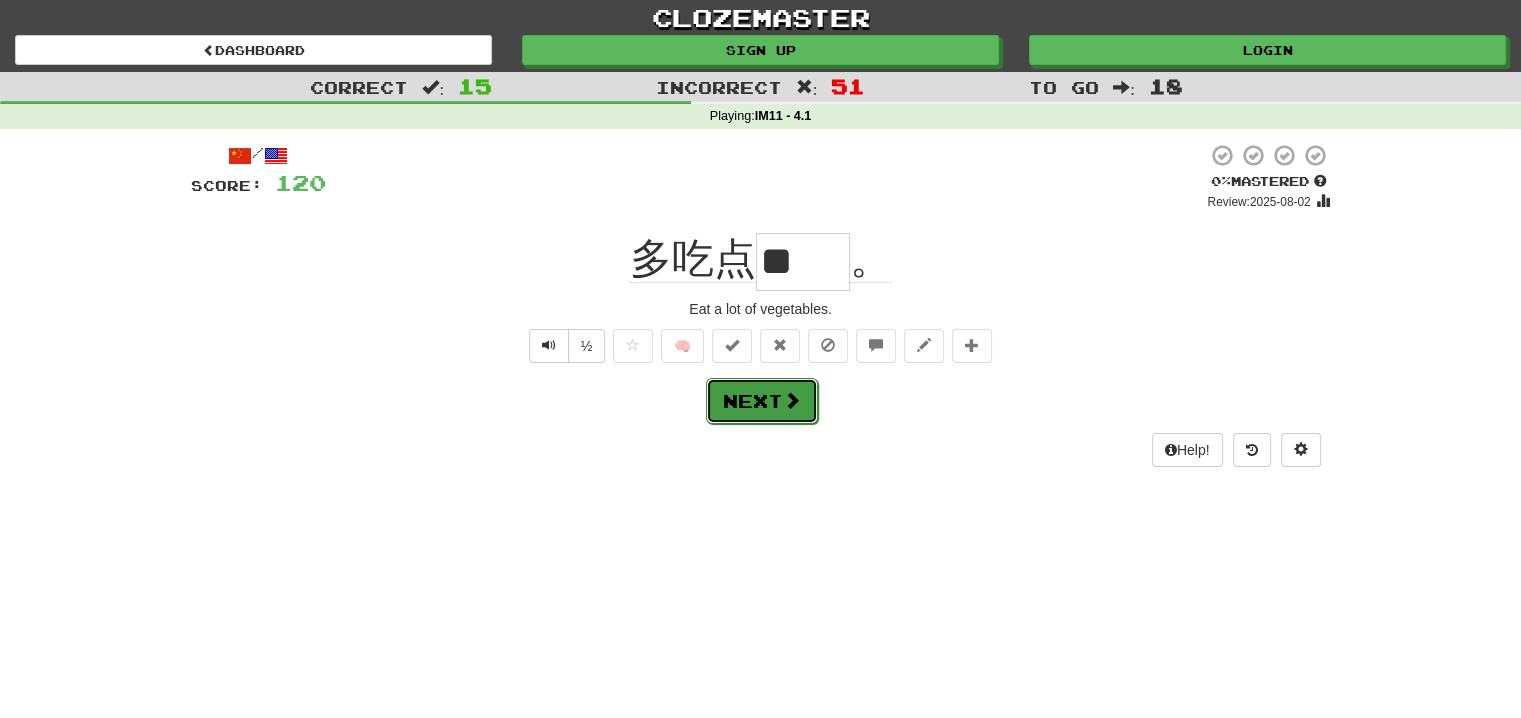 click on "Next" at bounding box center (762, 401) 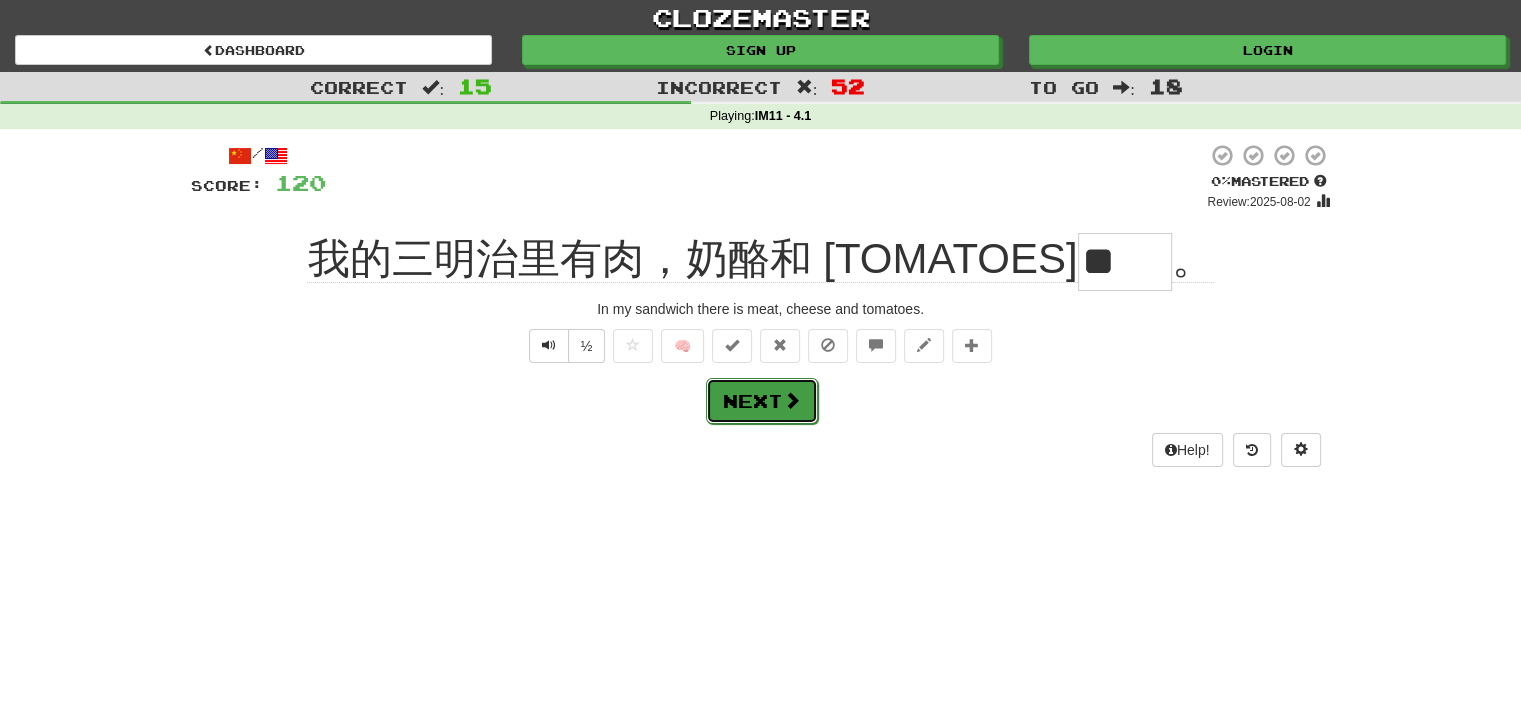click on "Next" at bounding box center (762, 401) 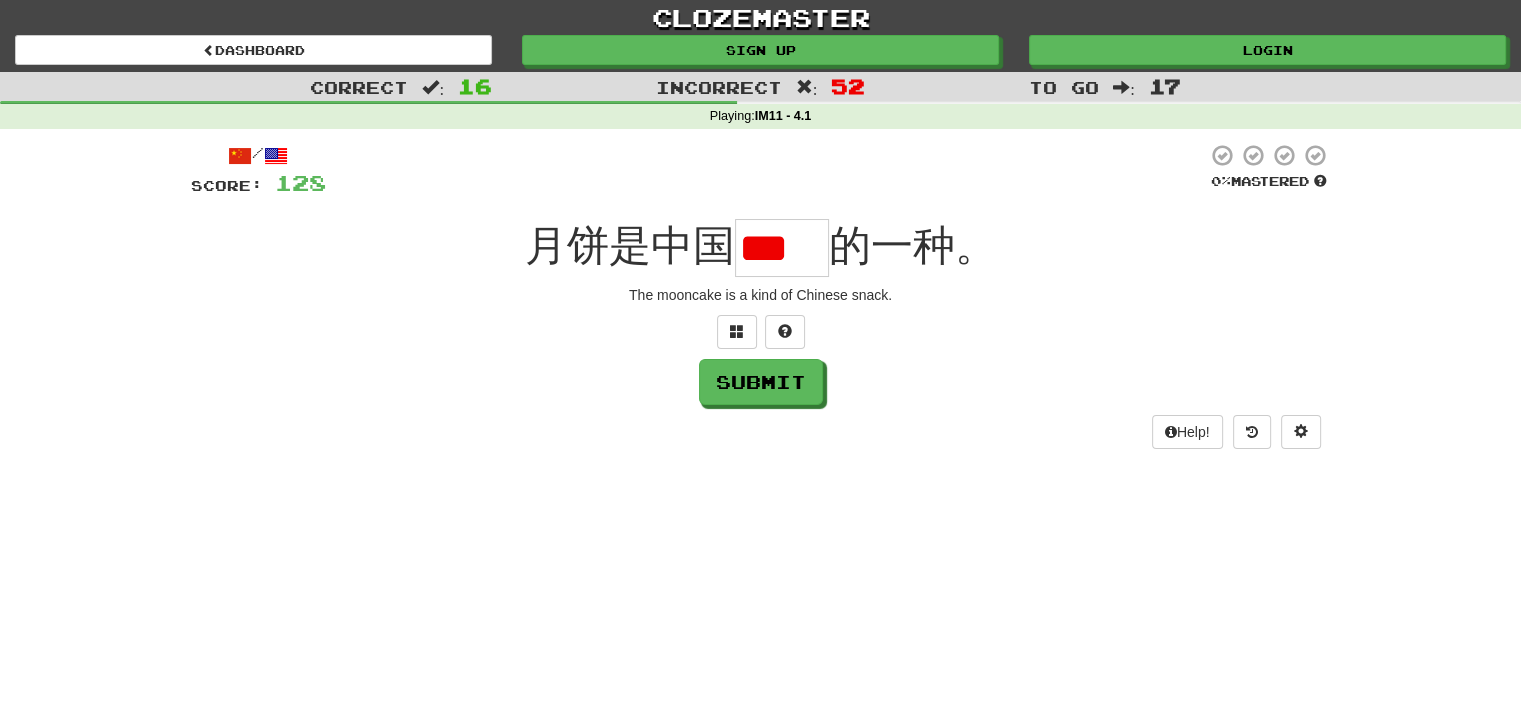 scroll, scrollTop: 0, scrollLeft: 0, axis: both 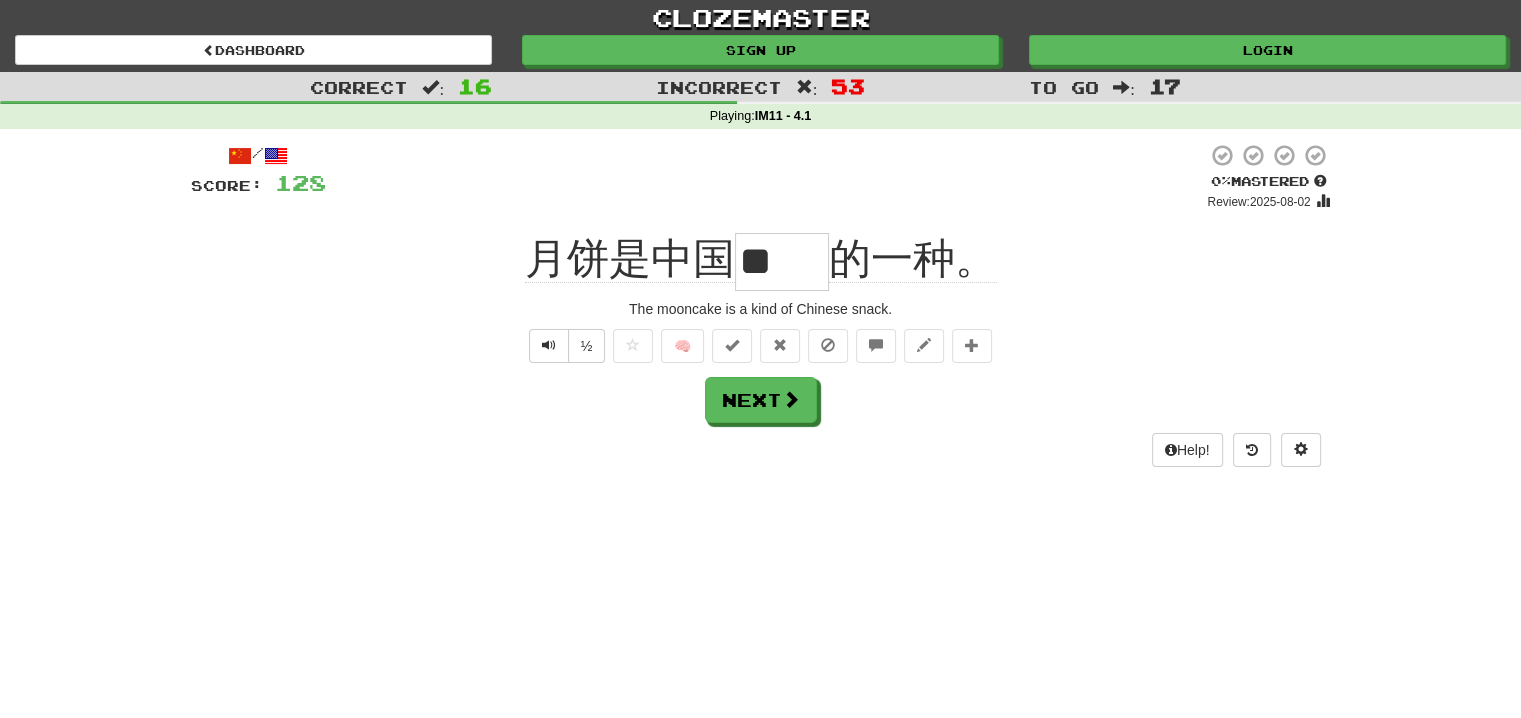 click on "🧠" at bounding box center [802, 344] 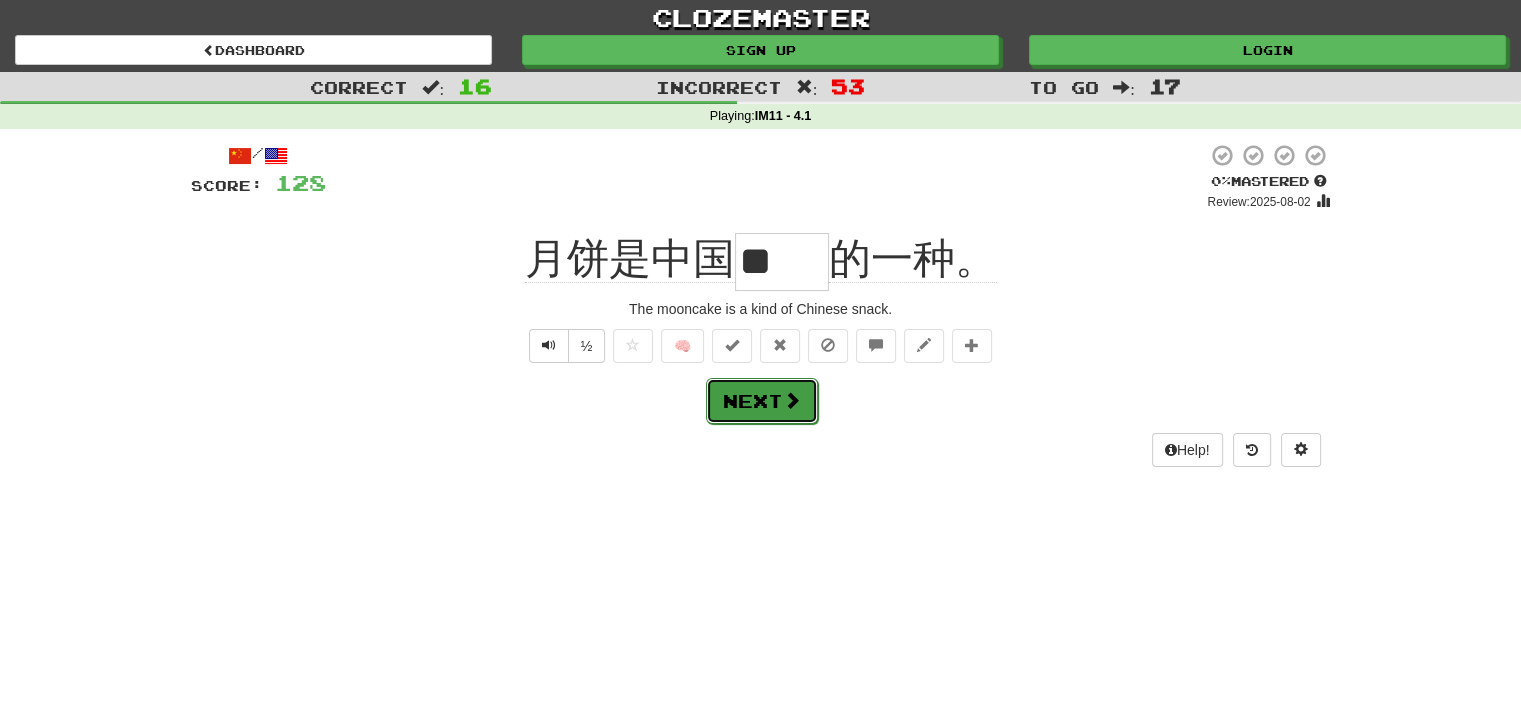click on "Next" at bounding box center (762, 401) 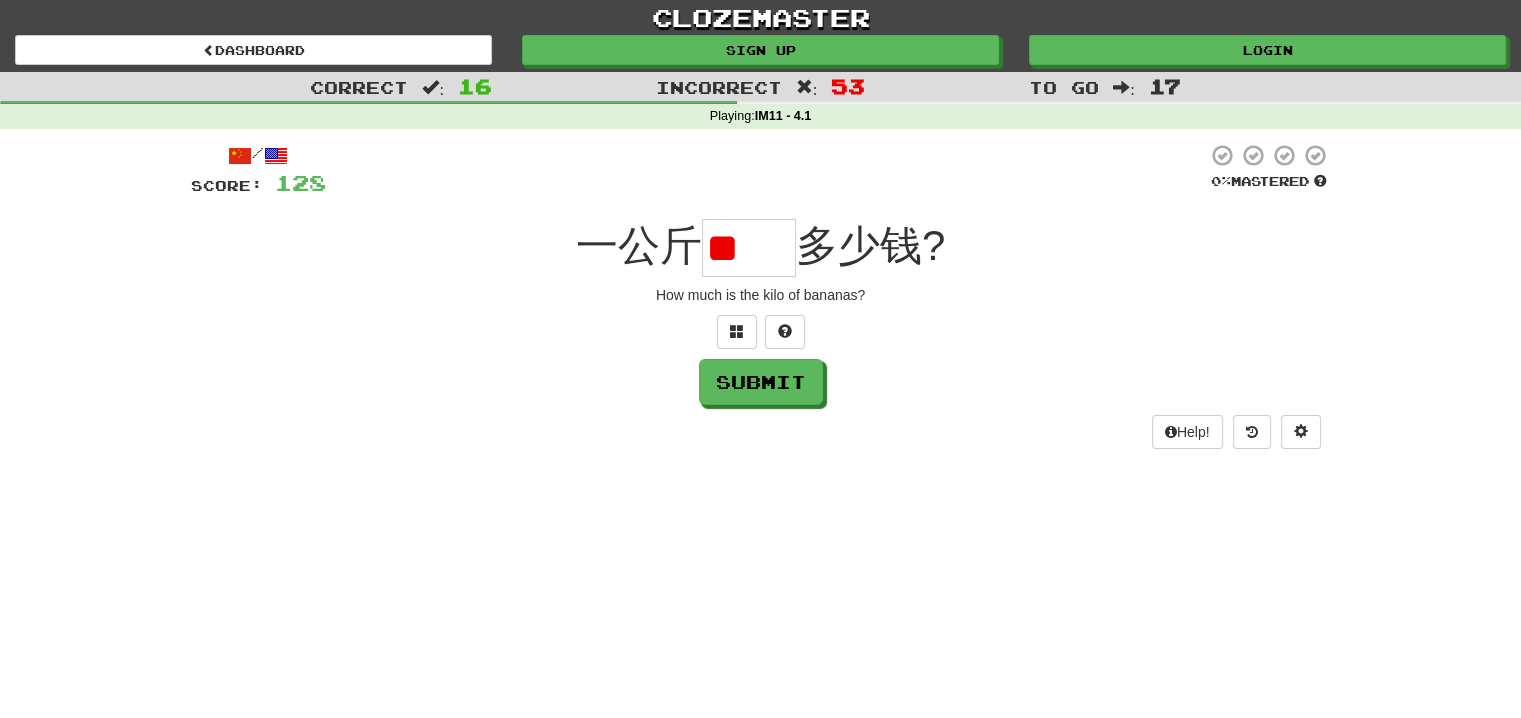 scroll, scrollTop: 0, scrollLeft: 0, axis: both 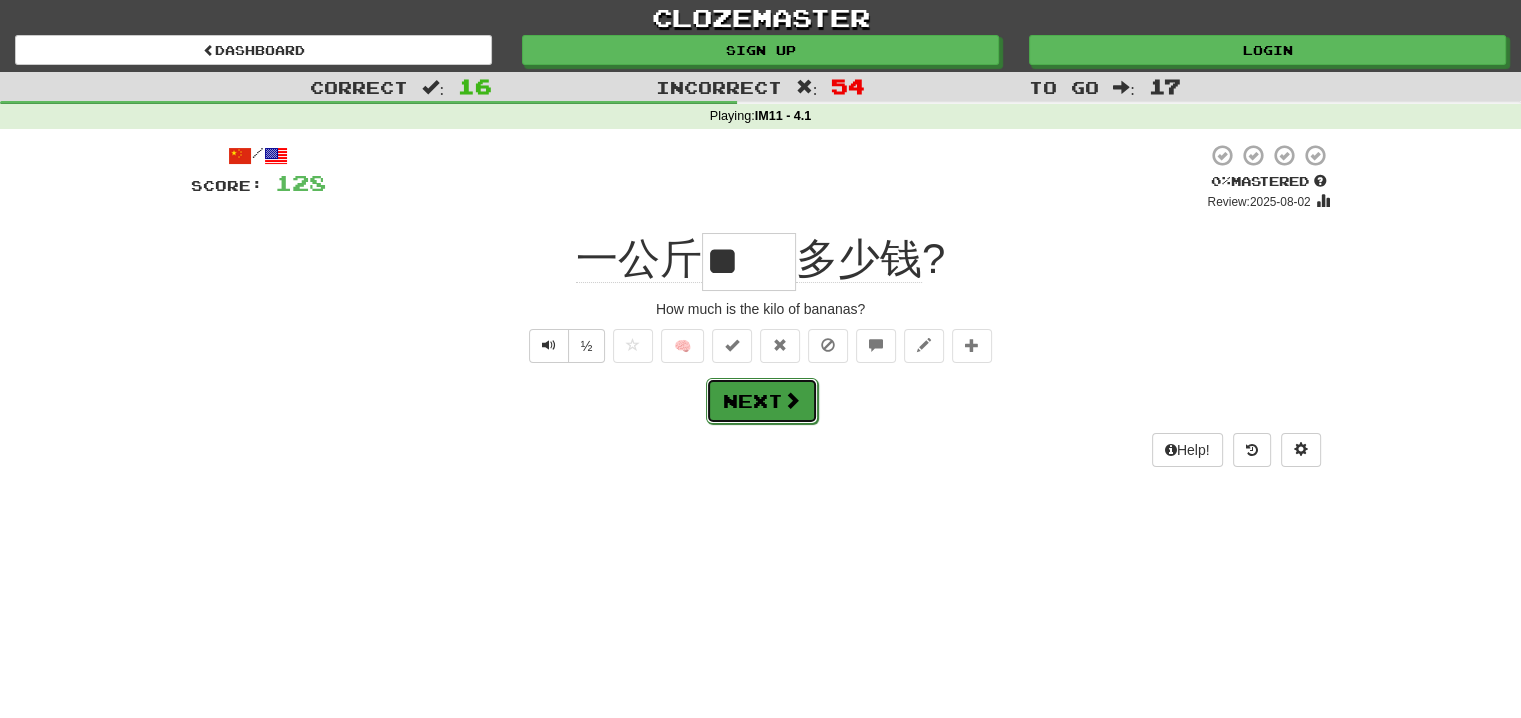 click on "Next" at bounding box center (762, 401) 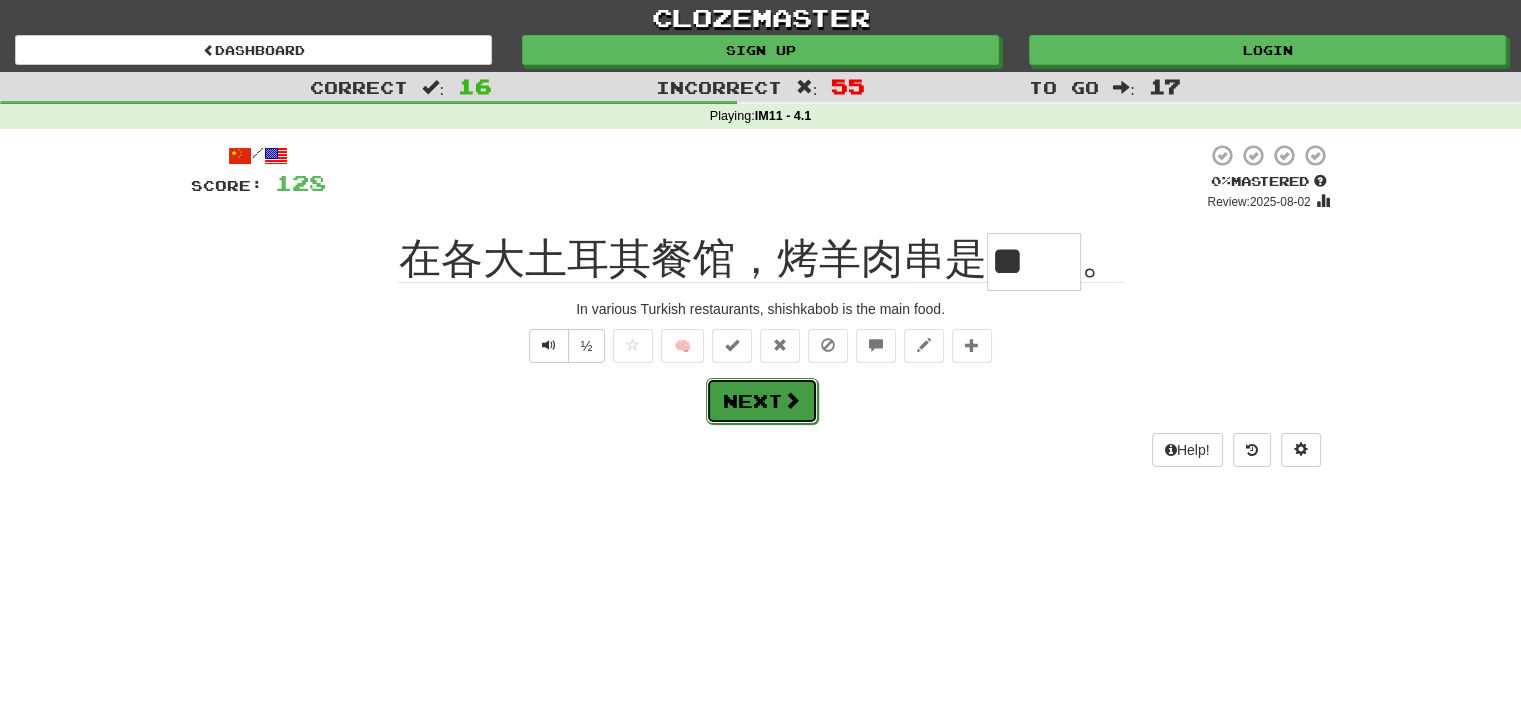 click on "Next" at bounding box center [762, 401] 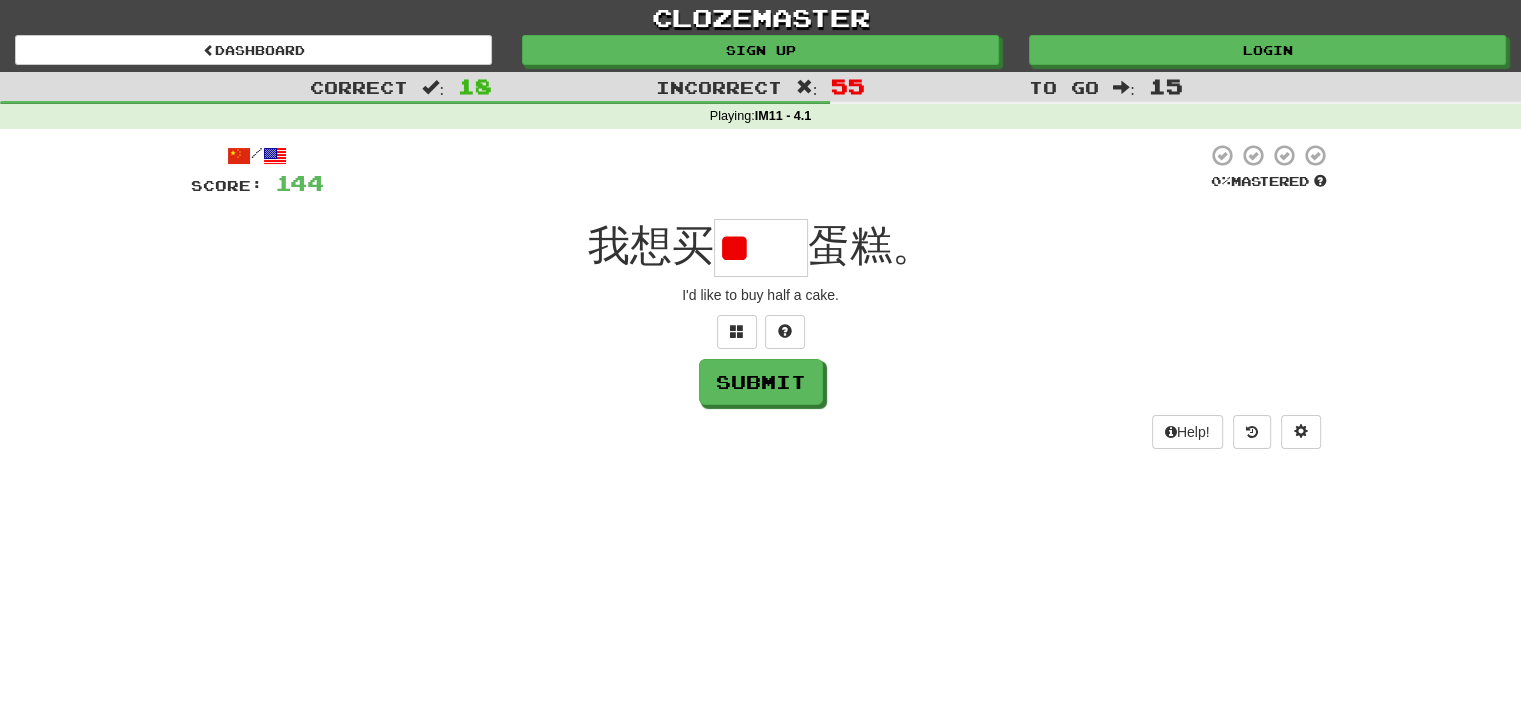 scroll, scrollTop: 0, scrollLeft: 0, axis: both 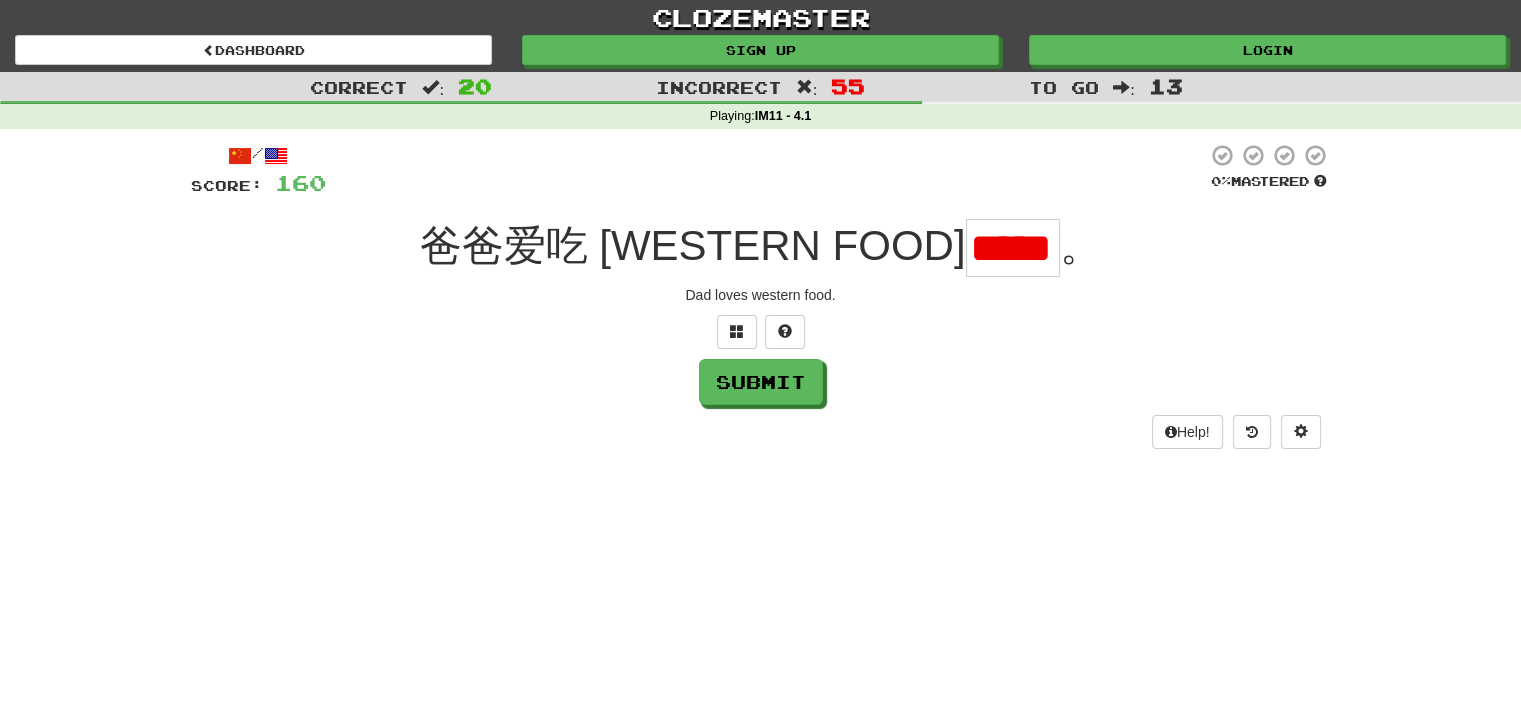click on "Submit" at bounding box center [761, 382] 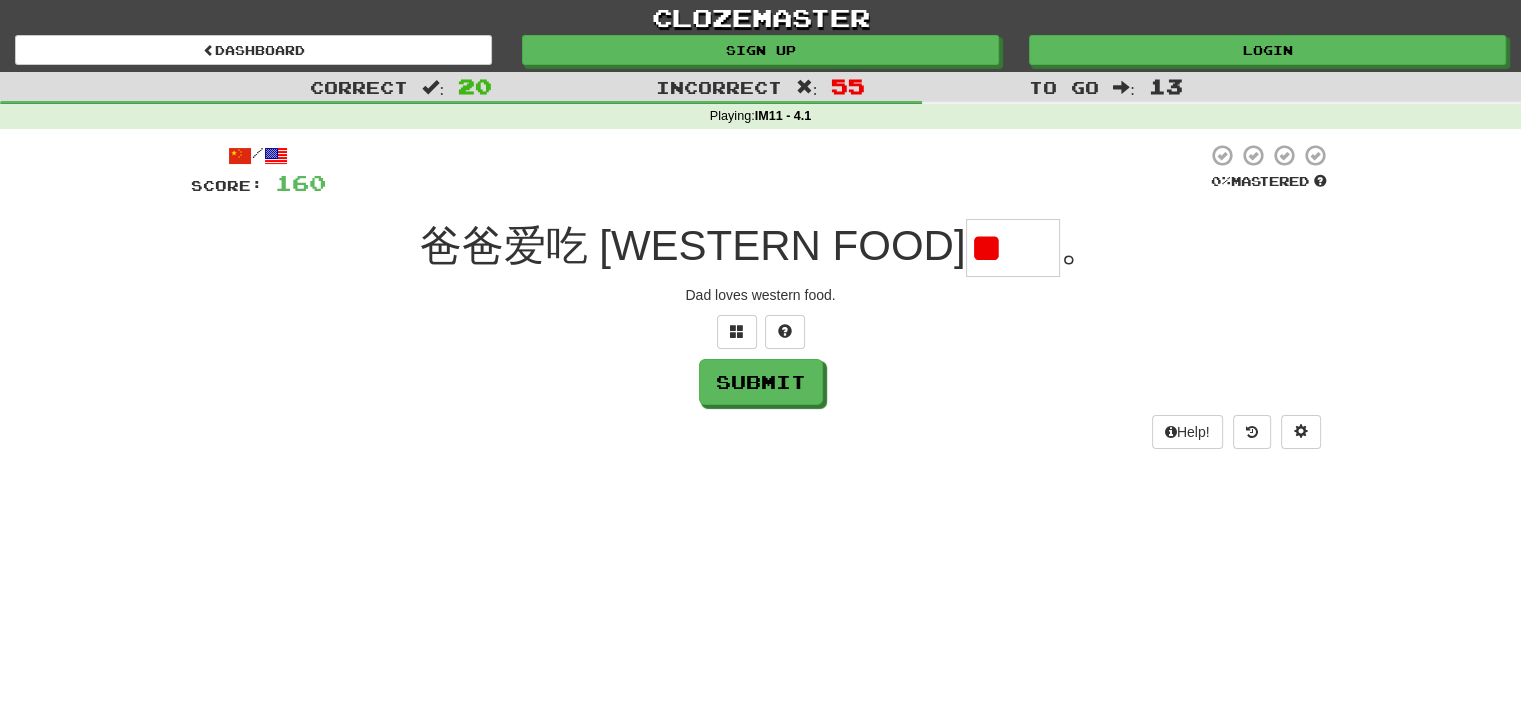 scroll, scrollTop: 0, scrollLeft: 0, axis: both 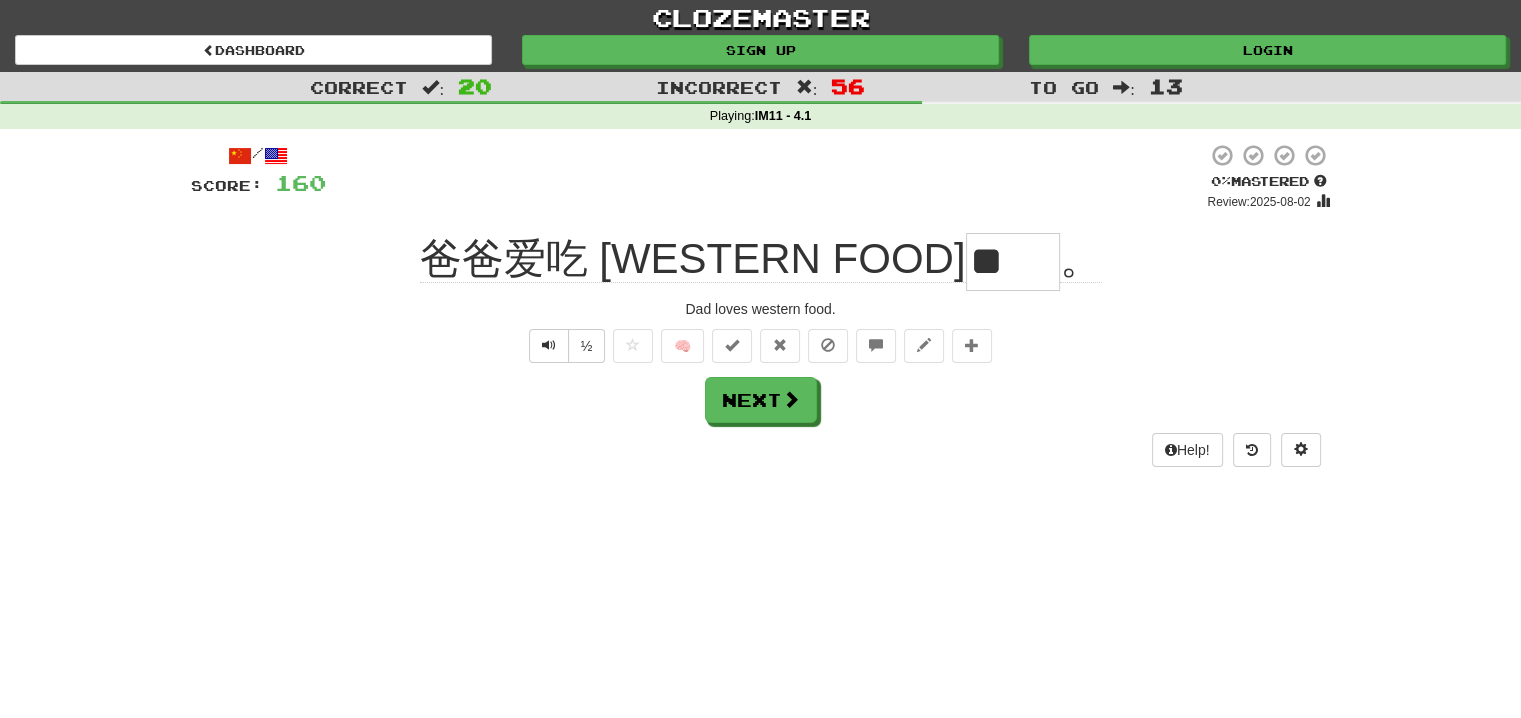 click on "/  Score:   160 0 %  Mastered Review:  2025-08-02 爸爸爱吃 [WESTERN FOOD] 。 Dad loves western food. ½ 🧠 Next  Help!" at bounding box center [761, 304] 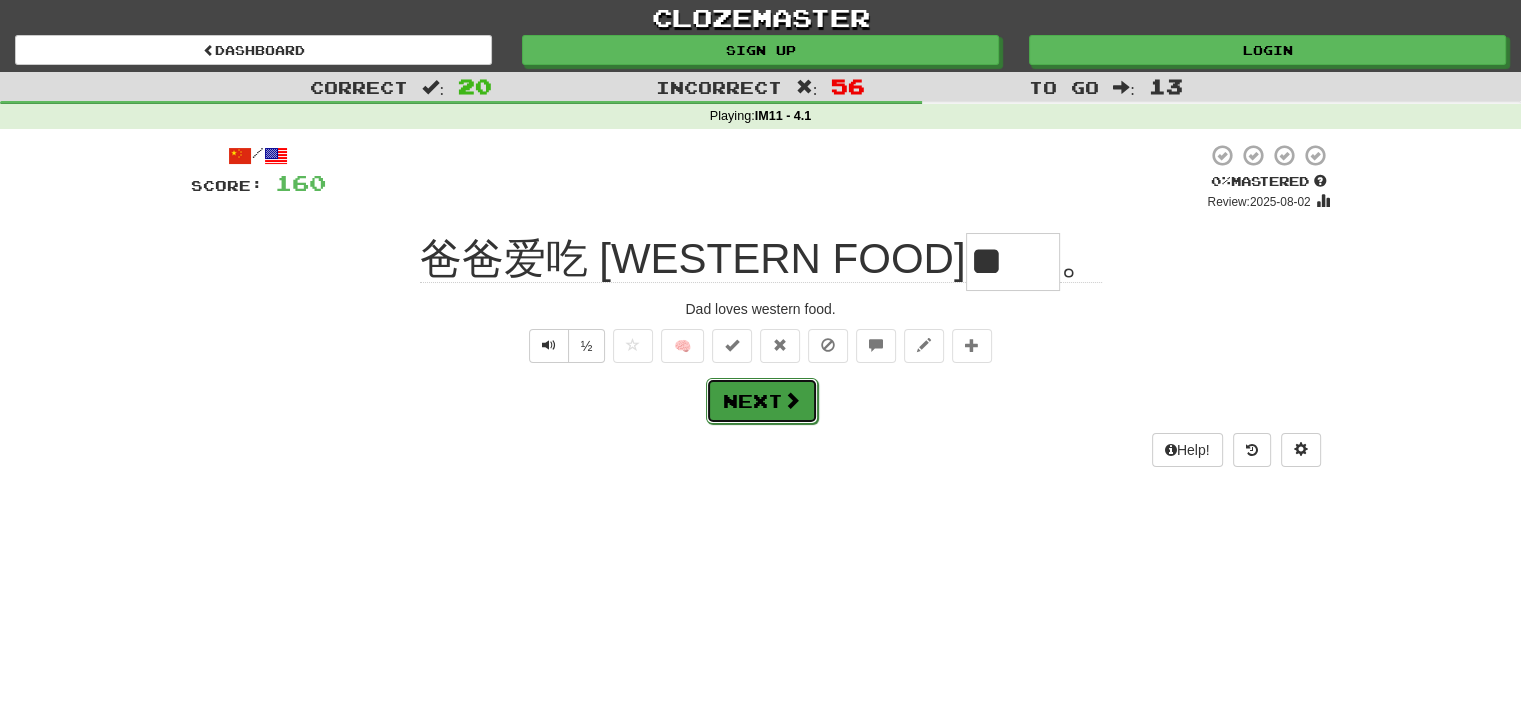 click on "Next" at bounding box center [762, 401] 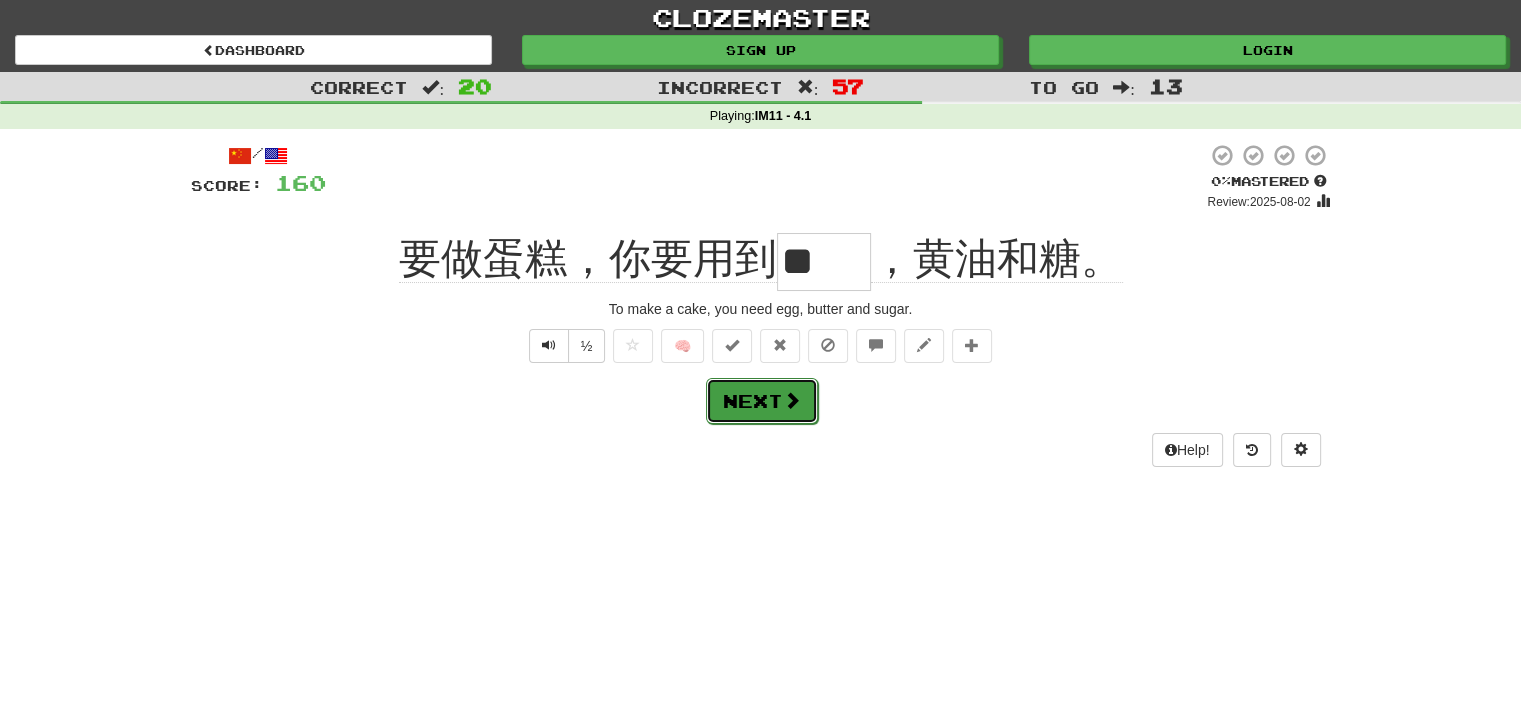 click on "Next" at bounding box center [762, 401] 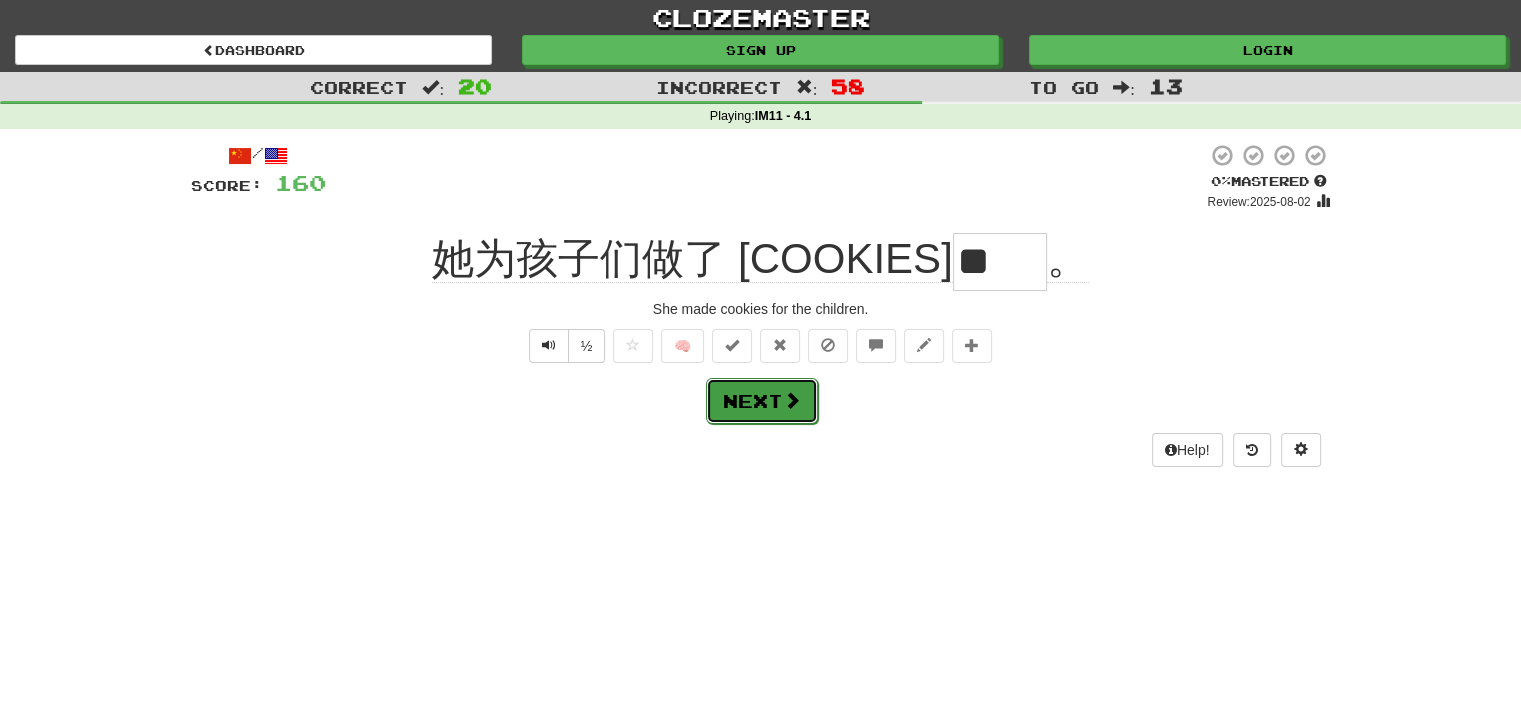 click on "Next" at bounding box center [762, 401] 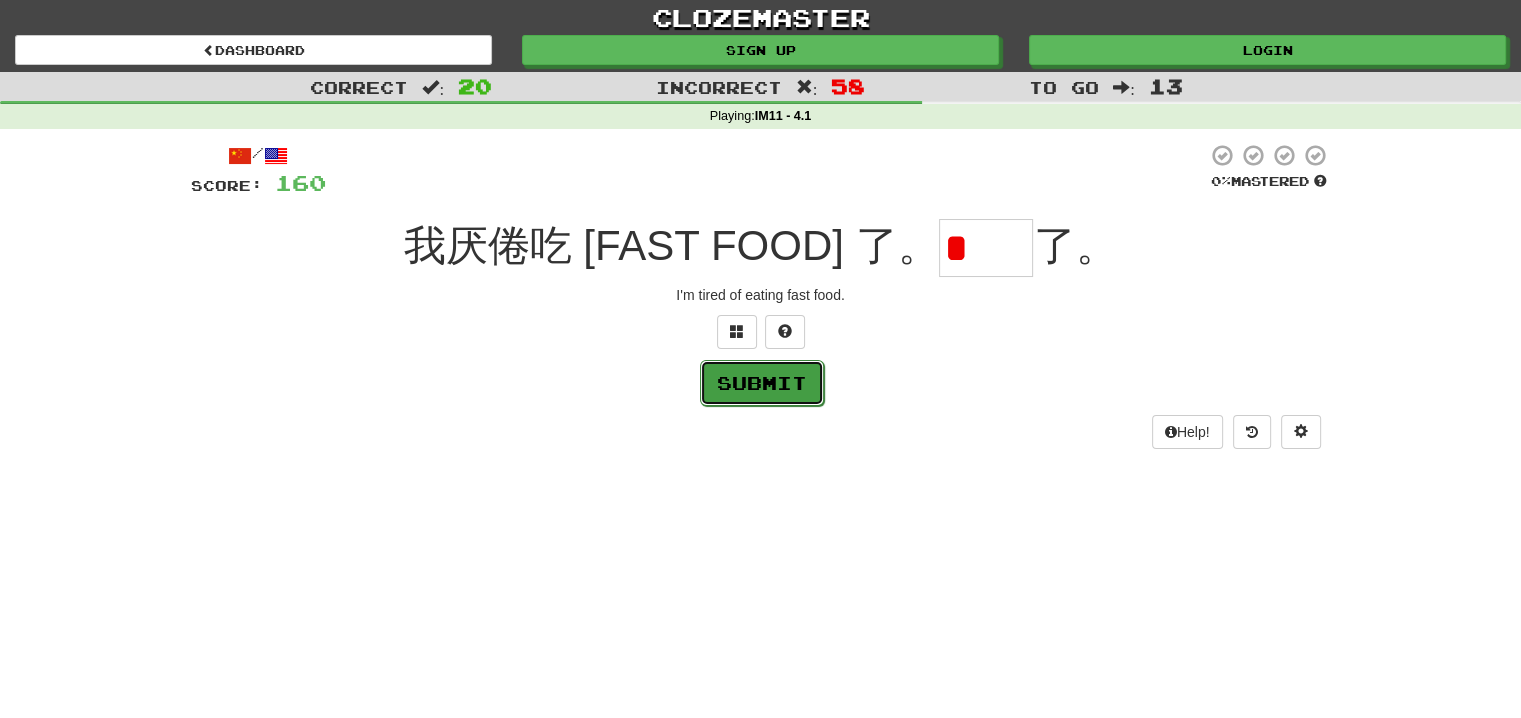 click on "Submit" at bounding box center [762, 383] 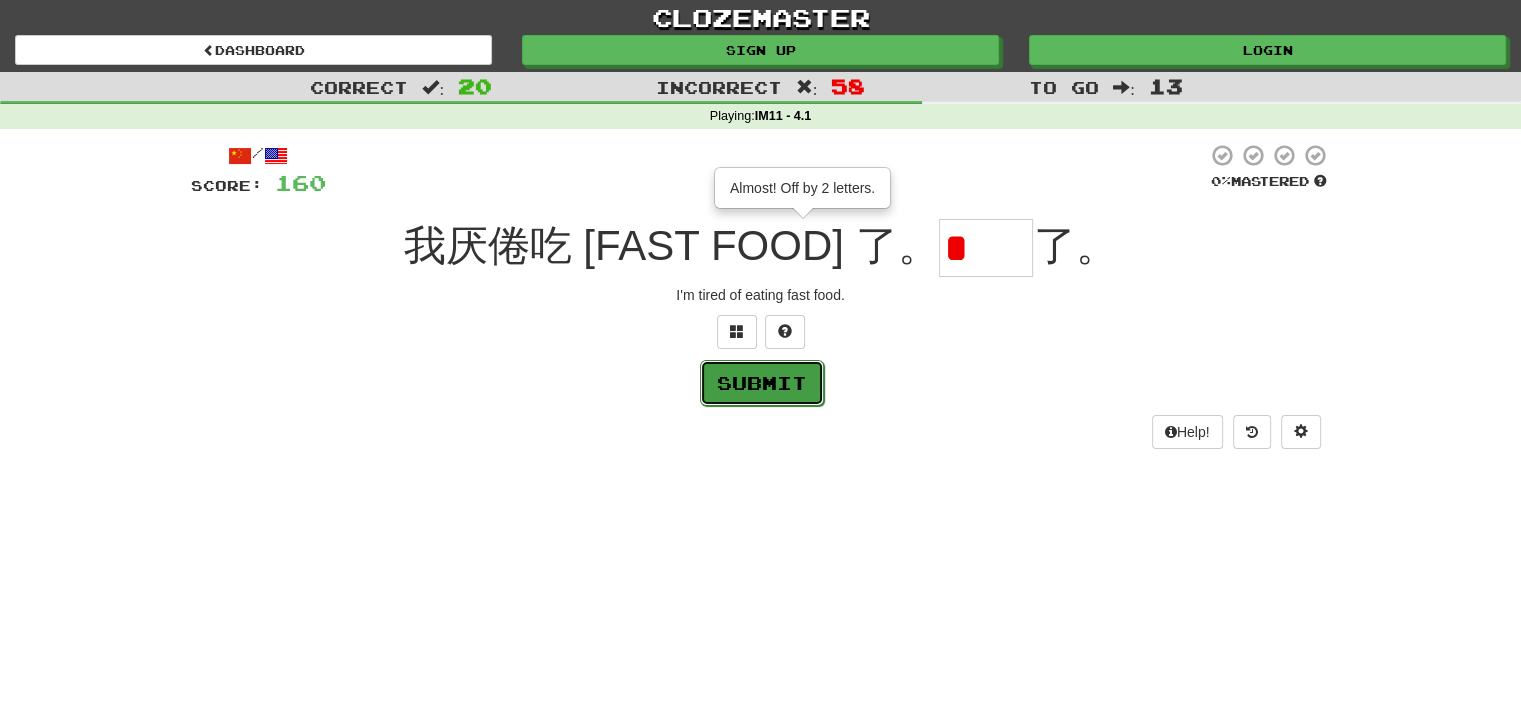 click on "Submit" at bounding box center [762, 383] 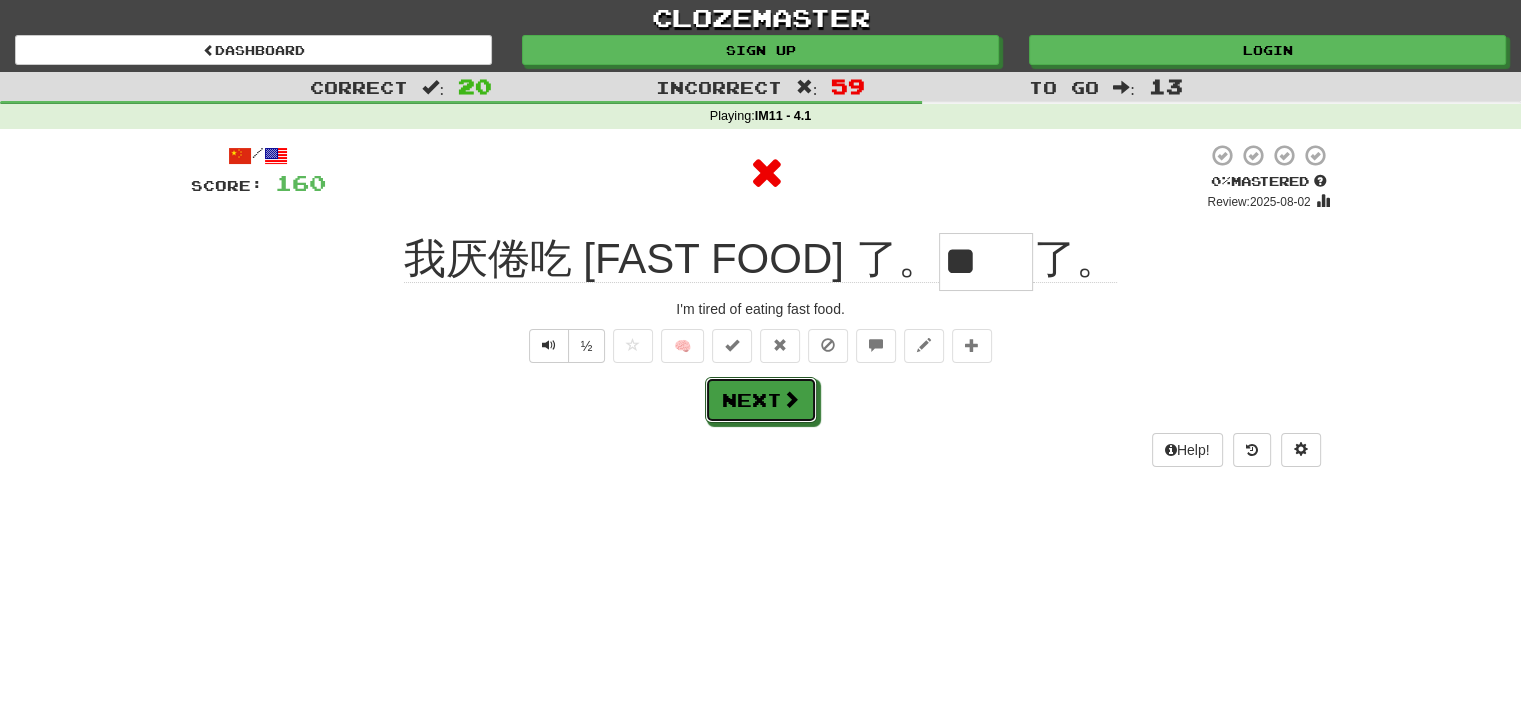 click on "Next" at bounding box center [761, 400] 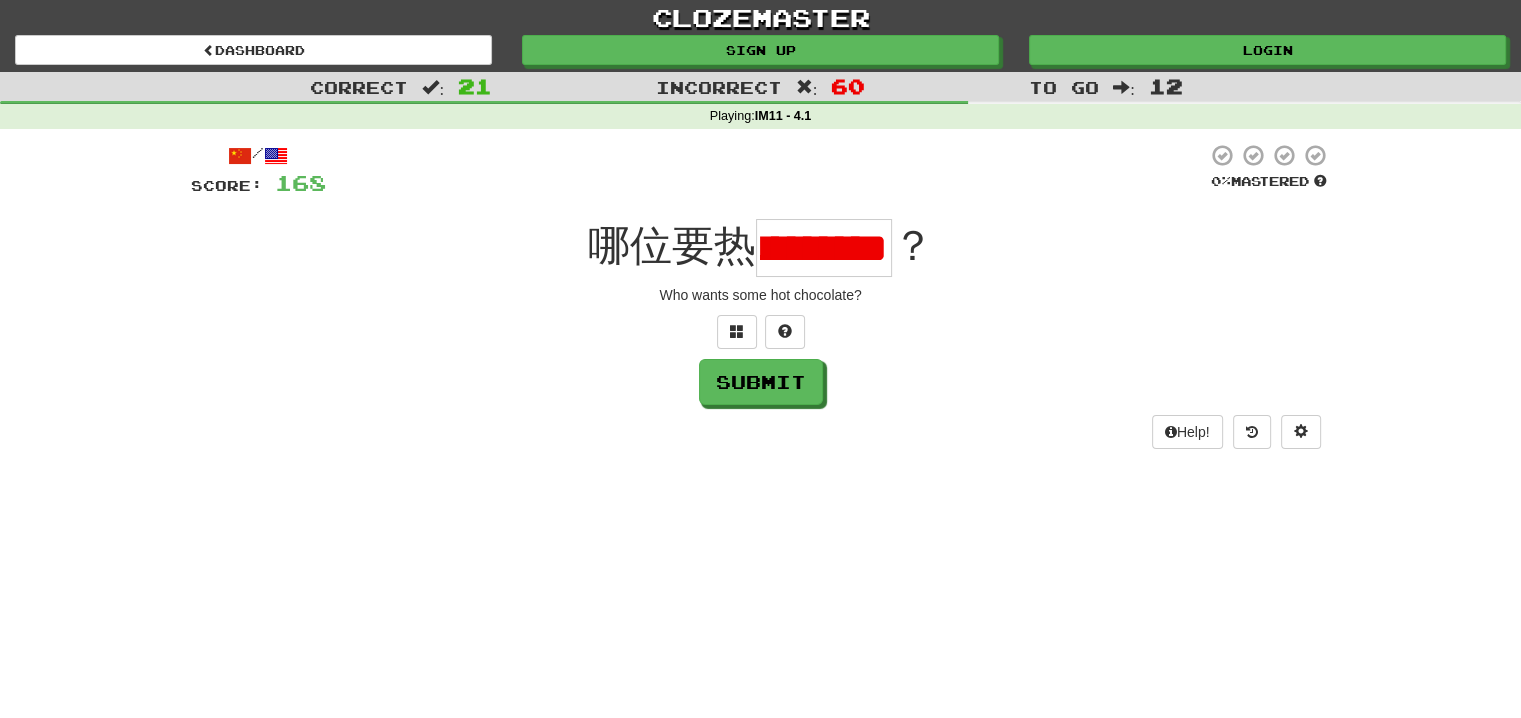 scroll, scrollTop: 0, scrollLeft: 0, axis: both 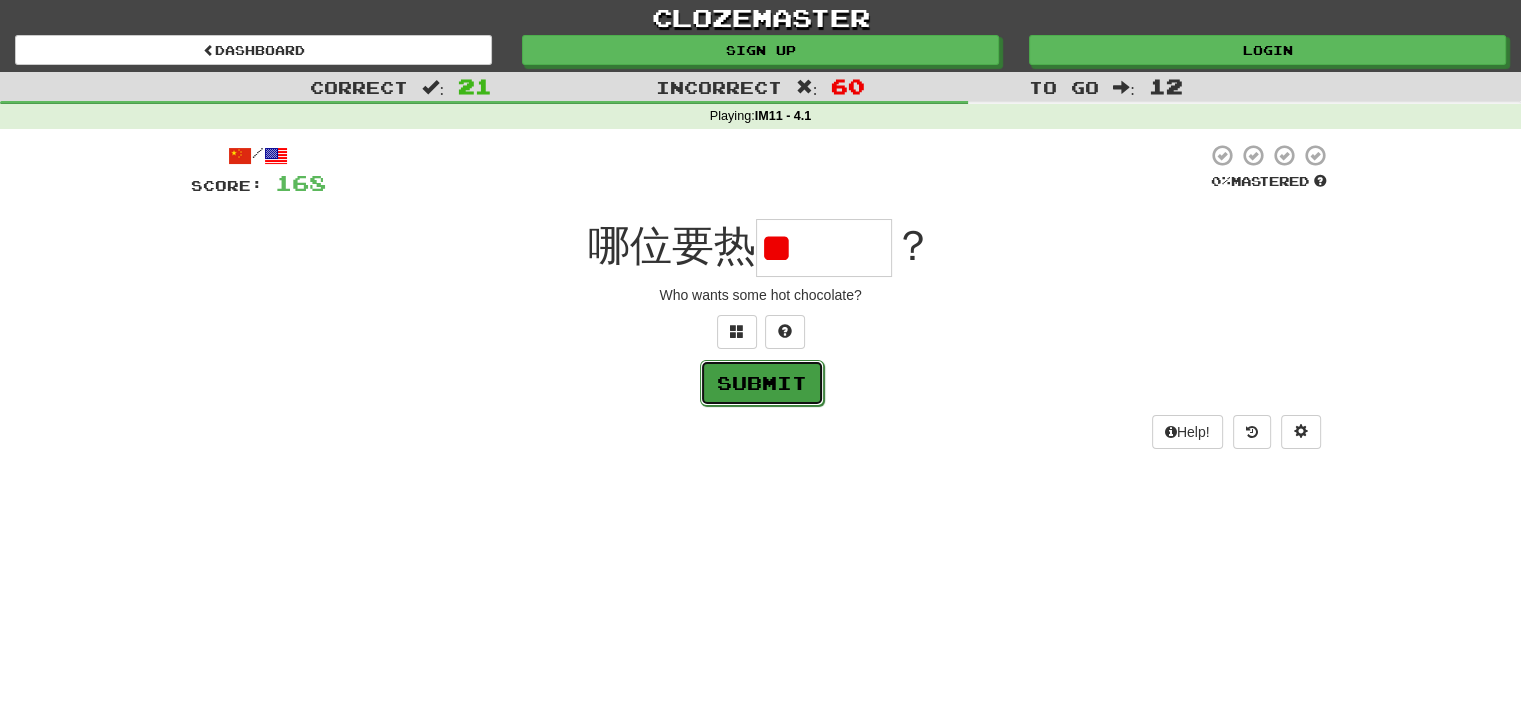 click on "Submit" at bounding box center [762, 383] 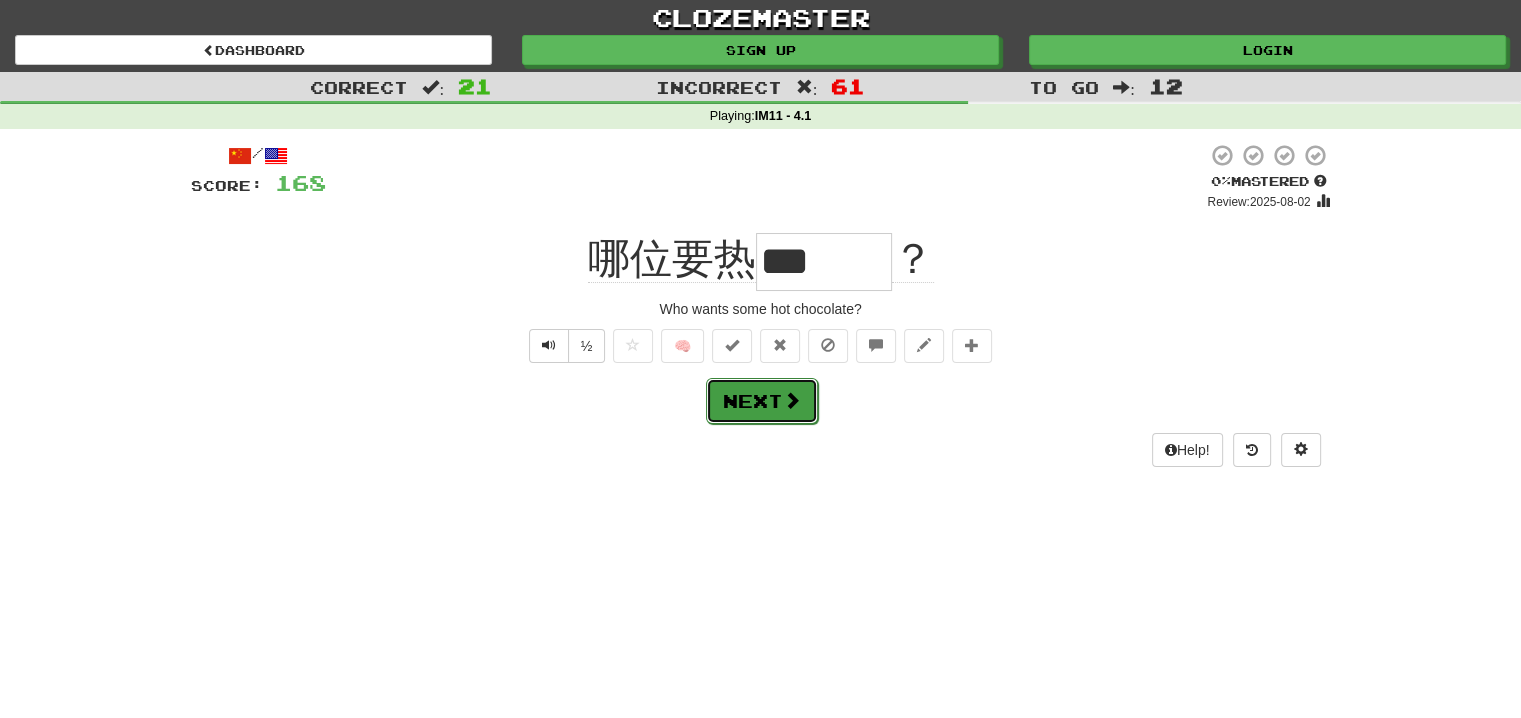 click on "Next" at bounding box center (762, 401) 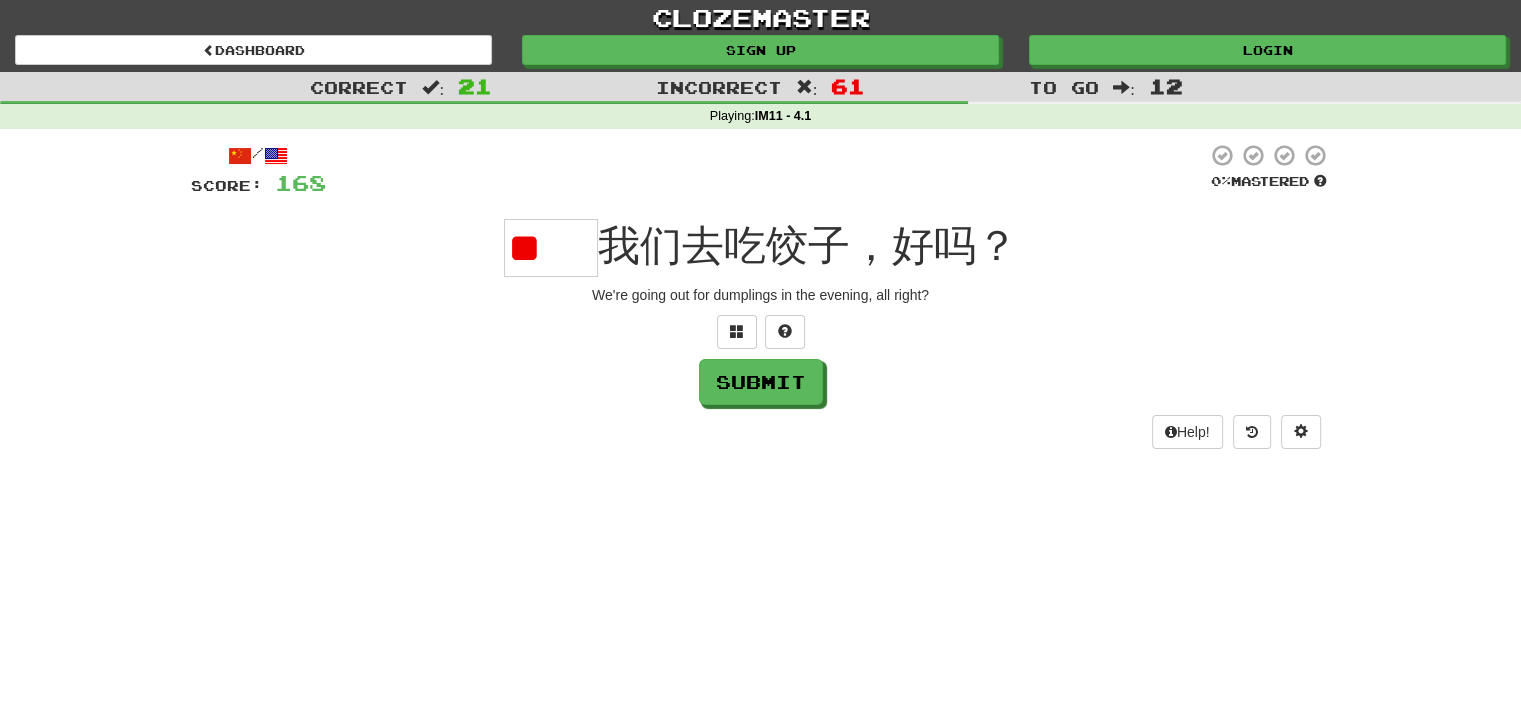 scroll, scrollTop: 0, scrollLeft: 0, axis: both 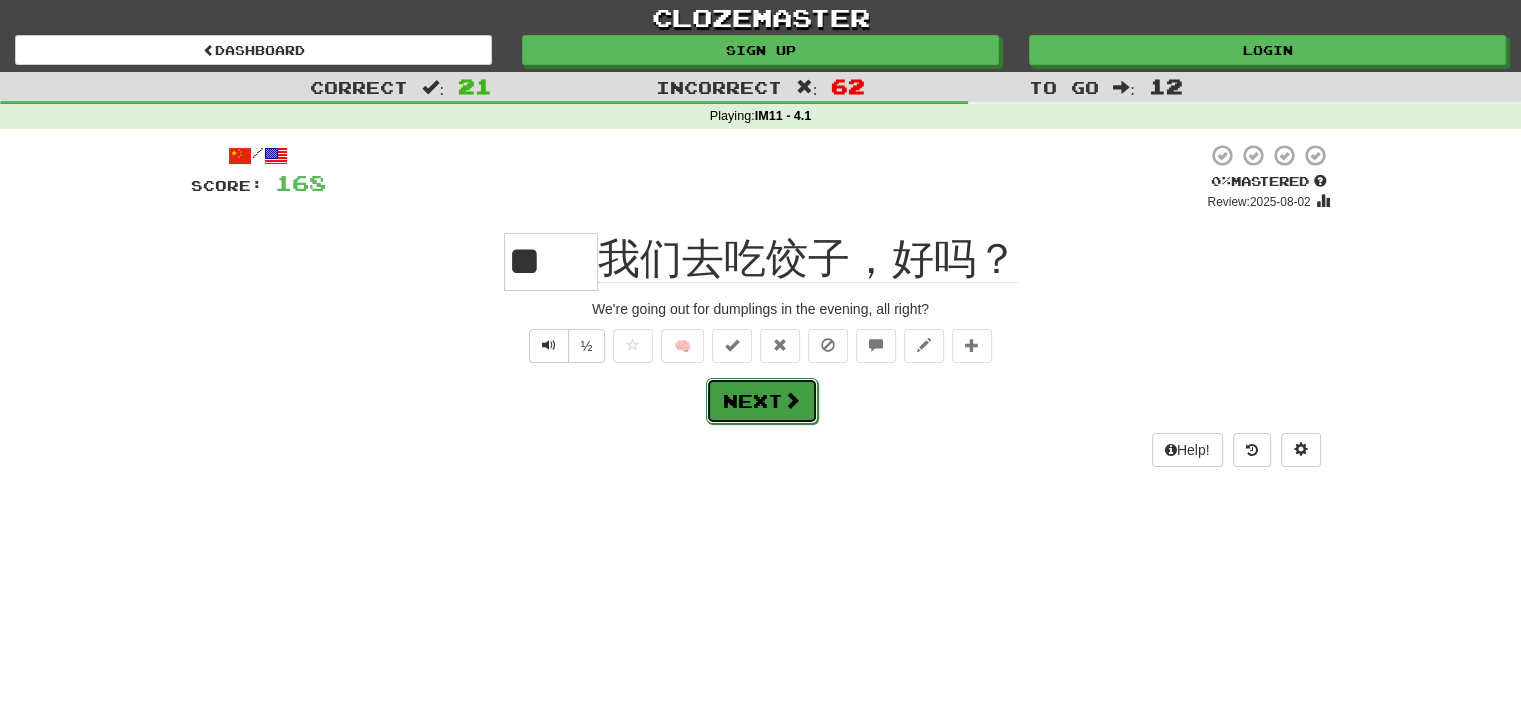 click on "Next" at bounding box center (762, 401) 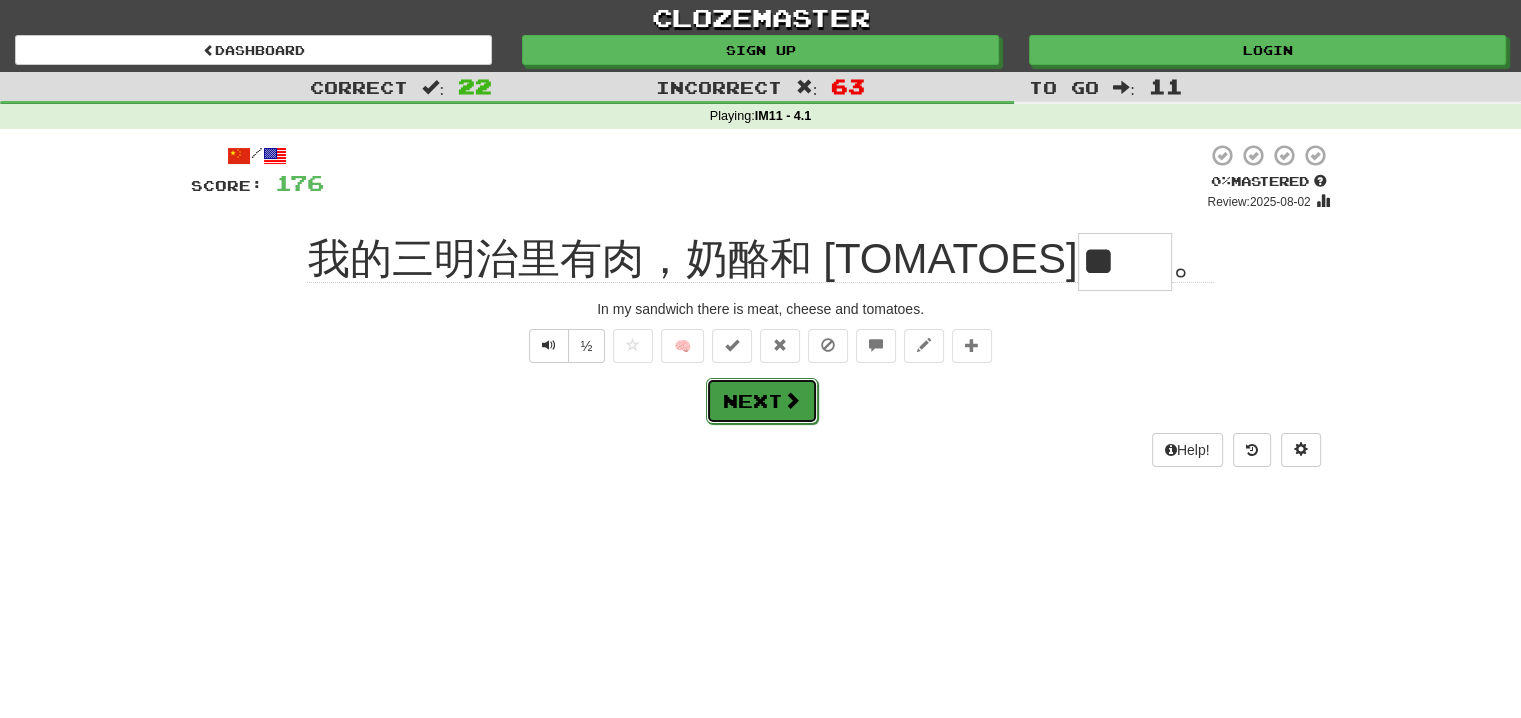 click at bounding box center (792, 400) 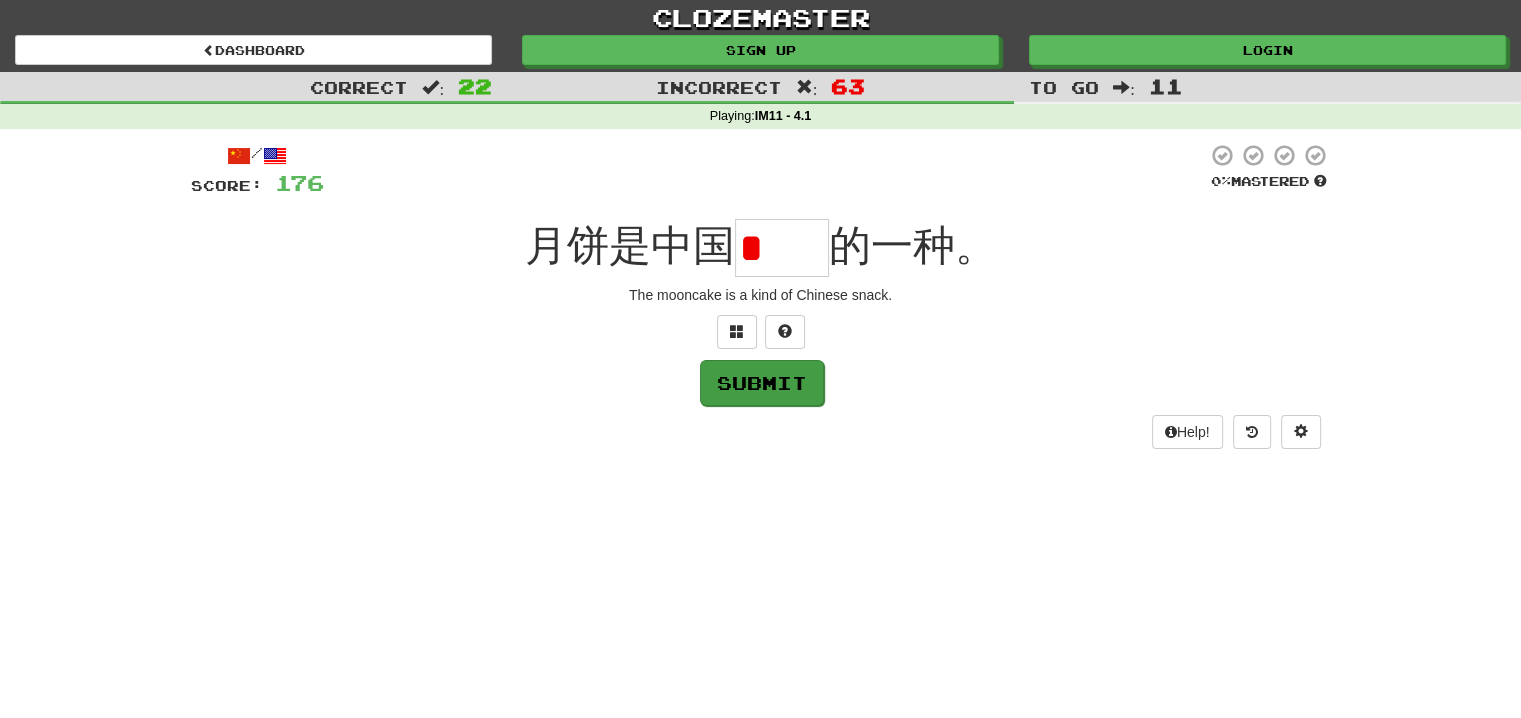 scroll, scrollTop: 0, scrollLeft: 0, axis: both 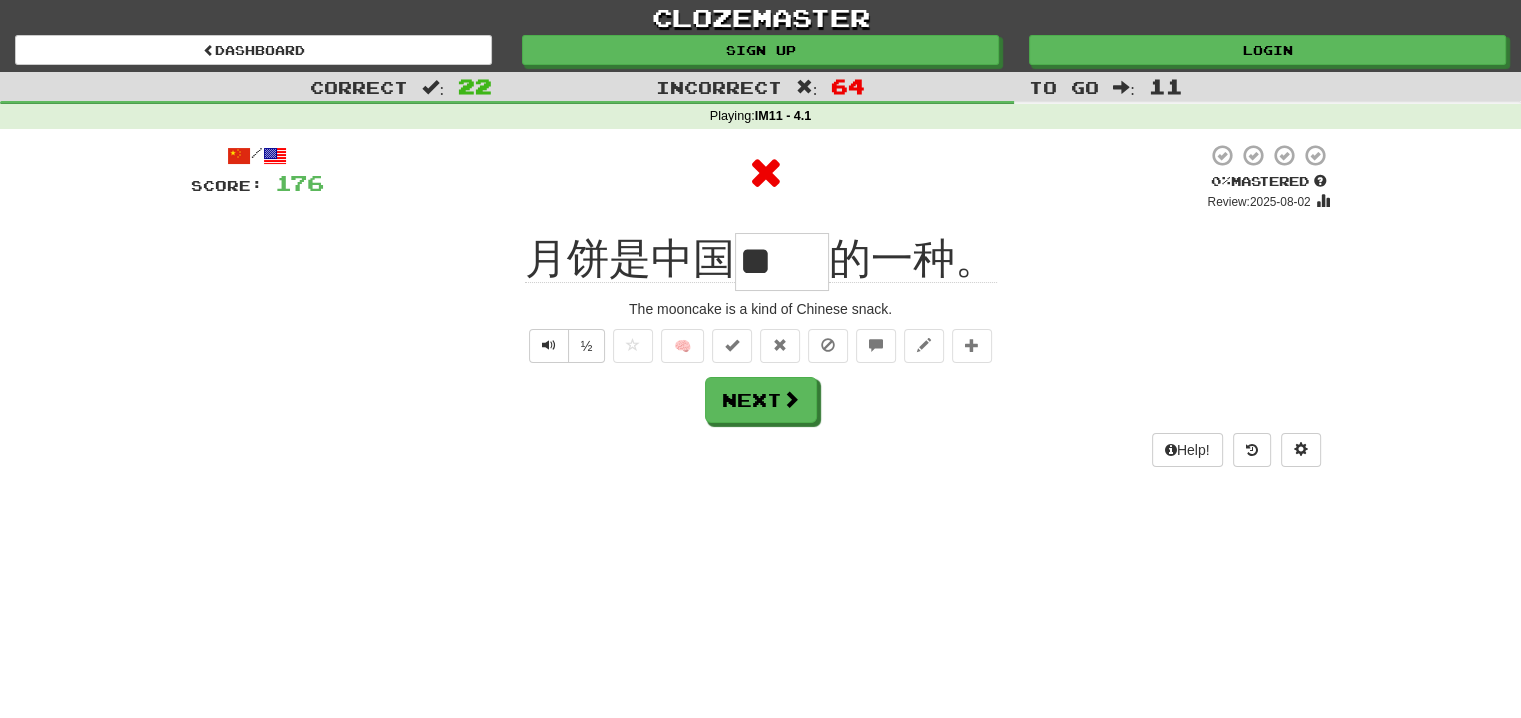 click on "Help!" at bounding box center (761, 450) 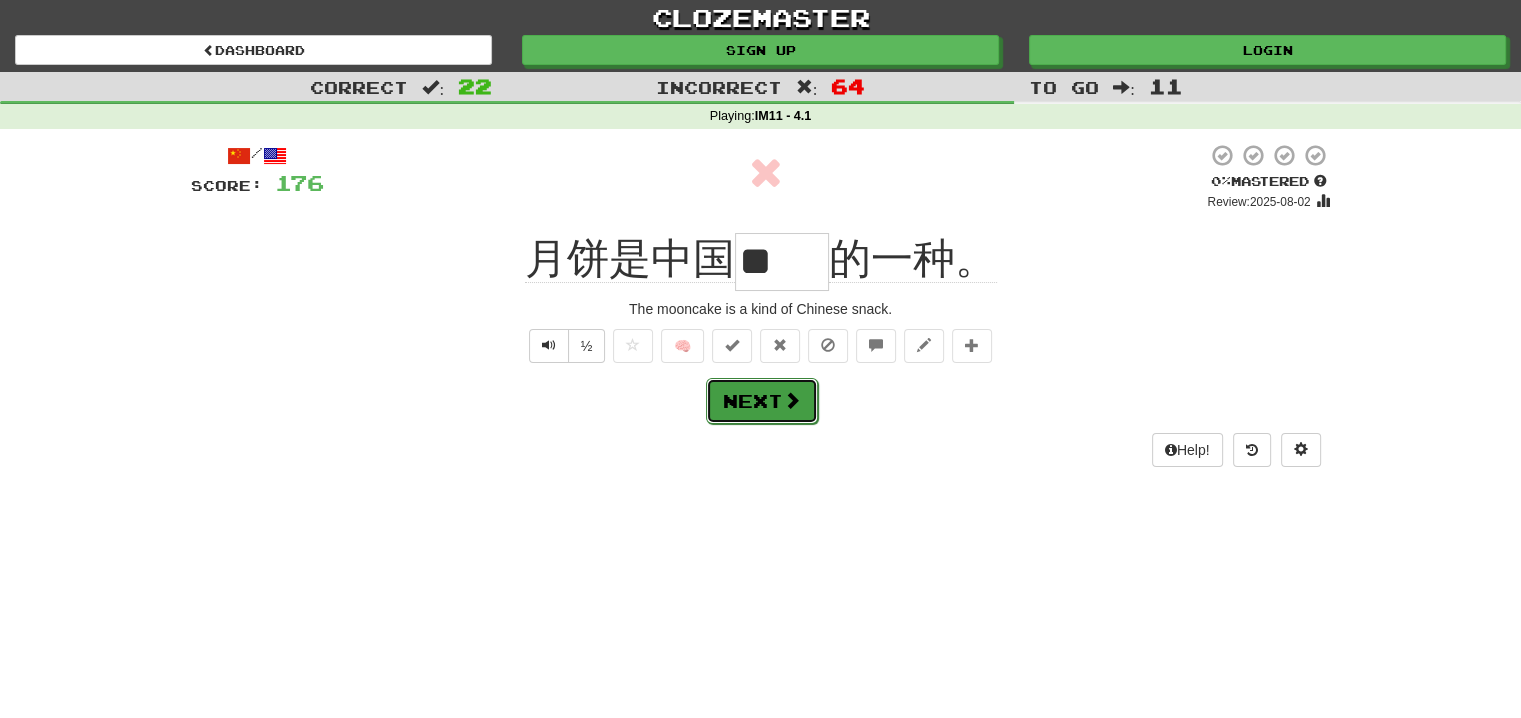 click on "Next" at bounding box center [762, 401] 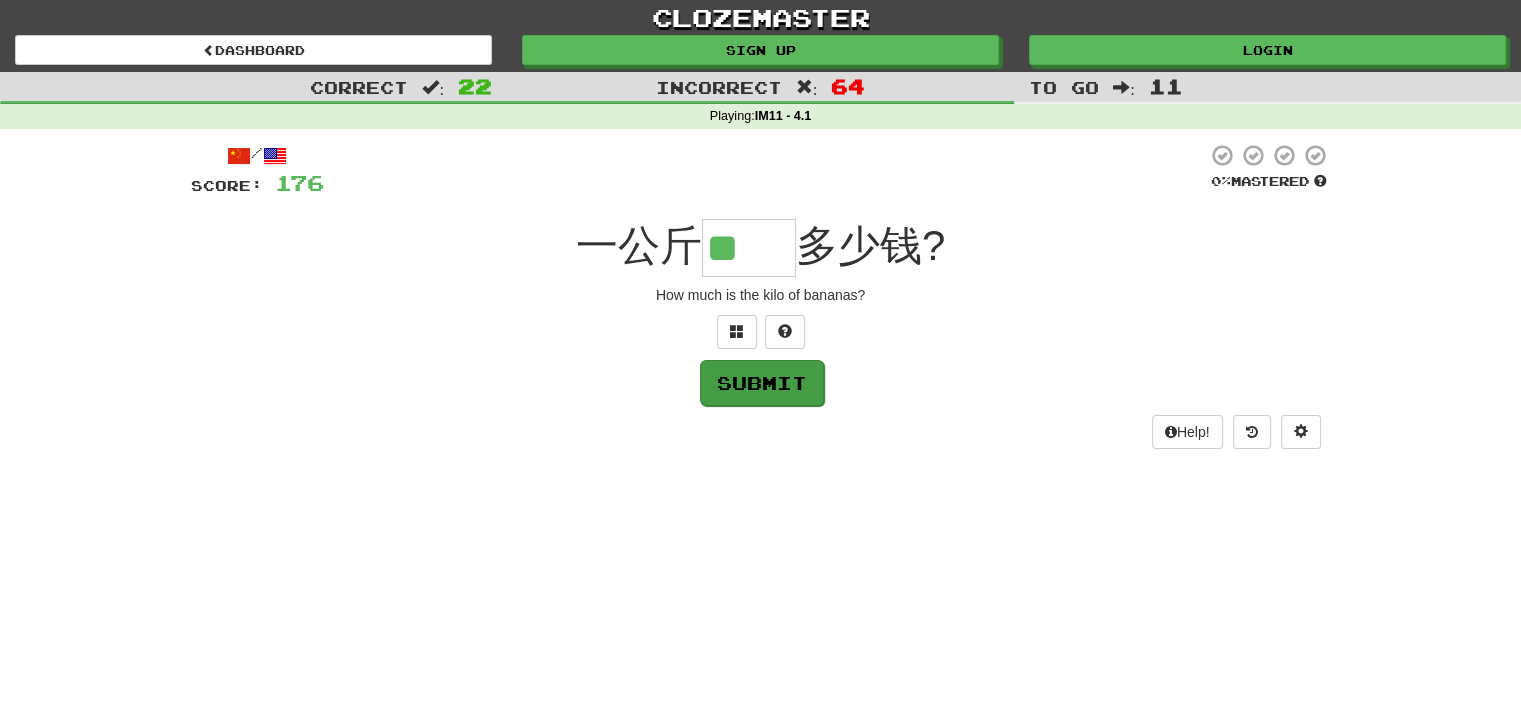 scroll, scrollTop: 0, scrollLeft: 0, axis: both 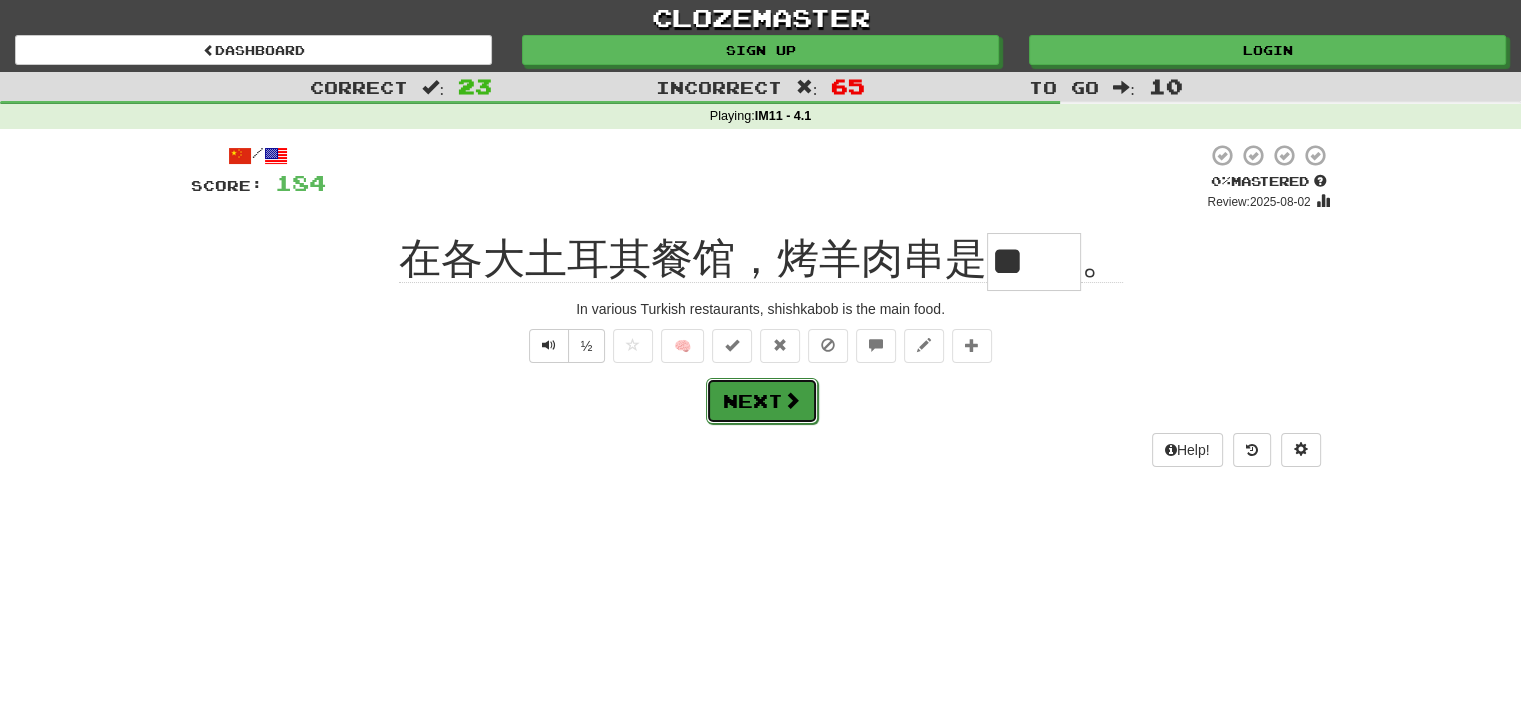 click on "Next" at bounding box center (762, 401) 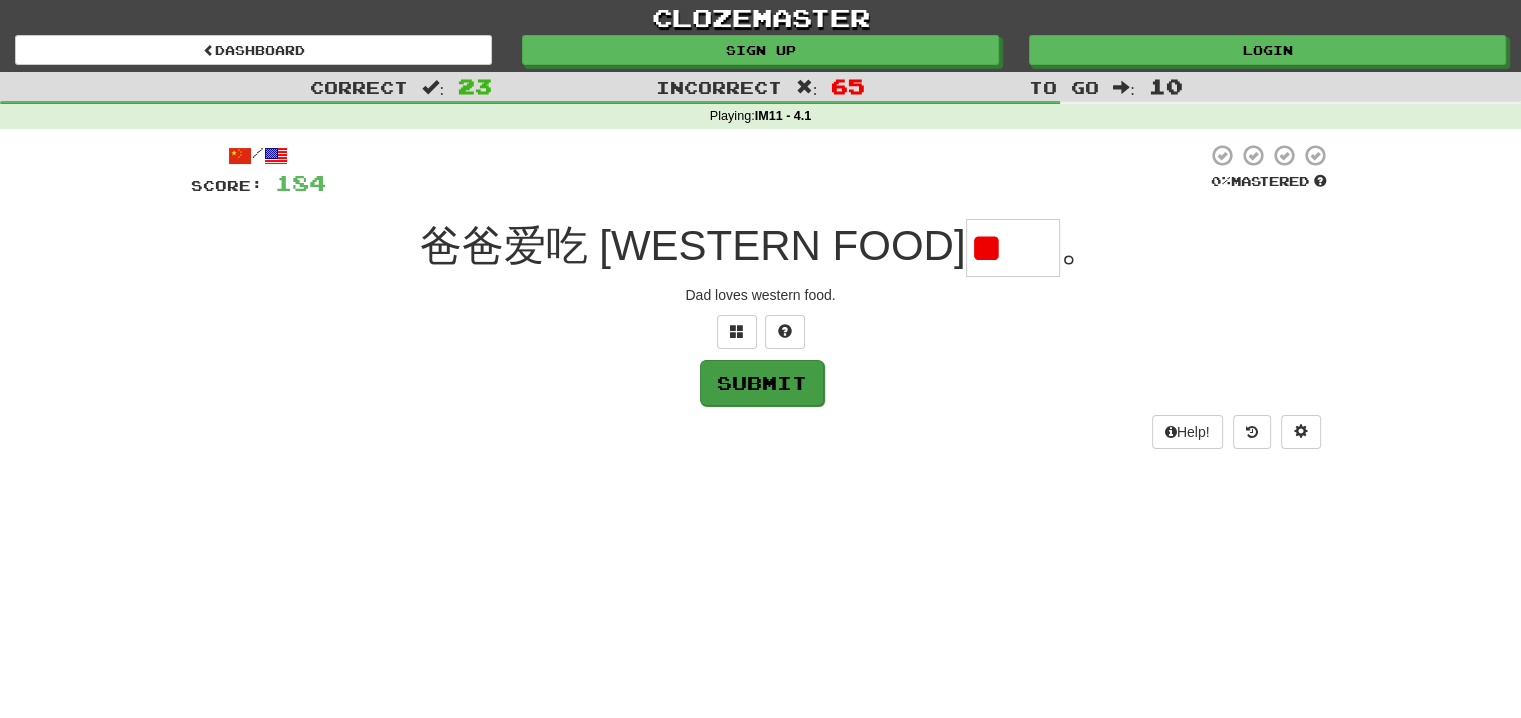 scroll, scrollTop: 0, scrollLeft: 0, axis: both 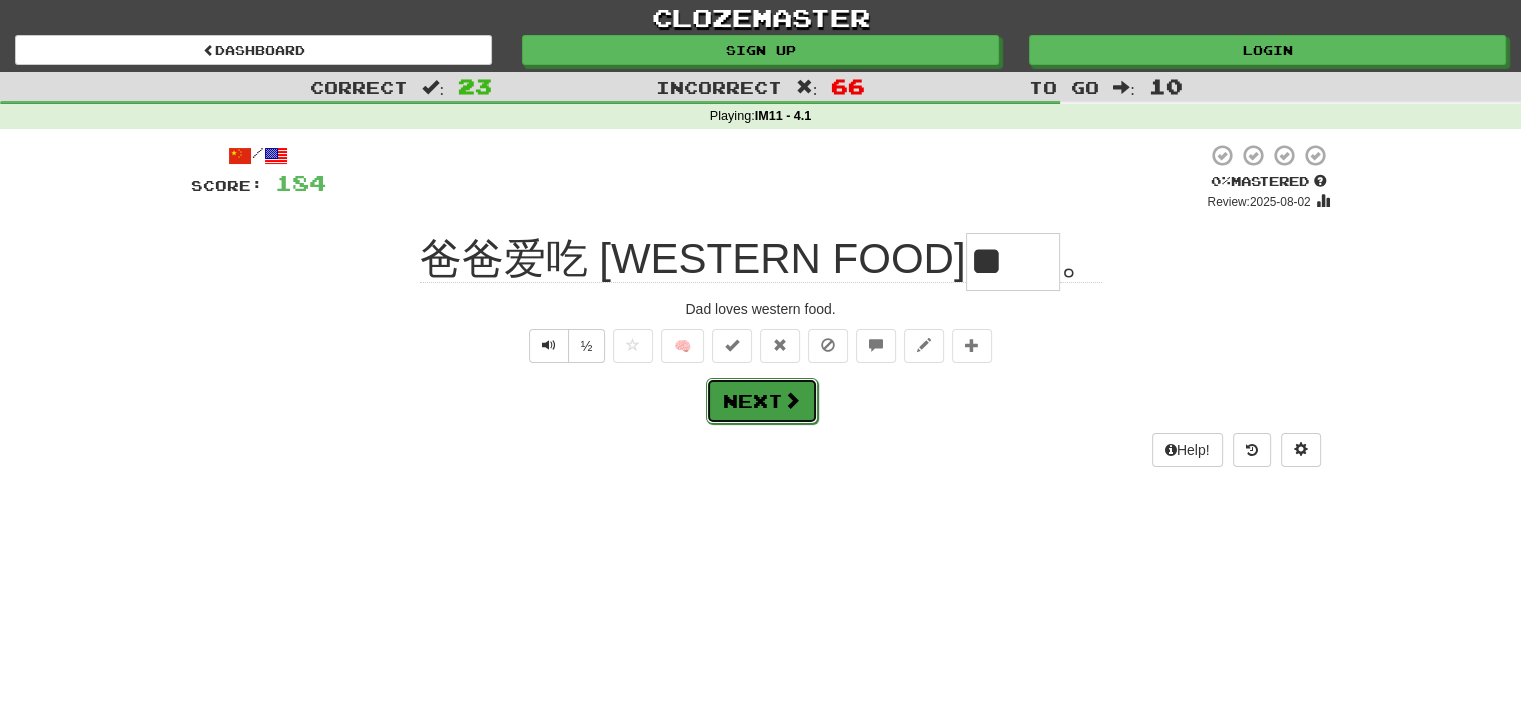 click on "Next" at bounding box center (762, 401) 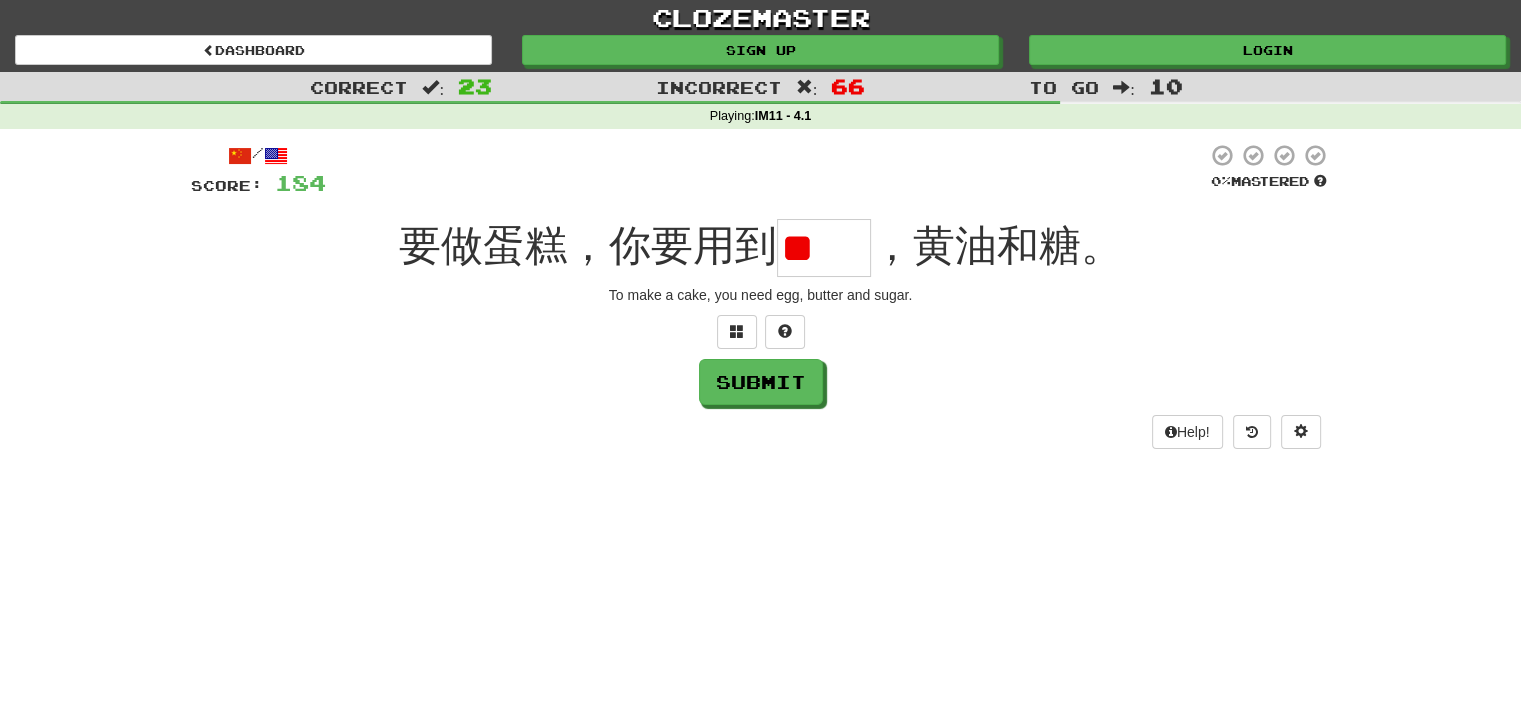 scroll, scrollTop: 0, scrollLeft: 0, axis: both 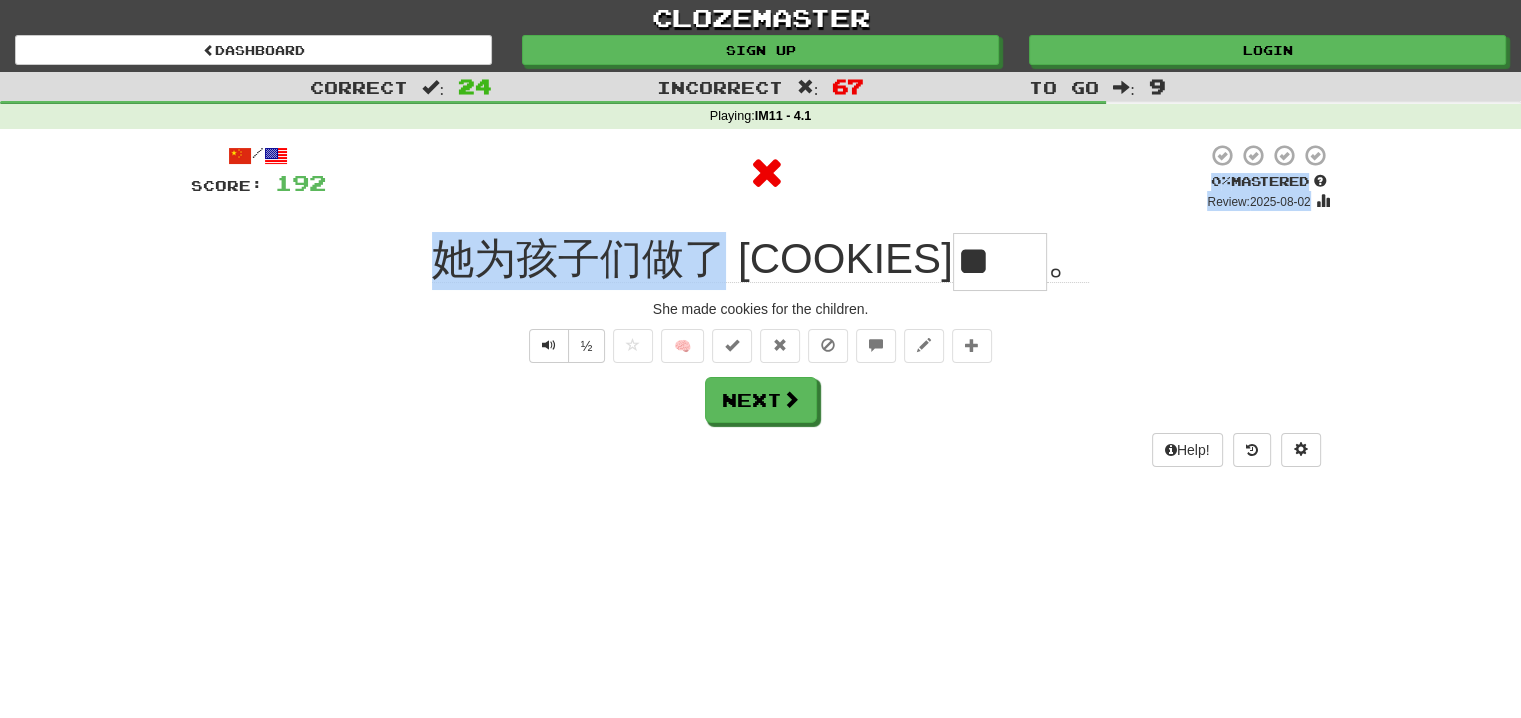 drag, startPoint x: 867, startPoint y: 206, endPoint x: 812, endPoint y: 363, distance: 166.35504 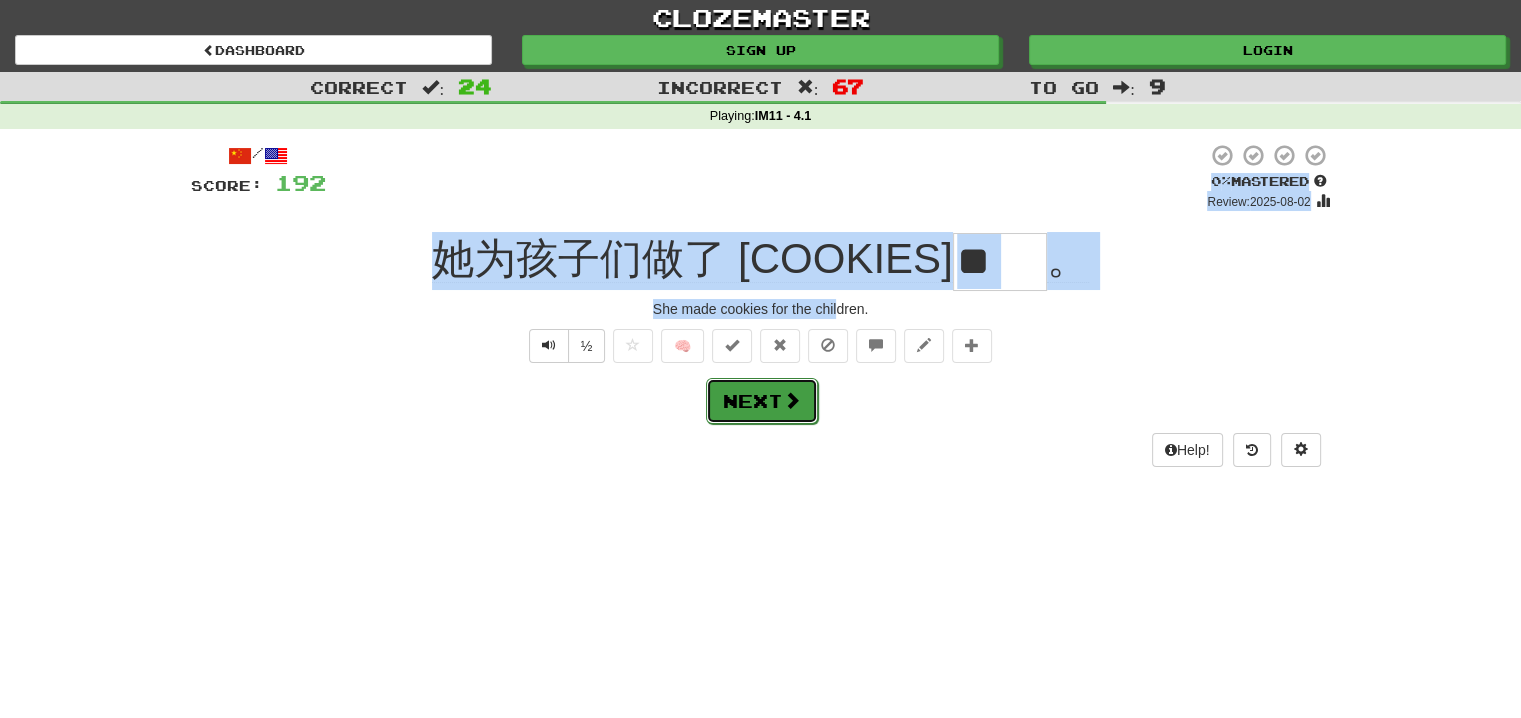click at bounding box center [792, 400] 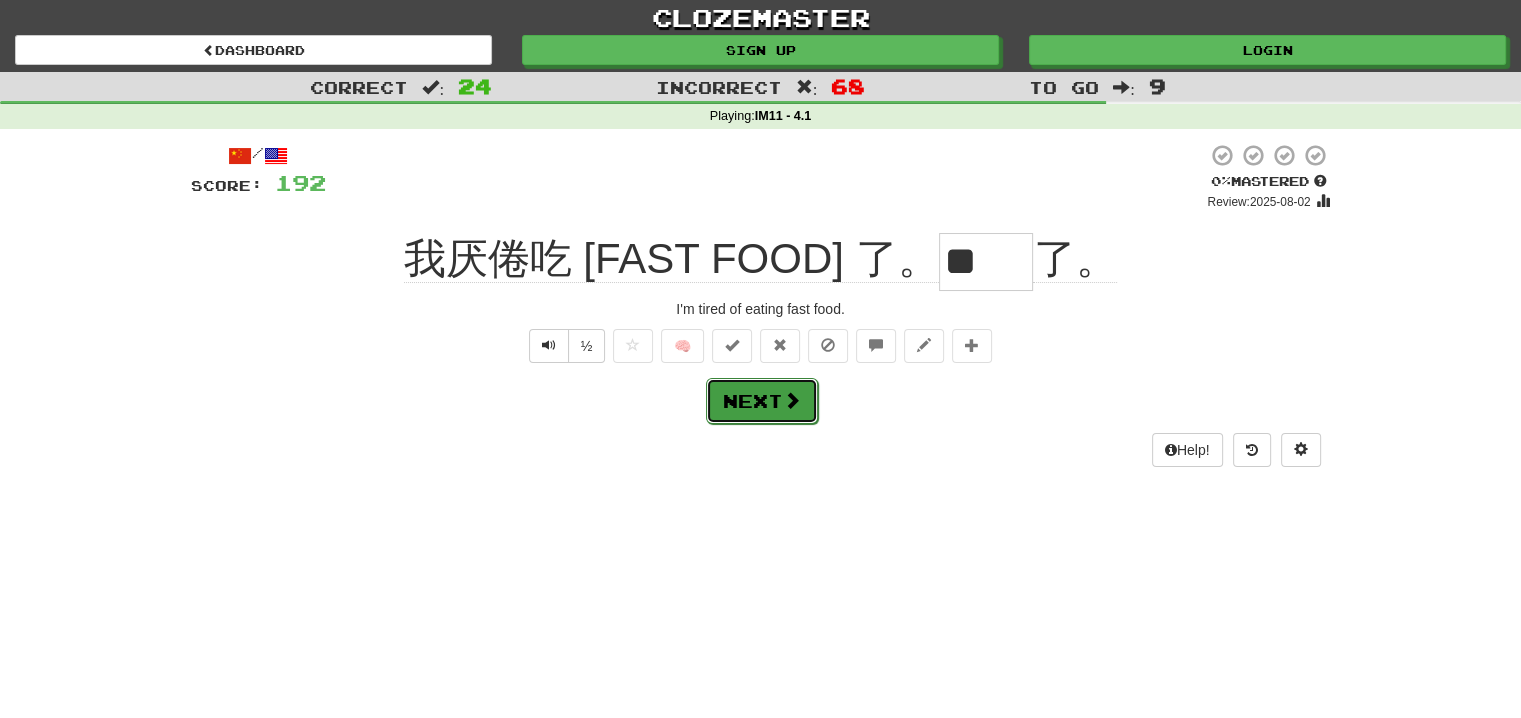 click on "Next" at bounding box center (762, 401) 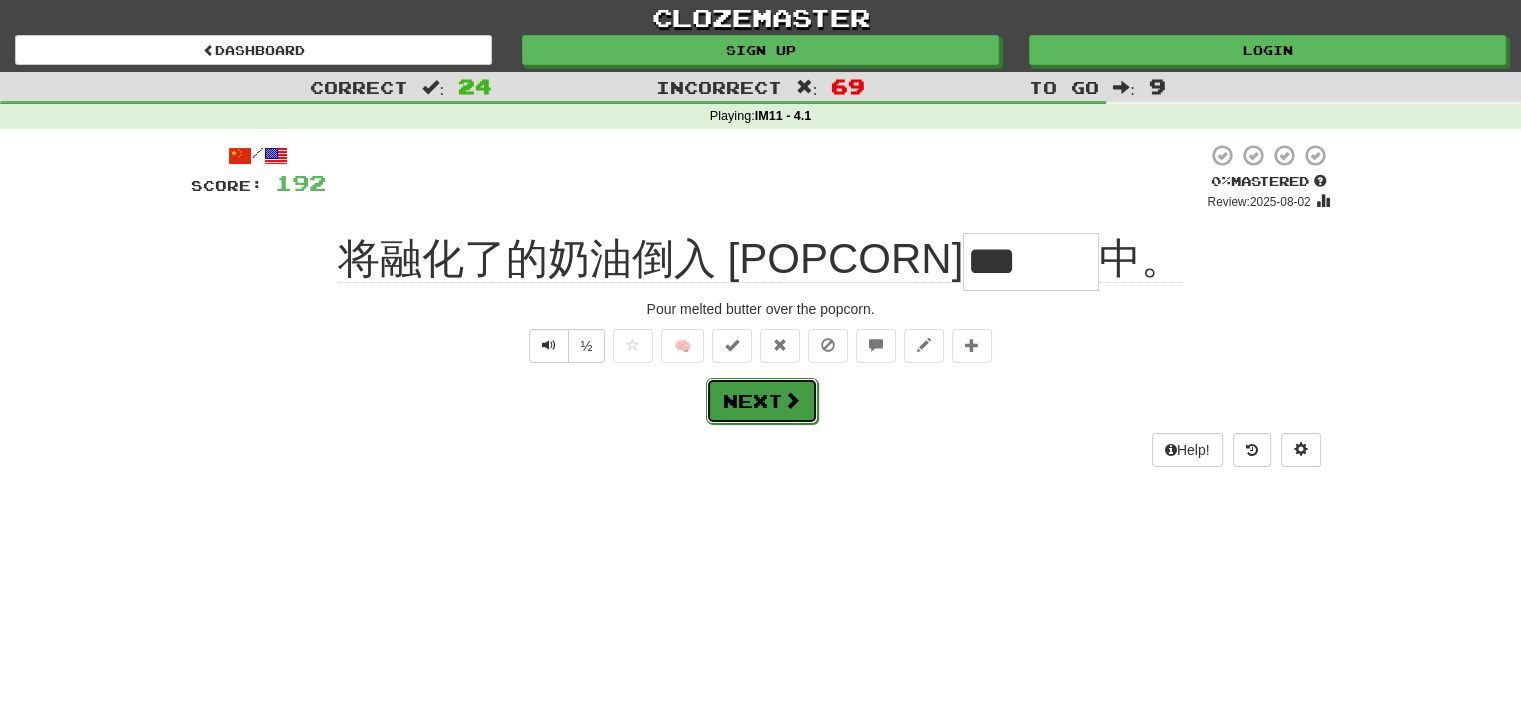 click on "Next" at bounding box center (762, 401) 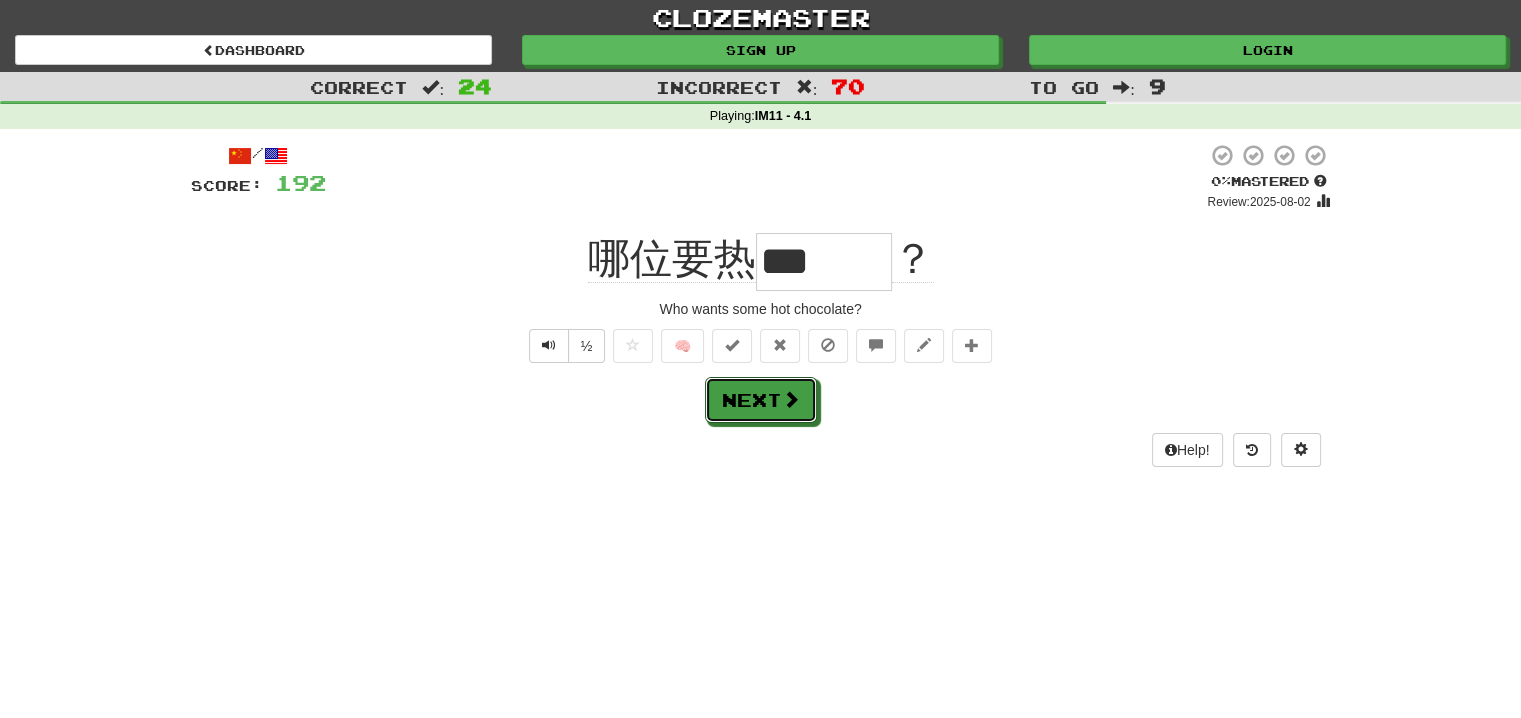 click on "Next" at bounding box center [761, 400] 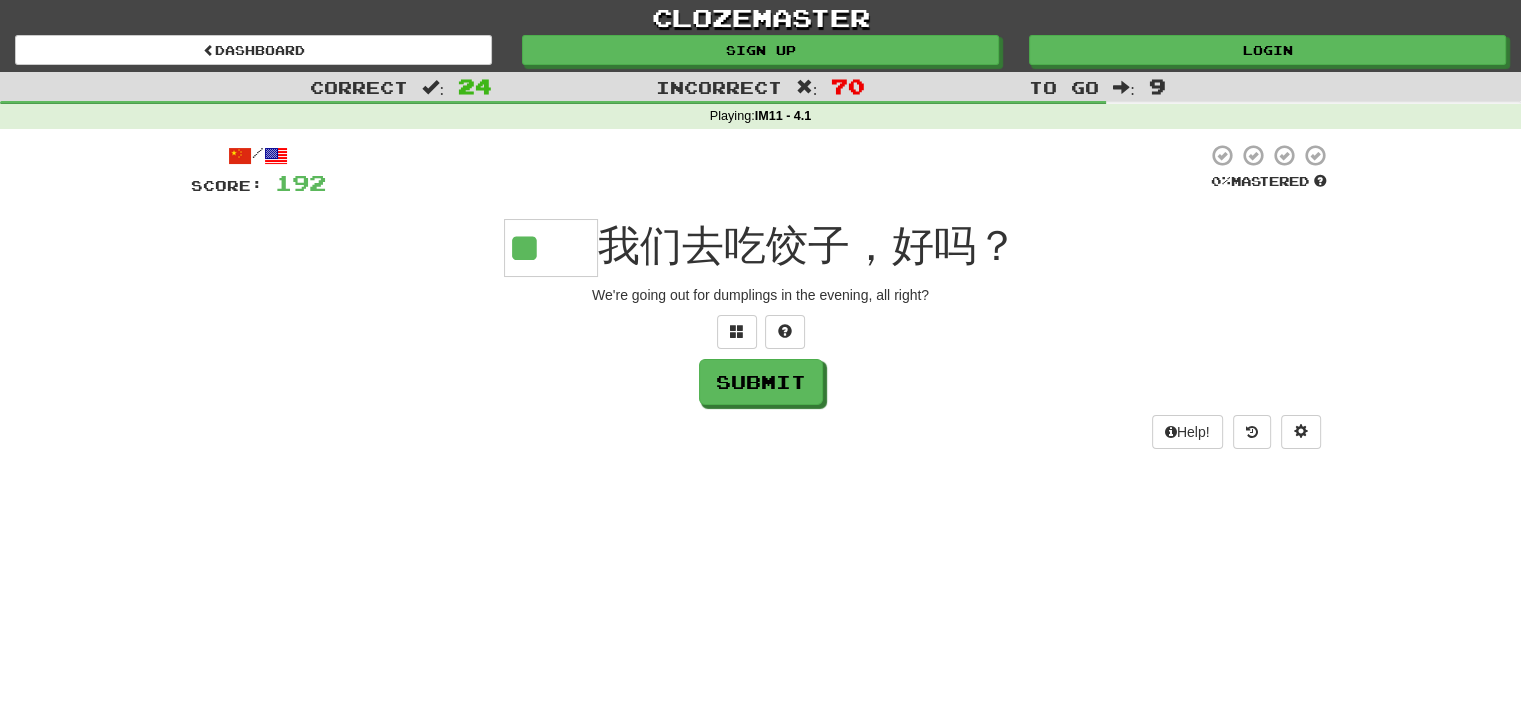 scroll, scrollTop: 0, scrollLeft: 0, axis: both 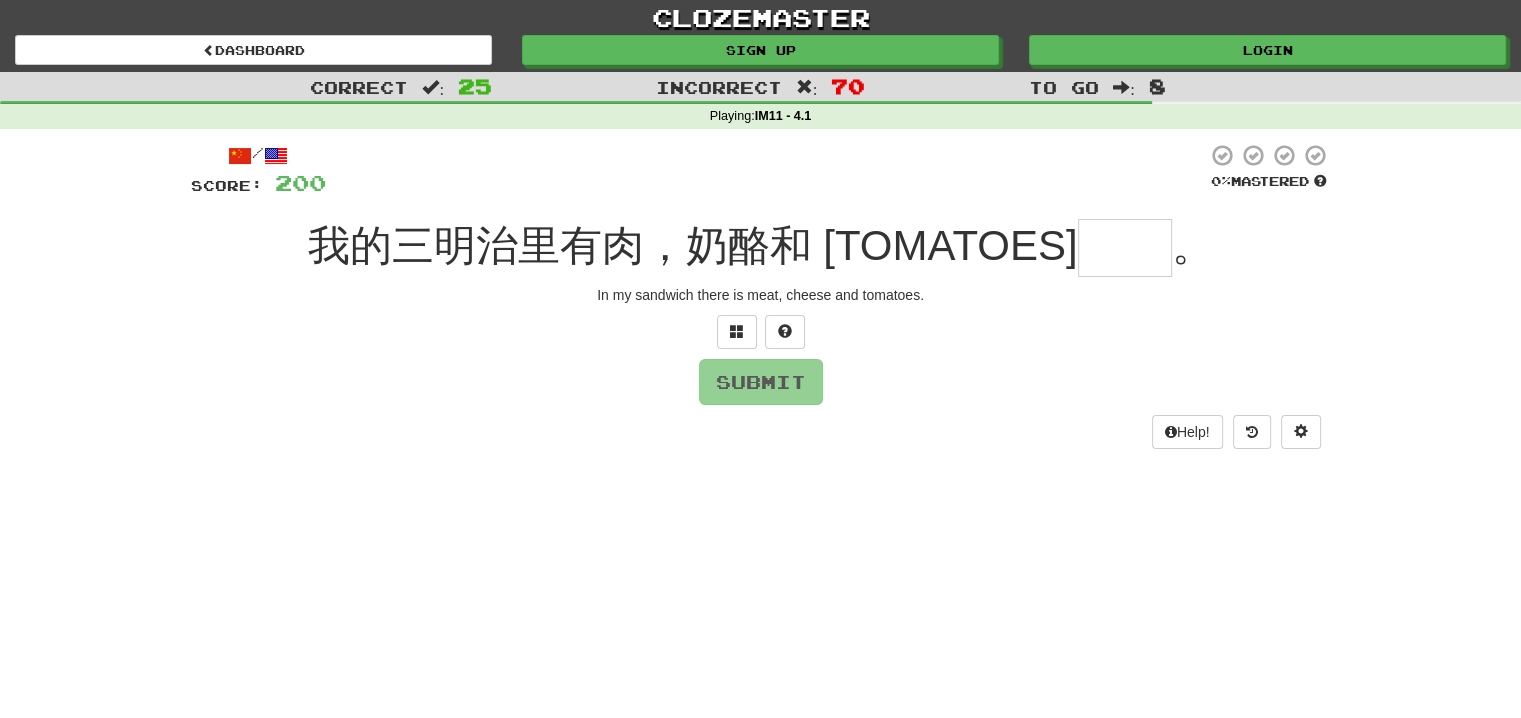 click on "。" at bounding box center [1193, 245] 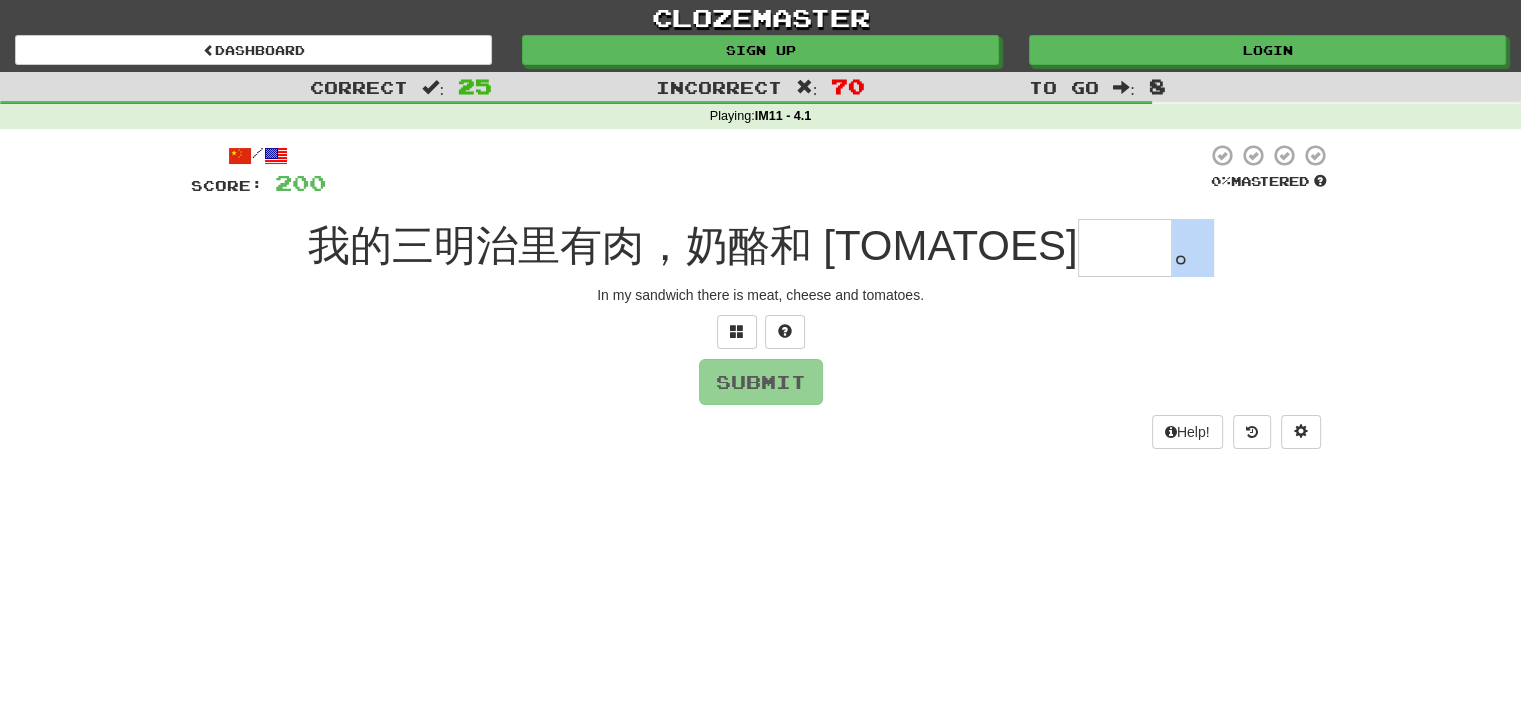 click on "。" at bounding box center [1193, 245] 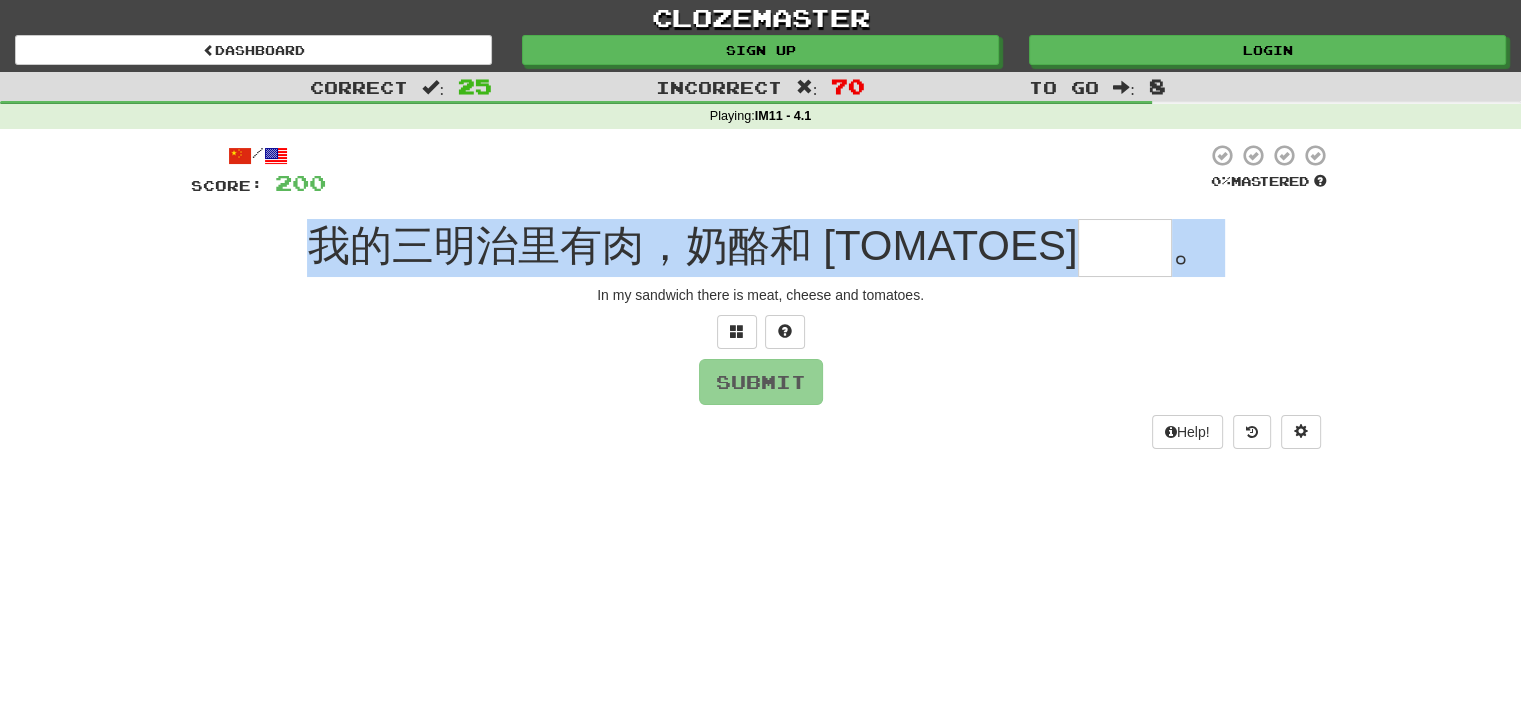 click on "。" at bounding box center (1193, 245) 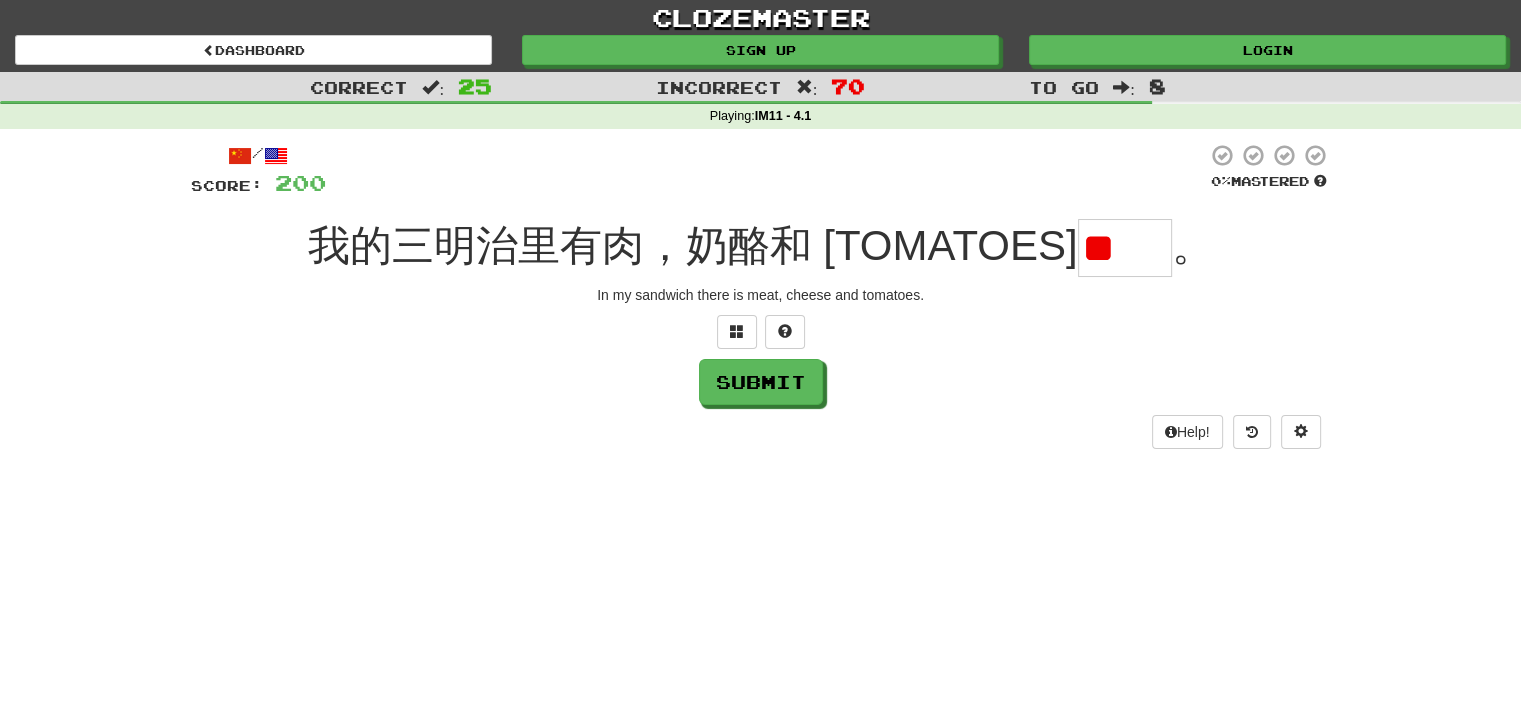 click on "/  Score:   200 0 %  Mastered 我的三明治里有肉，奶酪和 [TOMATOES] 。 In my sandwich there is meat, cheese and tomatoes. Submit  Help!" at bounding box center (761, 296) 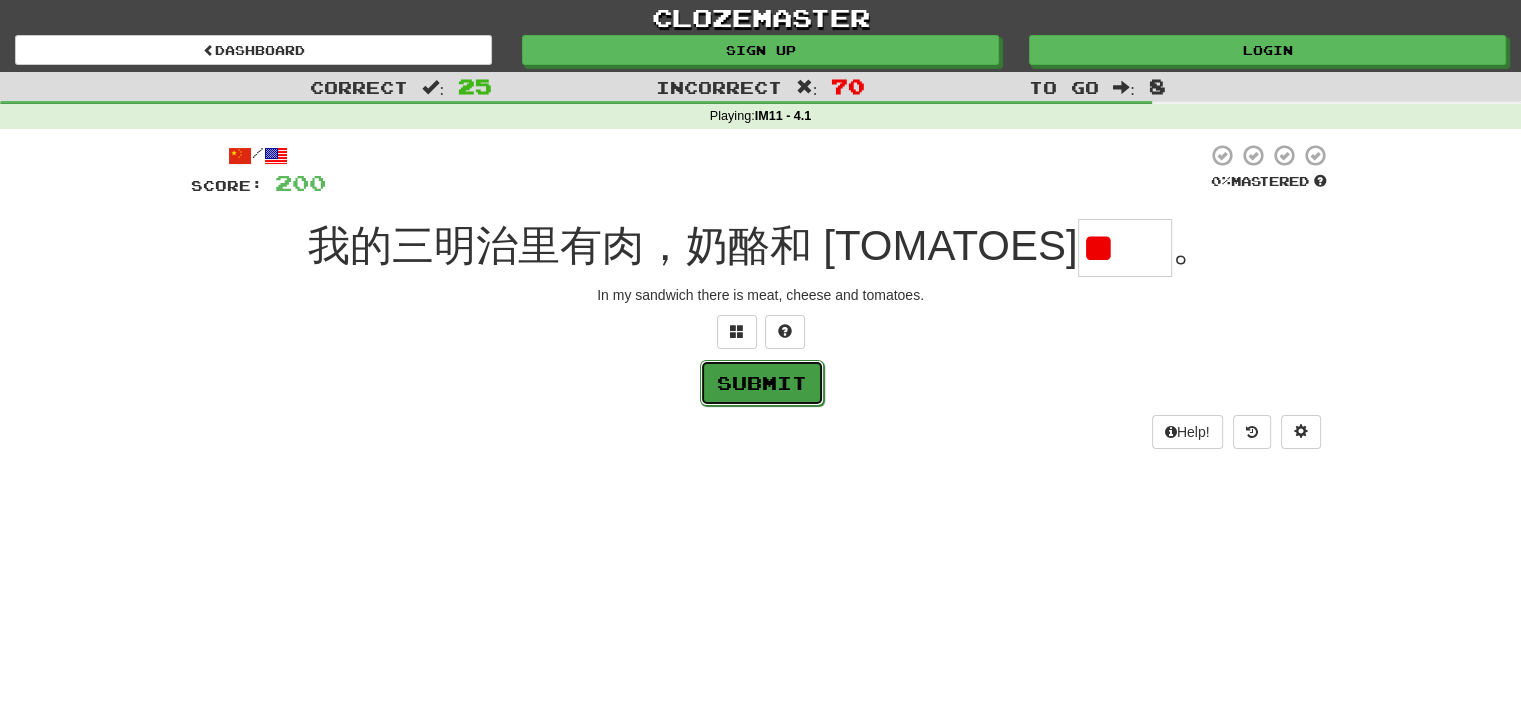 click on "Submit" at bounding box center [762, 383] 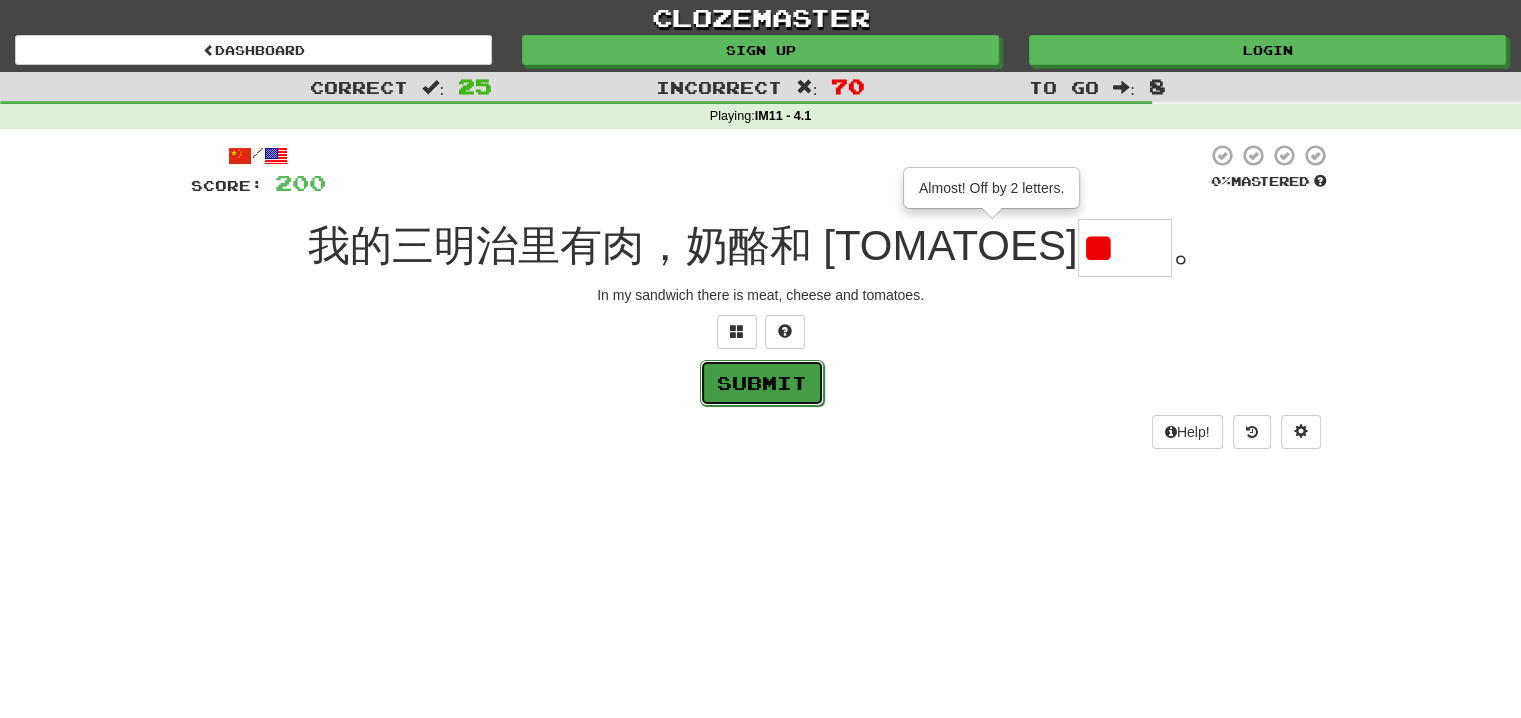 click on "Submit" at bounding box center [762, 383] 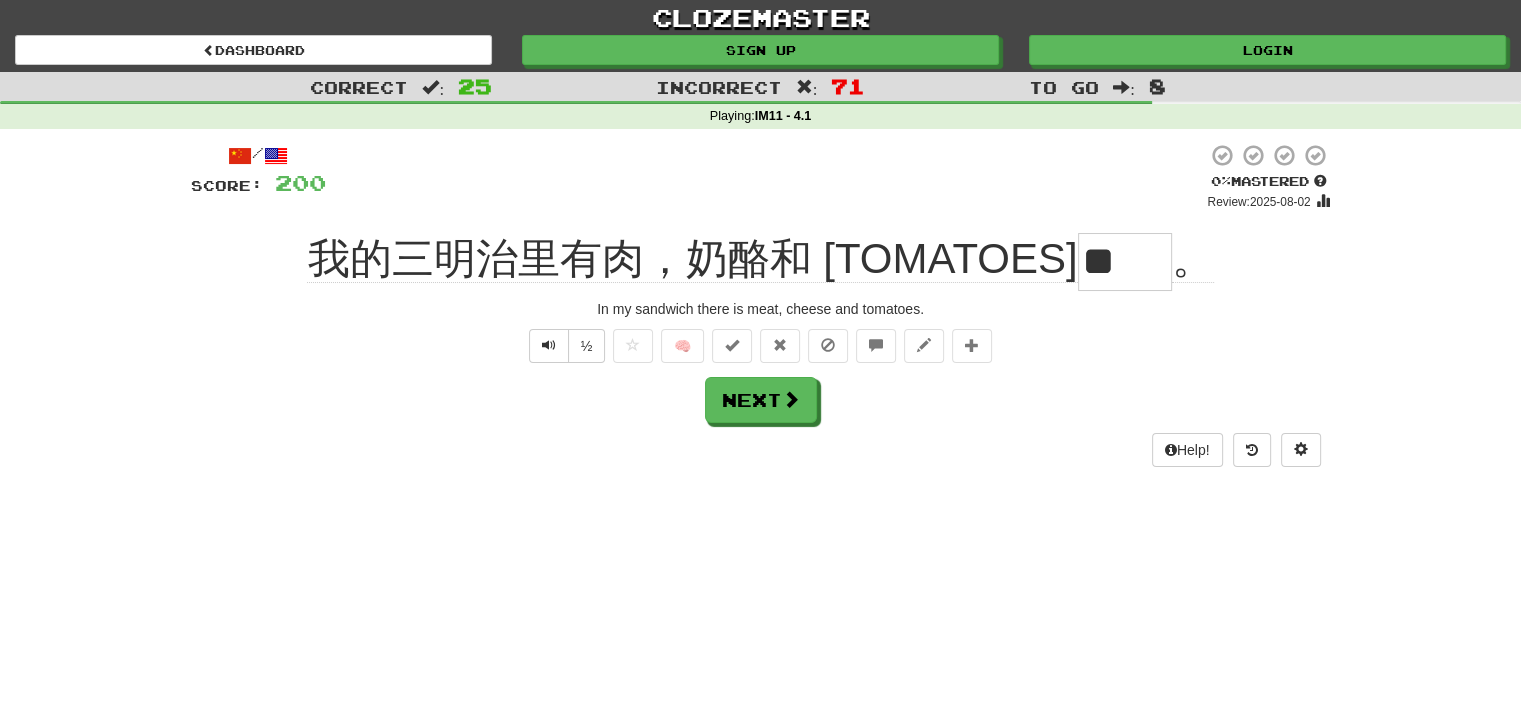 click on "/  Score:   200 0 %  Mastered Review:  2025-08-02 我的三明治里有肉，奶酪和 [TOMATOES] 。 In my sandwich there is meat, cheese and tomatoes. ½ 🧠 Next  Help!" at bounding box center [761, 304] 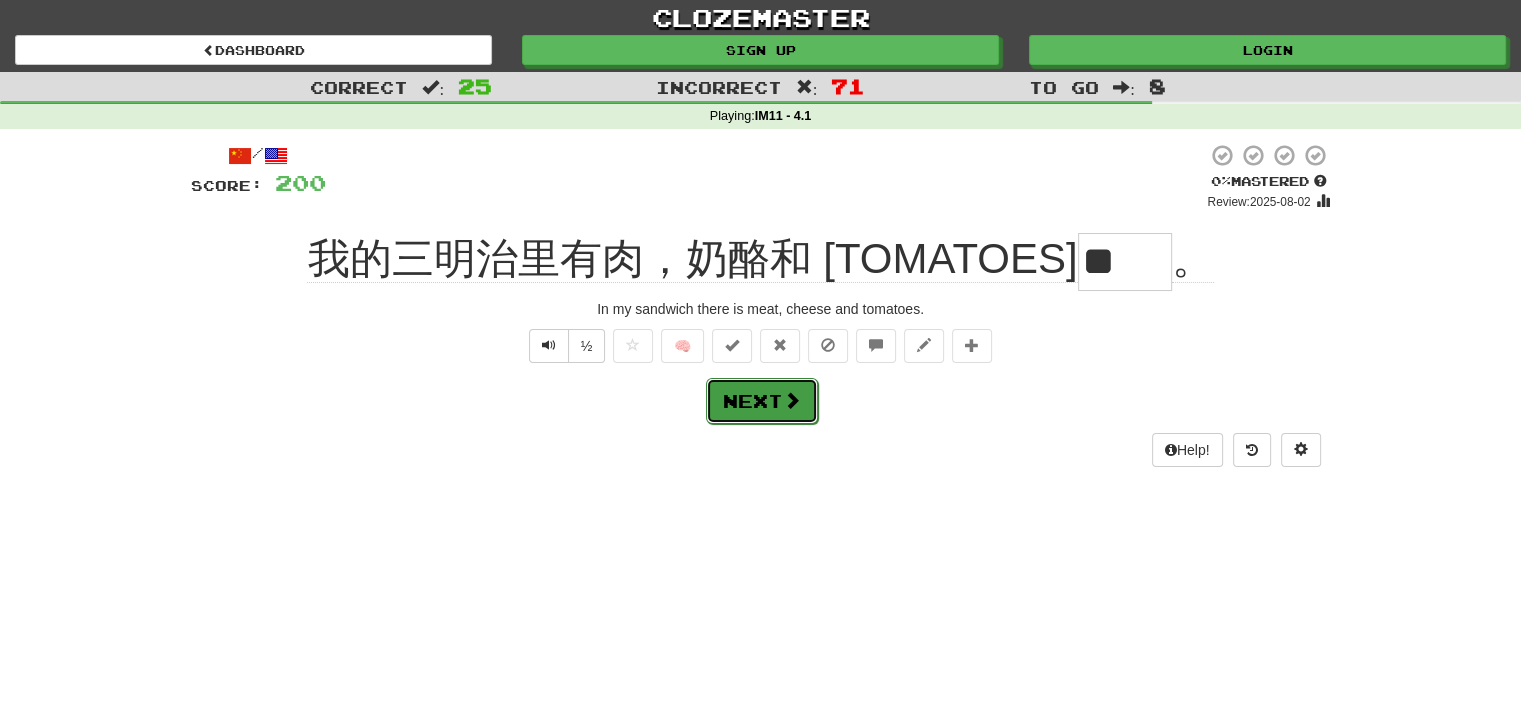 click on "Next" at bounding box center (762, 401) 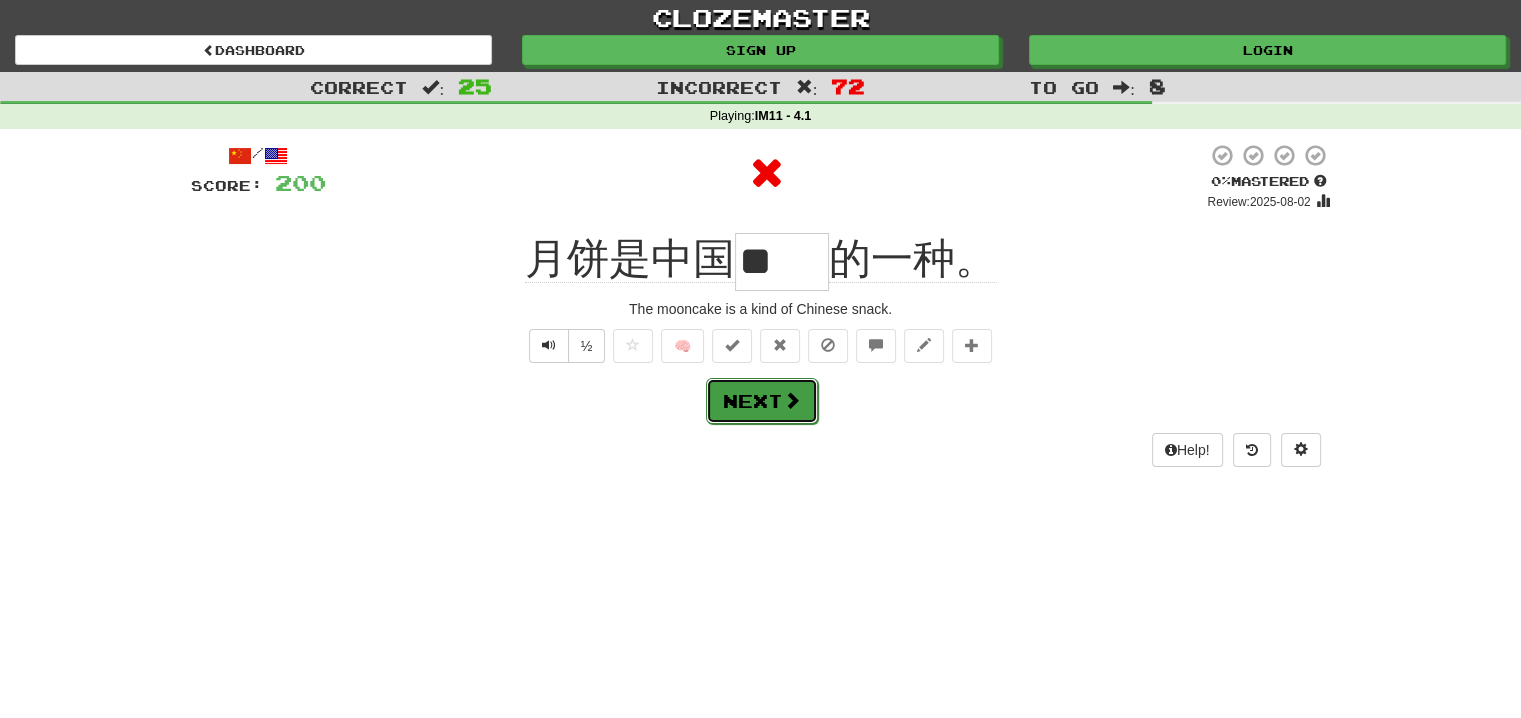 click on "Next" at bounding box center [762, 401] 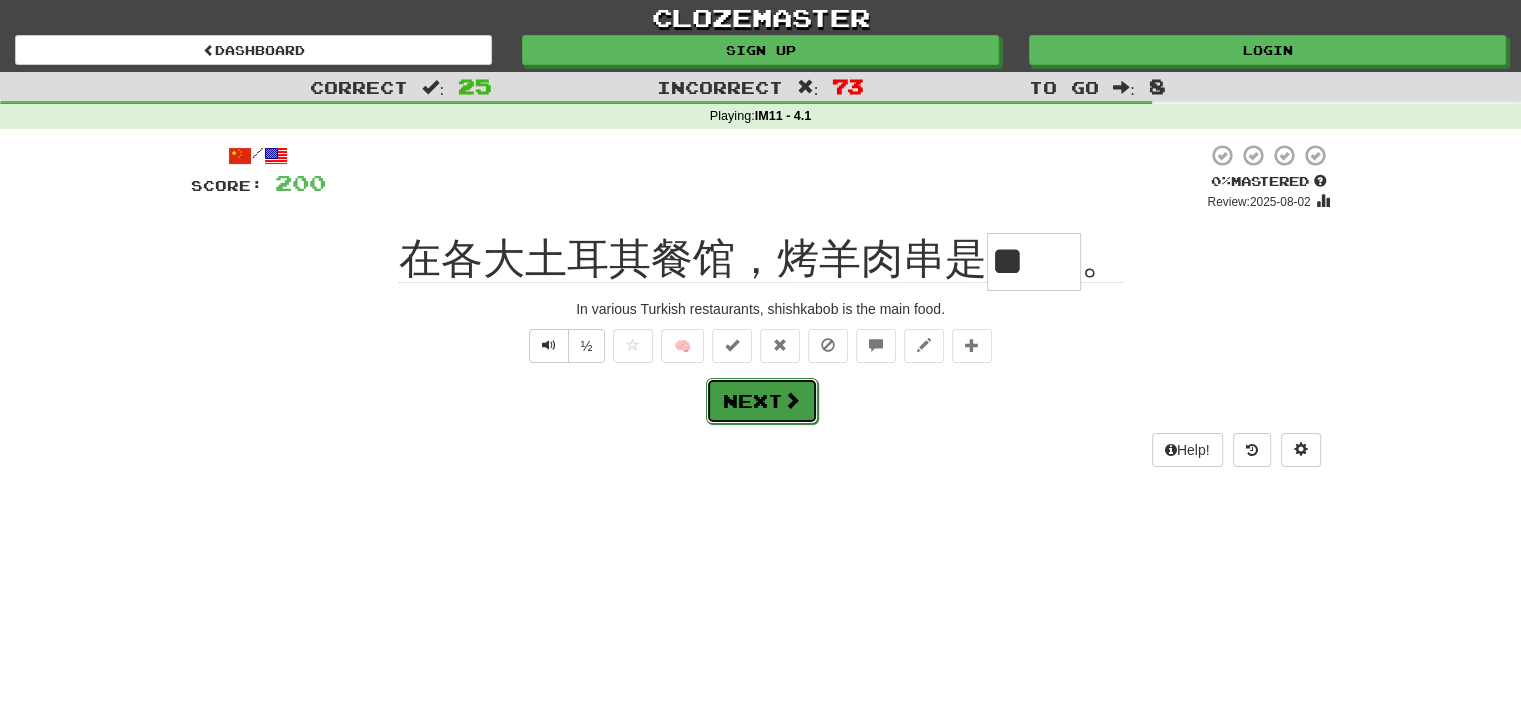 click on "Next" at bounding box center [762, 401] 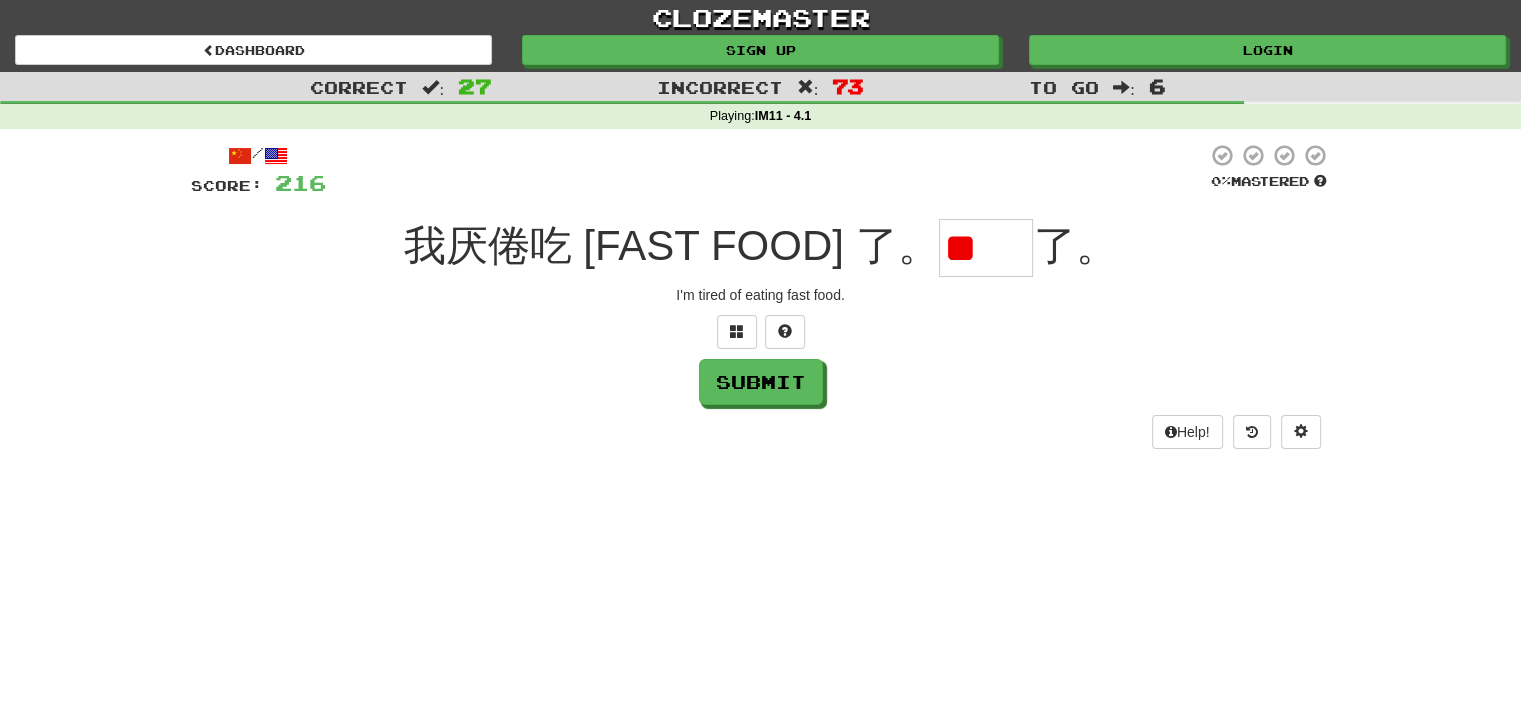 scroll, scrollTop: 0, scrollLeft: 0, axis: both 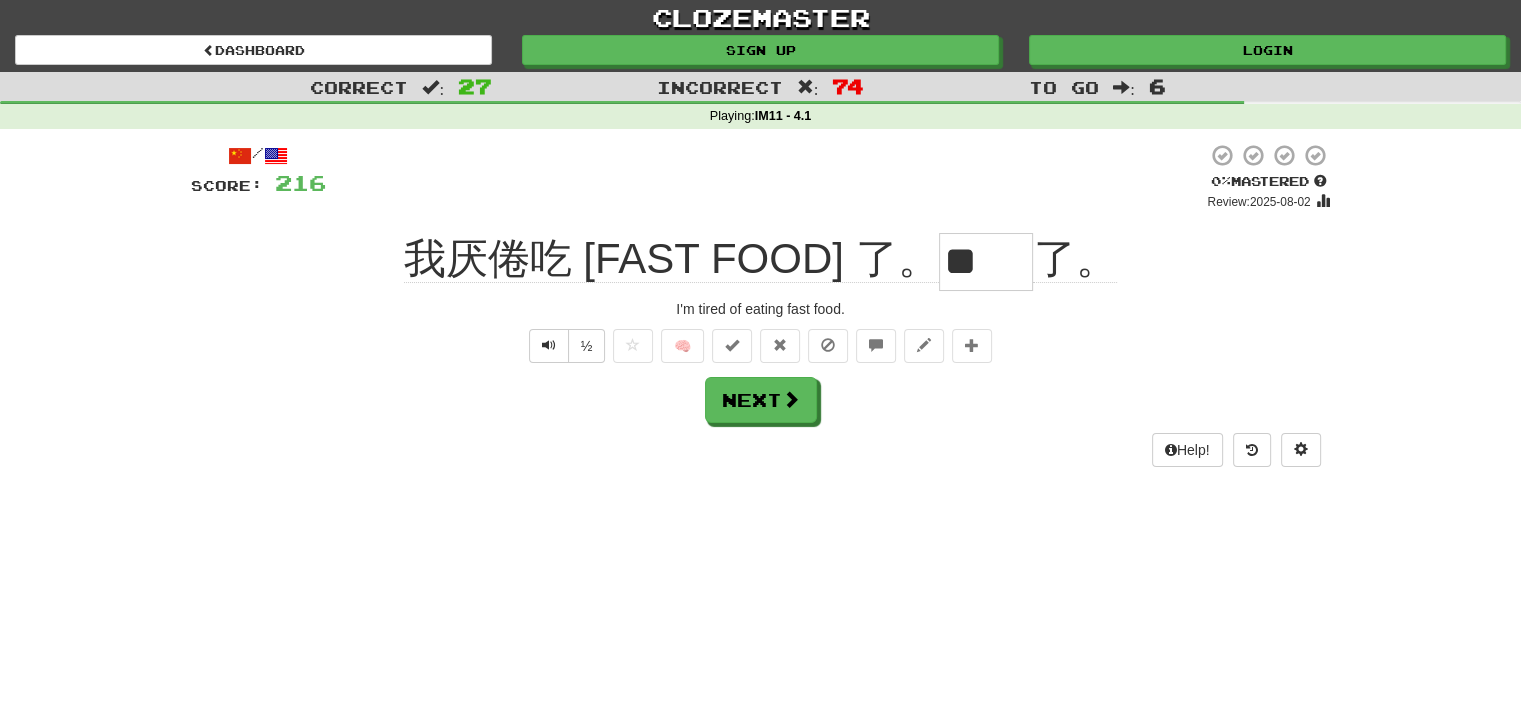 click on "/  Score:   216 0 %  Mastered Review:  2025-08-02 我厌倦吃 [FAST FOOD] 了。 I'm tired of eating fast food. ½ 🧠 Next  Help!" at bounding box center [761, 304] 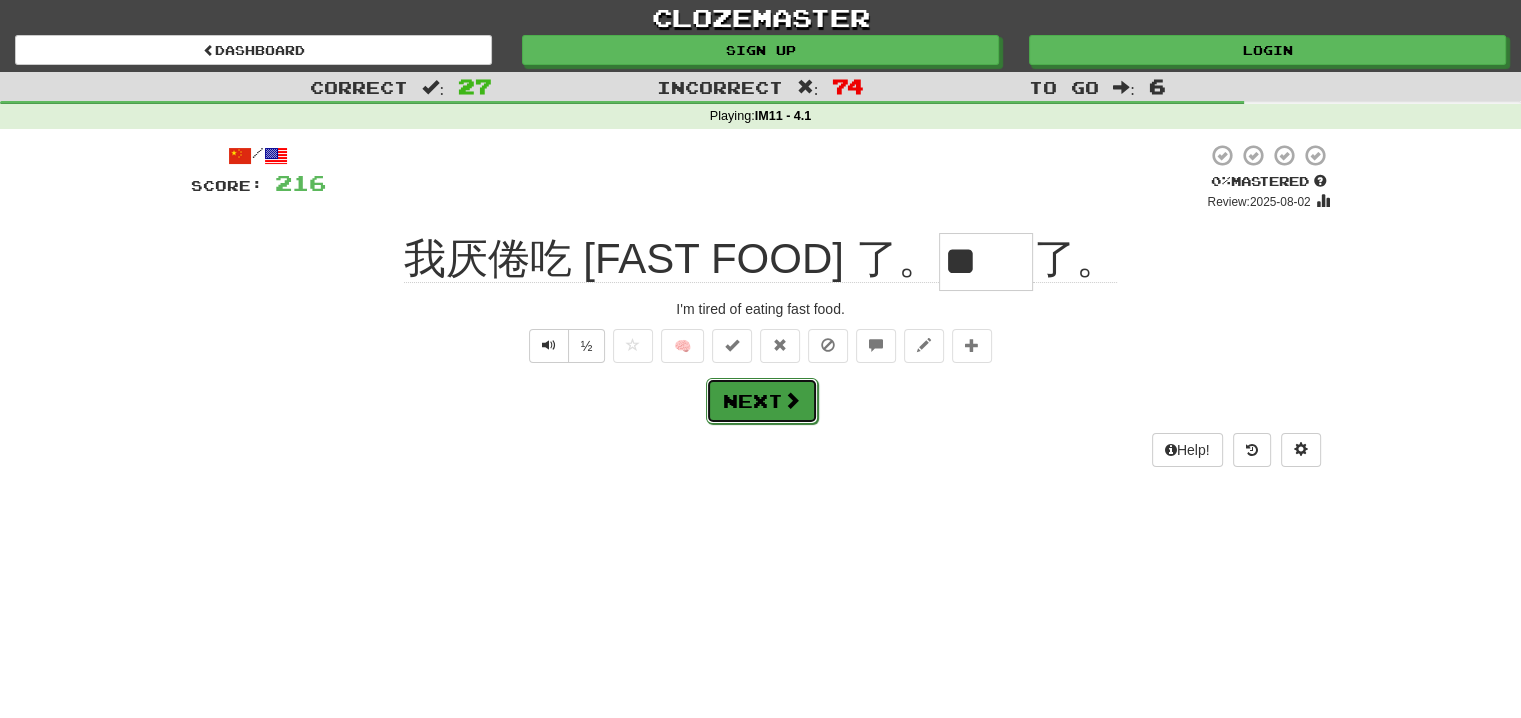 click on "Next" at bounding box center (762, 401) 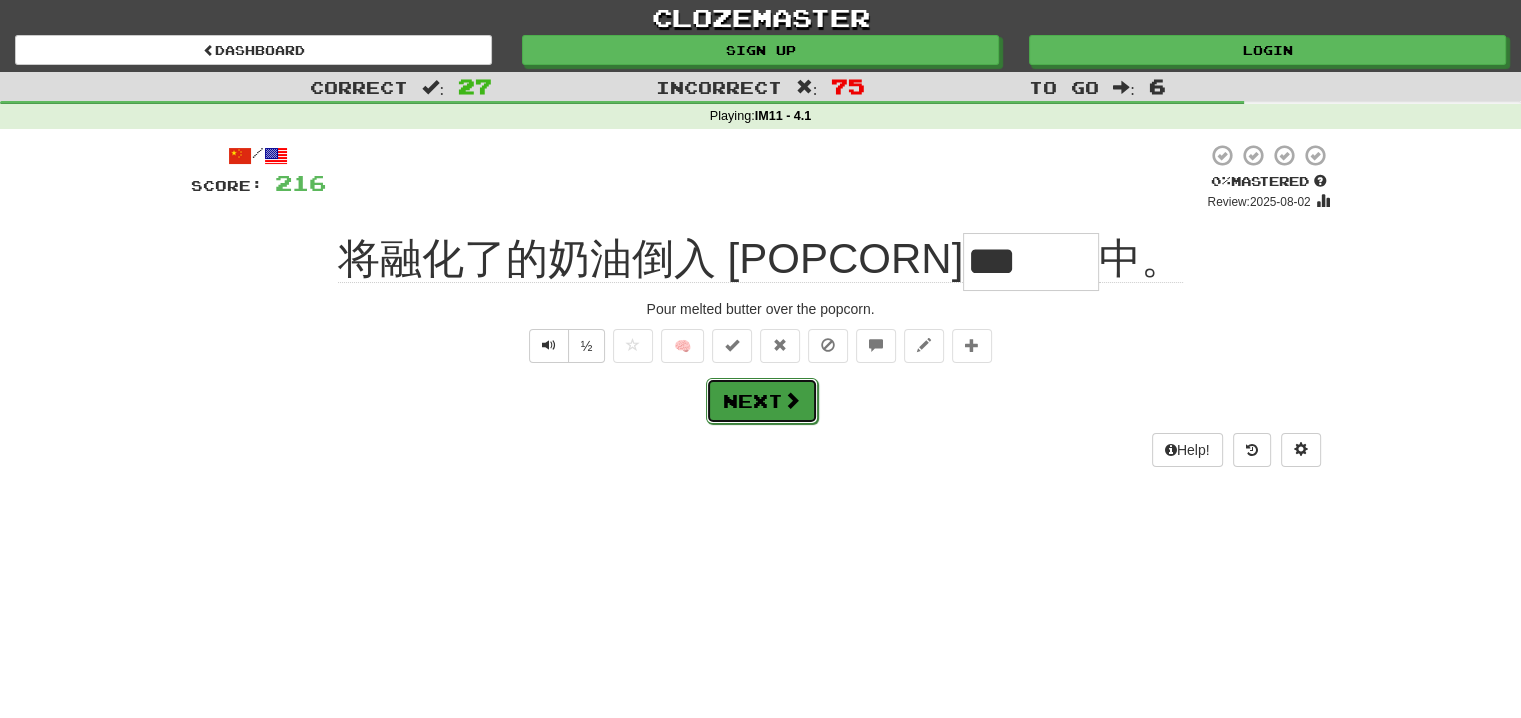click on "Next" at bounding box center (762, 401) 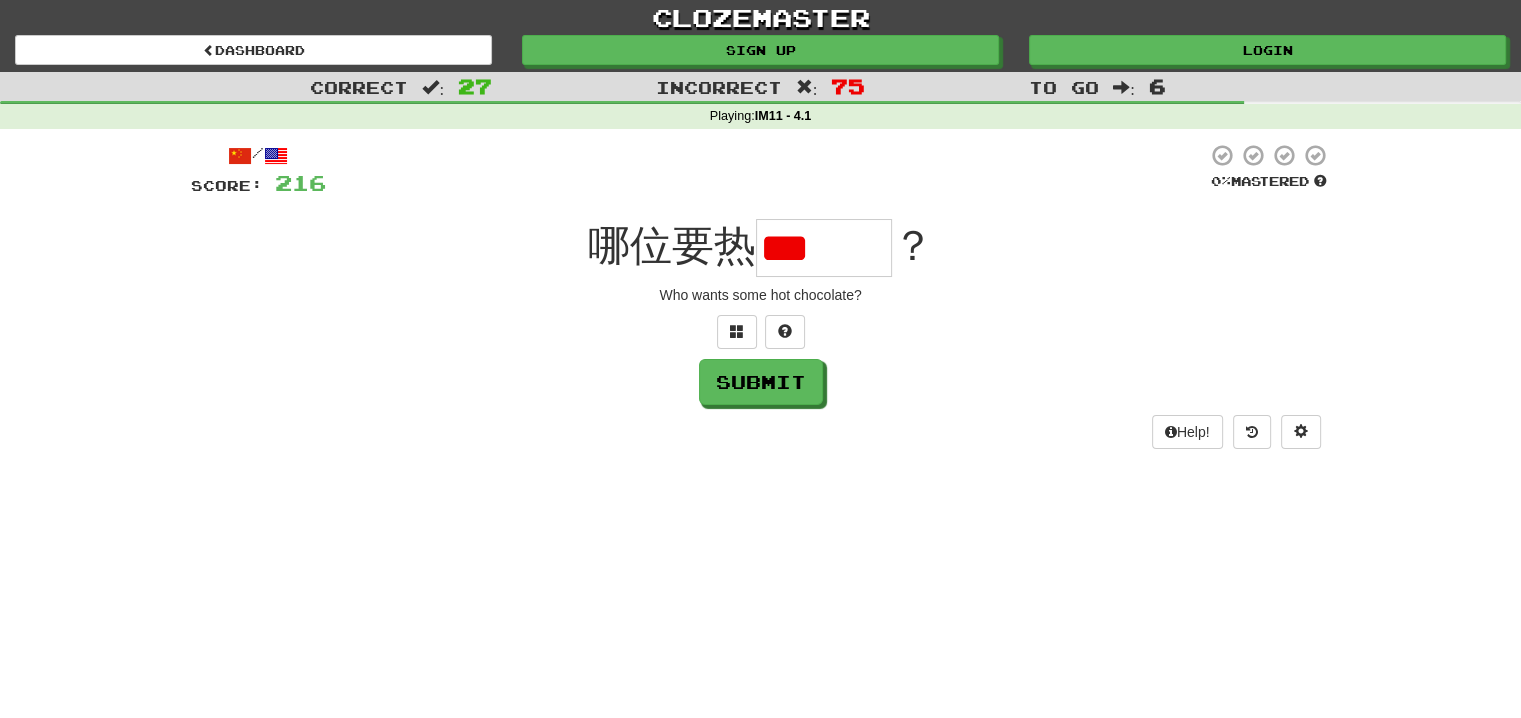 scroll, scrollTop: 0, scrollLeft: 0, axis: both 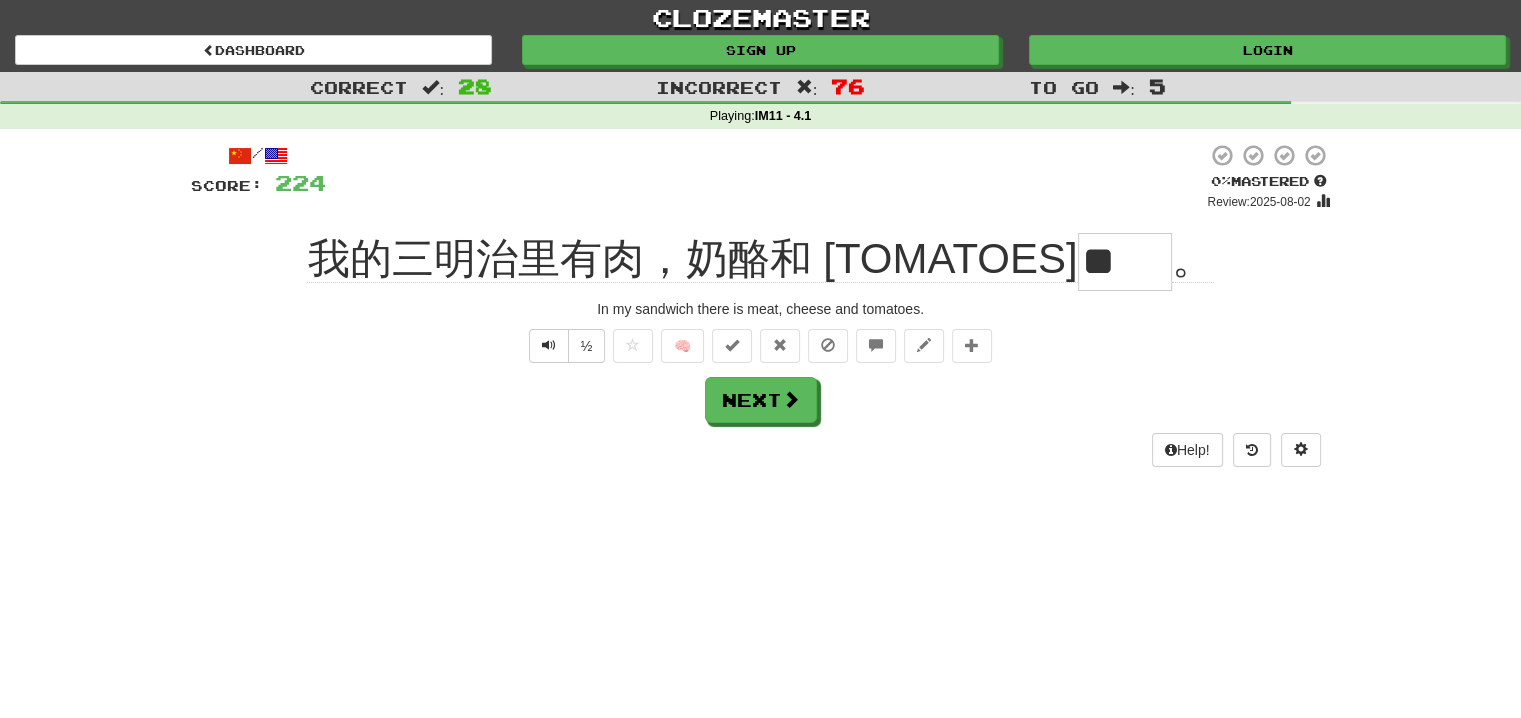 click on "Next" at bounding box center [761, 400] 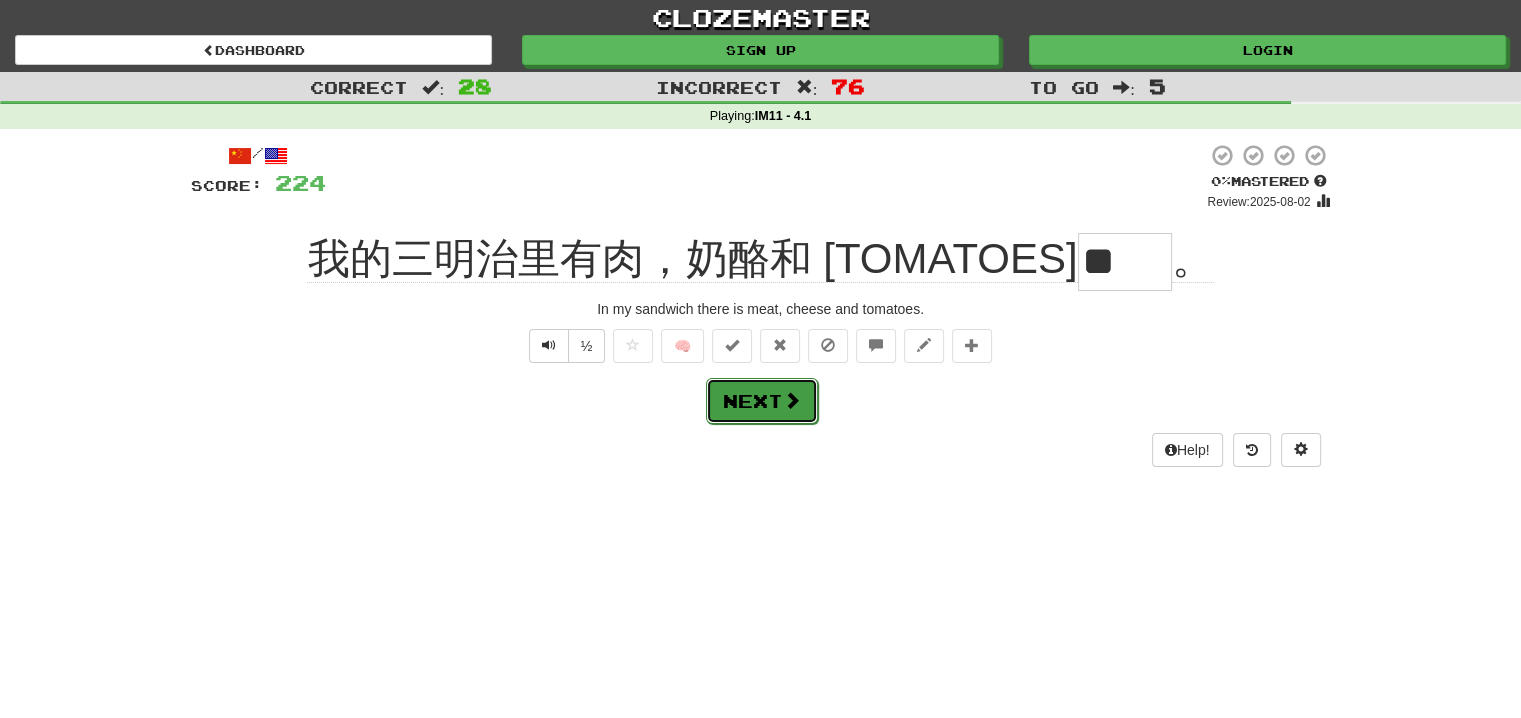 click on "Next" at bounding box center [762, 401] 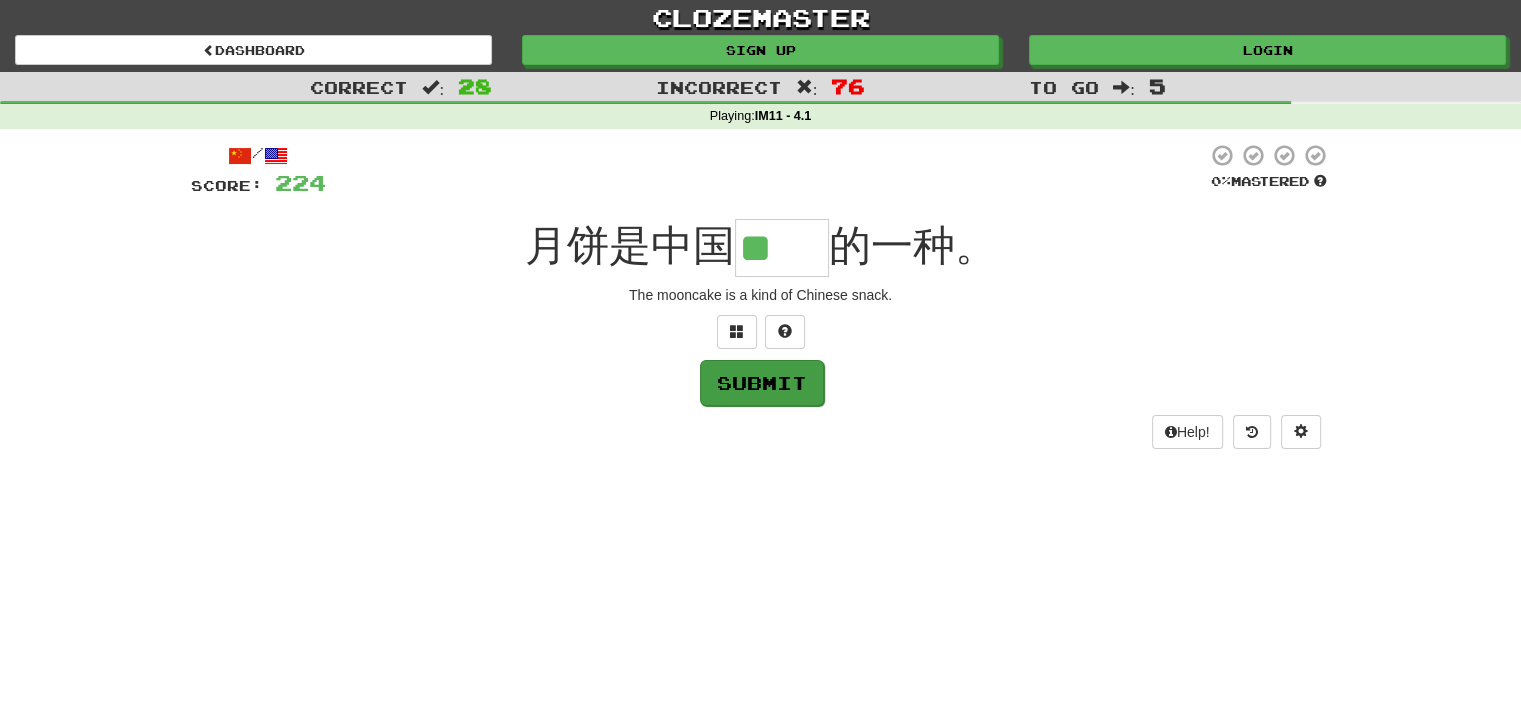 scroll, scrollTop: 0, scrollLeft: 0, axis: both 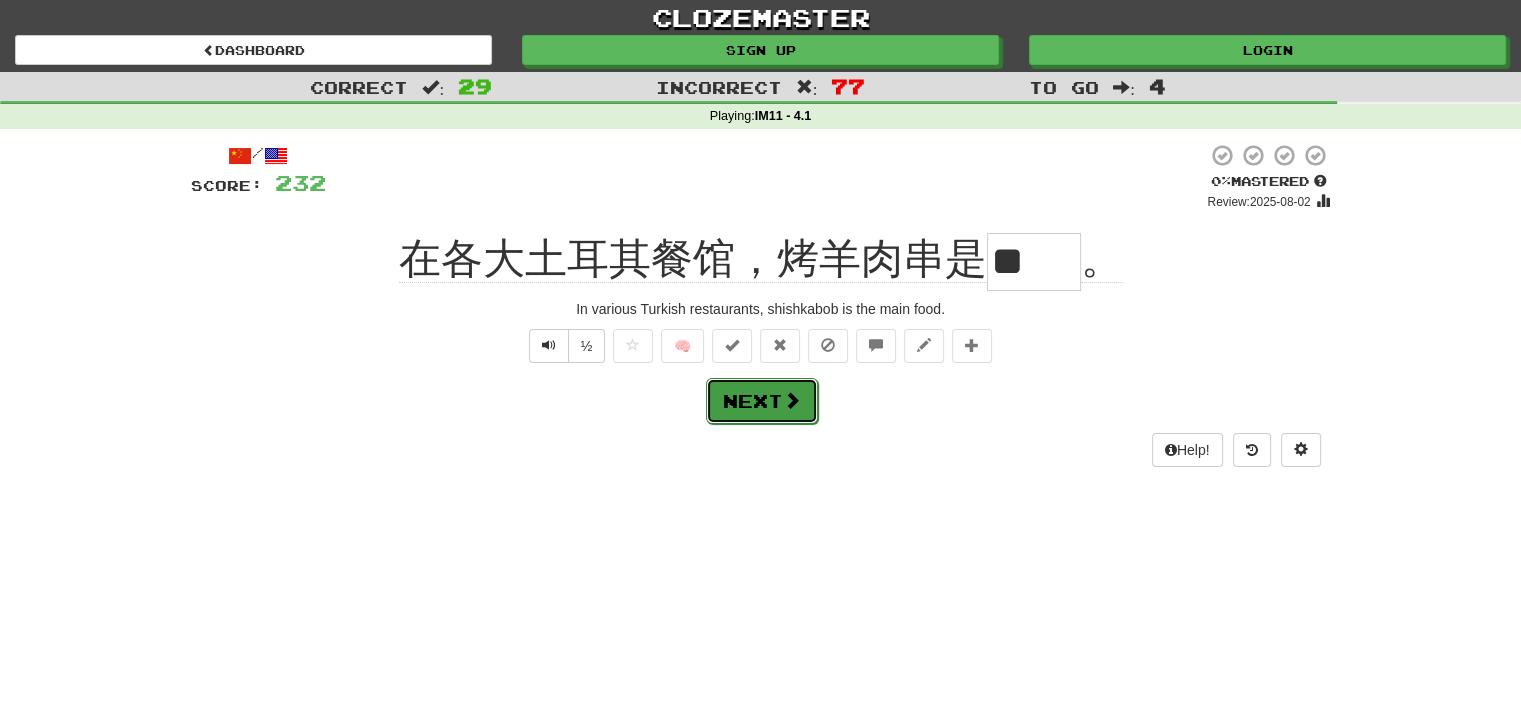 click on "Next" at bounding box center [762, 401] 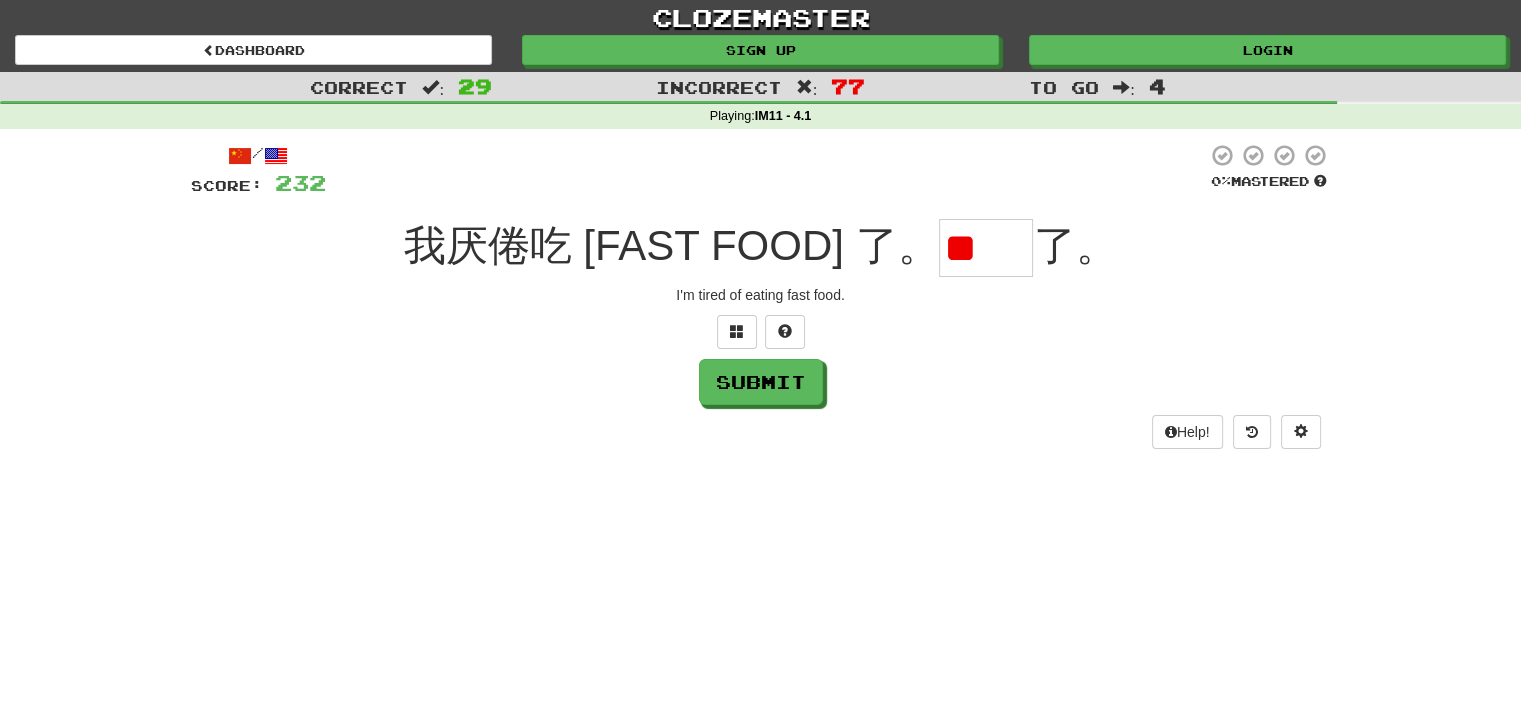 scroll, scrollTop: 0, scrollLeft: 0, axis: both 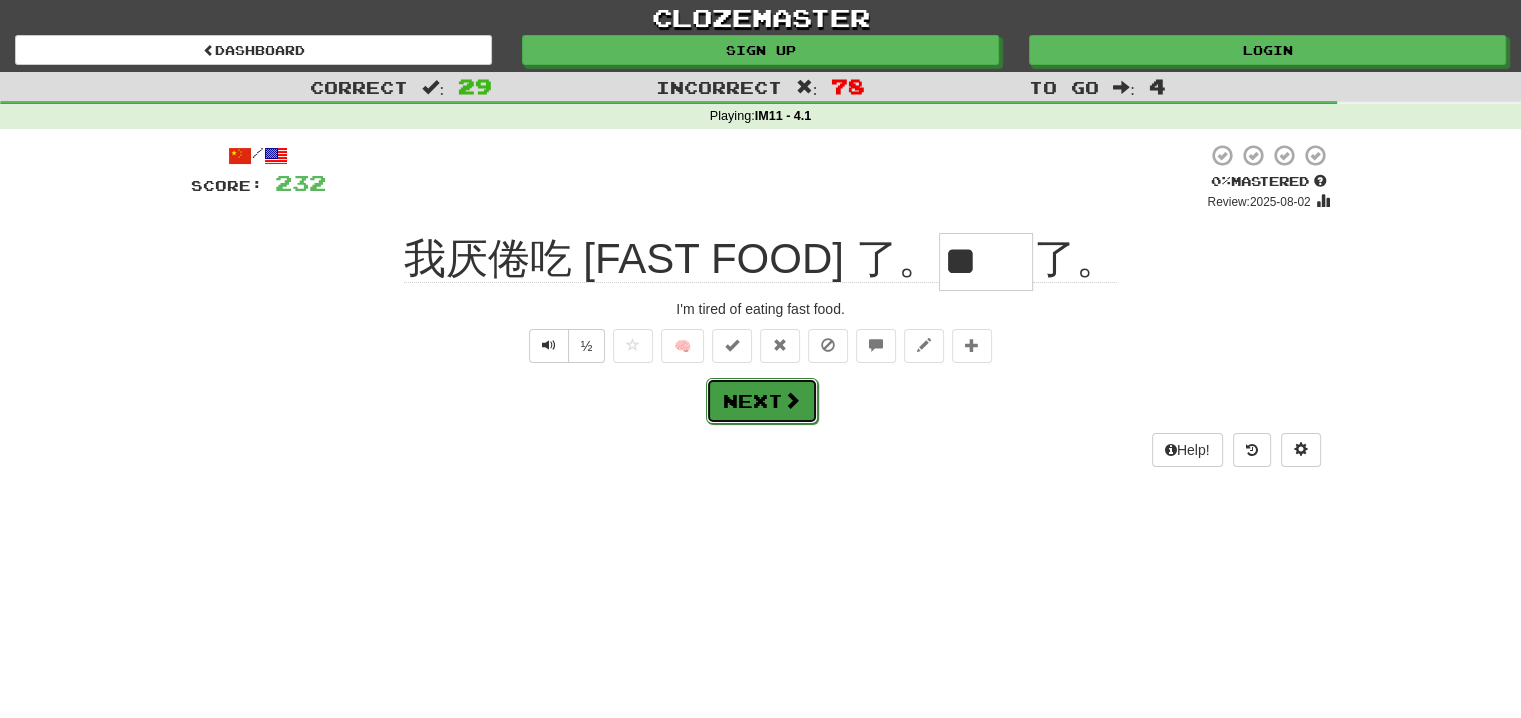 click on "Next" at bounding box center (762, 401) 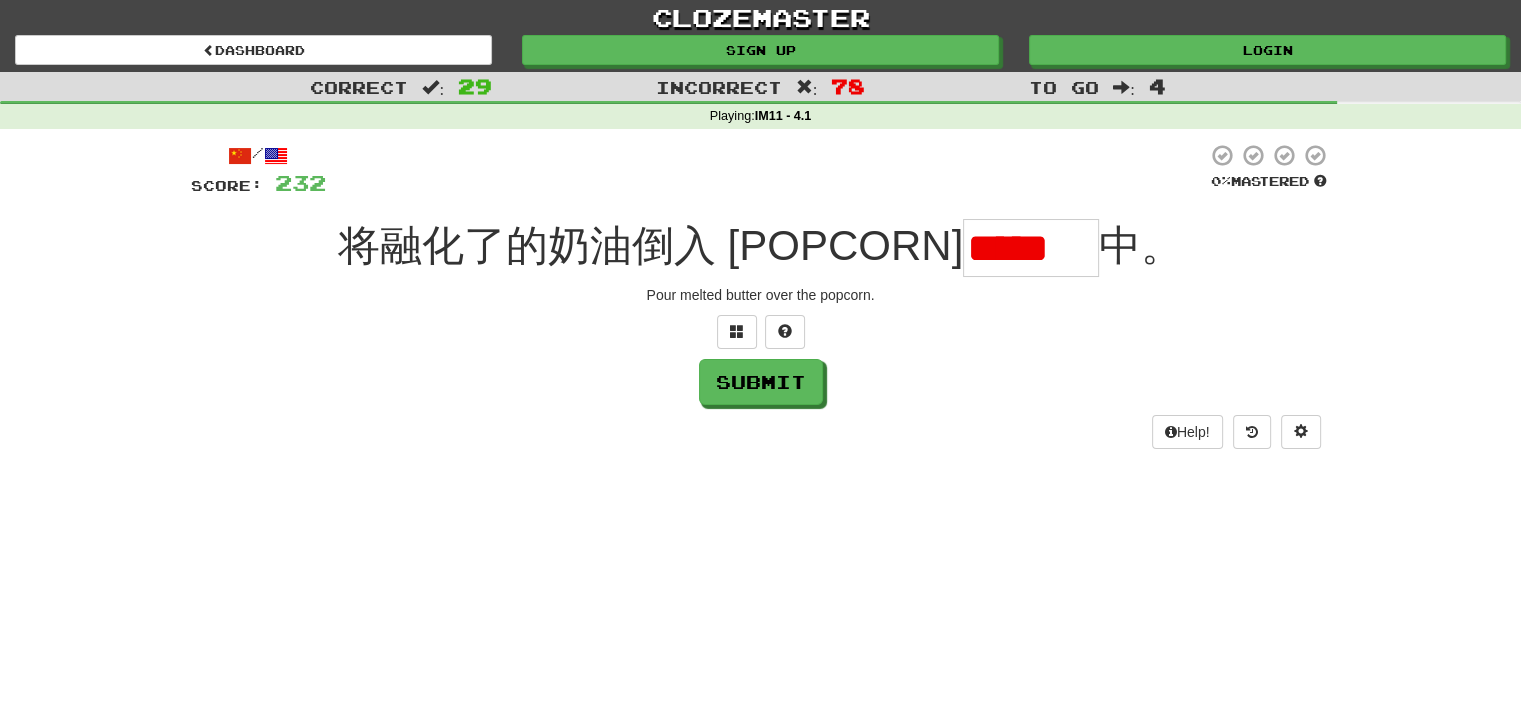 scroll, scrollTop: 0, scrollLeft: 0, axis: both 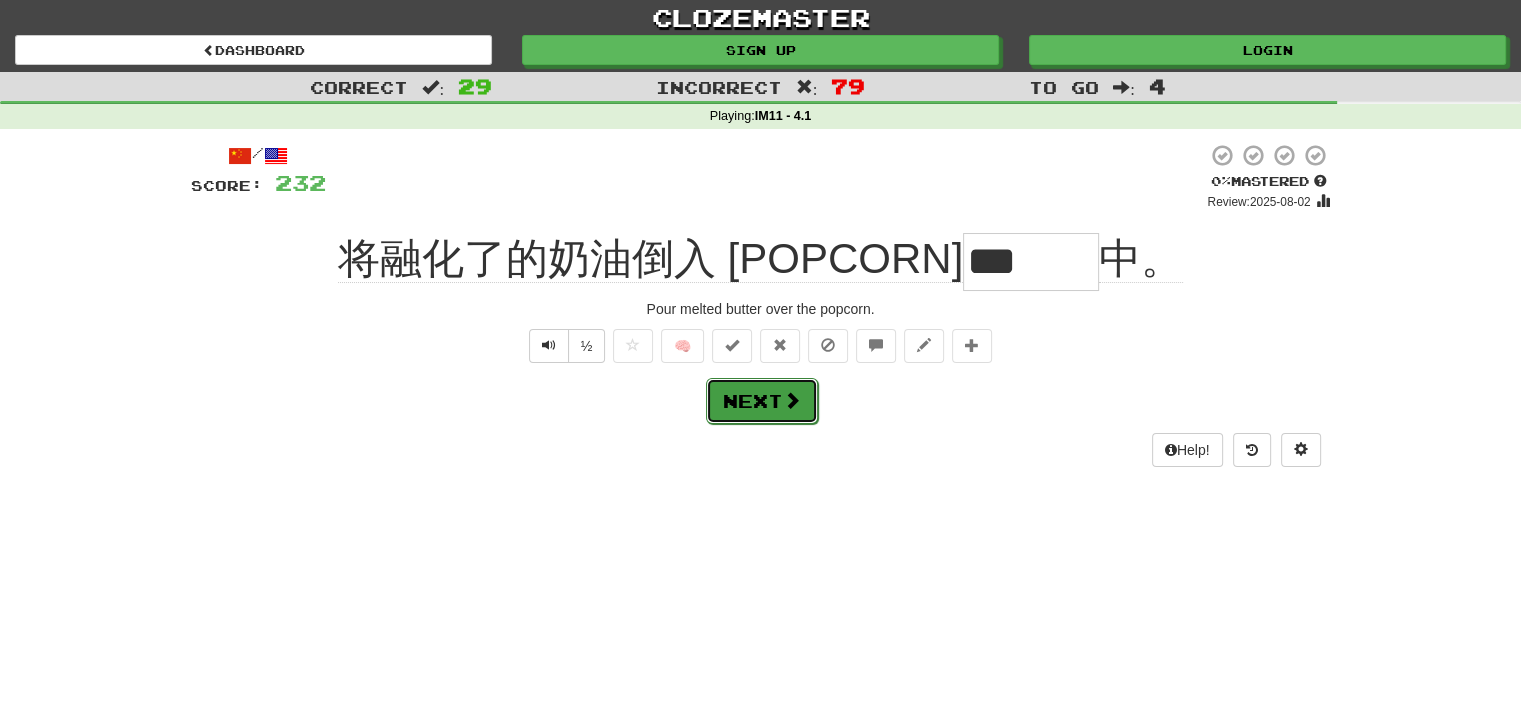 click on "Next" at bounding box center [762, 401] 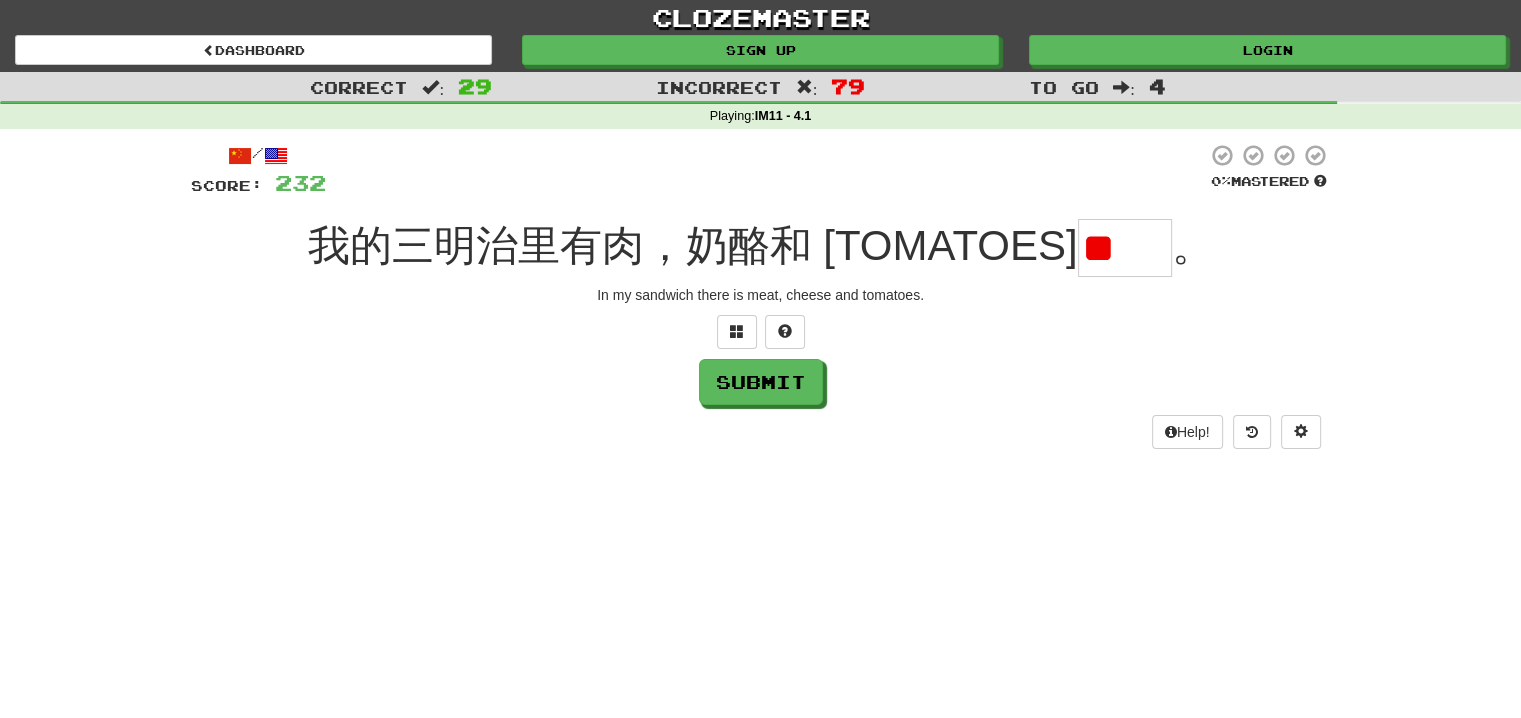 scroll, scrollTop: 0, scrollLeft: 0, axis: both 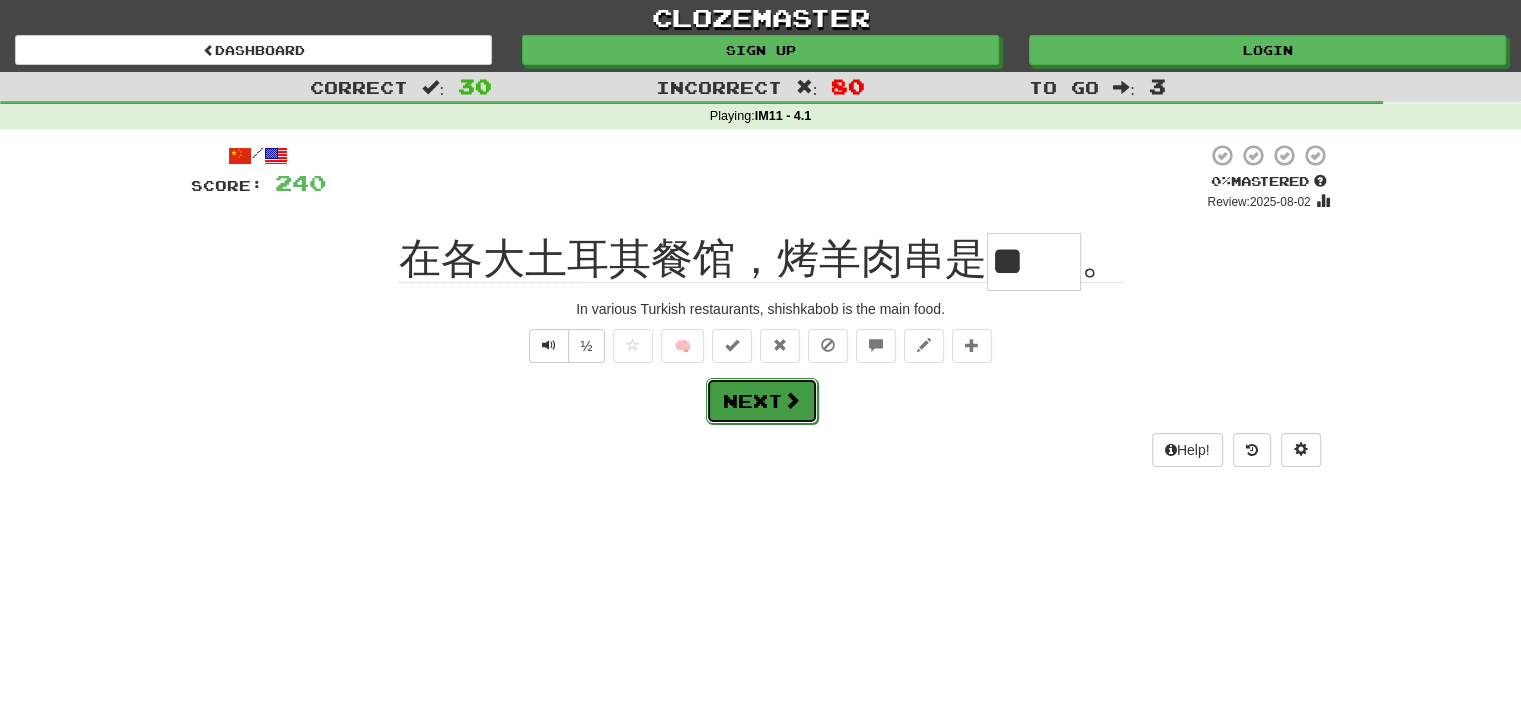 click on "Next" at bounding box center [762, 401] 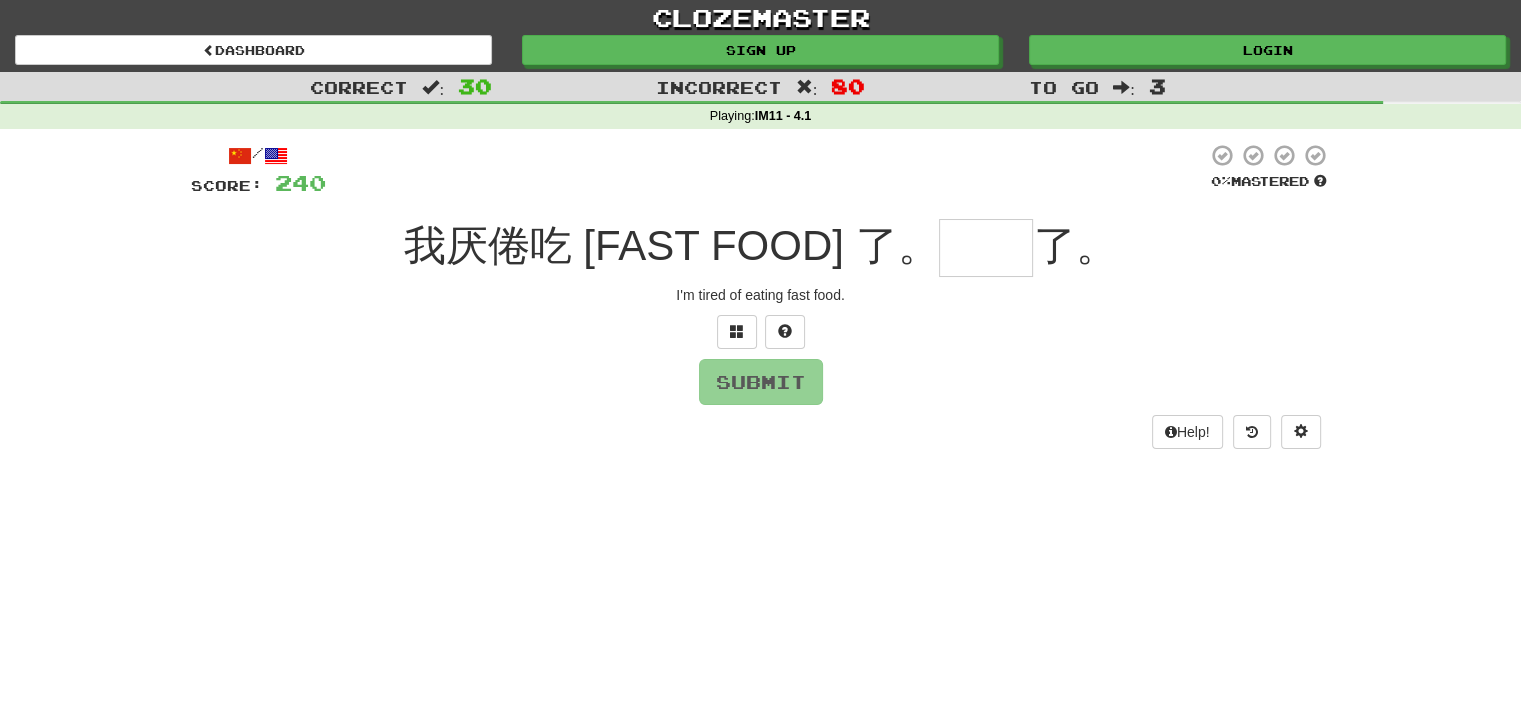click at bounding box center [986, 248] 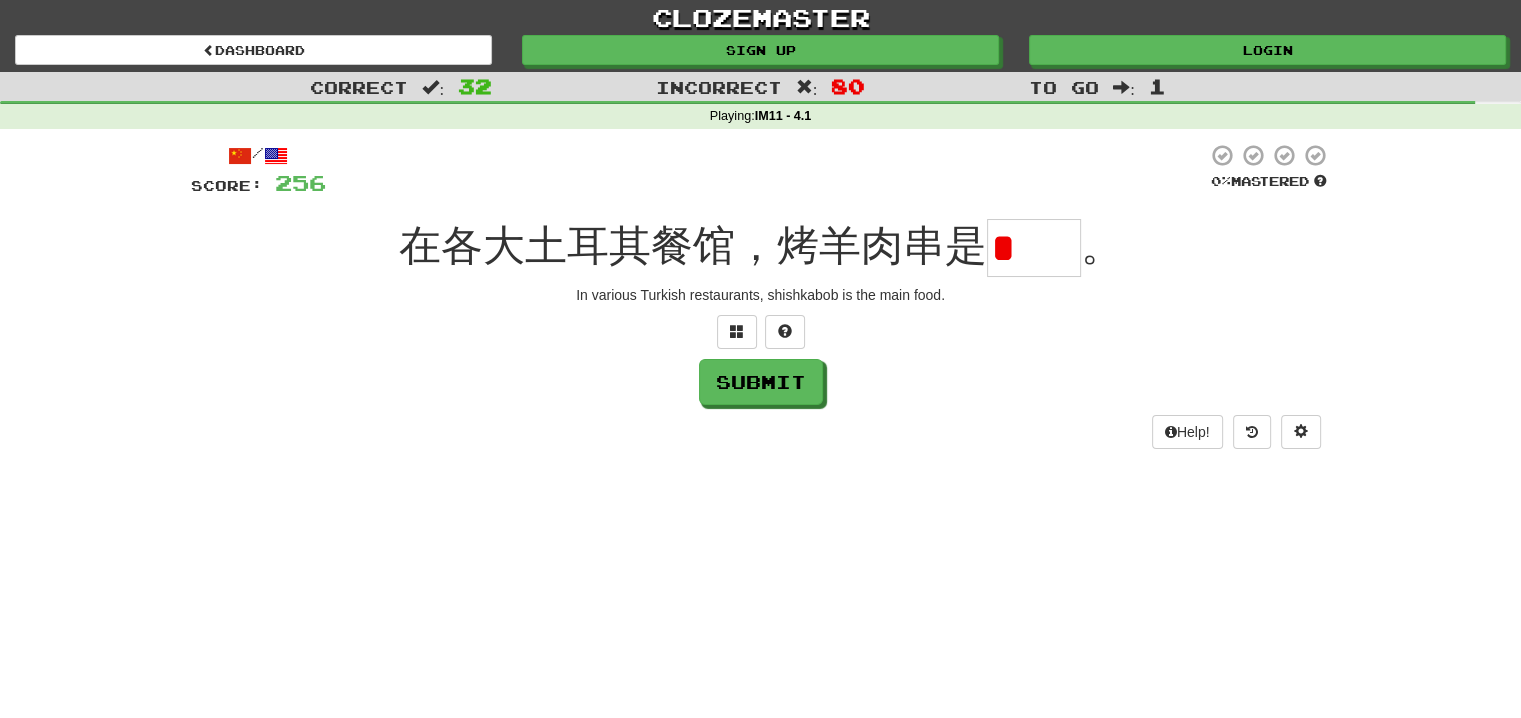 scroll, scrollTop: 0, scrollLeft: 0, axis: both 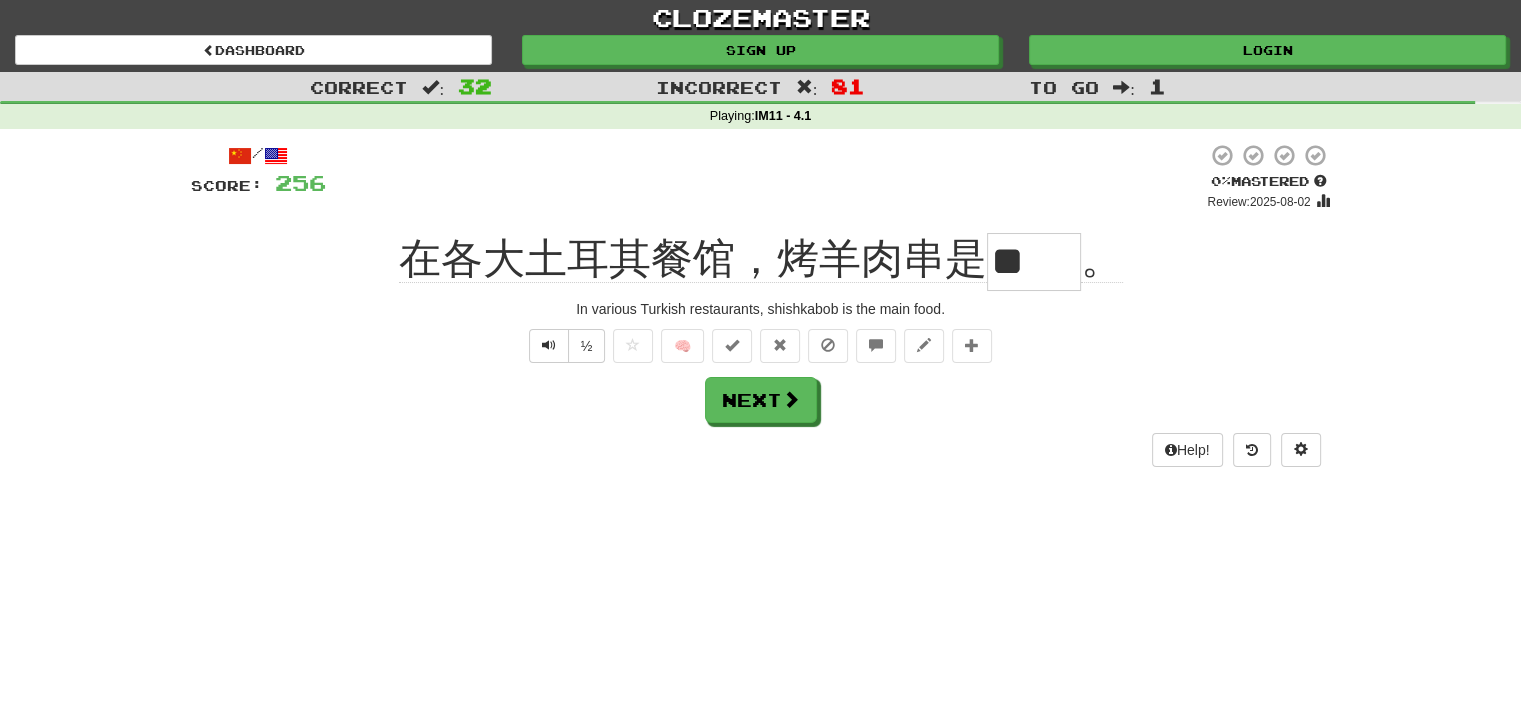 click on "/  Score:   256 0 %  Mastered Review:  2025-08-02 在各大土耳其餐馆，烤羊肉串是 [MAIN FOOD] 。 In various Turkish restaurants, shishkabob is the main food. ½ 🧠 Next  Help!" at bounding box center [761, 304] 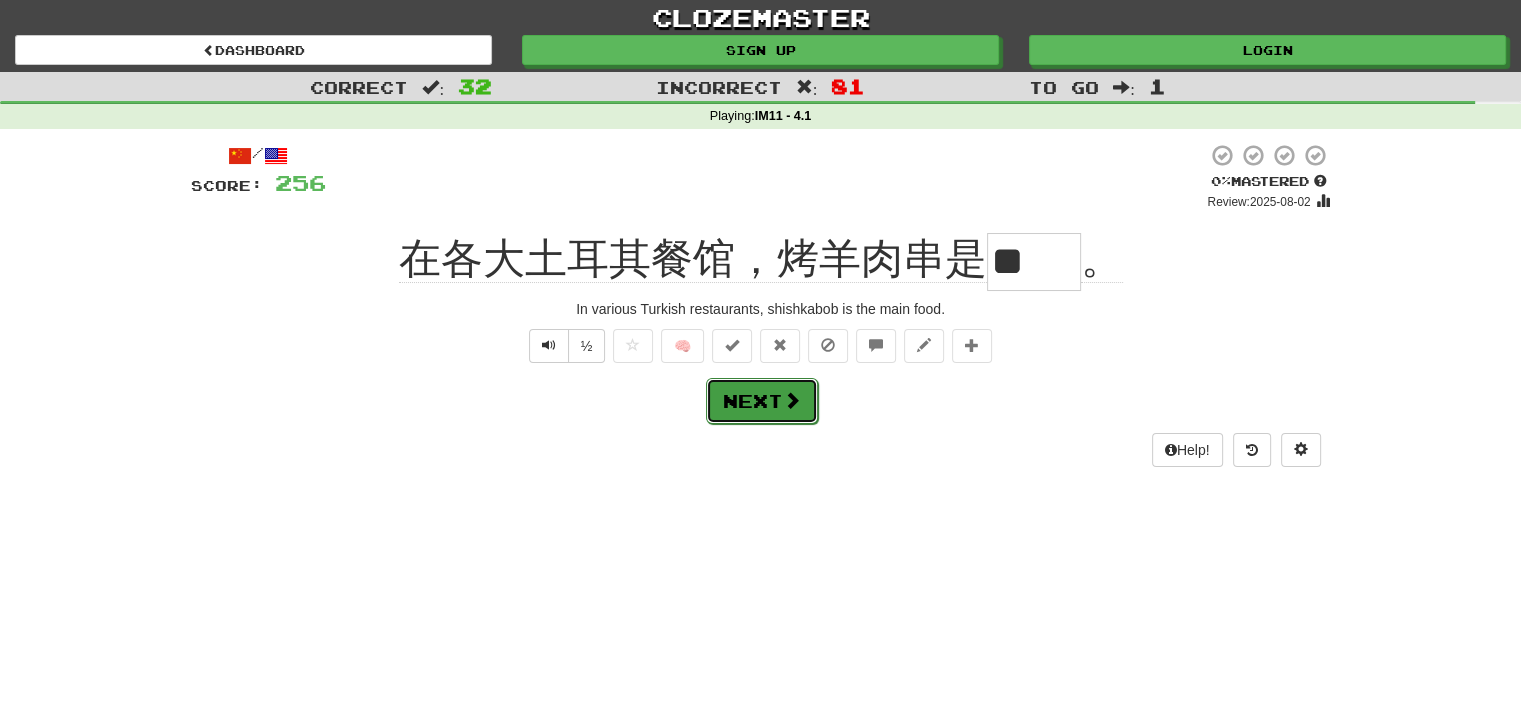 click on "Next" at bounding box center [762, 401] 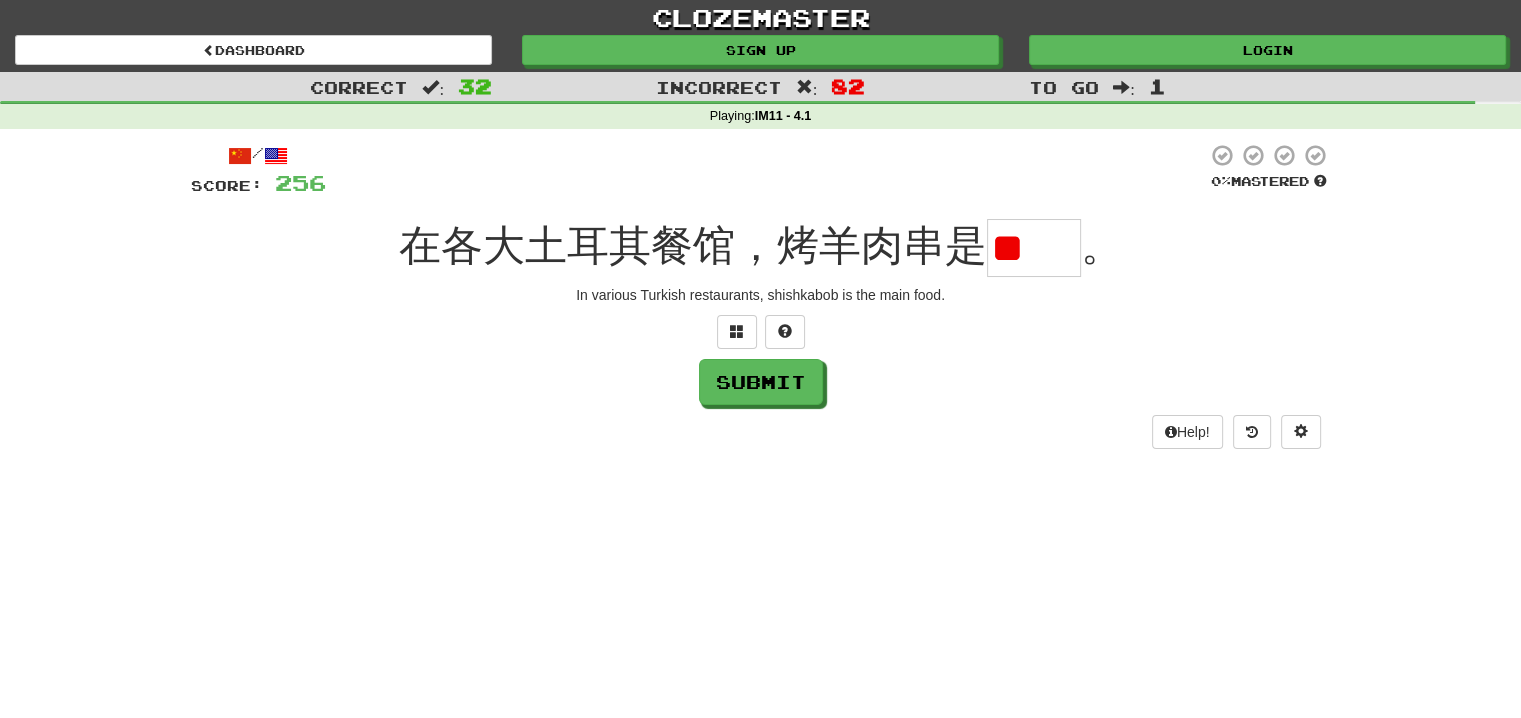 scroll, scrollTop: 0, scrollLeft: 0, axis: both 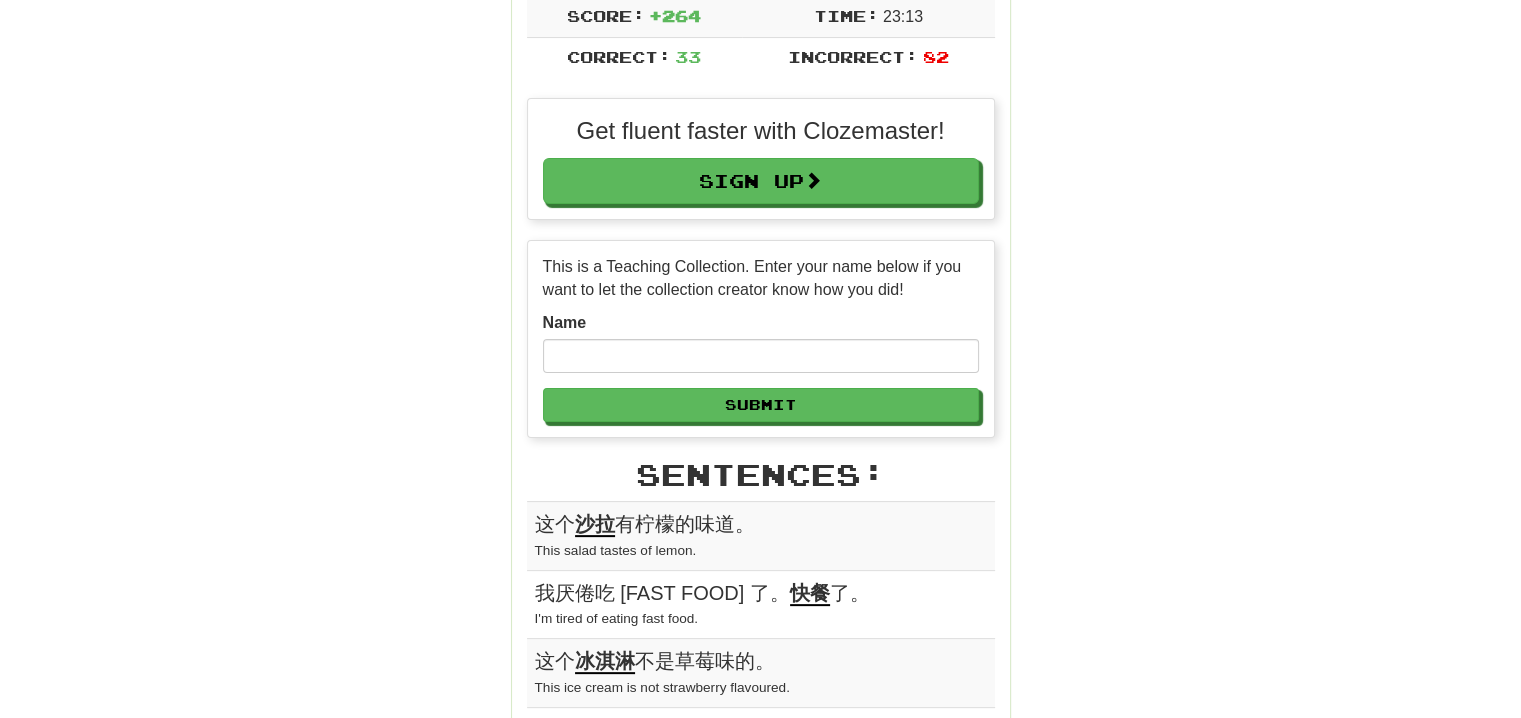 click on "Name [REDACTED]" at bounding box center [761, 367] 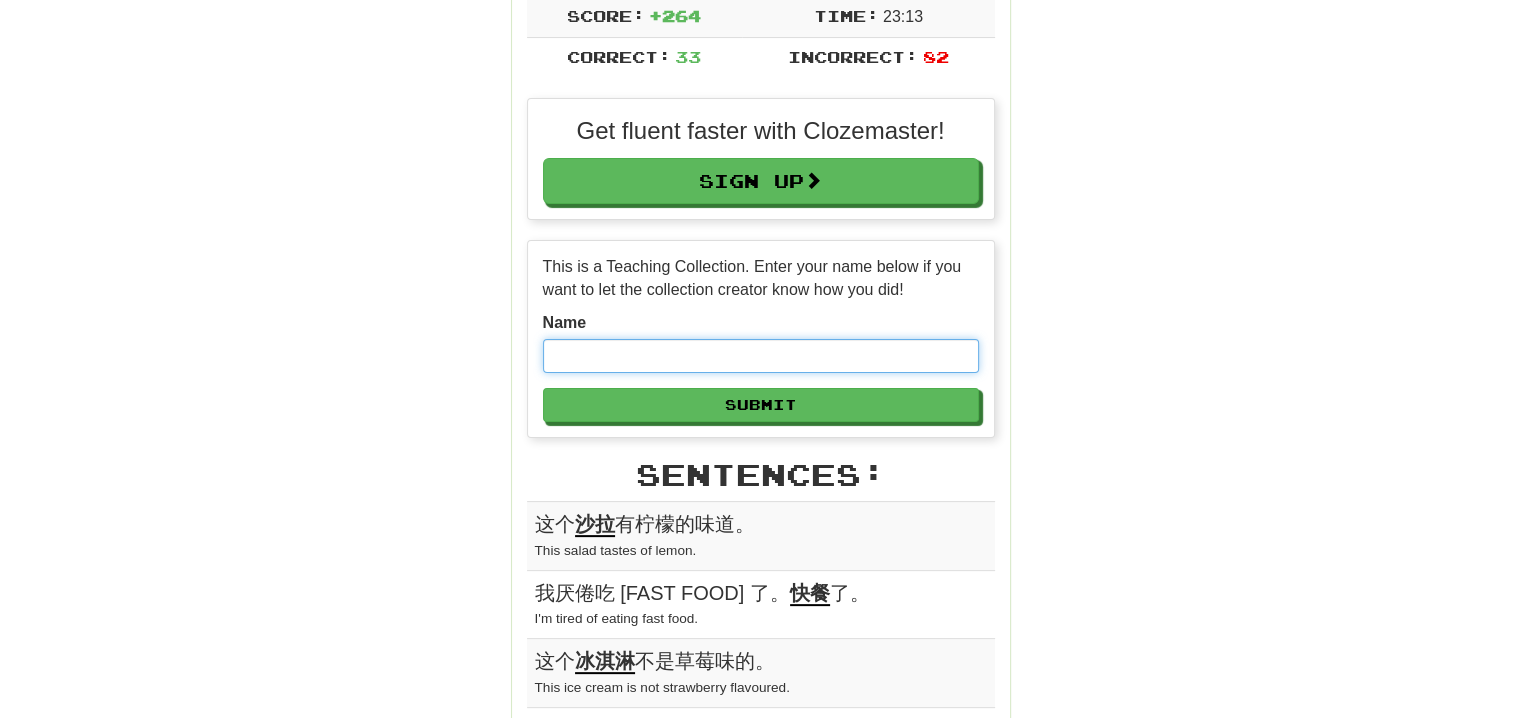 click at bounding box center [761, 356] 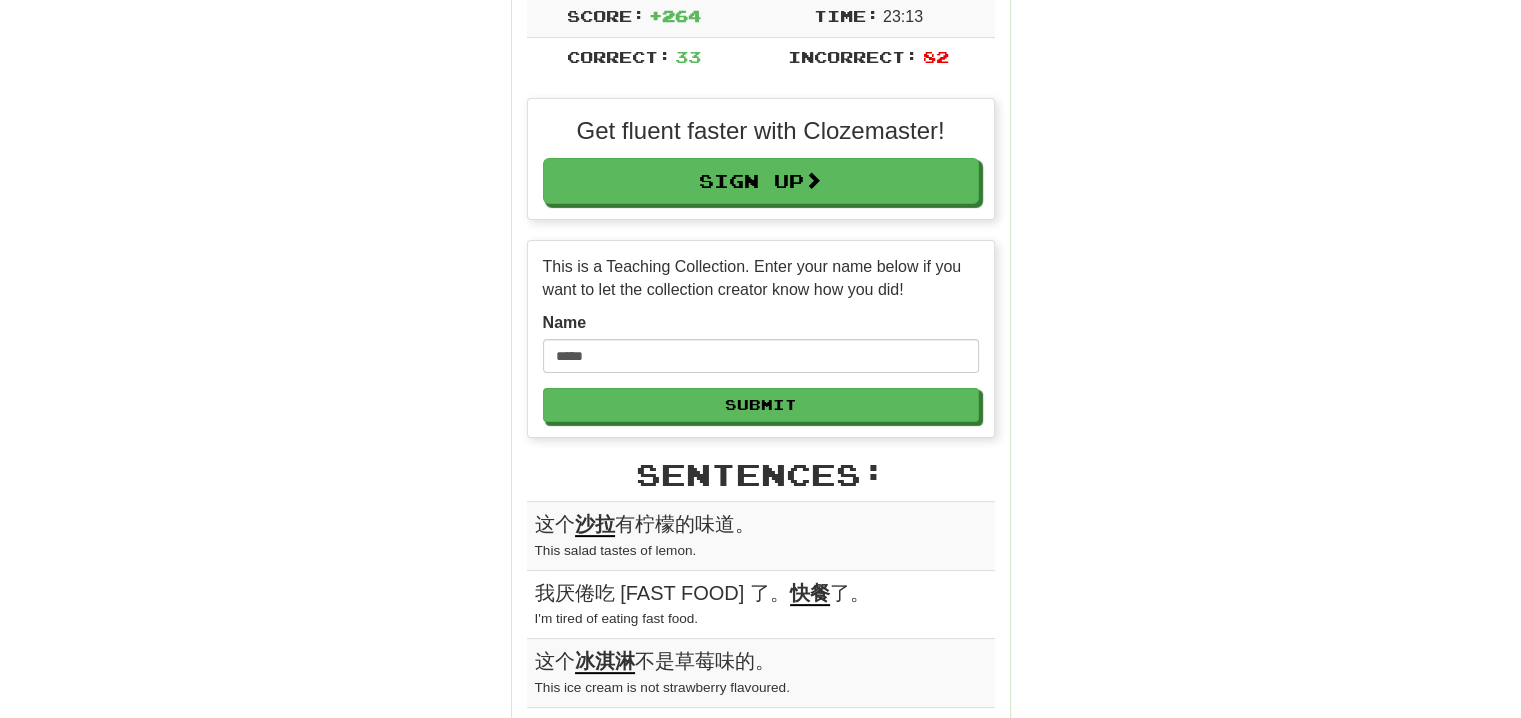 click on "Name [REDACTED]" at bounding box center (761, 343) 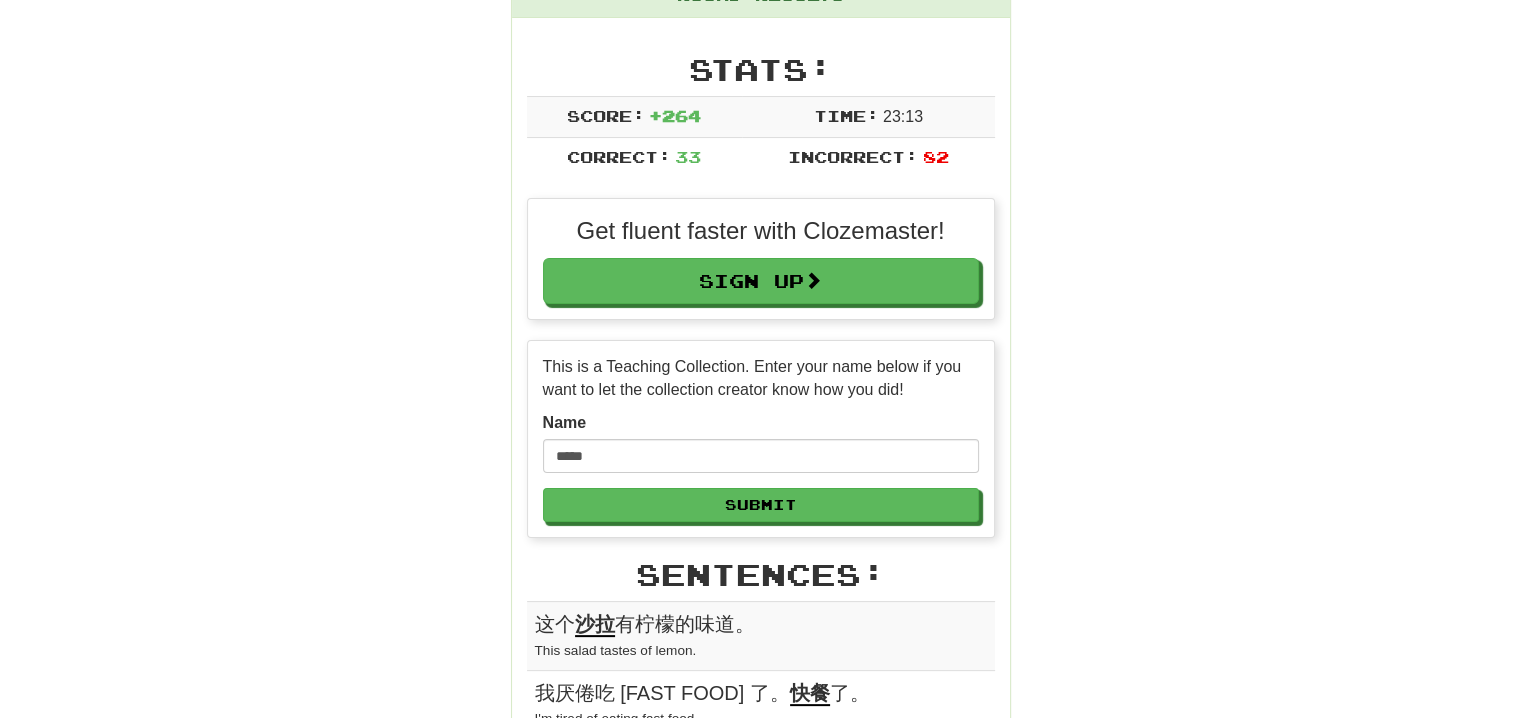scroll, scrollTop: 300, scrollLeft: 0, axis: vertical 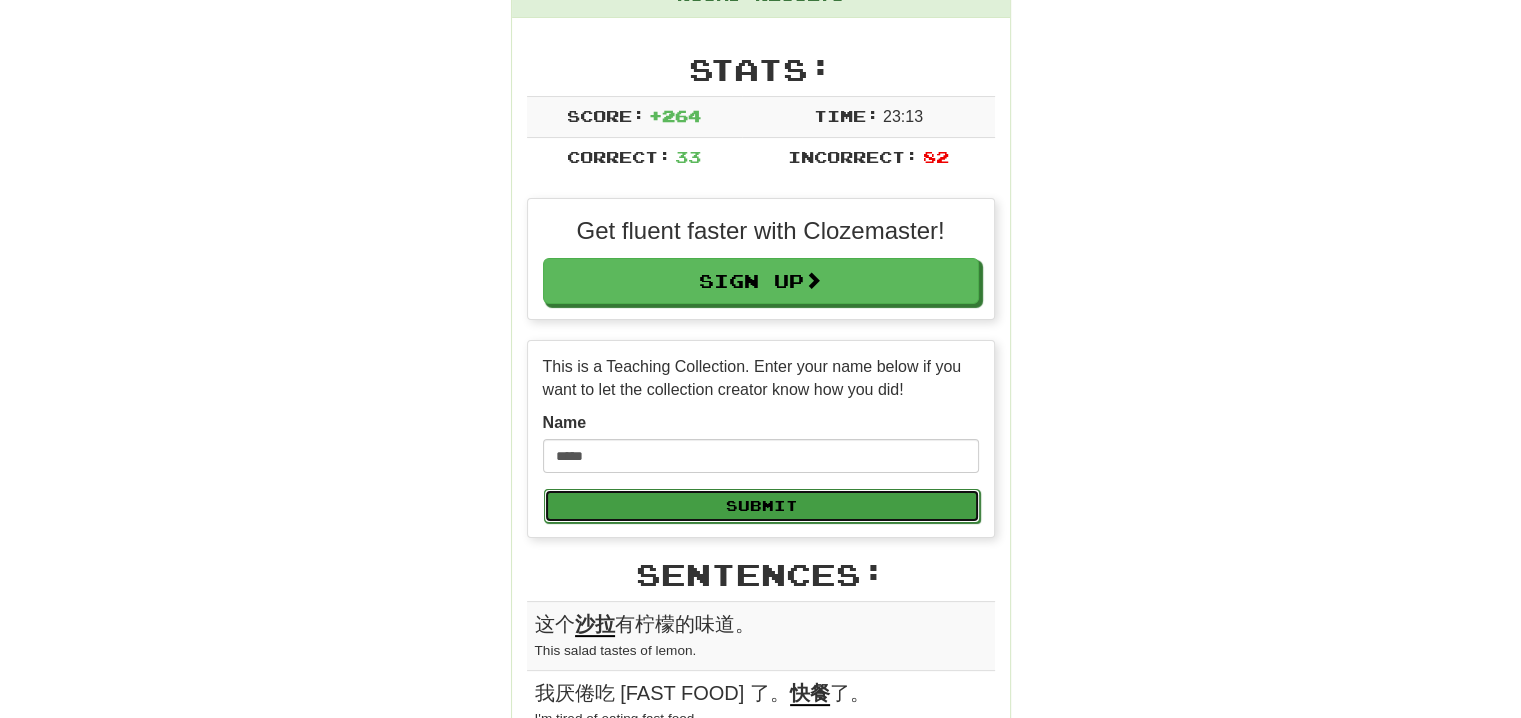 click on "Submit" at bounding box center [762, 506] 